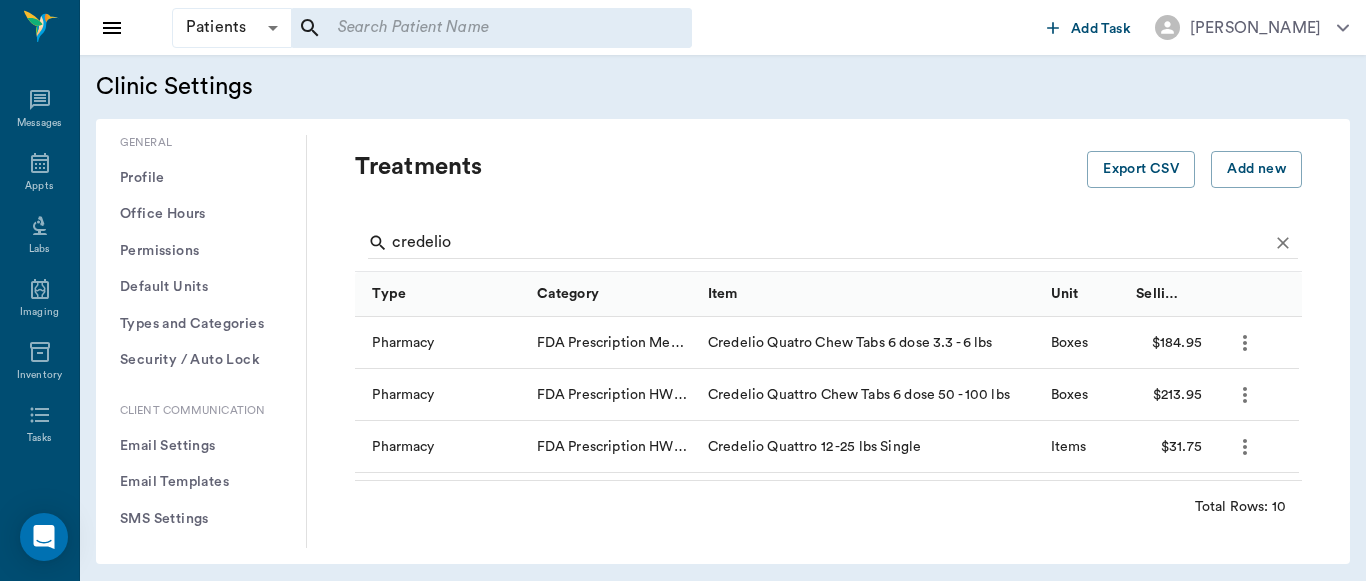 click 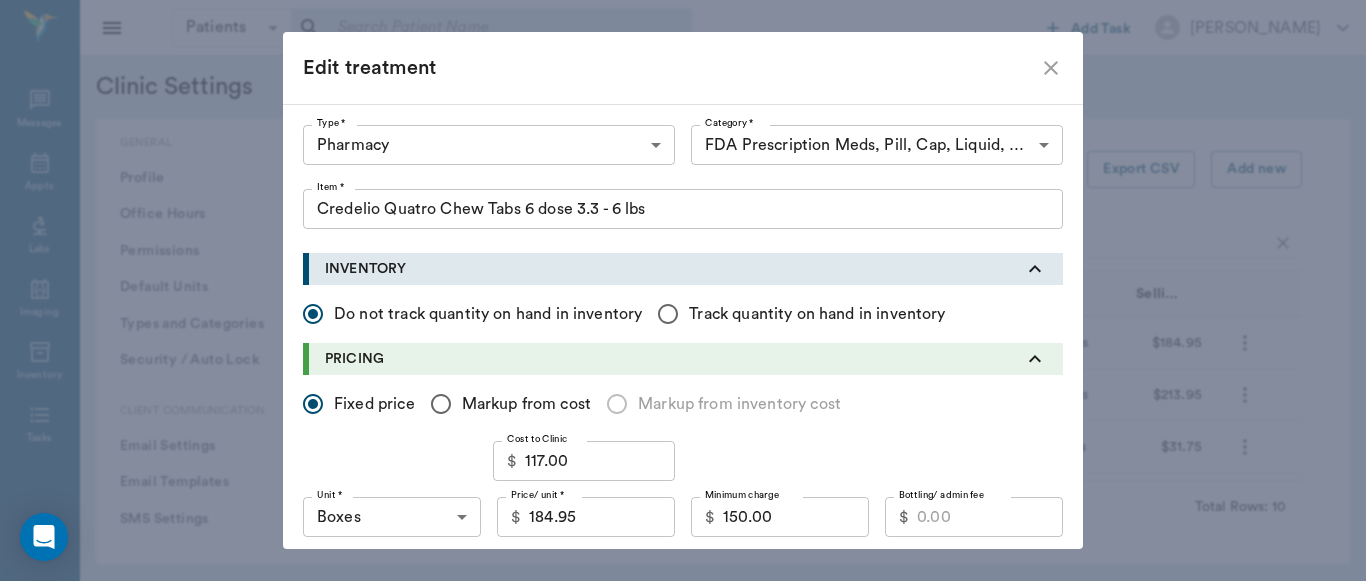 scroll, scrollTop: 0, scrollLeft: 0, axis: both 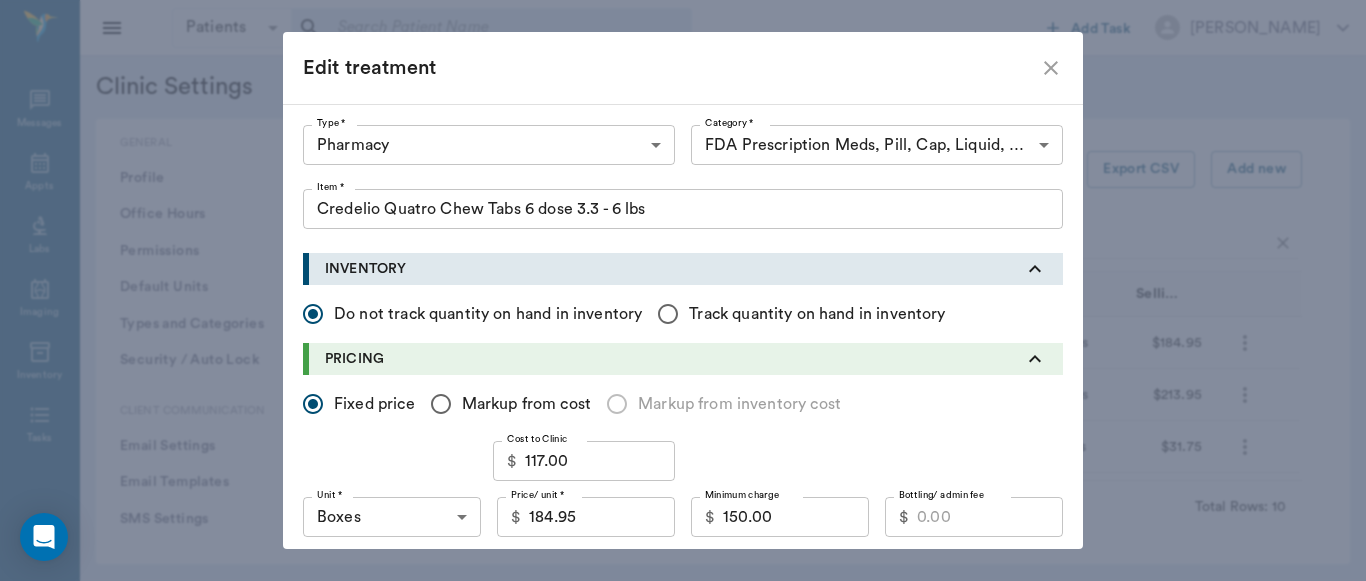 drag, startPoint x: 1199, startPoint y: 397, endPoint x: 1165, endPoint y: 599, distance: 204.8414 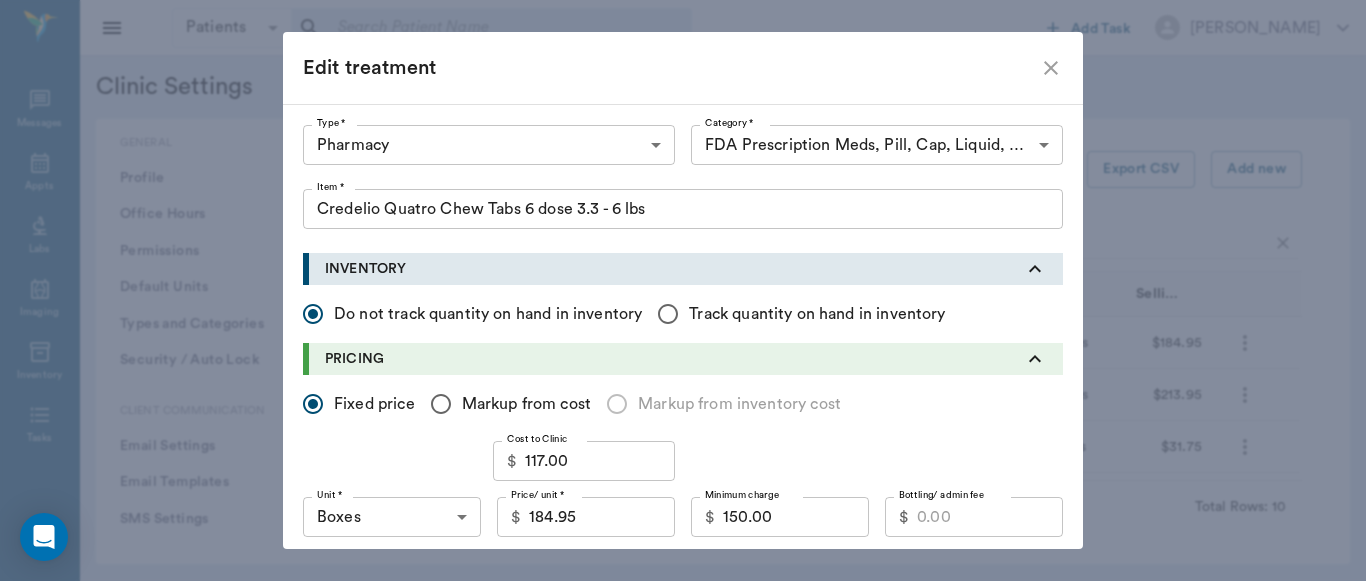 scroll, scrollTop: 320, scrollLeft: 0, axis: vertical 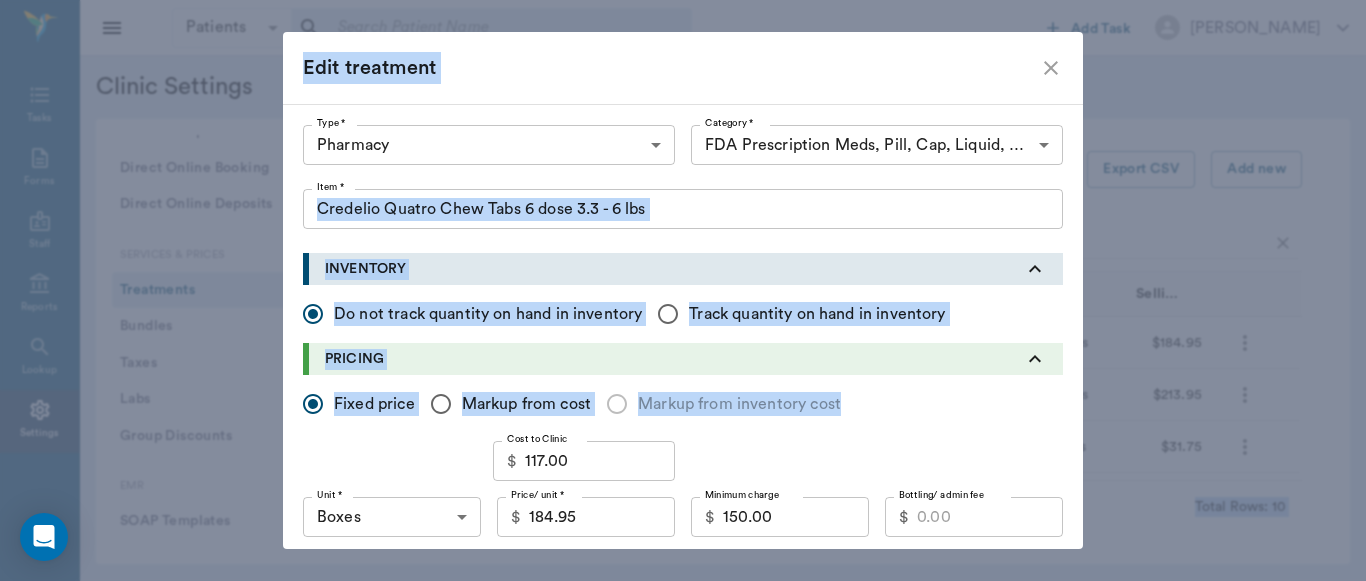 click on "150.00" at bounding box center [796, 517] 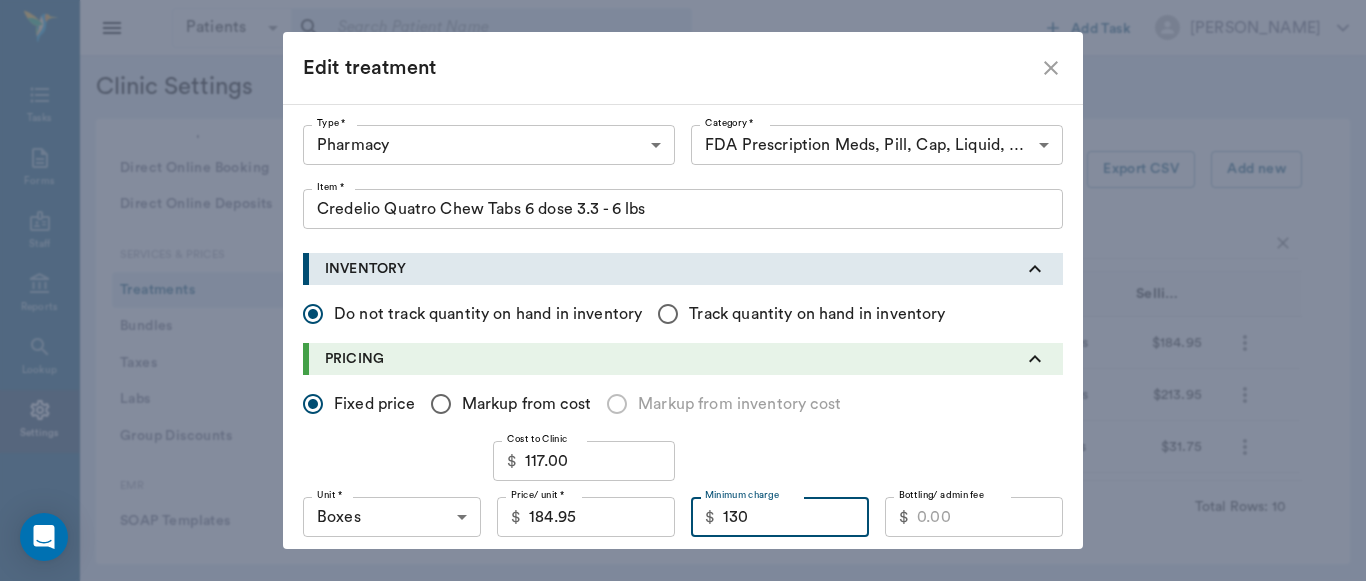 click on "130" at bounding box center [796, 517] 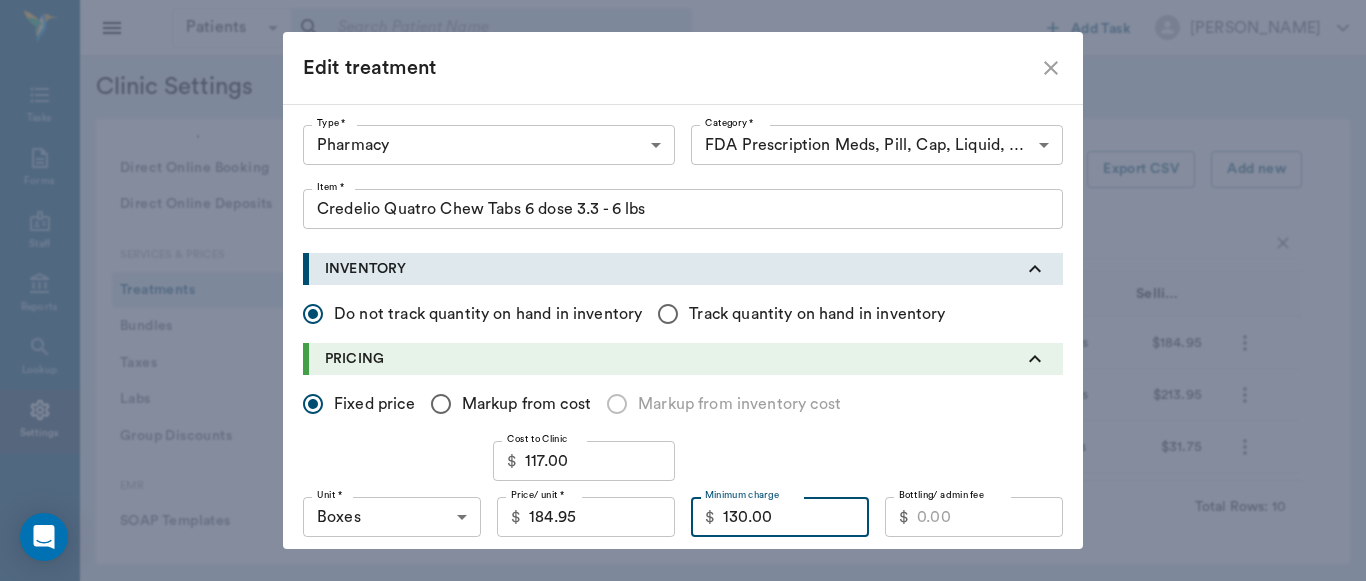 type on "130.00" 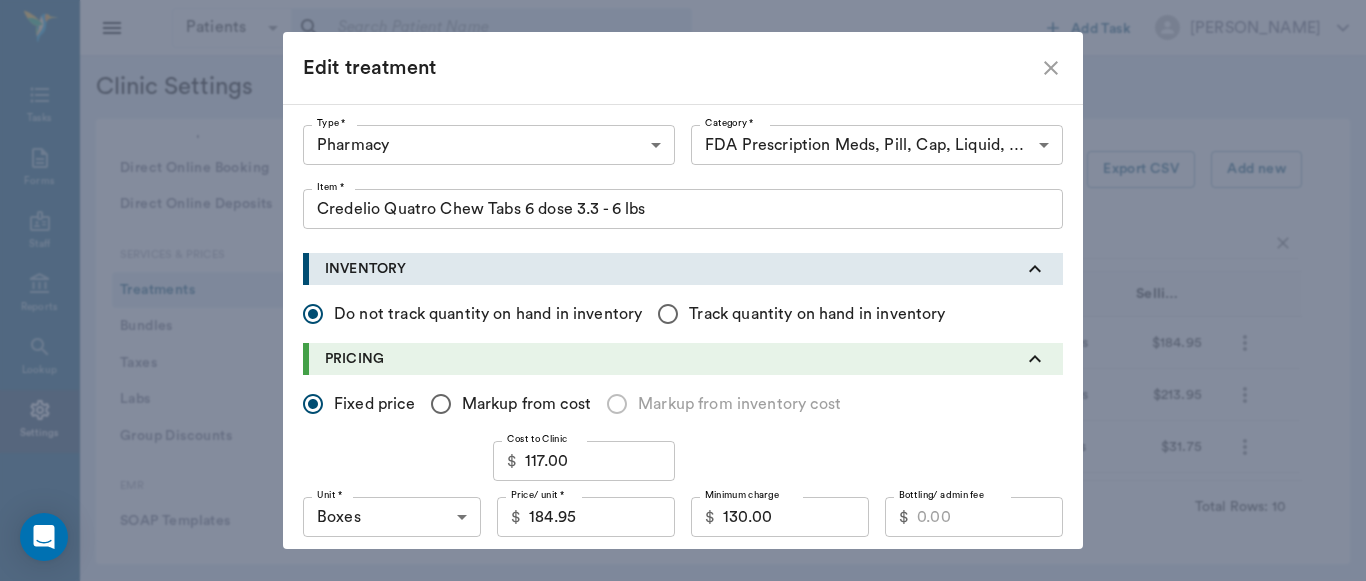 click on "Update" at bounding box center (1023, 1413) 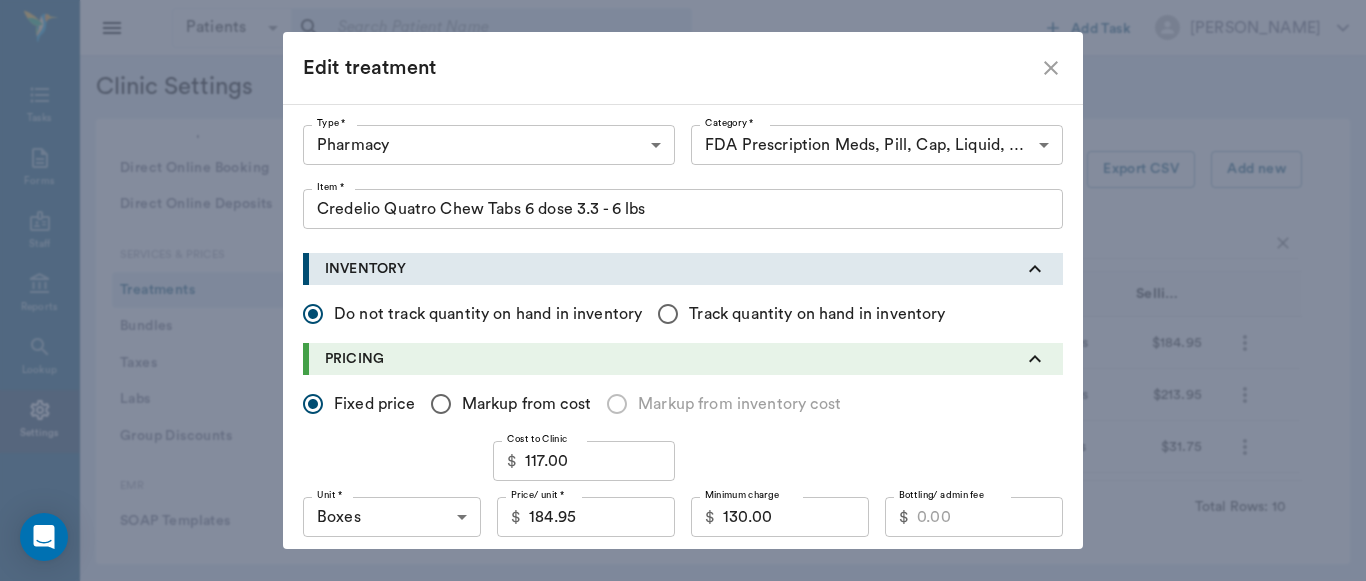 scroll, scrollTop: 903, scrollLeft: 0, axis: vertical 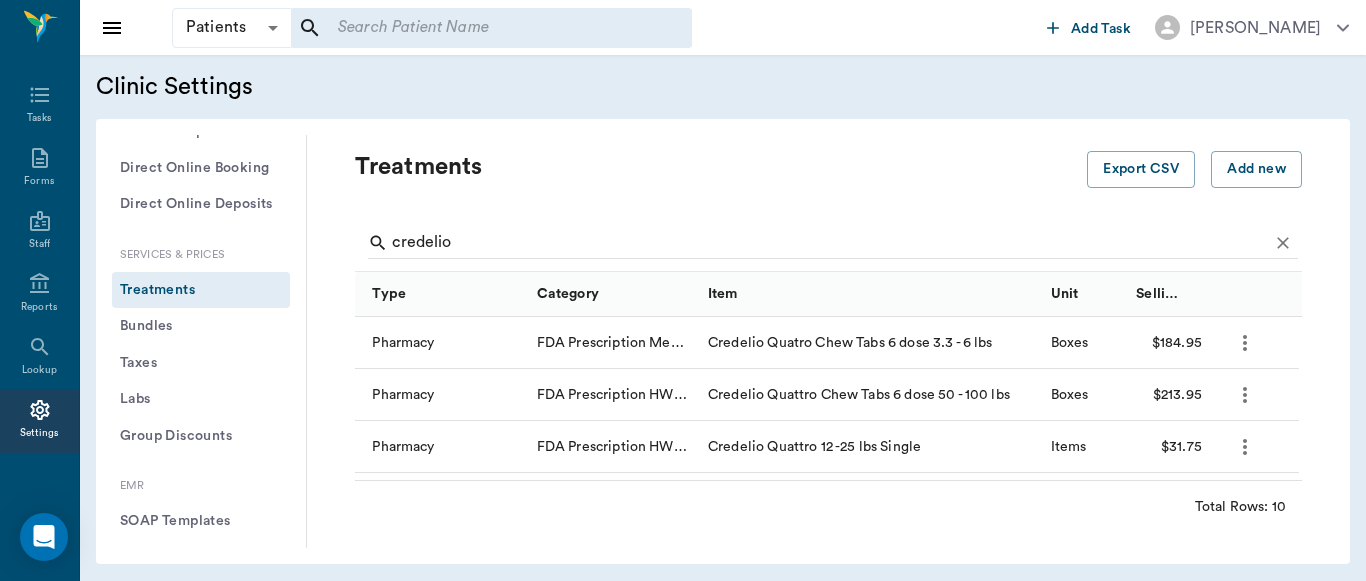 click on "Add new treatment Type * ​ Type * Category * ​ Category * Item * Item * Instructions x Instructions INVENTORY Do not track quantity on hand in inventory Track quantity on hand in inventory PRICING Fixed price Markup from cost Markup from inventory cost Cost to Clinic $ 117.00 Cost to Clinic Unit * ​ Unit * Price/ unit * $ 184.95 Price/ unit * Minimum charge $ 130.00 Minimum charge Bottling/ admin fee $ Bottling/ admin fee Taxable Discountable DISCOUNT RATES DISCHARGE DOCUMENTS Upload File CHECKOUT INSTRUCTIONS Change patient's status to 'Deceased' on checkout. Spay patient profile on checkout * Required field Cancel Add" at bounding box center (683, 290) 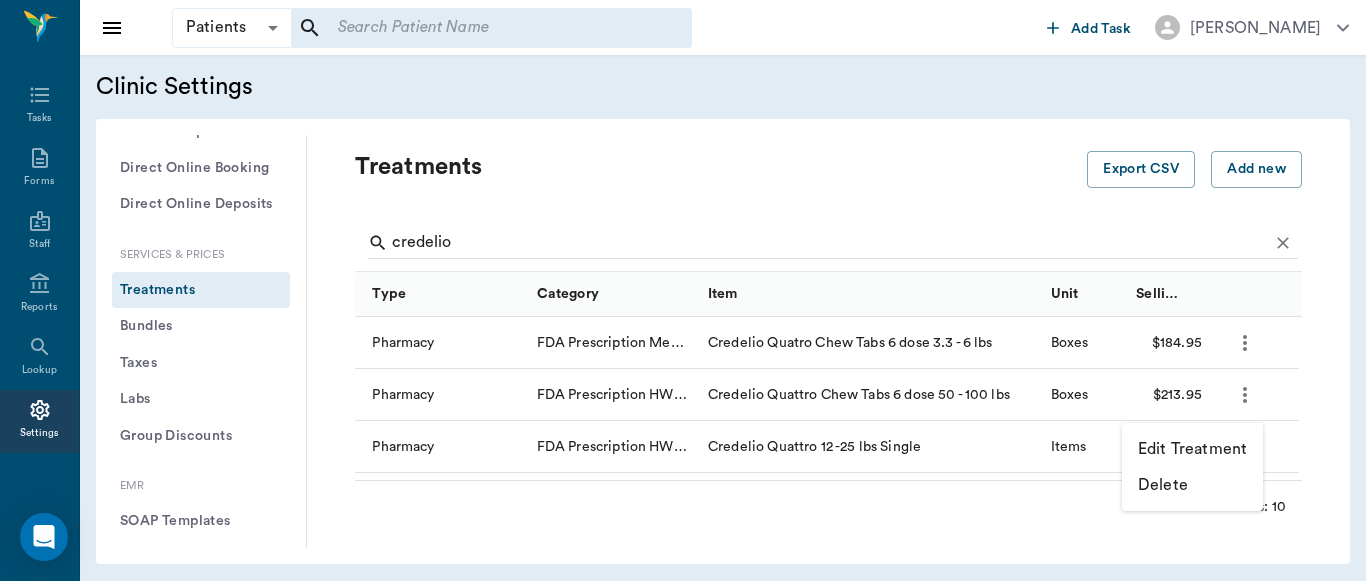 click on "Edit Treatment" at bounding box center (1192, 449) 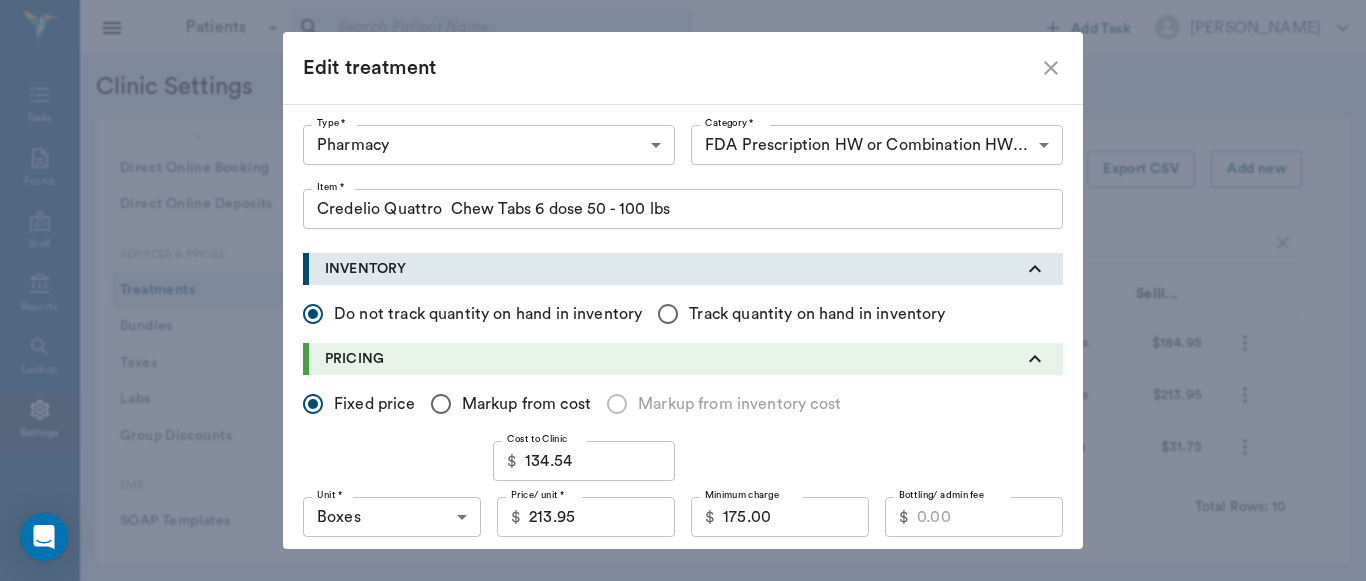 scroll, scrollTop: 97, scrollLeft: 0, axis: vertical 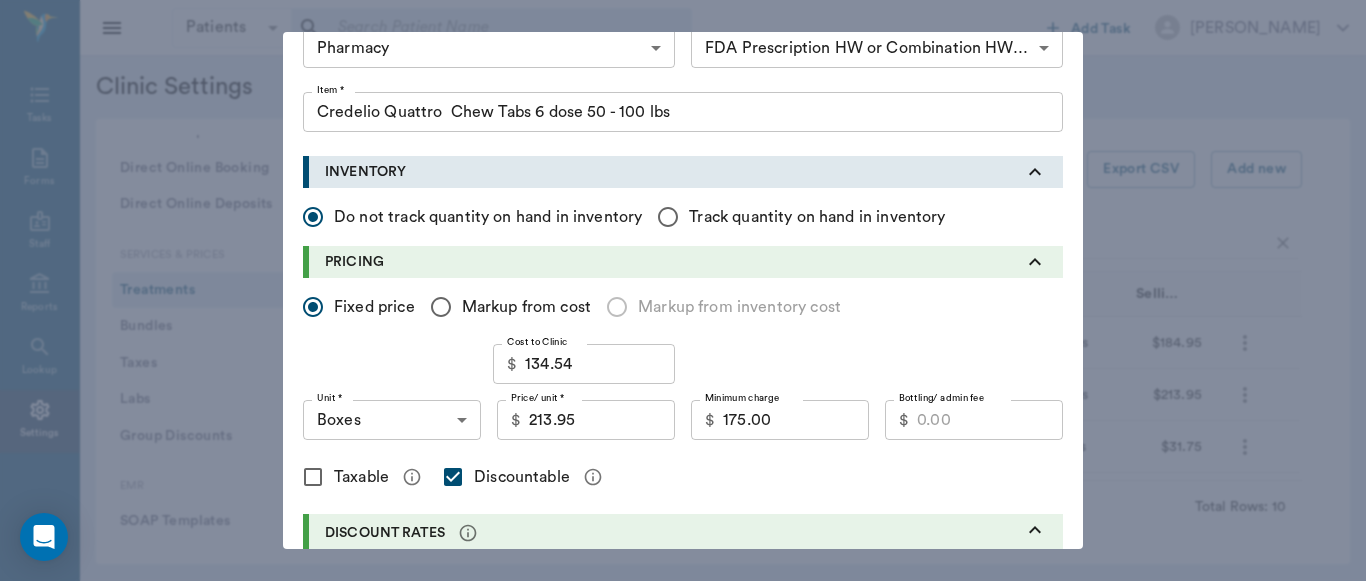 click on "175.00" at bounding box center (796, 420) 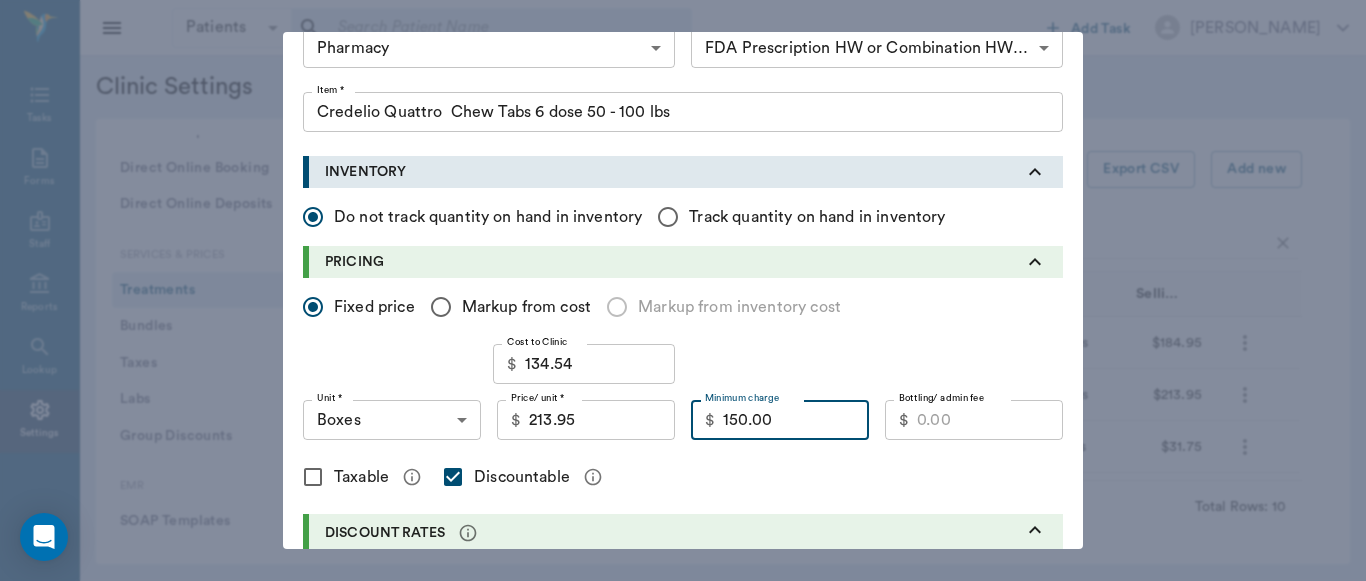 type on "150.00" 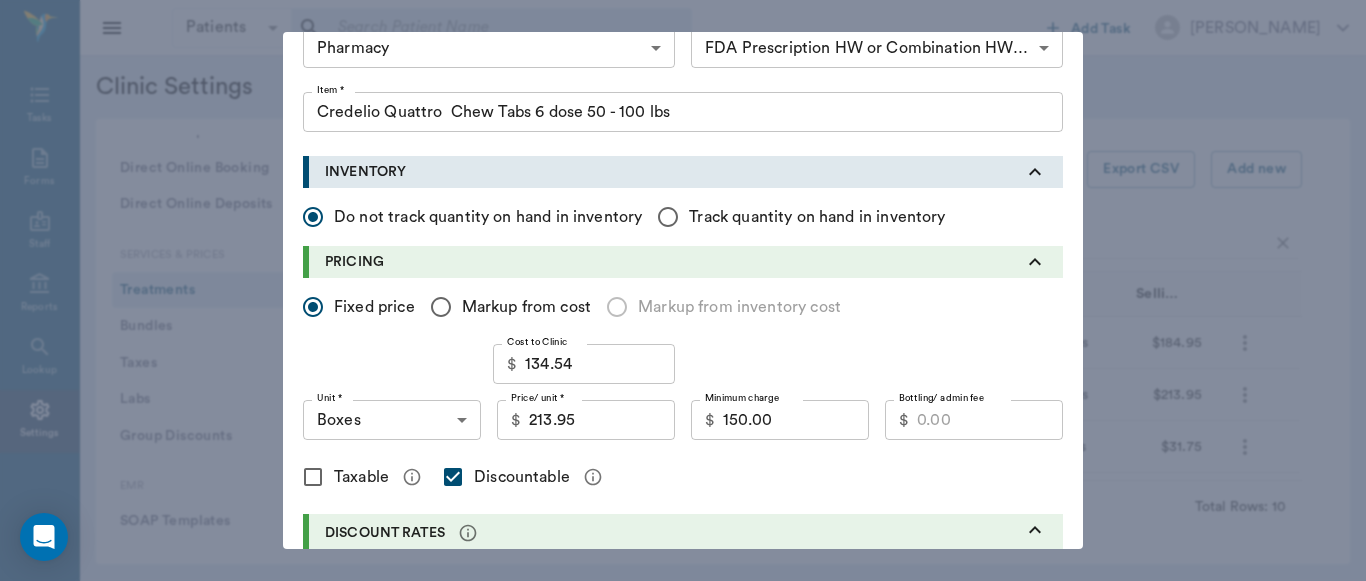 click on "Update" at bounding box center [1023, 1316] 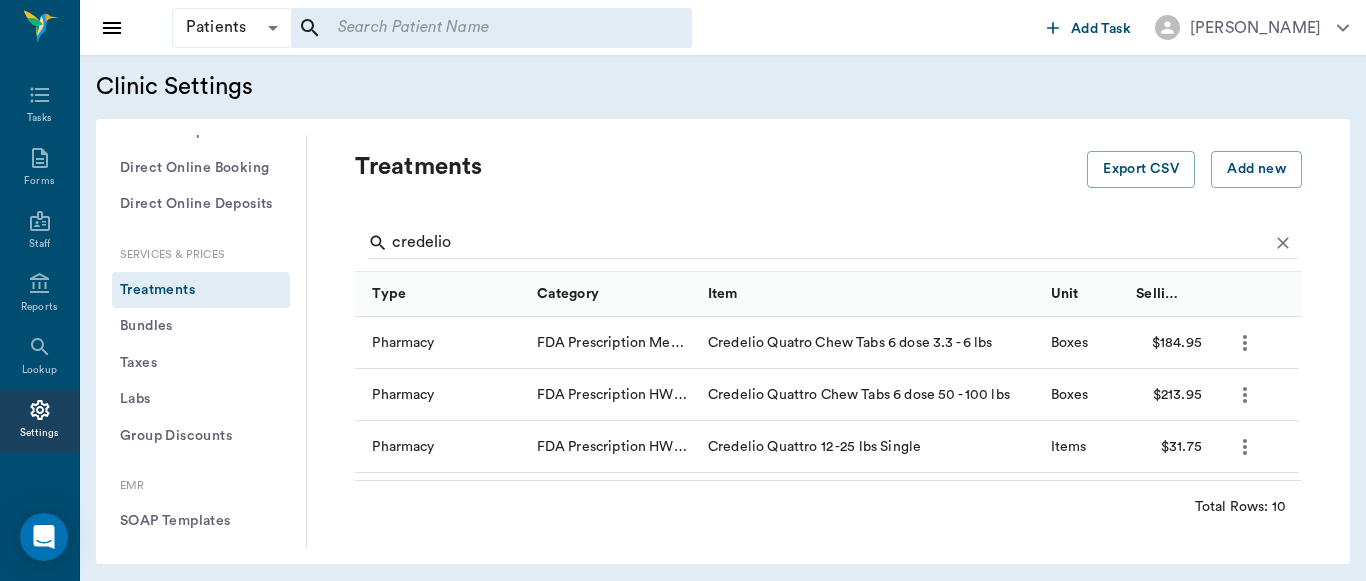 click on "Add new treatment Type * ​ Type * Category * ​ Category * Item * Item * Instructions x Instructions INVENTORY Do not track quantity on hand in inventory Track quantity on hand in inventory PRICING Fixed price Markup from cost Markup from inventory cost Cost to Clinic $ 134.54 Cost to Clinic Unit * ​ Unit * Price/ unit * $ 213.95 Price/ unit * Minimum charge $ 150.00 Minimum charge Bottling/ admin fee $ Bottling/ admin fee Taxable Discountable DISCOUNT RATES DISCHARGE DOCUMENTS Upload File CHECKOUT INSTRUCTIONS Change patient's status to 'Deceased' on checkout. Spay patient profile on checkout * Required field Cancel Add" at bounding box center [683, 290] 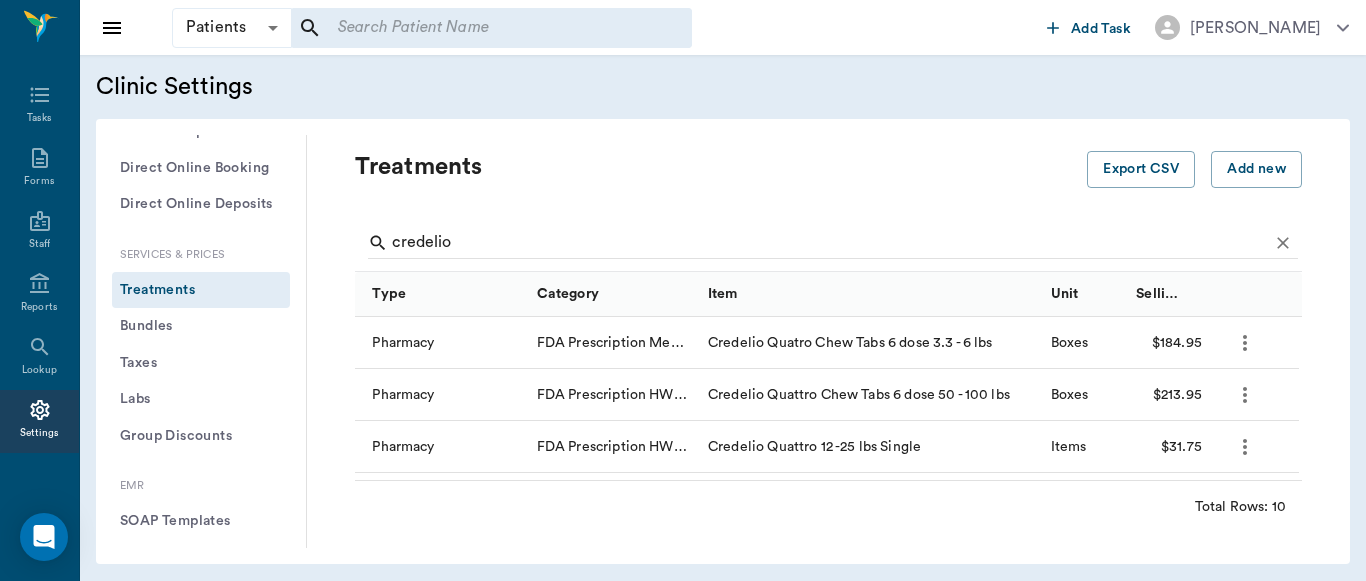 click 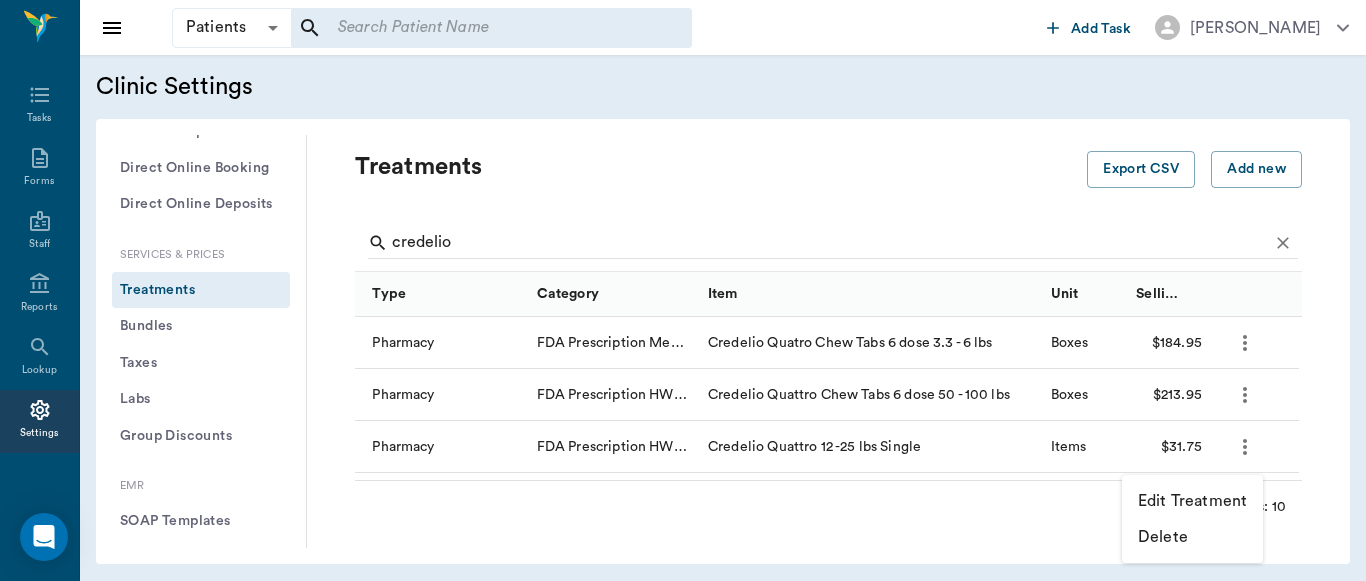click on "Edit Treatment" at bounding box center (1192, 501) 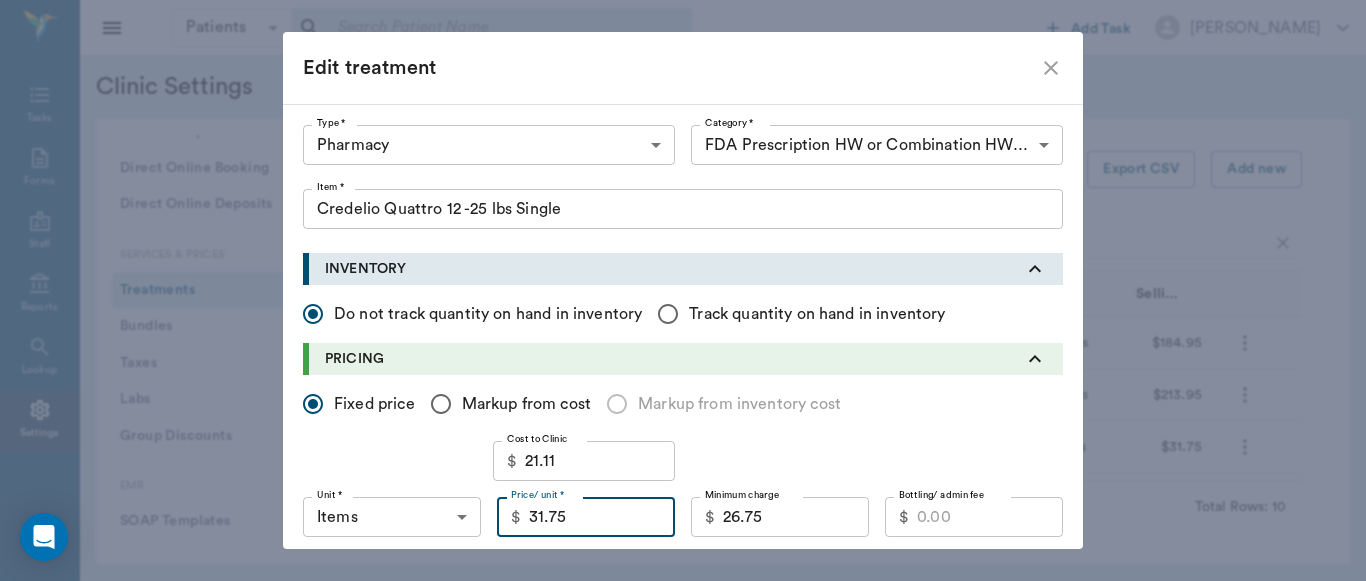 click on "31.75" at bounding box center (602, 517) 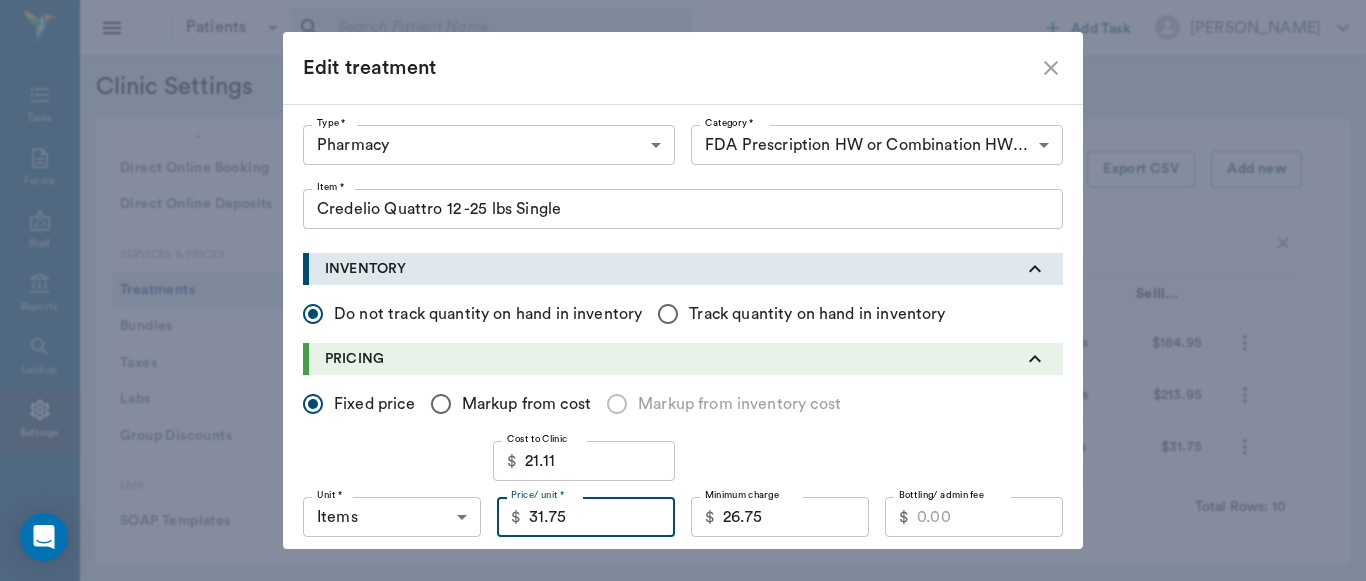 click on "26.75" at bounding box center (796, 517) 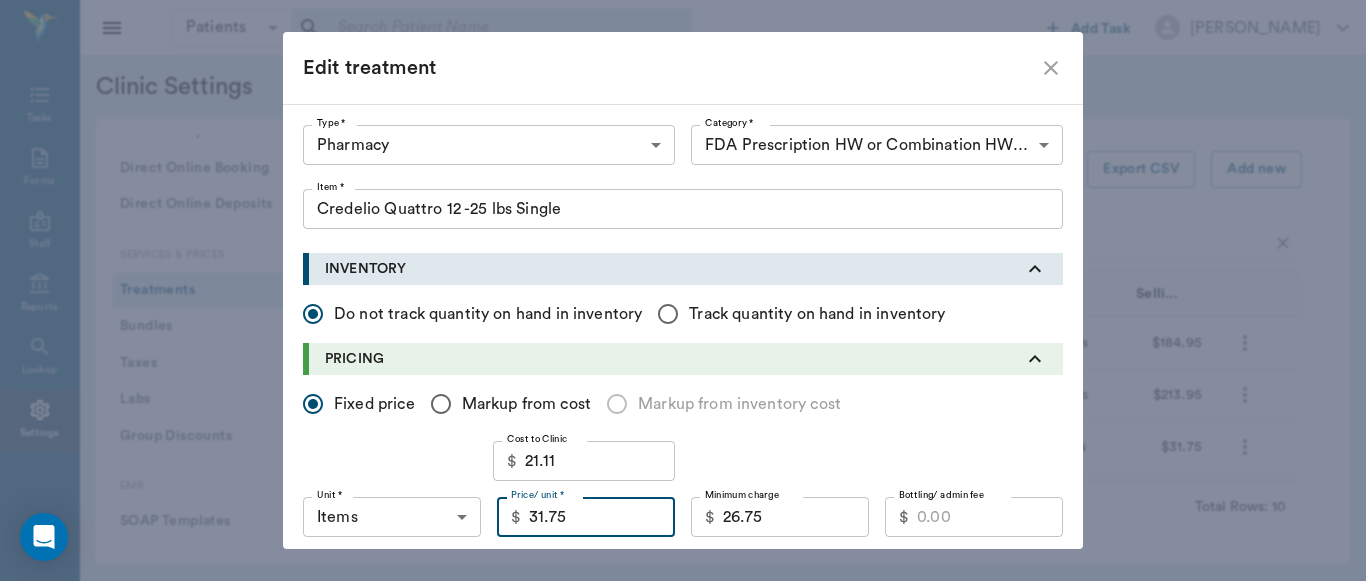 click on "31.75" at bounding box center (602, 517) 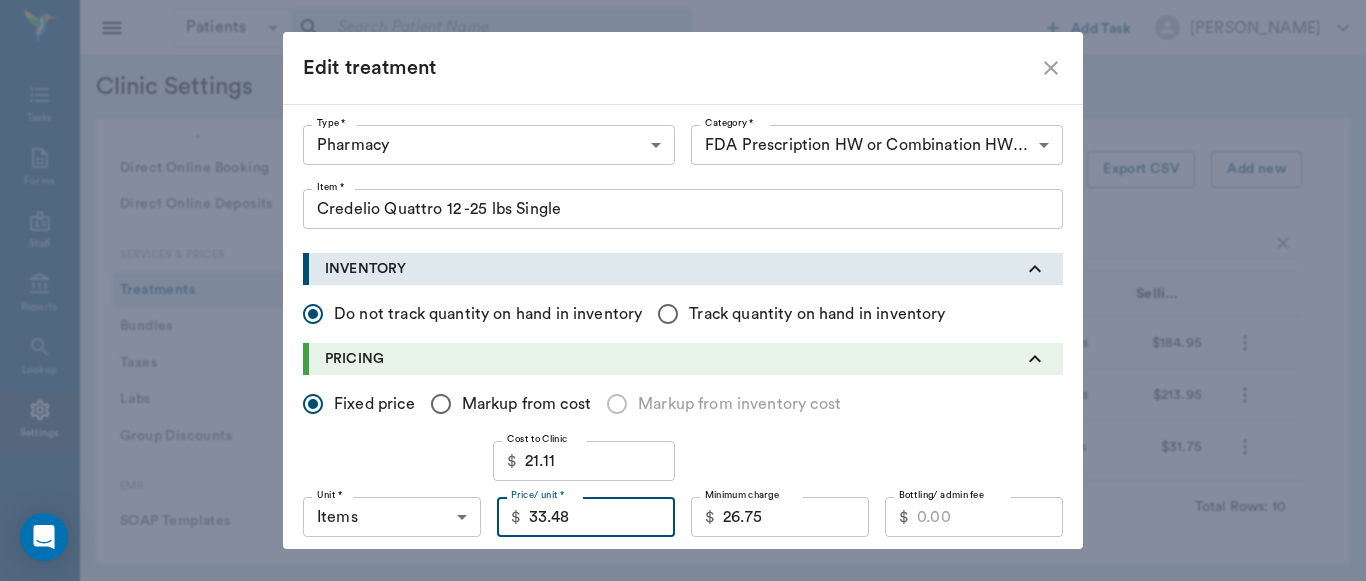 type on "33.48" 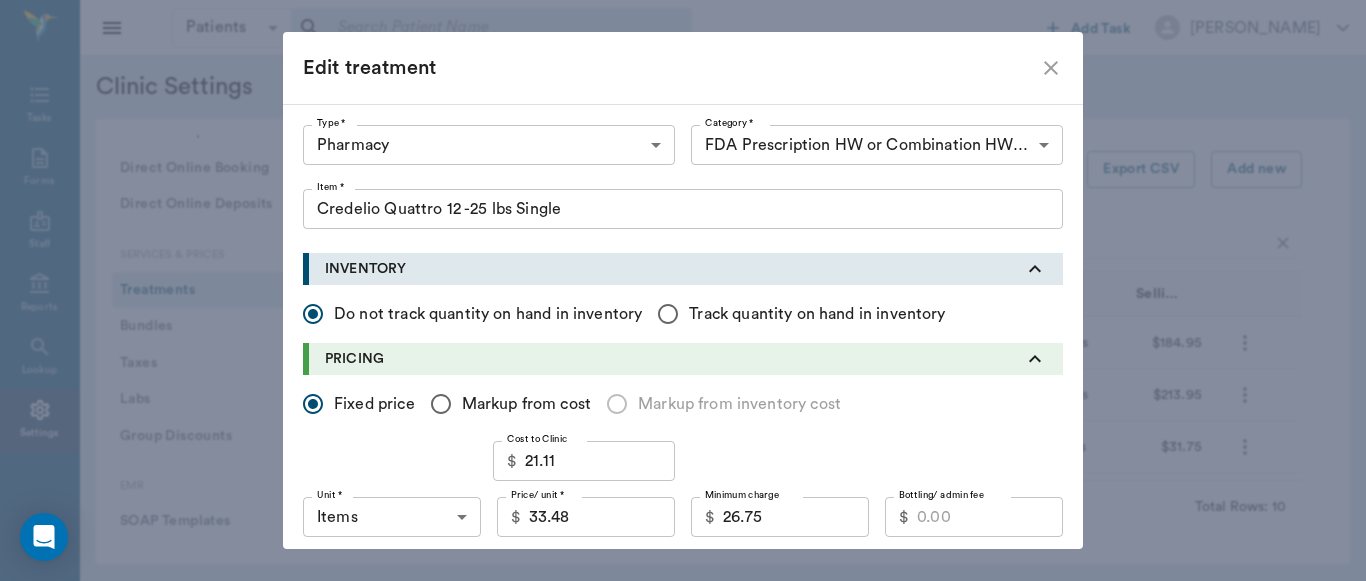 scroll, scrollTop: 124, scrollLeft: 0, axis: vertical 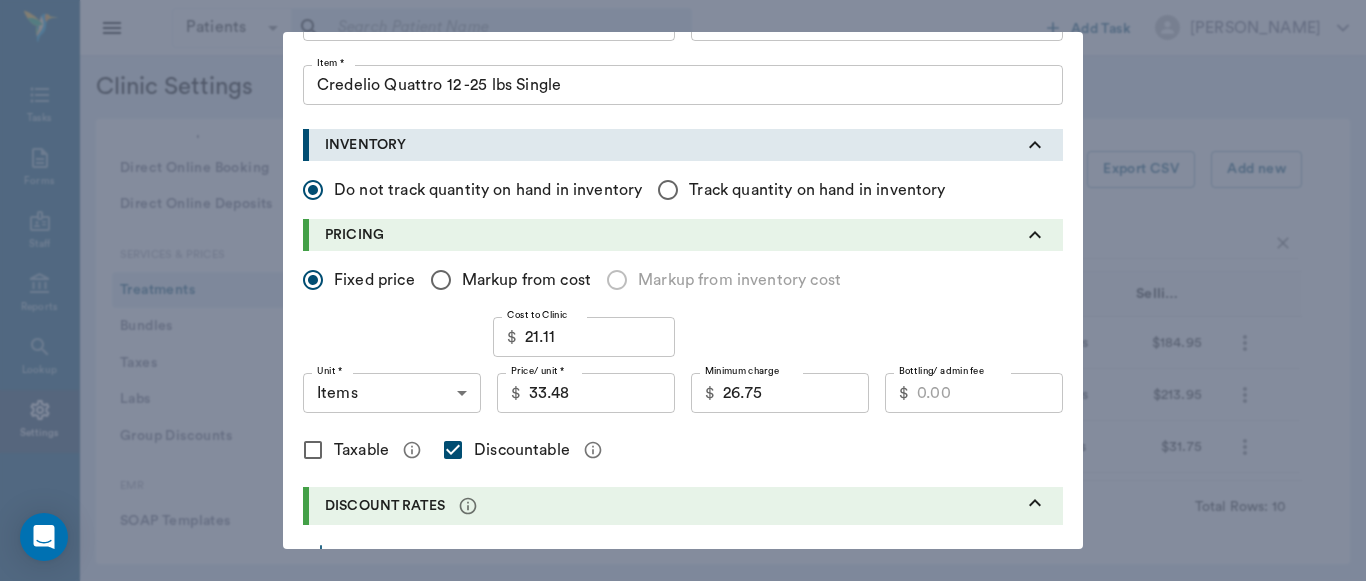 click on "26.75" at bounding box center (796, 393) 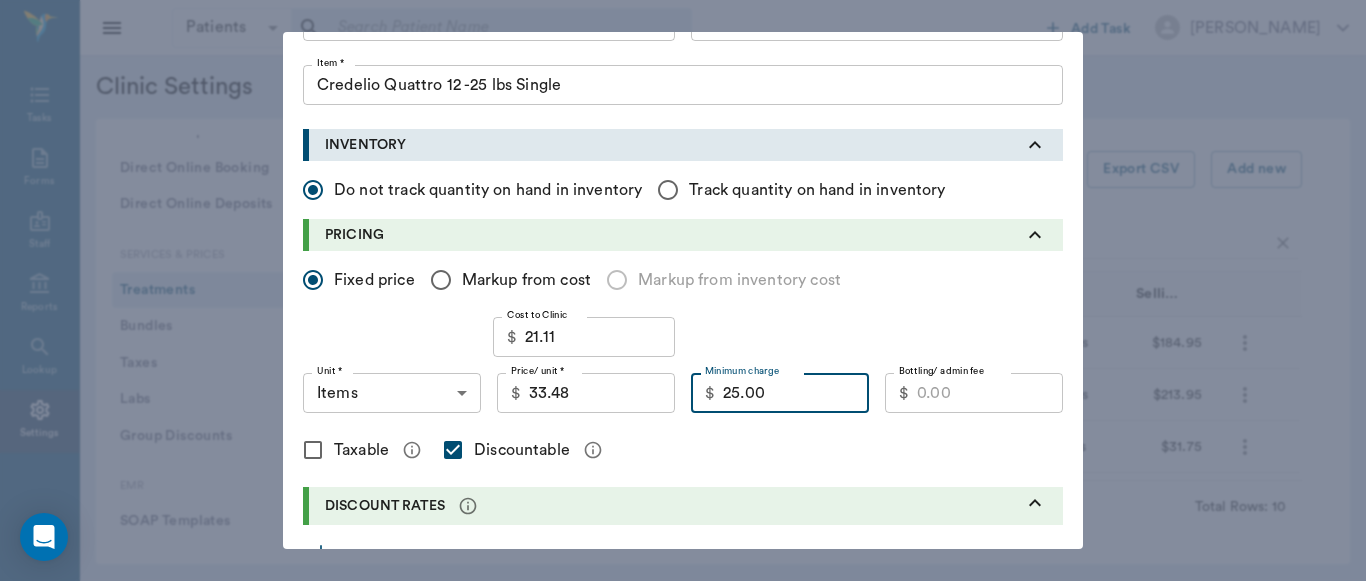 type on "25.00" 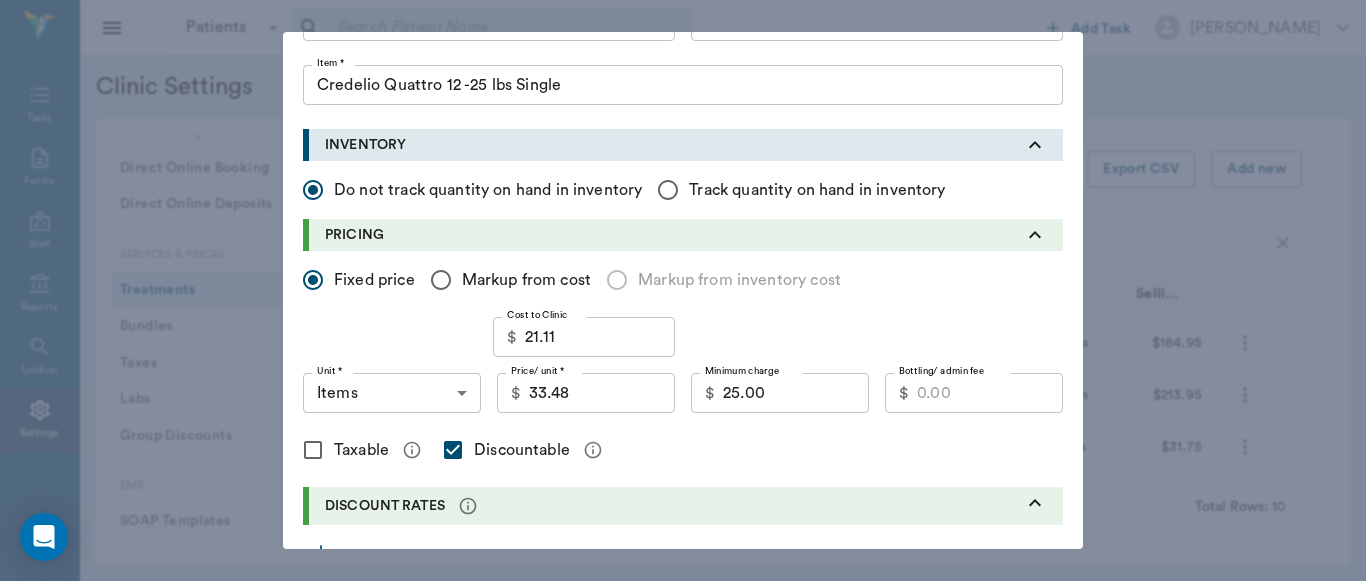 click on "Update" at bounding box center (1023, 1289) 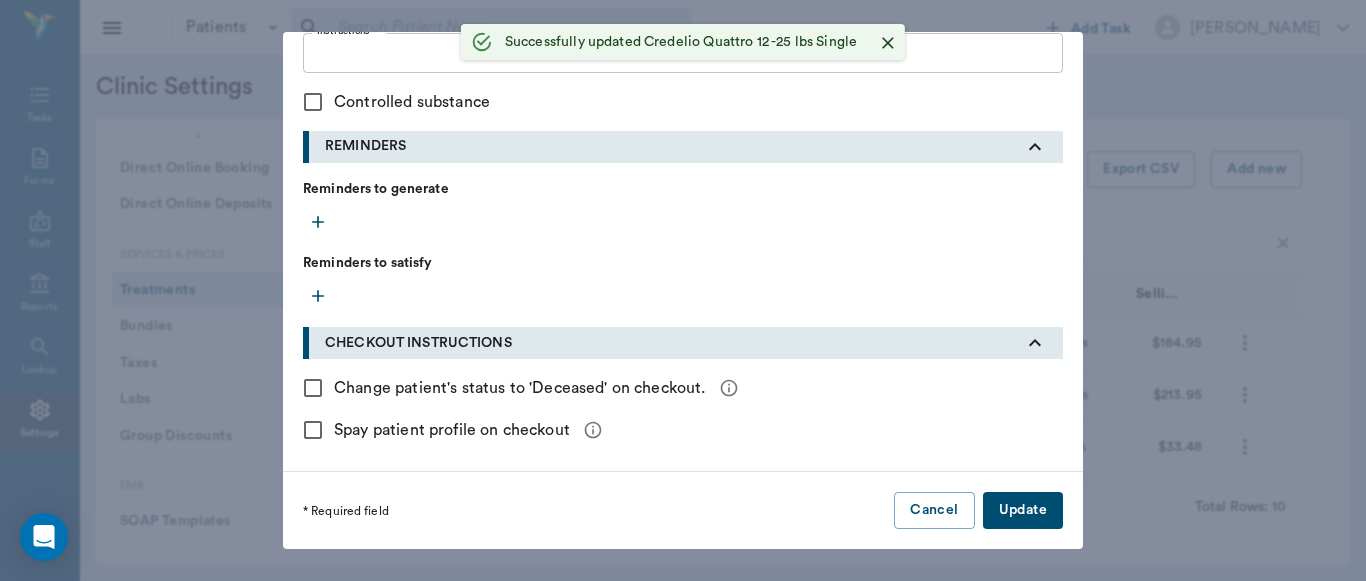 click on "Update" at bounding box center [1023, 510] 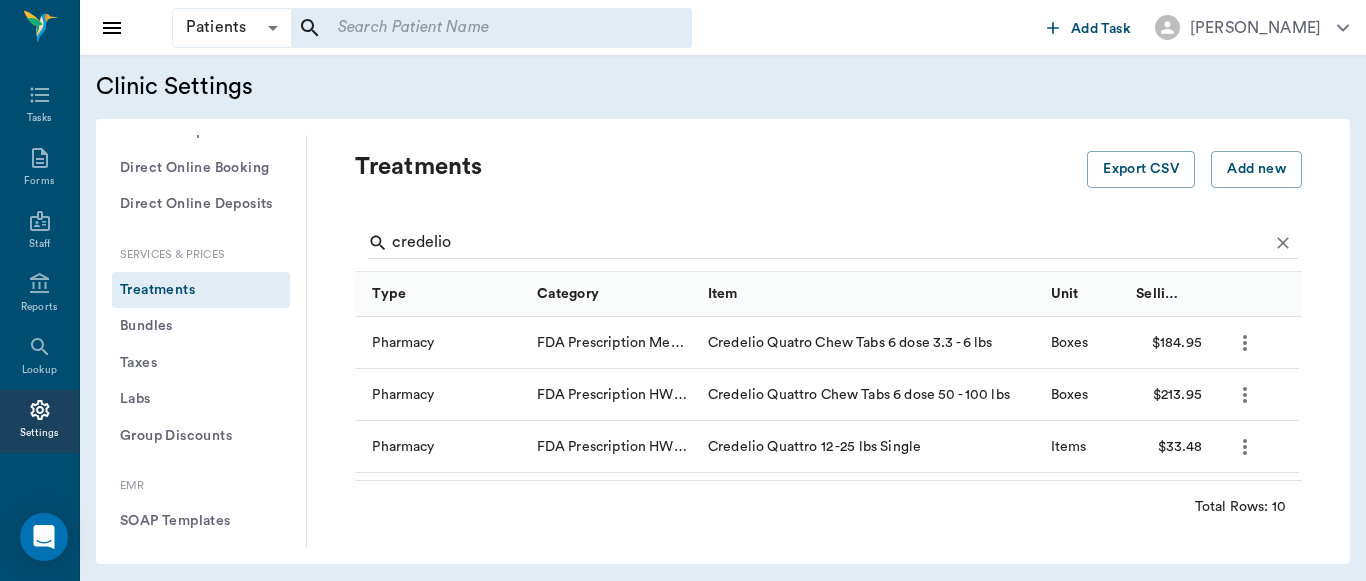 click on "Add new treatment Type * ​ Type * Category * ​ Category * Item * Item * Instructions x Instructions INVENTORY Do not track quantity on hand in inventory Track quantity on hand in inventory PRICING Fixed price Markup from cost Markup from inventory cost Cost to Clinic $ 21.11 Cost to Clinic Unit * ​ Unit * Price/ unit * $ 33.48 Price/ unit * Minimum charge $ 25.00 Minimum charge Bottling/ admin fee $ Bottling/ admin fee Taxable Discountable DISCOUNT RATES DISCHARGE DOCUMENTS Upload File CHECKOUT INSTRUCTIONS Change patient's status to 'Deceased' on checkout. Spay patient profile on checkout * Required field Cancel Add" at bounding box center (683, 290) 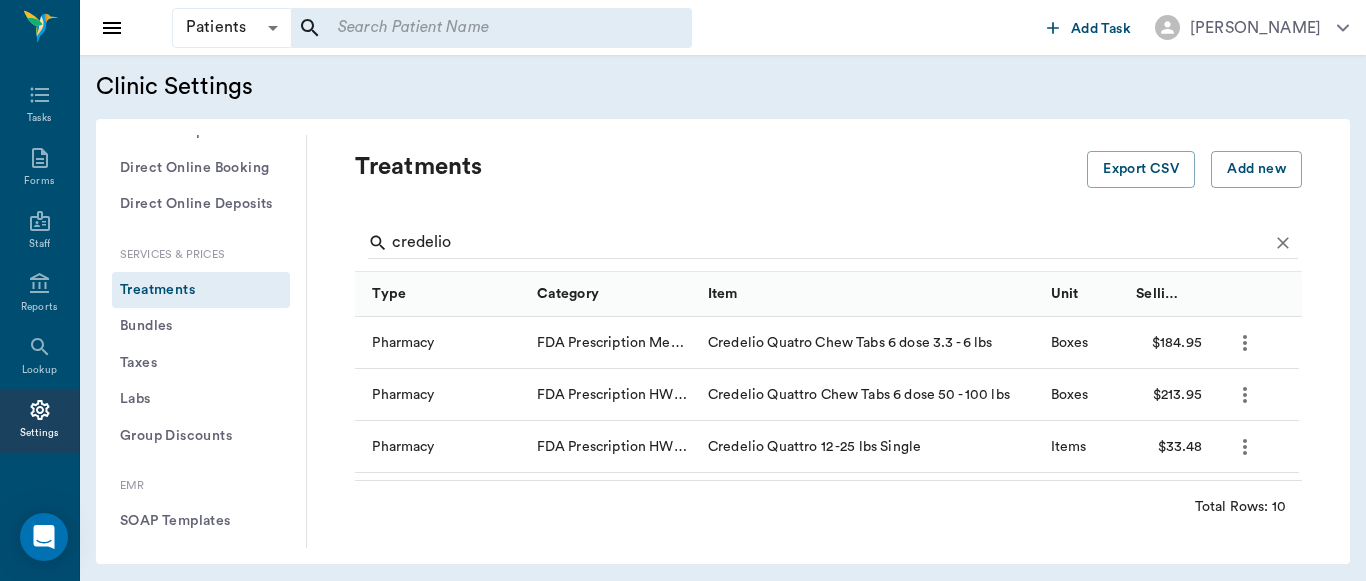scroll, scrollTop: 226, scrollLeft: 0, axis: vertical 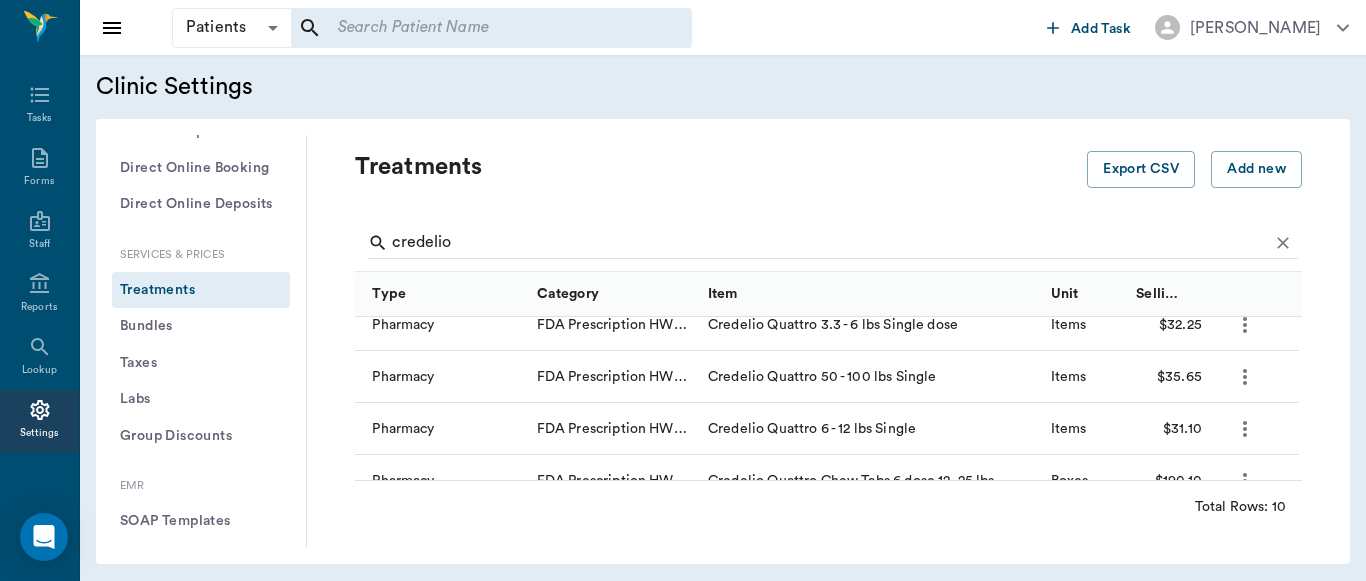 click 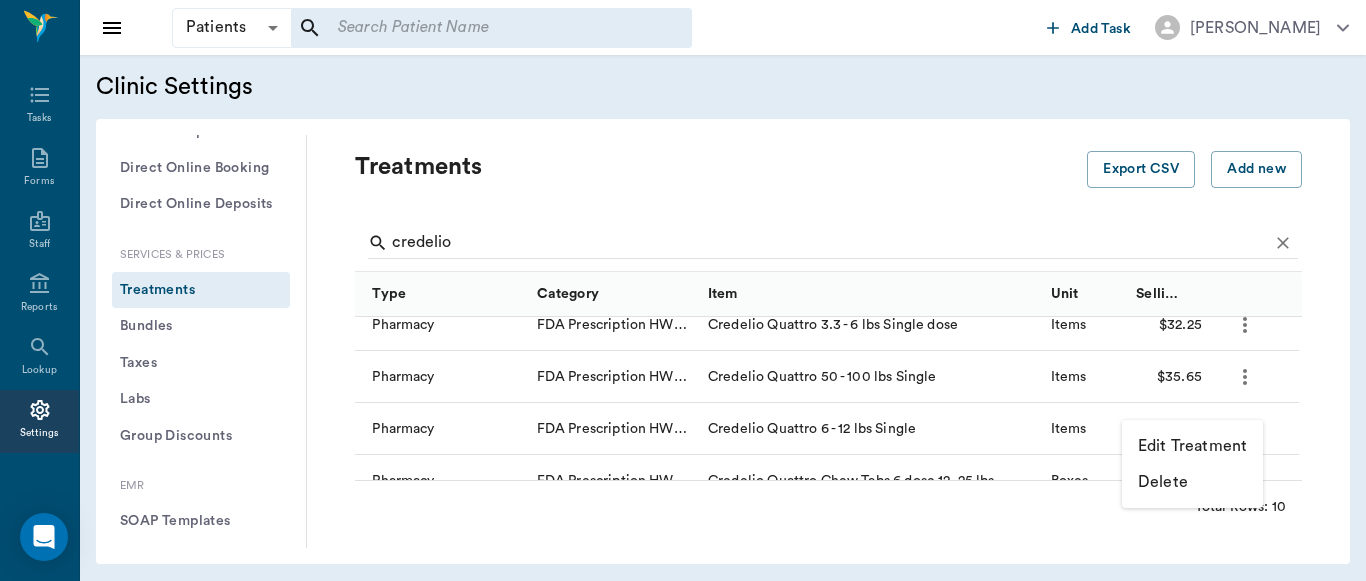 click on "Edit Treatment" at bounding box center [1192, 446] 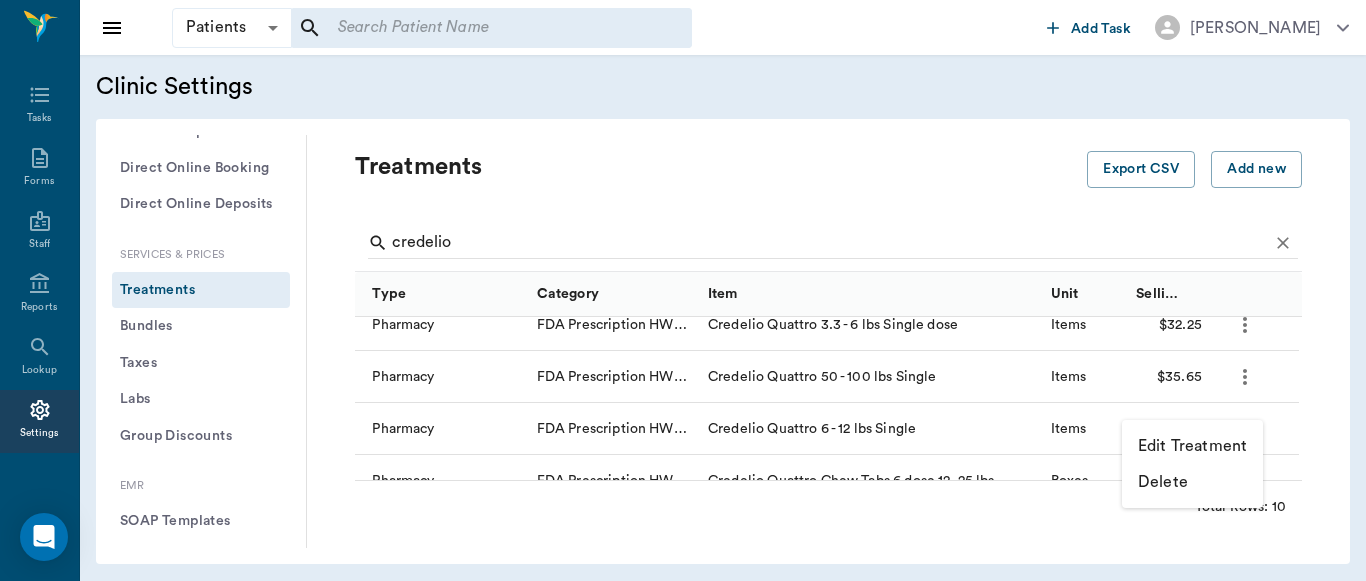 scroll, scrollTop: 107, scrollLeft: 0, axis: vertical 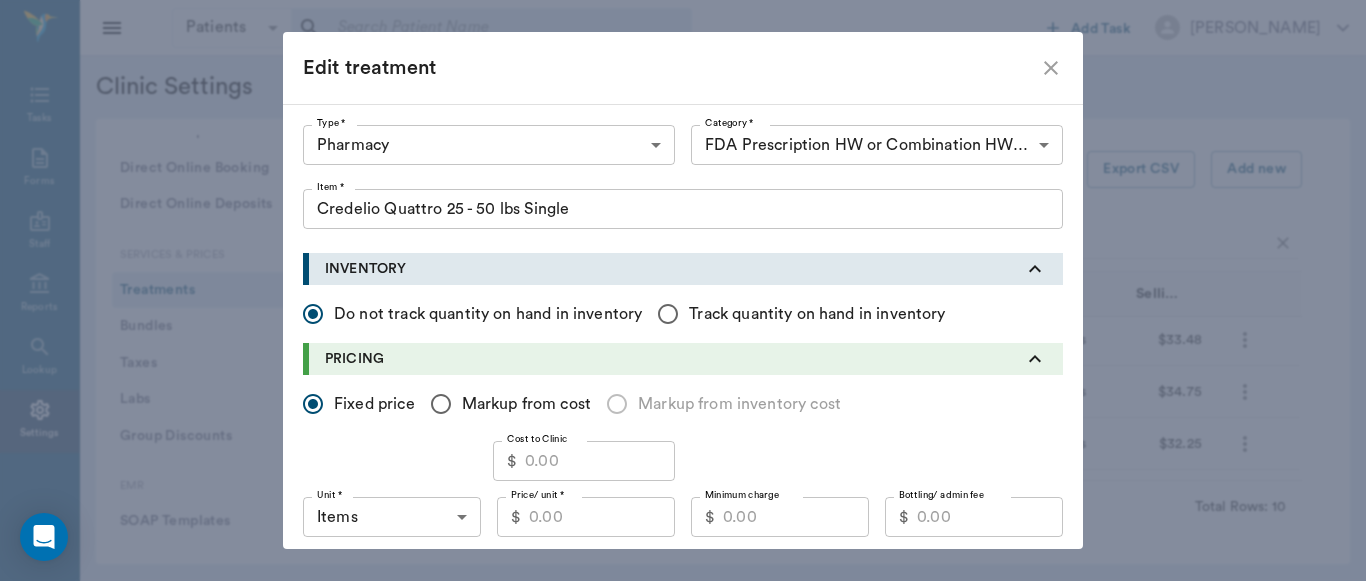 type on "5100" 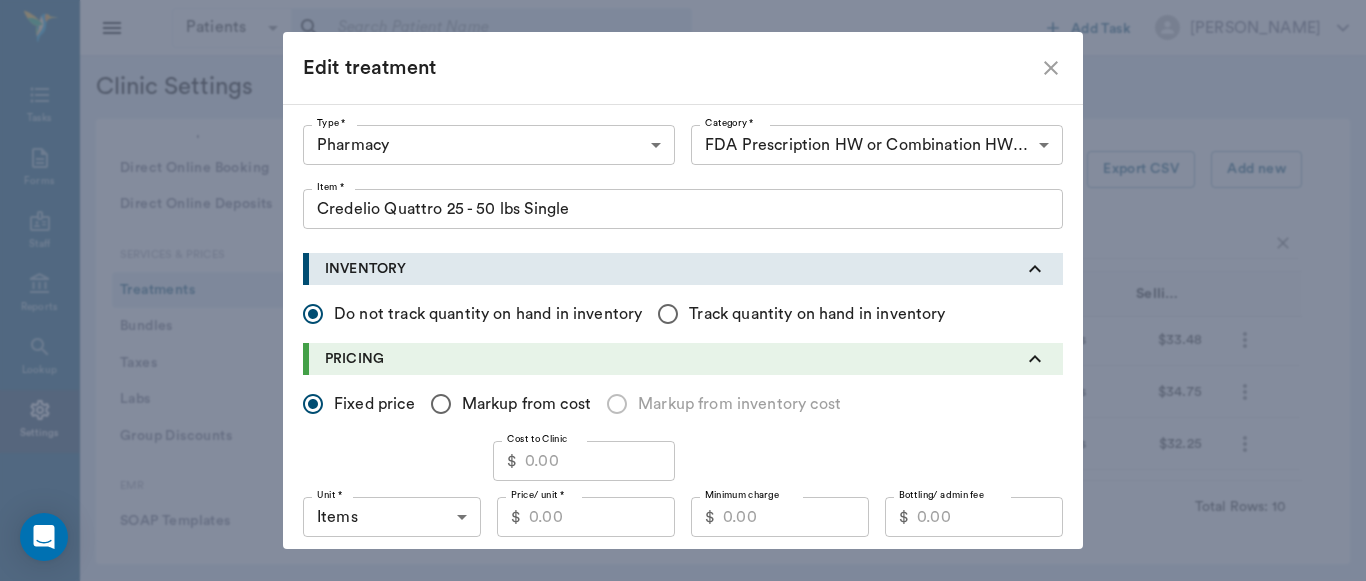 type on "5120" 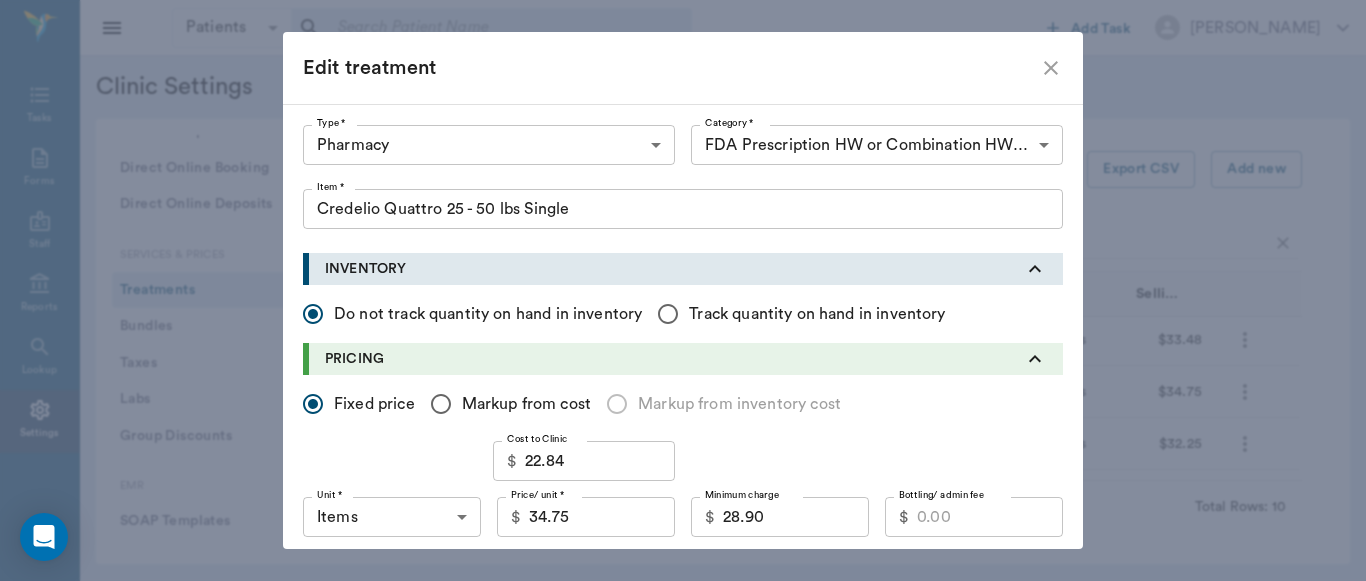 scroll, scrollTop: 355, scrollLeft: 0, axis: vertical 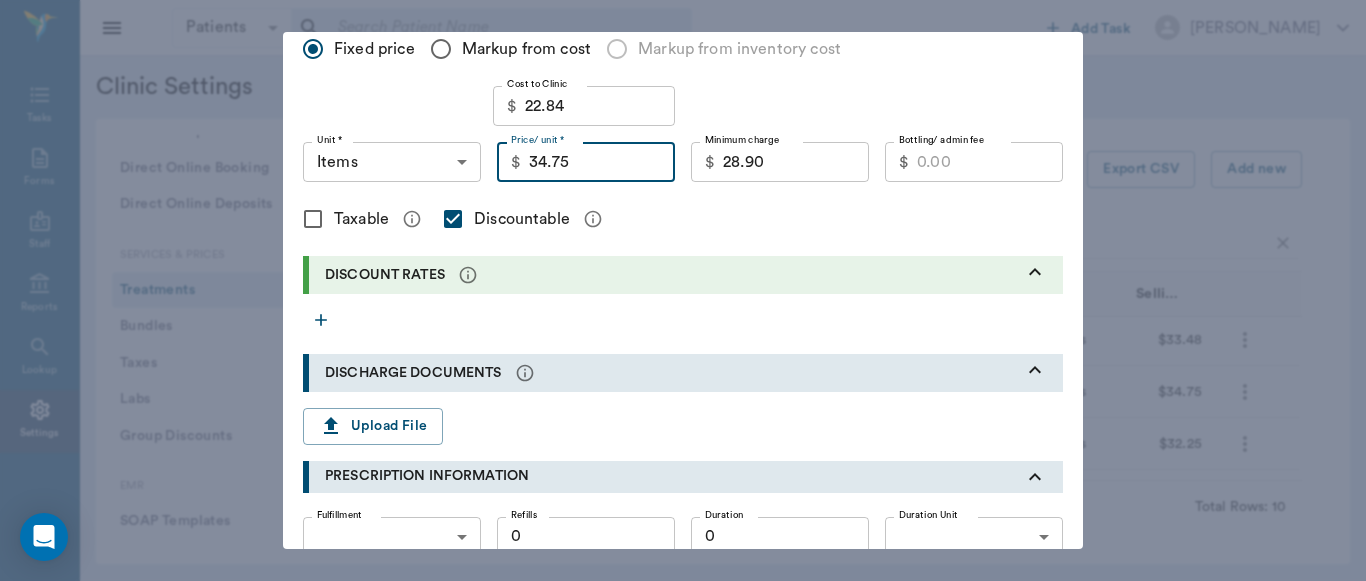 click on "34.75" at bounding box center [602, 162] 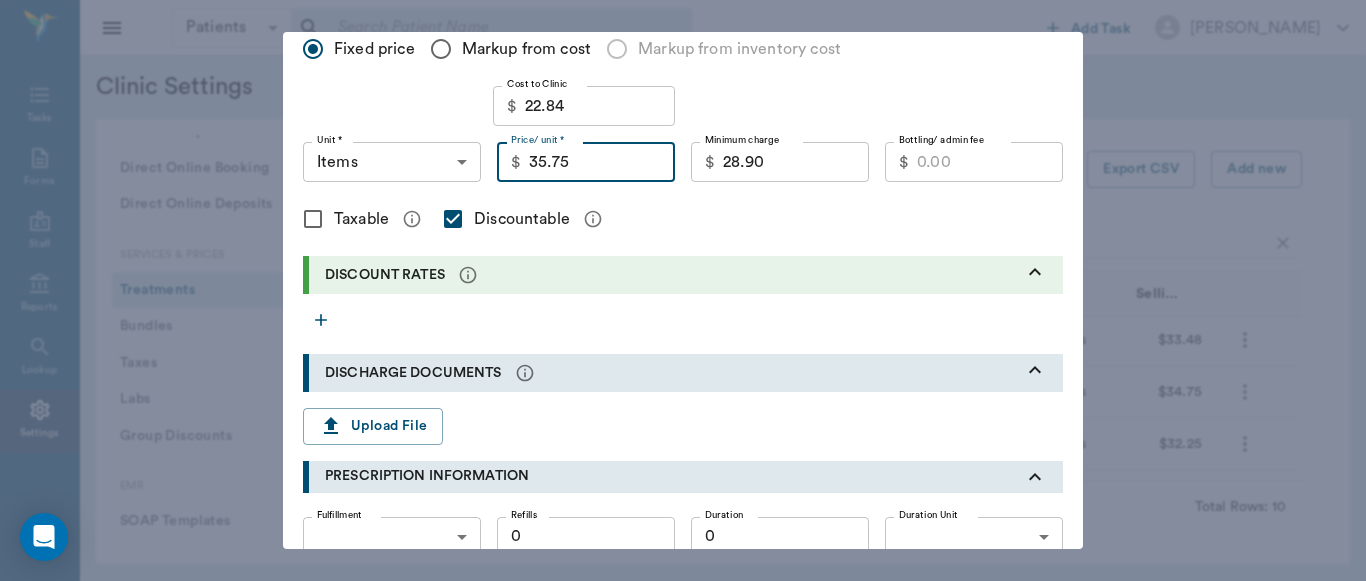 type on "35.75" 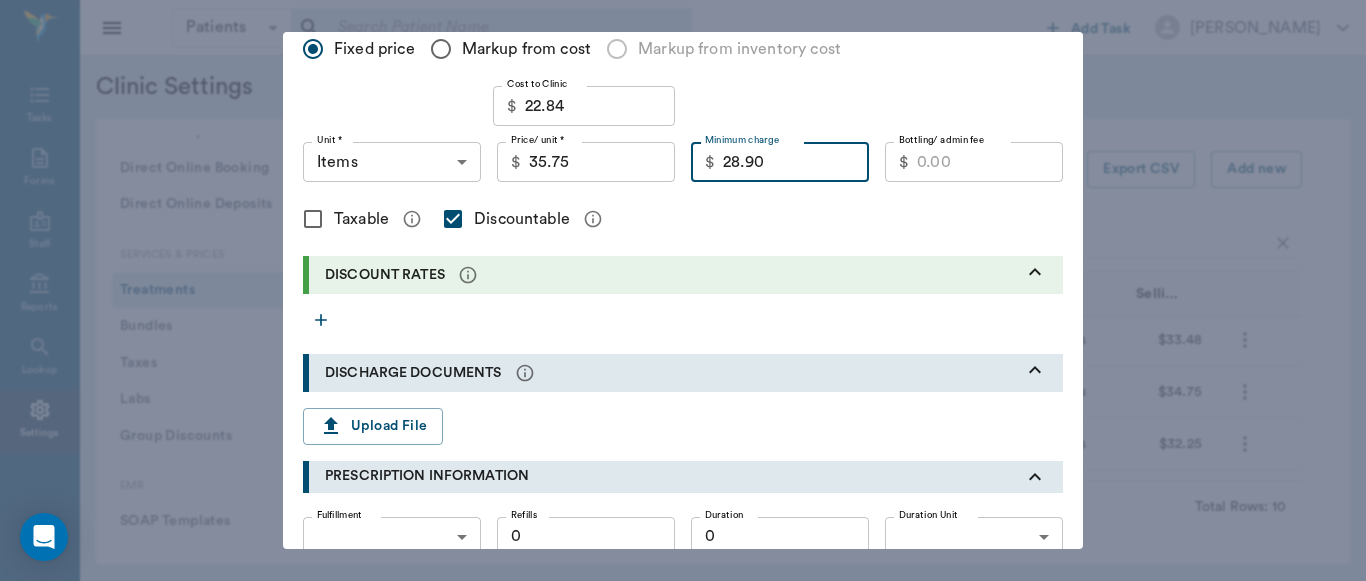 scroll, scrollTop: 234, scrollLeft: 0, axis: vertical 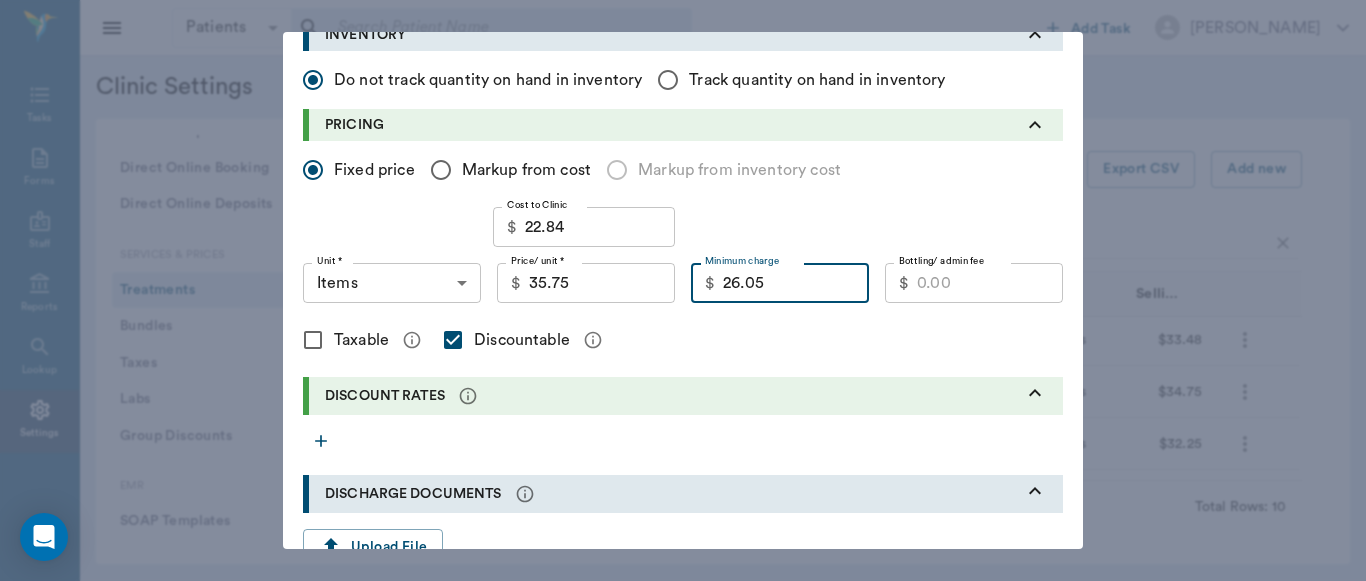 type on "26.05" 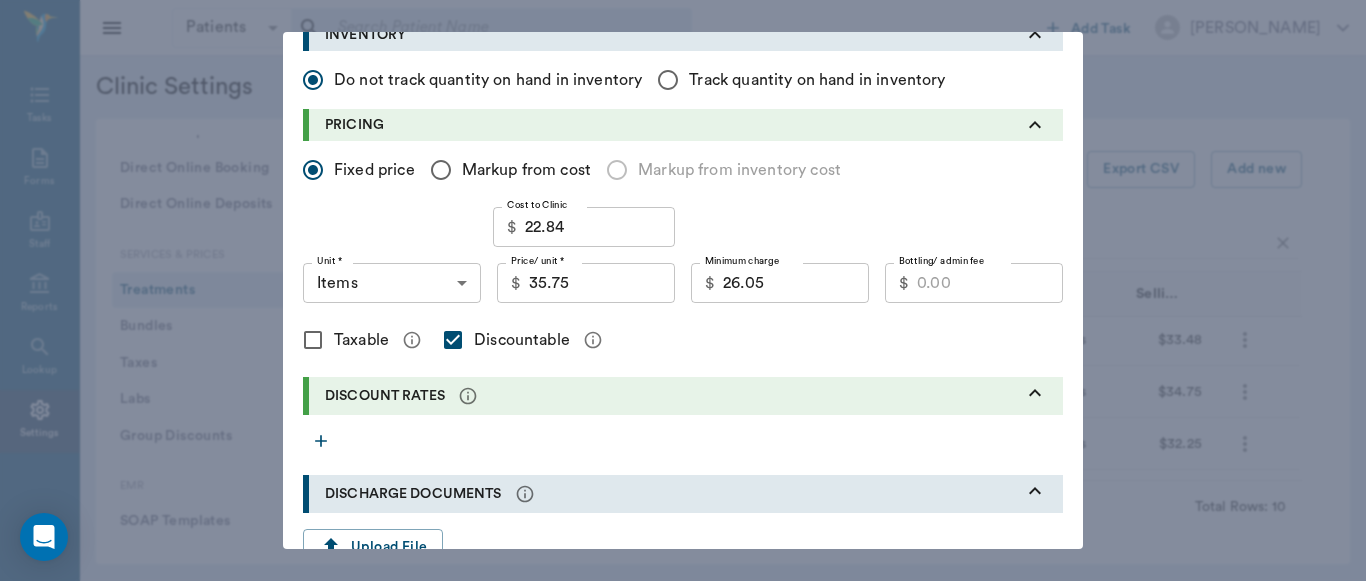 scroll, scrollTop: 903, scrollLeft: 0, axis: vertical 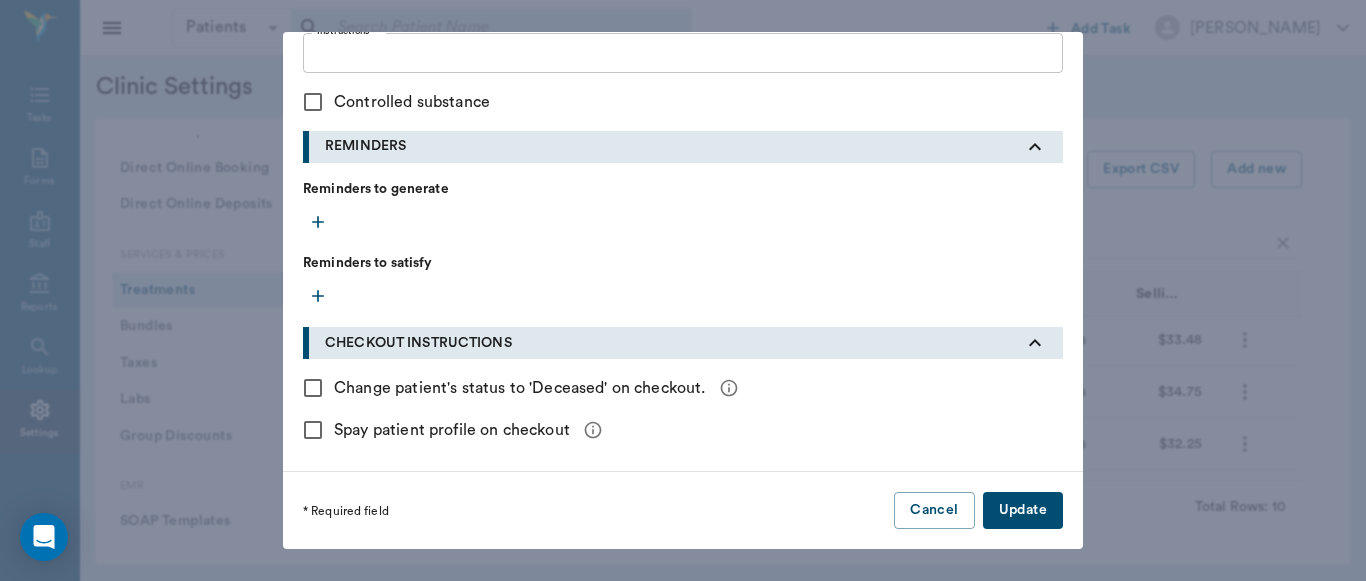 click on "Update" at bounding box center (1023, 510) 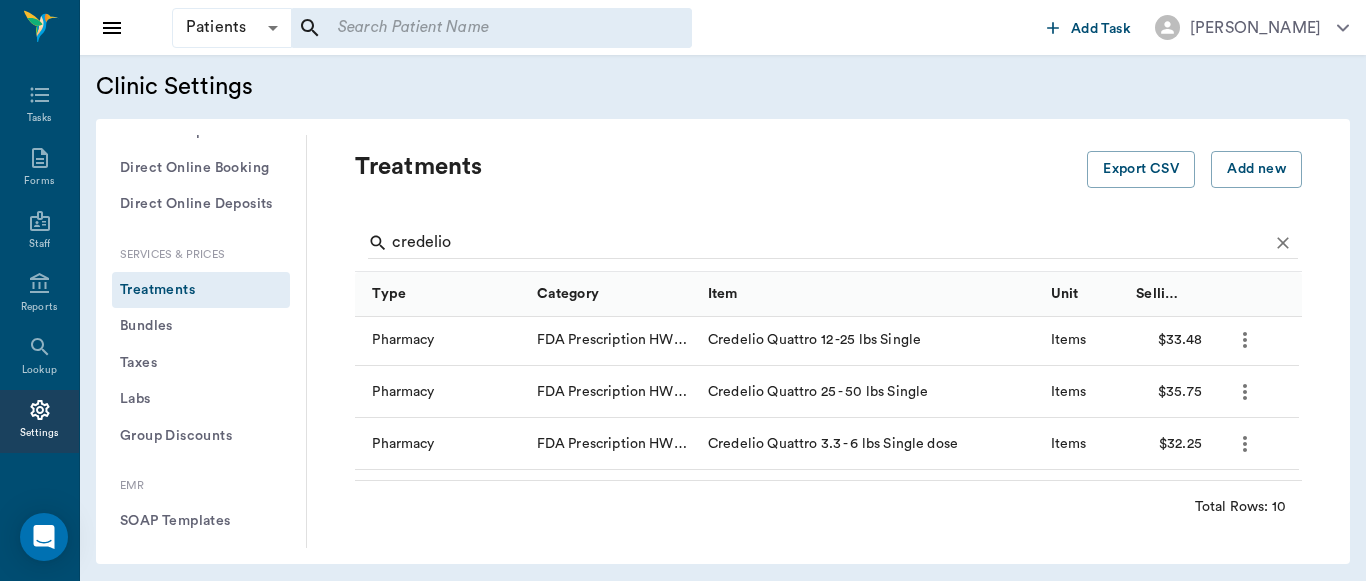 click 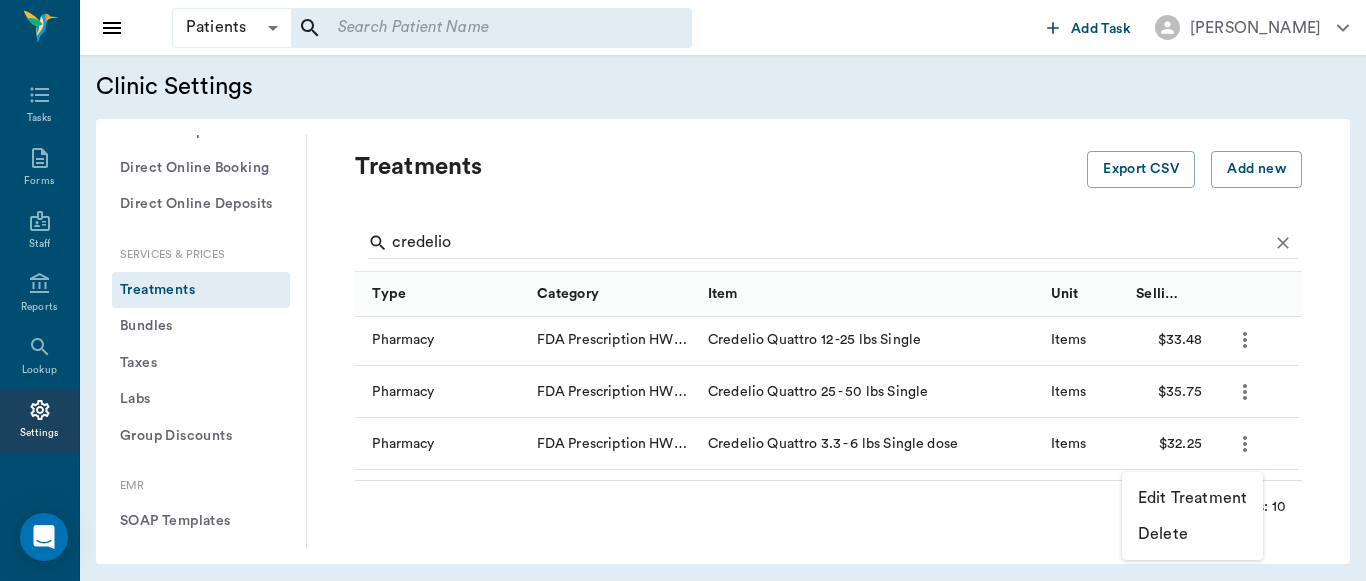click on "Edit Treatment" at bounding box center (1192, 498) 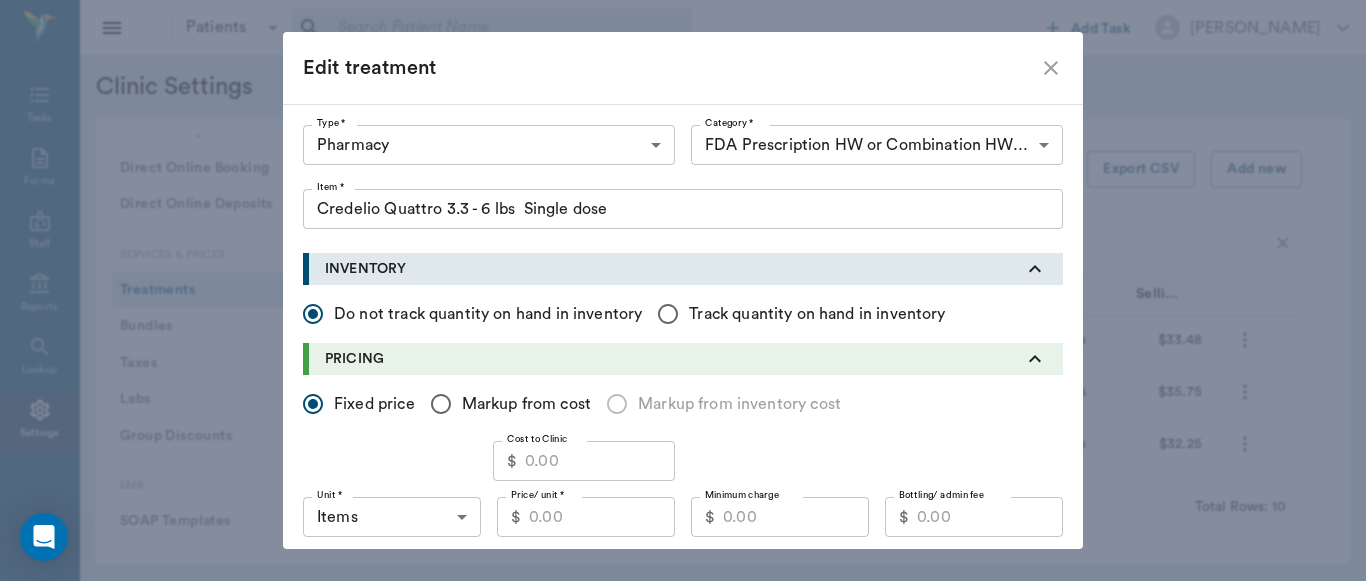 type on "5100" 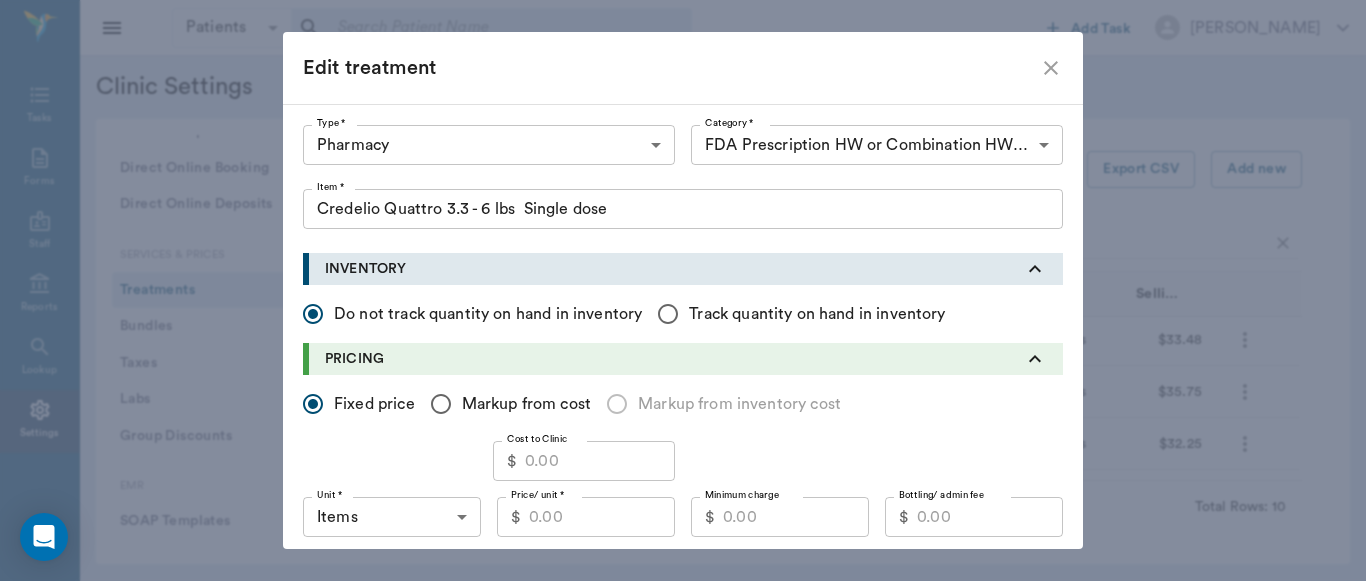 type on "5120" 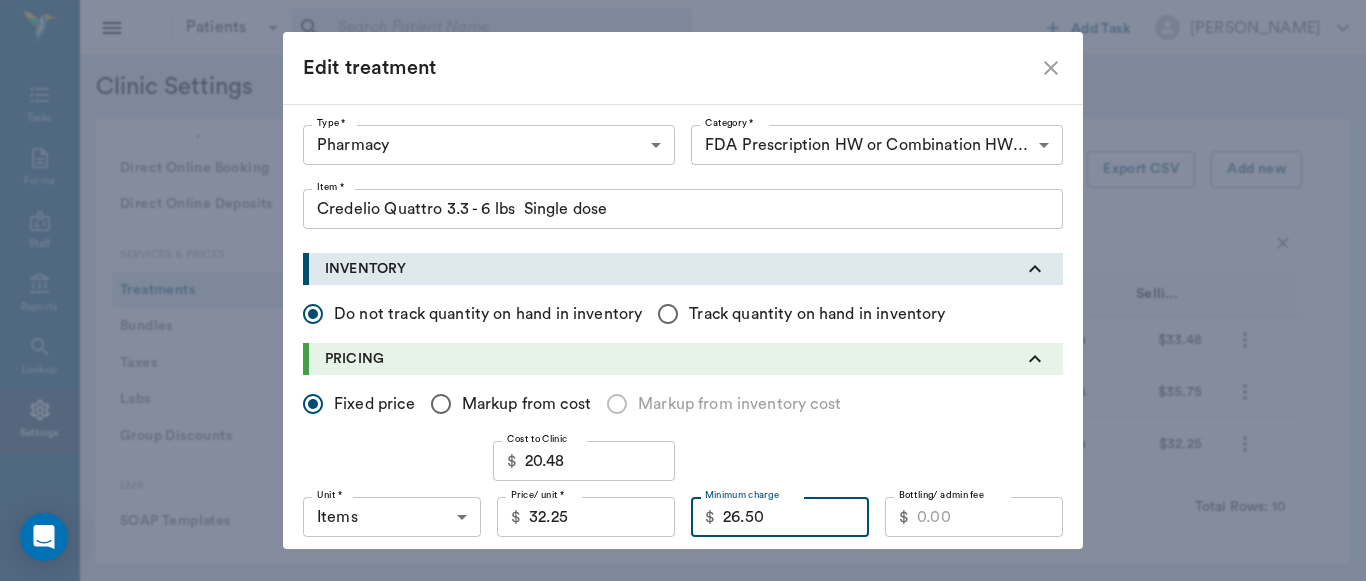click on "26.50" at bounding box center [796, 517] 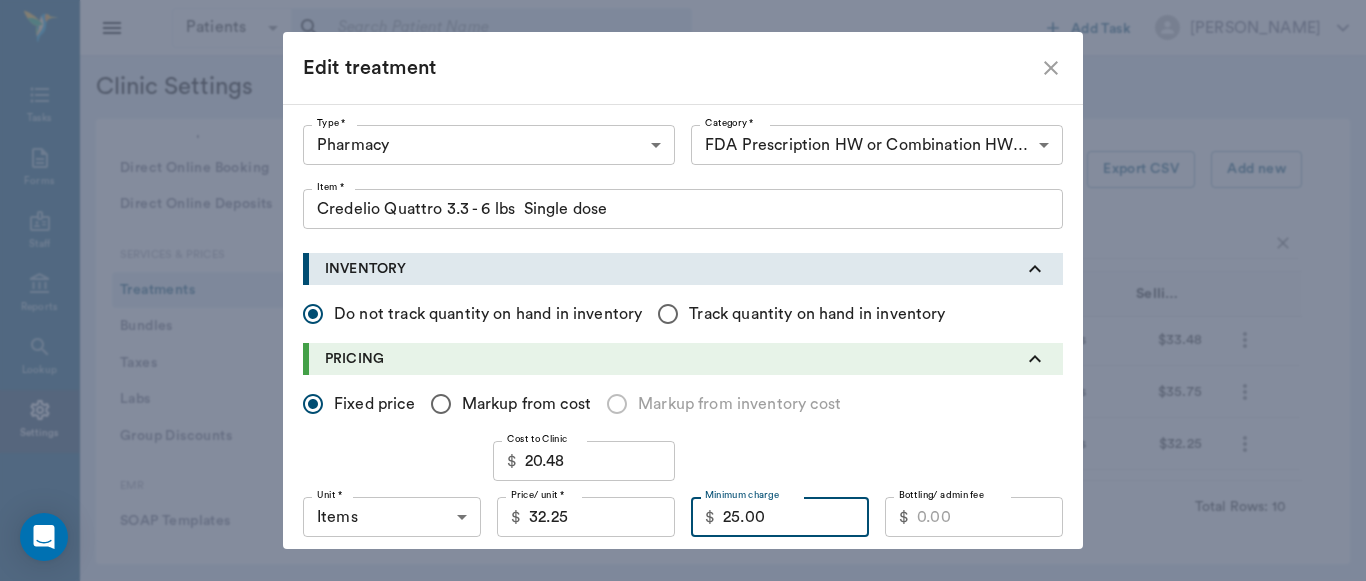 type on "25.00" 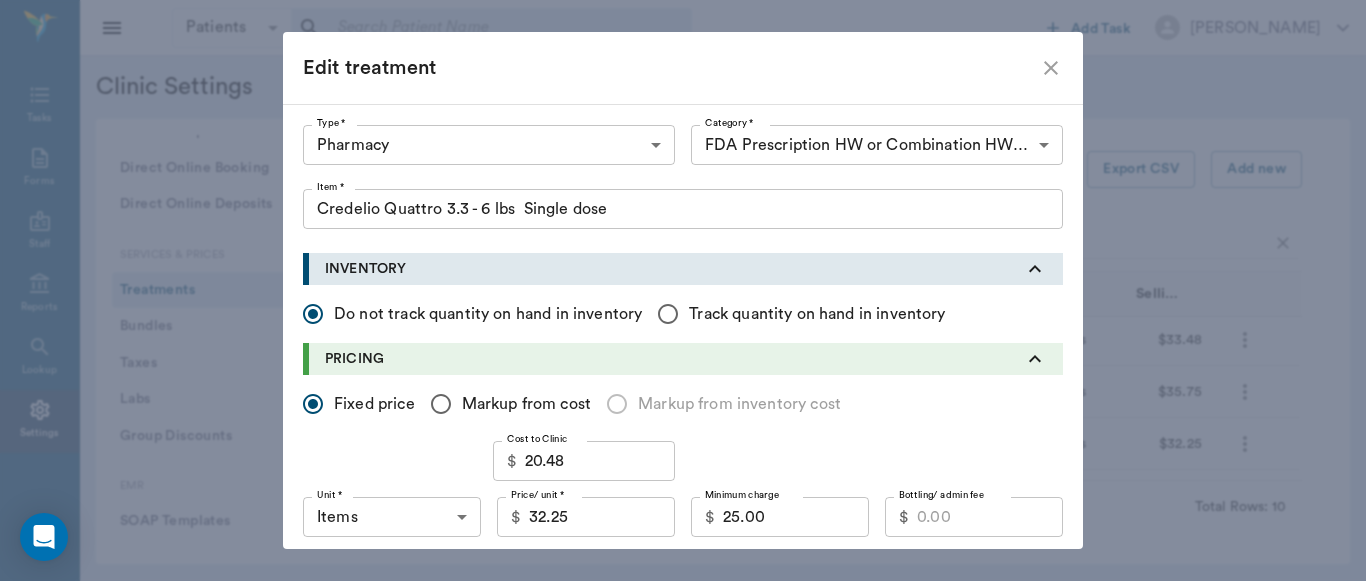 click on "Update" at bounding box center (1023, 1413) 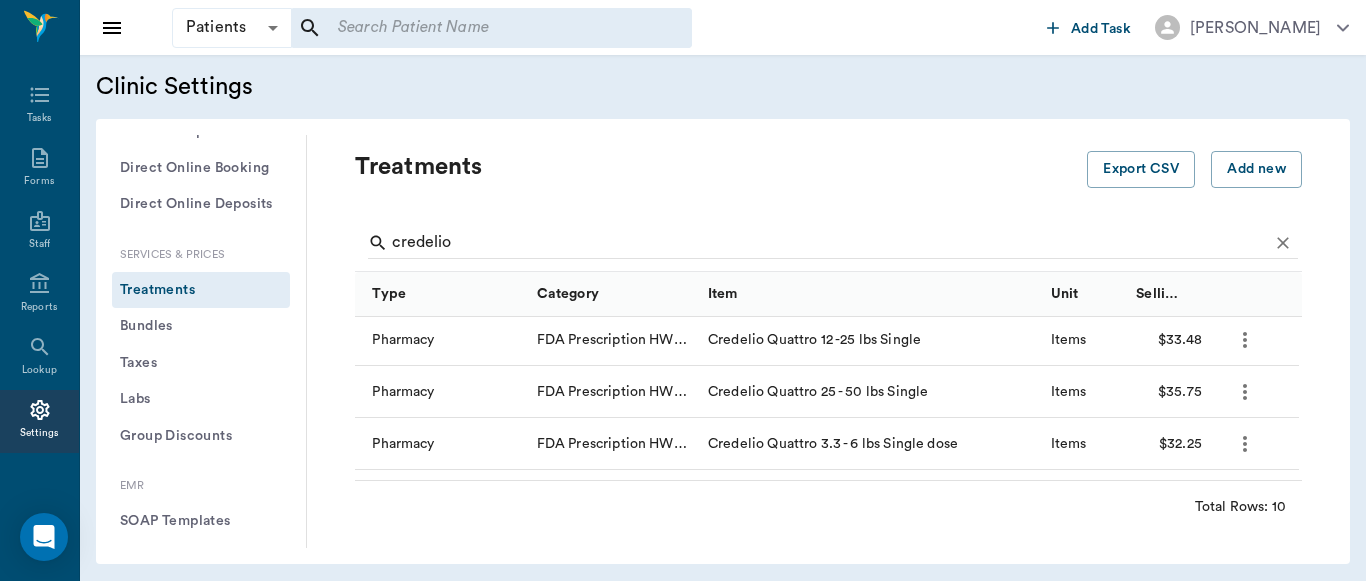 scroll, scrollTop: 0, scrollLeft: 0, axis: both 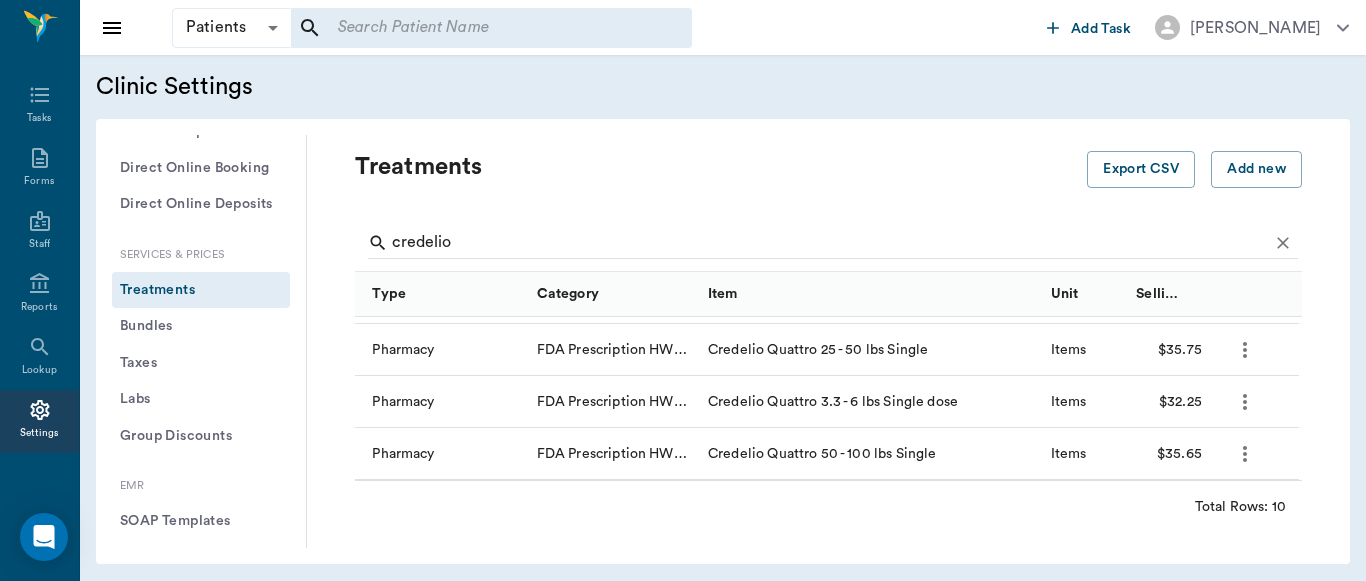 click 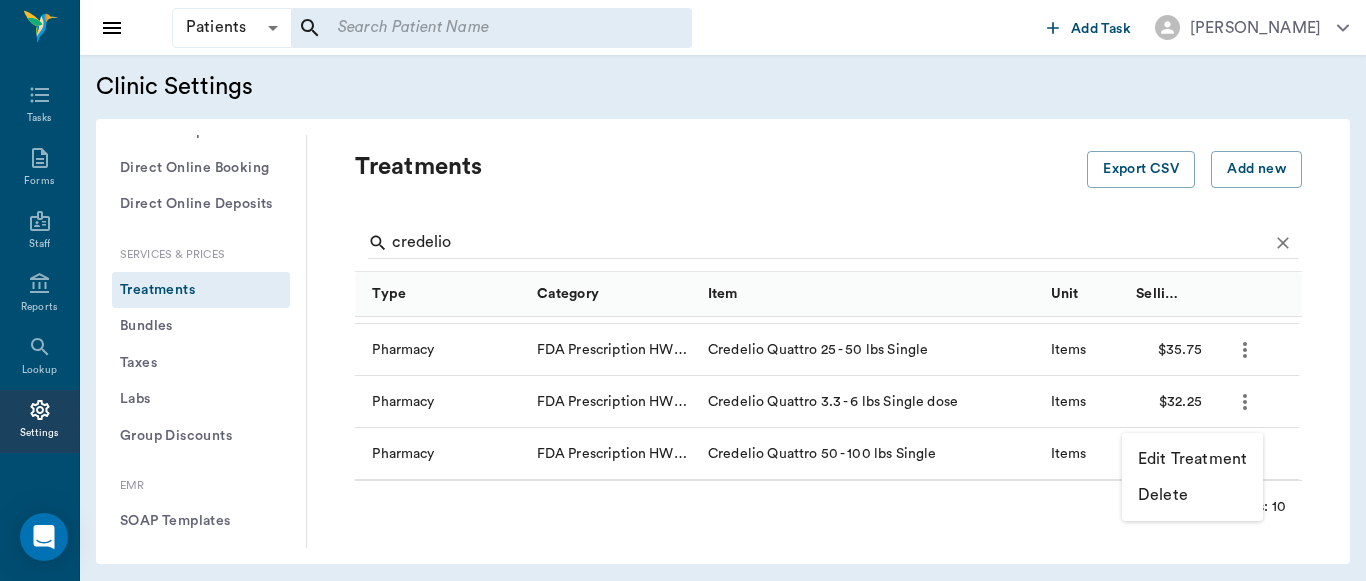 click on "Edit Treatment" at bounding box center [1192, 459] 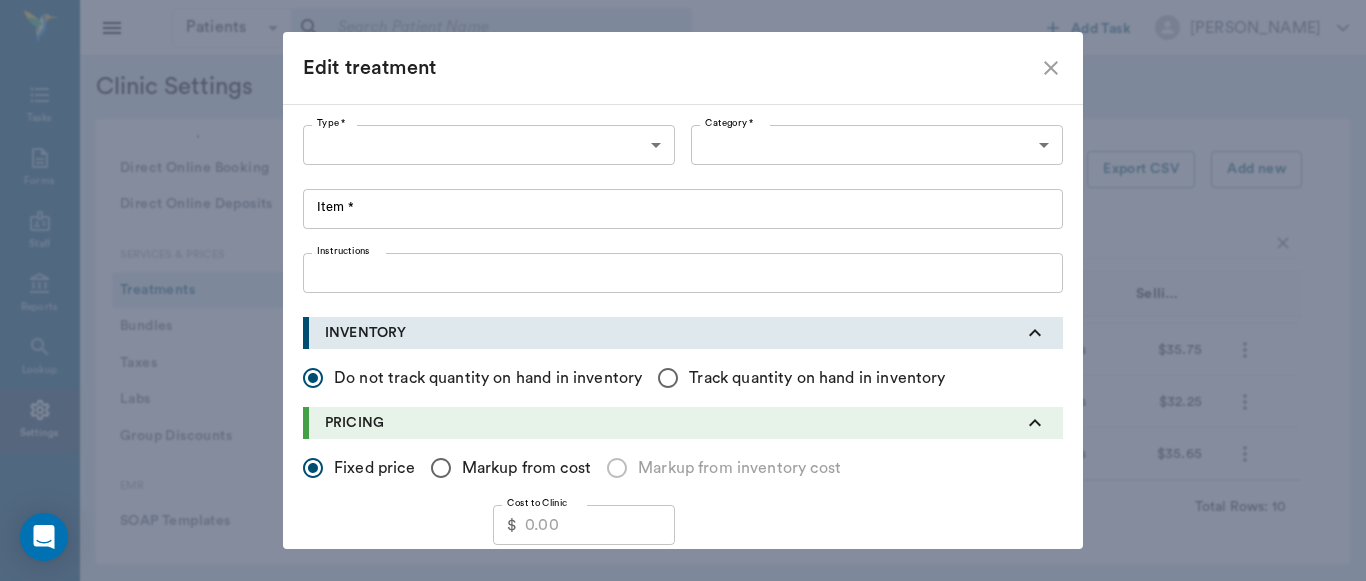 scroll, scrollTop: 198, scrollLeft: 0, axis: vertical 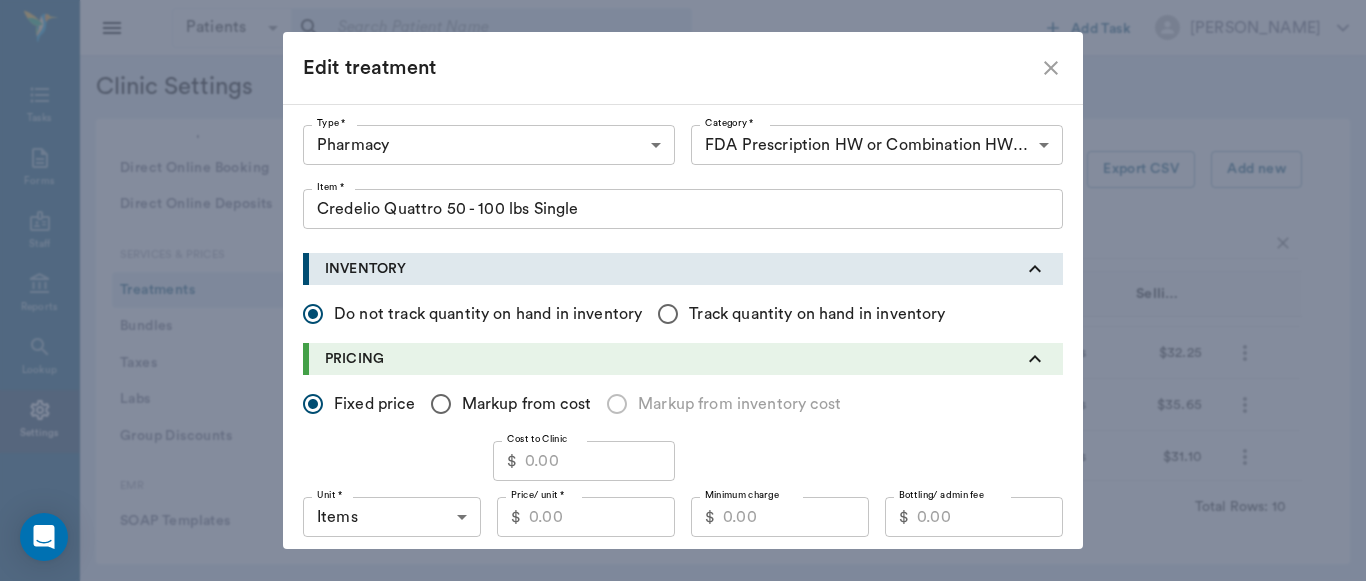 type on "5100" 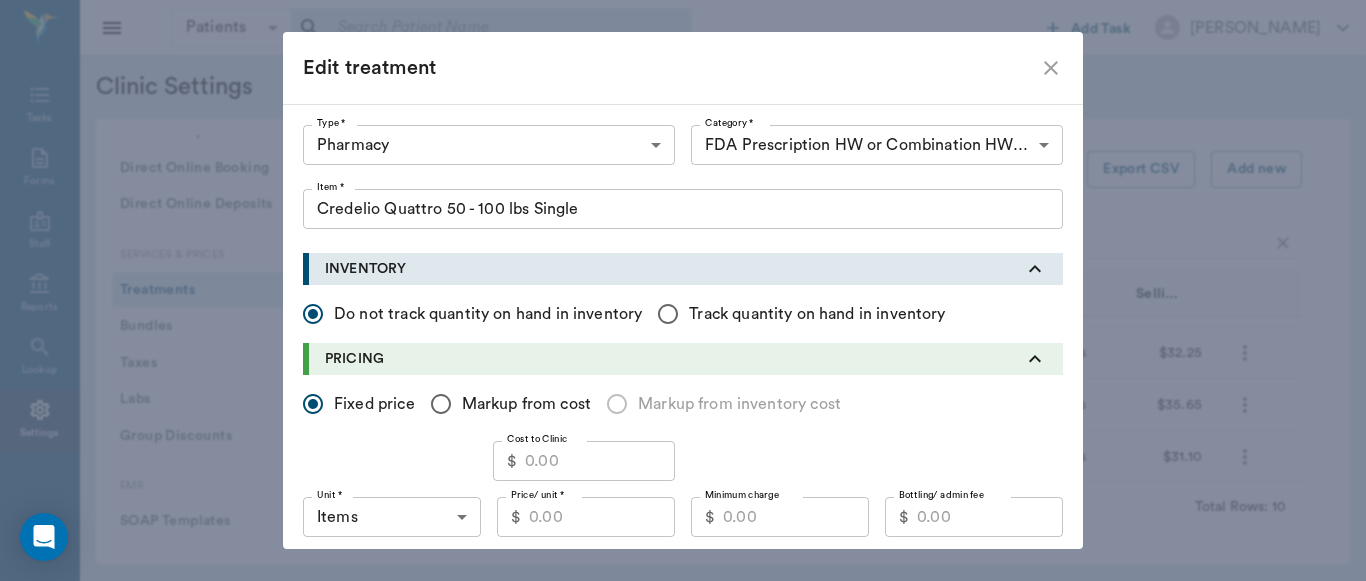 type on "5120" 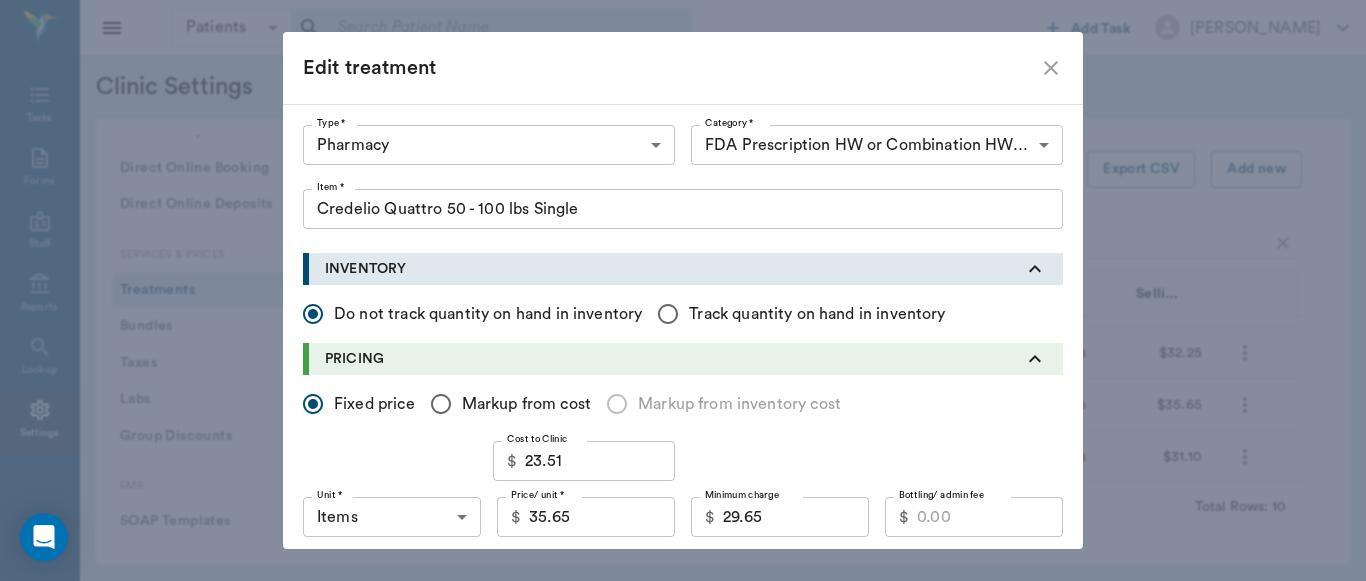 click on "35.65" at bounding box center [602, 517] 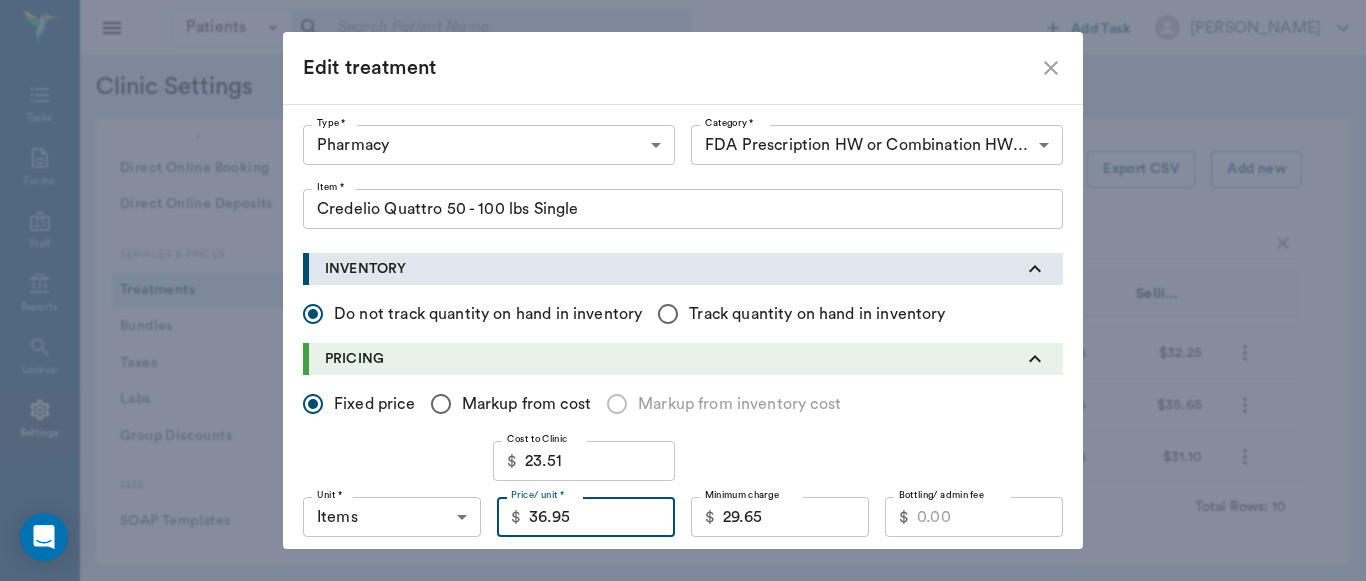 type on "36.95" 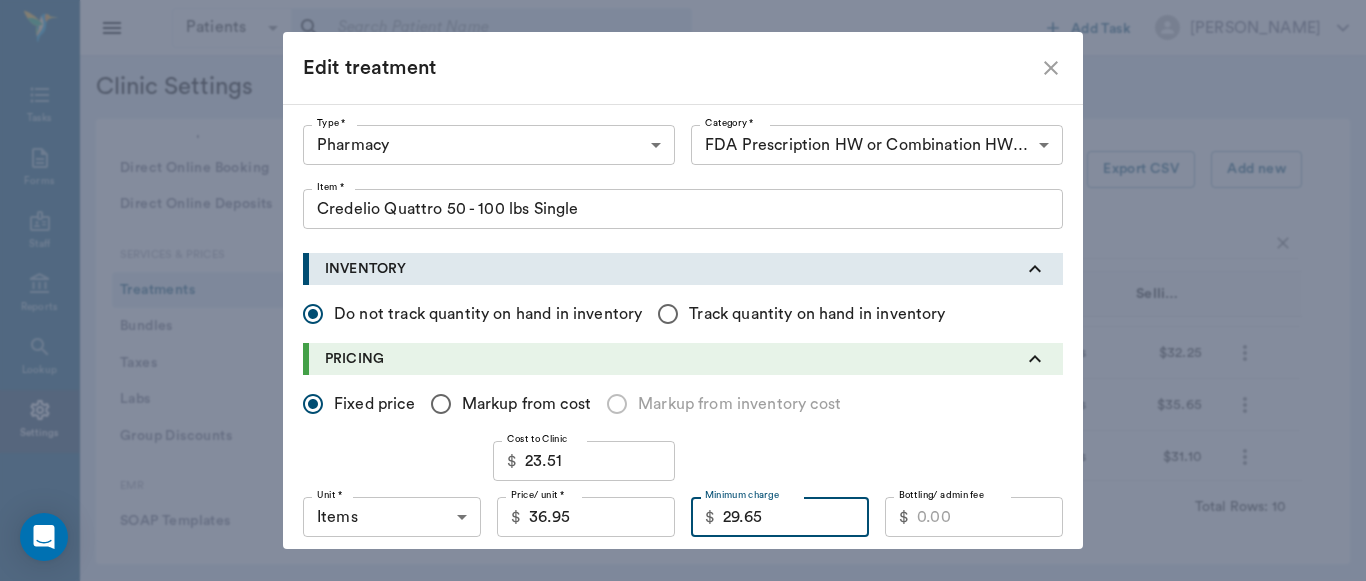 click on "29.65" at bounding box center (796, 517) 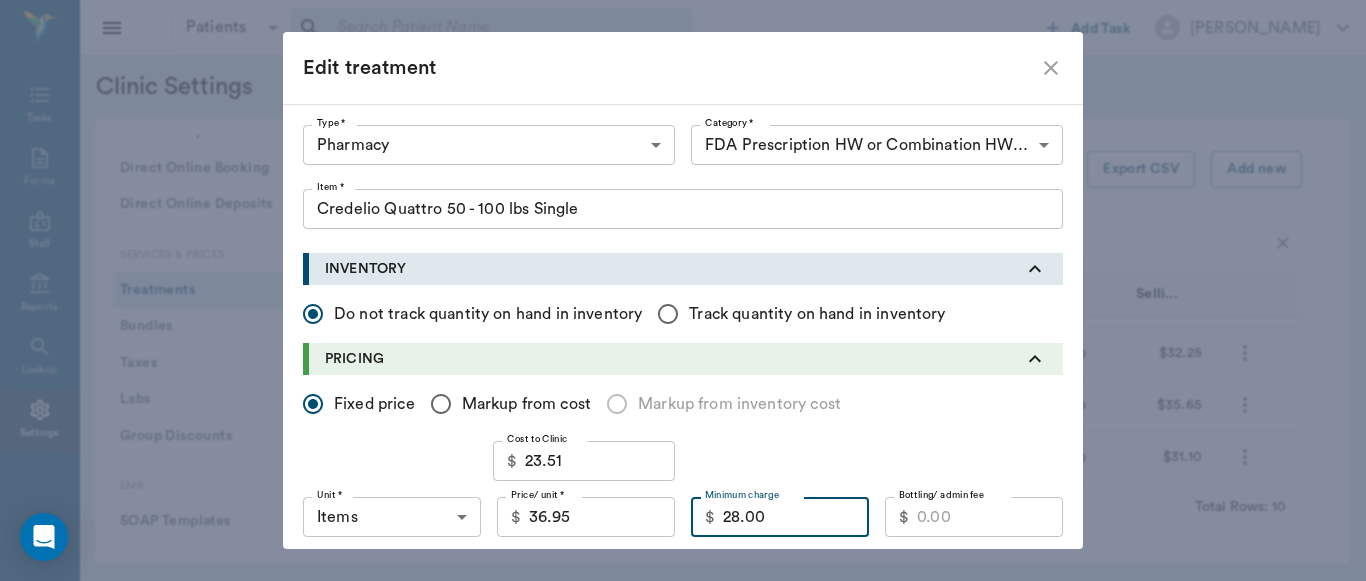 type on "28.00" 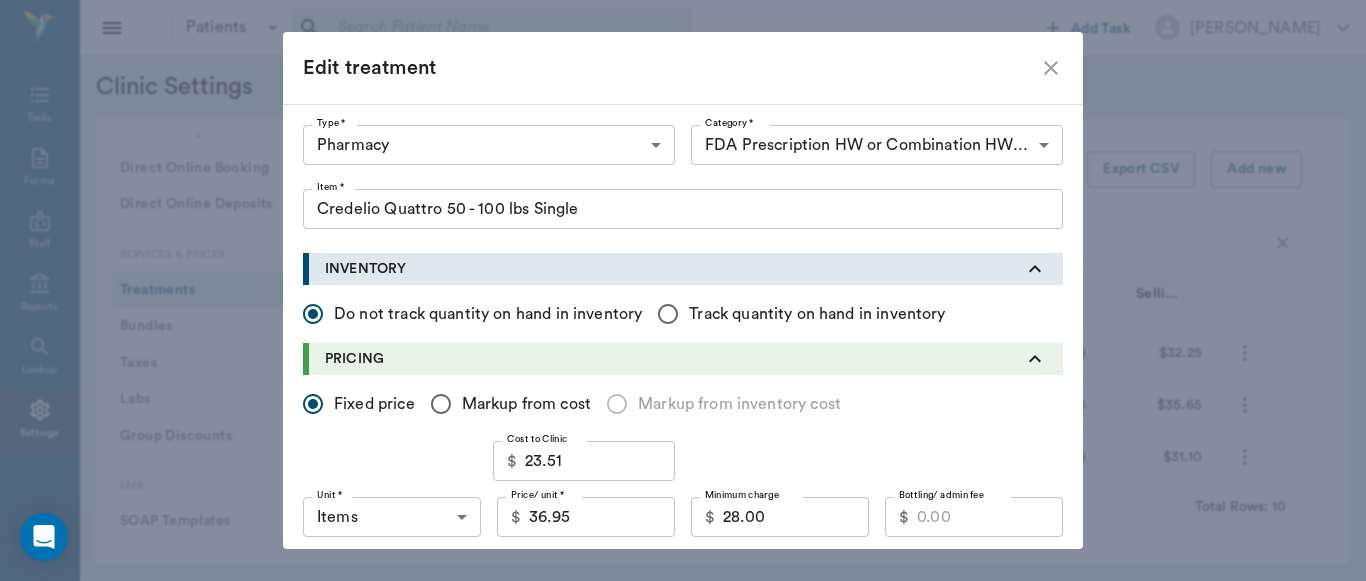 click on "Update" at bounding box center [1023, 1413] 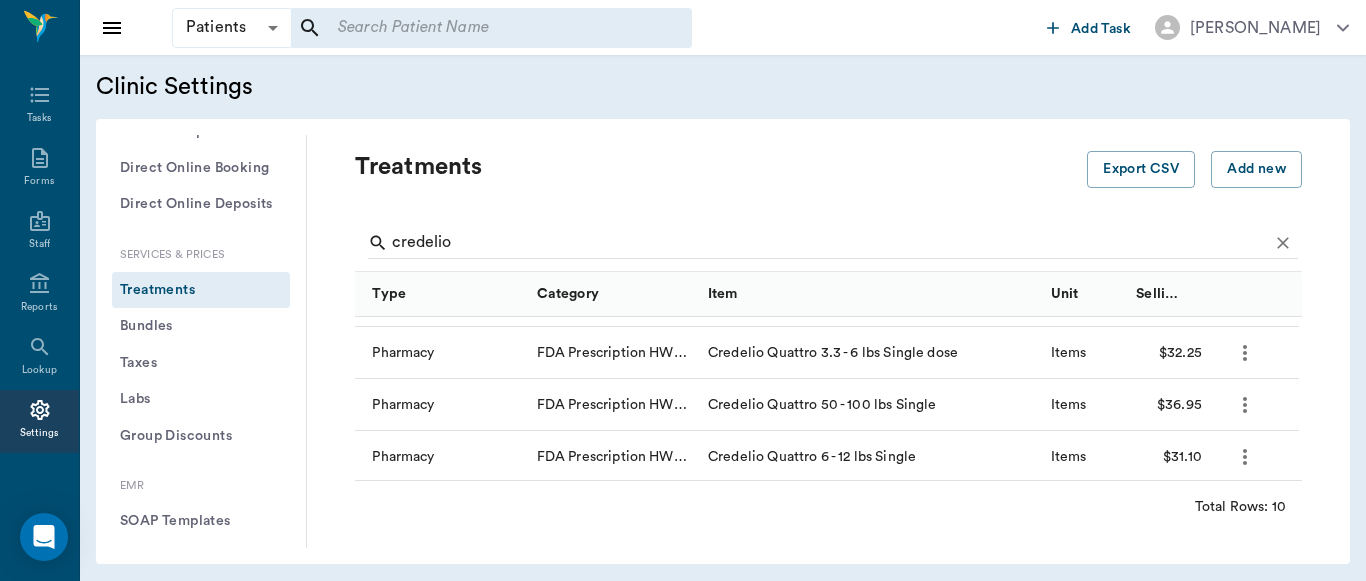 click on "Add new treatment Type * ​ Type * Category * ​ Category * Item * Item * Instructions x Instructions INVENTORY Do not track quantity on hand in inventory Track quantity on hand in inventory PRICING Fixed price Markup from cost Markup from inventory cost Cost to Clinic $ 23.51 Cost to Clinic Unit * ​ Unit * Price/ unit * $ 36.95 Price/ unit * Minimum charge $ 28.00 Minimum charge Bottling/ admin fee $ Bottling/ admin fee Taxable Discountable DISCOUNT RATES DISCHARGE DOCUMENTS Upload File CHECKOUT INSTRUCTIONS Change patient's status to 'Deceased' on checkout. Spay patient profile on checkout * Required field Cancel Add" at bounding box center (683, 290) 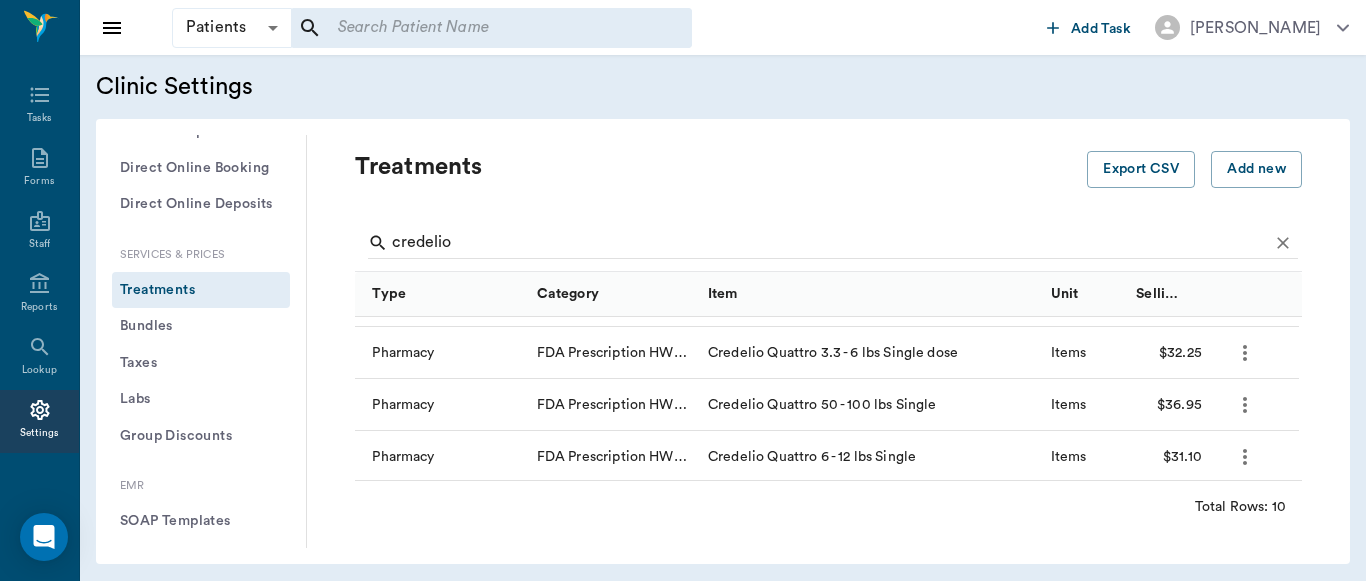 click 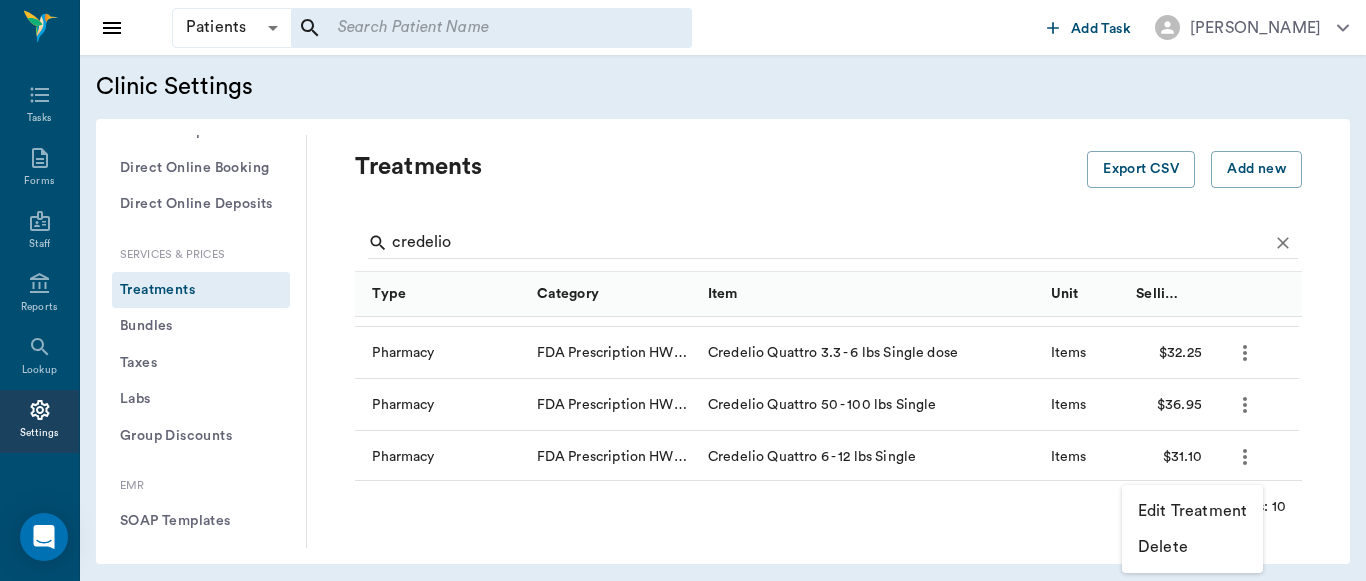 click on "Edit Treatment" at bounding box center [1192, 511] 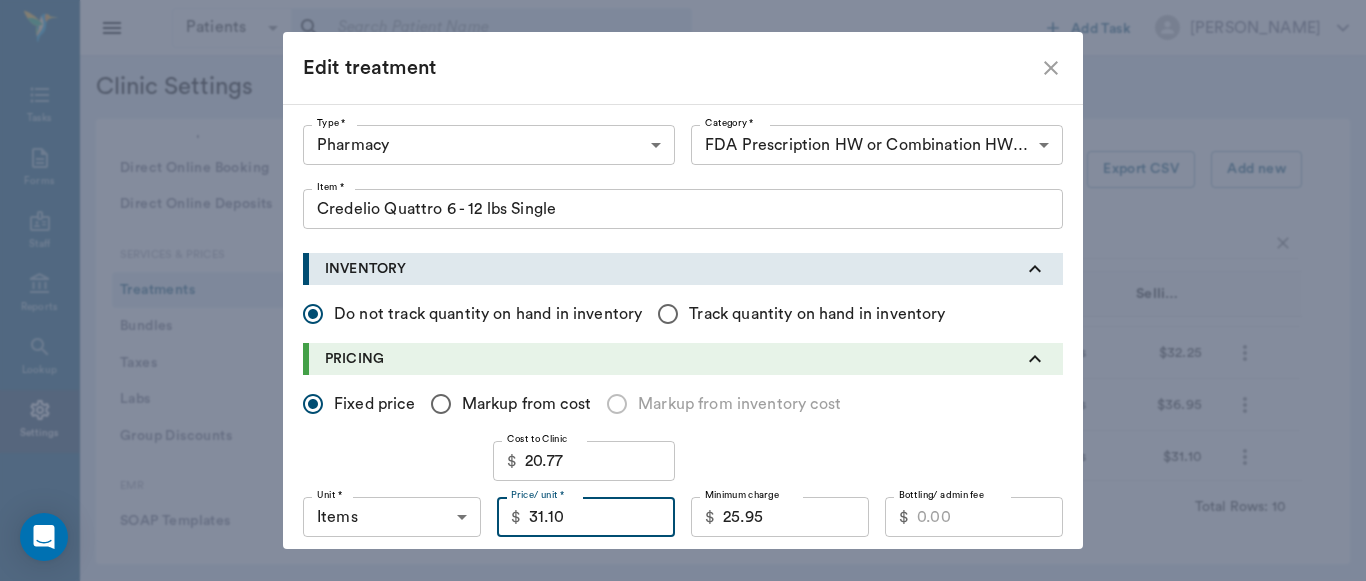 click on "31.10" at bounding box center [602, 517] 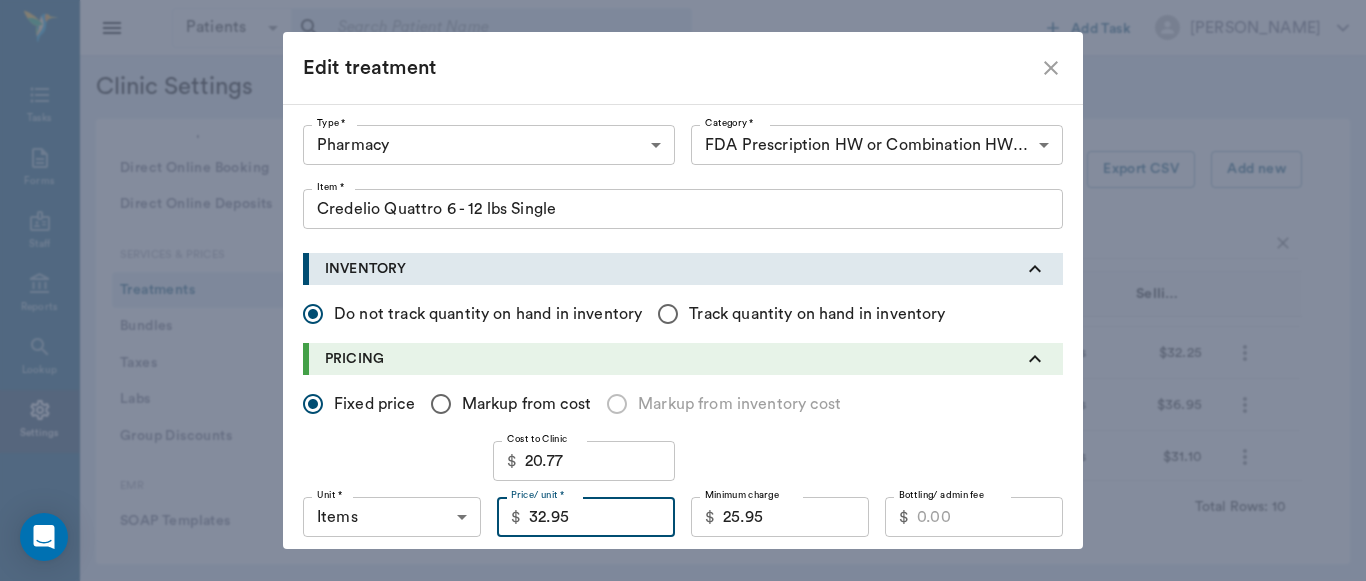 type on "32.95" 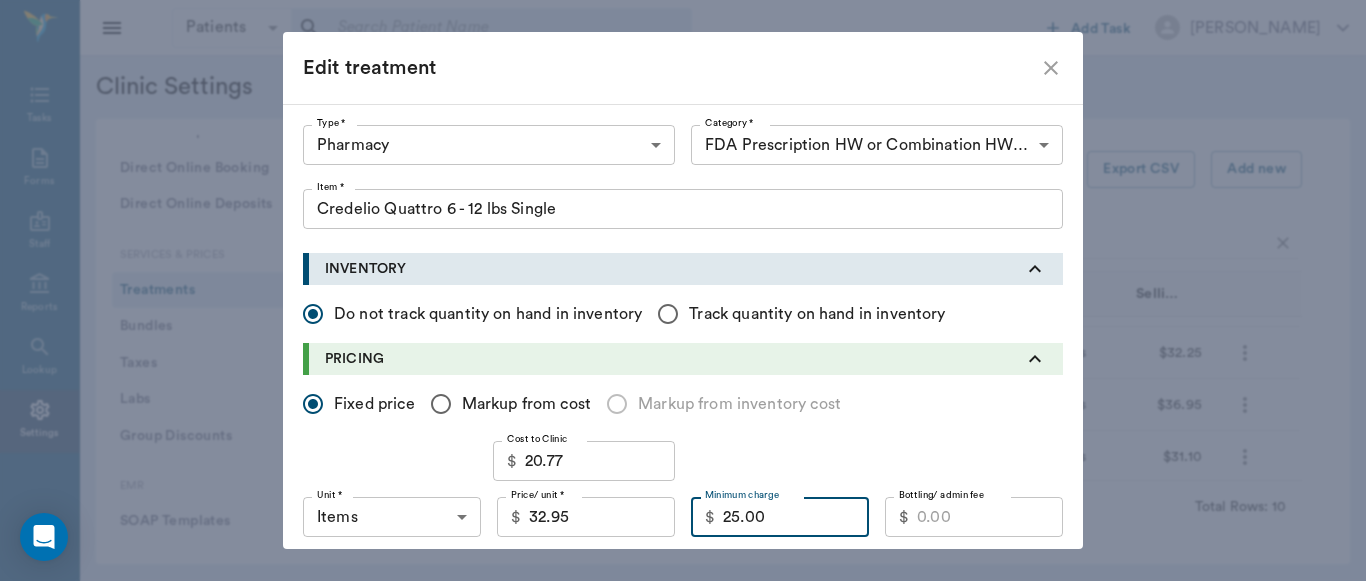 type on "25.00" 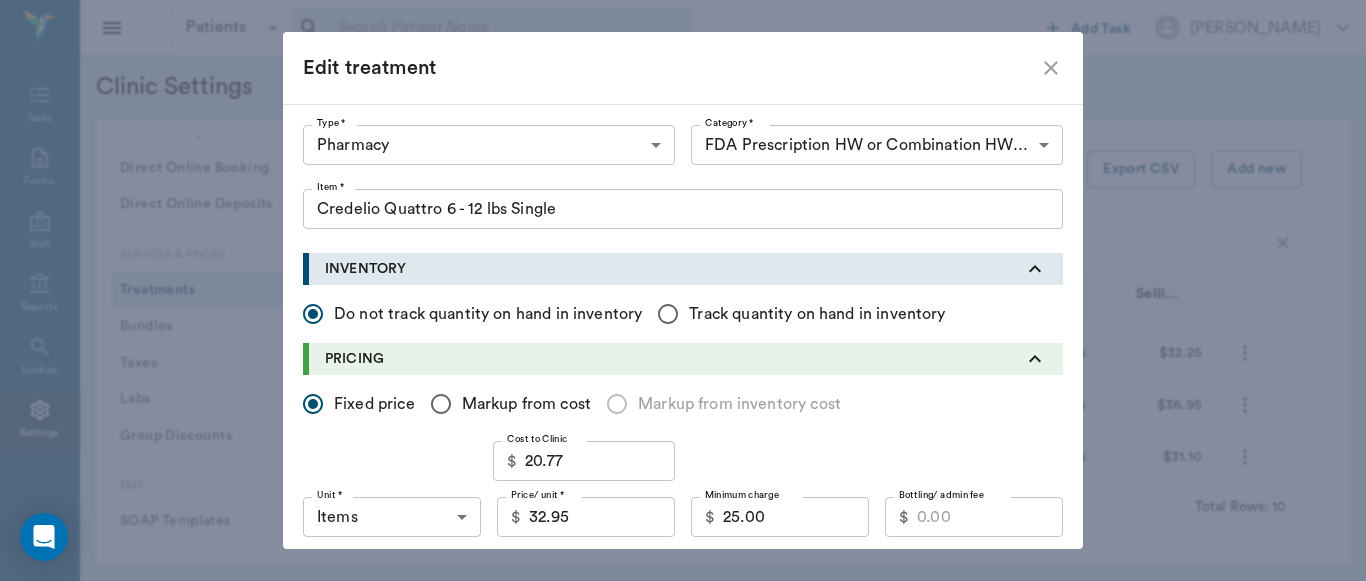 click on "Update" at bounding box center [1023, 1413] 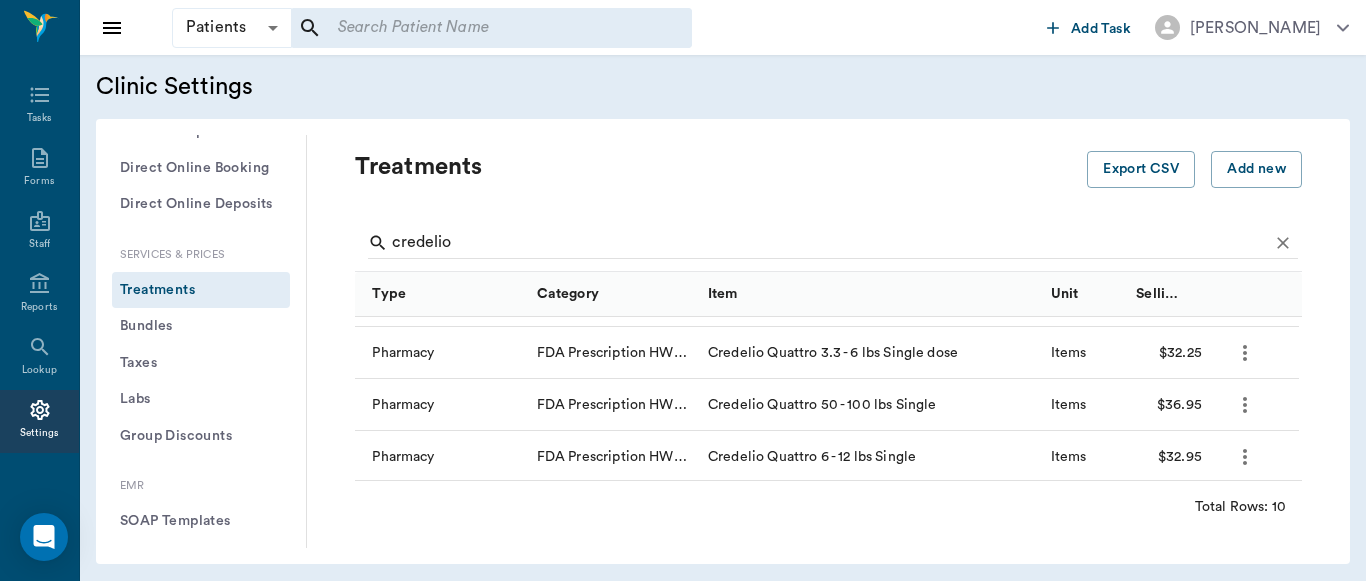 drag, startPoint x: 1278, startPoint y: 408, endPoint x: 1282, endPoint y: 440, distance: 32.24903 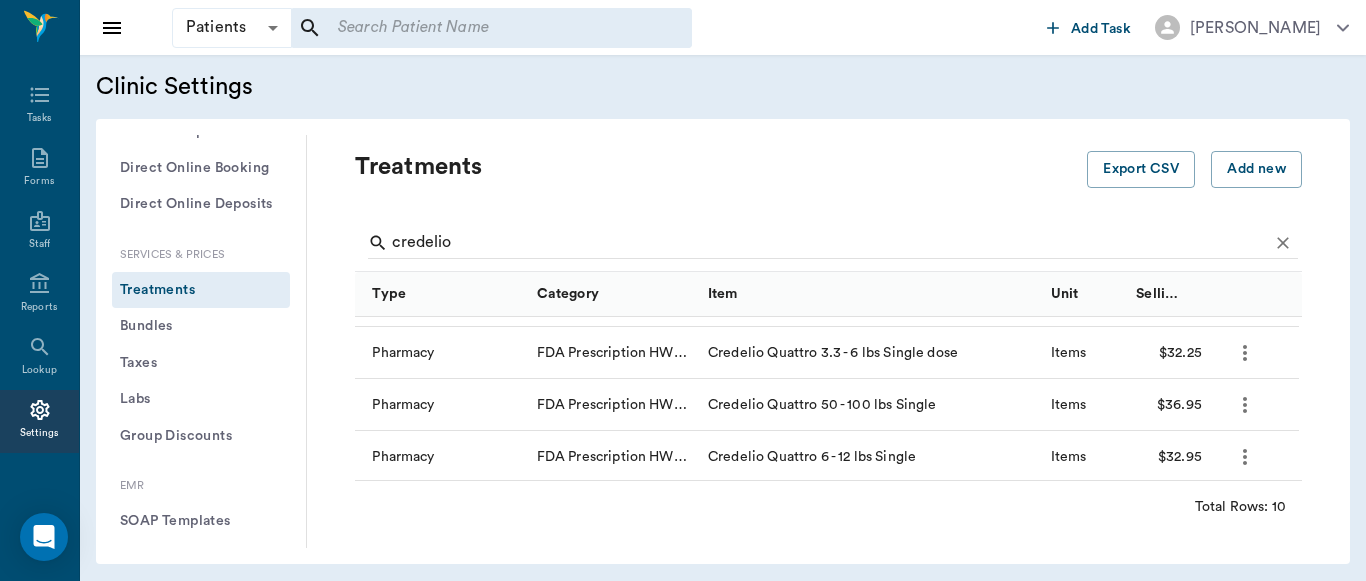 click on "Add new treatment Type * ​ Type * Category * ​ Category * Item * Item * Instructions x Instructions INVENTORY Do not track quantity on hand in inventory Track quantity on hand in inventory PRICING Fixed price Markup from cost Markup from inventory cost Cost to Clinic $ 20.77 Cost to Clinic Unit * ​ Unit * Price/ unit * $ 32.95 Price/ unit * Minimum charge $ 25.00 Minimum charge Bottling/ admin fee $ Bottling/ admin fee Taxable Discountable DISCOUNT RATES DISCHARGE DOCUMENTS Upload File CHECKOUT INSTRUCTIONS Change patient's status to 'Deceased' on checkout. Spay patient profile on checkout * Required field Cancel Add" at bounding box center [683, 290] 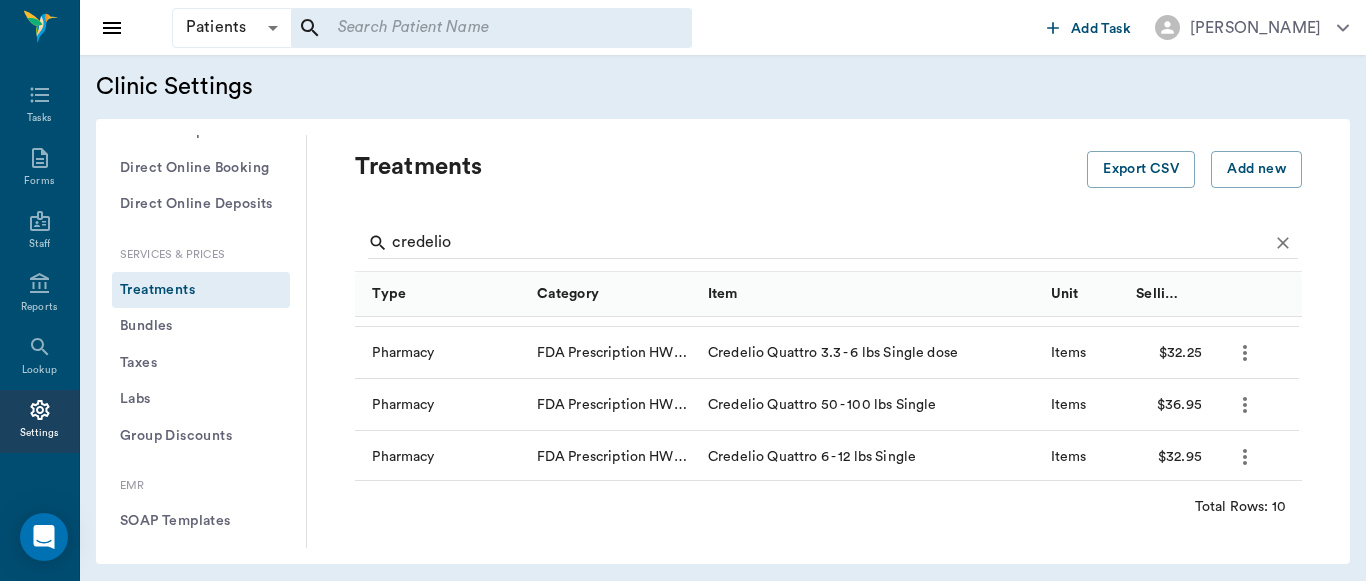 click 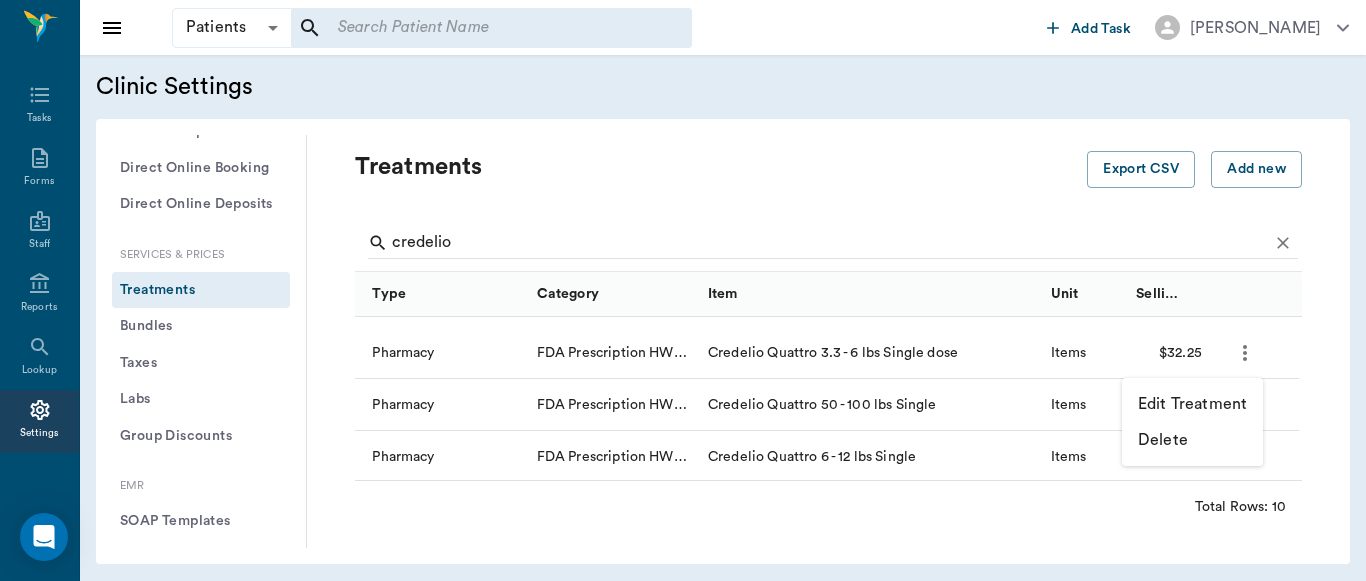 scroll, scrollTop: 357, scrollLeft: 0, axis: vertical 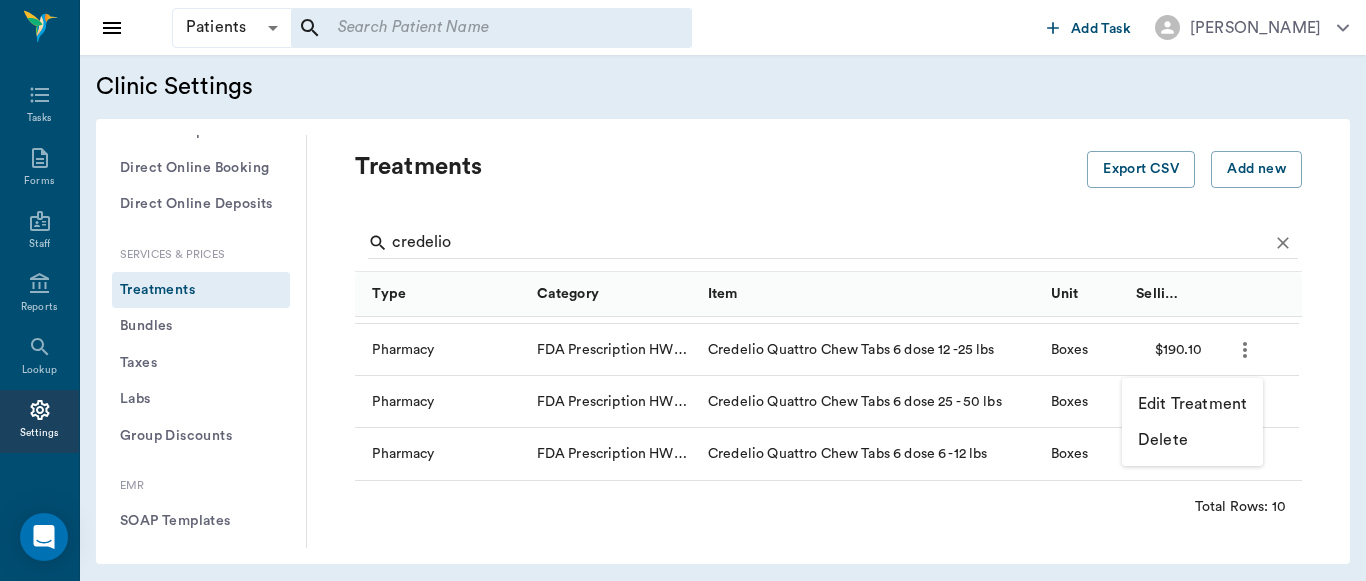 click on "Edit Treatment" at bounding box center (1192, 404) 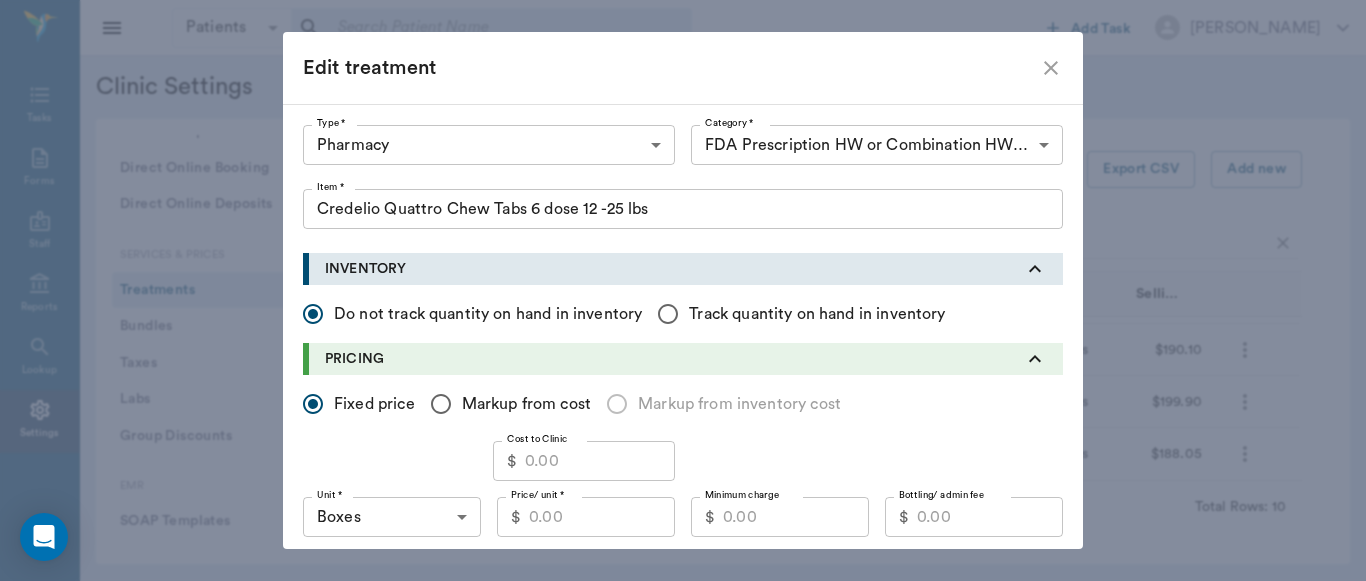type on "5100" 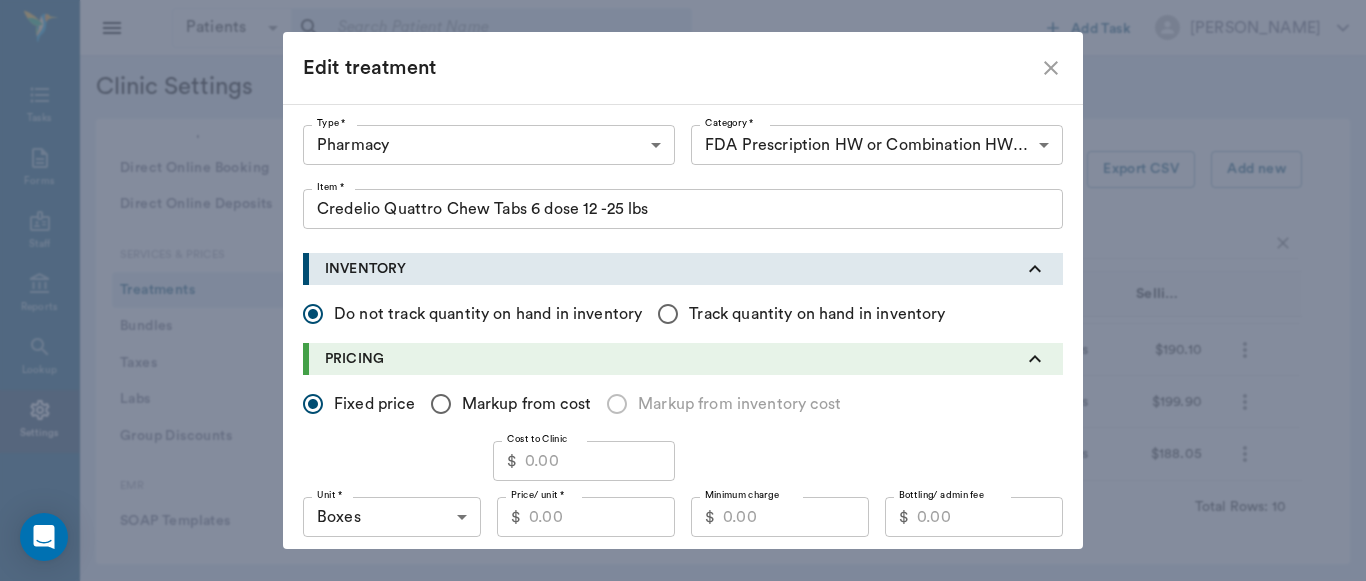 type on "5120" 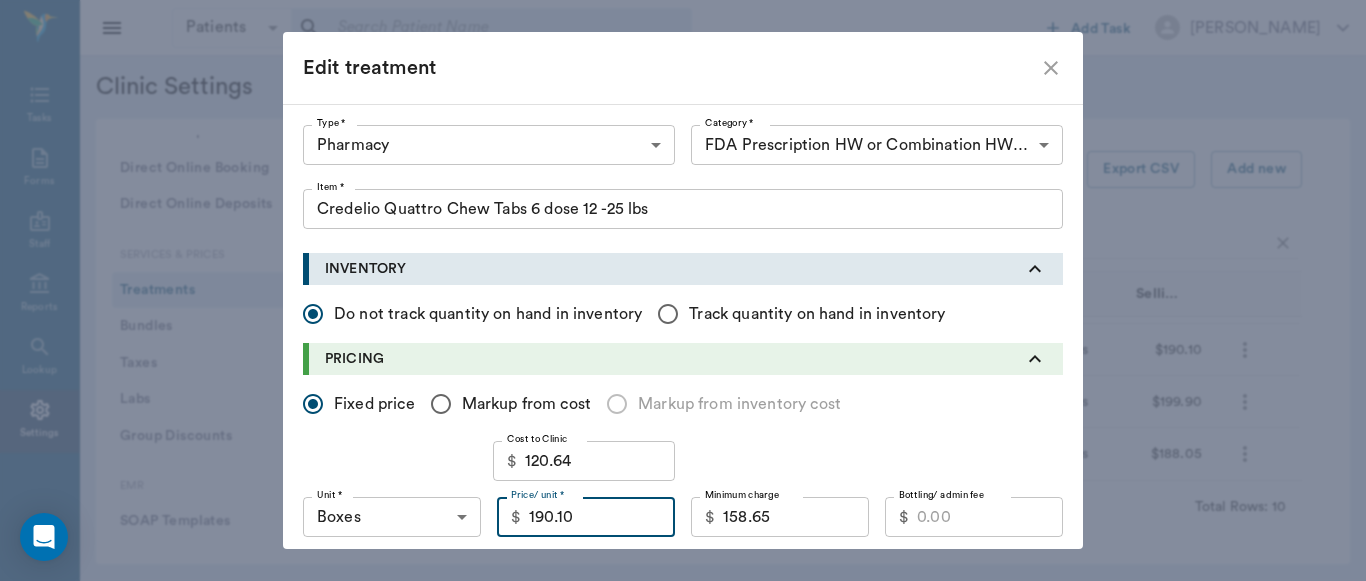 click on "190.10" at bounding box center [602, 517] 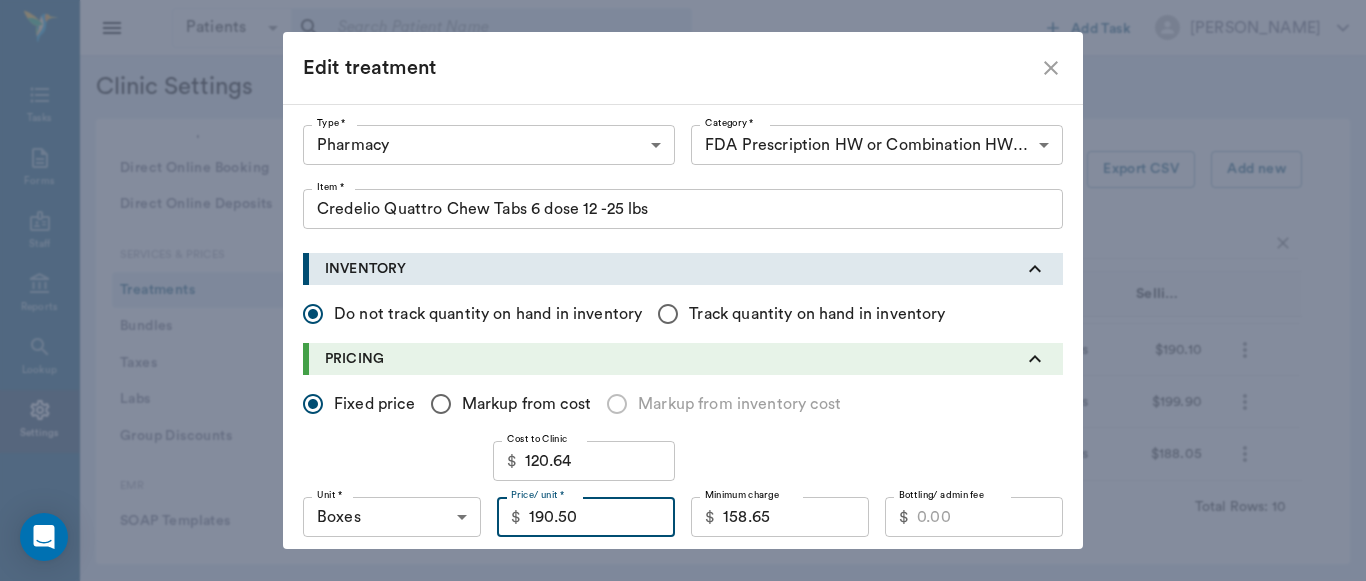 type on "190.50" 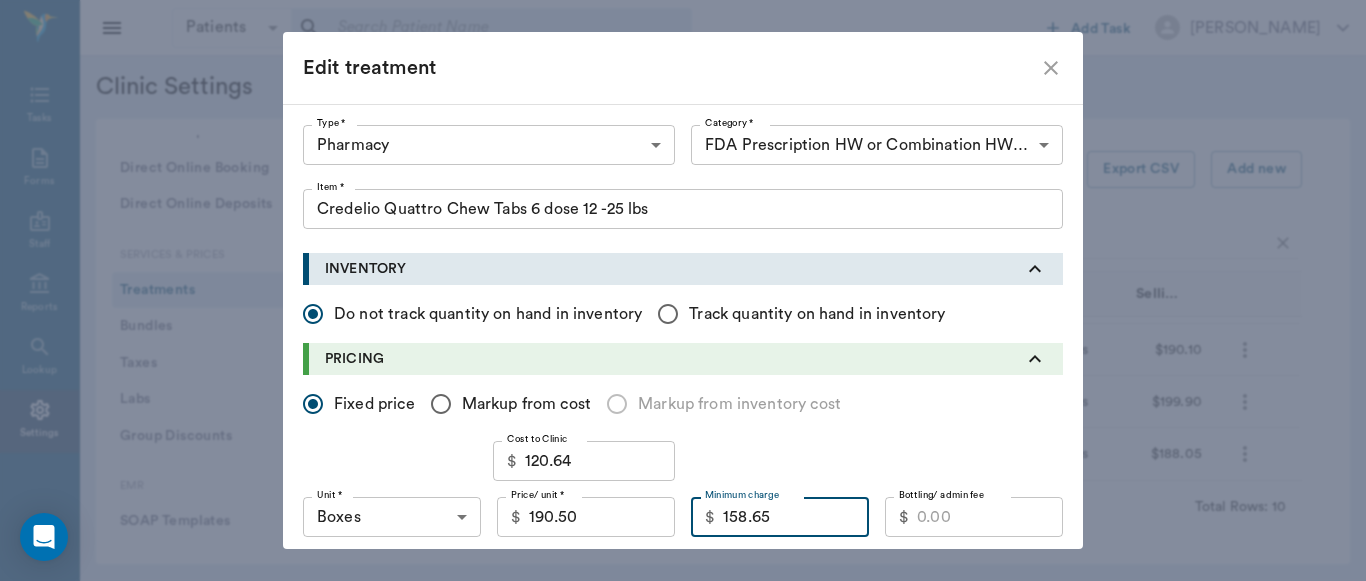 click on "158.65" at bounding box center (796, 517) 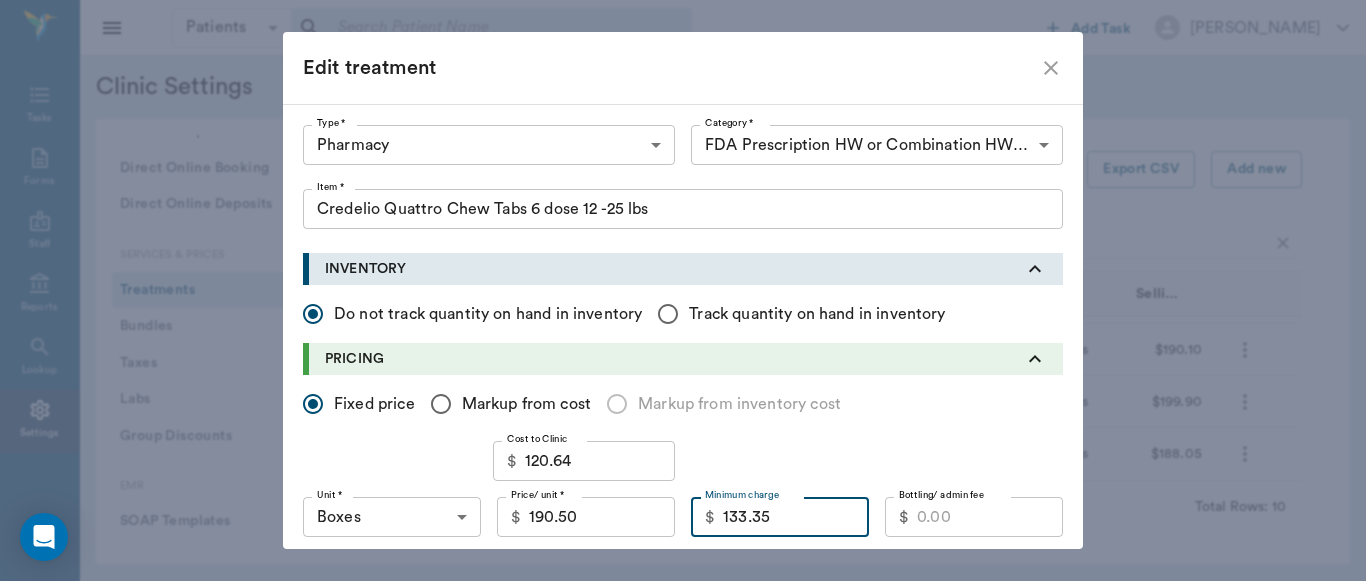 type on "133.35" 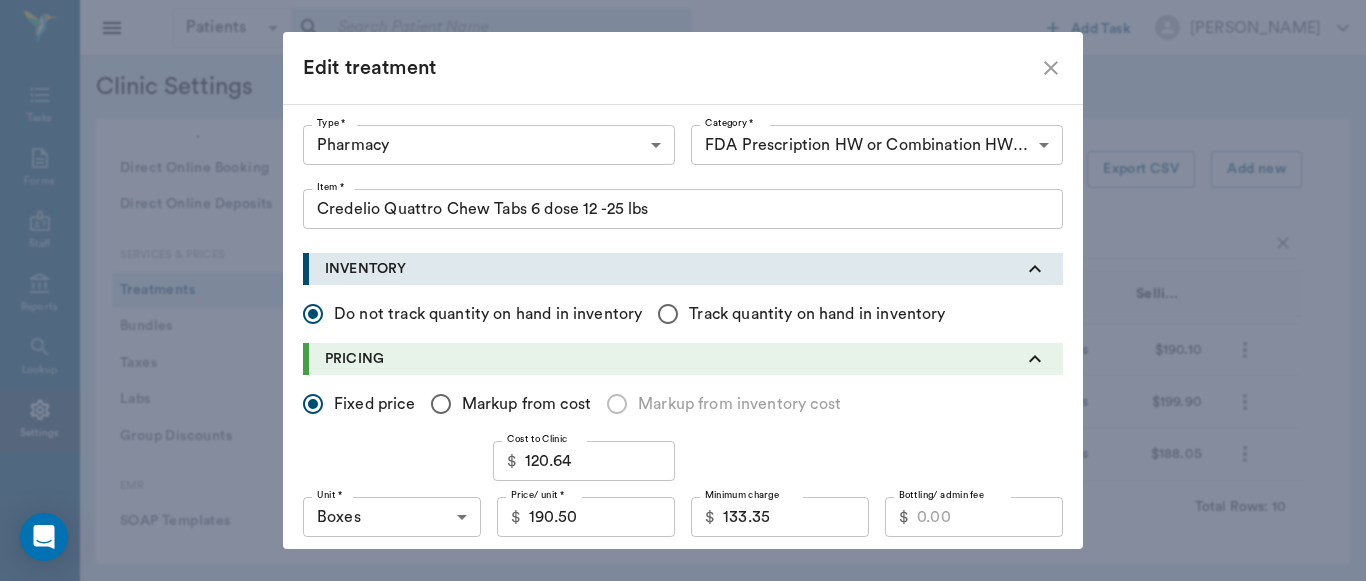 scroll, scrollTop: 295, scrollLeft: 0, axis: vertical 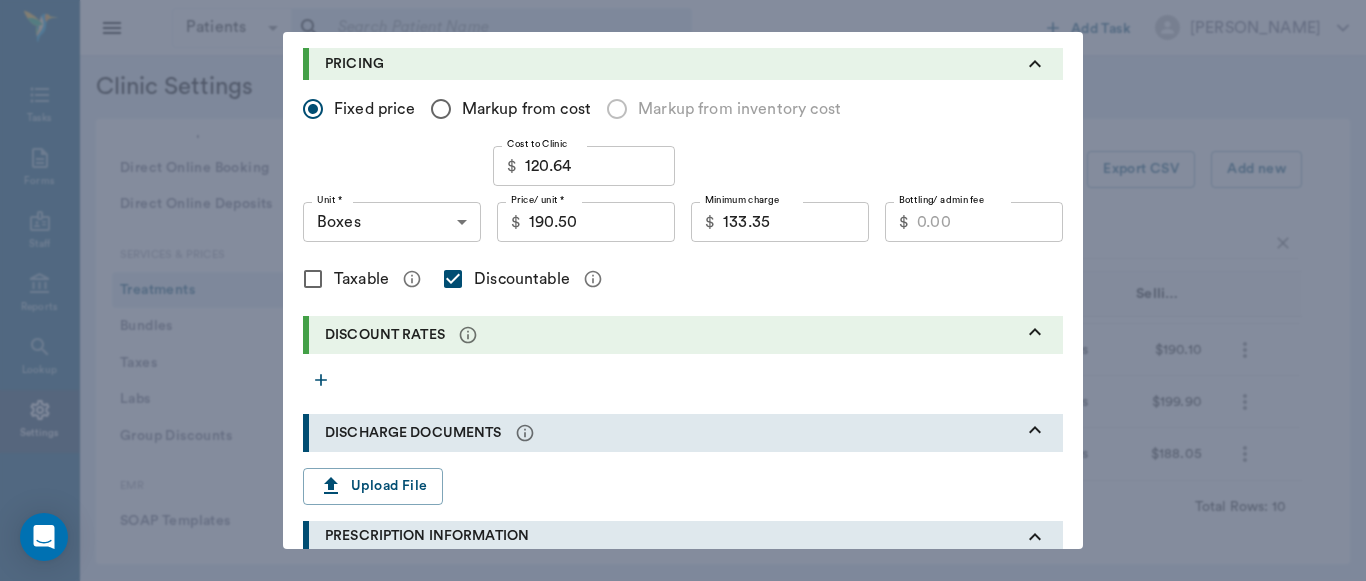 click on "Update" at bounding box center [1023, 1118] 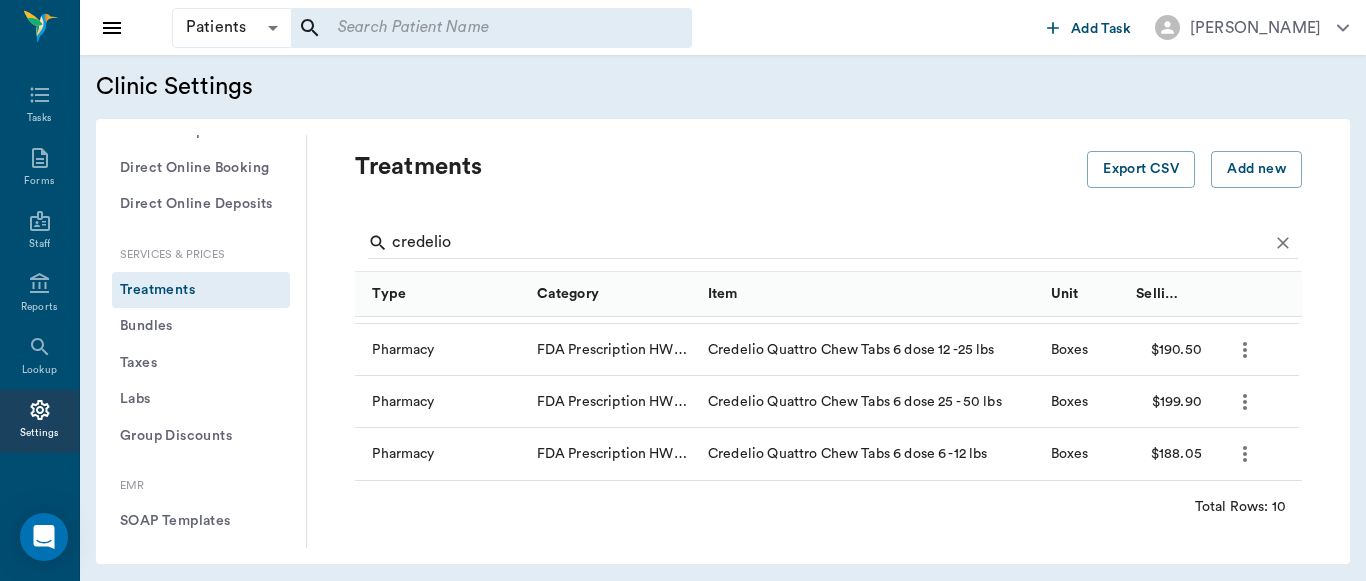 click on "Add new treatment Type * ​ Type * Category * ​ Category * Item * Item * Instructions x Instructions INVENTORY Do not track quantity on hand in inventory Track quantity on hand in inventory PRICING Fixed price Markup from cost Markup from inventory cost Cost to Clinic $ 120.64 Cost to Clinic Unit * ​ Unit * Price/ unit * $ 190.50 Price/ unit * Minimum charge $ 133.35 Minimum charge Bottling/ admin fee $ Bottling/ admin fee Taxable Discountable DISCOUNT RATES DISCHARGE DOCUMENTS Upload File CHECKOUT INSTRUCTIONS Change patient's status to 'Deceased' on checkout. Spay patient profile on checkout * Required field Cancel Add" at bounding box center [683, 290] 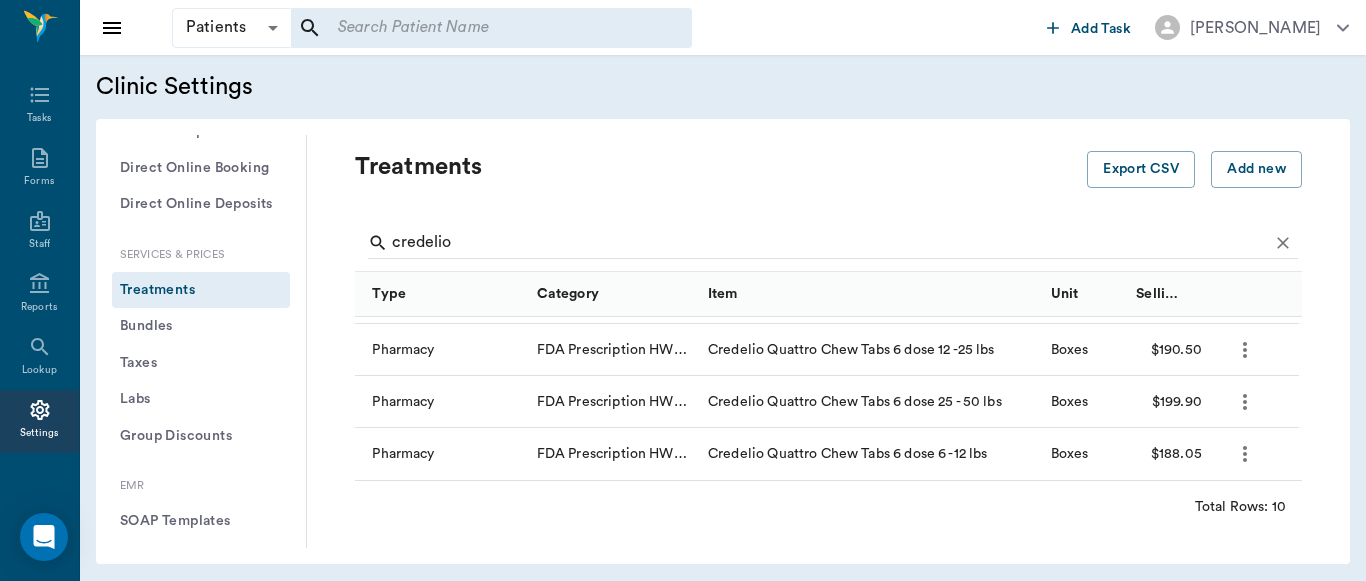click 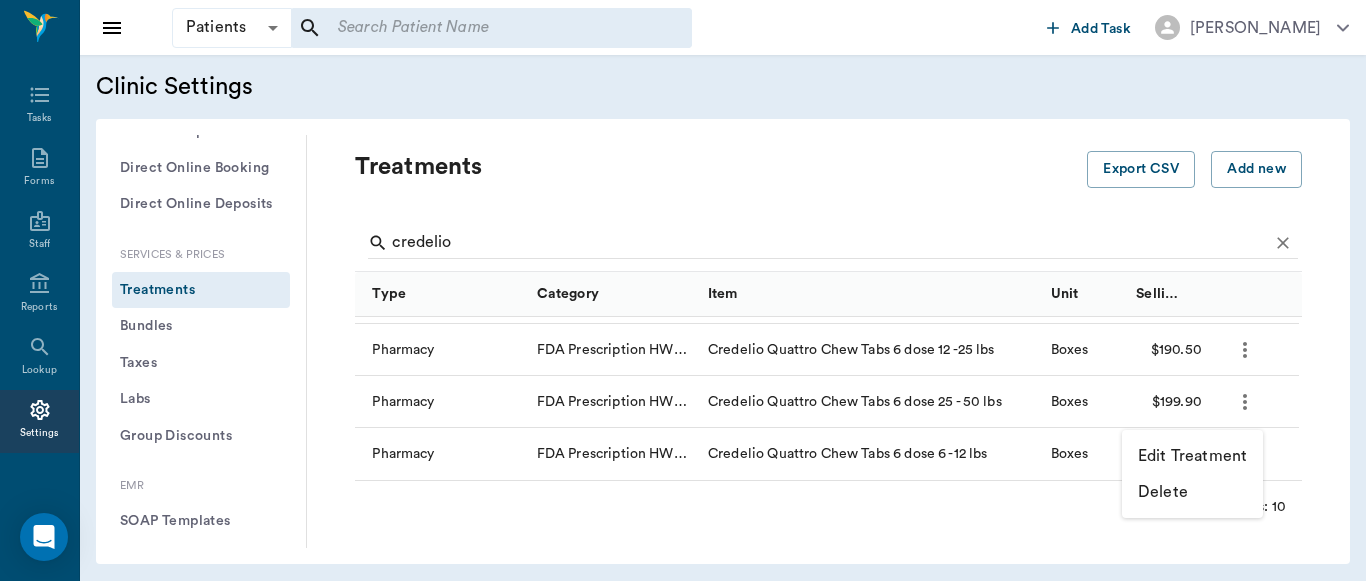 click on "Edit Treatment" at bounding box center [1192, 456] 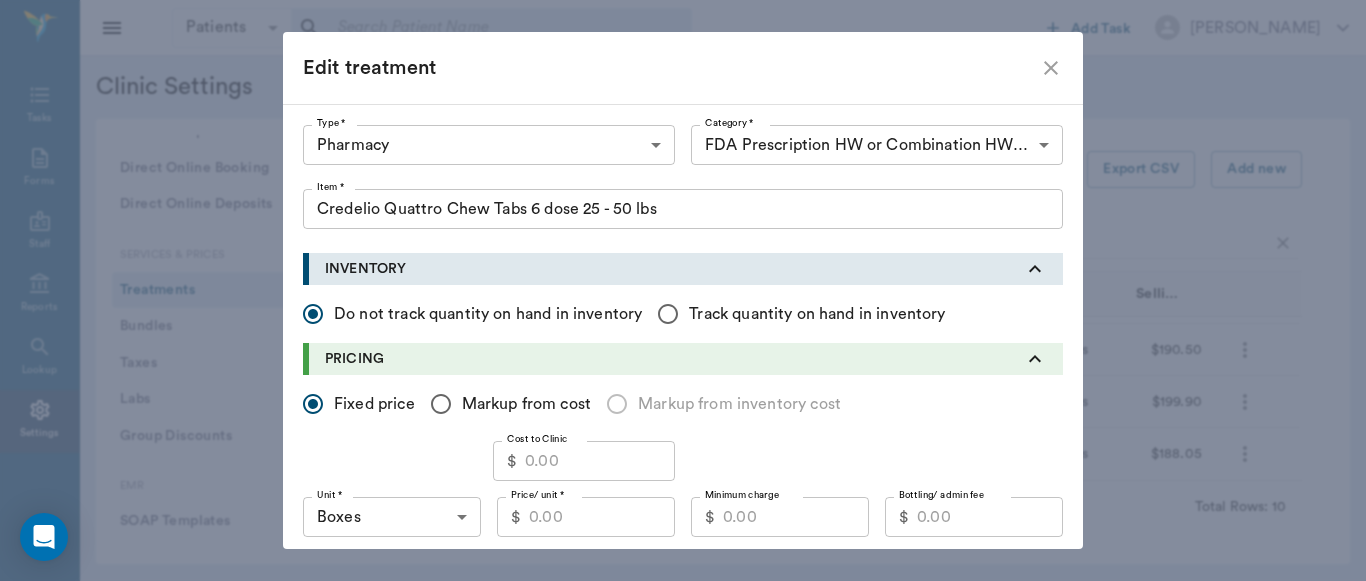 type on "5100" 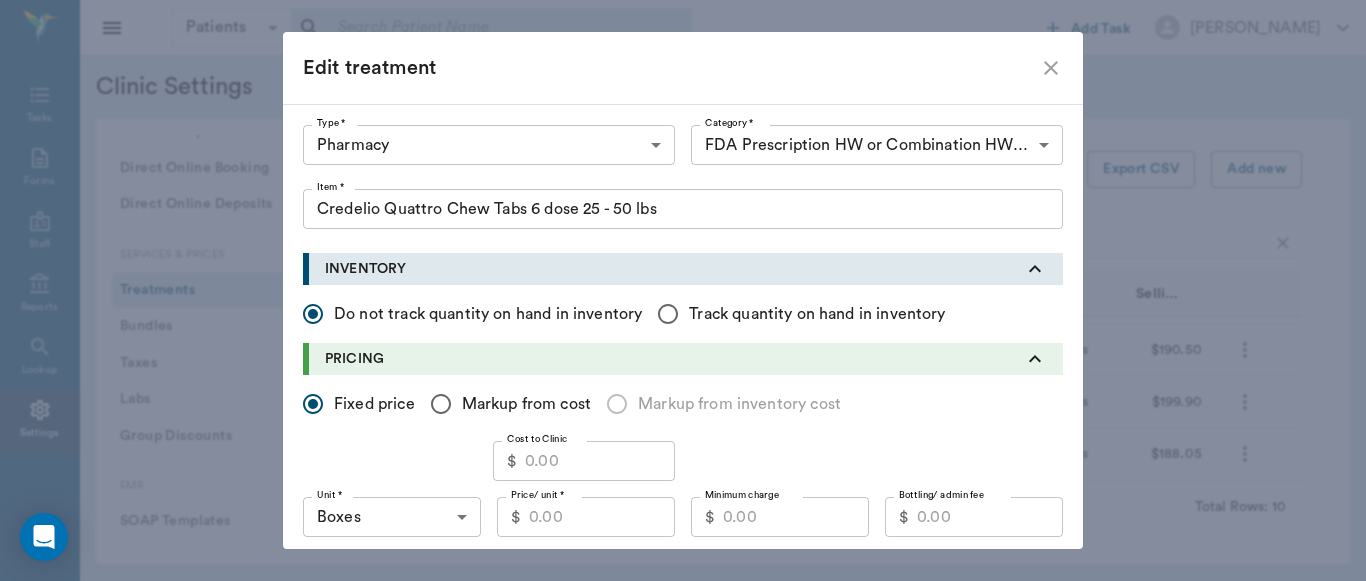 type on "5120" 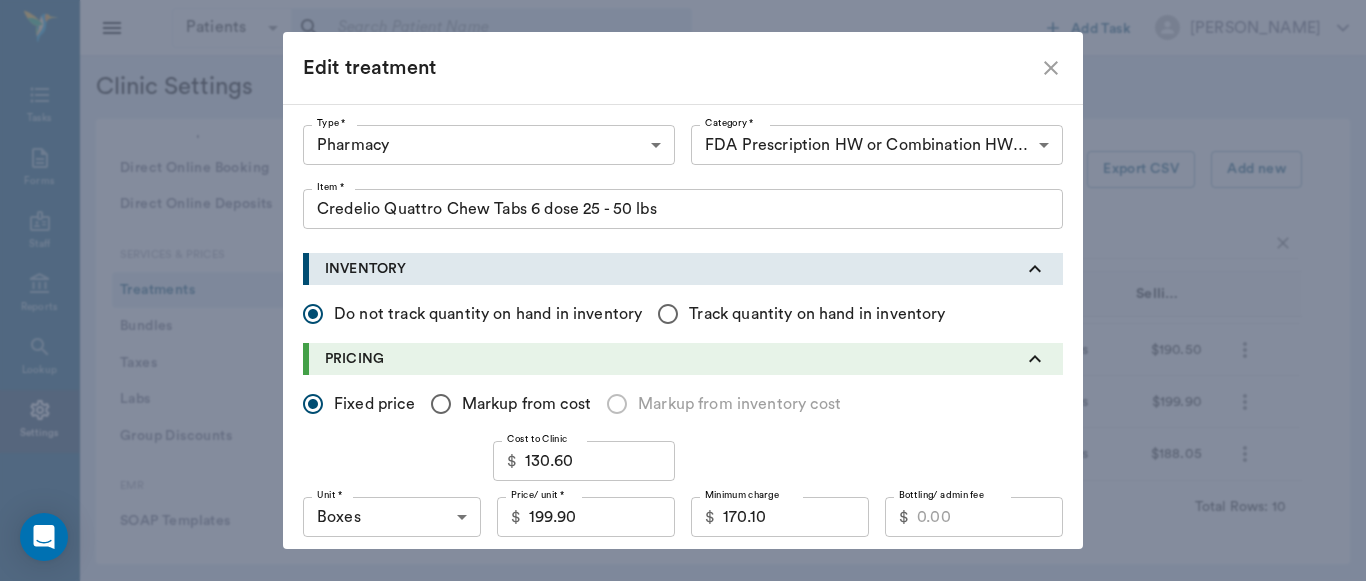 scroll, scrollTop: 86, scrollLeft: 0, axis: vertical 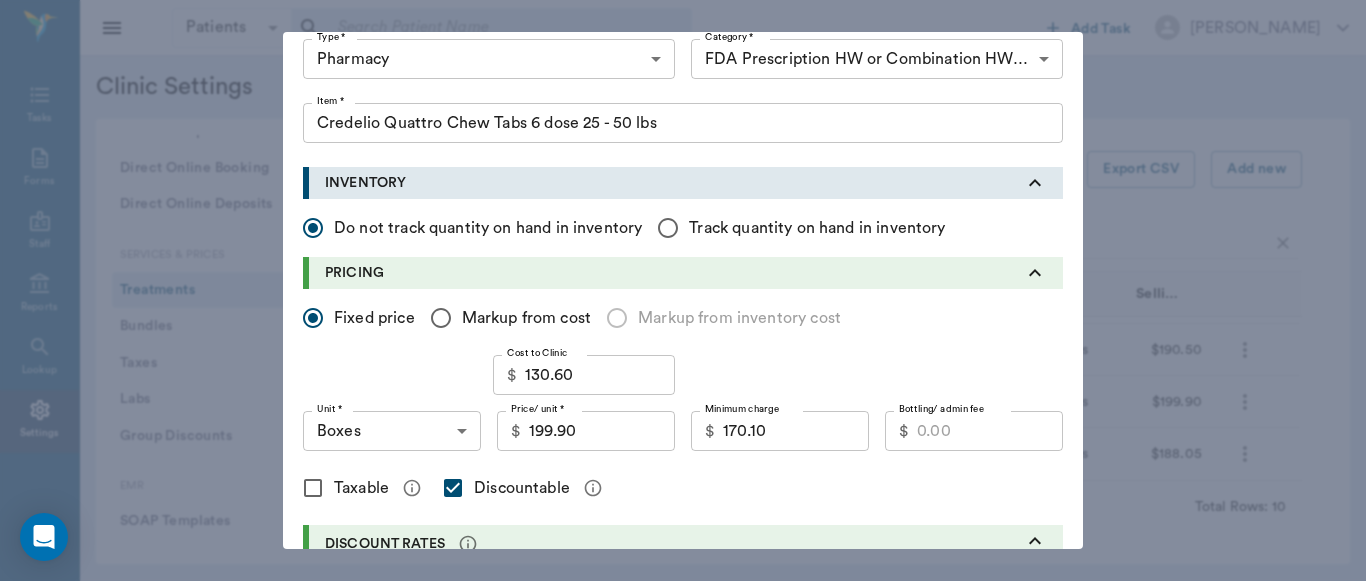 click on "199.90" at bounding box center (602, 431) 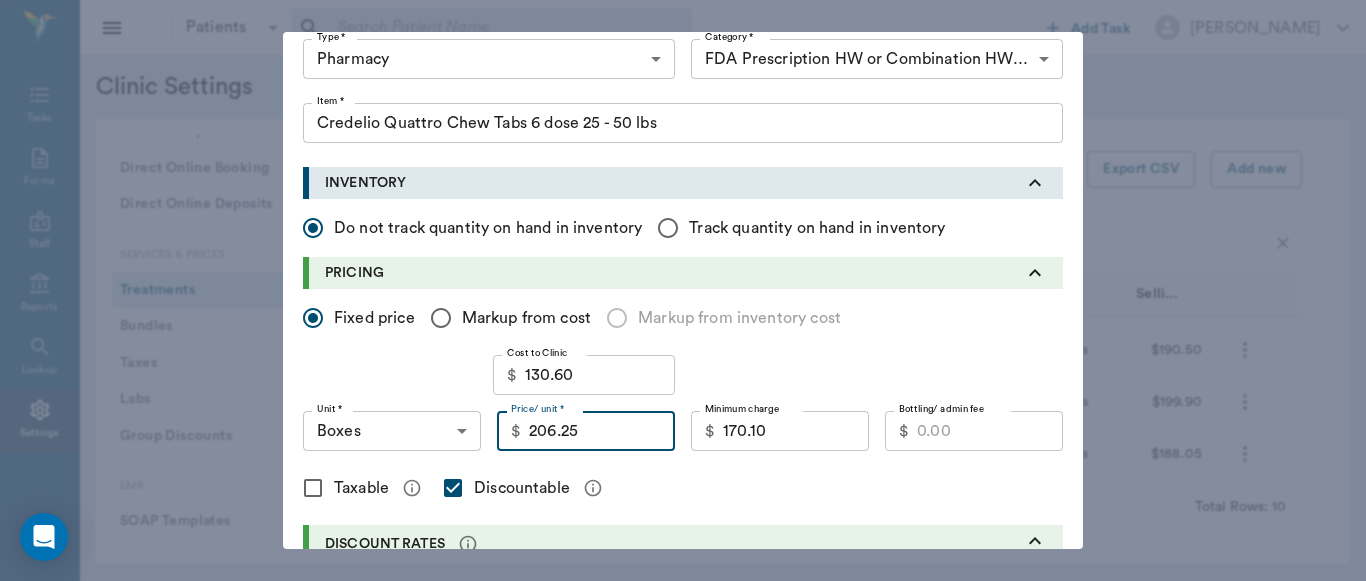 type on "206.25" 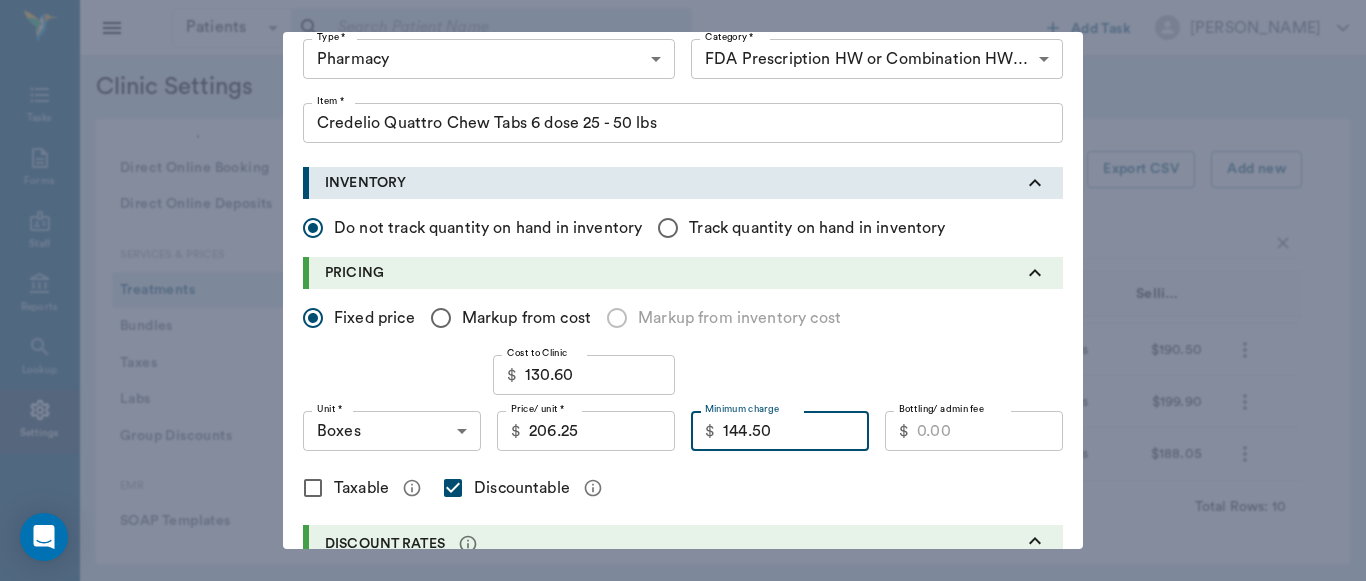 type on "144.50" 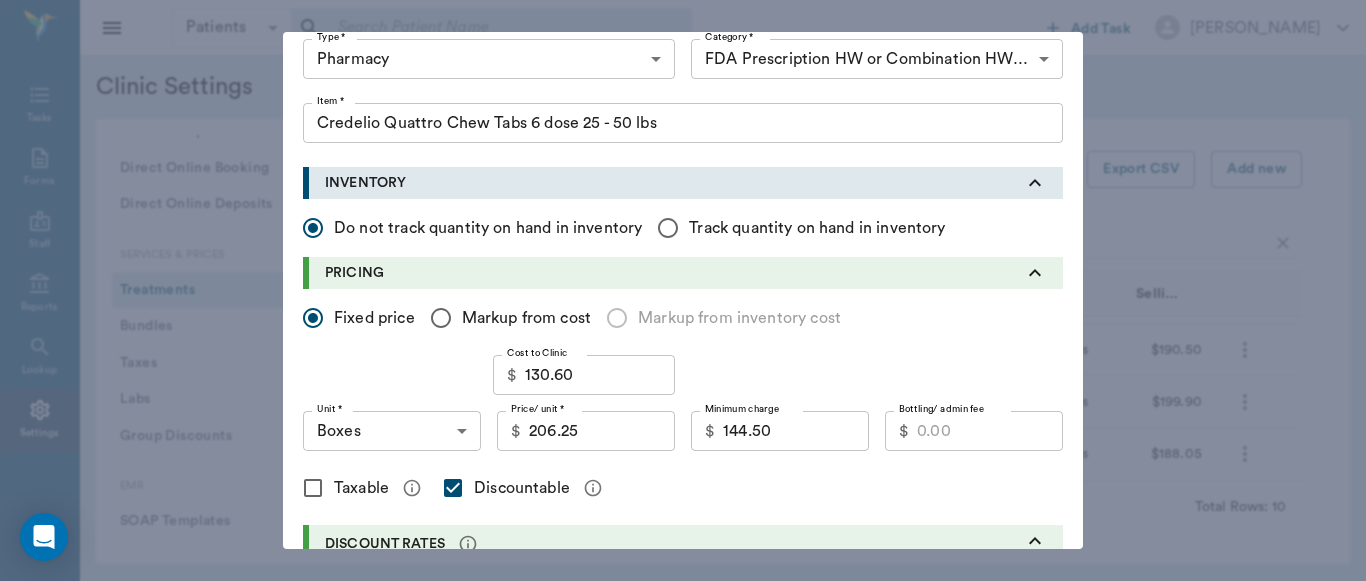 click on "Update" at bounding box center (1023, 1327) 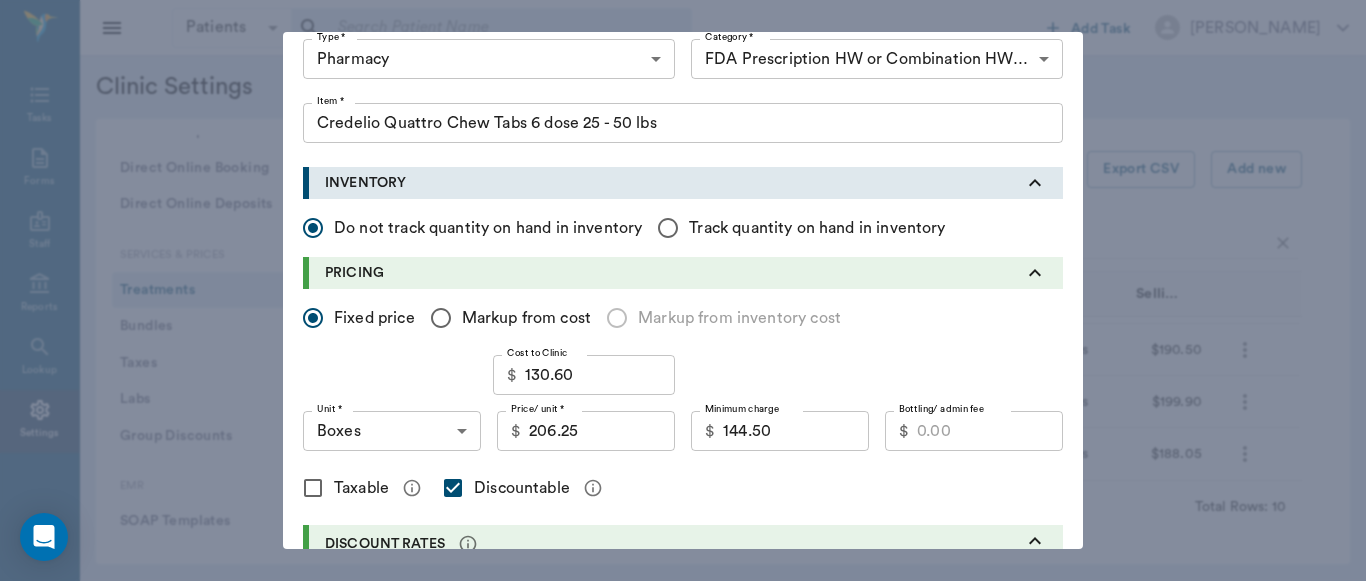 scroll, scrollTop: 903, scrollLeft: 0, axis: vertical 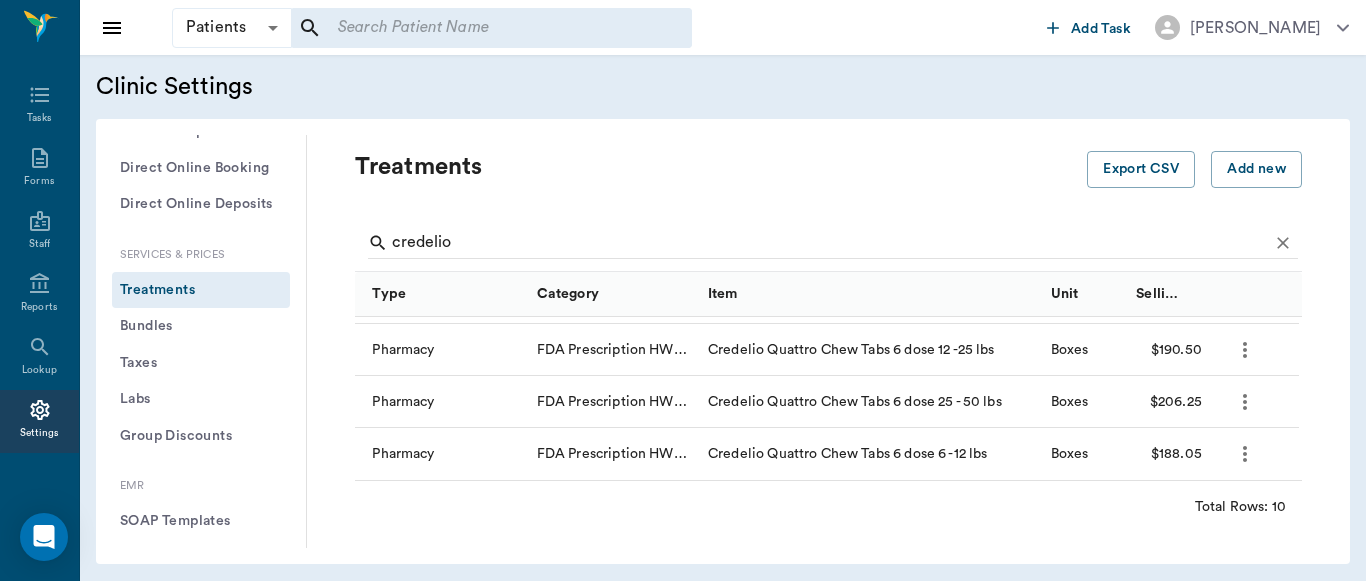 click on "Add new treatment Type * ​ Type * Category * ​ Category * Item * Item * Instructions x Instructions INVENTORY Do not track quantity on hand in inventory Track quantity on hand in inventory PRICING Fixed price Markup from cost Markup from inventory cost Cost to Clinic $ 130.60 Cost to Clinic Unit * ​ Unit * Price/ unit * $ 206.25 Price/ unit * Minimum charge $ 144.50 Minimum charge Bottling/ admin fee $ Bottling/ admin fee Taxable Discountable DISCOUNT RATES DISCHARGE DOCUMENTS Upload File CHECKOUT INSTRUCTIONS Change patient's status to 'Deceased' on checkout. Spay patient profile on checkout * Required field Cancel Add" at bounding box center (683, 290) 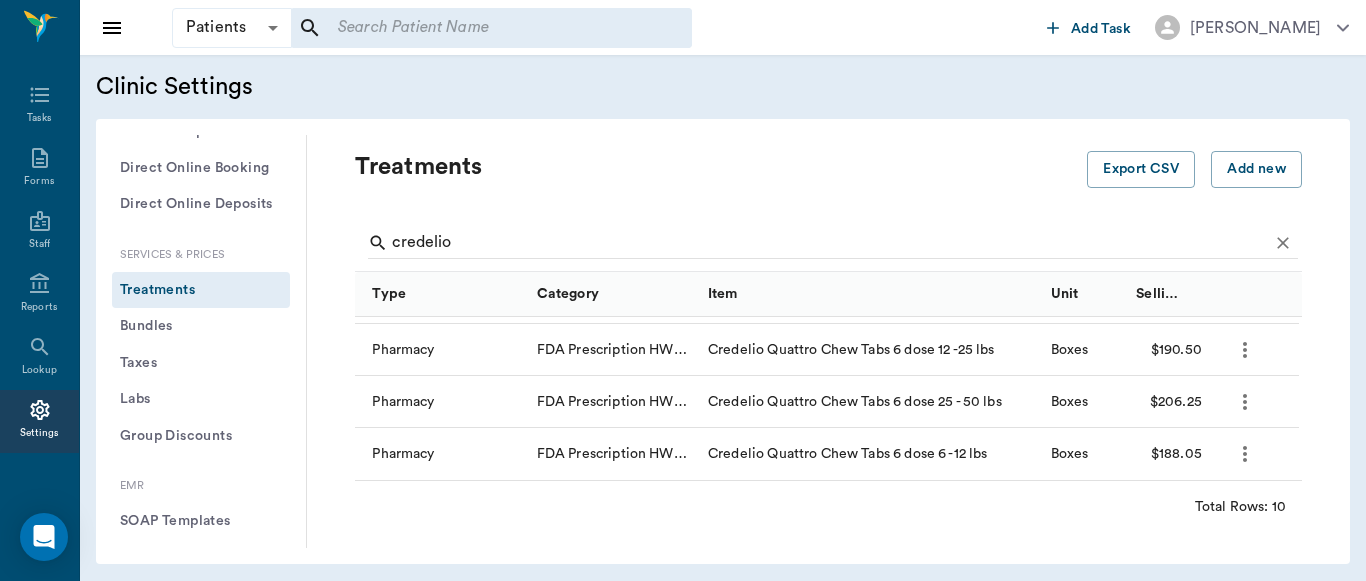click 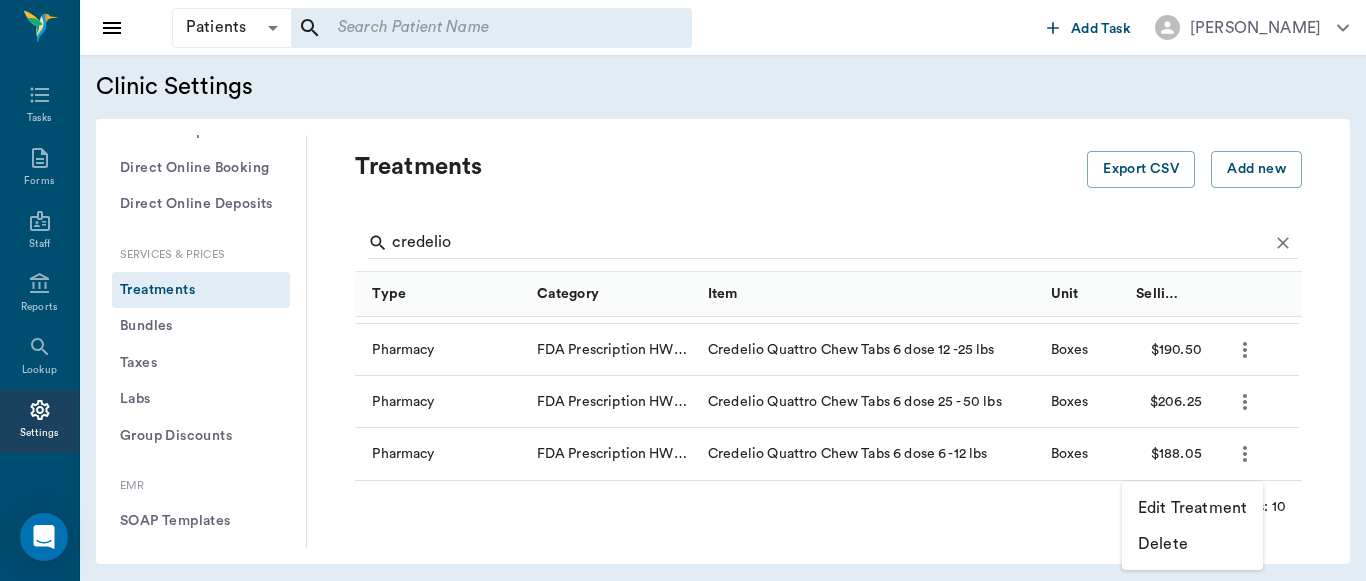 click on "Edit Treatment" at bounding box center (1192, 508) 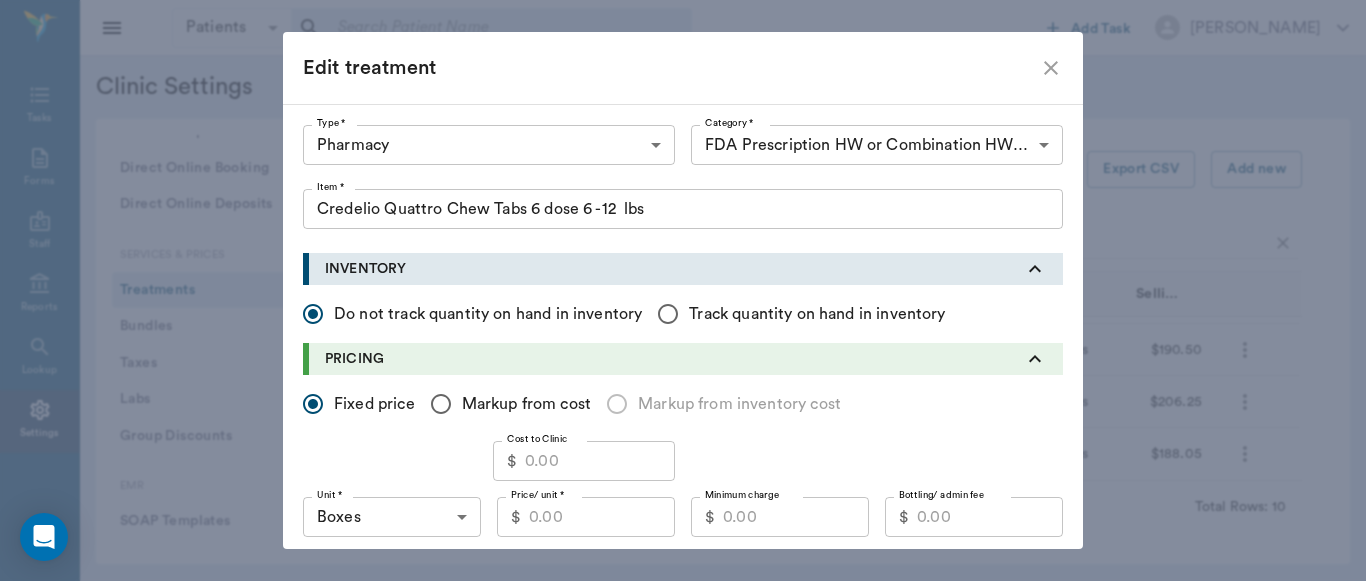 type on "5100" 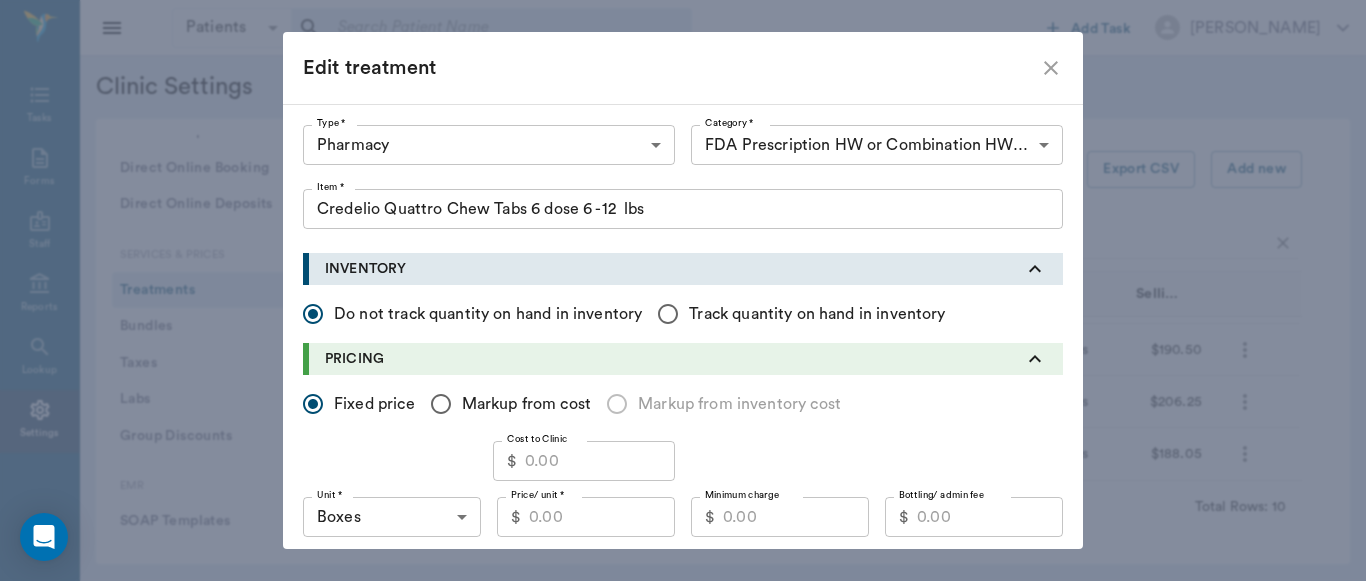 type on "5120" 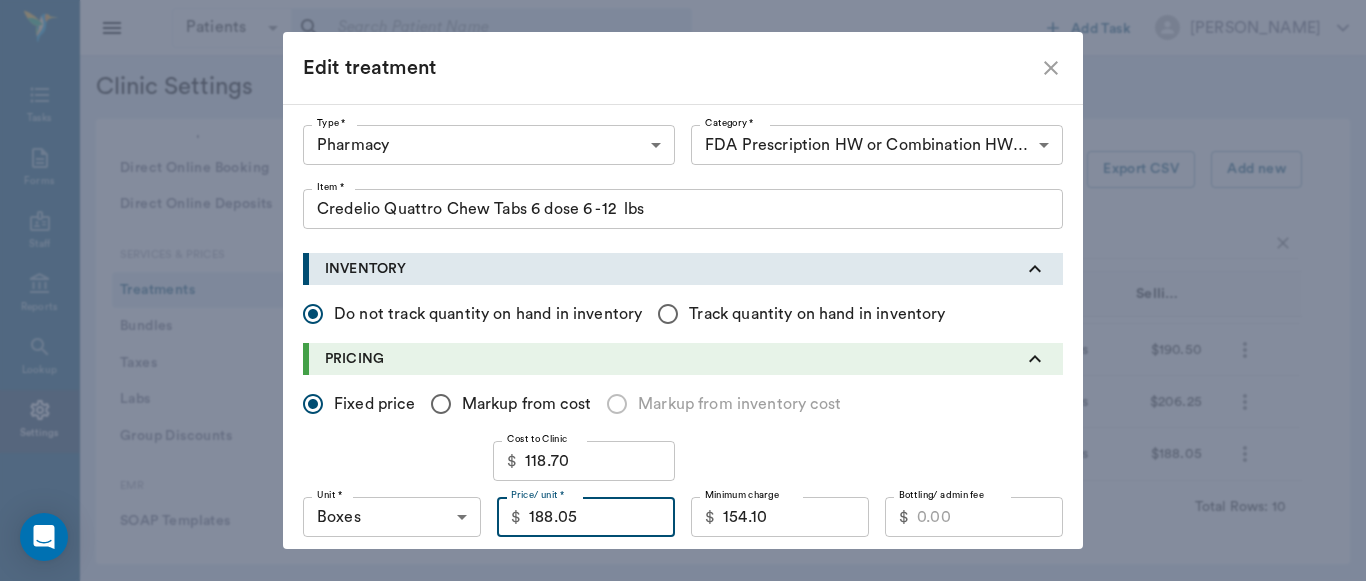 click on "188.05" at bounding box center (602, 517) 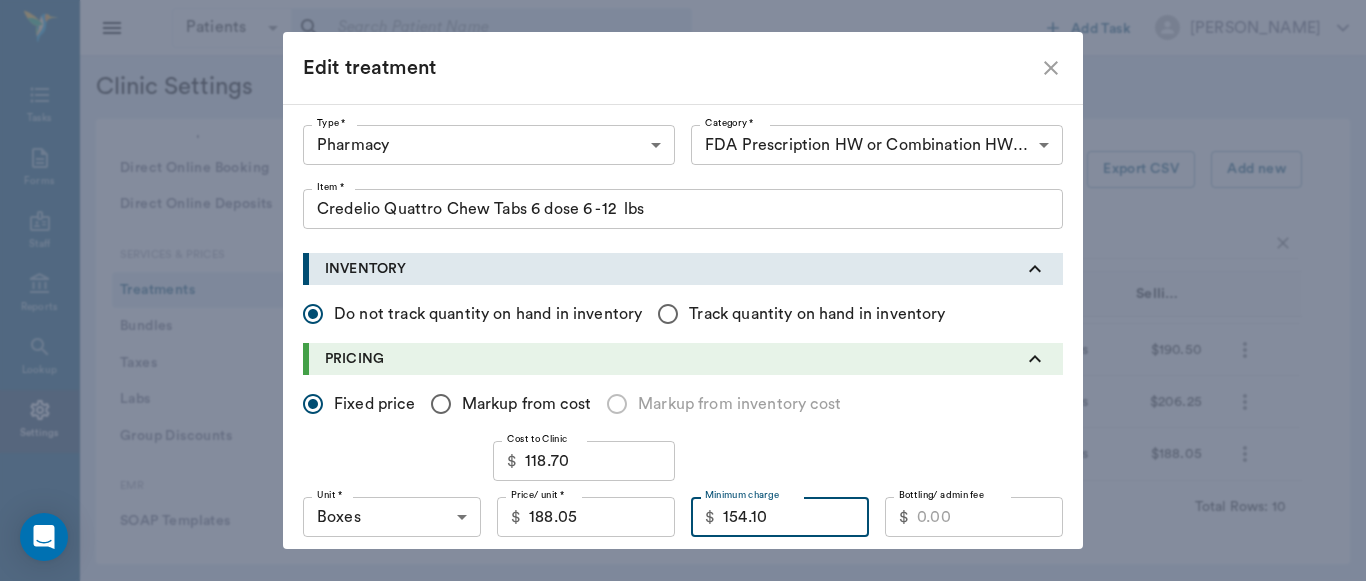 click on "154.10" at bounding box center (796, 517) 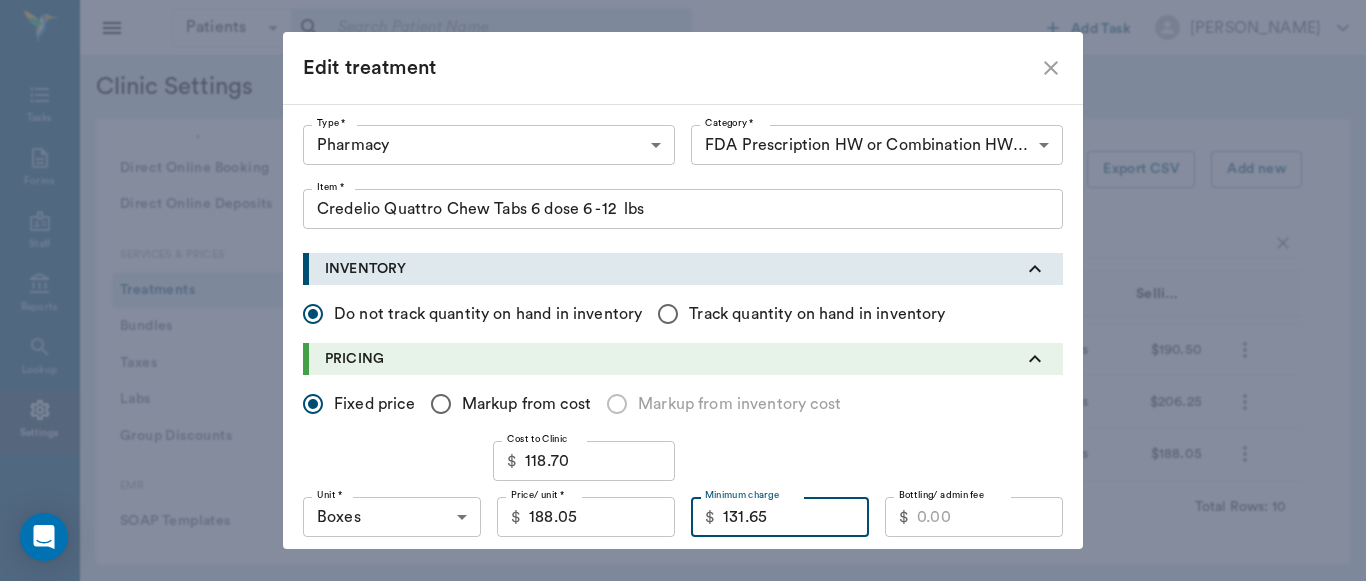 type on "131.65" 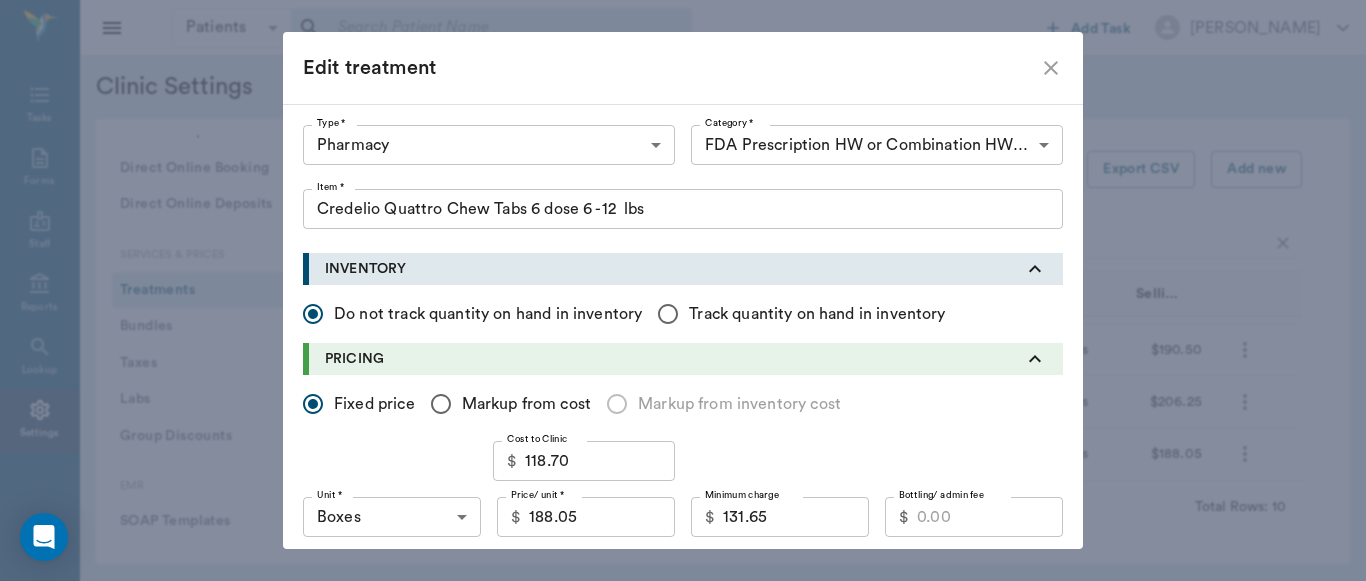 click on "Update" at bounding box center (1023, 1413) 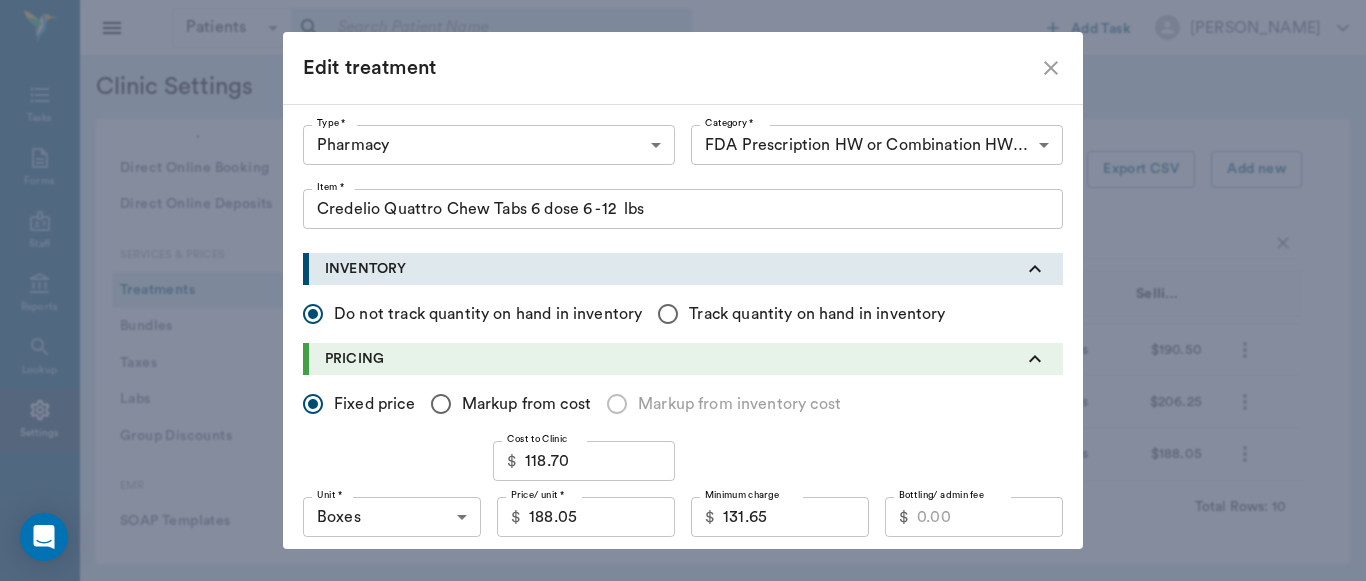 scroll, scrollTop: 903, scrollLeft: 0, axis: vertical 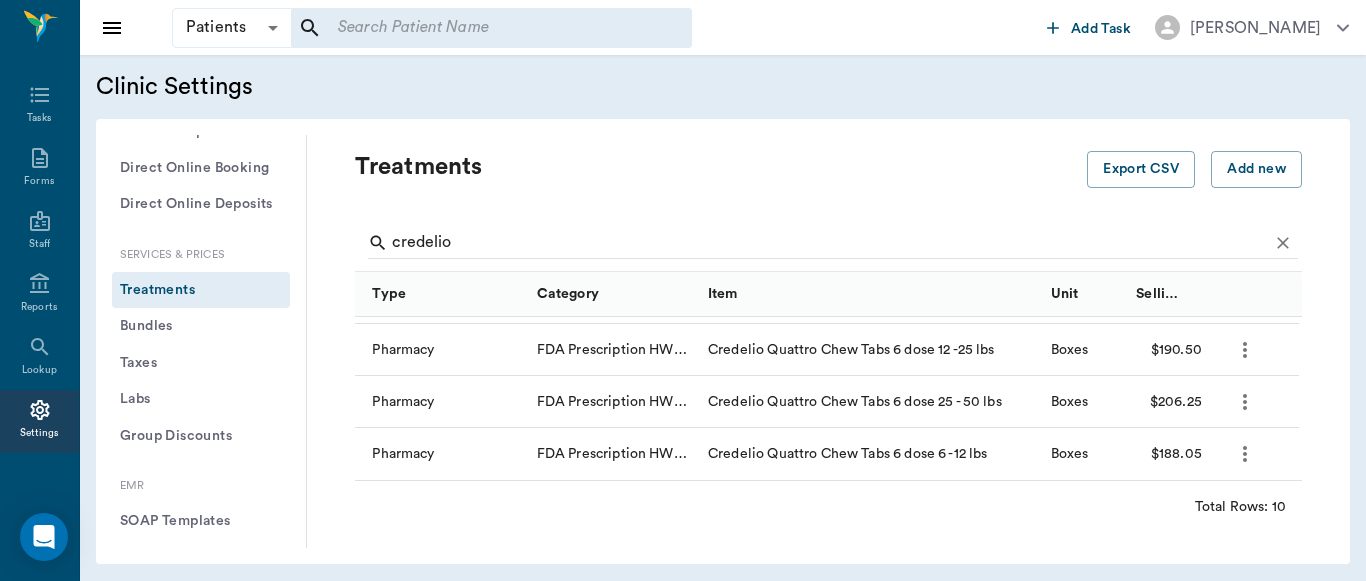 type 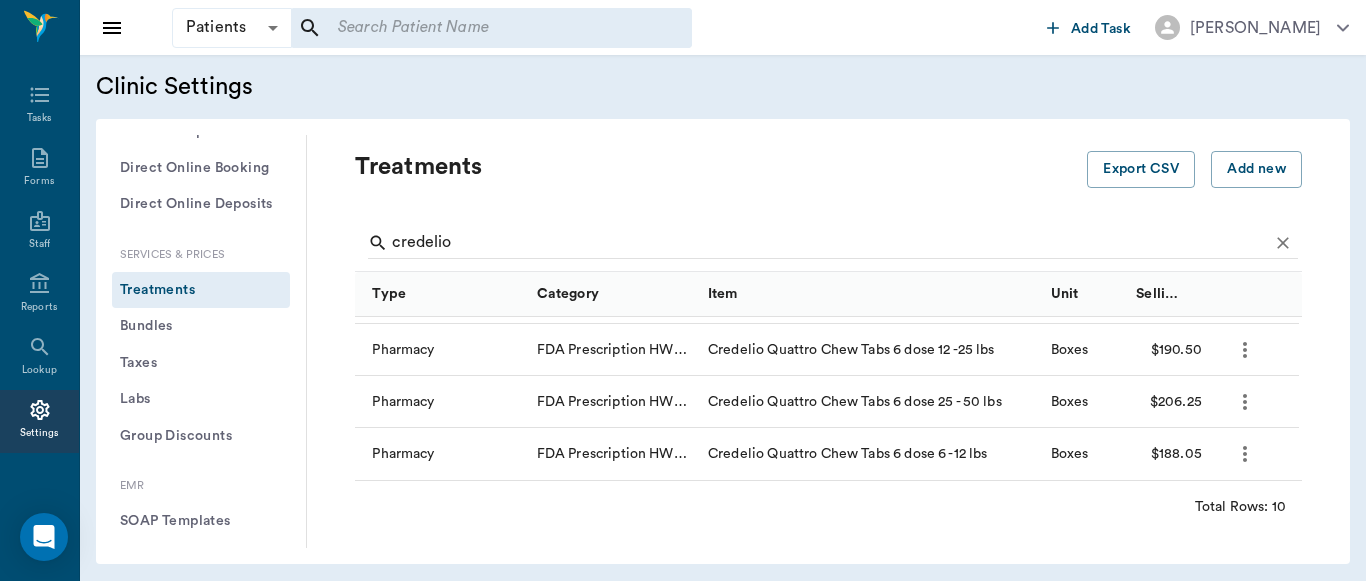 type 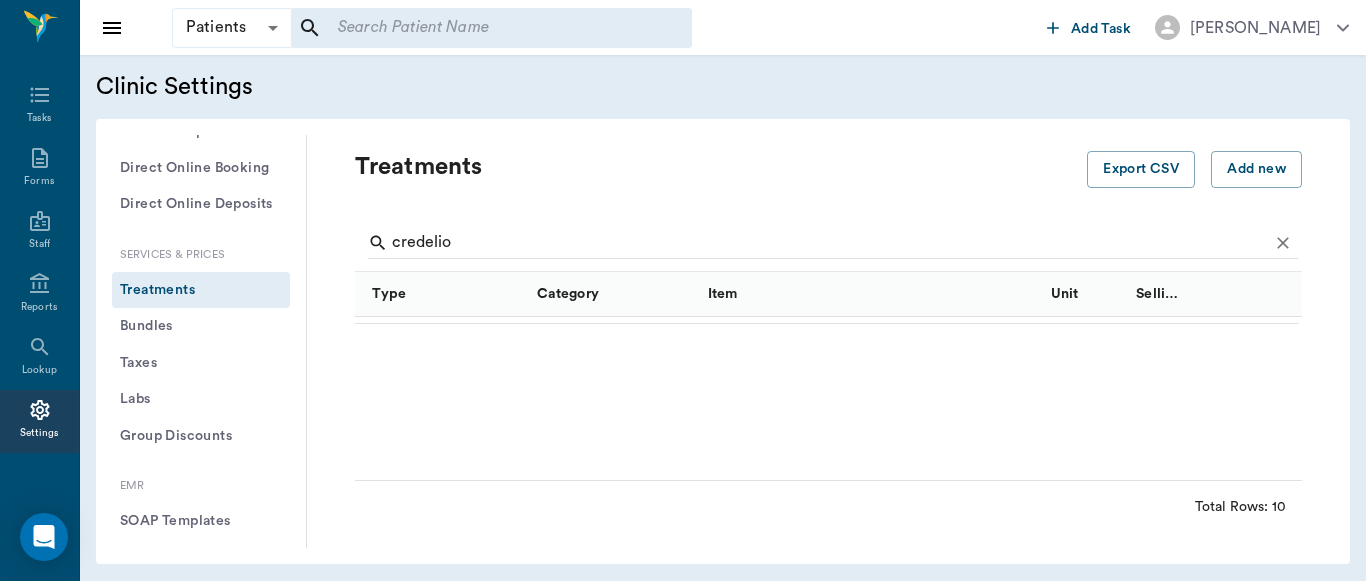 scroll, scrollTop: 0, scrollLeft: 0, axis: both 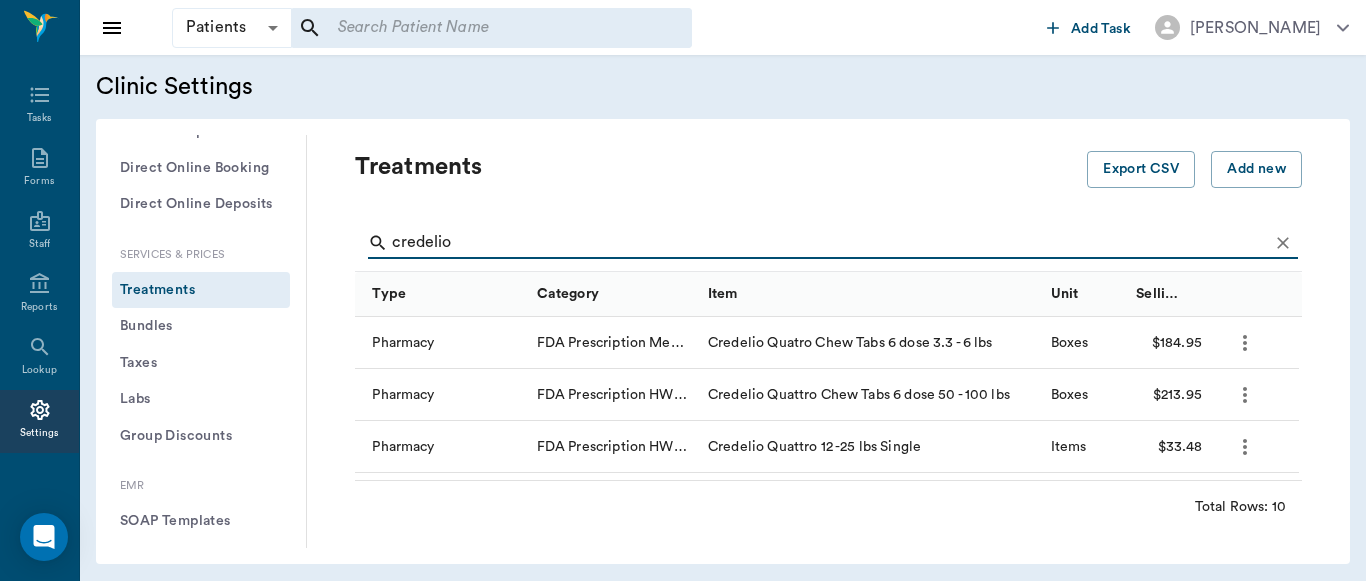 click on "credelio" at bounding box center (830, 243) 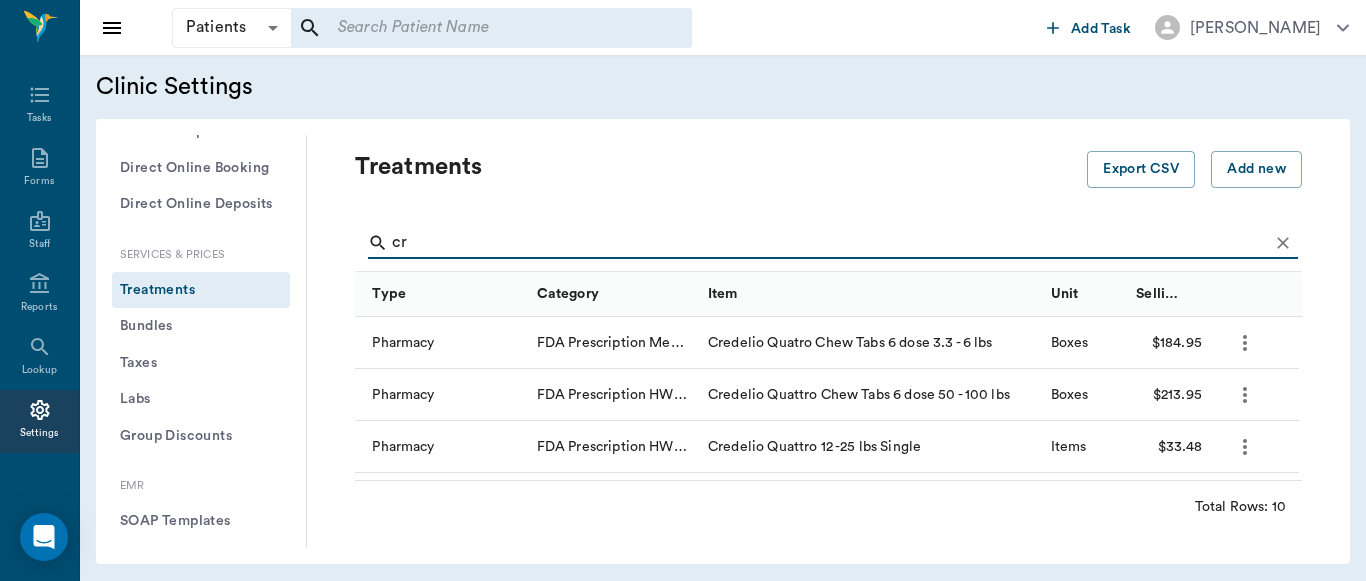type on "c" 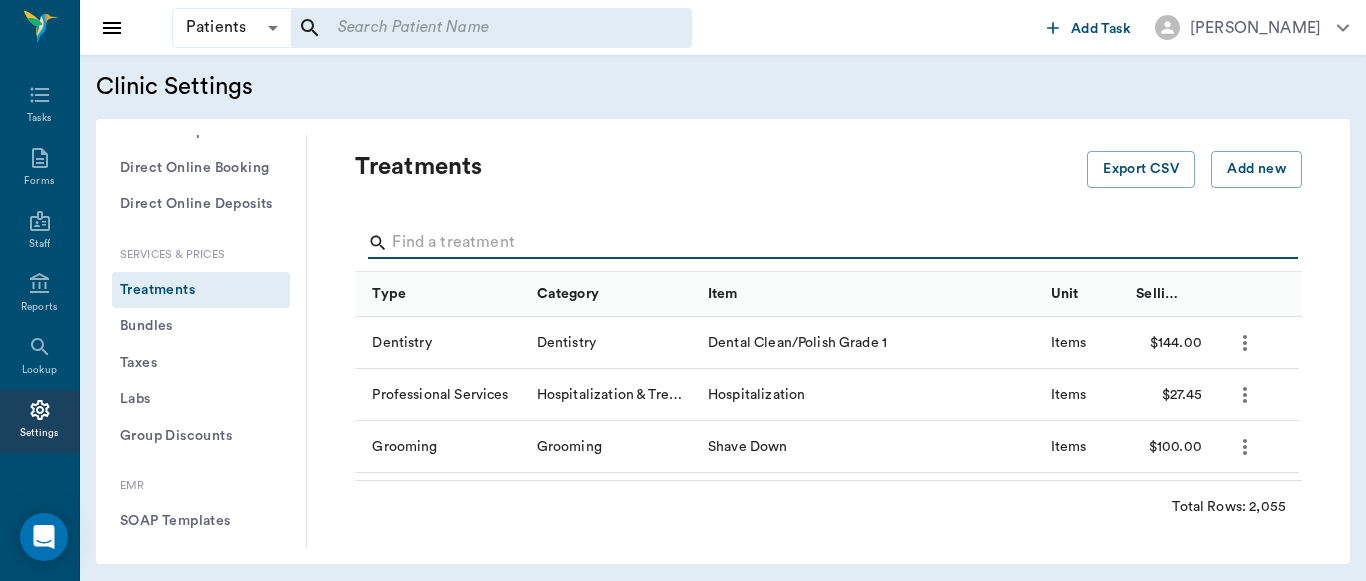 click at bounding box center (830, 243) 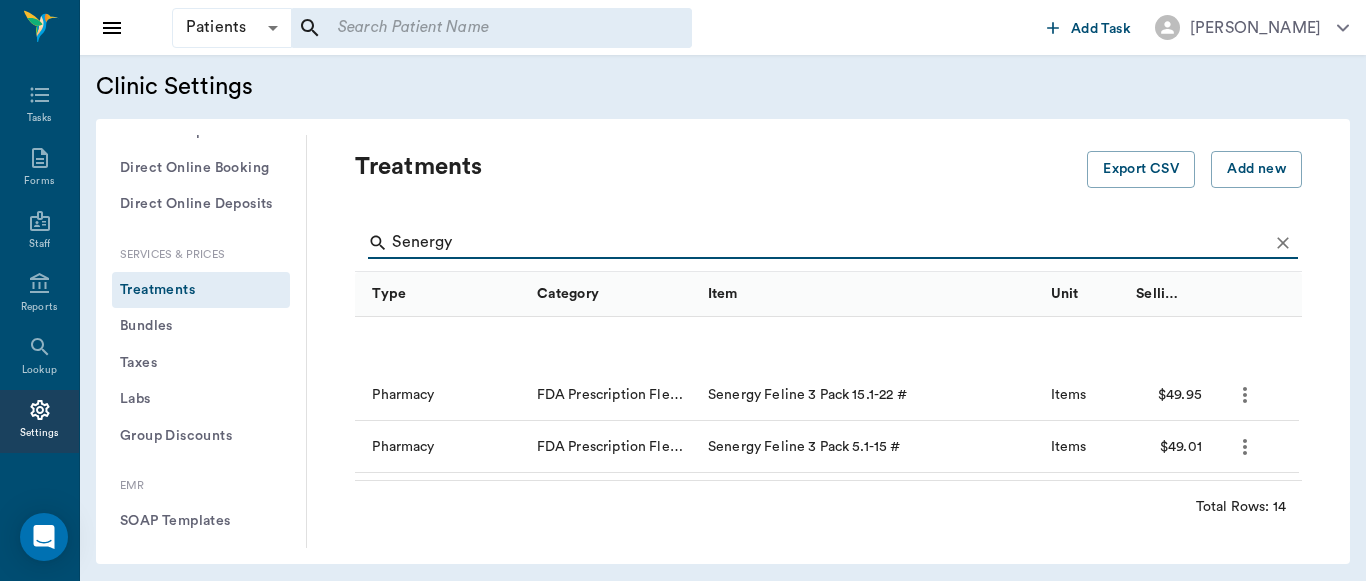 scroll, scrollTop: 388, scrollLeft: 0, axis: vertical 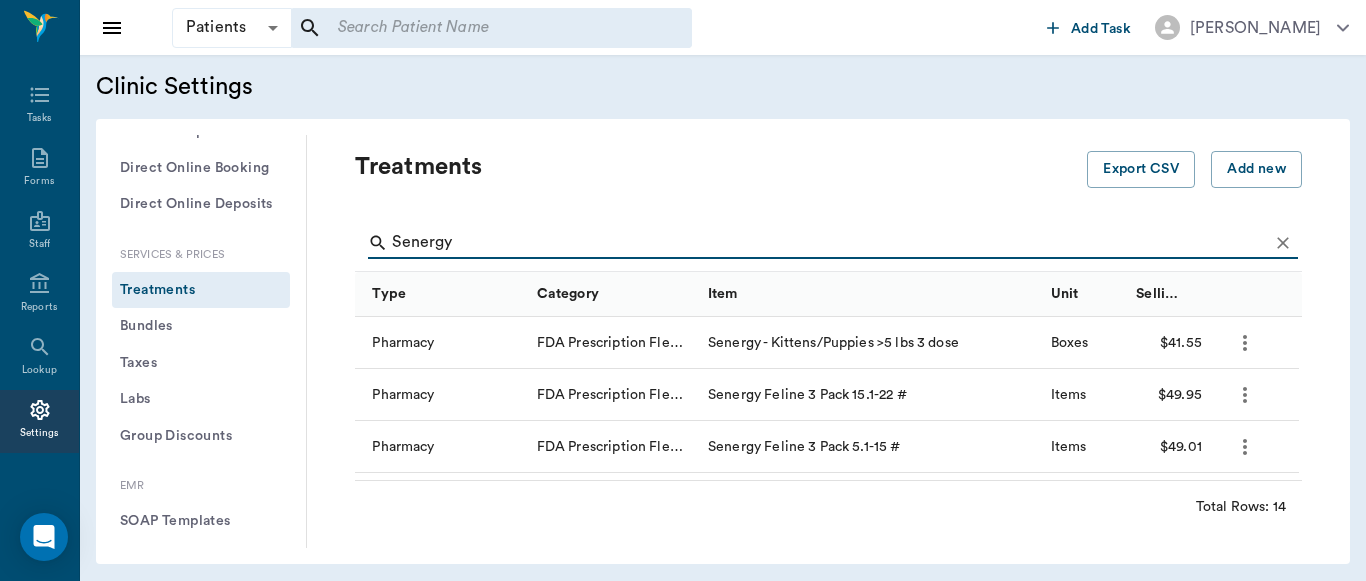 click on "Senergy" at bounding box center [833, 245] 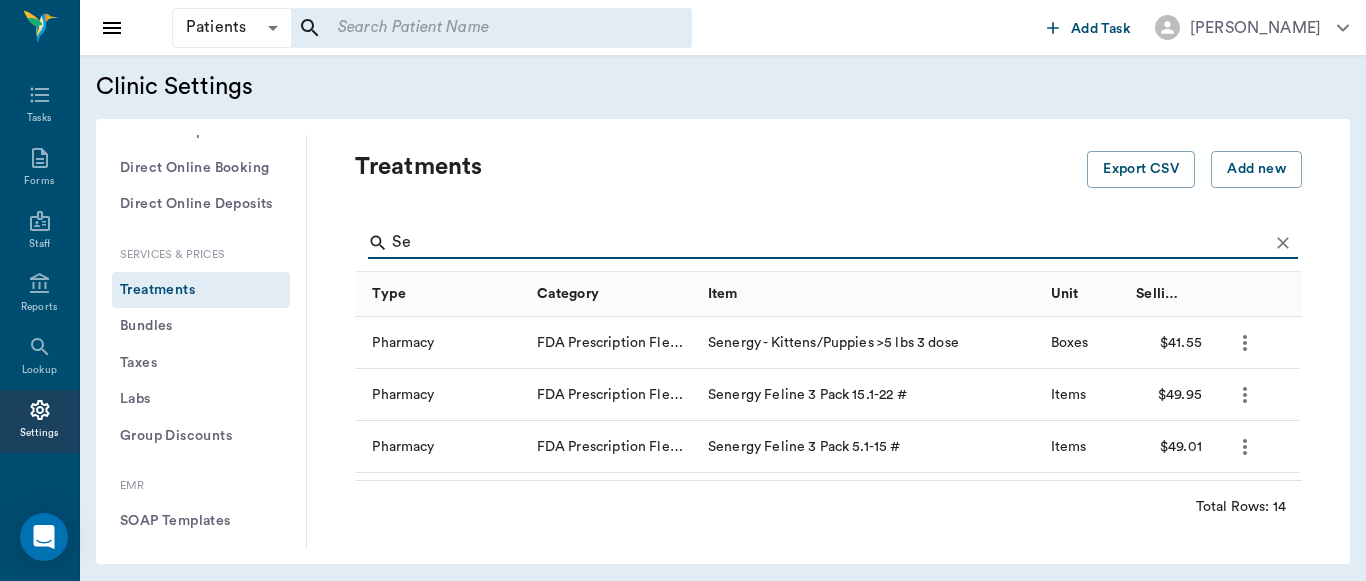 type on "S" 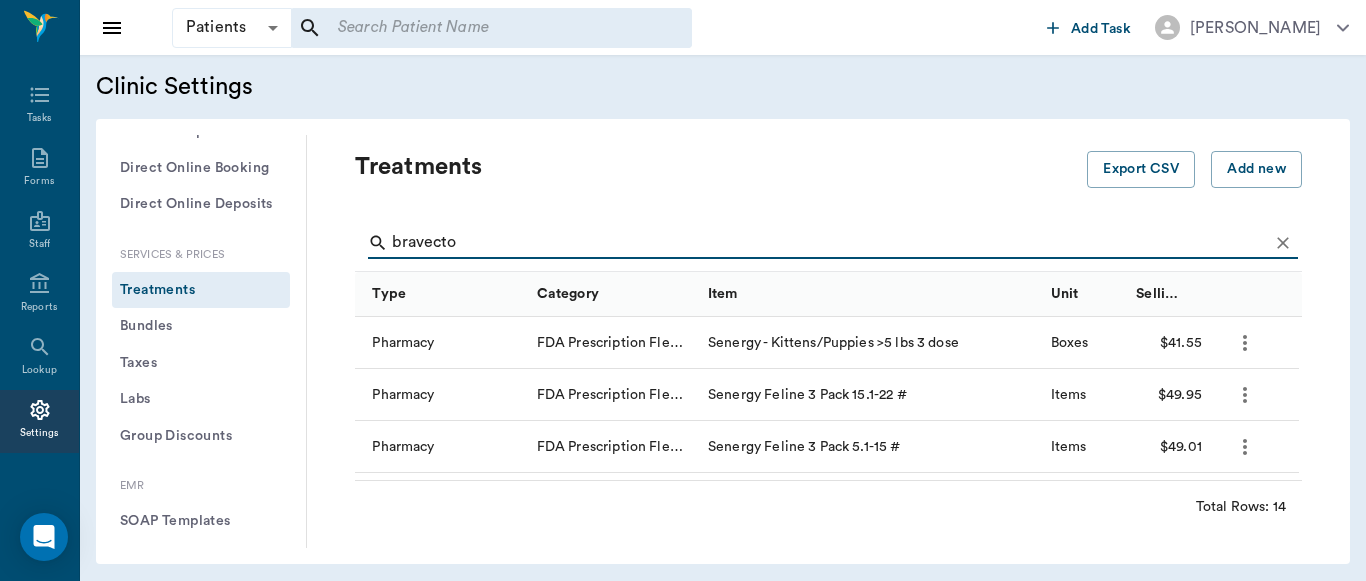 type on "bravecto" 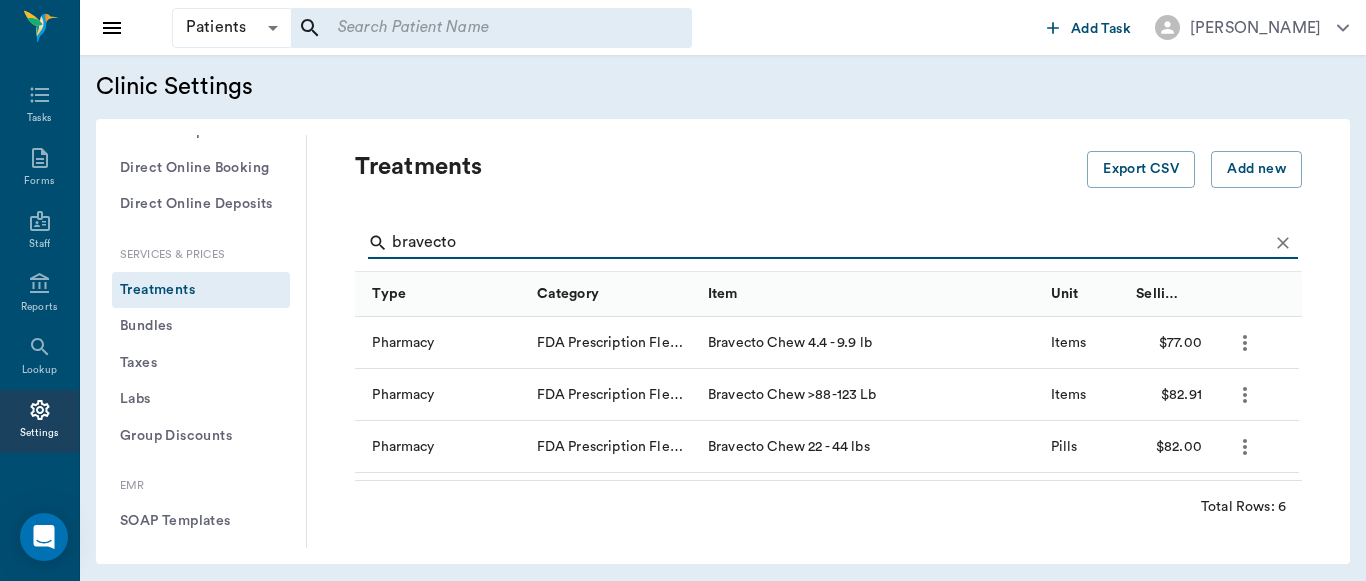 scroll, scrollTop: 0, scrollLeft: 0, axis: both 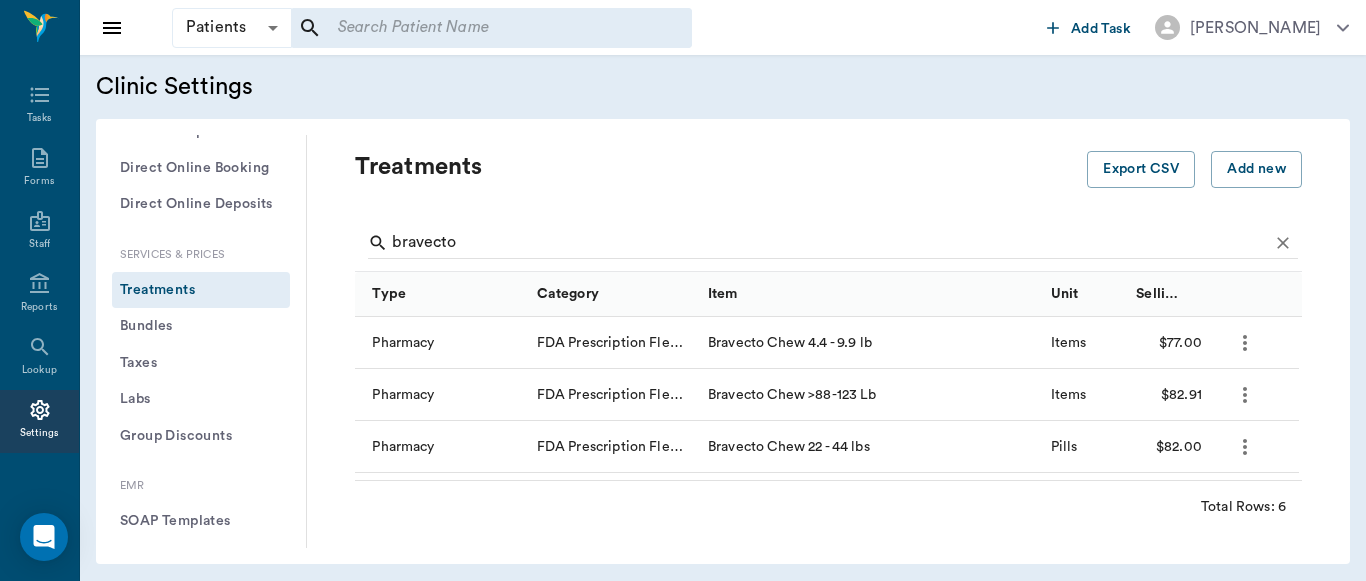 click 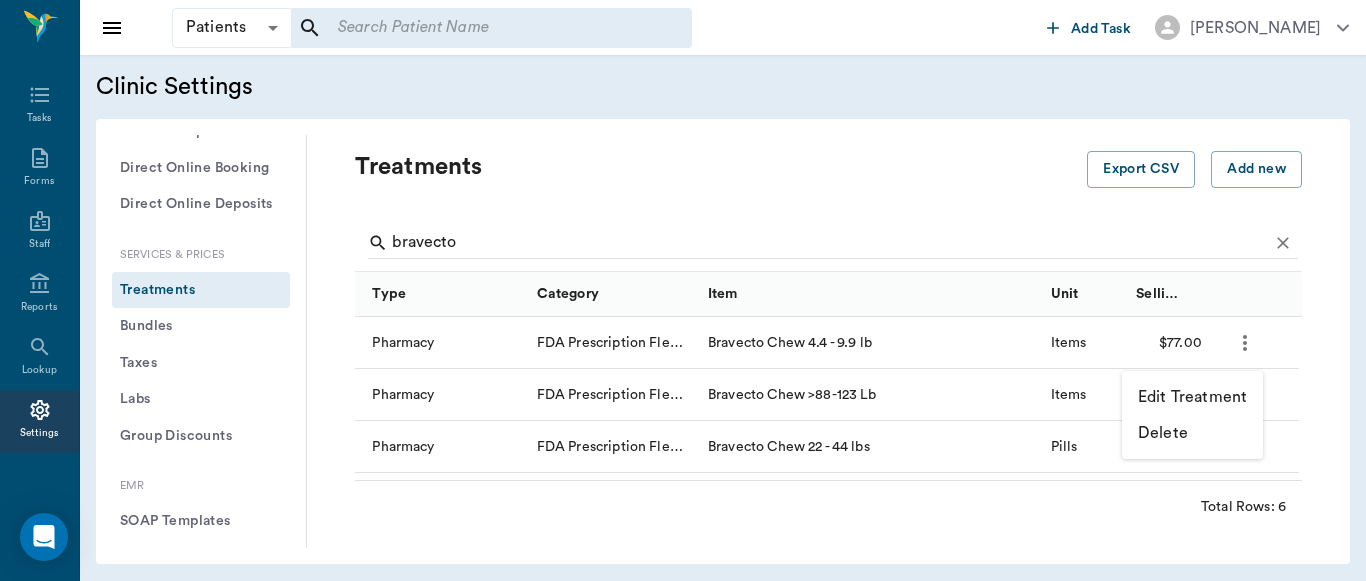 click on "Edit Treatment" at bounding box center [1192, 397] 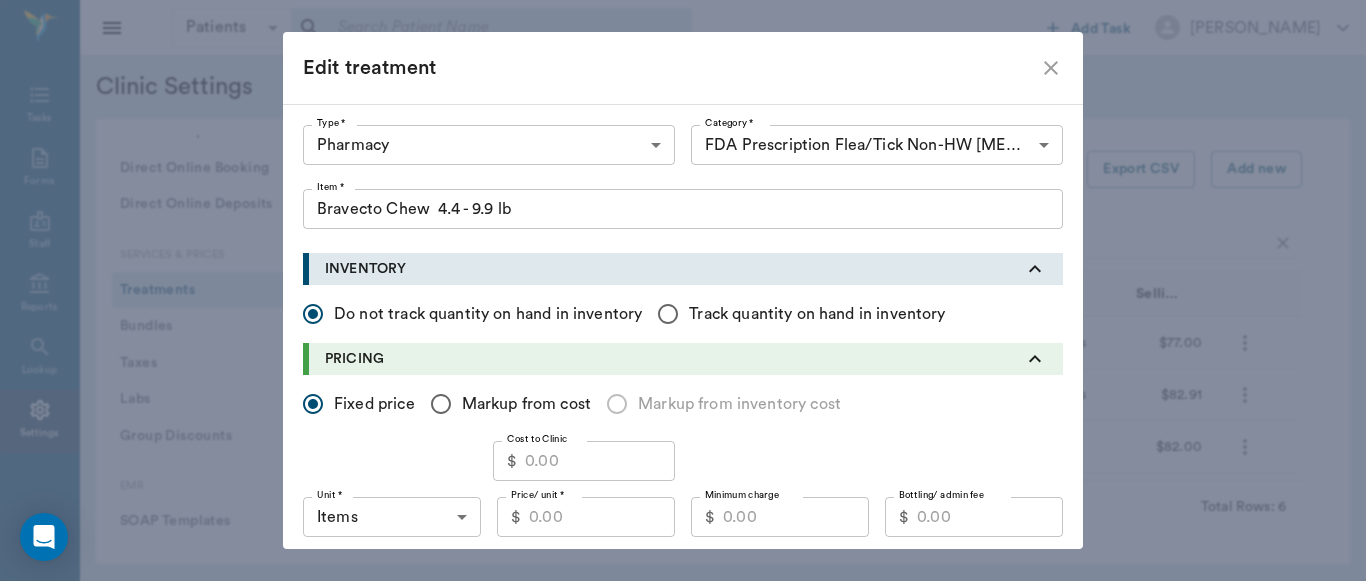 type on "5100" 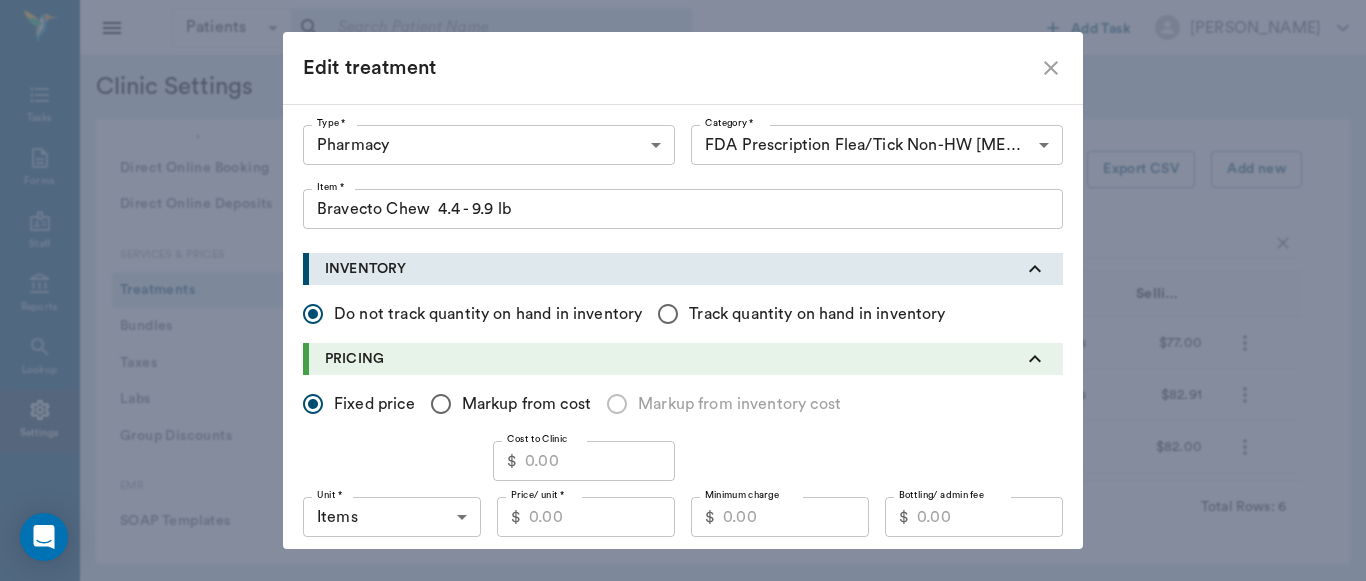 type on "5115" 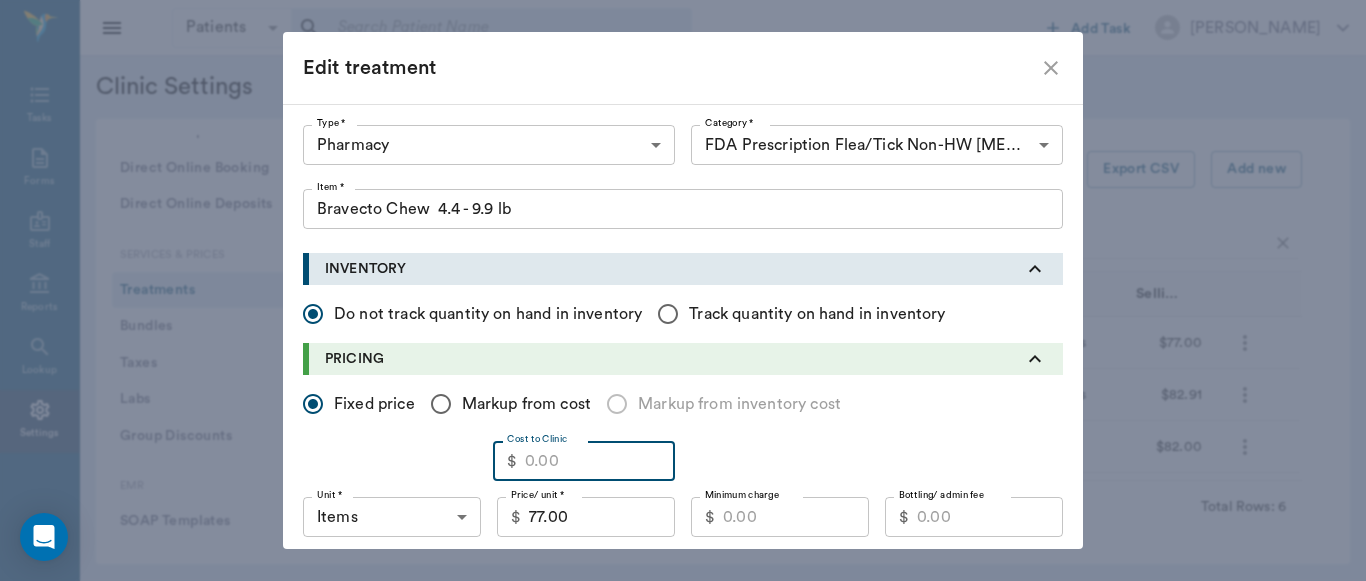 click on "Cost to Clinic" at bounding box center [600, 461] 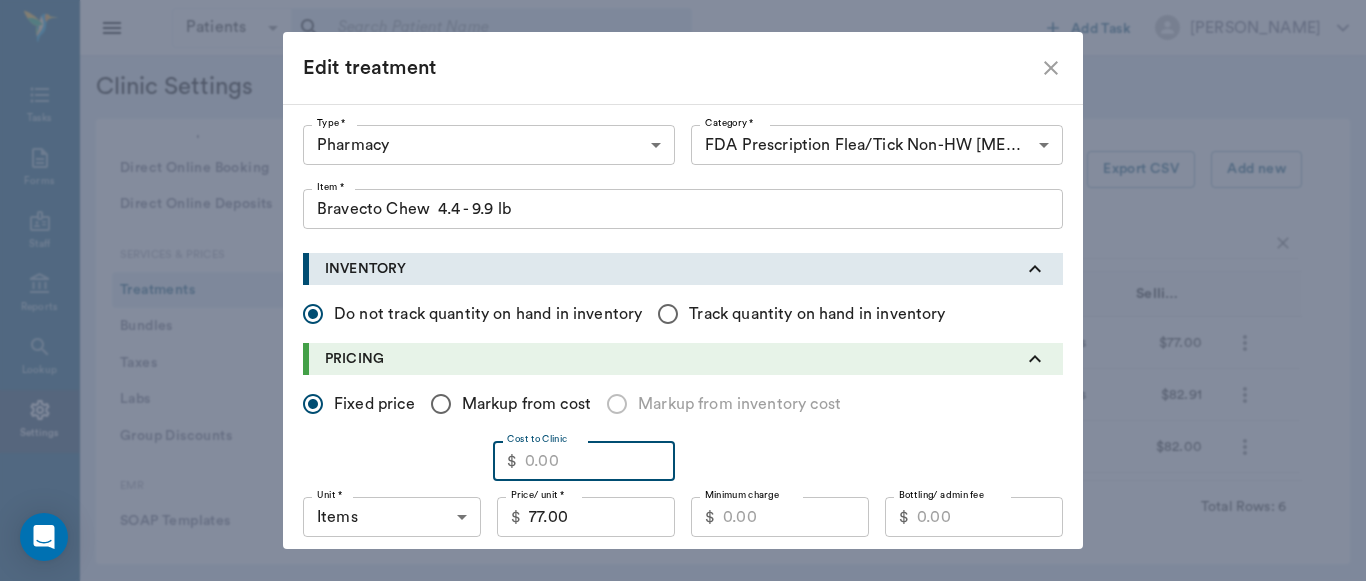 type on "Bravecto Chew  4.4 - 9.9 lb" 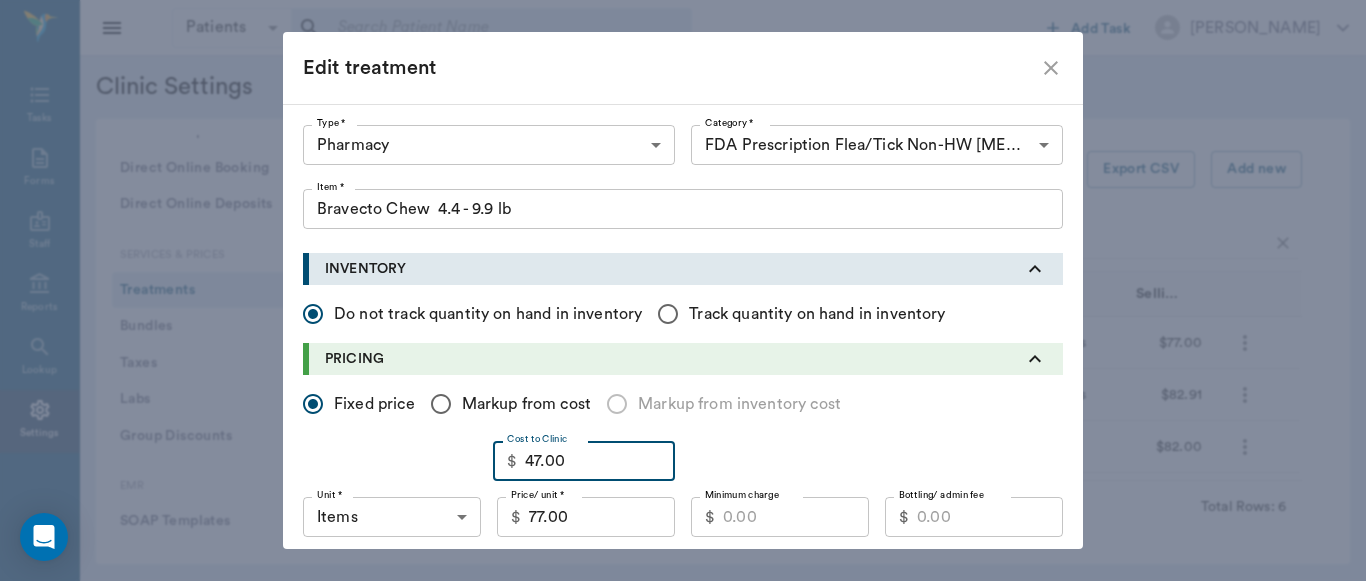 type on "47.00" 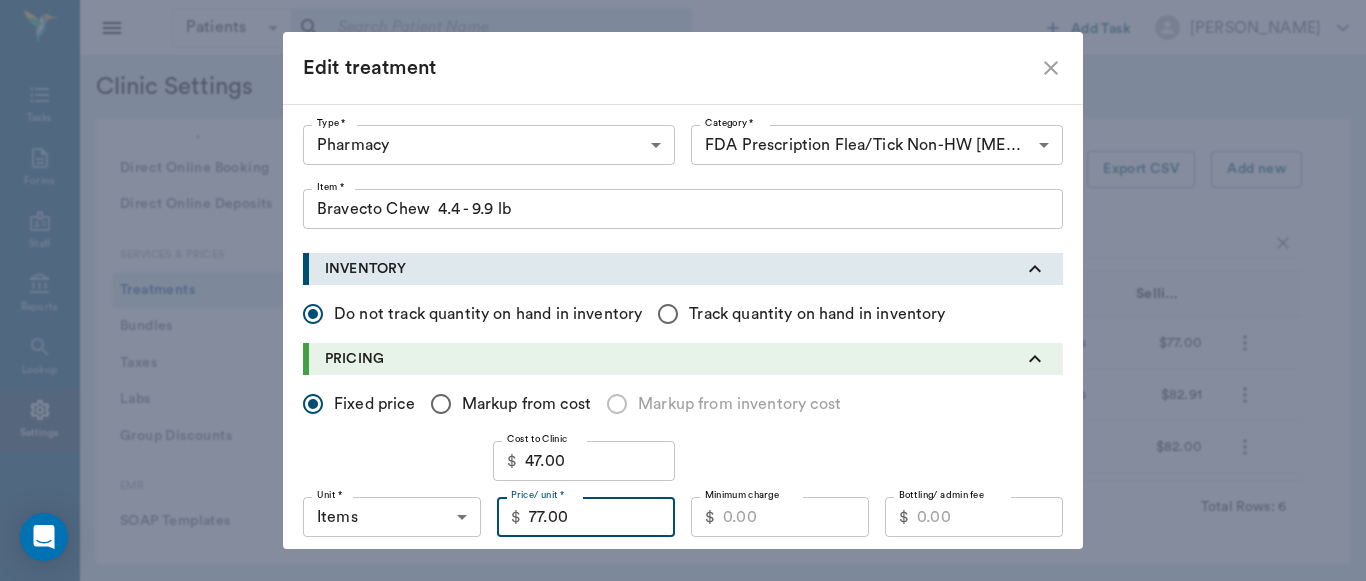 click on "77.00" at bounding box center [602, 517] 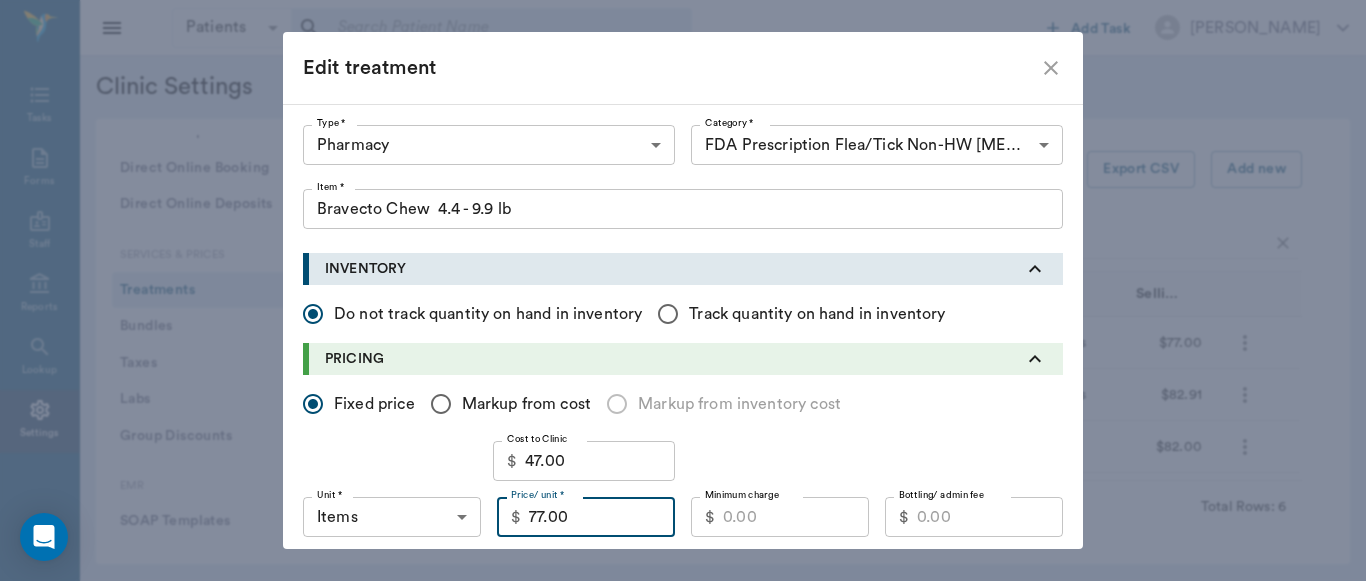 scroll, scrollTop: 141, scrollLeft: 0, axis: vertical 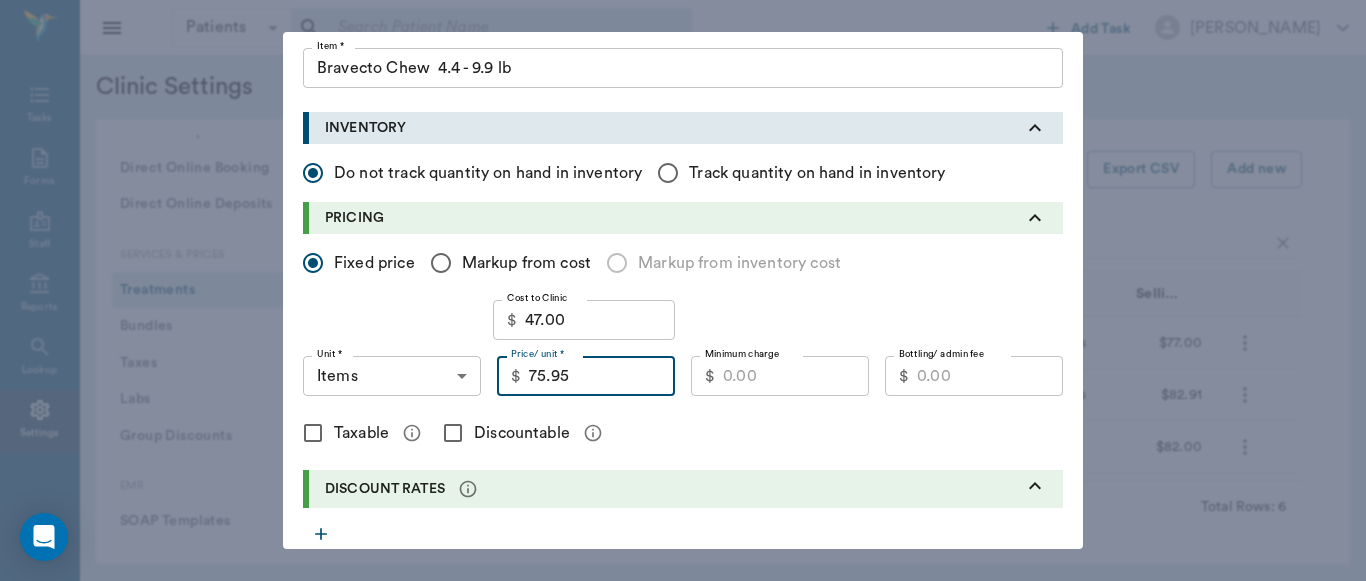 type on "75.95" 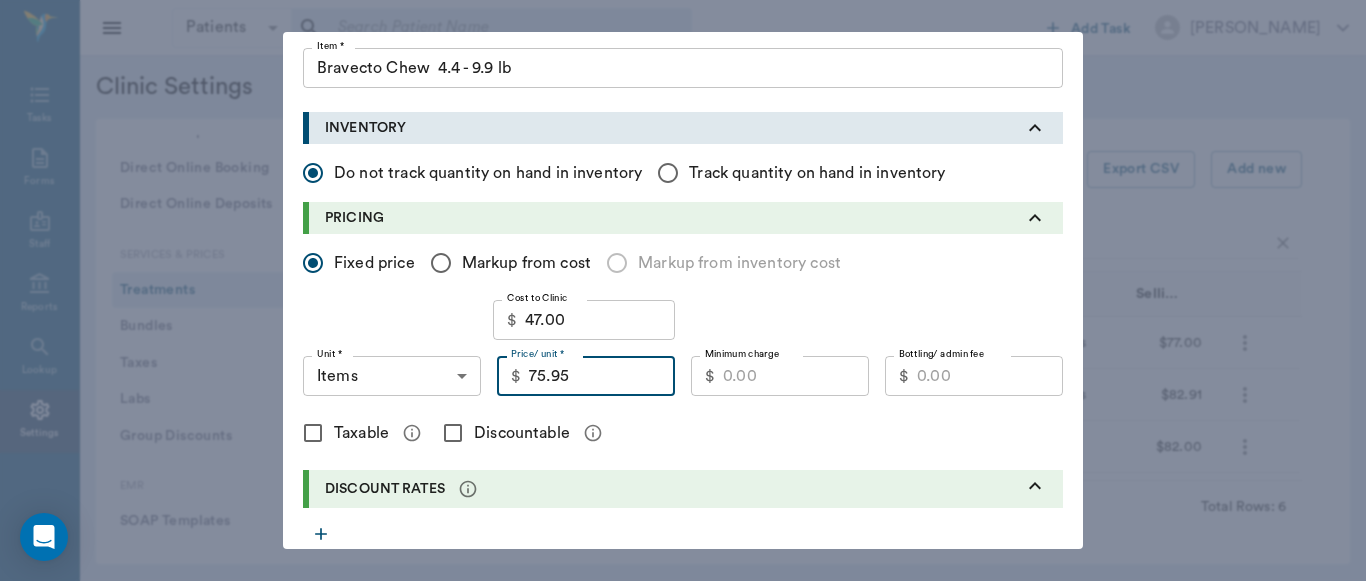 click on "Minimum charge" at bounding box center [796, 376] 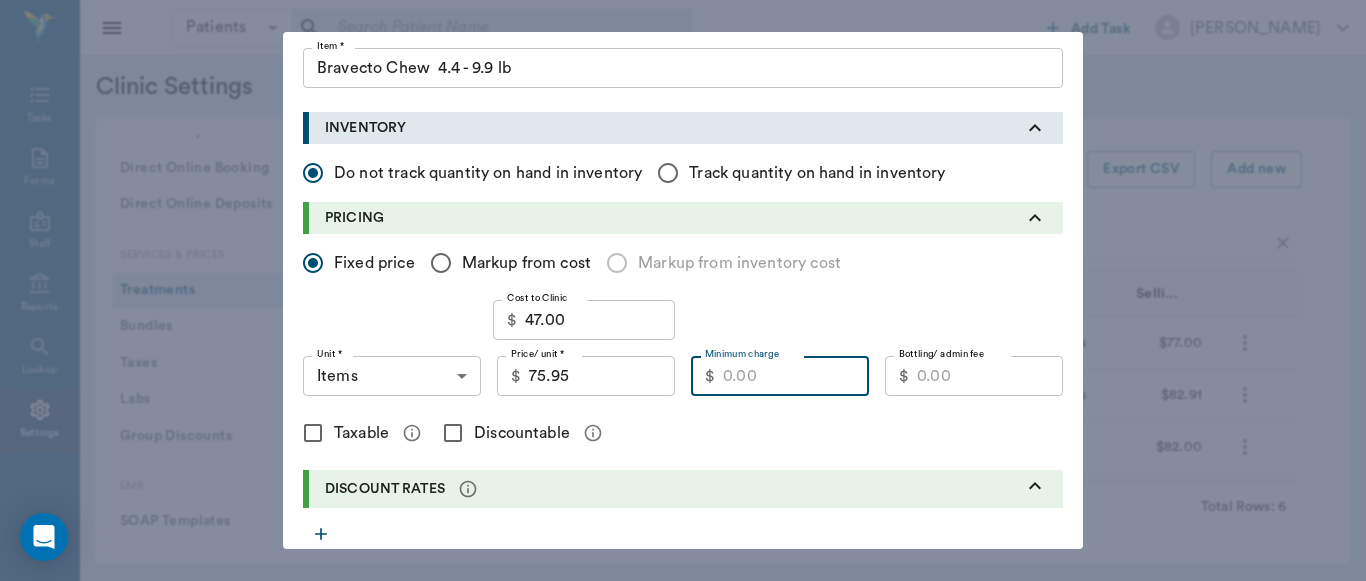 click on "Minimum charge" at bounding box center [796, 376] 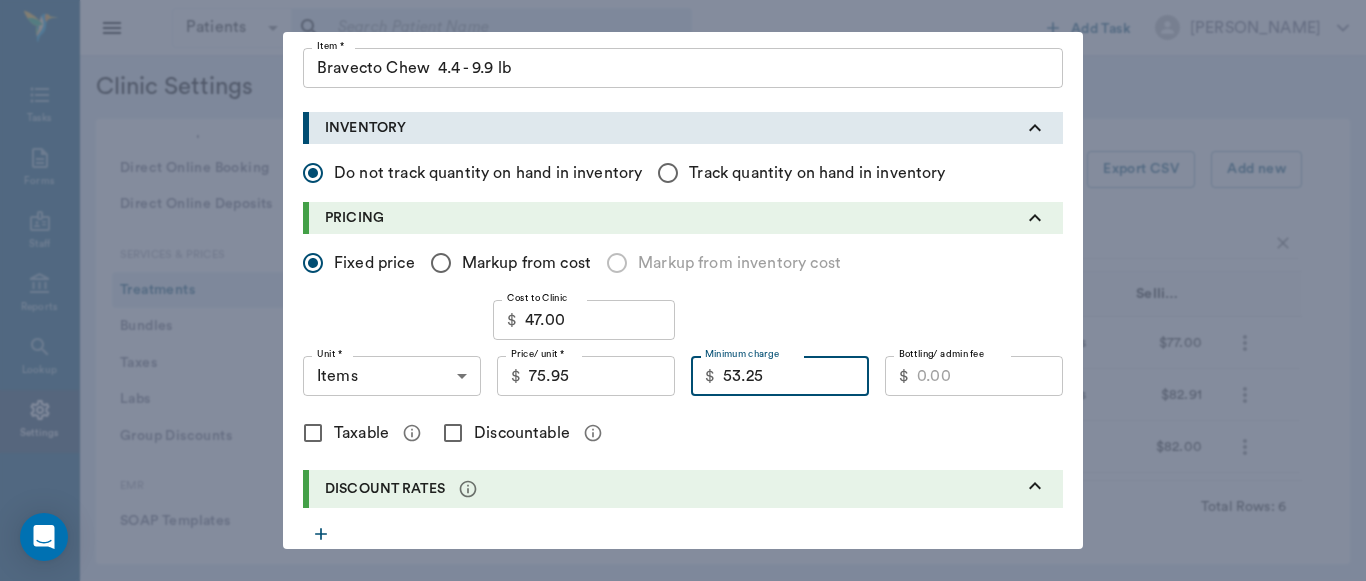 type on "53.25" 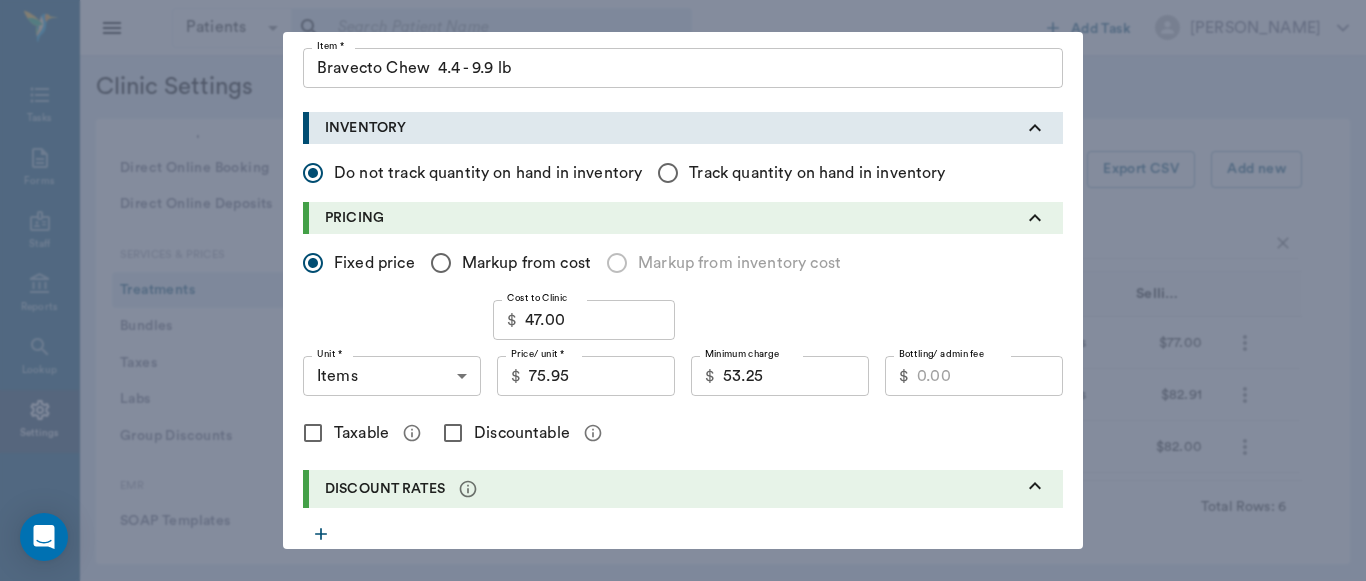 click on "Discountable" at bounding box center [453, 433] 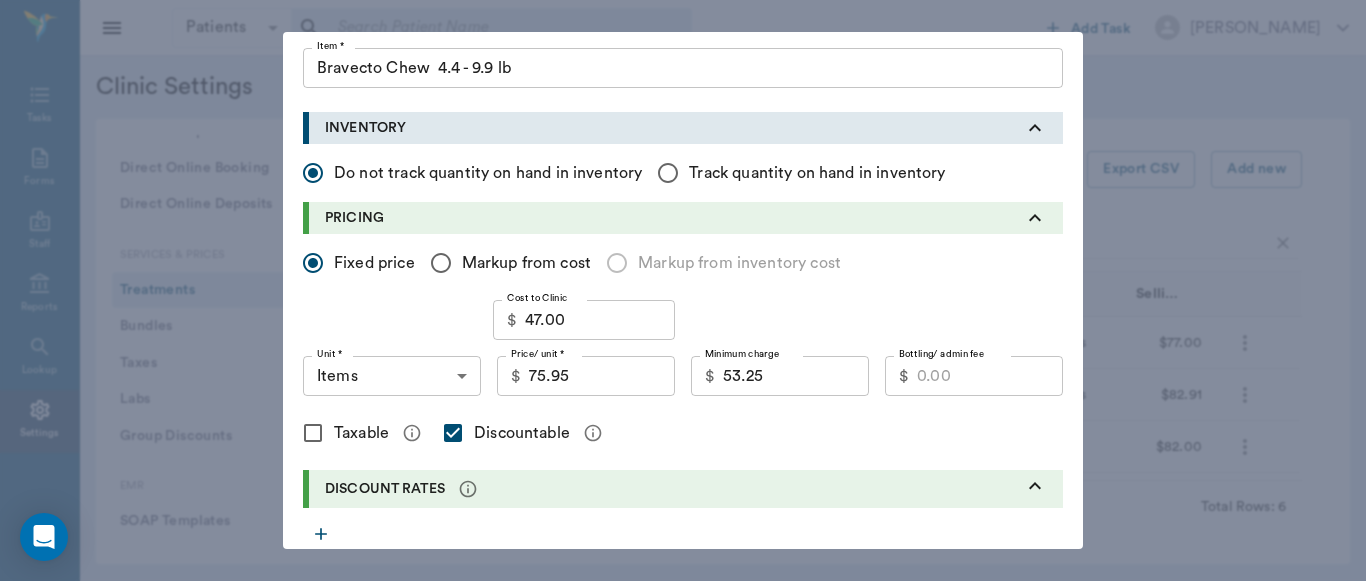 click on "Update" at bounding box center [1023, 1328] 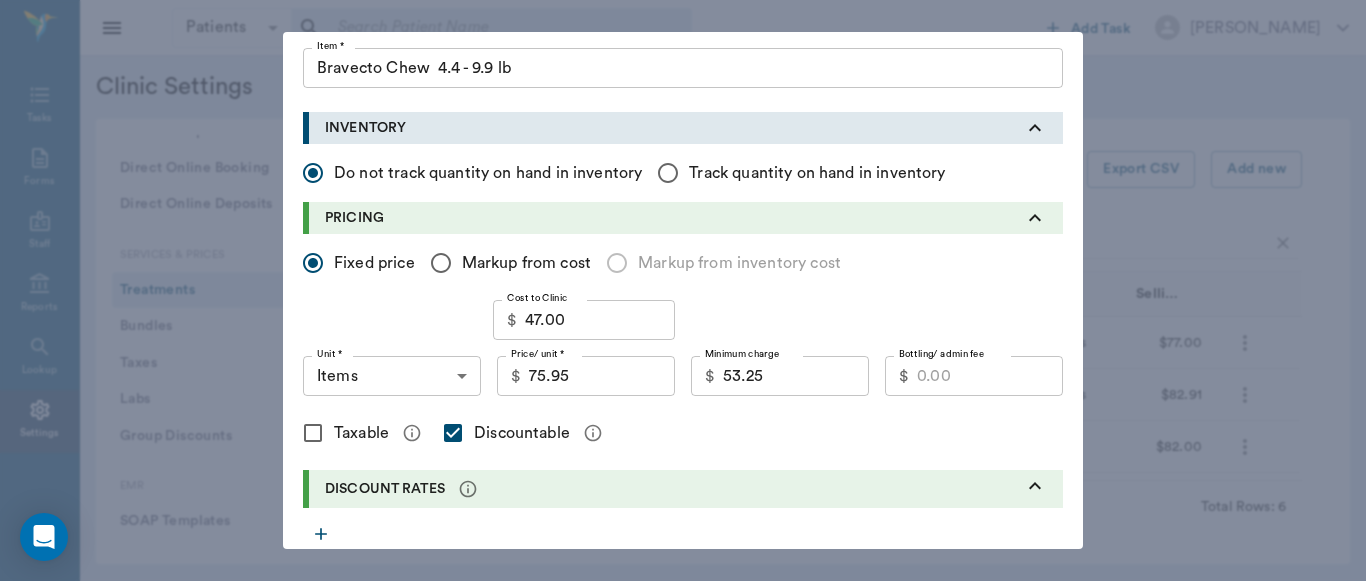 scroll, scrollTop: 959, scrollLeft: 0, axis: vertical 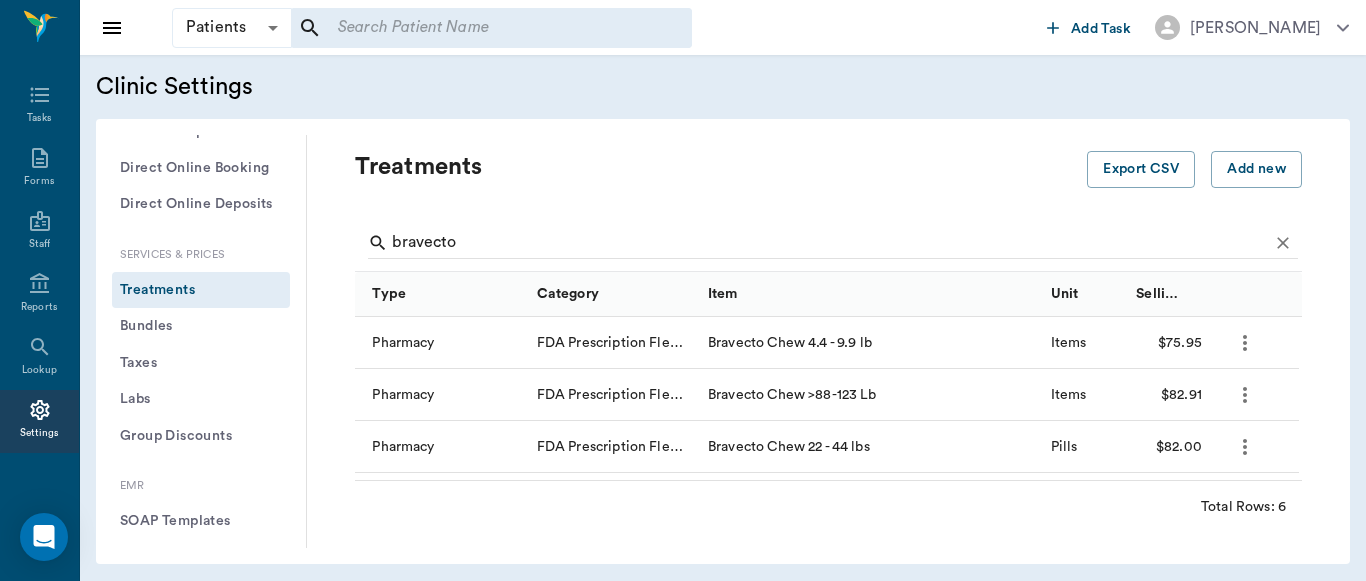 click on "Add new treatment Type * Pharmacy 5100 Type * Category * FDA Prescription Flea/Tick Non-HW Parasite Control 5115 Category * Item * Bravecto Chew  4.4 - 9.9 lb Item * INVENTORY Do not track quantity on hand in inventory Track quantity on hand in inventory PRICING Fixed price Markup from cost Markup from inventory cost Cost to Clinic $ 47.00 Cost to Clinic Unit * Items ITEMS Unit * Price/ unit * $ 75.95 Price/ unit * Minimum charge $ 53.25 Minimum charge Bottling/ admin fee $ Bottling/ admin fee Taxable Discountable DISCOUNT RATES DISCHARGE DOCUMENTS Upload File PRESCRIPTION INFORMATION Fulfillment In-House IN_HOUSE Fulfillment Refills 0 Refills Duration 0 Duration Duration Unit ​ Duration Unit Instructions x Instructions Controlled substance REMINDERS Reminders to generate Treatment * Bravecto Chew  4.4 - 9.9 lb Treatment * Time after invoice (weeks) * 12 Time after invoice (weeks) * Reminders to satisfy CHECKOUT INSTRUCTIONS Change patient's status to 'Deceased' on checkout. Spay patient profile on checkout" at bounding box center (683, 290) 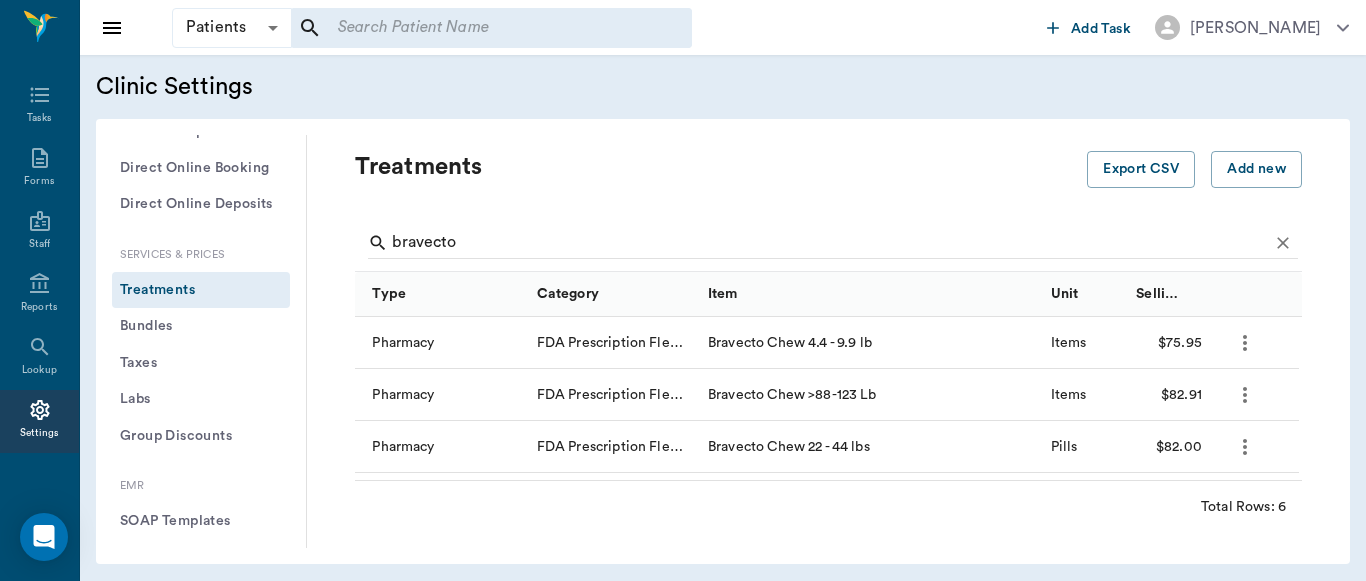 click 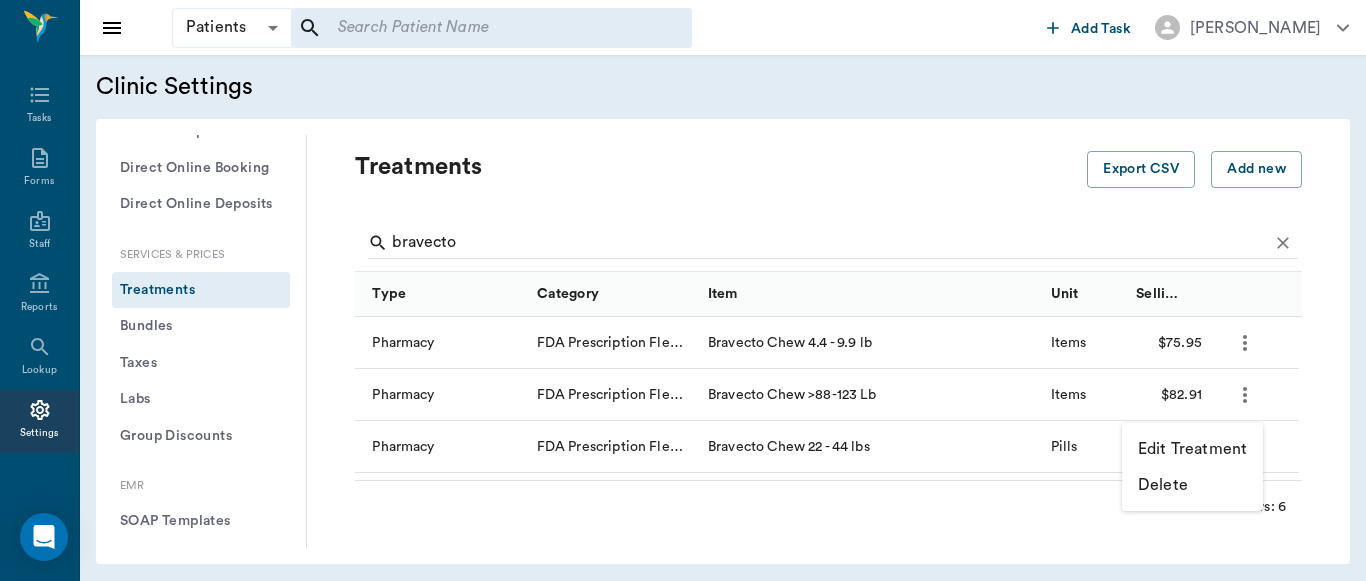click on "Edit Treatment" at bounding box center (1192, 449) 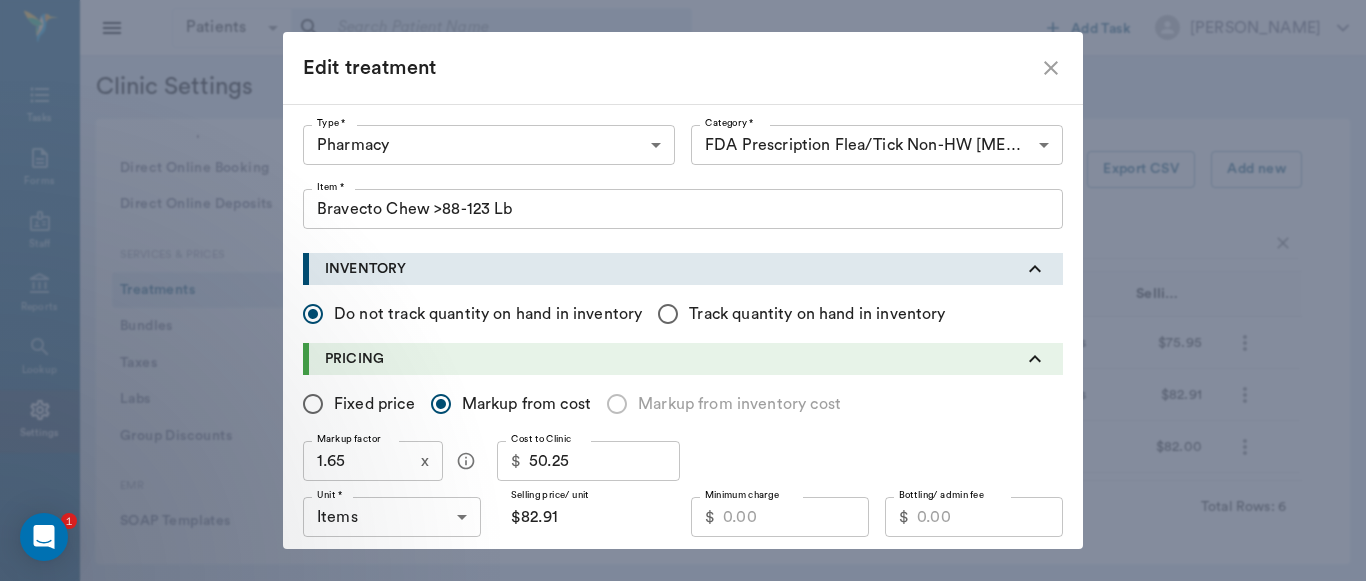type on "5100" 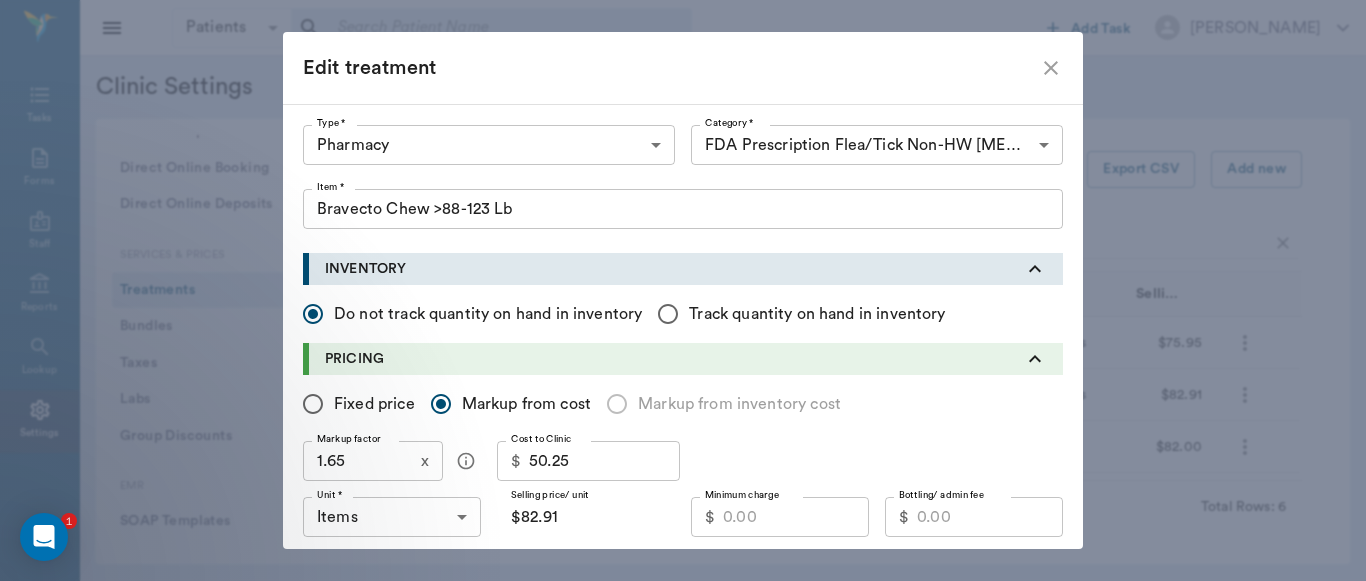 type on "5115" 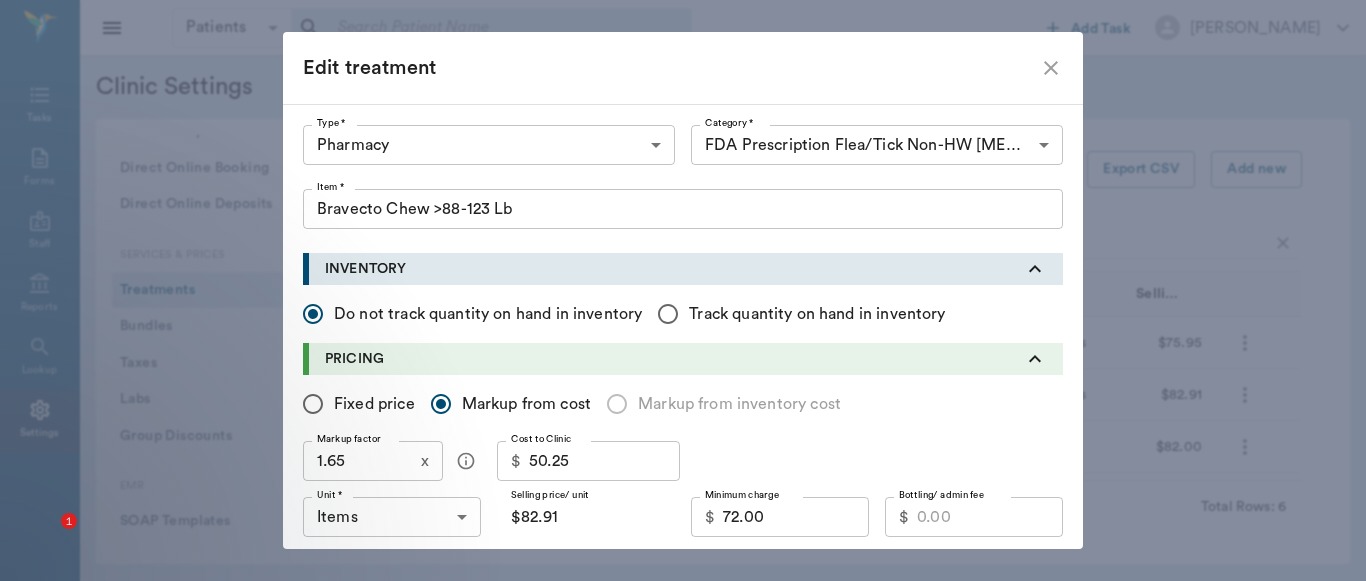 click on "50.25" at bounding box center [604, 461] 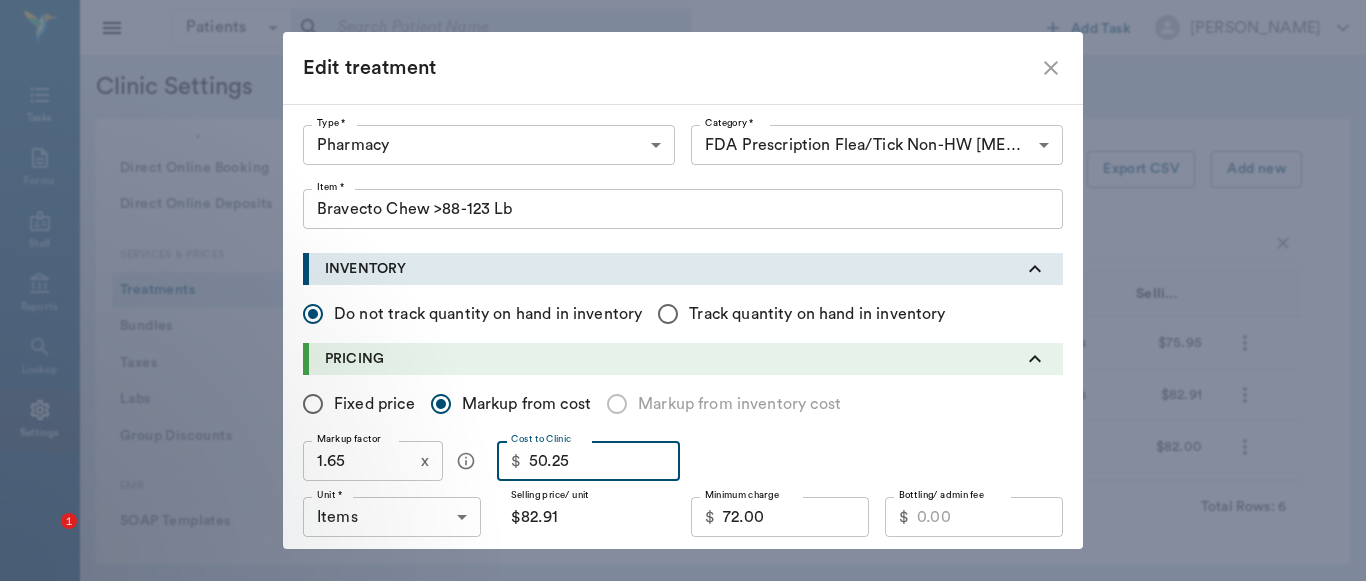 type on "Bravecto Chew >88-123 Lb" 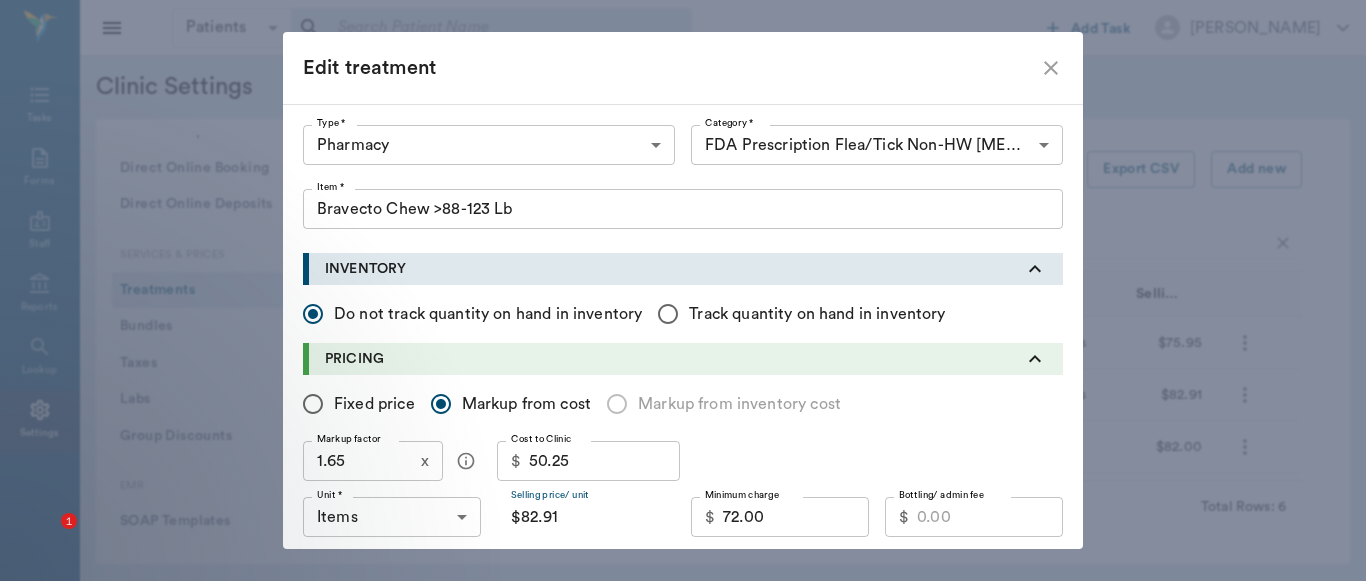 click on "$82.91" at bounding box center [586, 517] 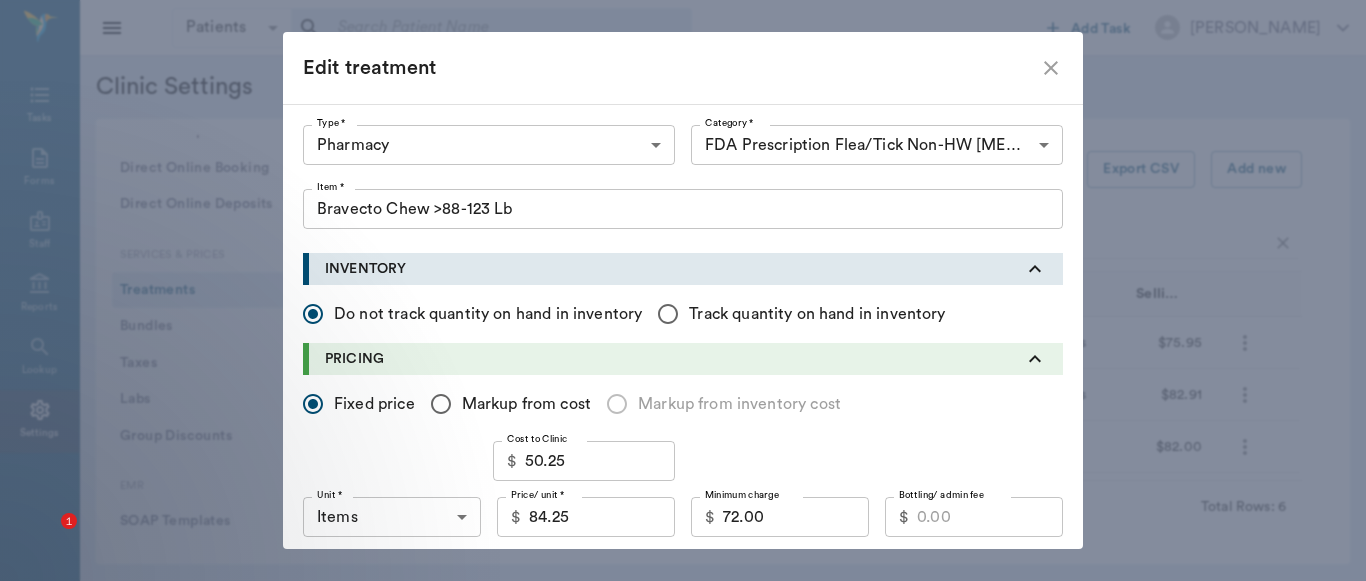 click on "84.25" at bounding box center [602, 517] 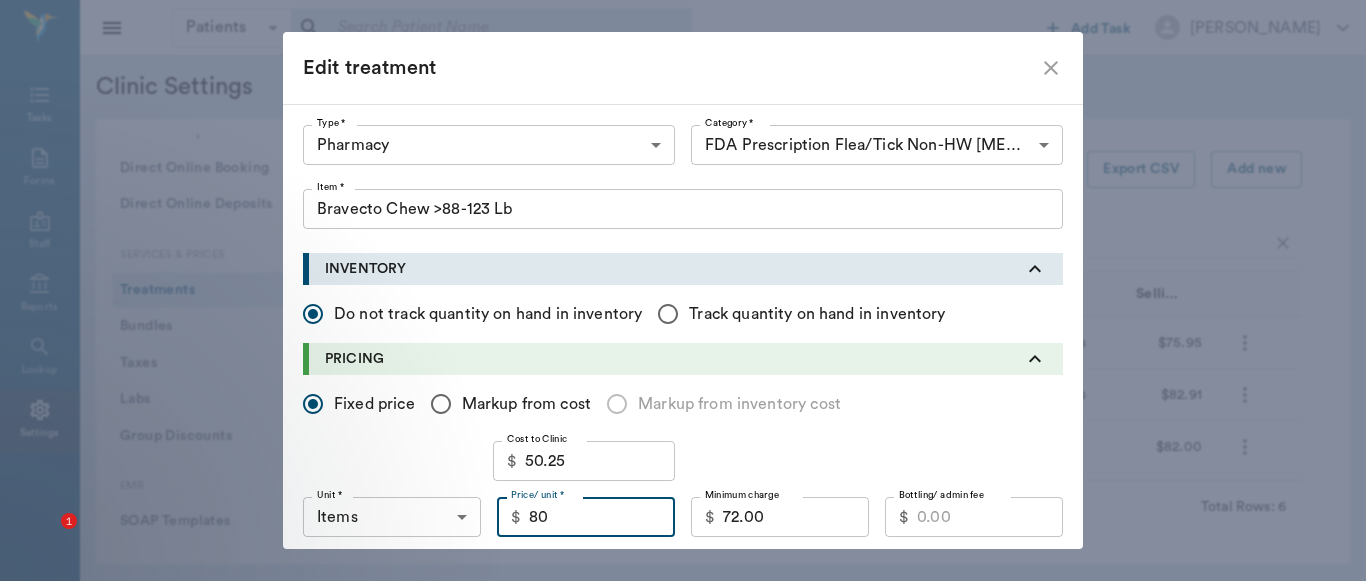 scroll, scrollTop: 78, scrollLeft: 0, axis: vertical 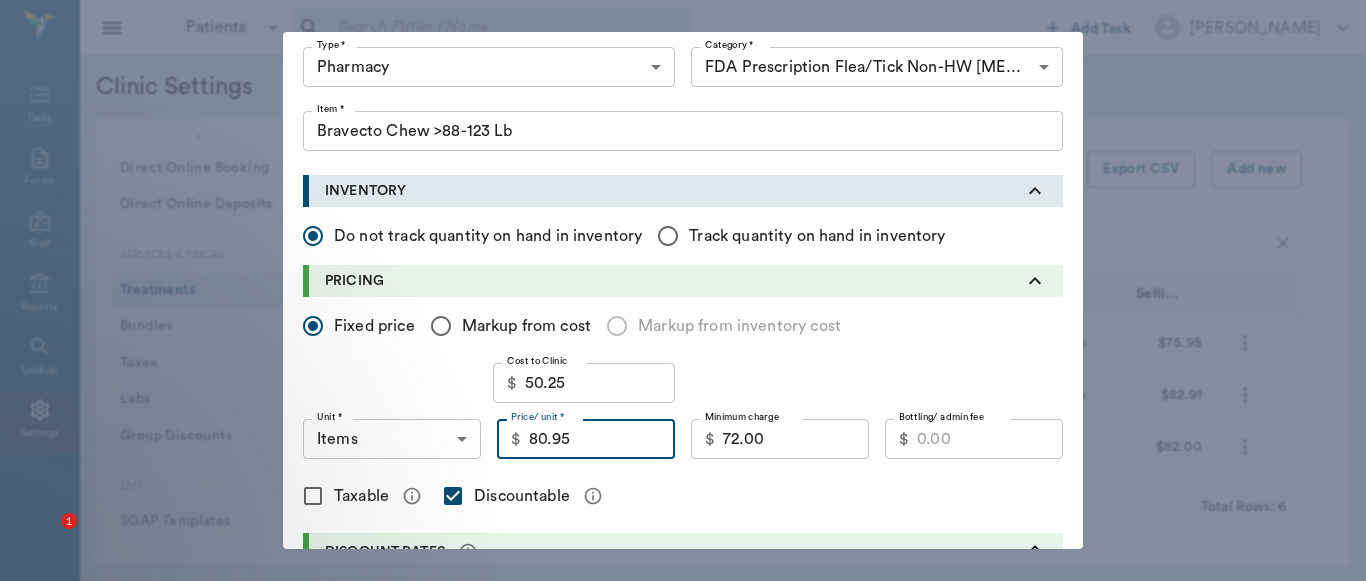type on "80.95" 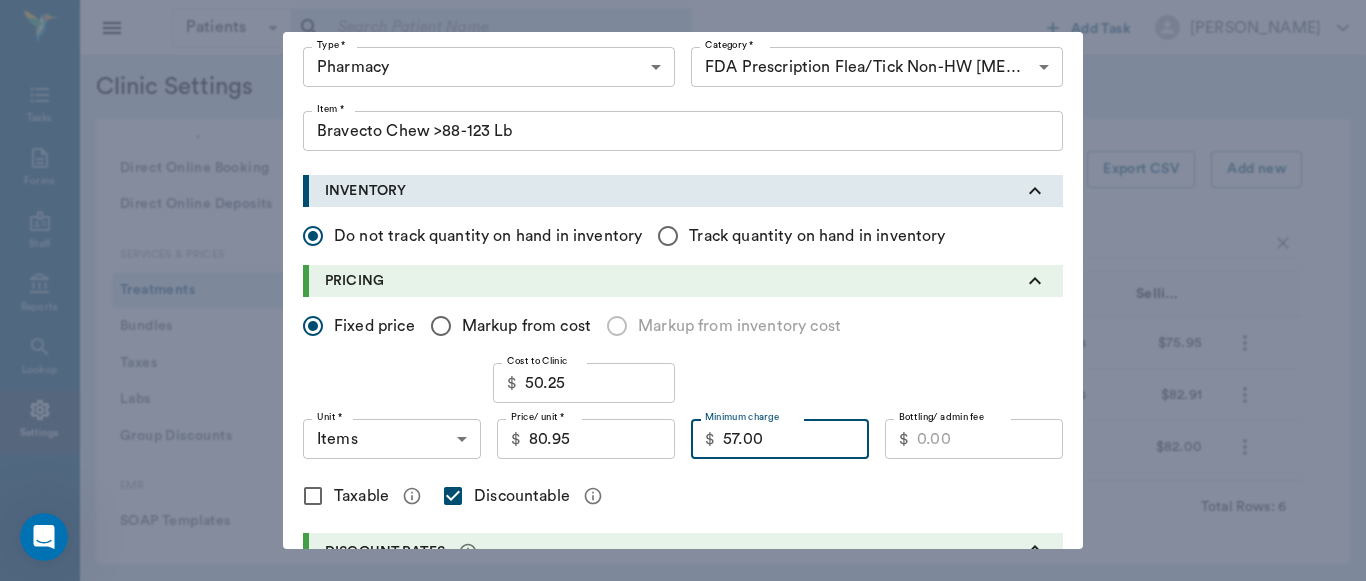 type on "57.00" 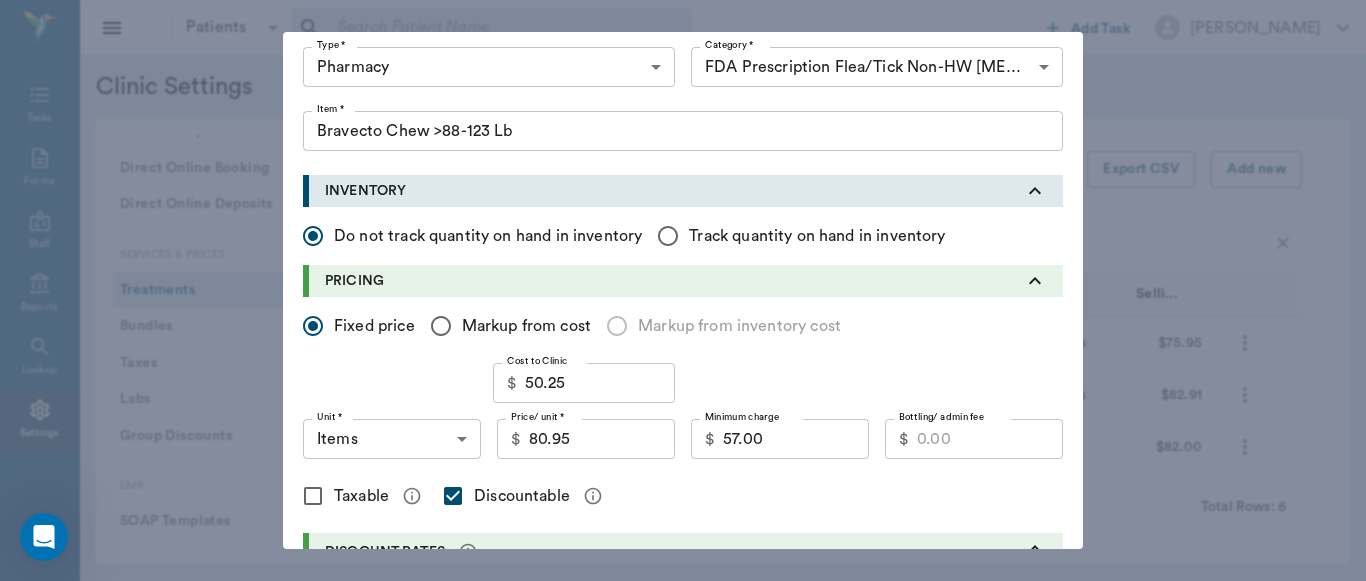 click on "Update" at bounding box center (1023, 1391) 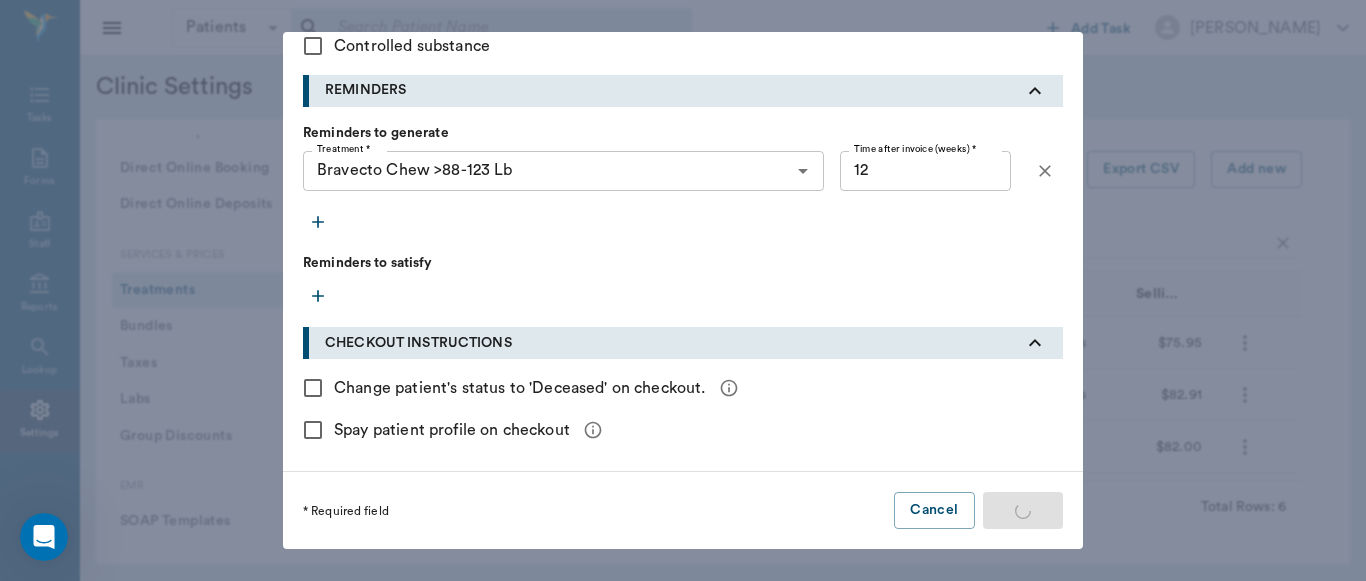 scroll, scrollTop: 0, scrollLeft: 0, axis: both 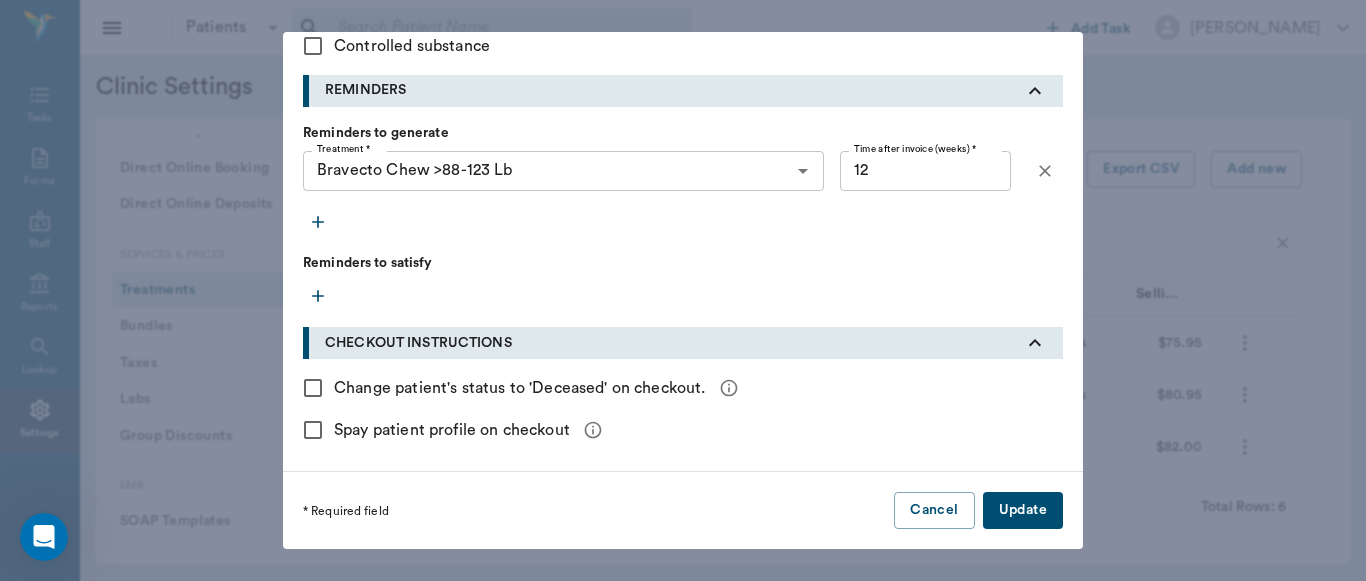 drag, startPoint x: 1027, startPoint y: 507, endPoint x: 1126, endPoint y: 424, distance: 129.18979 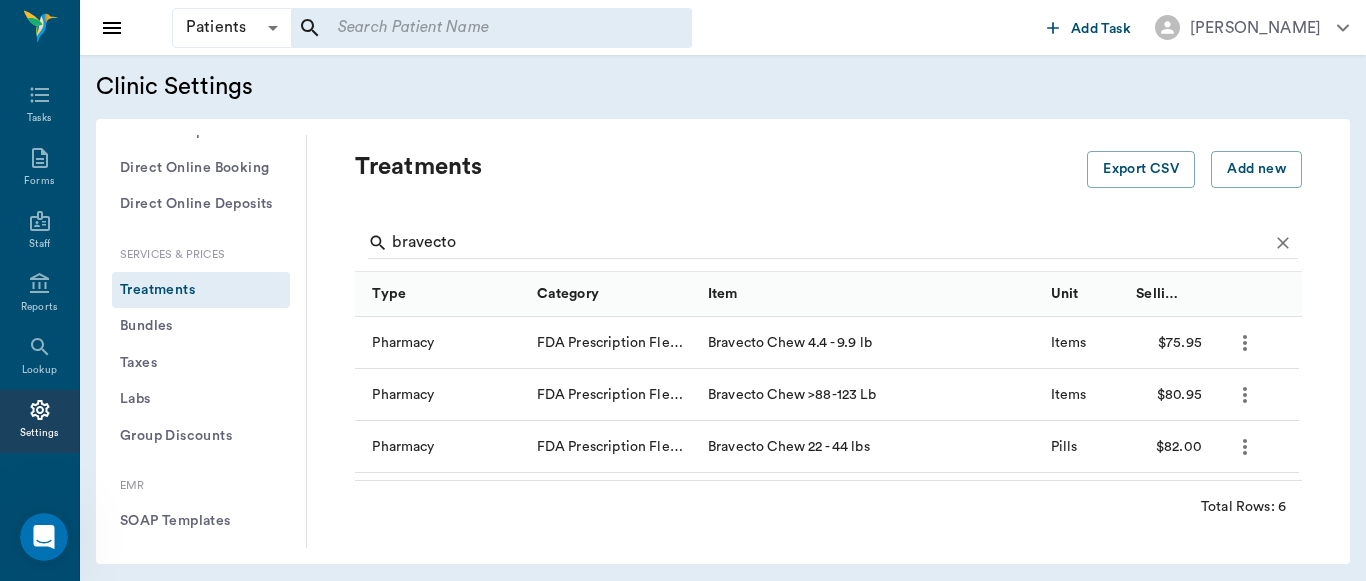 scroll, scrollTop: 0, scrollLeft: 0, axis: both 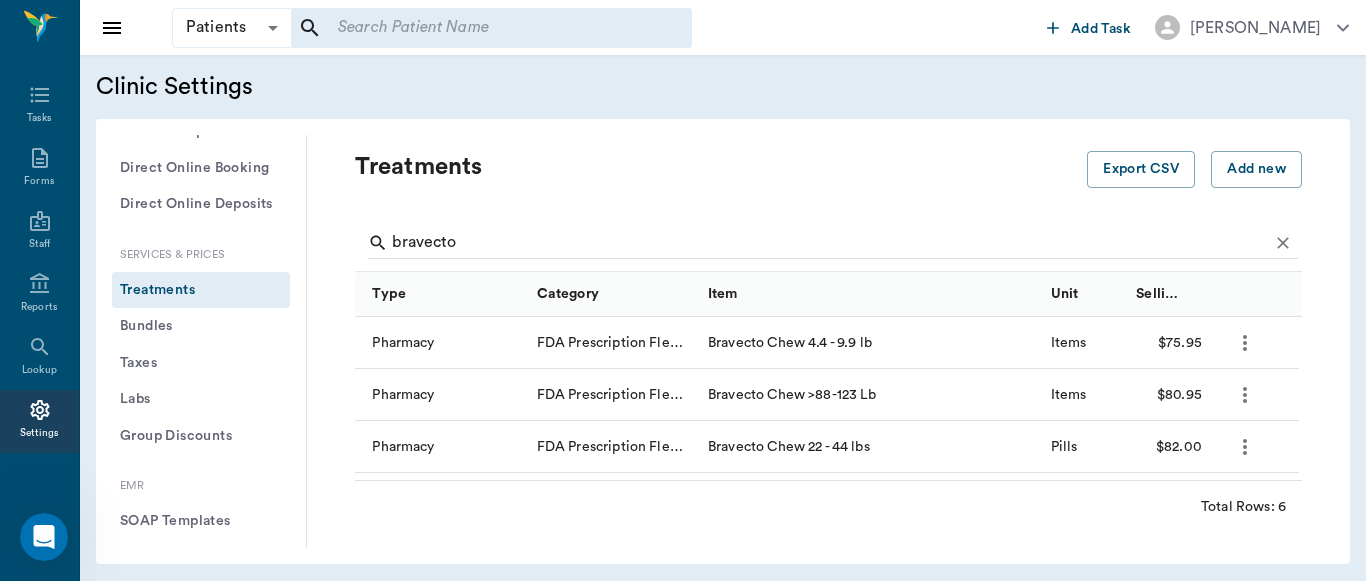 type 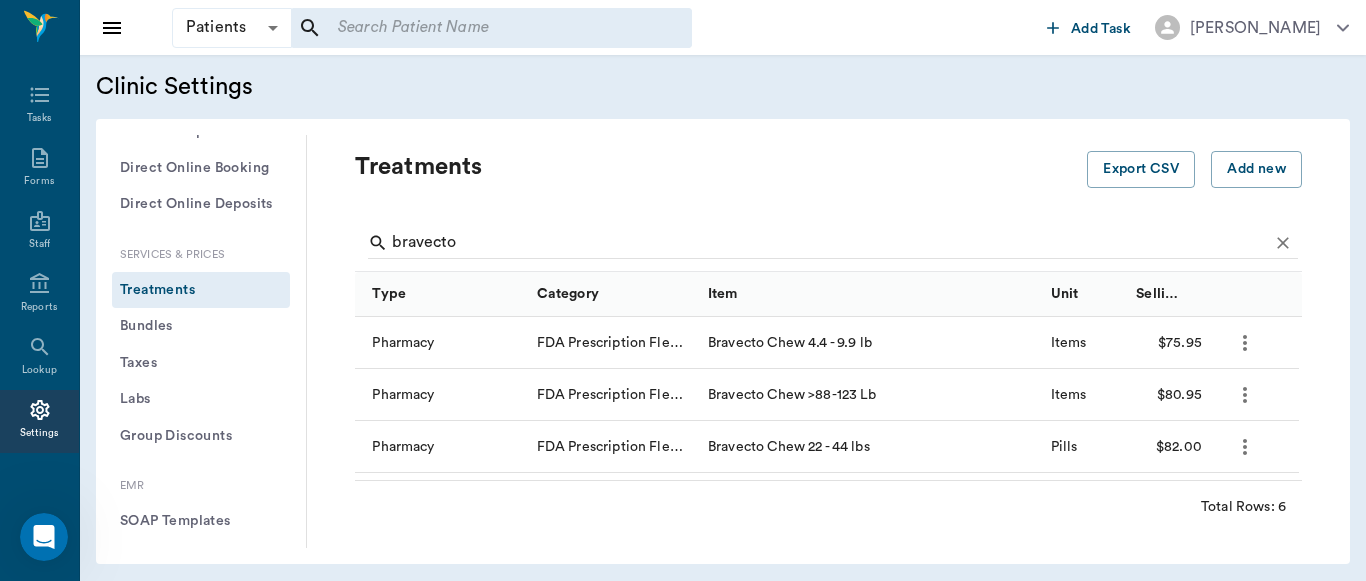 click 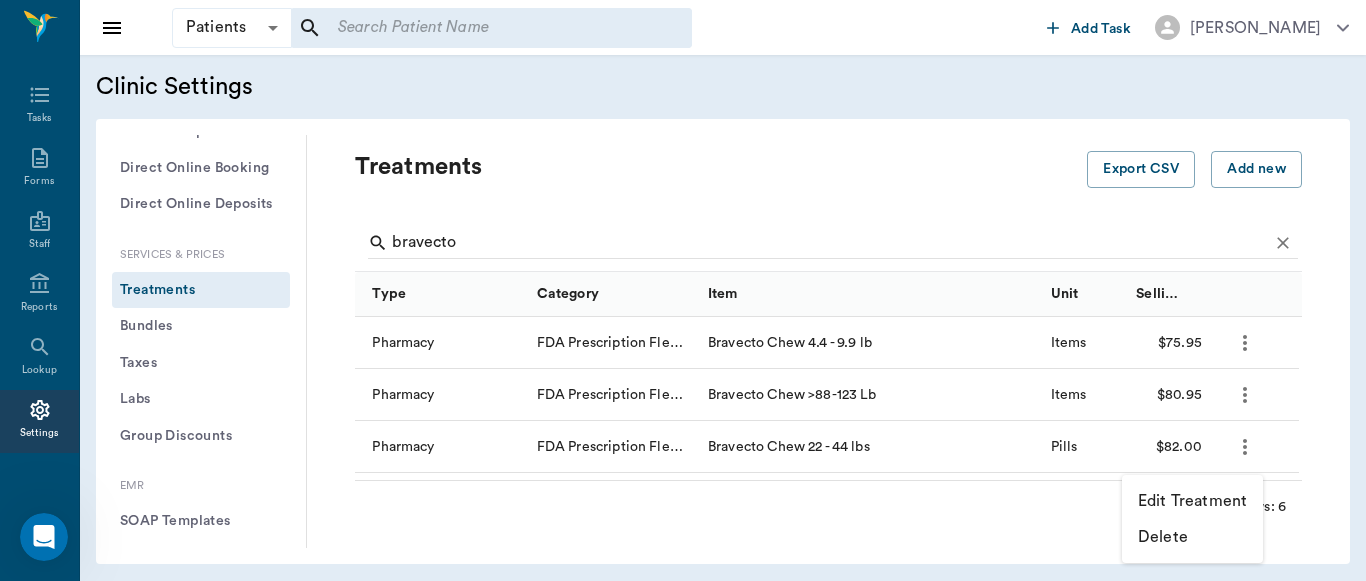 click on "Edit Treatment" at bounding box center (1192, 501) 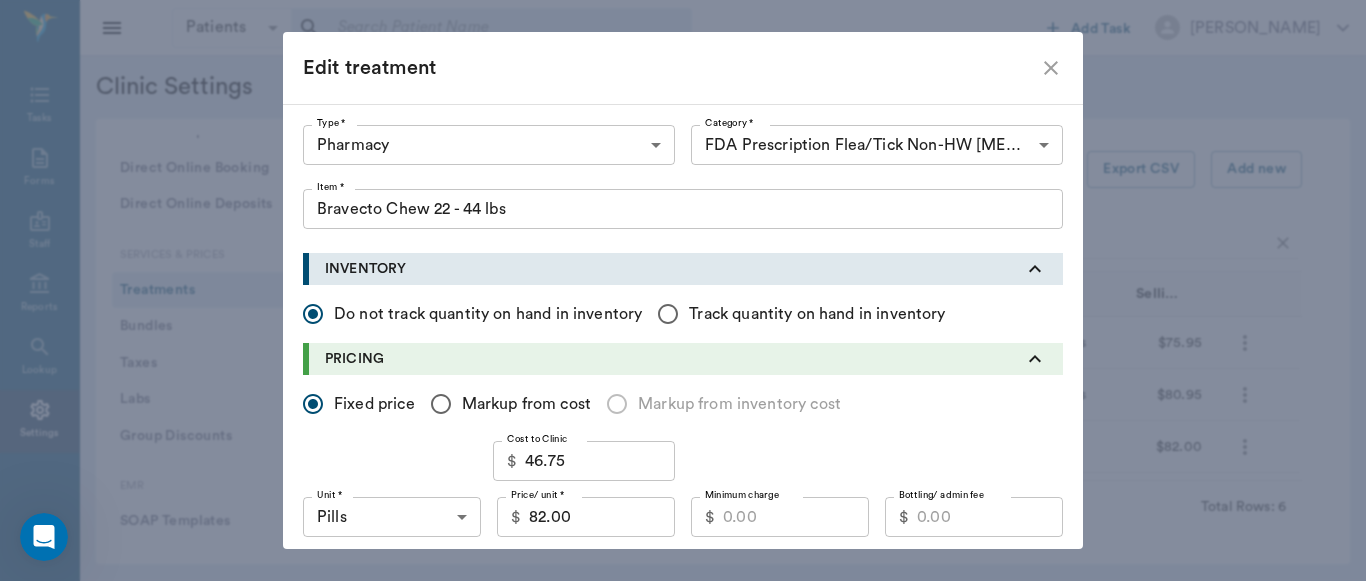 type on "Bravecto Chew 22 - 44 lbs" 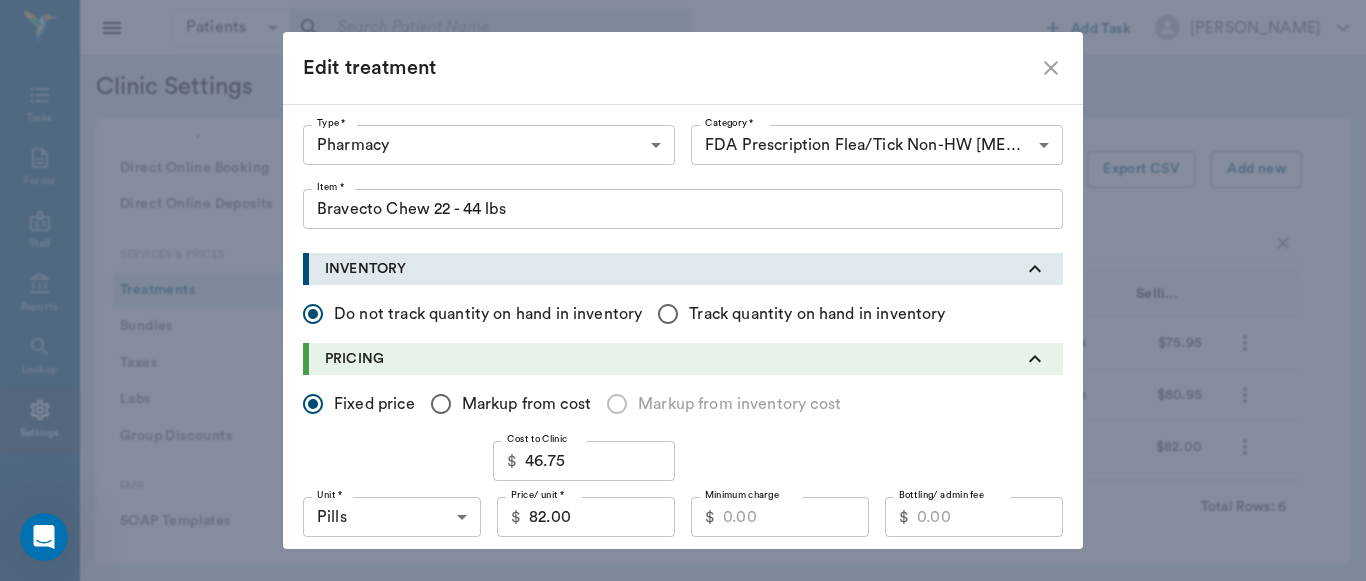 type on "Bravecto Chew 22 - 44 lbs" 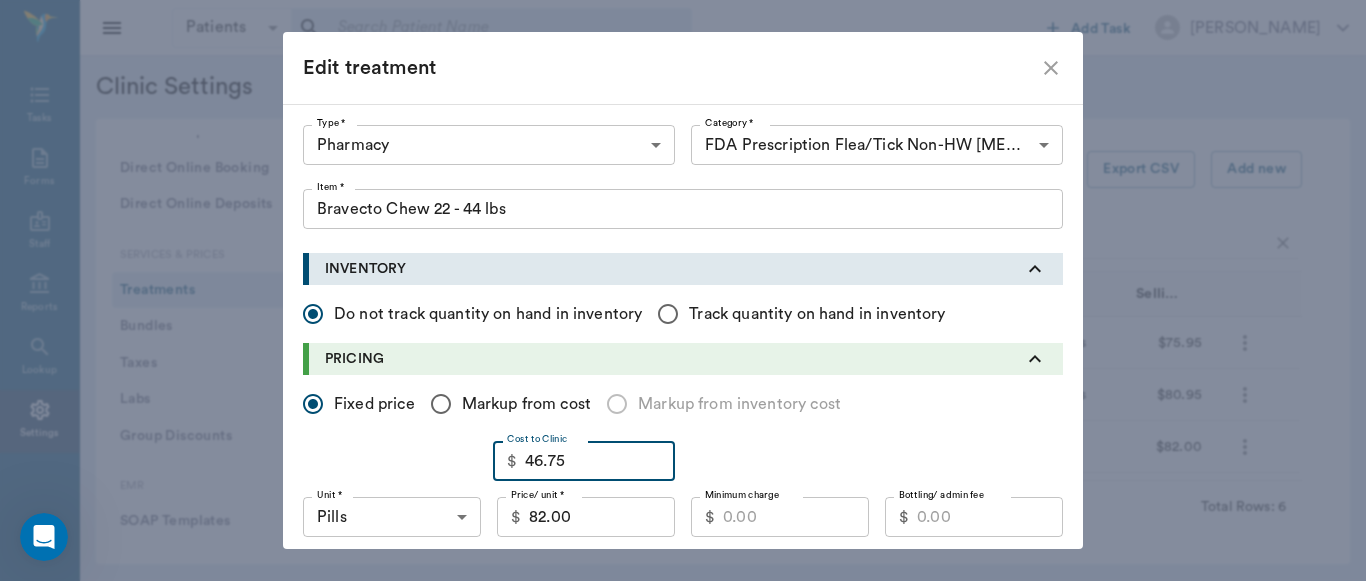 click on "46.75" at bounding box center (600, 461) 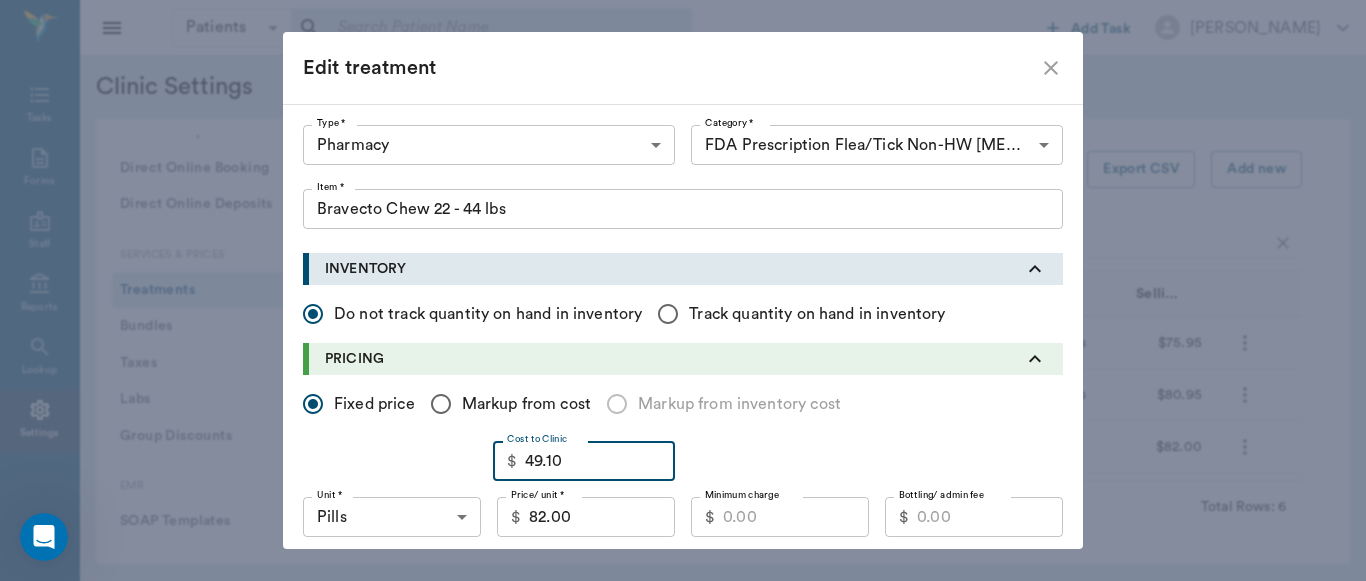 type on "49.10" 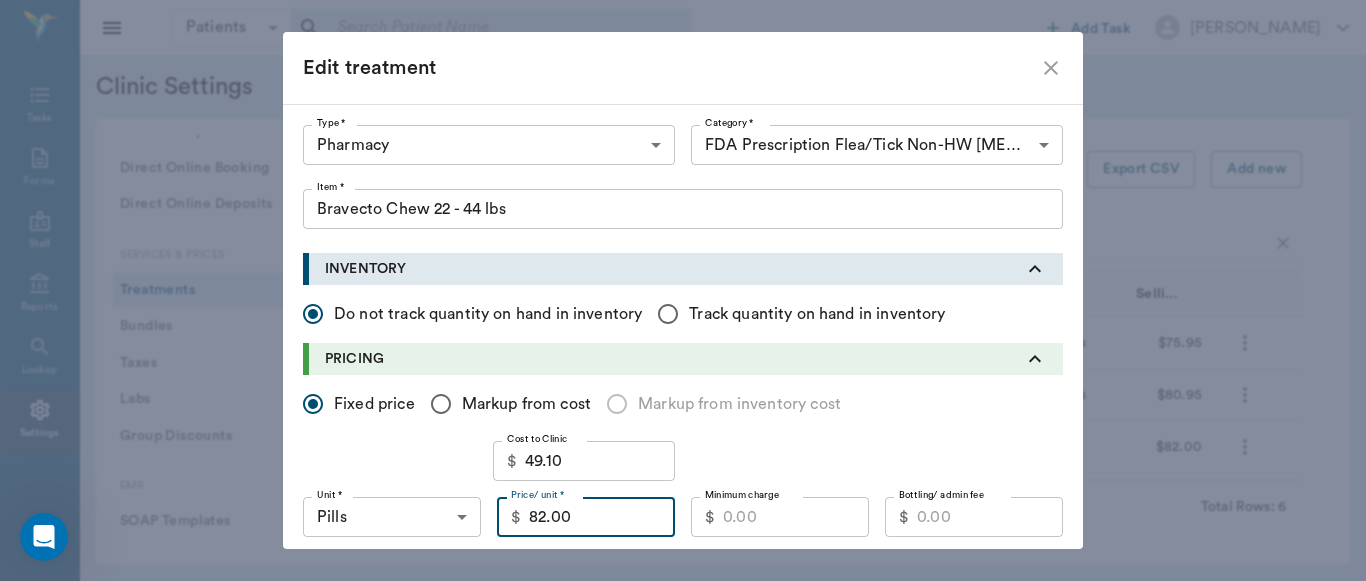 click on "82.00" at bounding box center (602, 517) 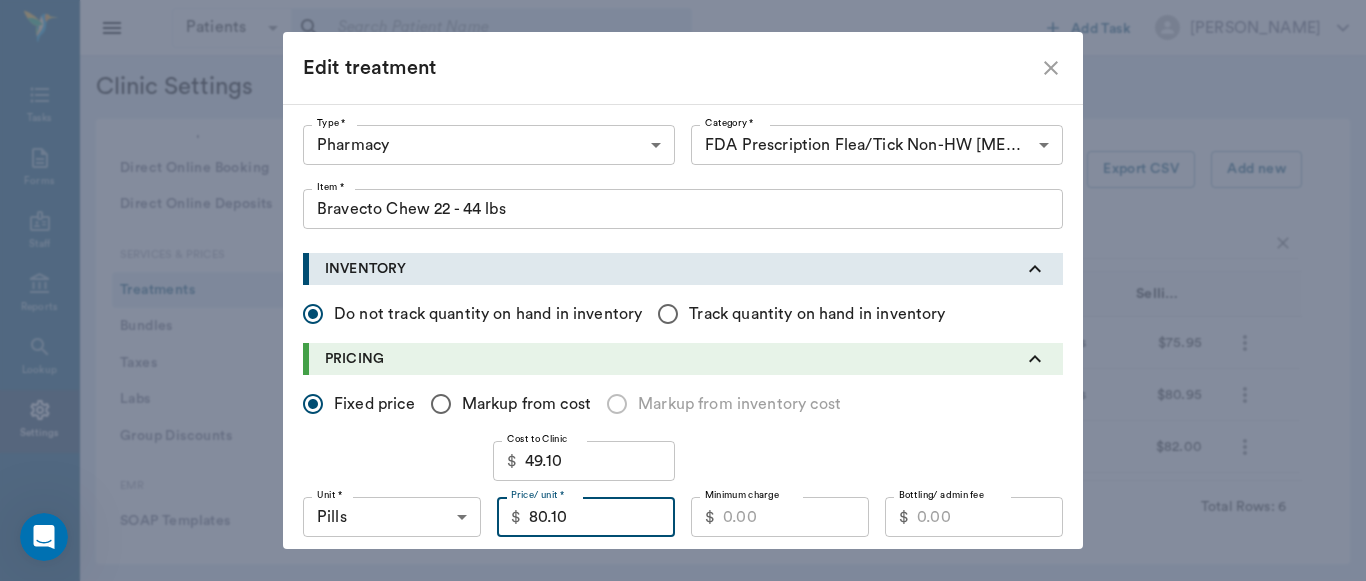 type on "80.10" 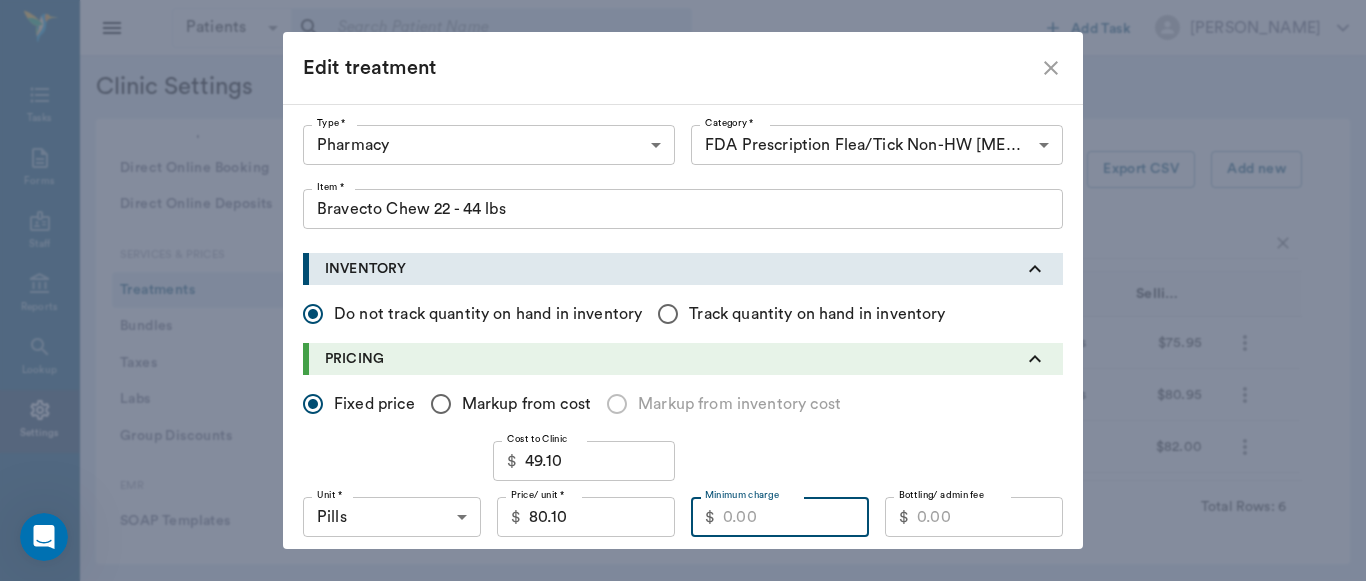 click on "Minimum charge" at bounding box center (796, 517) 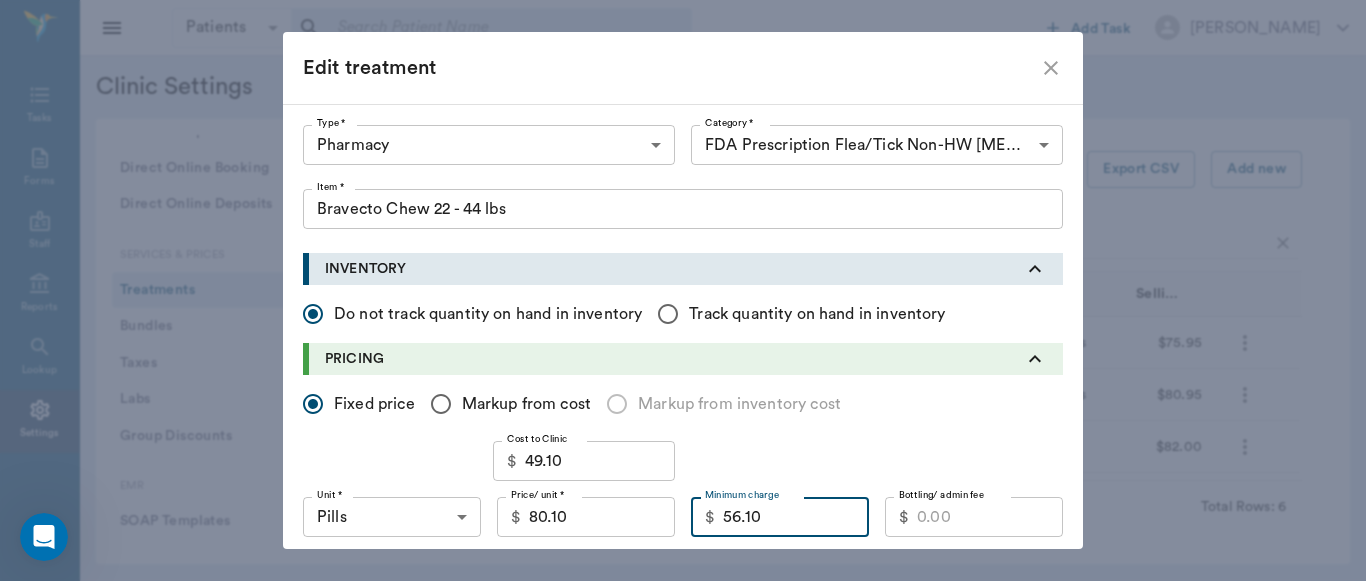 type on "56.10" 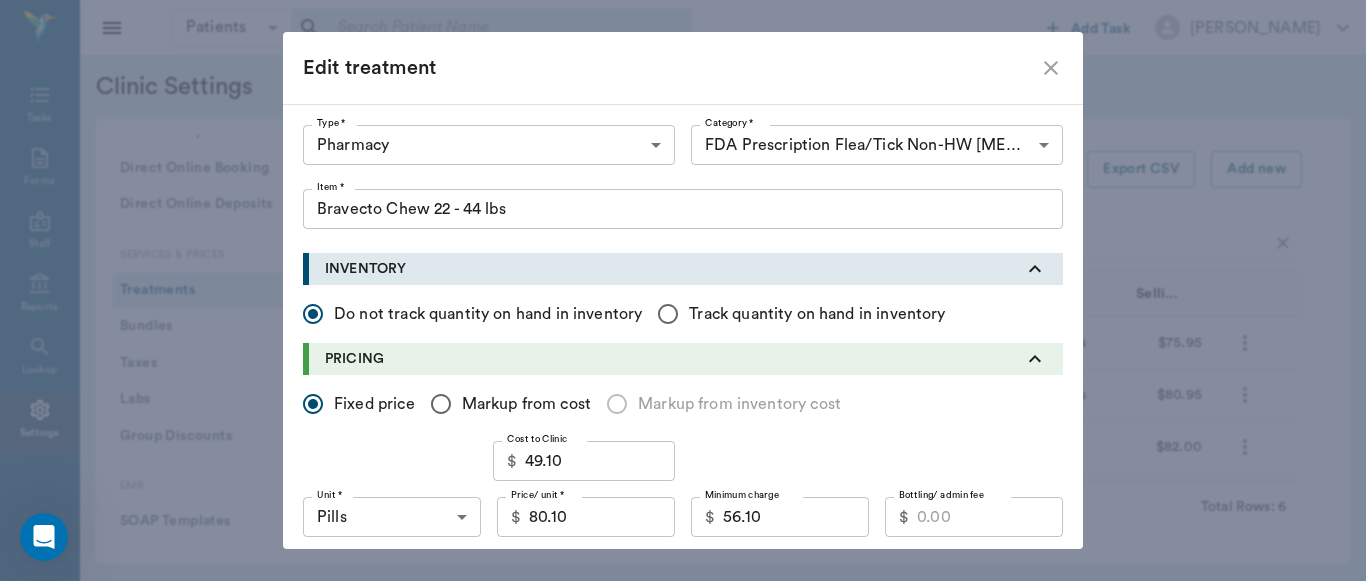 click on "Discountable" at bounding box center (453, 574) 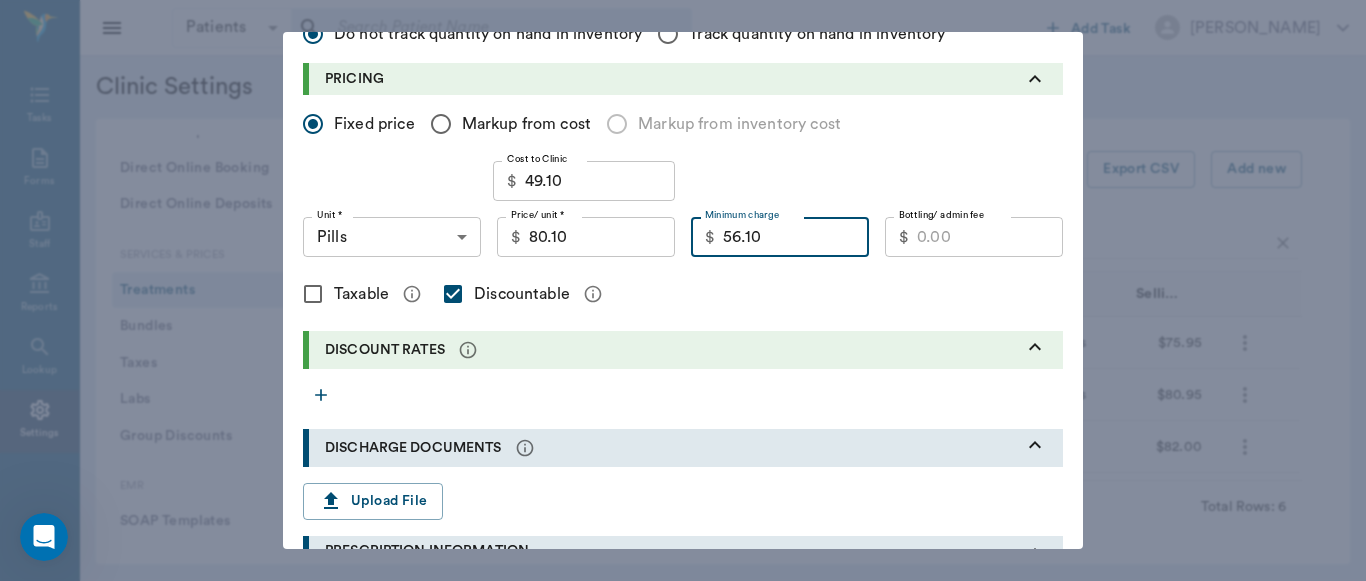 click on "56.10" at bounding box center (796, 237) 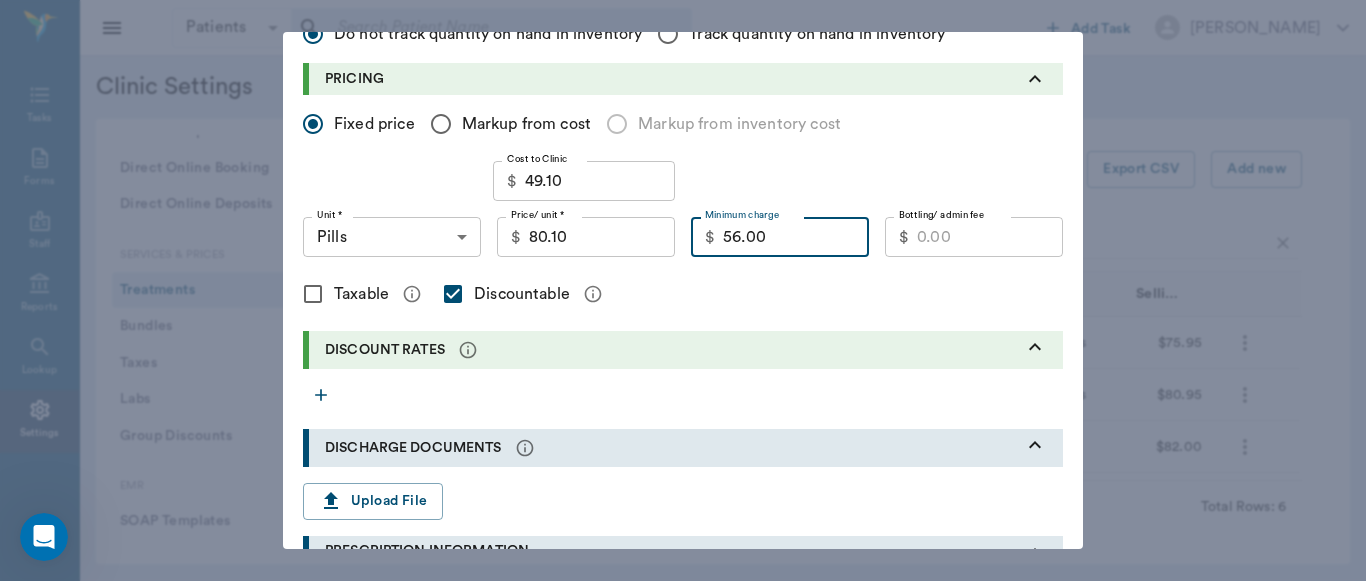 type on "56.00" 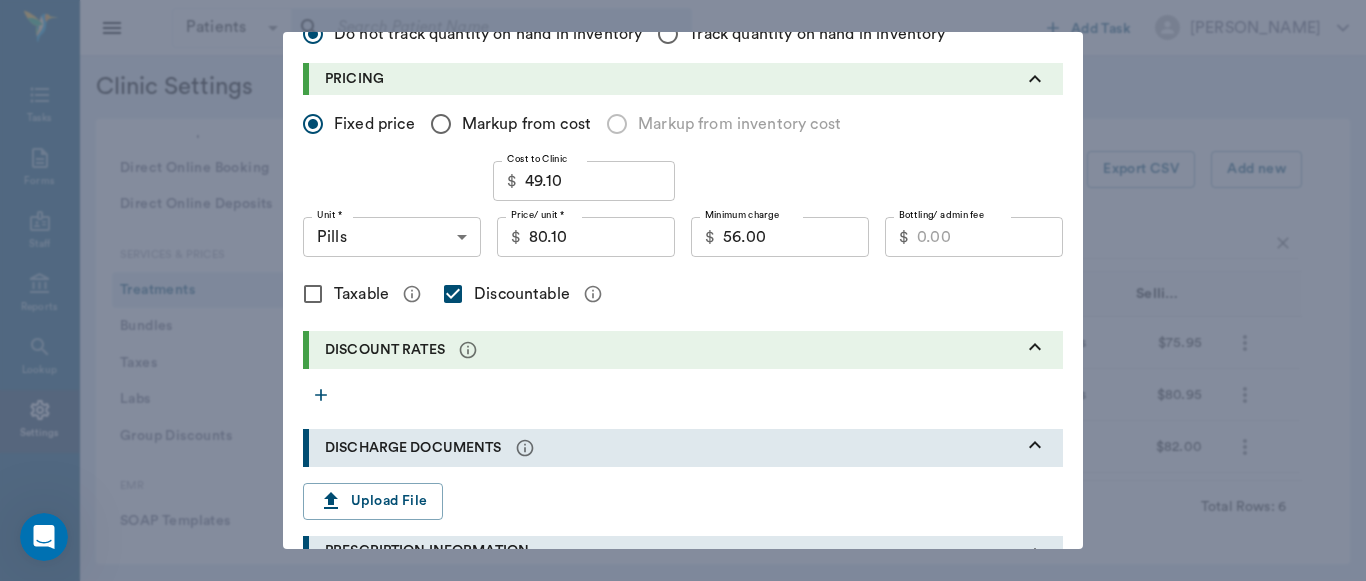 scroll, scrollTop: 1015, scrollLeft: 0, axis: vertical 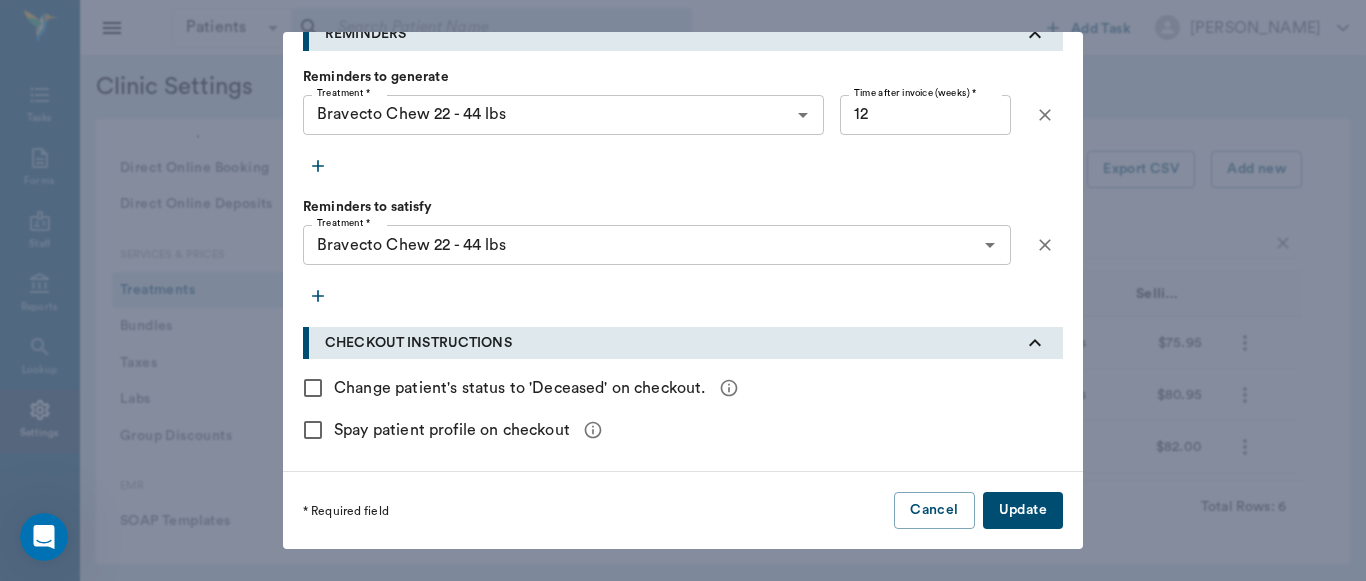 click on "Update" at bounding box center (1023, 510) 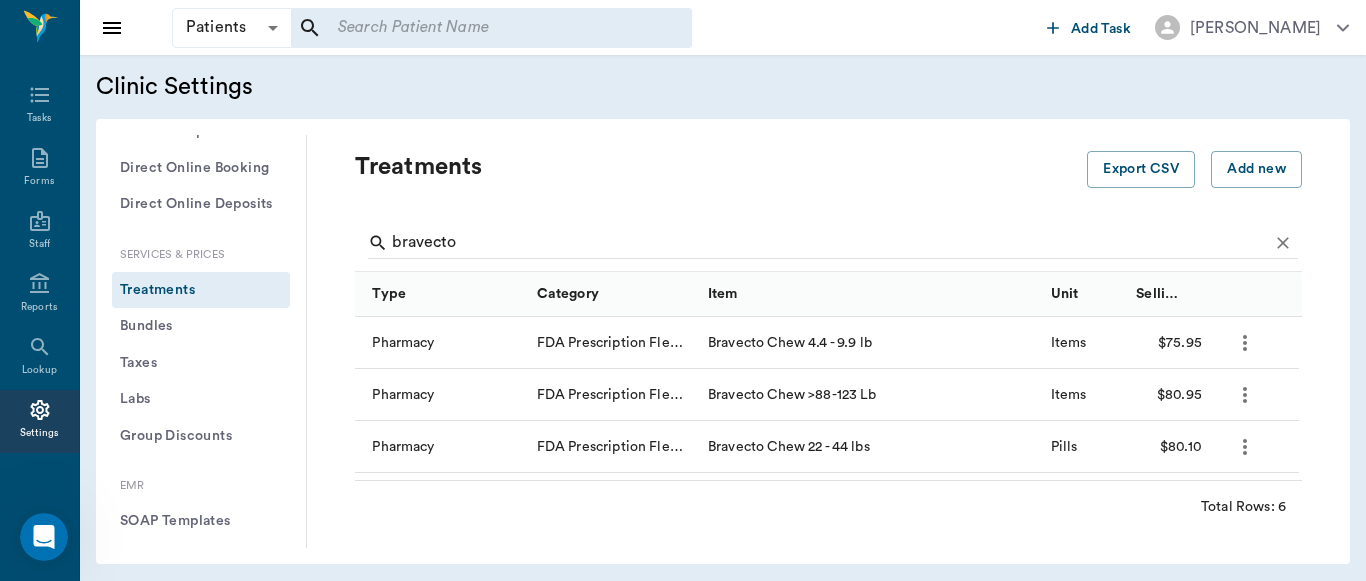 drag, startPoint x: 1278, startPoint y: 380, endPoint x: 1284, endPoint y: 410, distance: 30.594116 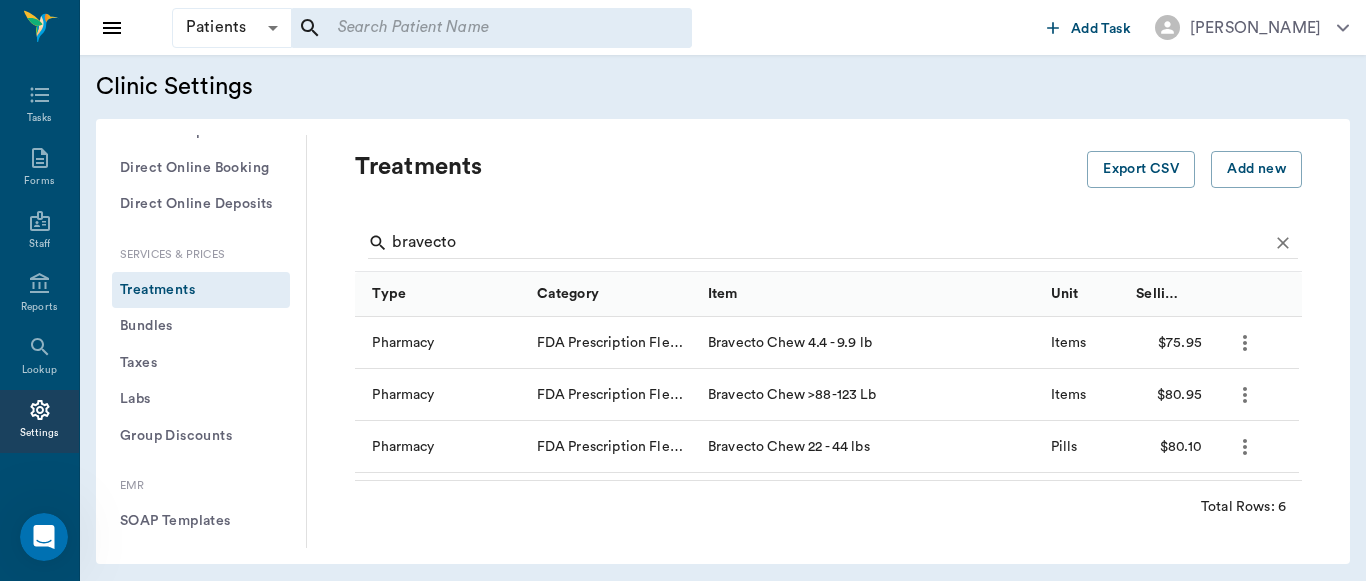 click 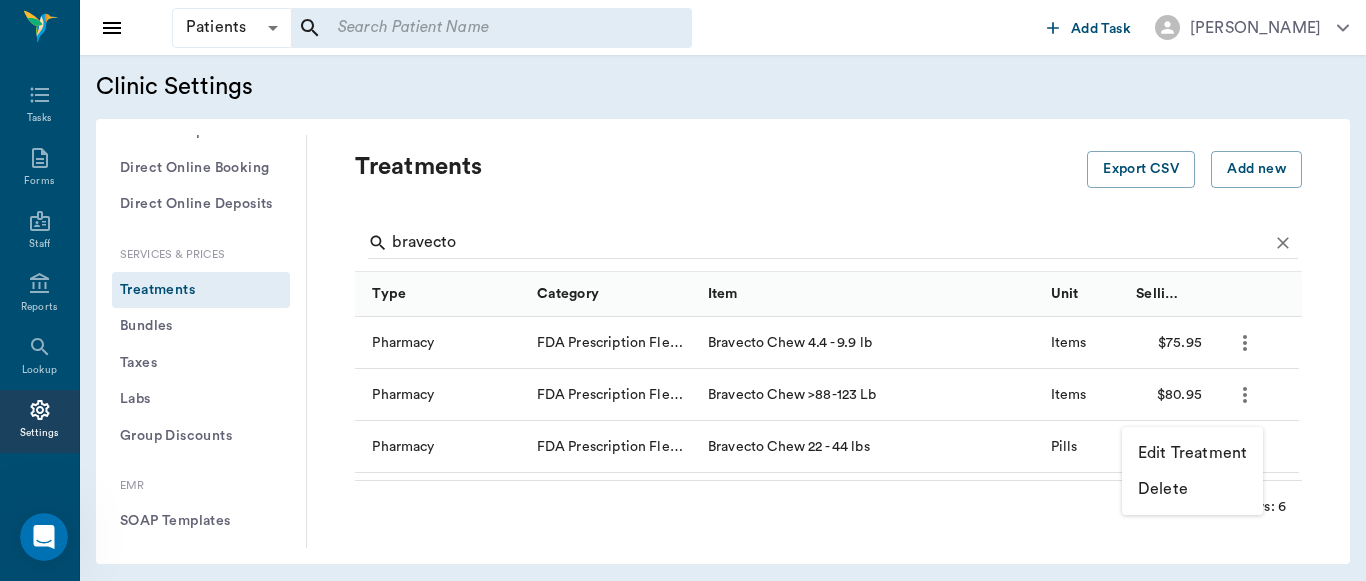 scroll, scrollTop: 100, scrollLeft: 0, axis: vertical 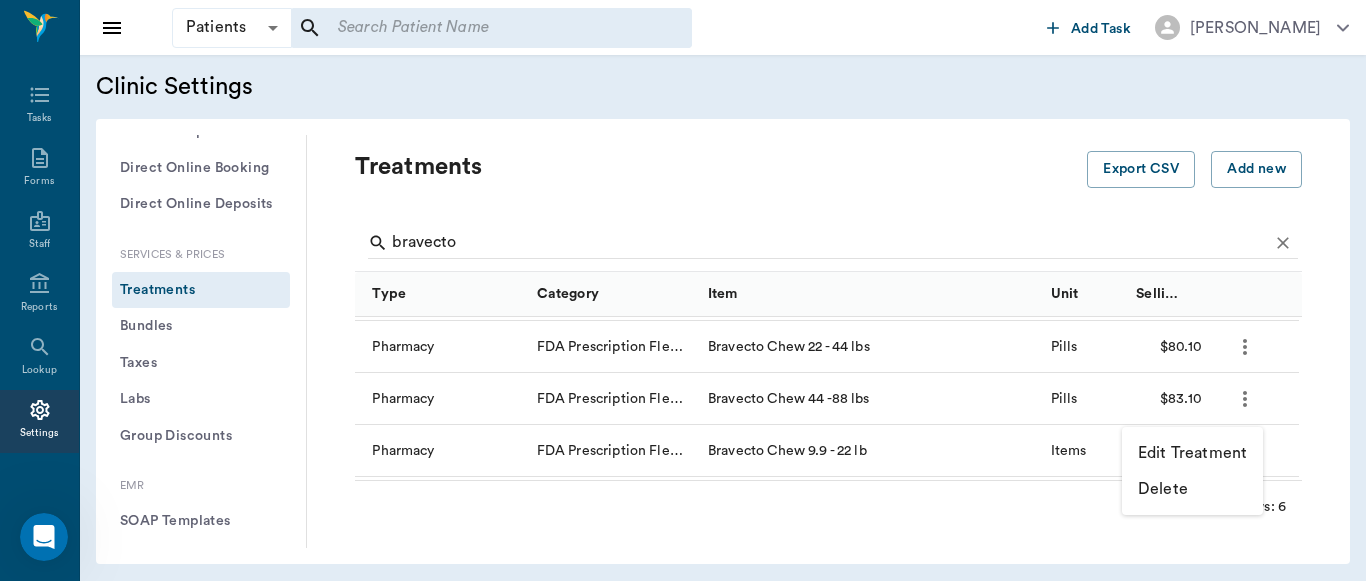 click on "Edit Treatment" at bounding box center (1192, 453) 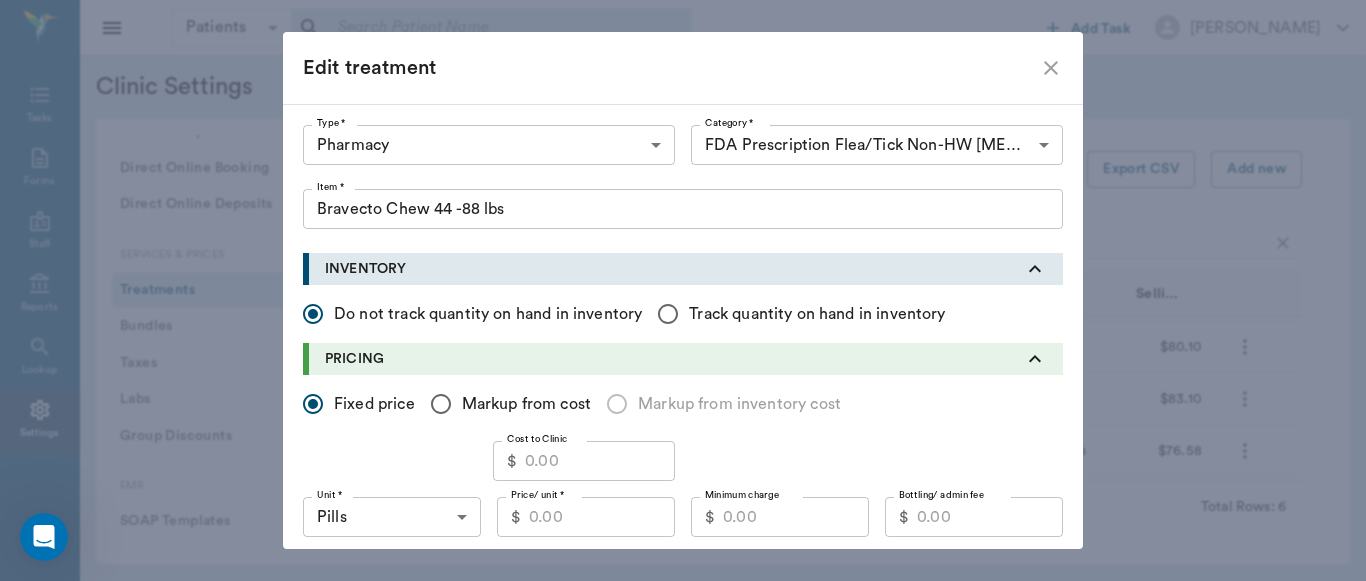 type on "5100" 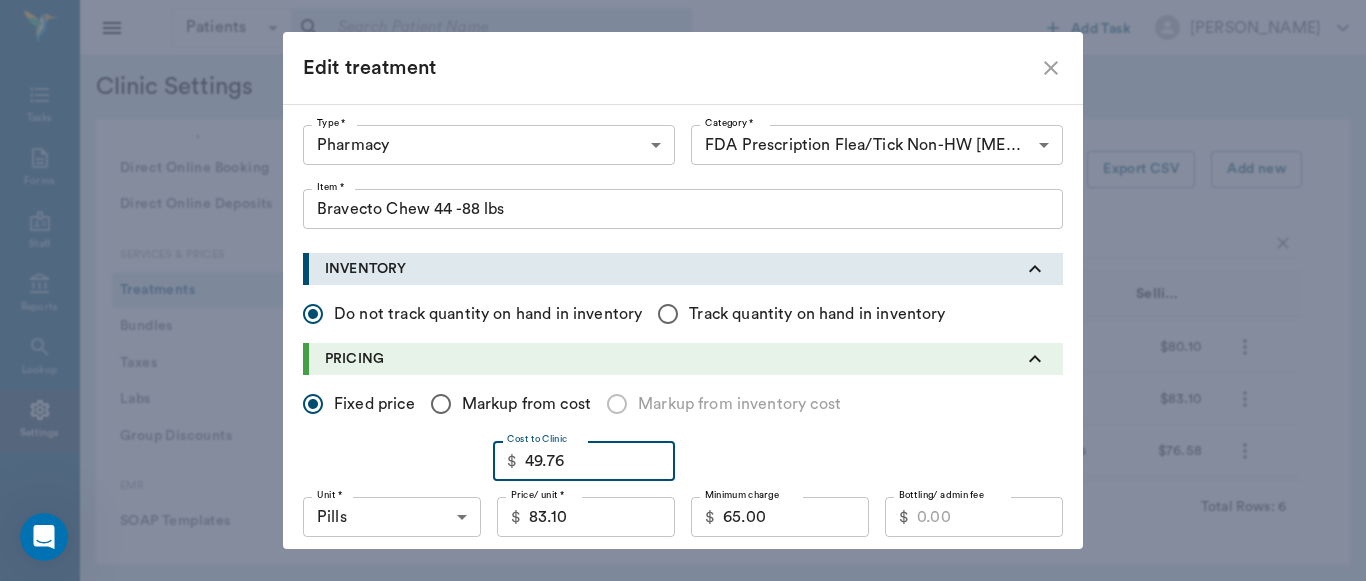 click on "49.76" at bounding box center (600, 461) 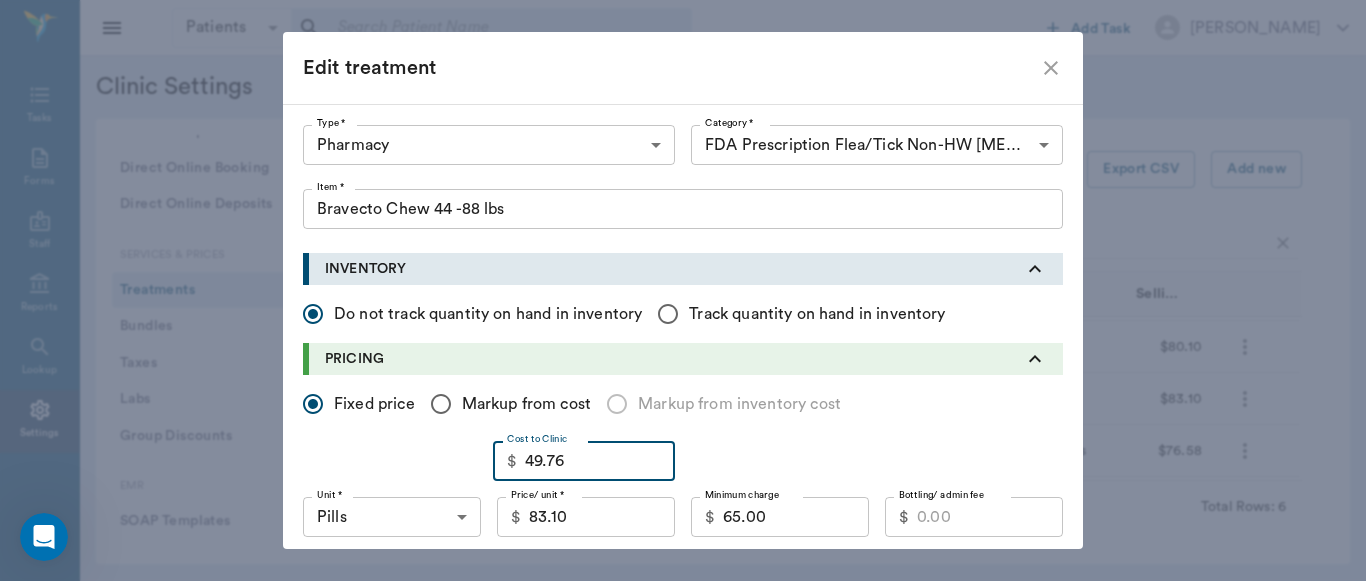 scroll, scrollTop: 245, scrollLeft: 0, axis: vertical 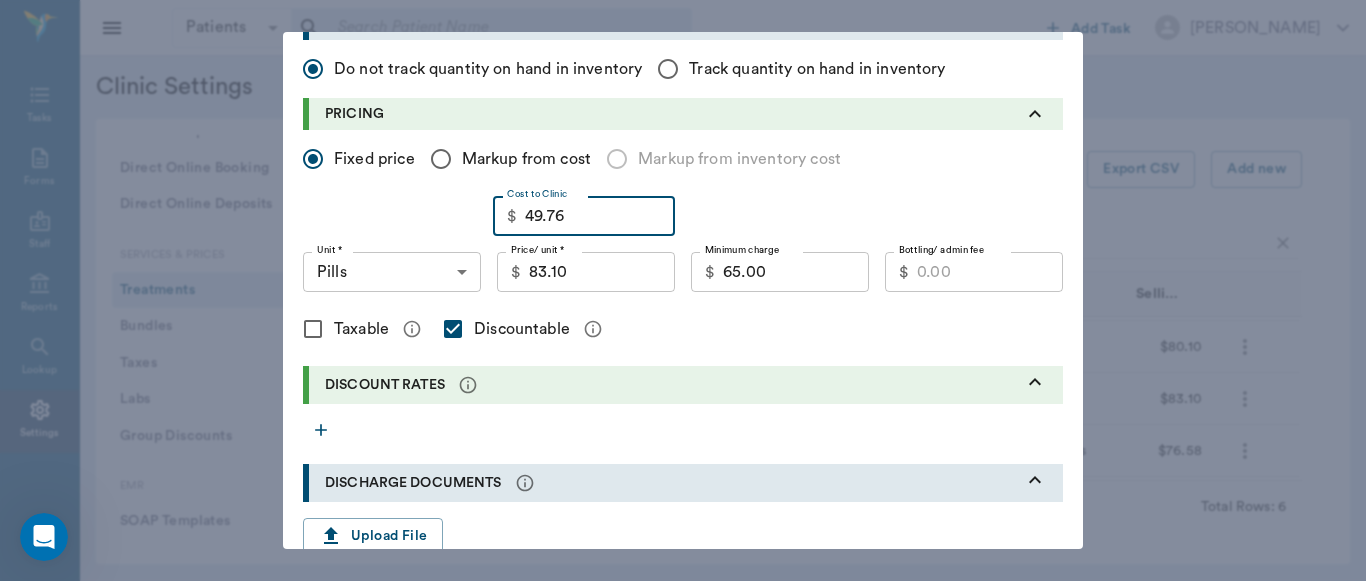 type on "Bravecto Chew 44 -88 lbs" 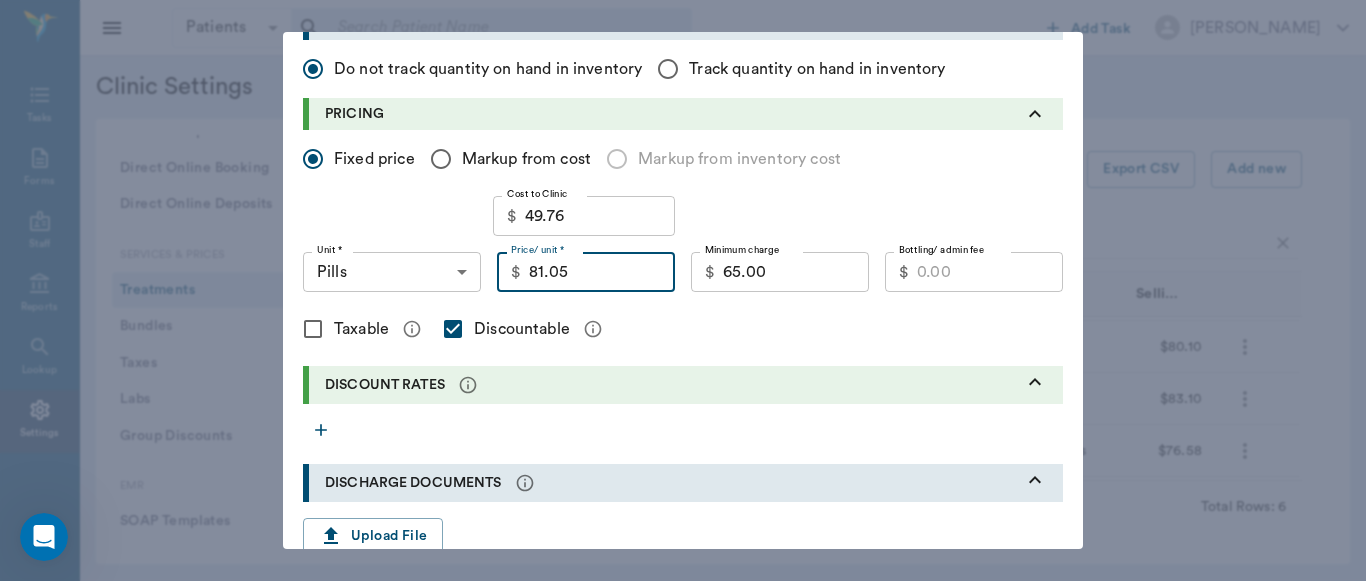 type on "81.05" 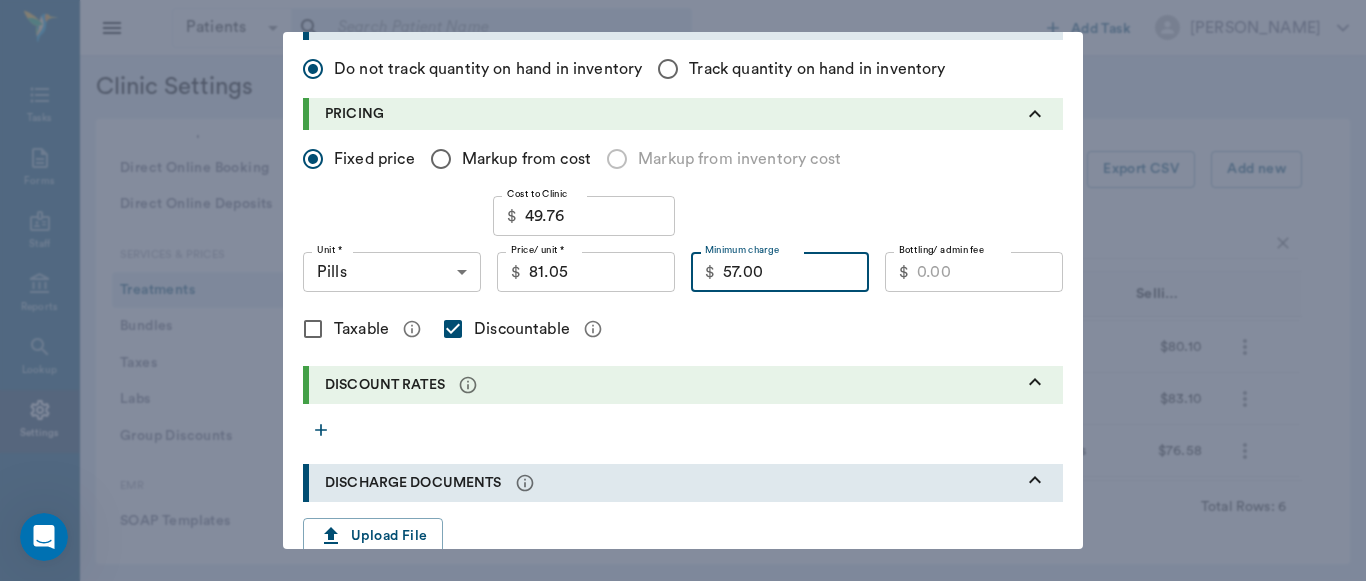 type on "57.00" 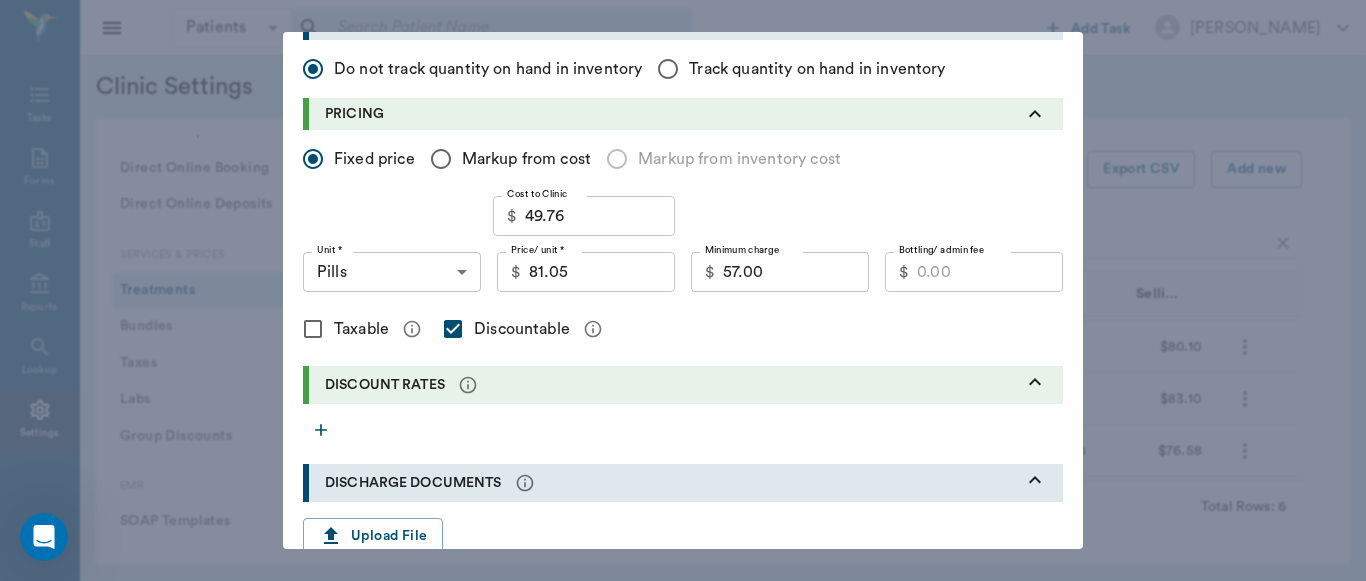 click on "Update" at bounding box center (1023, 1224) 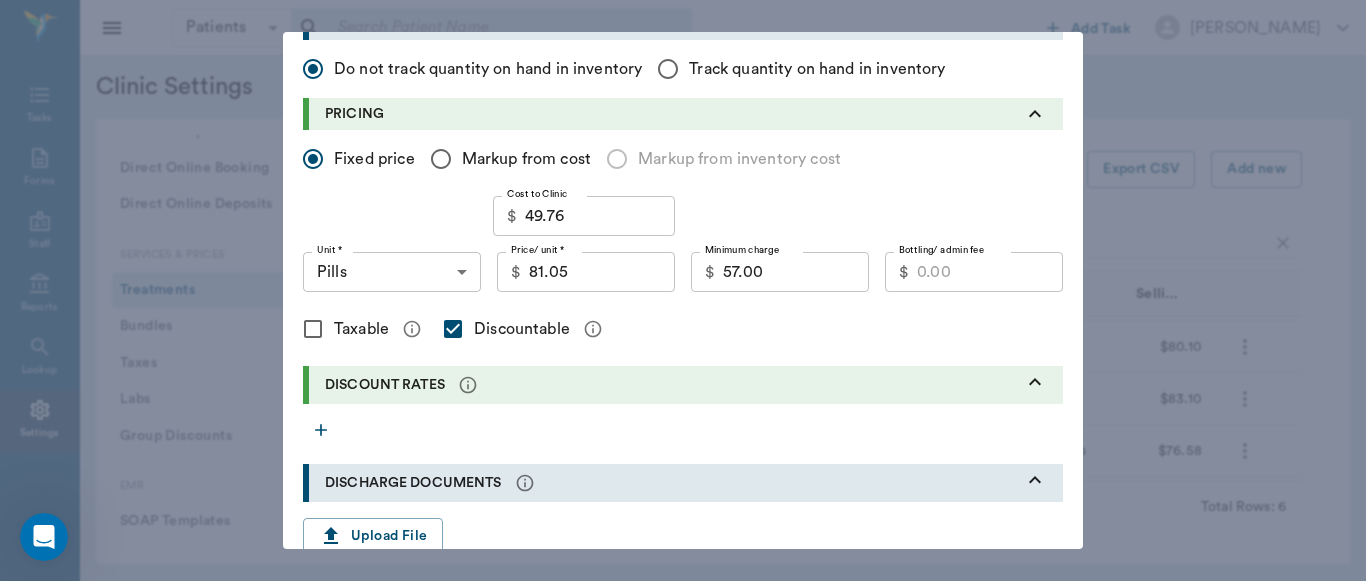 scroll, scrollTop: 959, scrollLeft: 0, axis: vertical 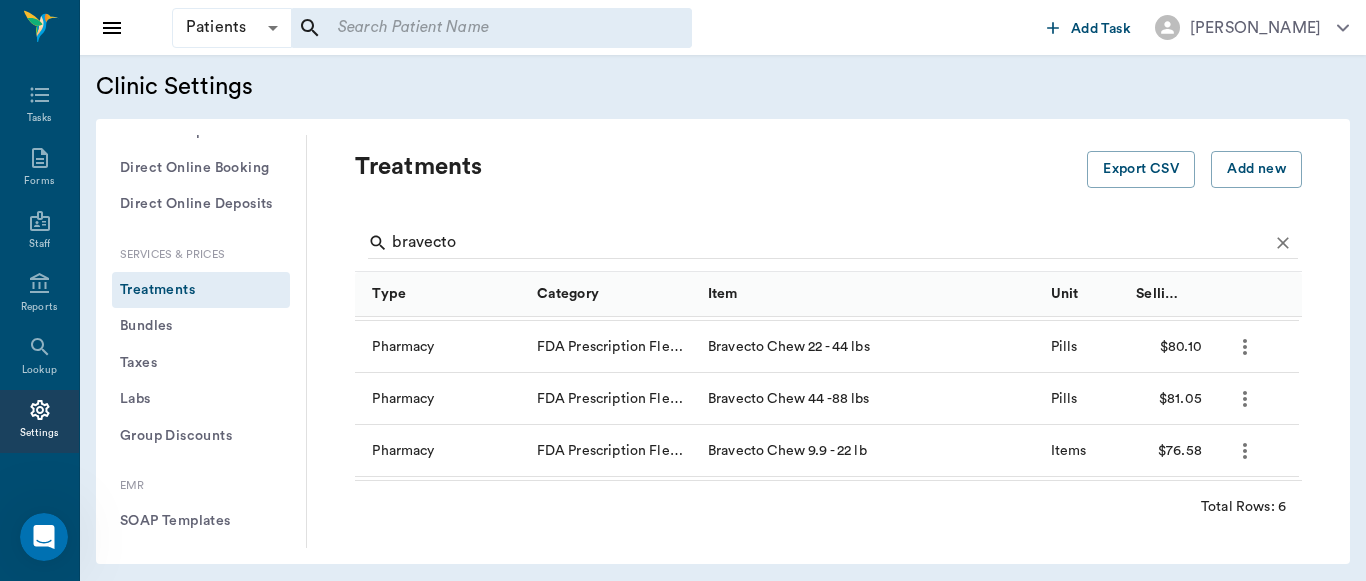 type 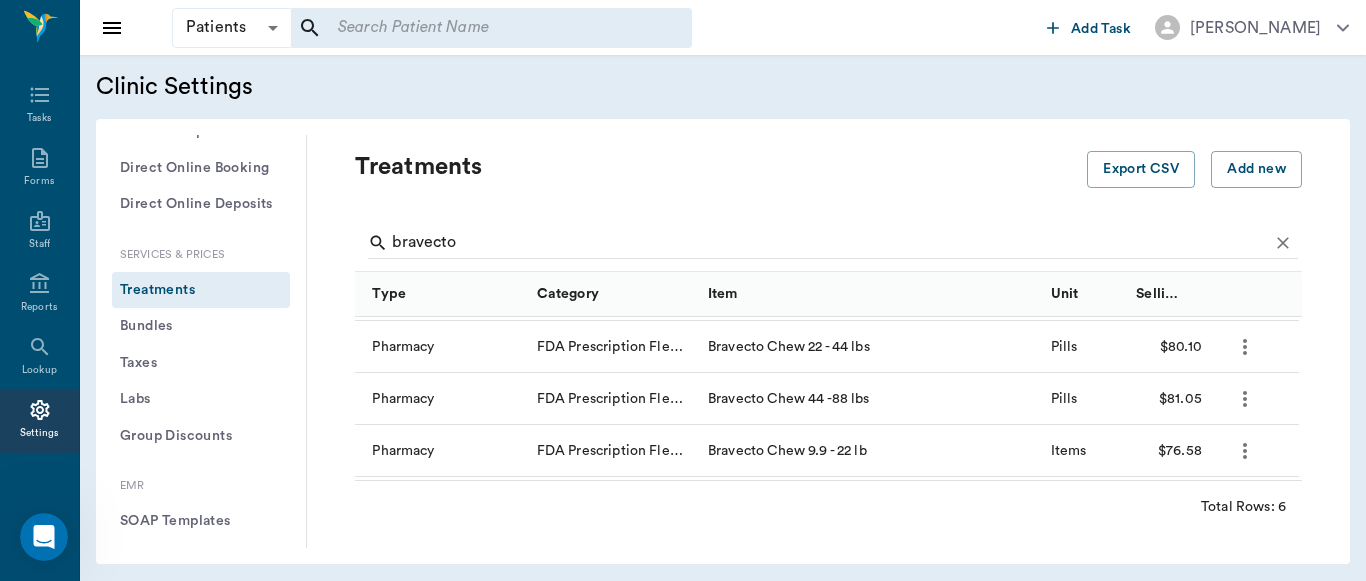 type 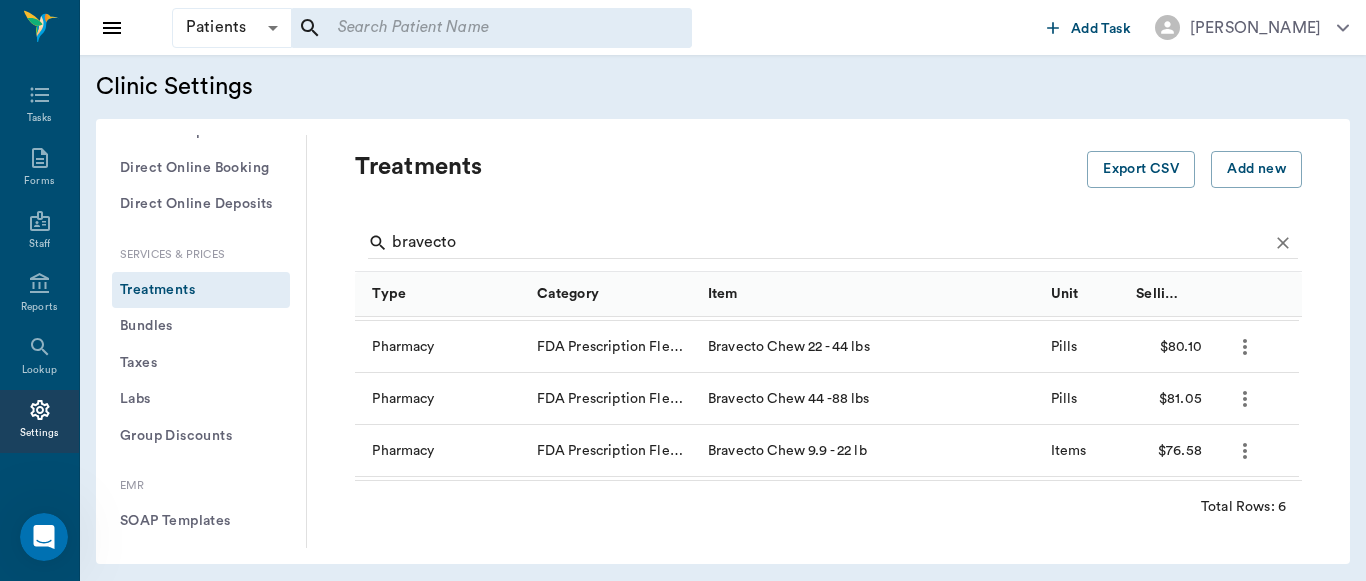 drag, startPoint x: 1281, startPoint y: 421, endPoint x: 1275, endPoint y: 448, distance: 27.658634 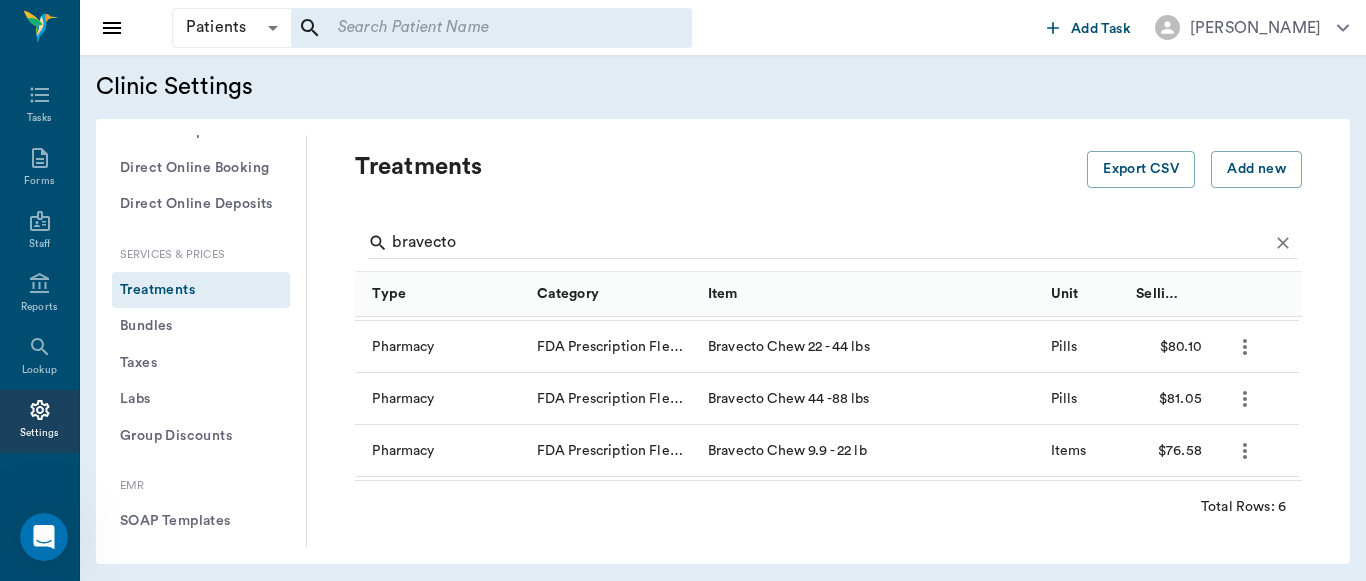 click on "Add new treatment Type * ​ Type * Category * ​ Category * Item * Item * Instructions x Instructions INVENTORY Do not track quantity on hand in inventory Track quantity on hand in inventory PRICING Fixed price Markup from cost Markup from inventory cost Cost to Clinic $ 49.76 Cost to Clinic Unit * ​ Unit * Price/ unit * $ 81.05 Price/ unit * Minimum charge $ 57.00 Minimum charge Bottling/ admin fee $ Bottling/ admin fee Taxable Discountable DISCOUNT RATES DISCHARGE DOCUMENTS Upload File CHECKOUT INSTRUCTIONS Change patient's status to 'Deceased' on checkout. Spay patient profile on checkout * Required field Cancel Add" at bounding box center (683, 290) 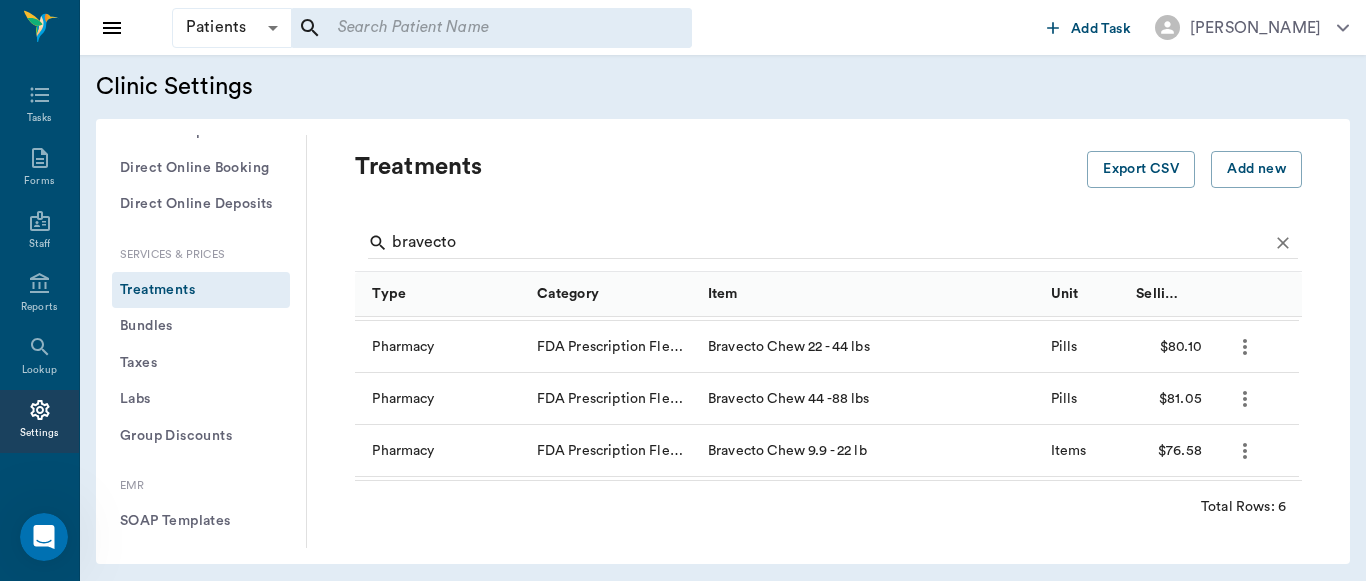 scroll, scrollTop: 552, scrollLeft: 0, axis: vertical 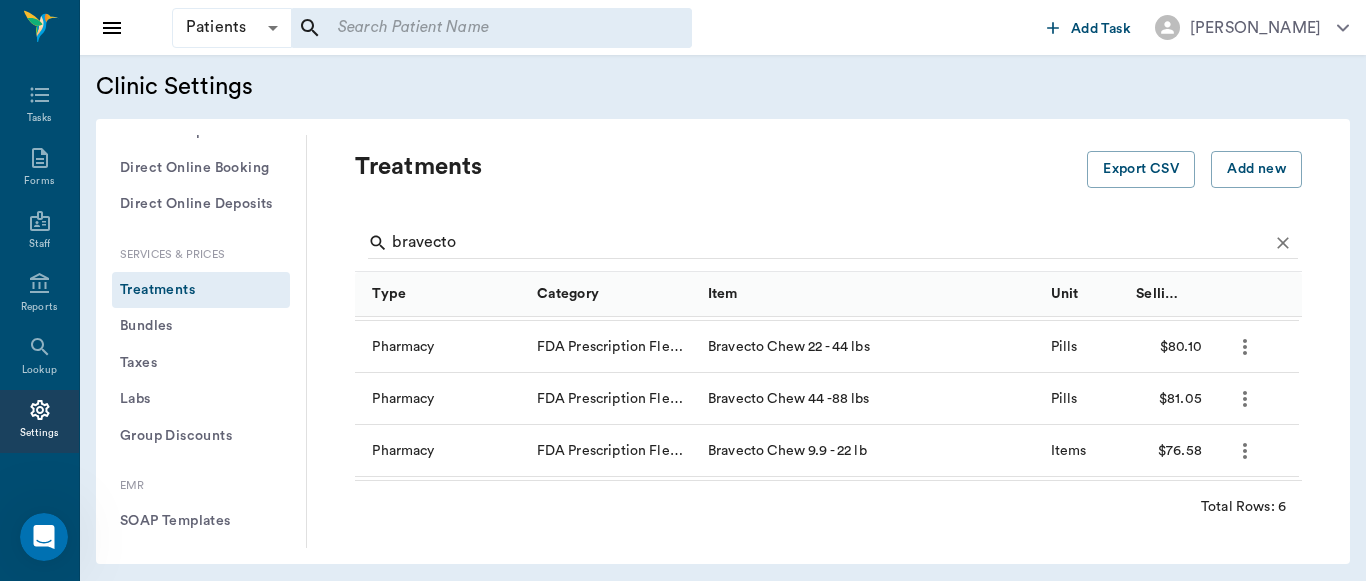 drag, startPoint x: 1280, startPoint y: 390, endPoint x: 1279, endPoint y: 436, distance: 46.010868 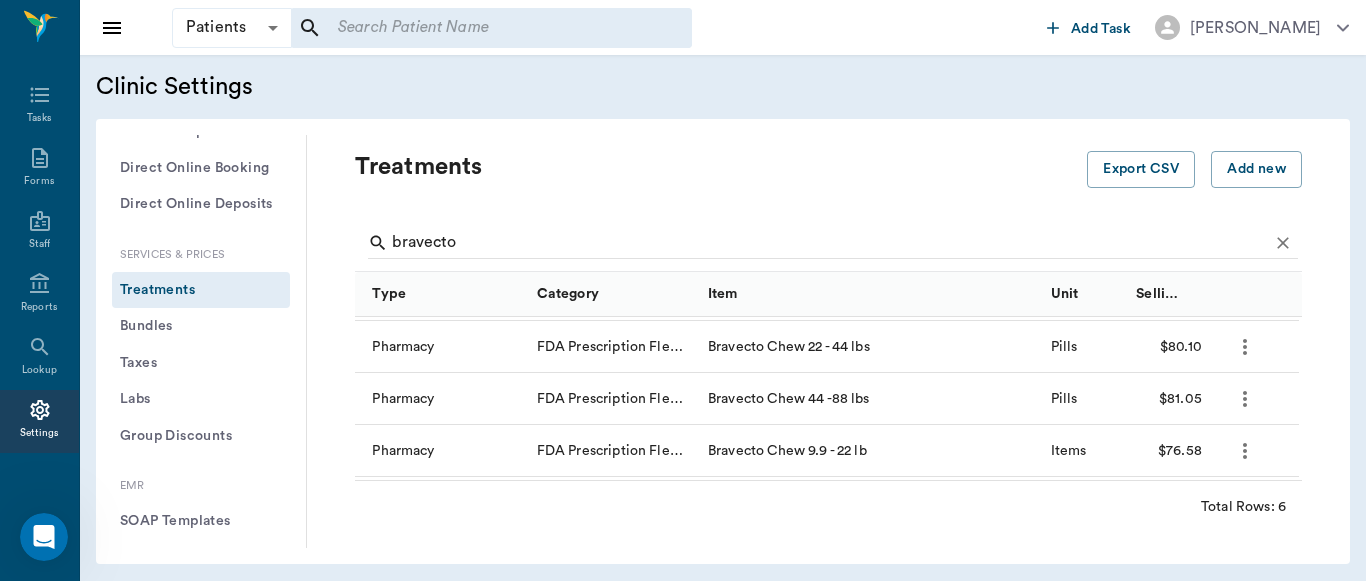 click 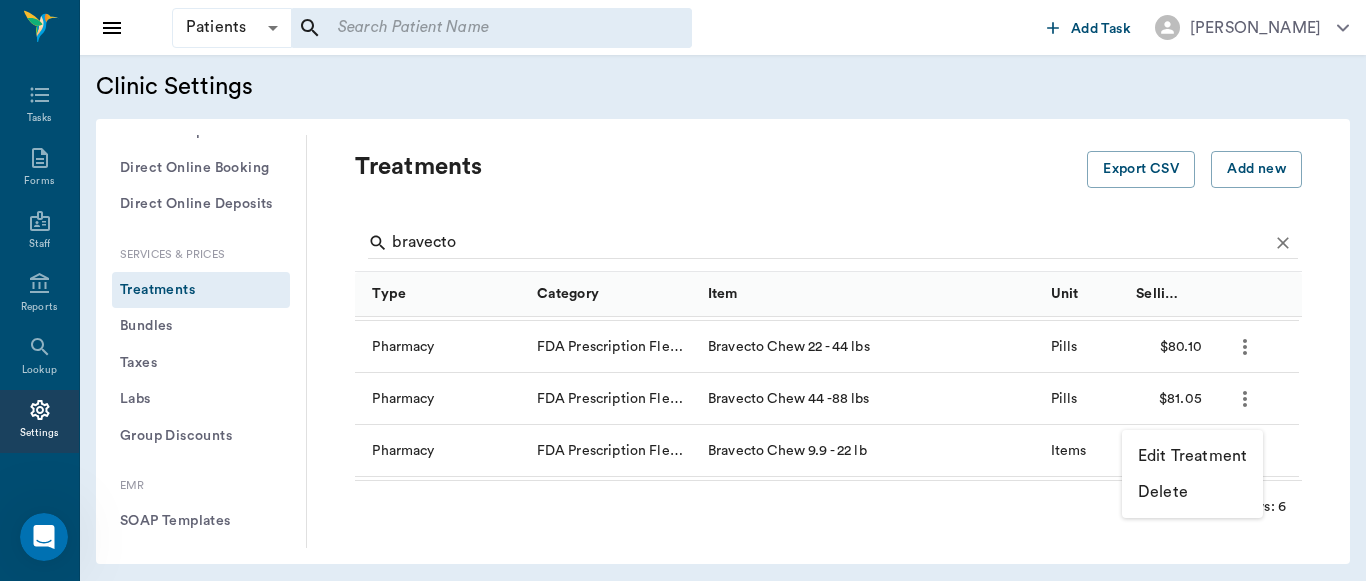 scroll, scrollTop: 149, scrollLeft: 0, axis: vertical 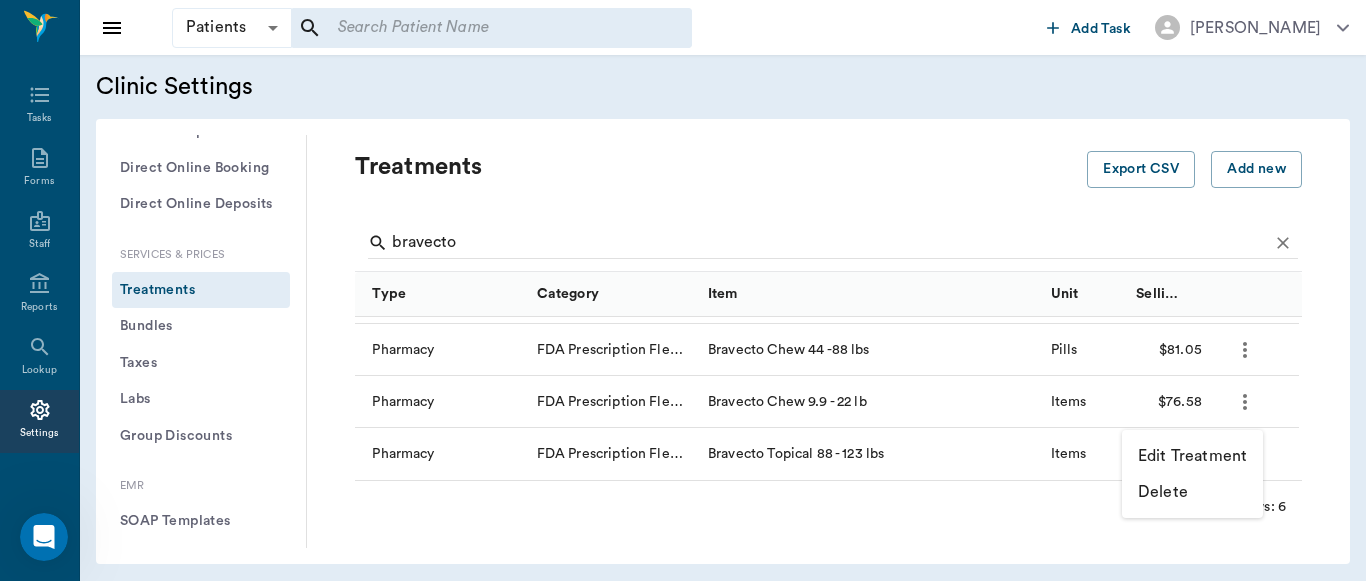 click on "Edit Treatment" at bounding box center [1192, 456] 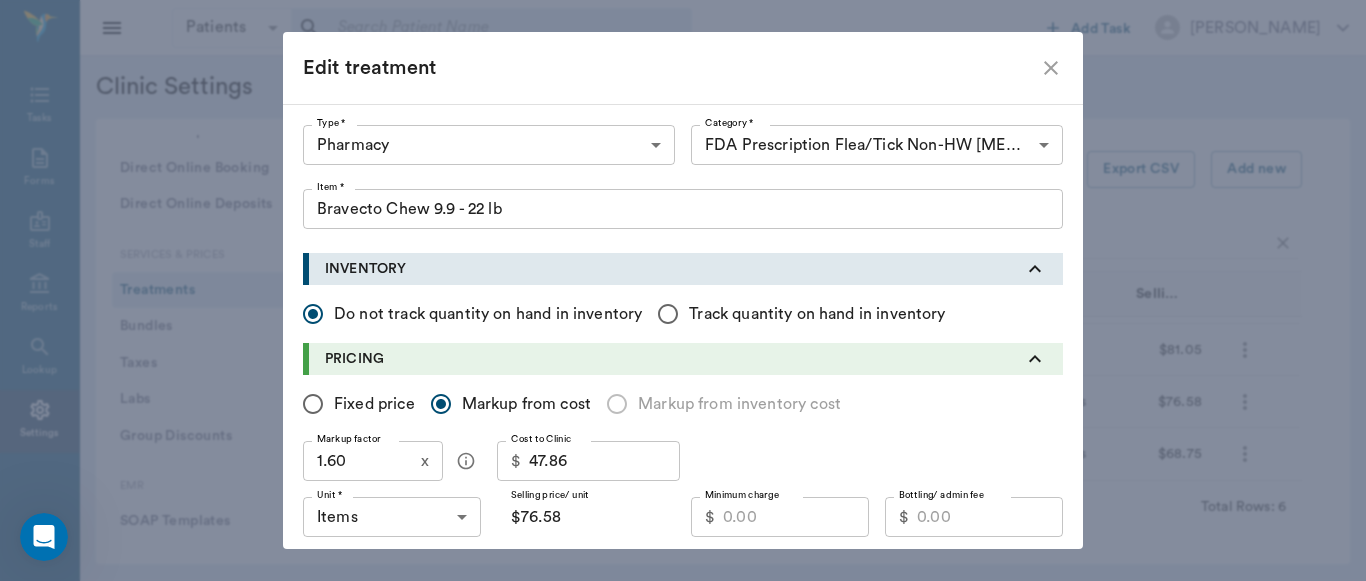 type on "5100" 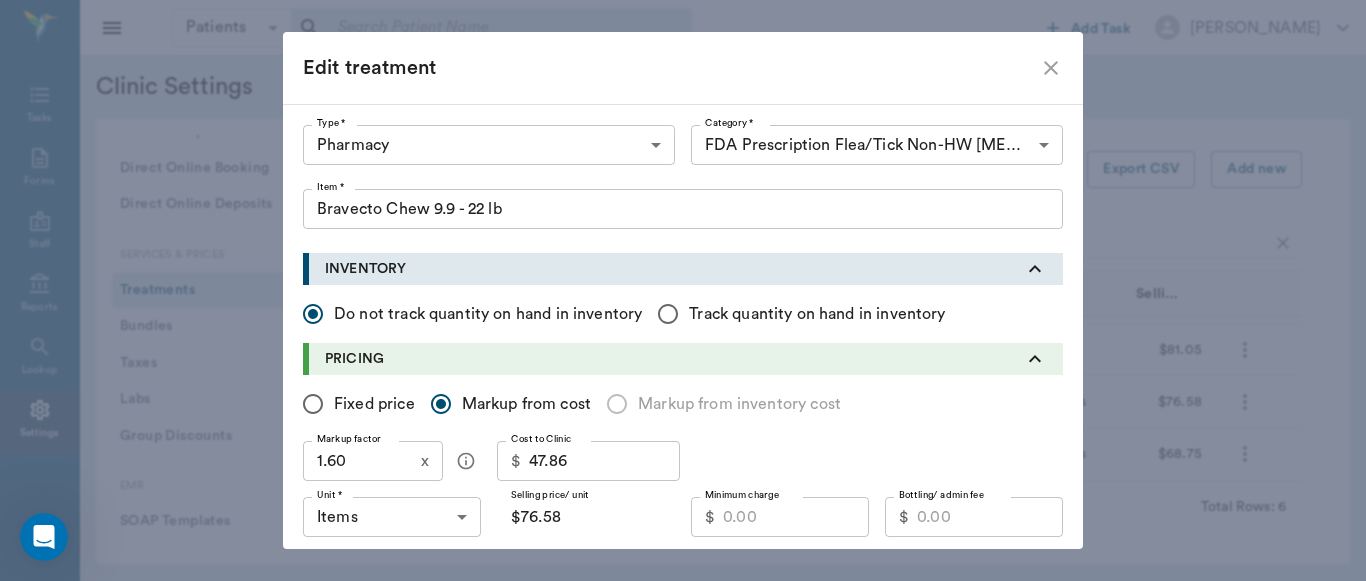 type on "5115" 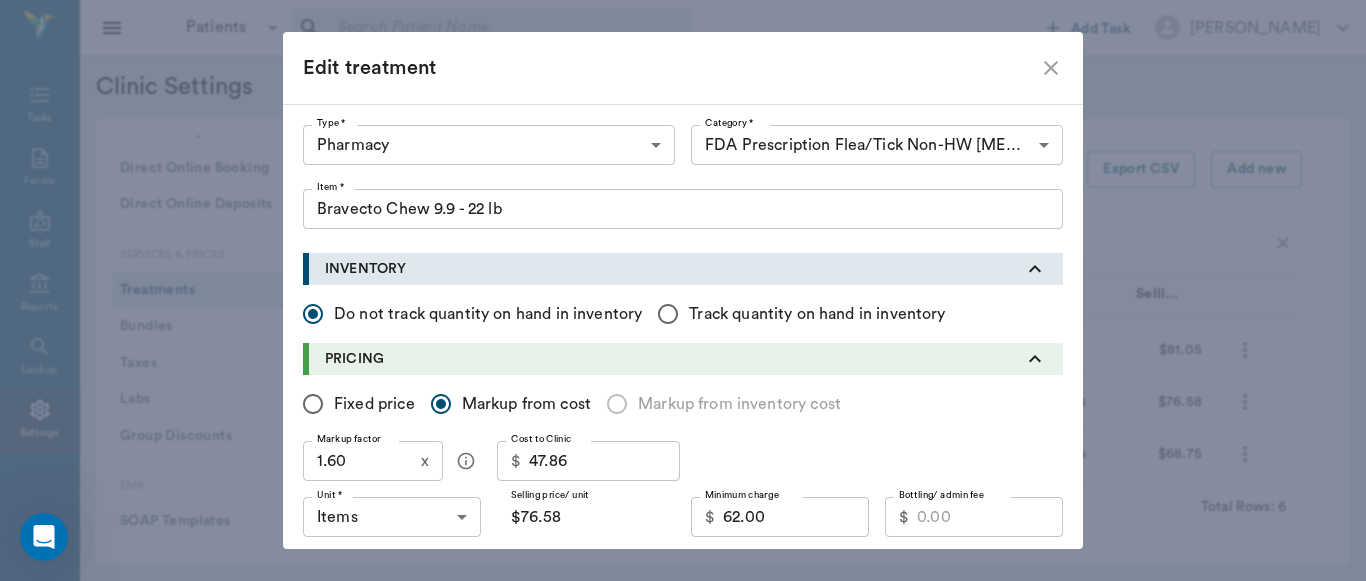 click on "Fixed price" at bounding box center (313, 404) 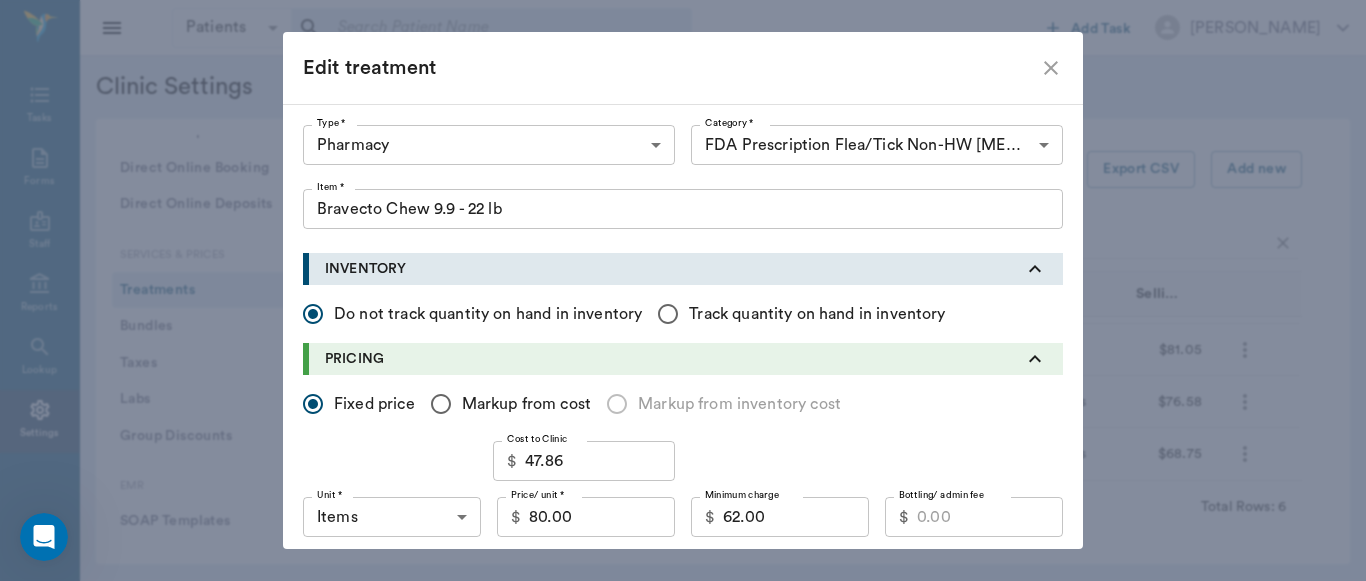 type on "Bravecto Chew 9.9 - 22 lb" 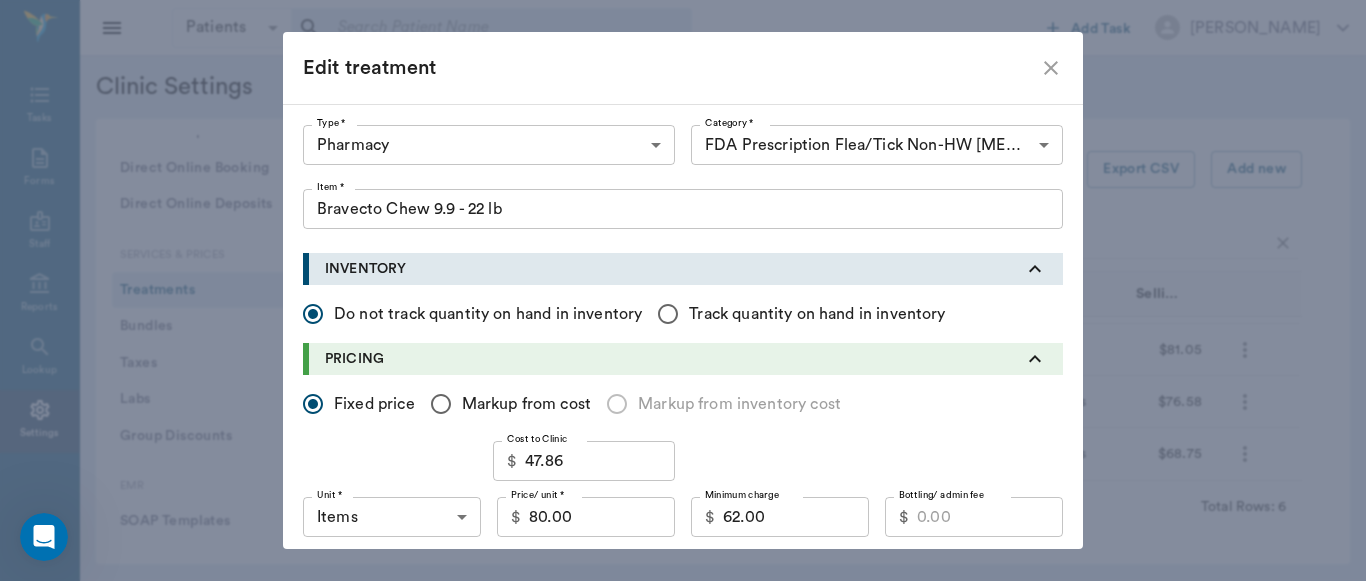 scroll, scrollTop: 132, scrollLeft: 0, axis: vertical 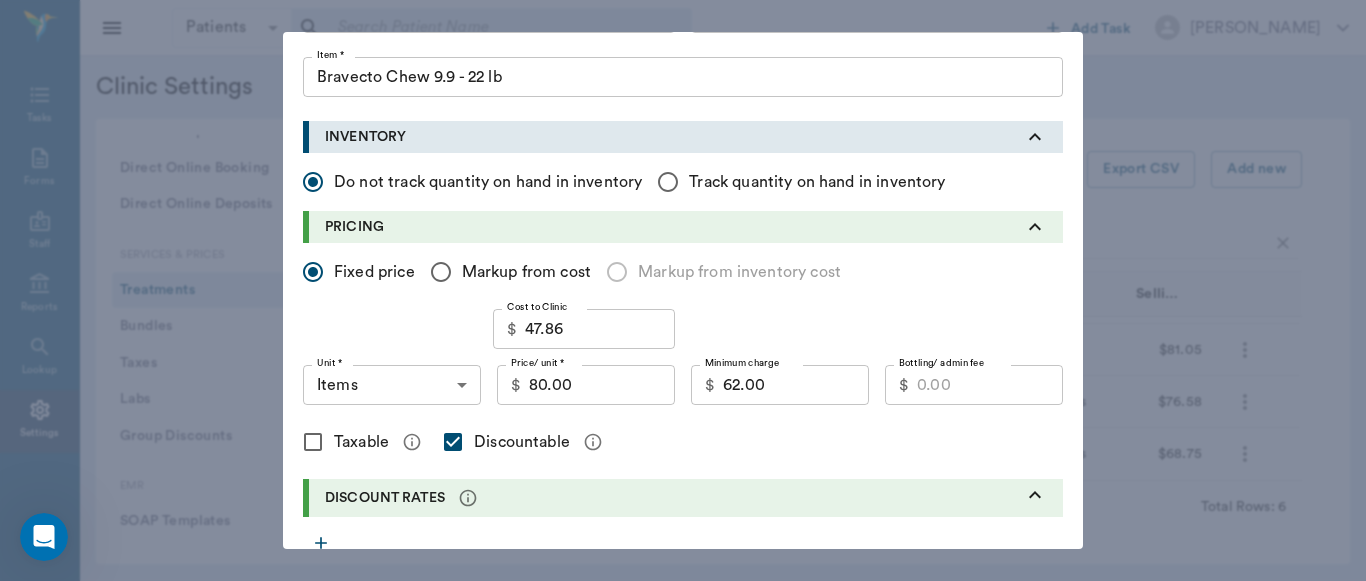 click on "47.86" at bounding box center [600, 329] 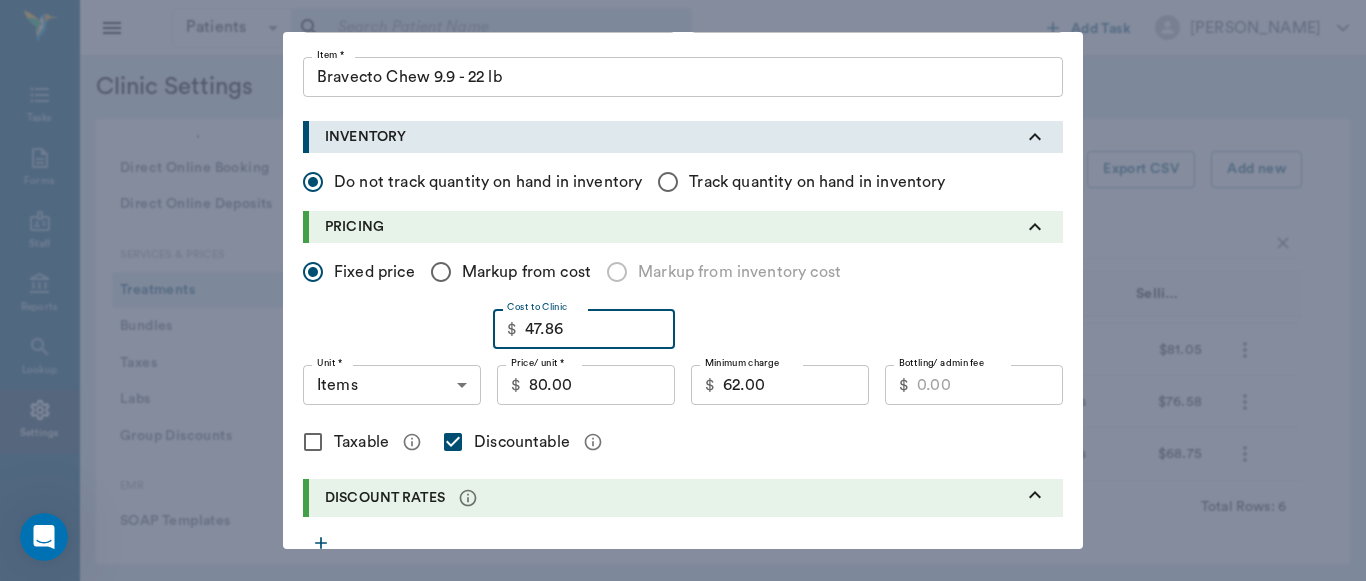 click on "80.00" at bounding box center [602, 385] 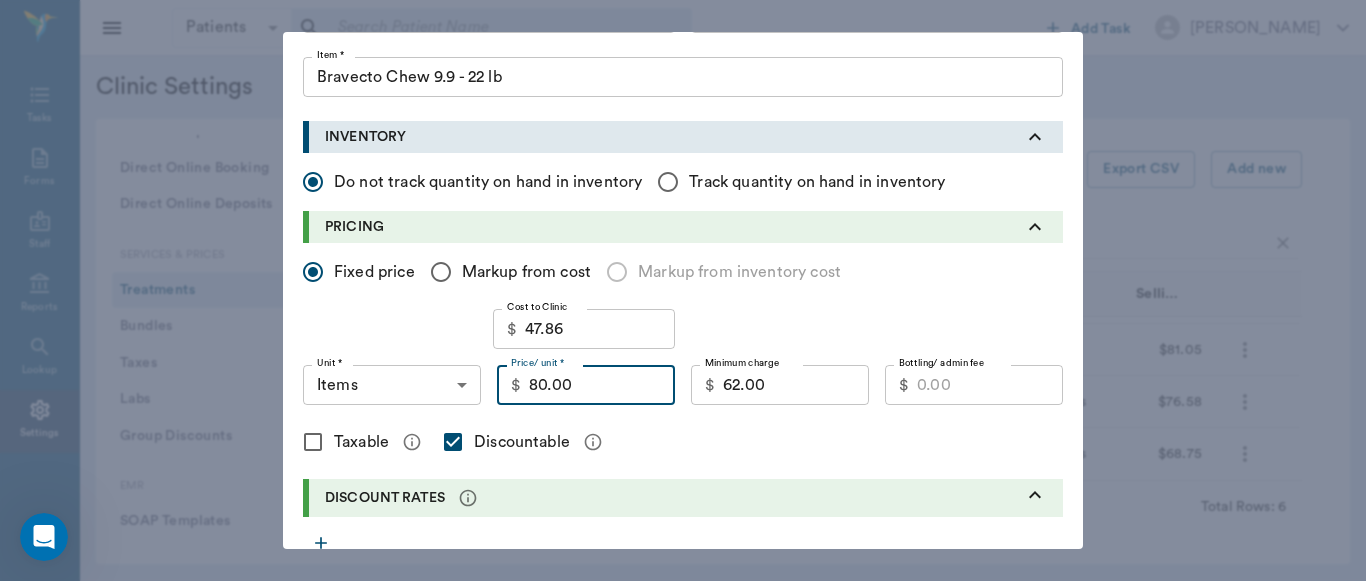 scroll, scrollTop: 132, scrollLeft: 0, axis: vertical 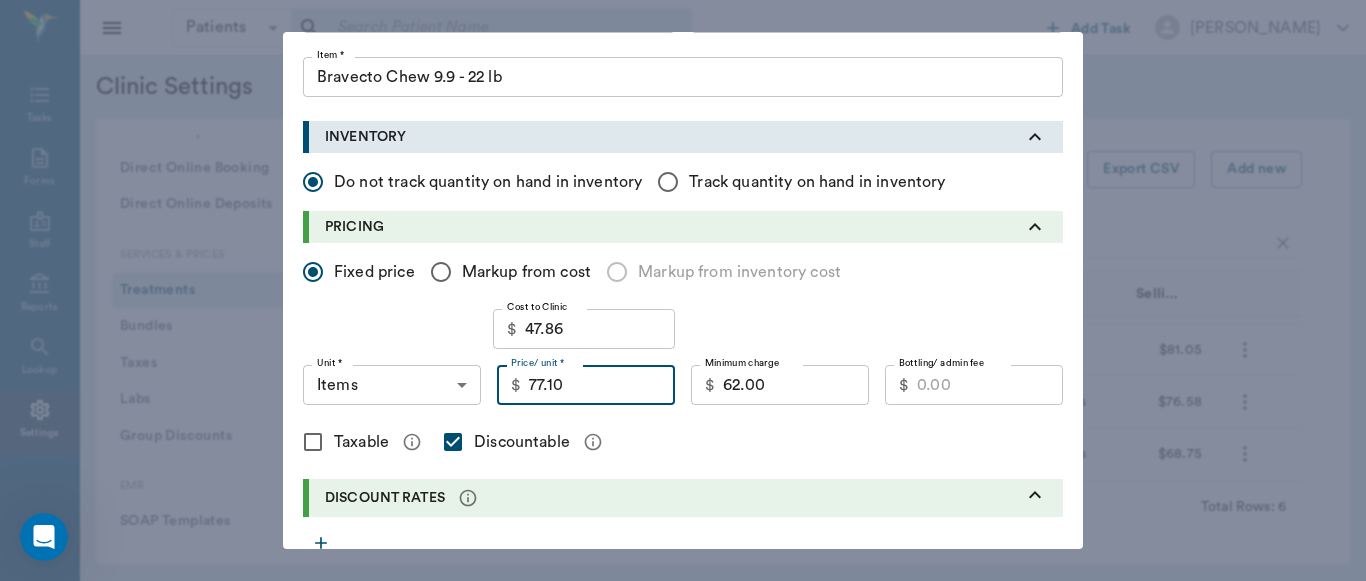 type on "77.10" 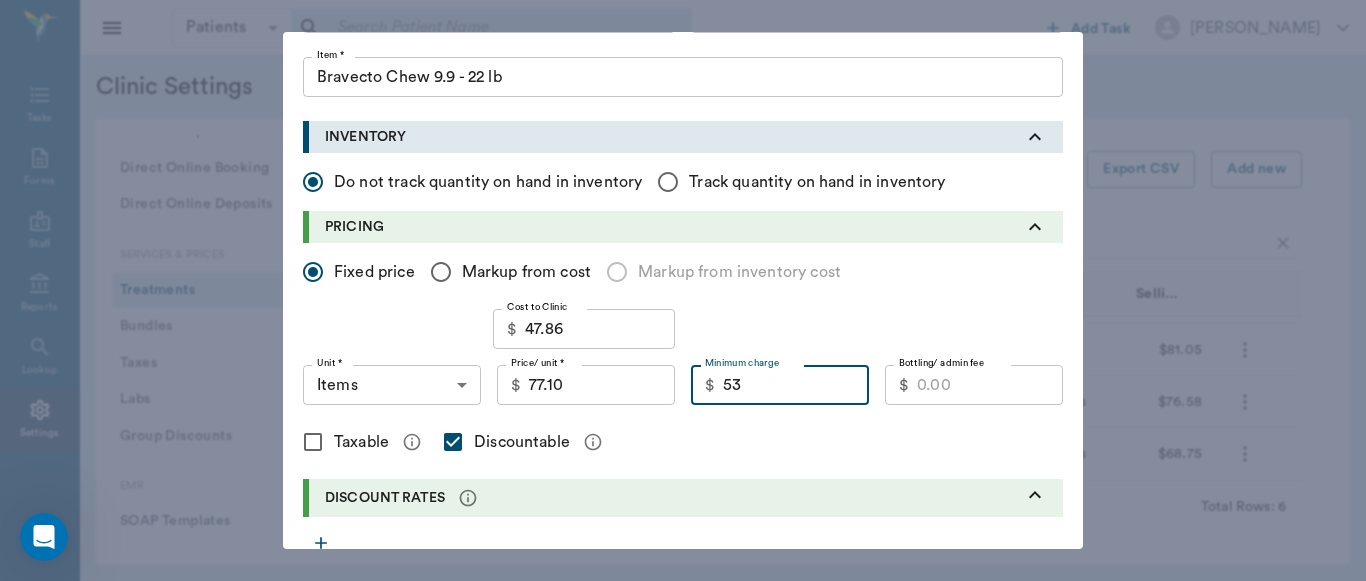 type on "5" 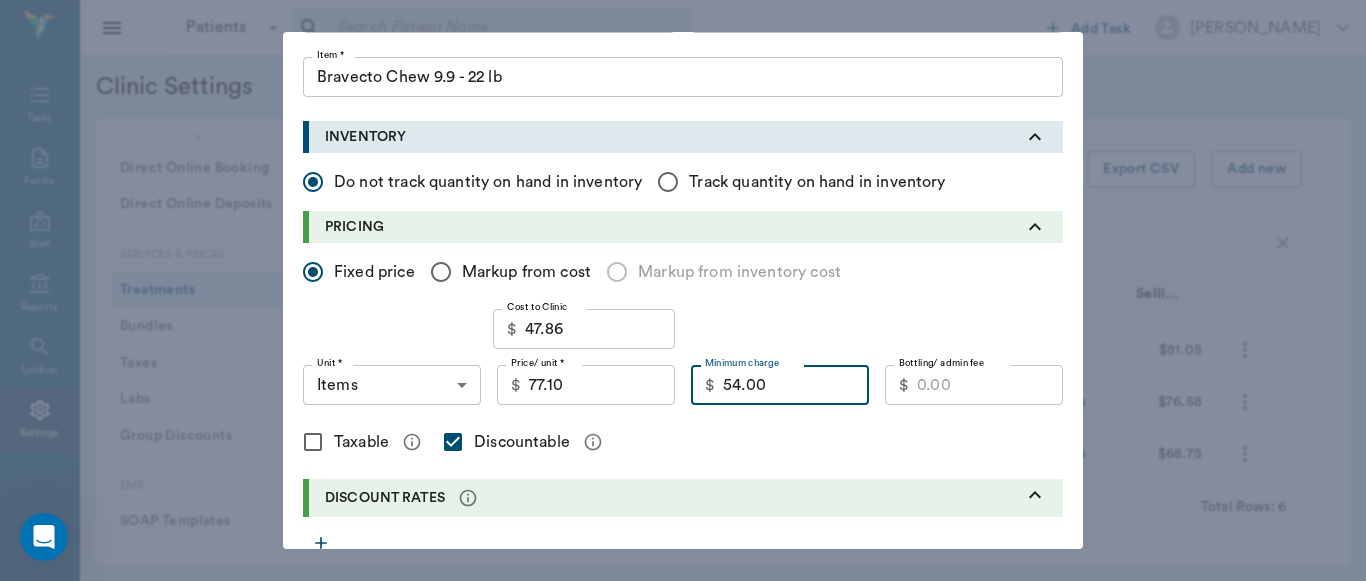 type on "54.00" 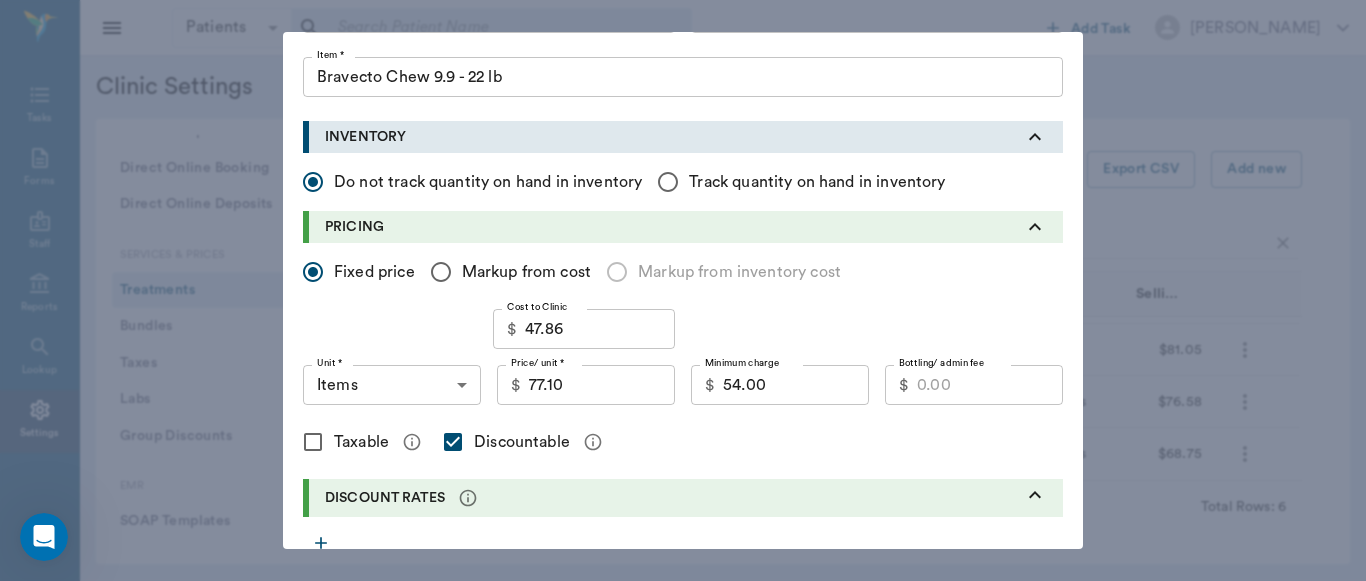 click on "Update" at bounding box center [1023, 1337] 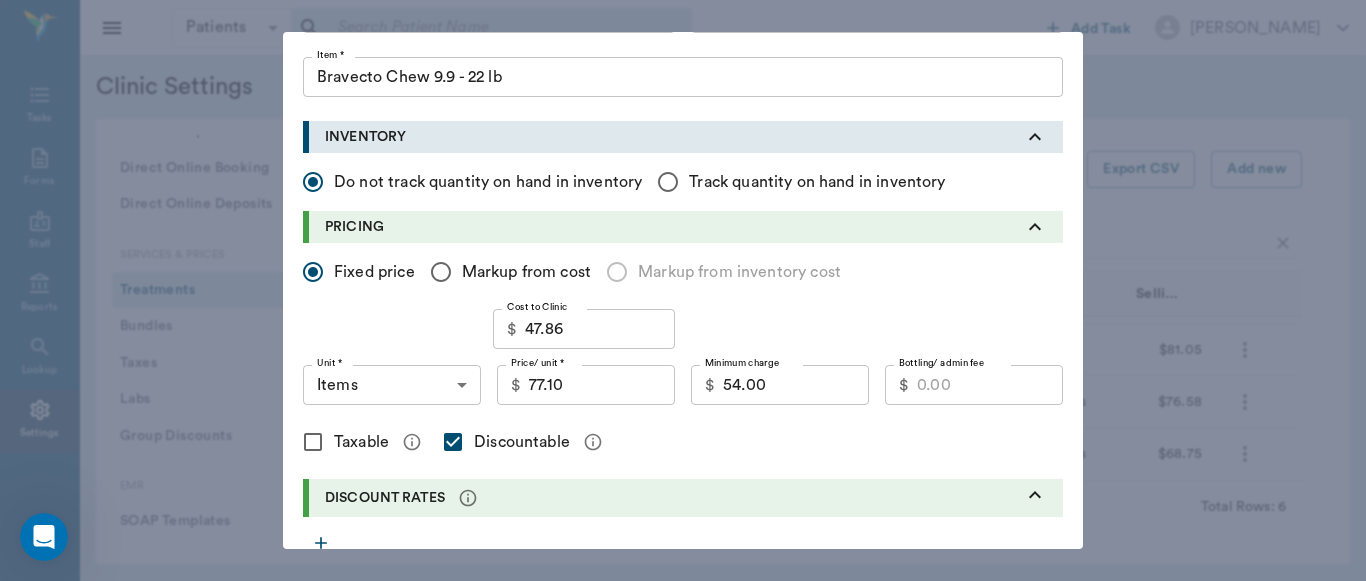 scroll, scrollTop: 959, scrollLeft: 0, axis: vertical 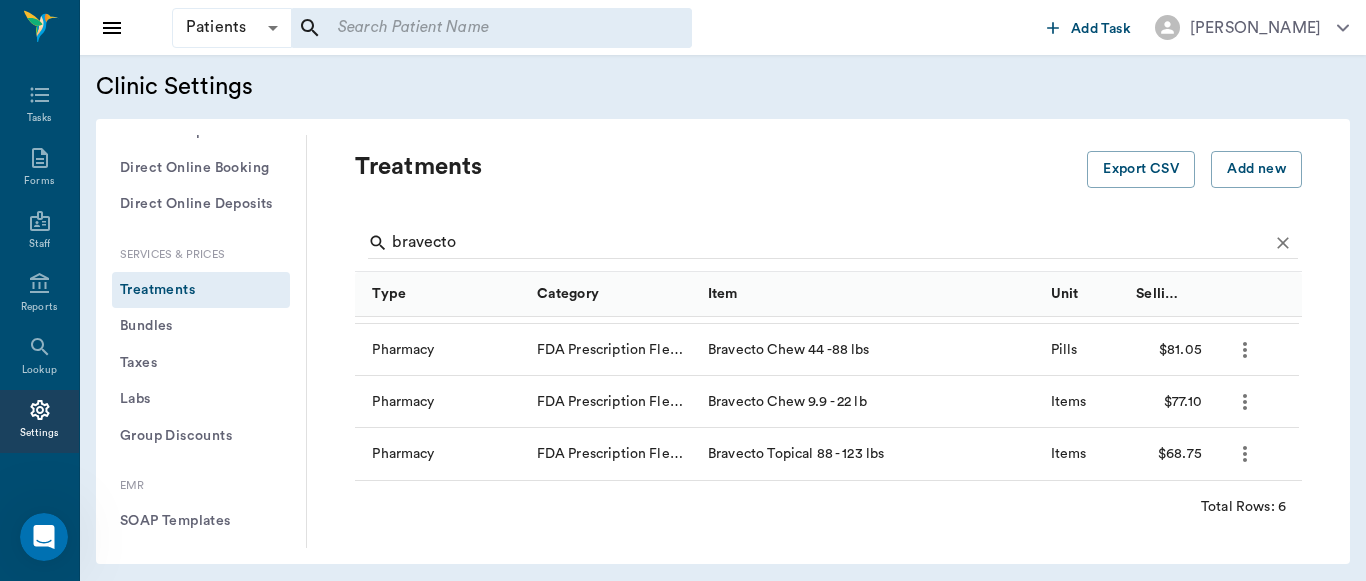 click on "Add new treatment Type * ​ Type * Category * ​ Category * Item * Item * Instructions x Instructions INVENTORY Do not track quantity on hand in inventory Track quantity on hand in inventory PRICING Fixed price Markup from cost Markup from inventory cost Cost to Clinic $ 47.86 Cost to Clinic Unit * ​ Unit * Price/ unit * $ 77.10 Price/ unit * Minimum charge $ 54.00 Minimum charge Bottling/ admin fee $ Bottling/ admin fee Taxable Discountable DISCOUNT RATES DISCHARGE DOCUMENTS Upload File CHECKOUT INSTRUCTIONS Change patient's status to 'Deceased' on checkout. Spay patient profile on checkout * Required field Cancel Add" at bounding box center [683, 290] 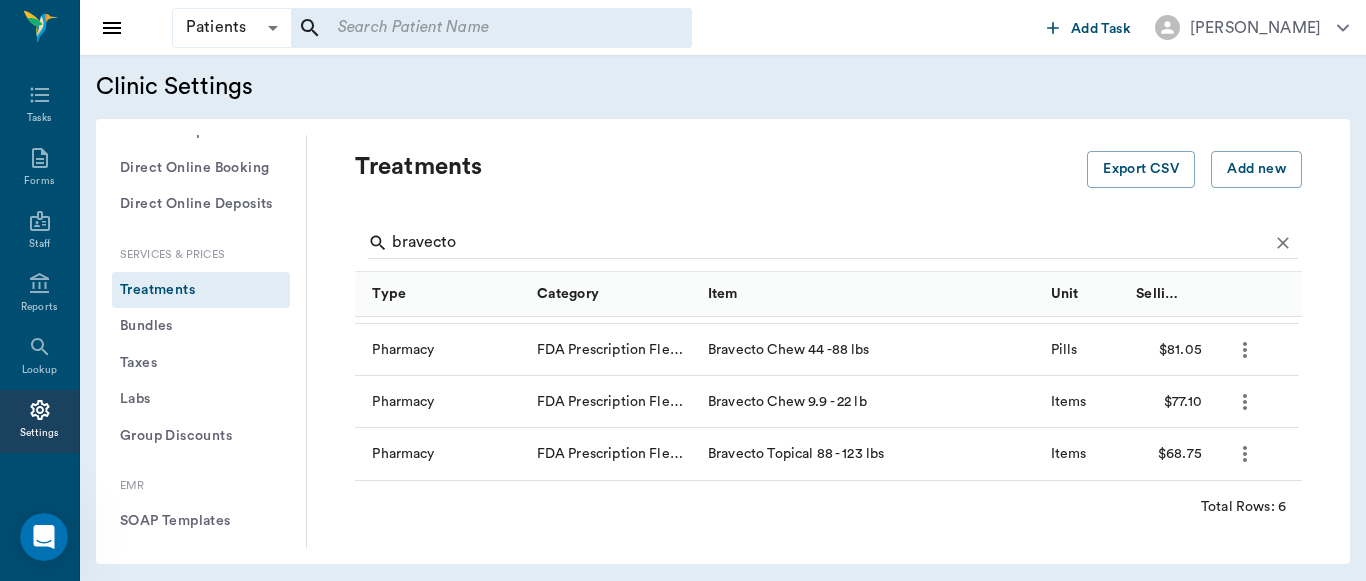click 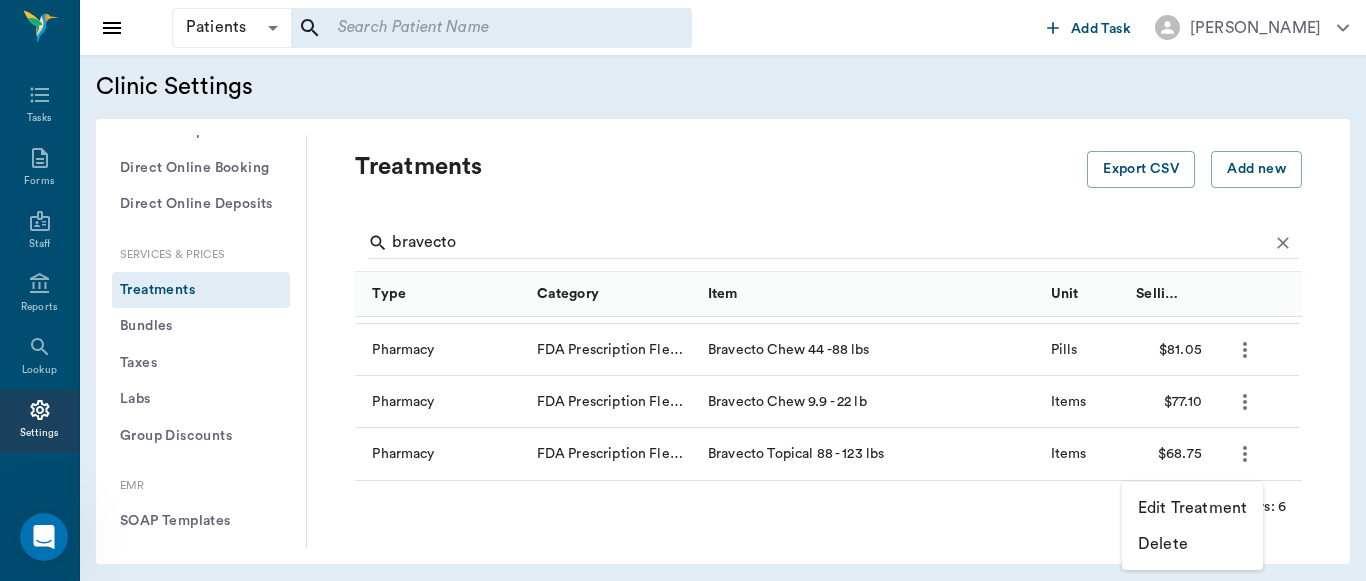 click on "Edit Treatment" at bounding box center [1192, 508] 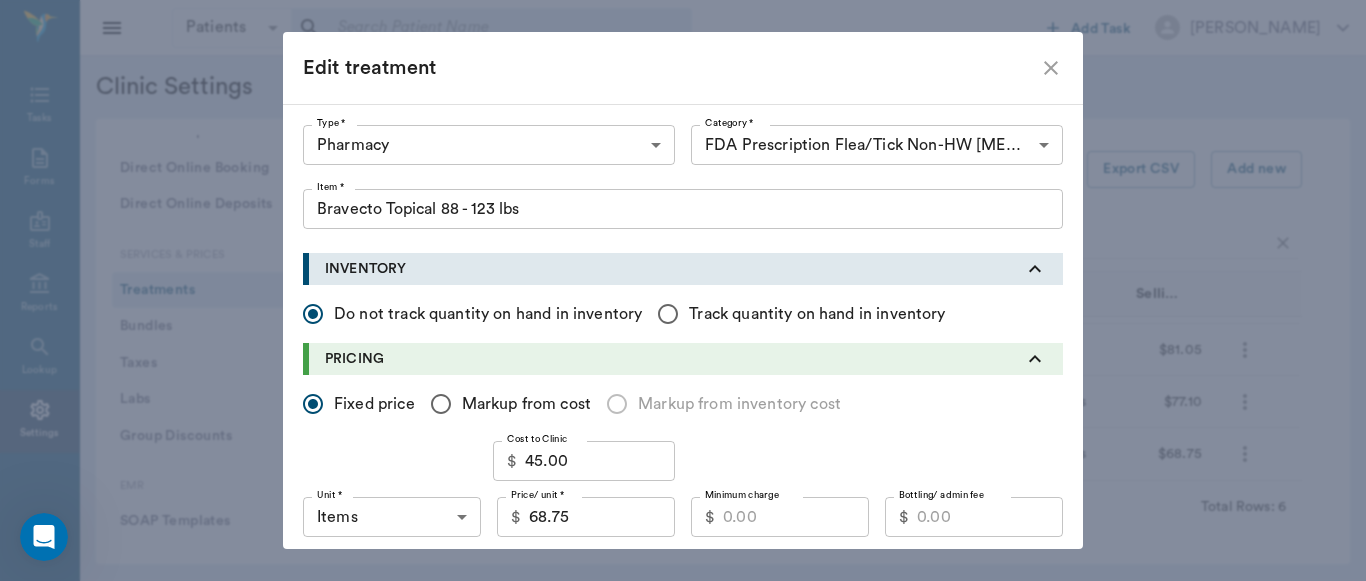 scroll, scrollTop: 169, scrollLeft: 0, axis: vertical 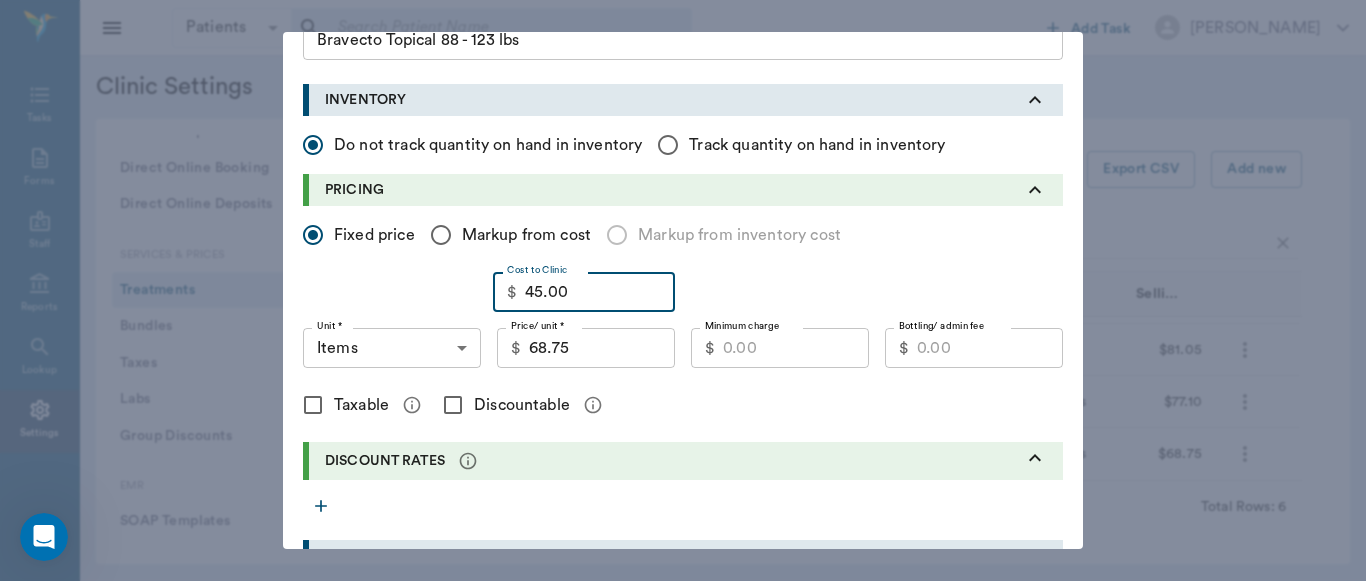 click on "45.00" at bounding box center [600, 292] 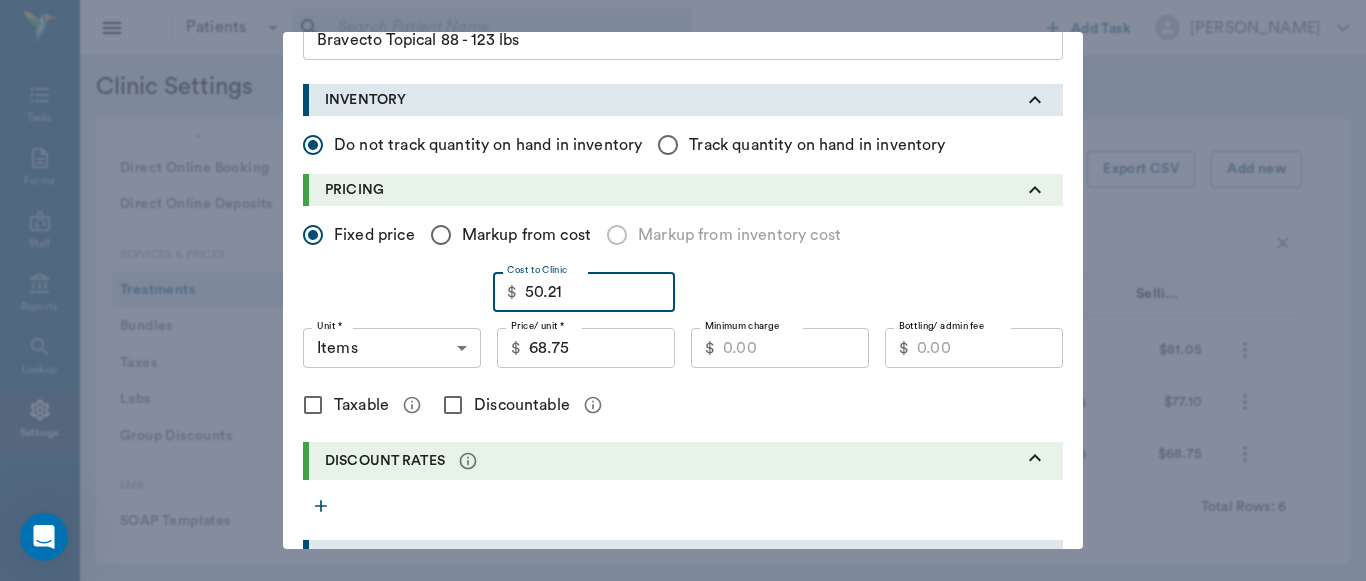 type on "50.21" 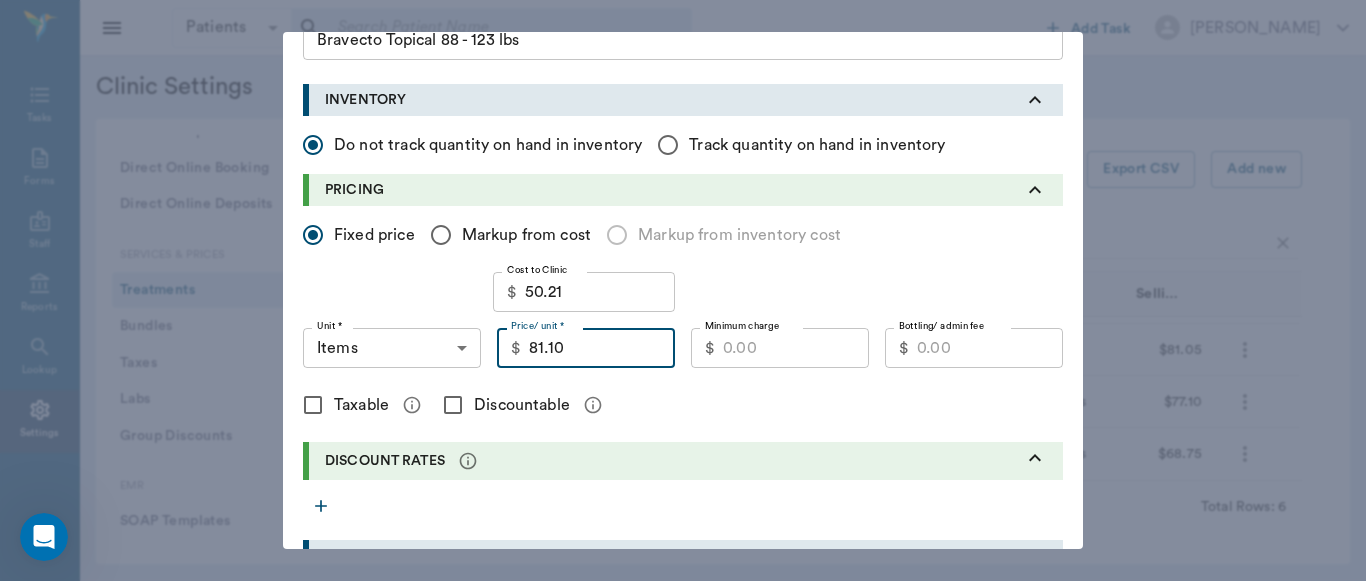 type on "81.10" 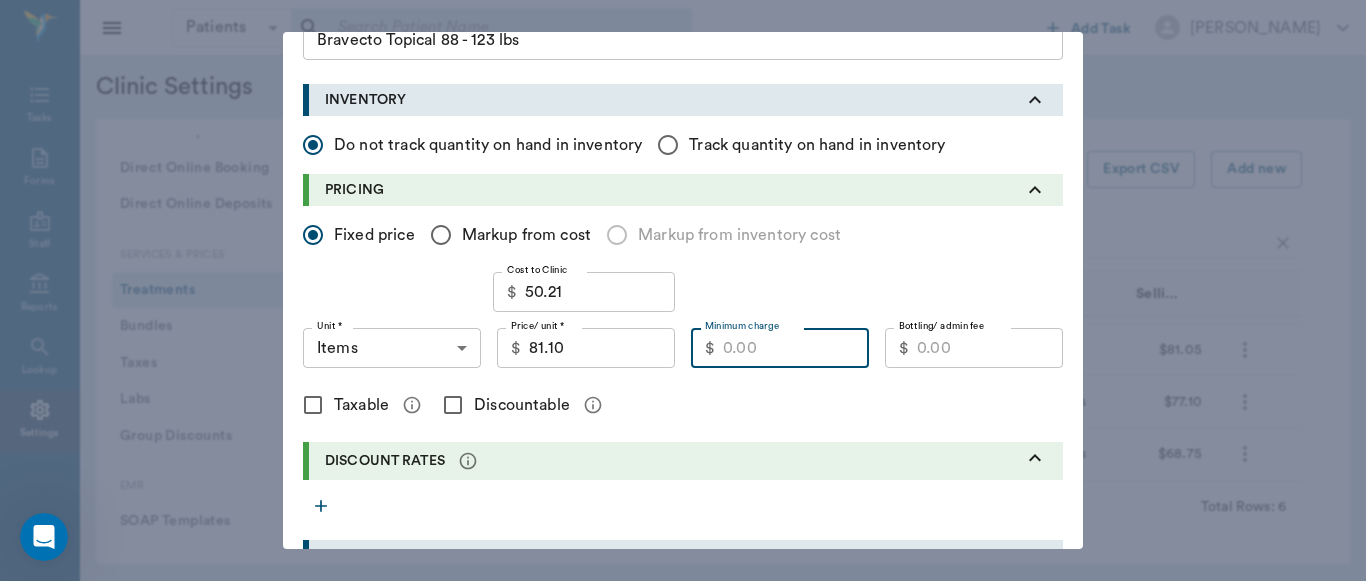 click on "Minimum charge" at bounding box center (796, 348) 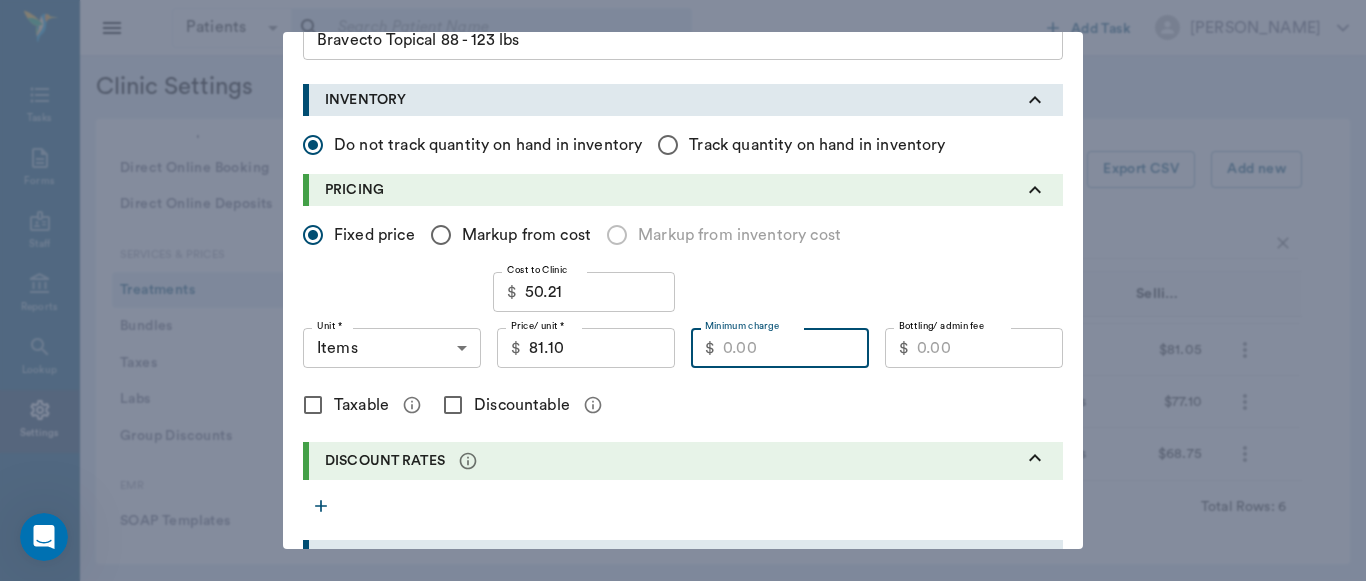 type on "8" 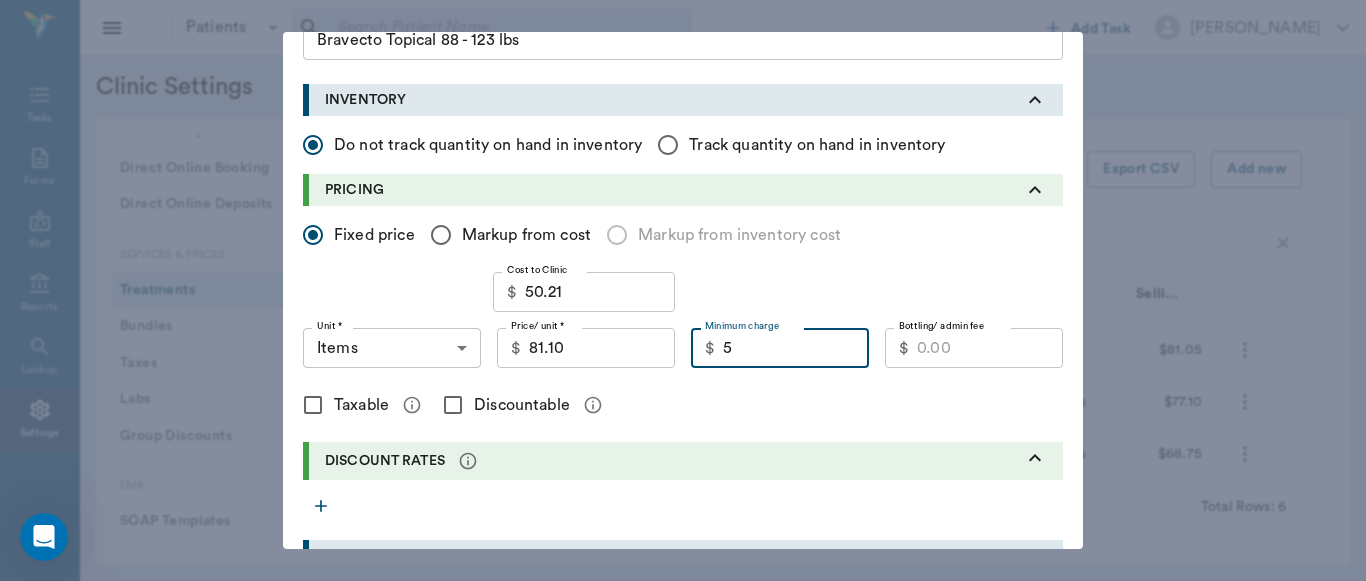 scroll, scrollTop: 169, scrollLeft: 0, axis: vertical 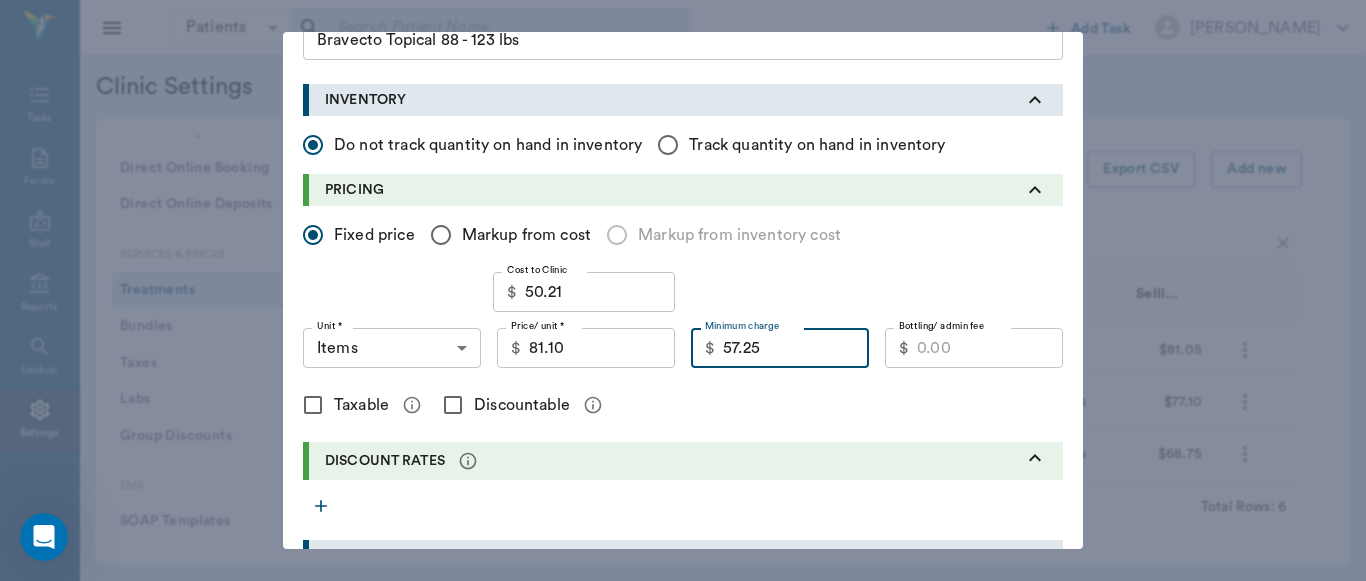 type on "57.25" 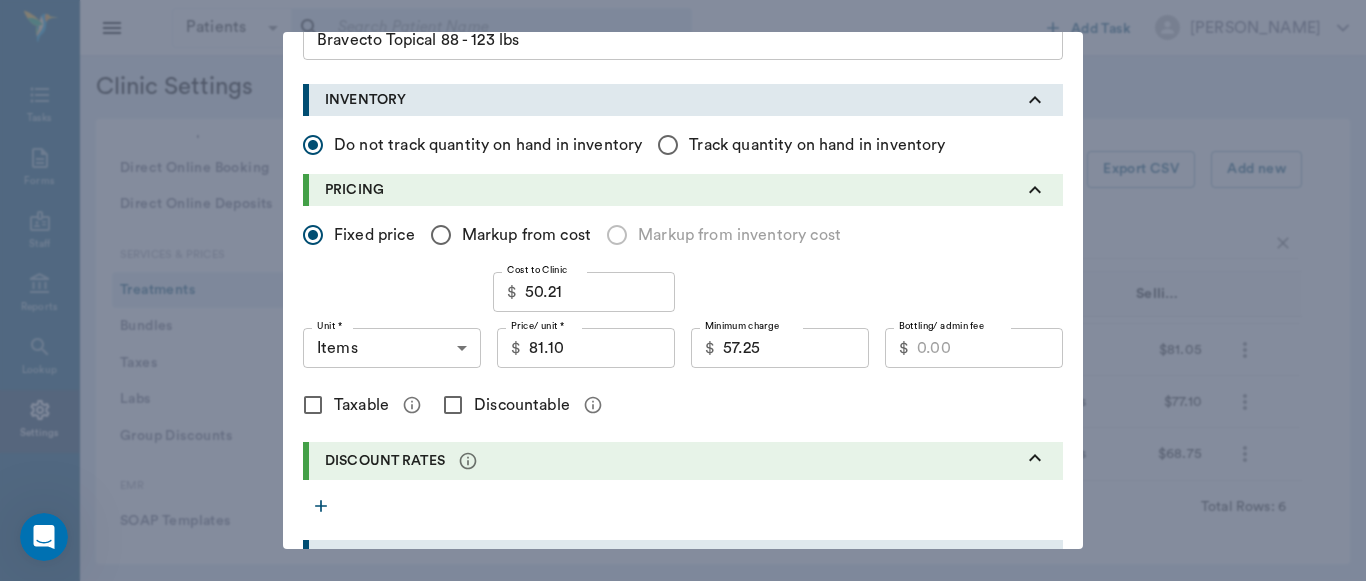 click on "Discountable" at bounding box center (453, 405) 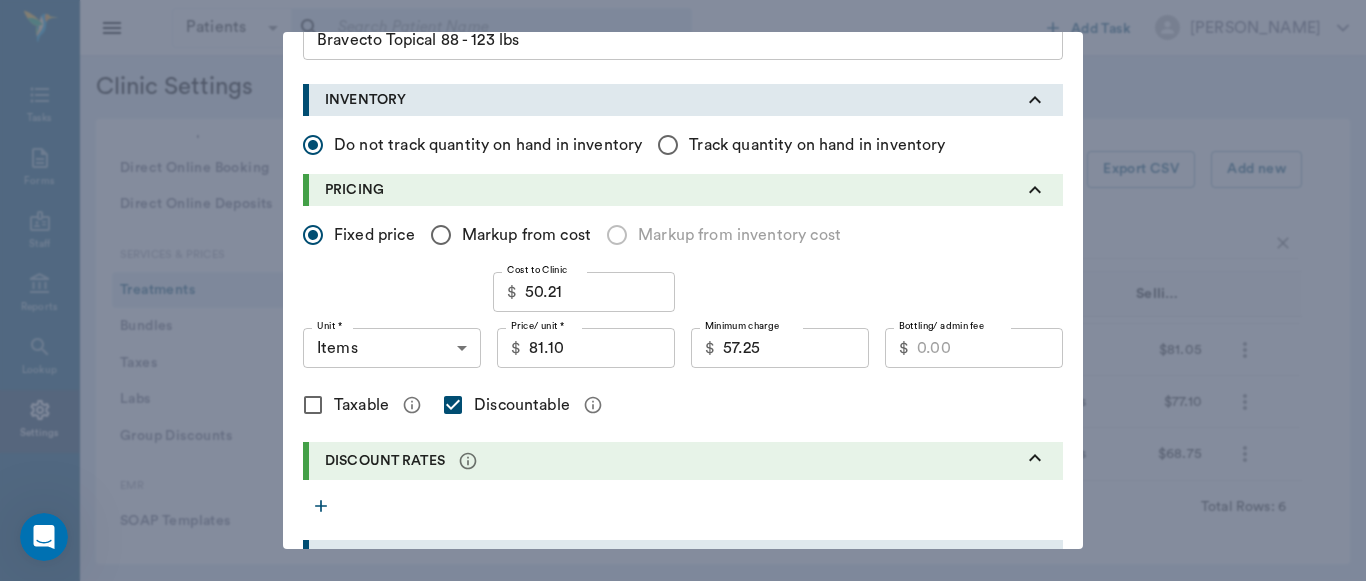 scroll, scrollTop: 279, scrollLeft: 0, axis: vertical 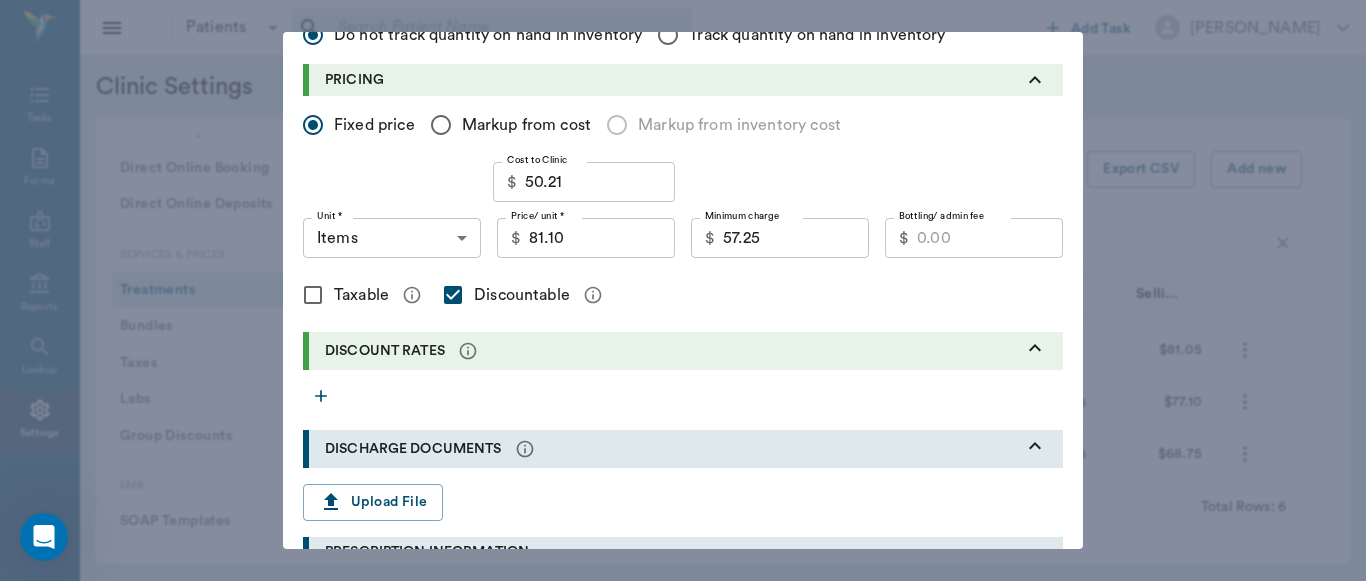 click on "Update" at bounding box center (1023, 1190) 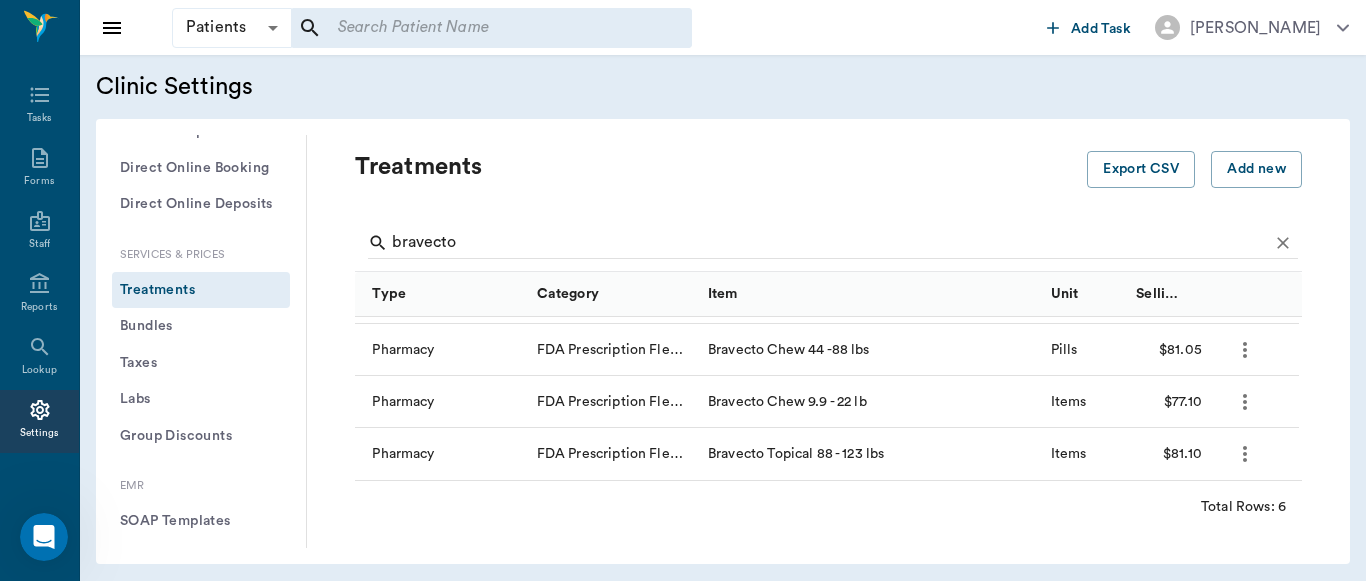type 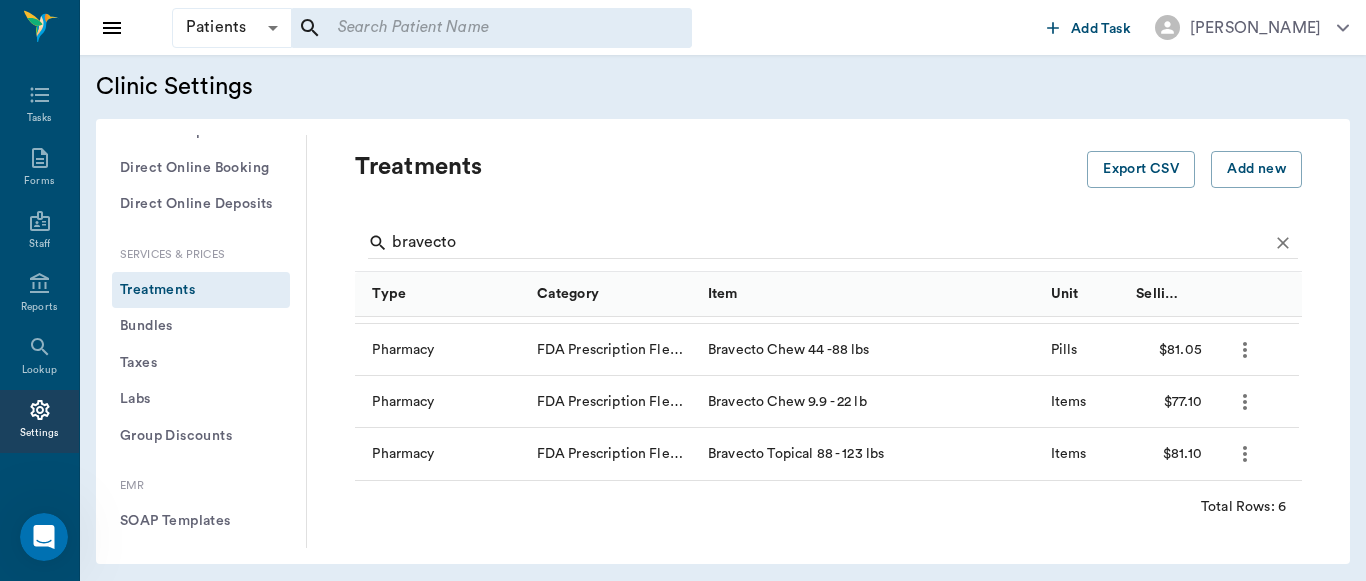 type 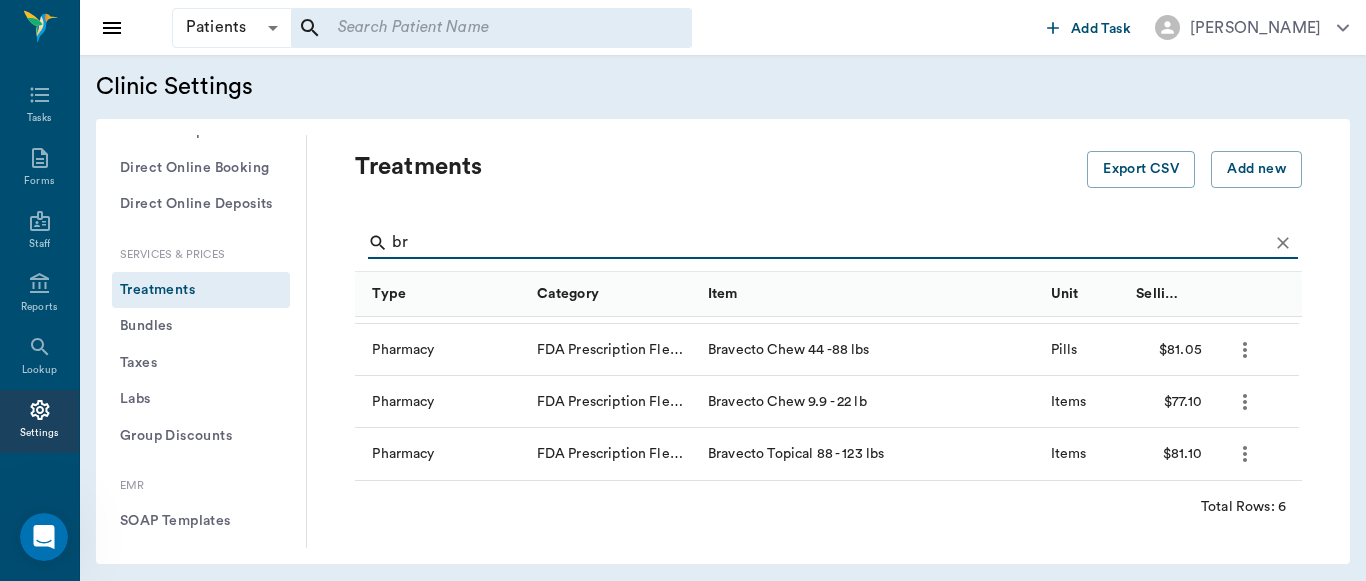 type on "b" 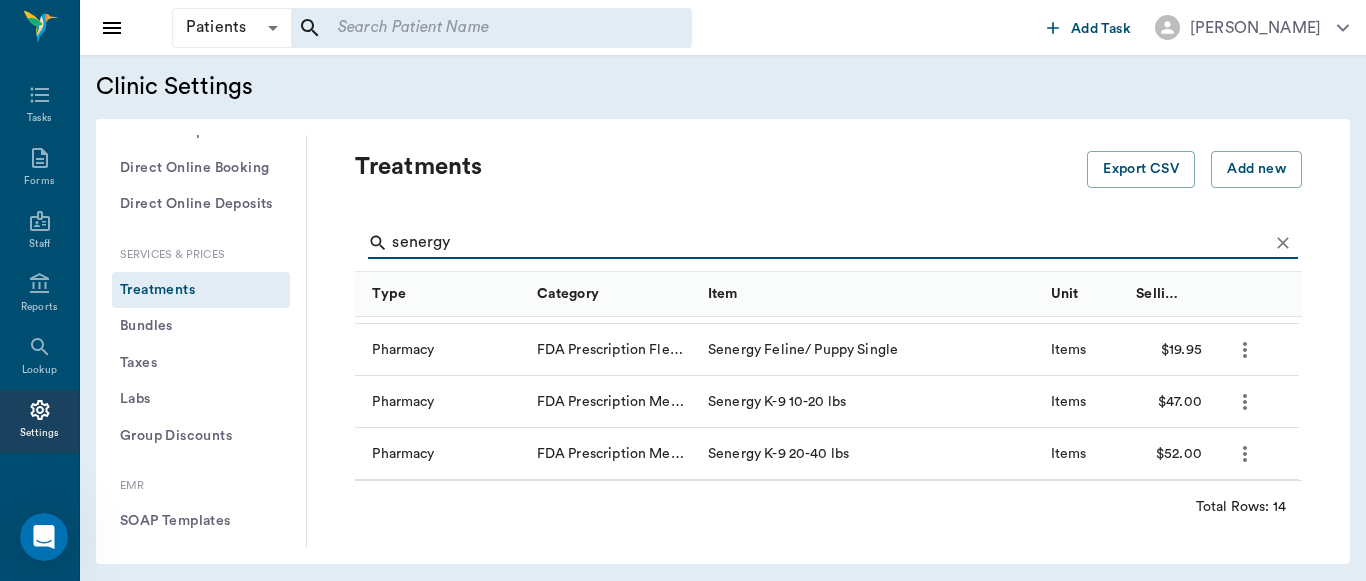 scroll, scrollTop: 292, scrollLeft: 0, axis: vertical 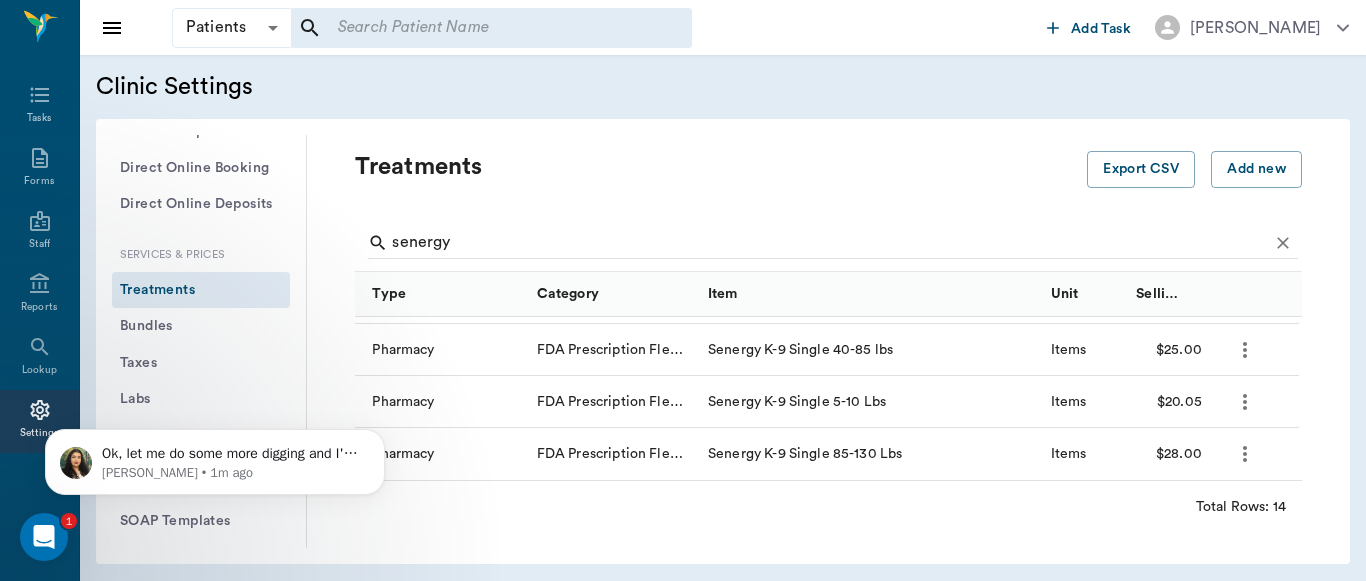 click 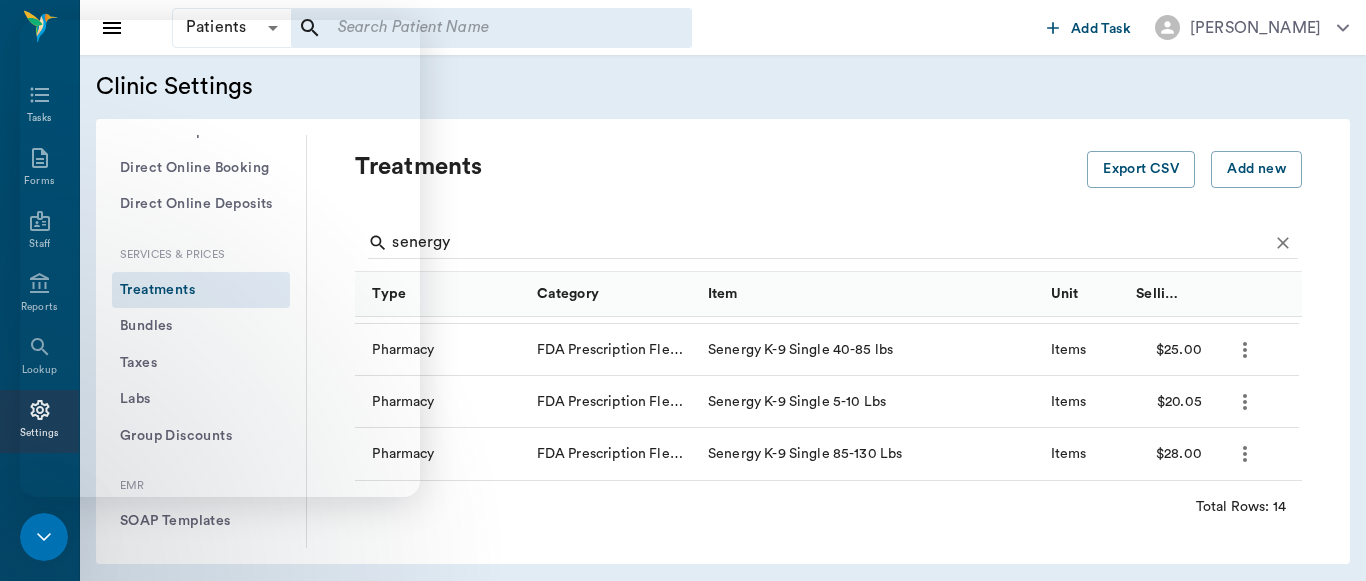 drag, startPoint x: 492, startPoint y: 201, endPoint x: 601, endPoint y: 163, distance: 115.43397 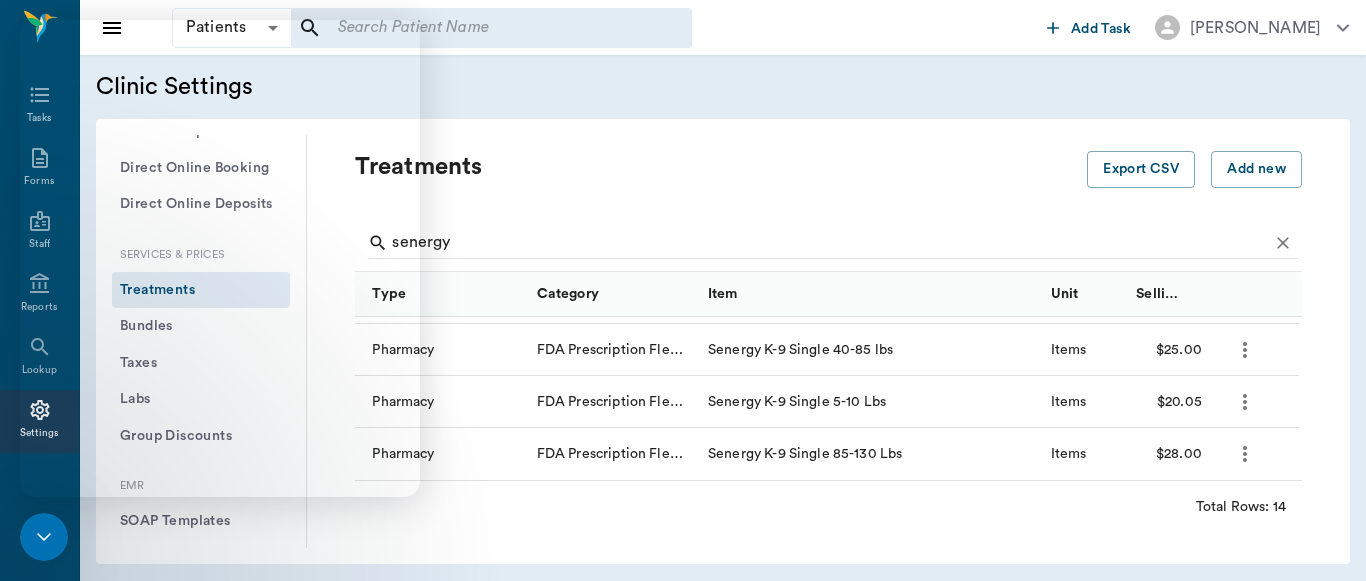 click on "Treatments" at bounding box center [721, 183] 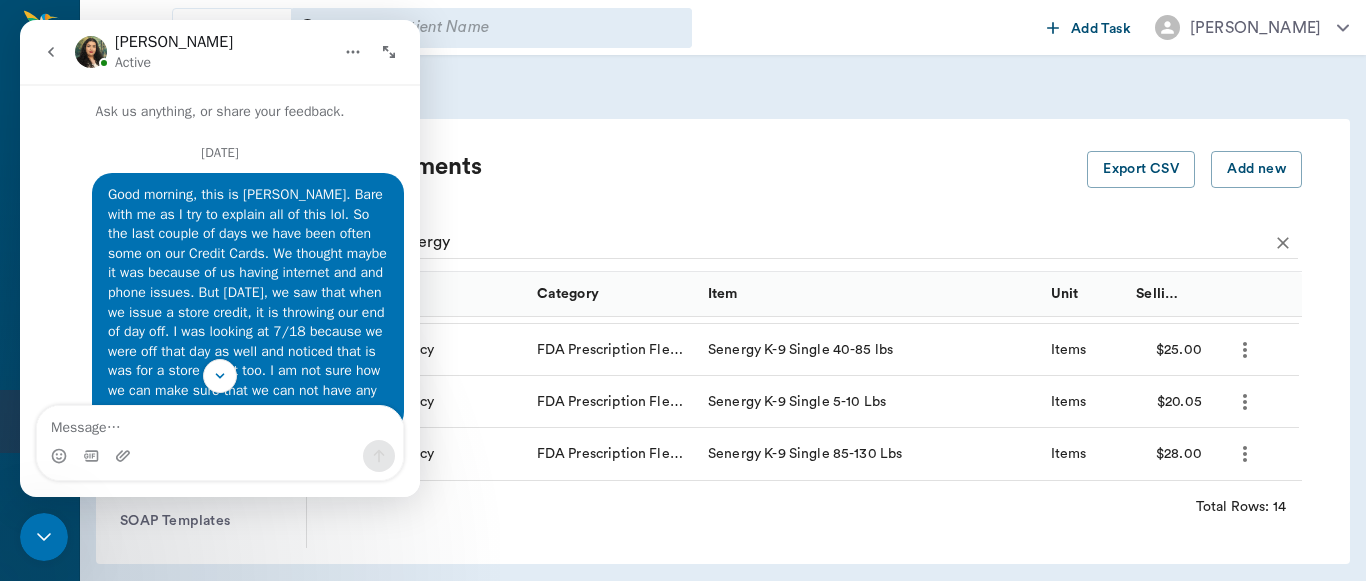 scroll, scrollTop: 0, scrollLeft: 0, axis: both 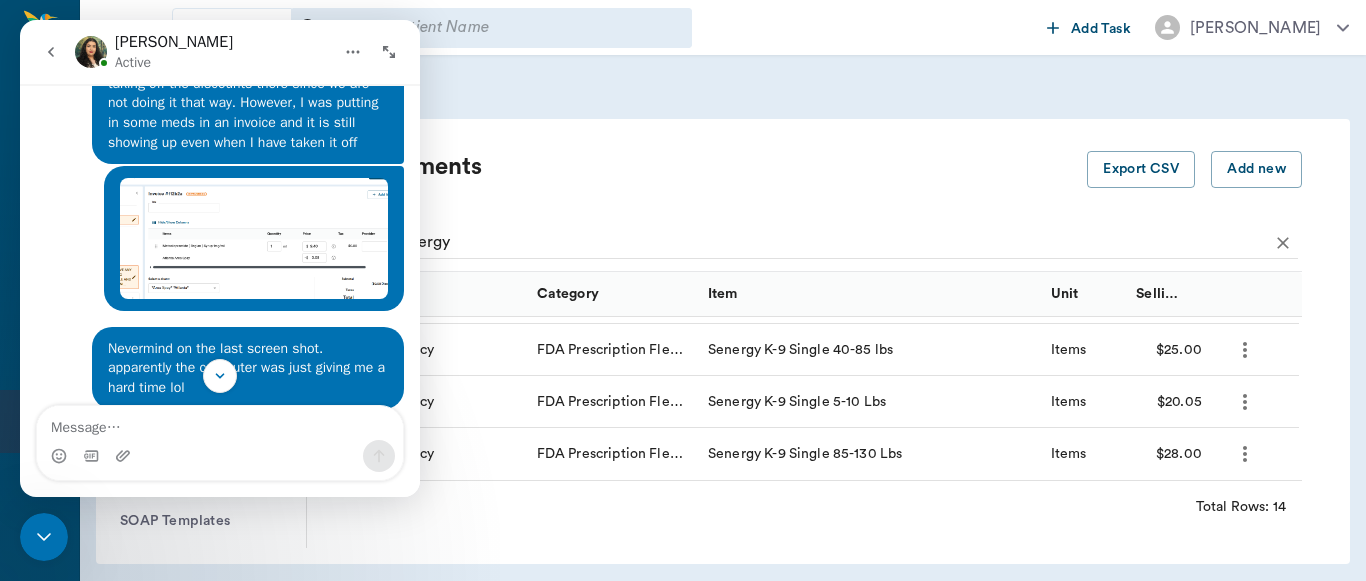 drag, startPoint x: 414, startPoint y: 408, endPoint x: 375, endPoint y: 335, distance: 82.764725 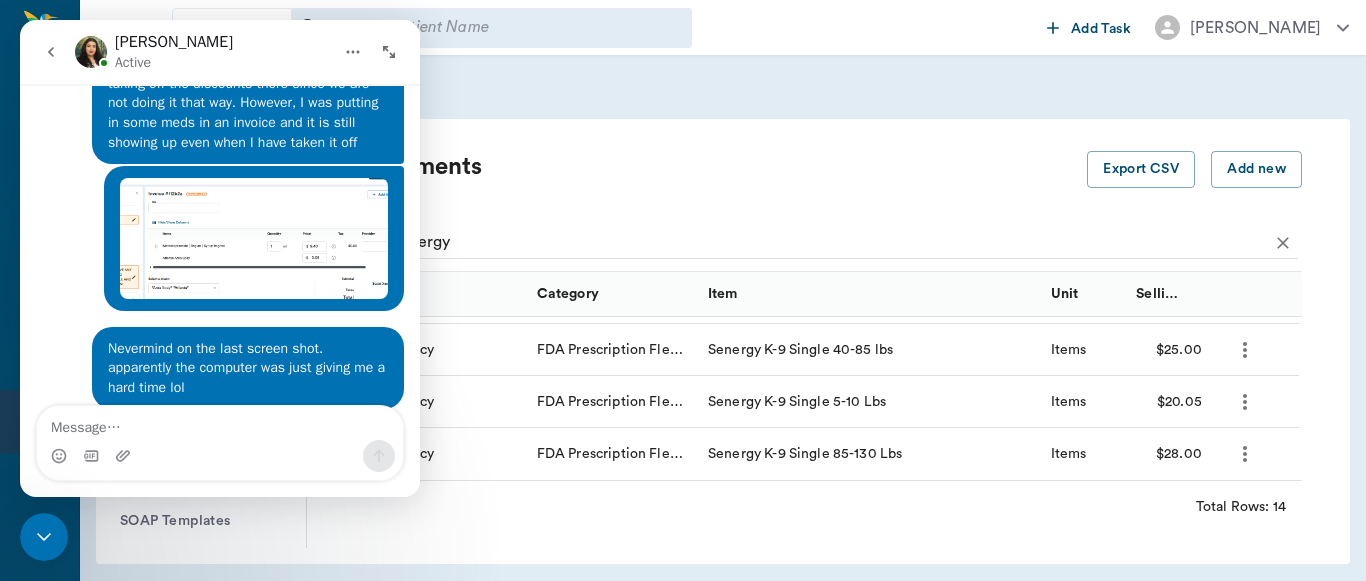 scroll, scrollTop: 3952, scrollLeft: 0, axis: vertical 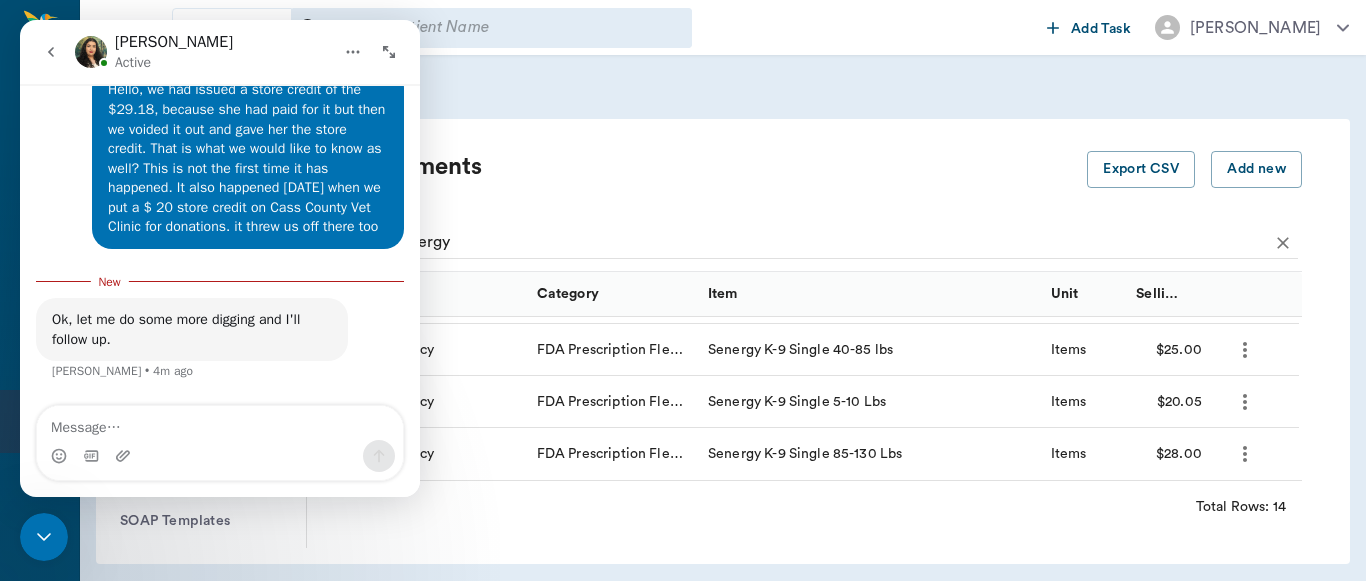 drag, startPoint x: 47, startPoint y: 530, endPoint x: 79, endPoint y: 985, distance: 456.1239 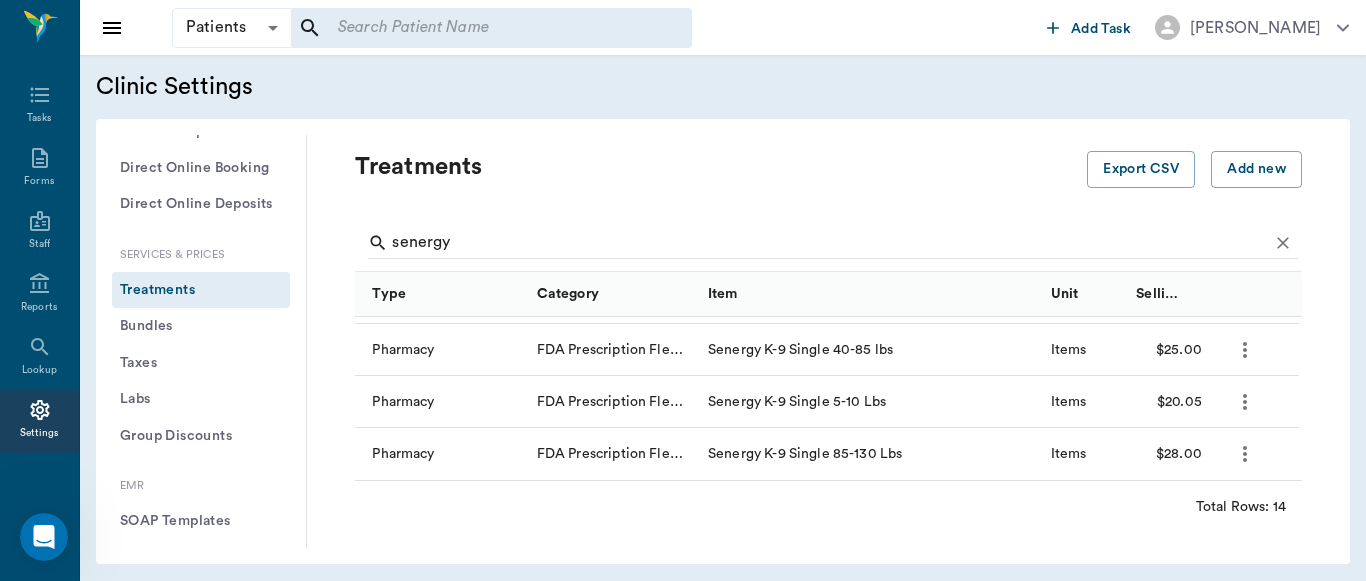 scroll, scrollTop: 0, scrollLeft: 0, axis: both 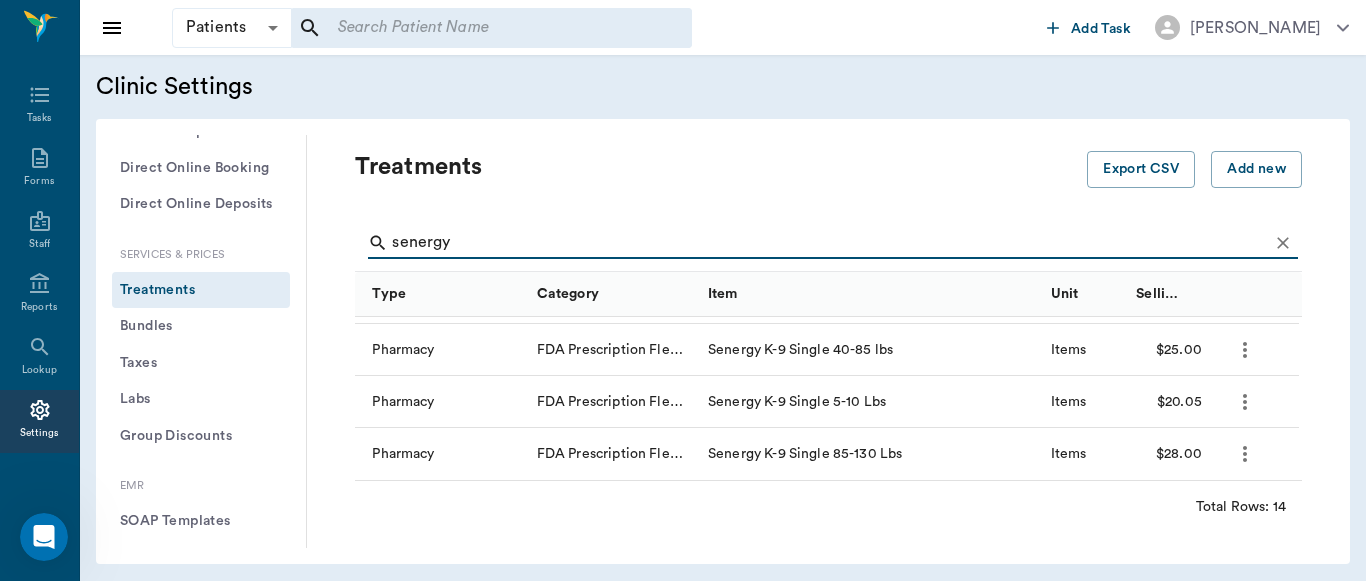 click on "senergy" at bounding box center (830, 243) 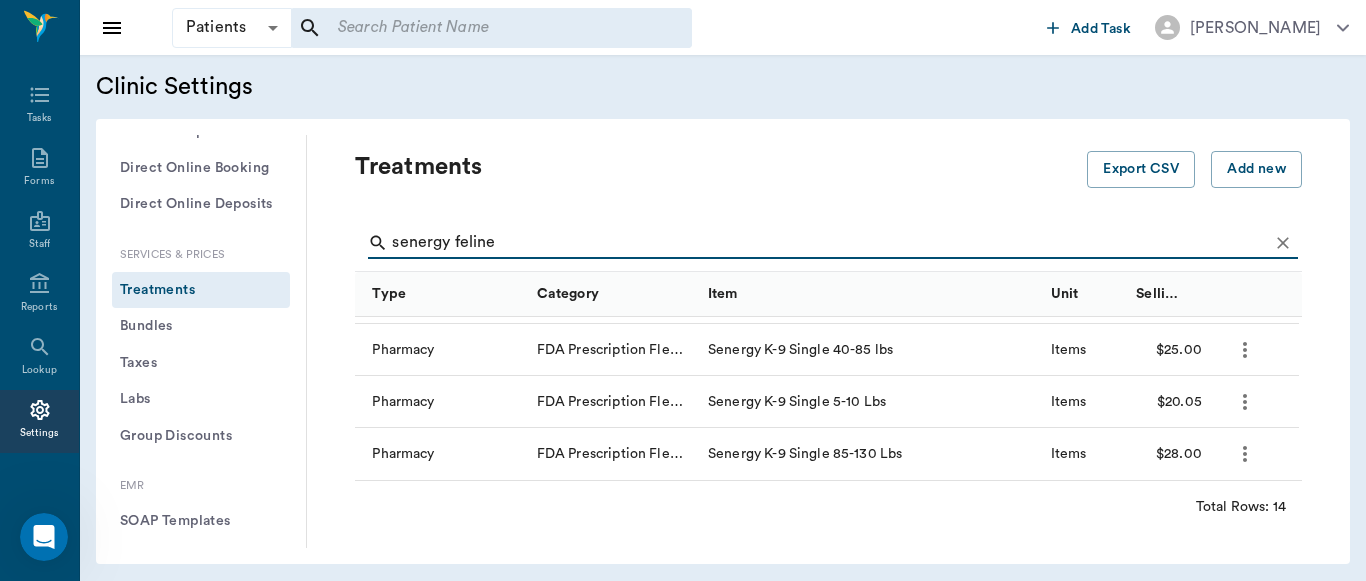 scroll, scrollTop: 3919, scrollLeft: 0, axis: vertical 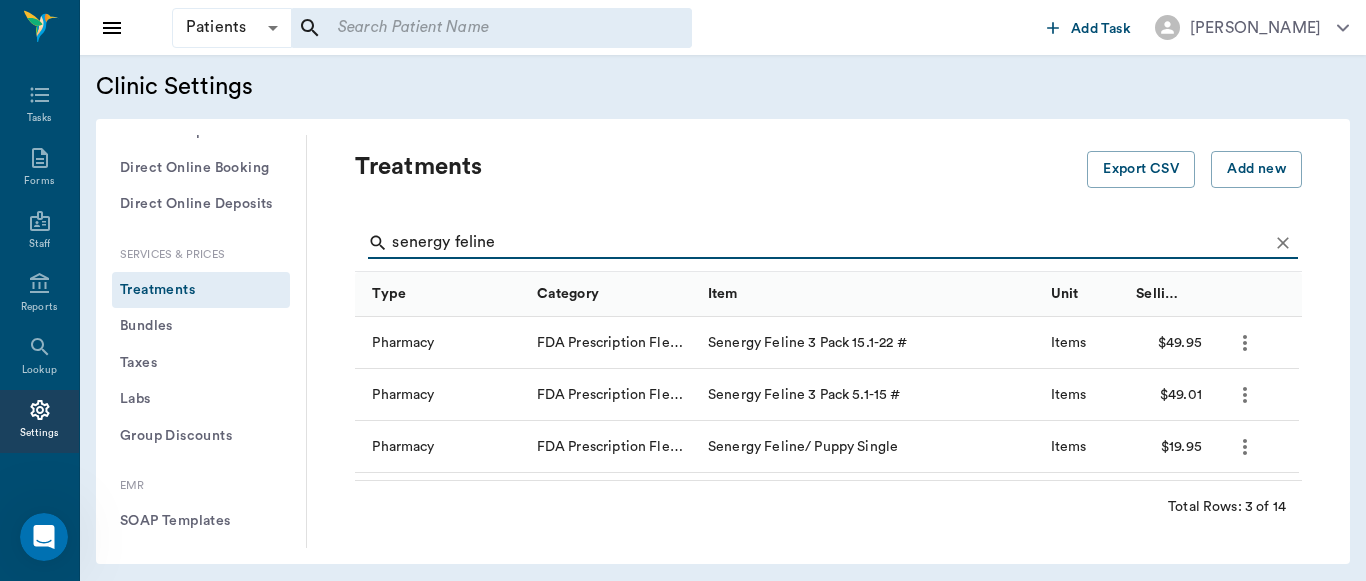 click on "senergy feline" at bounding box center (830, 243) 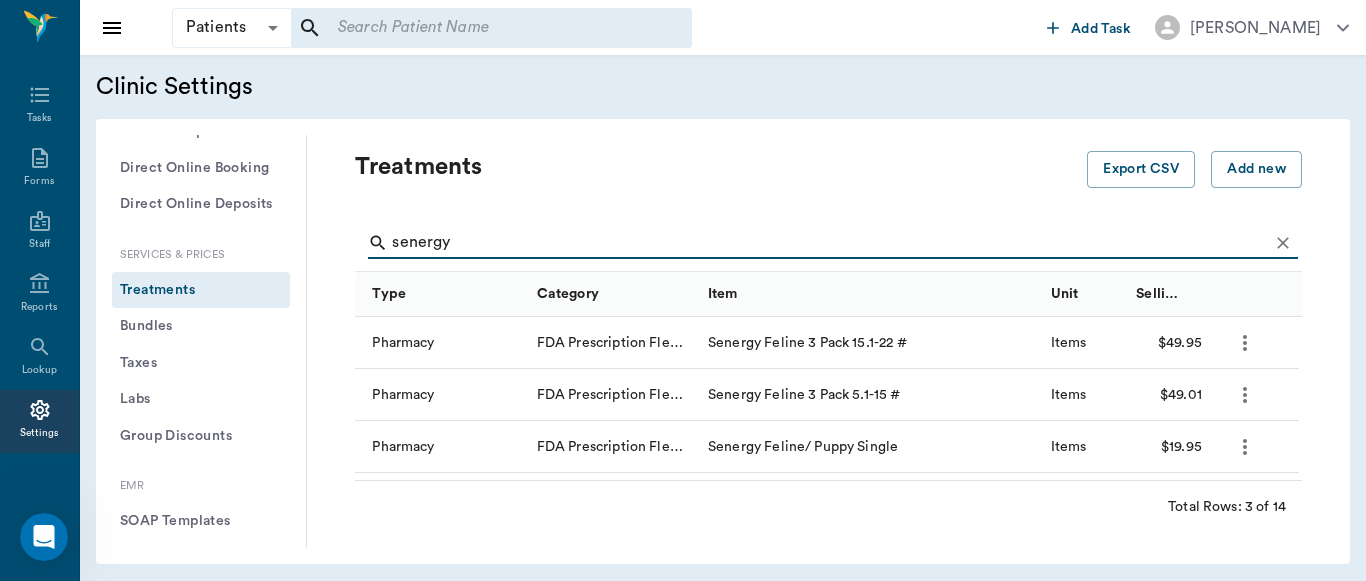 type on "senergy" 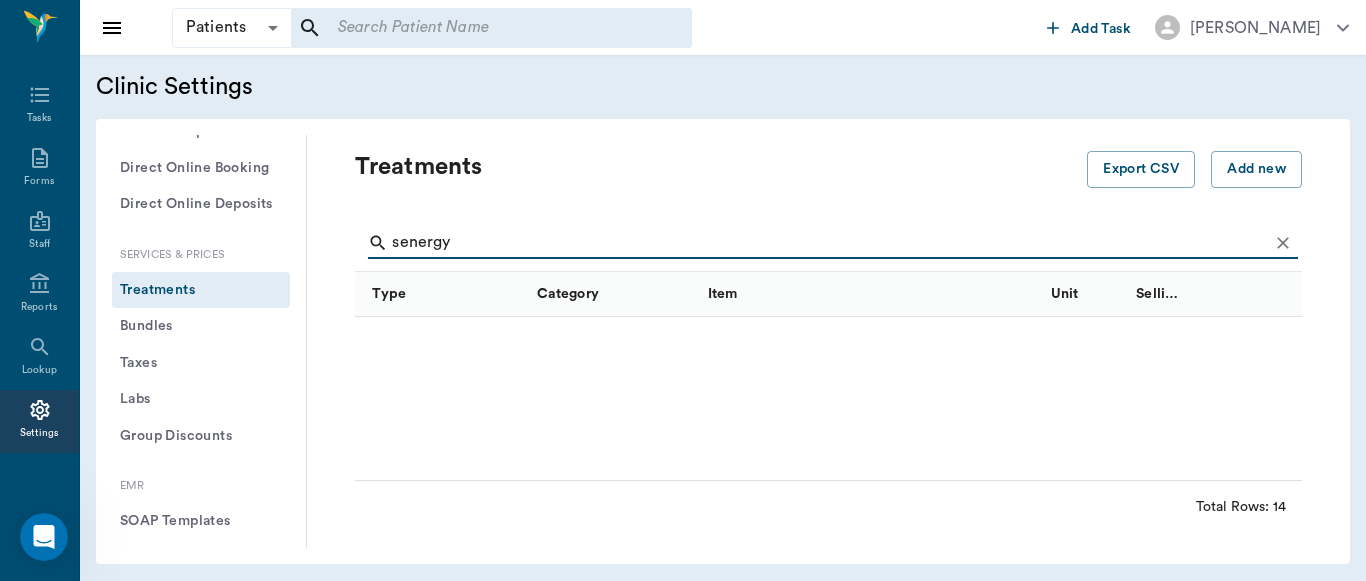 scroll, scrollTop: 399, scrollLeft: 0, axis: vertical 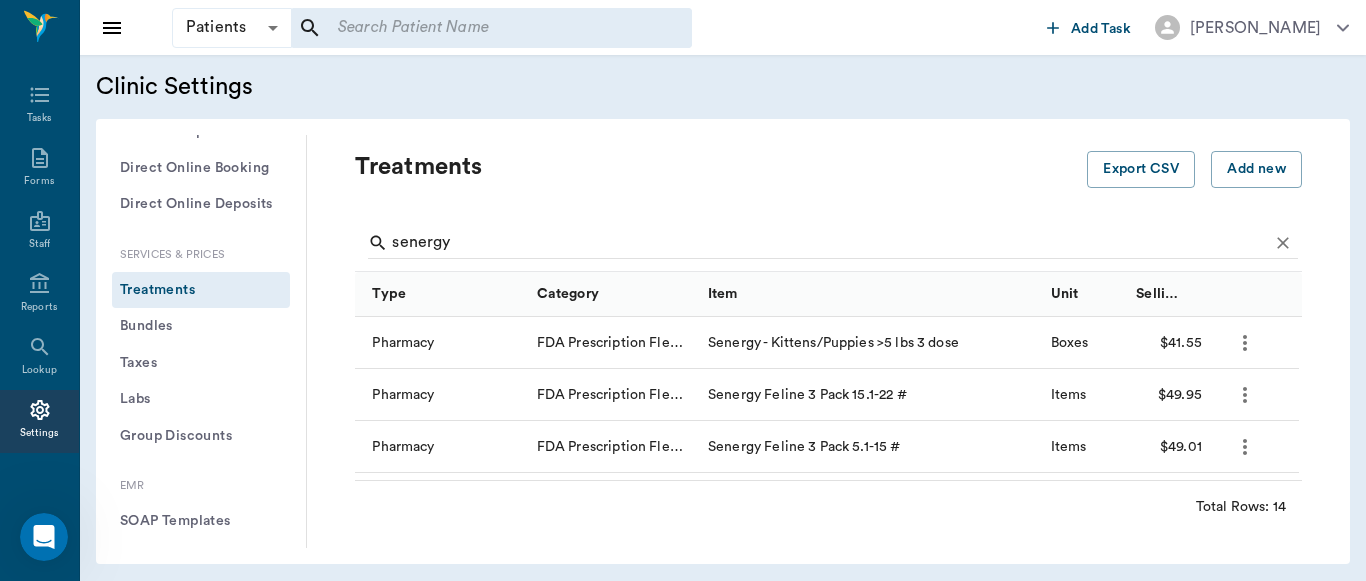 click 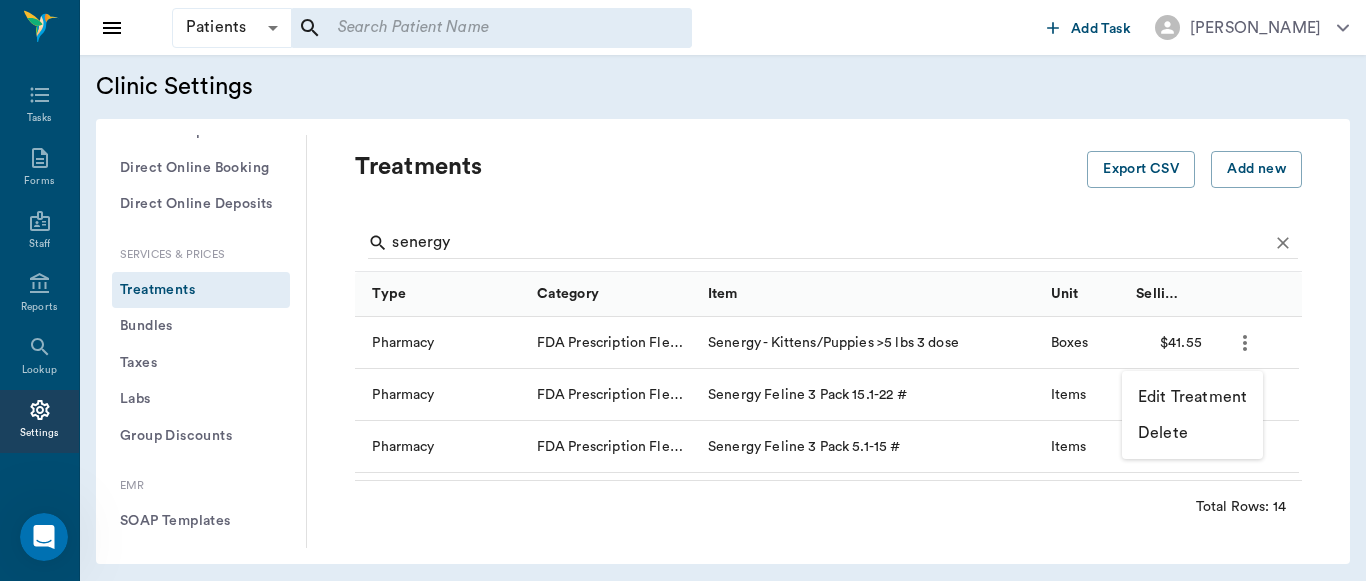 click on "Edit Treatment" at bounding box center [1192, 397] 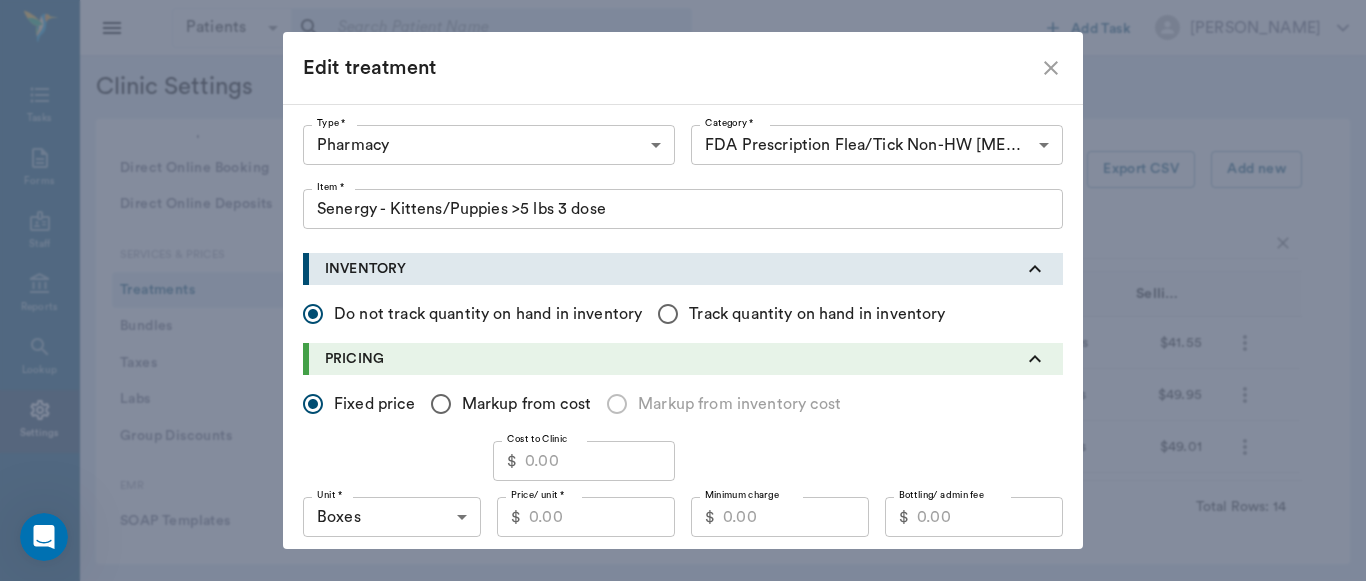 type on "5100" 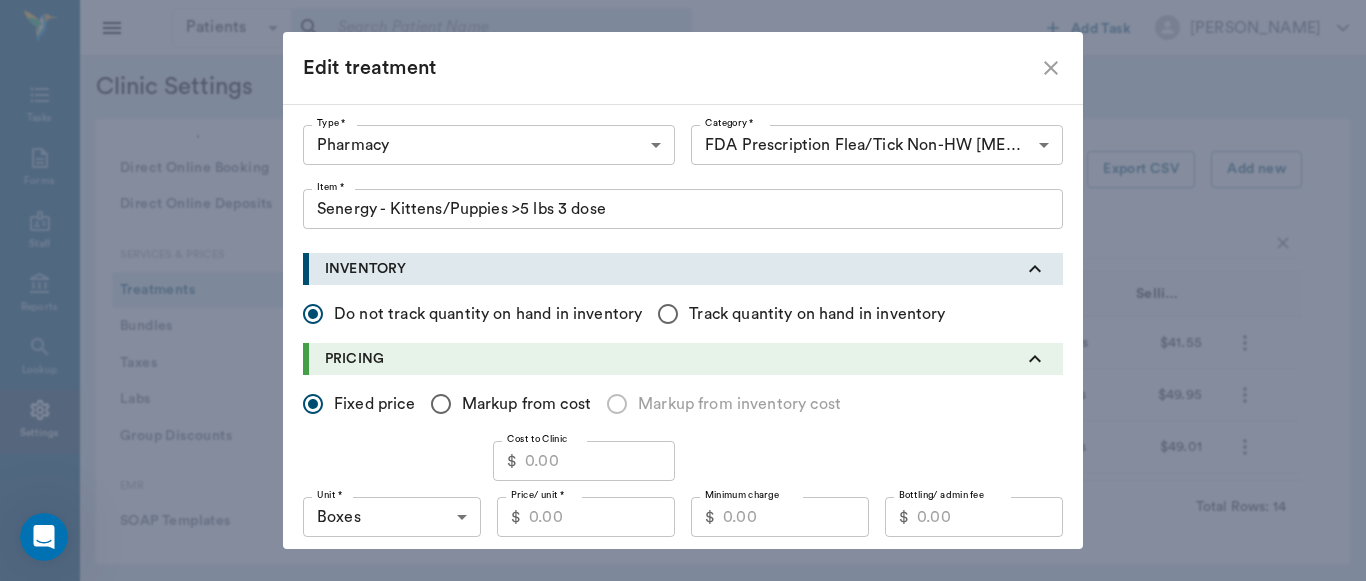 type on "5115" 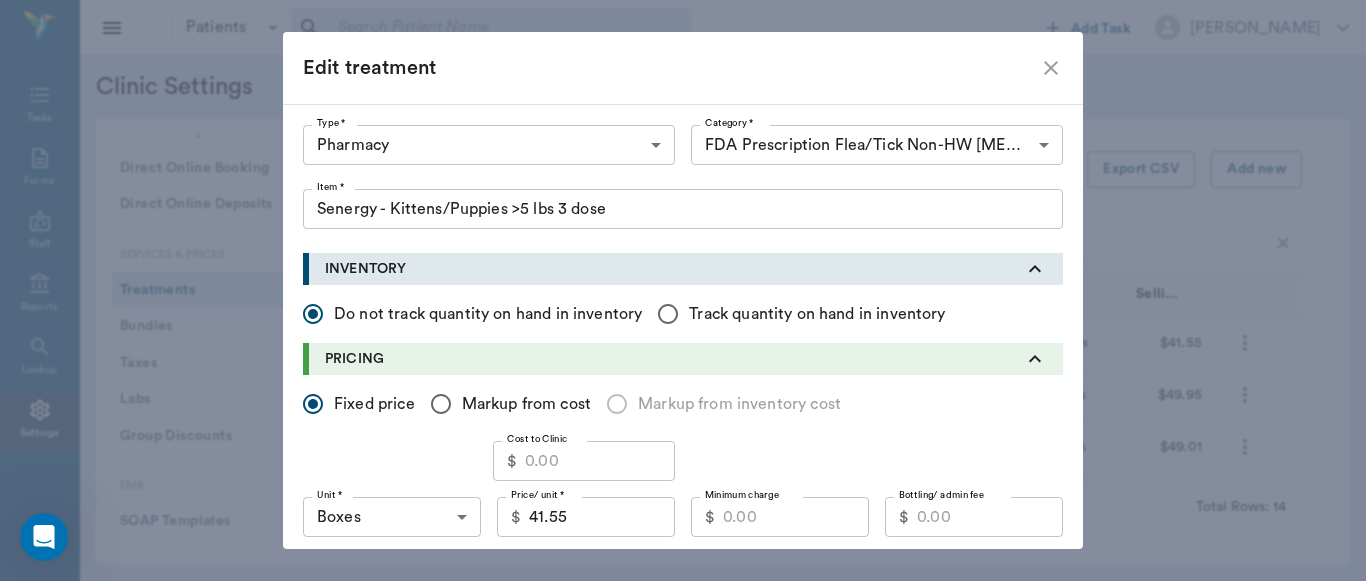 click on "Cost to Clinic" at bounding box center [600, 461] 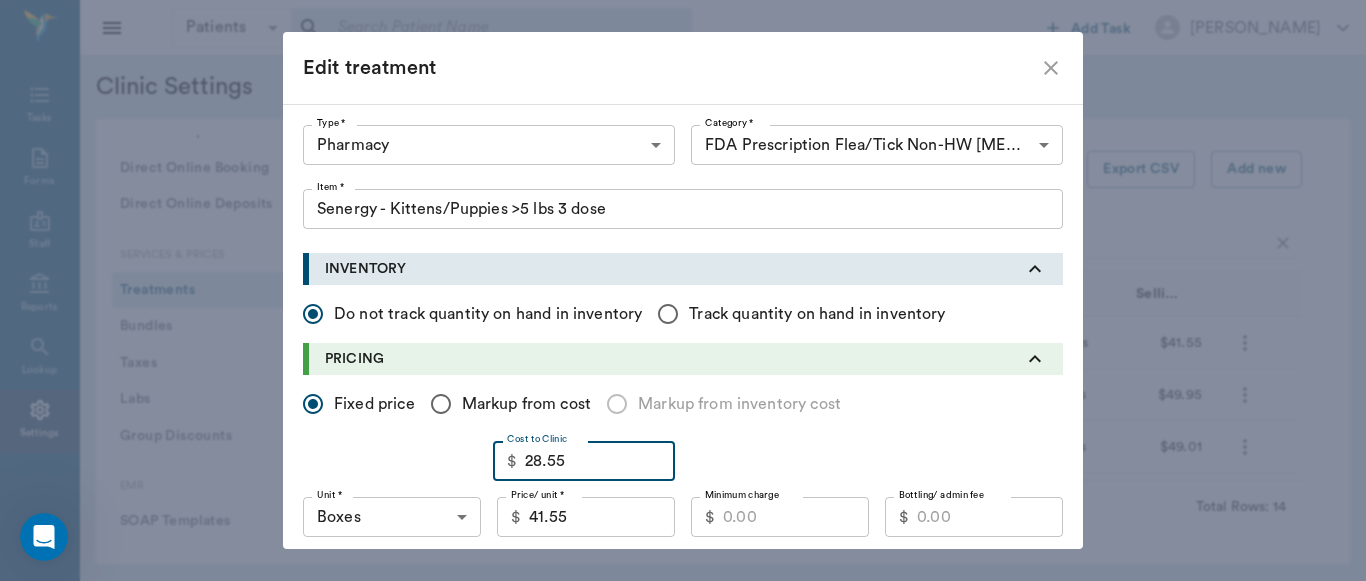 type on "28.55" 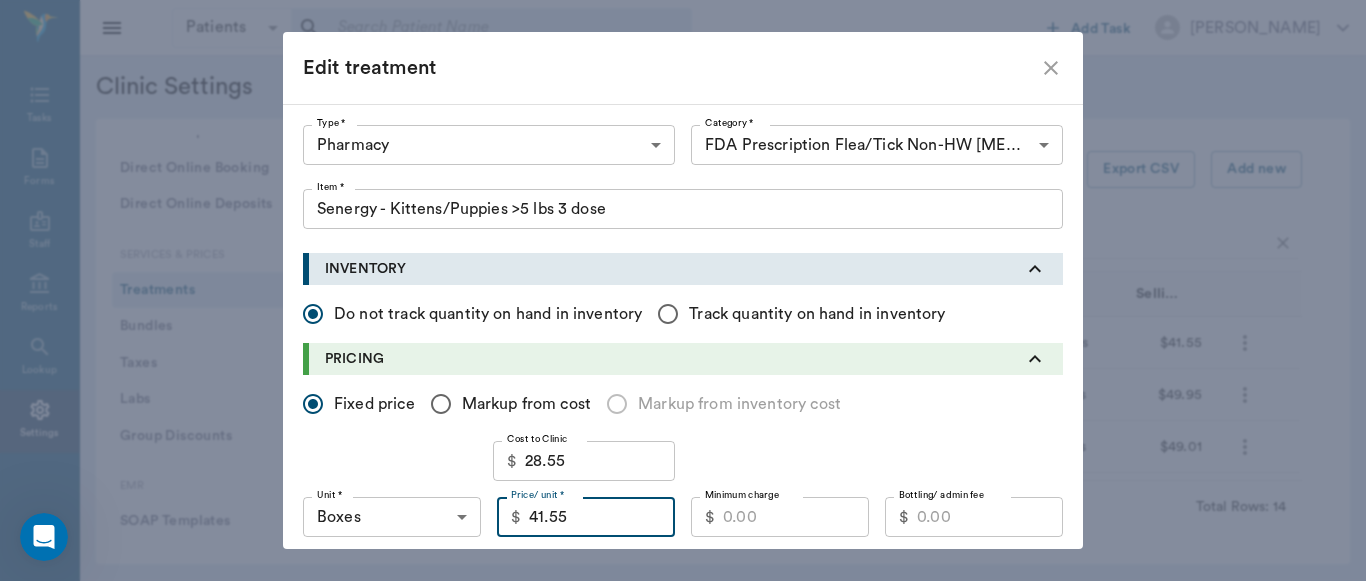 click on "41.55" at bounding box center (602, 517) 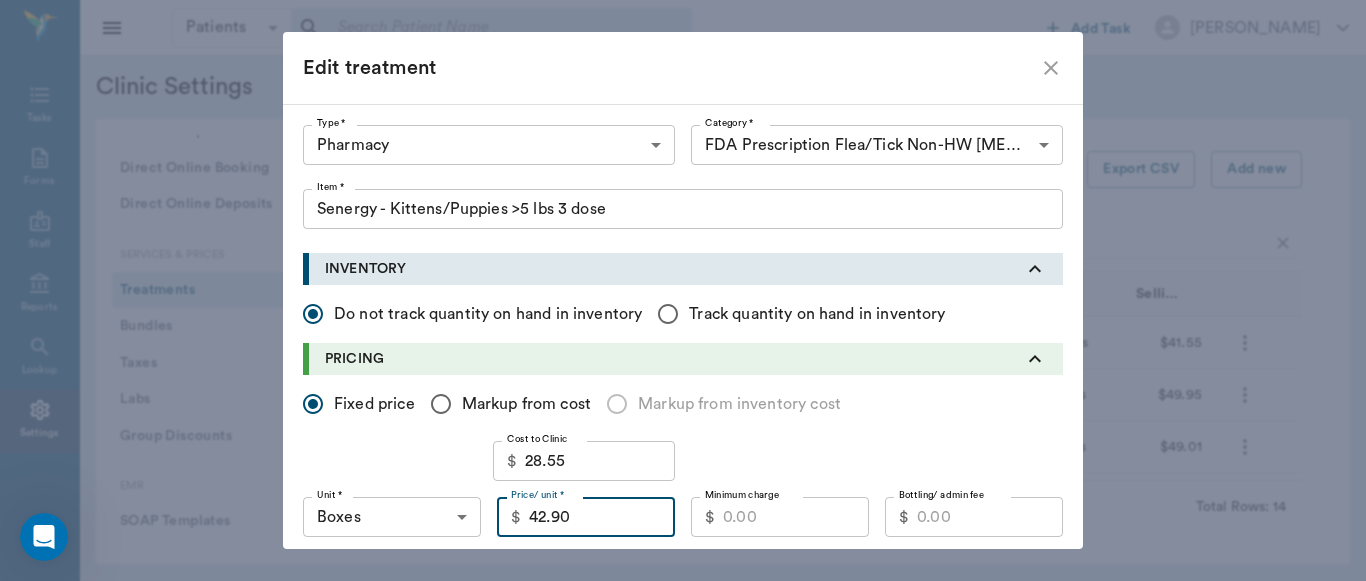type on "42.90" 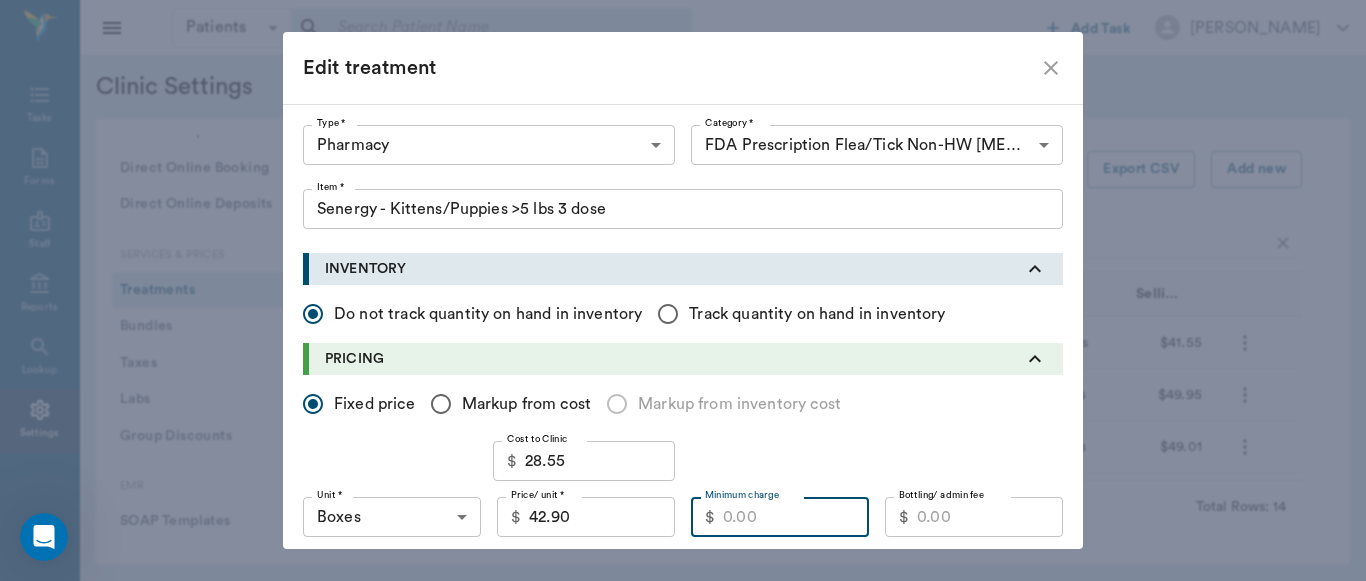 click on "Minimum charge" at bounding box center [796, 517] 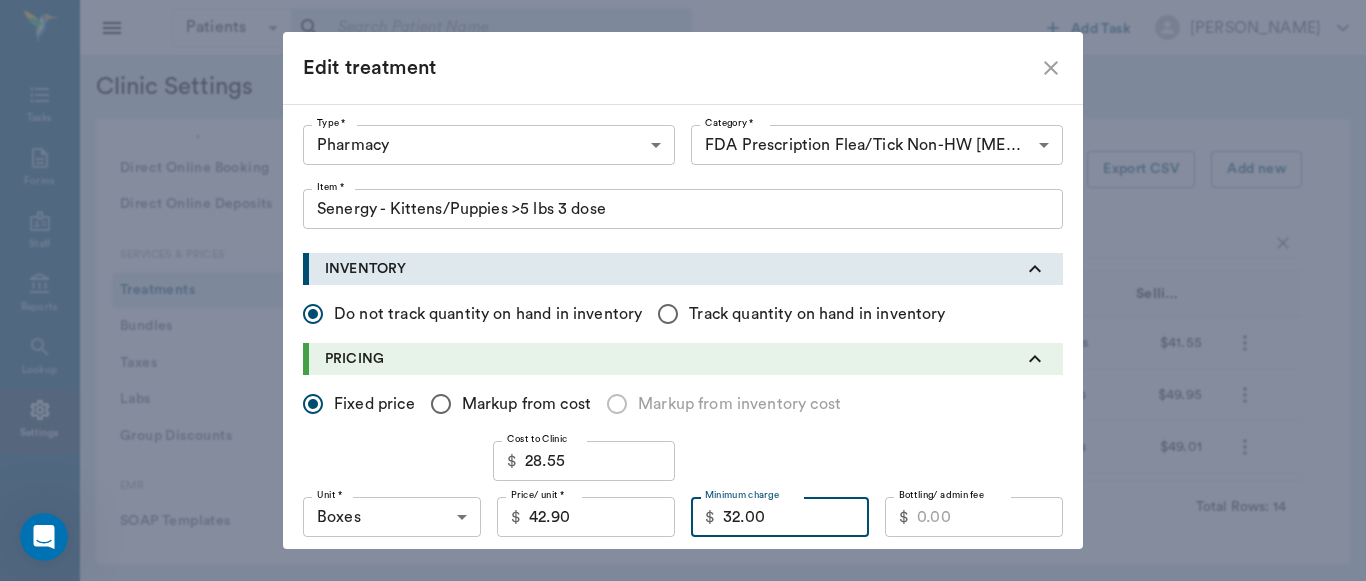 type on "32.00" 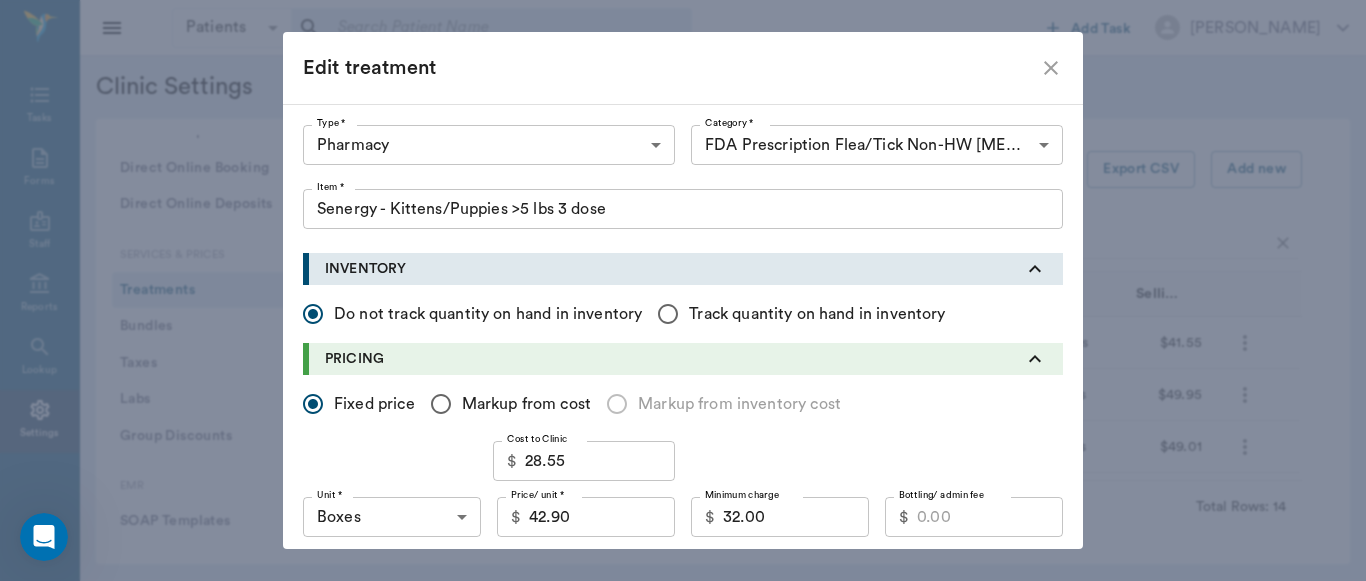 scroll, scrollTop: 903, scrollLeft: 0, axis: vertical 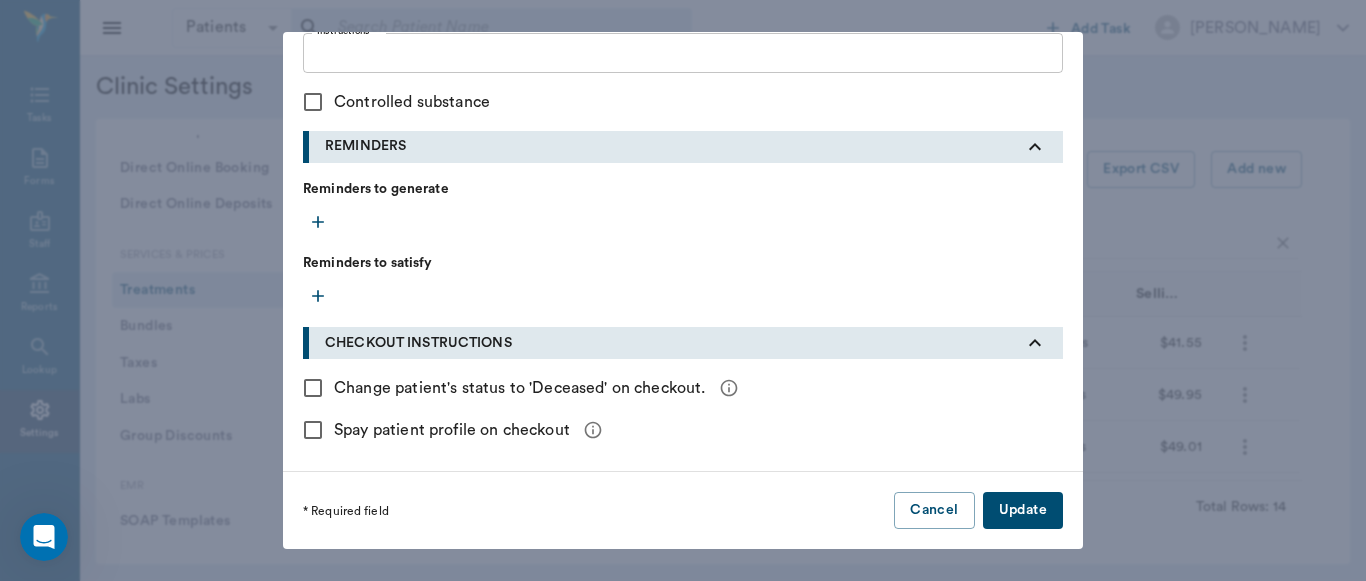 click on "Update" at bounding box center (1023, 510) 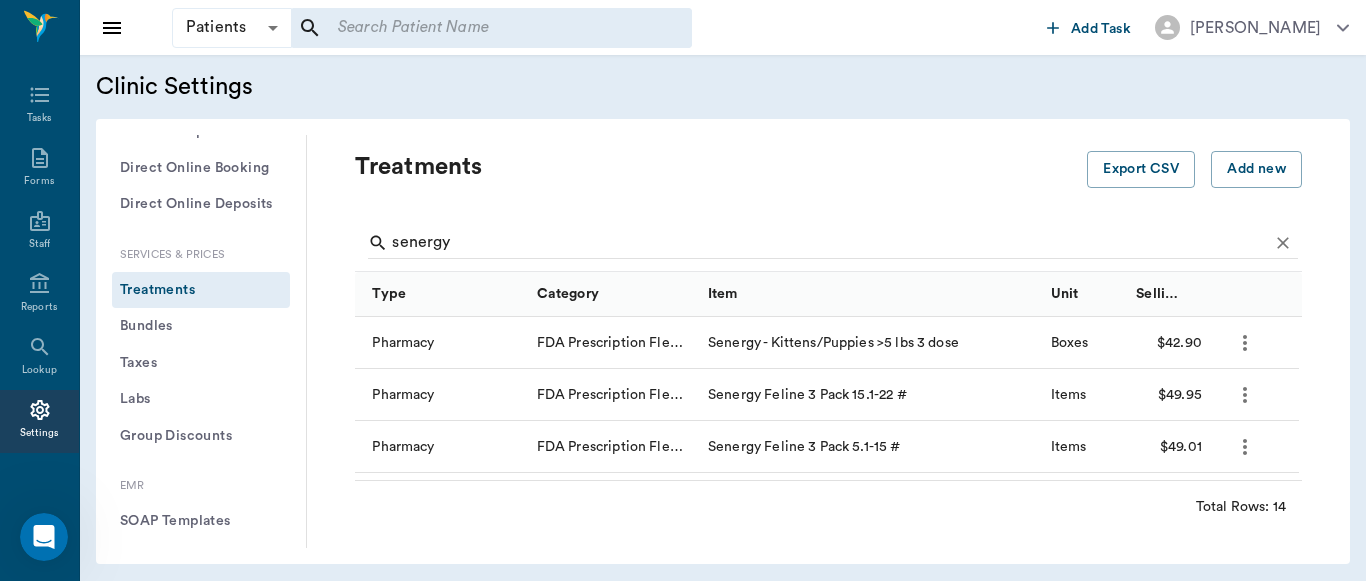 click on "Add new treatment Type * Pharmacy 5100 Type * Category * FDA Prescription Flea/Tick Non-HW Parasite Control 5115 Category * Item * Senergy - Kittens/Puppies >5 lbs 3 dose Item * INVENTORY Do not track quantity on hand in inventory Track quantity on hand in inventory PRICING Fixed price Markup from cost Markup from inventory cost Cost to Clinic $ 28.55 Cost to Clinic Unit * Boxes BOXES Unit * Price/ unit * $ 42.90 Price/ unit * Minimum charge $ 32.00 Minimum charge Bottling/ admin fee $ Bottling/ admin fee Taxable Discountable DISCOUNT RATES DISCHARGE DOCUMENTS Upload File PRESCRIPTION INFORMATION Fulfillment ​ Fulfillment Refills 0 Refills Duration 0 Duration Duration Unit ​ Duration Unit Instructions x Instructions Controlled substance REMINDERS Reminders to generate Reminders to satisfy CHECKOUT INSTRUCTIONS Change patient's status to 'Deceased' on checkout. Spay patient profile on checkout * Required field Cancel Add" at bounding box center [683, 290] 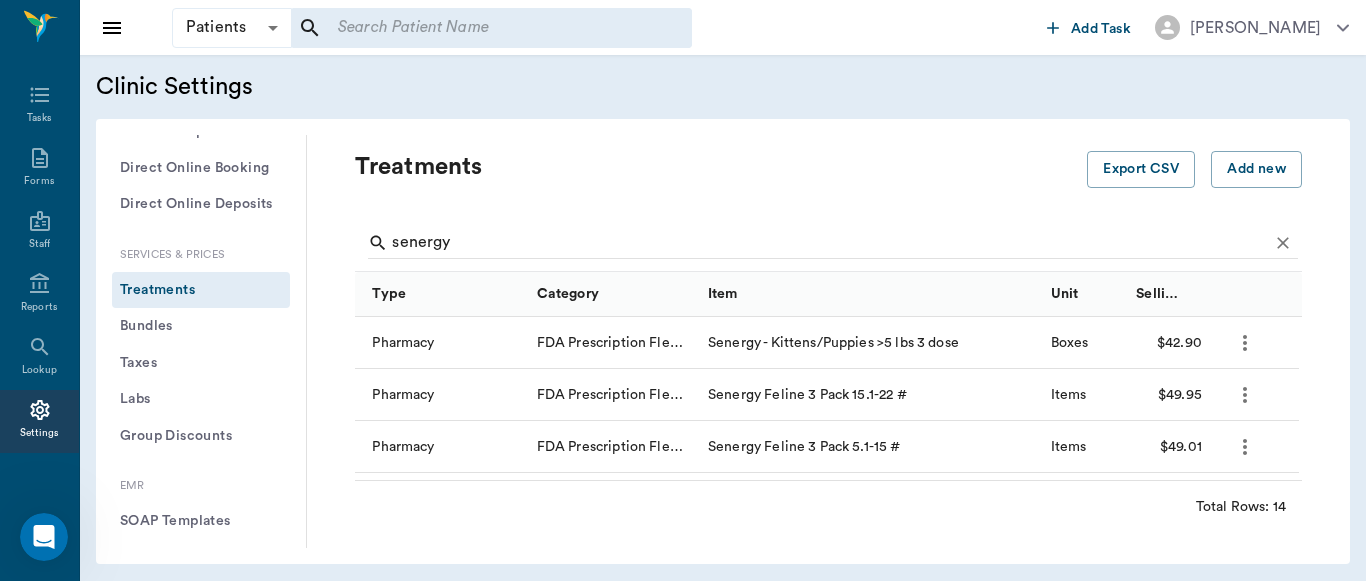click 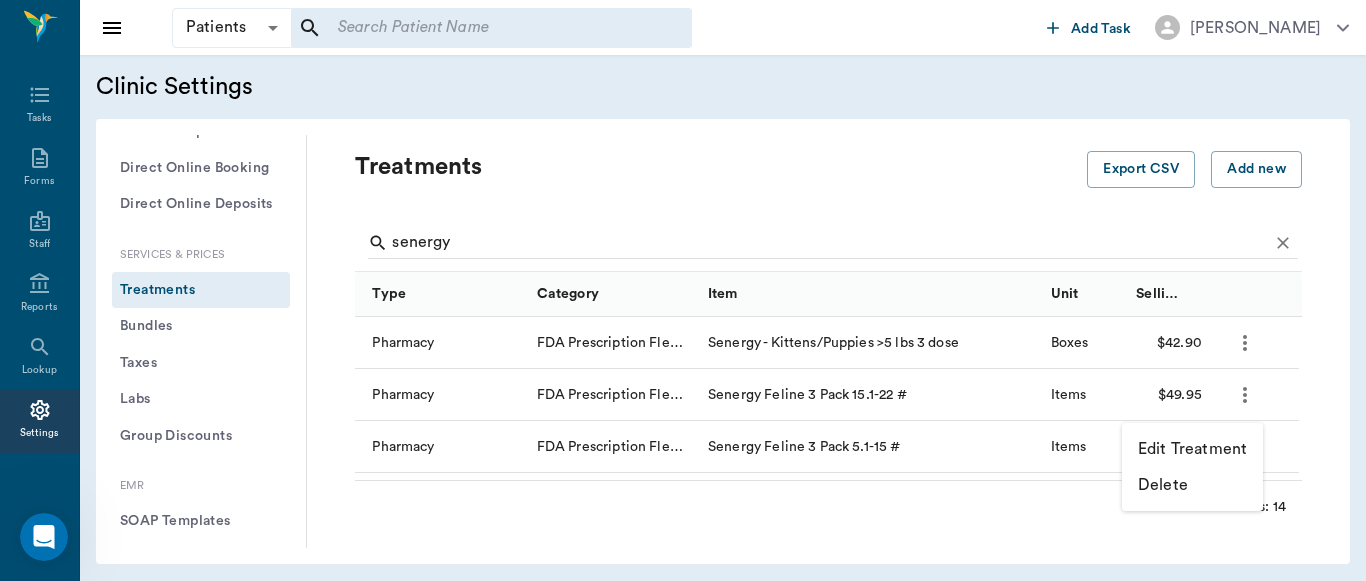 click on "Edit Treatment" at bounding box center (1192, 449) 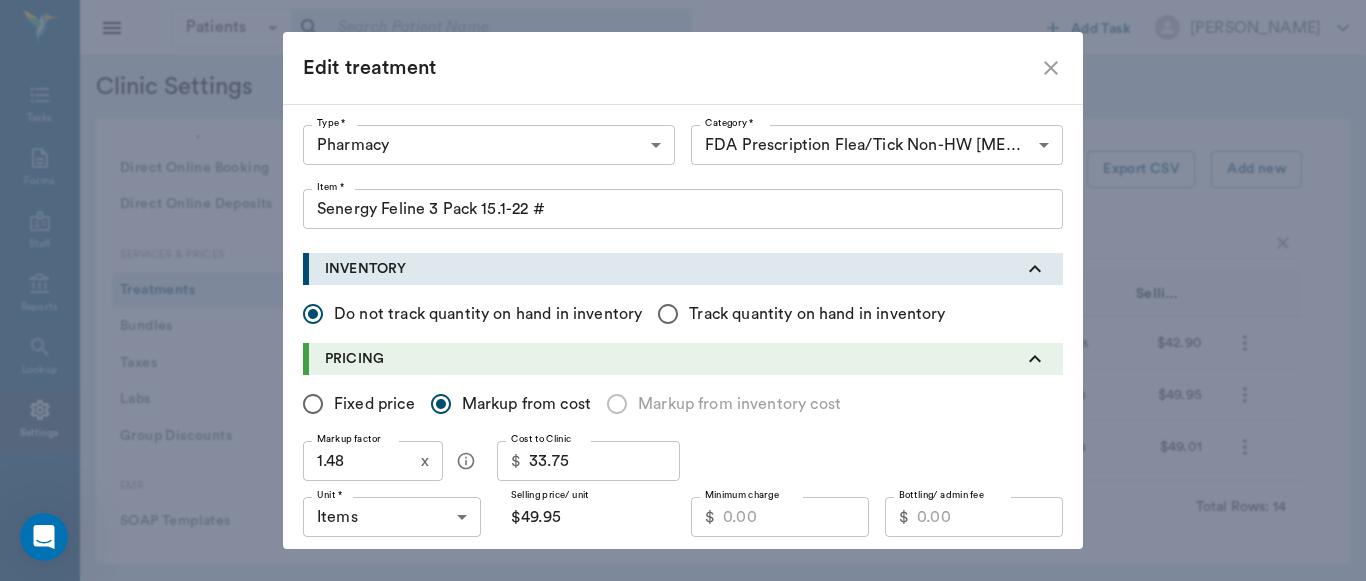 type on "5100" 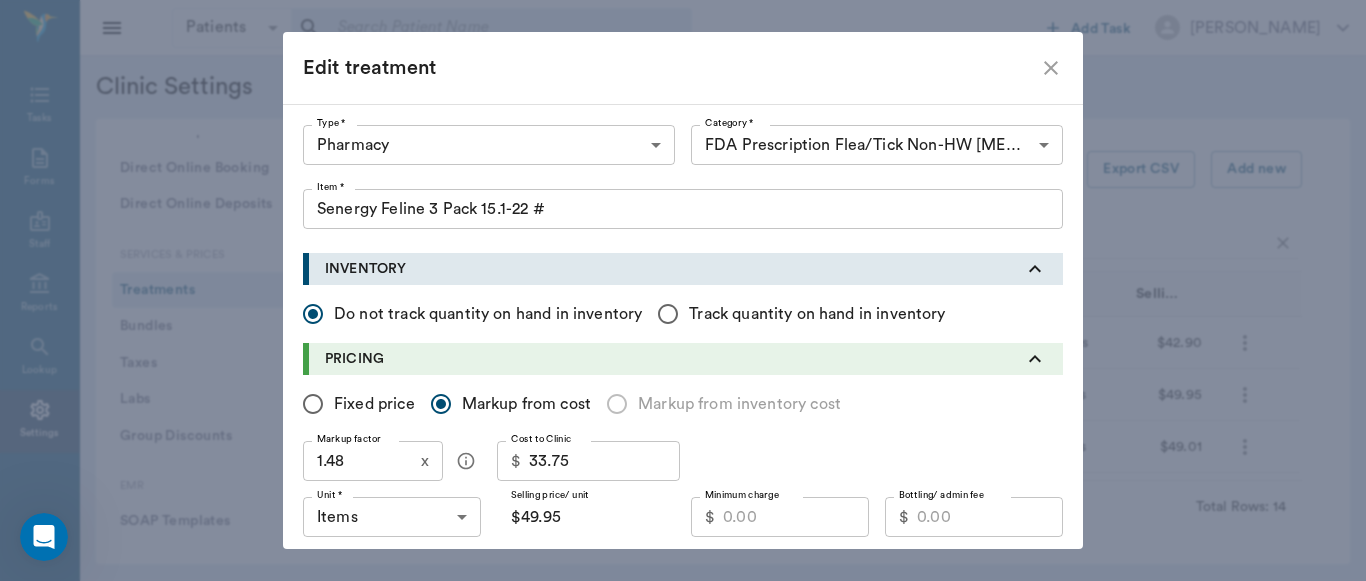 type on "5115" 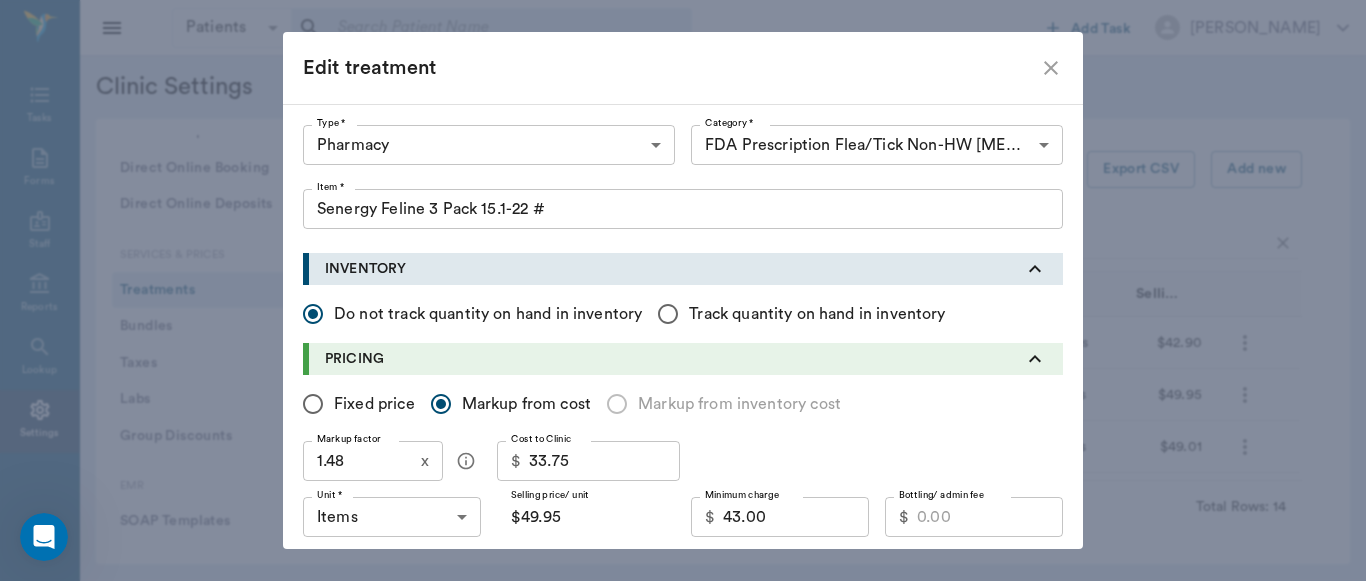 click on "Fixed price" at bounding box center (313, 404) 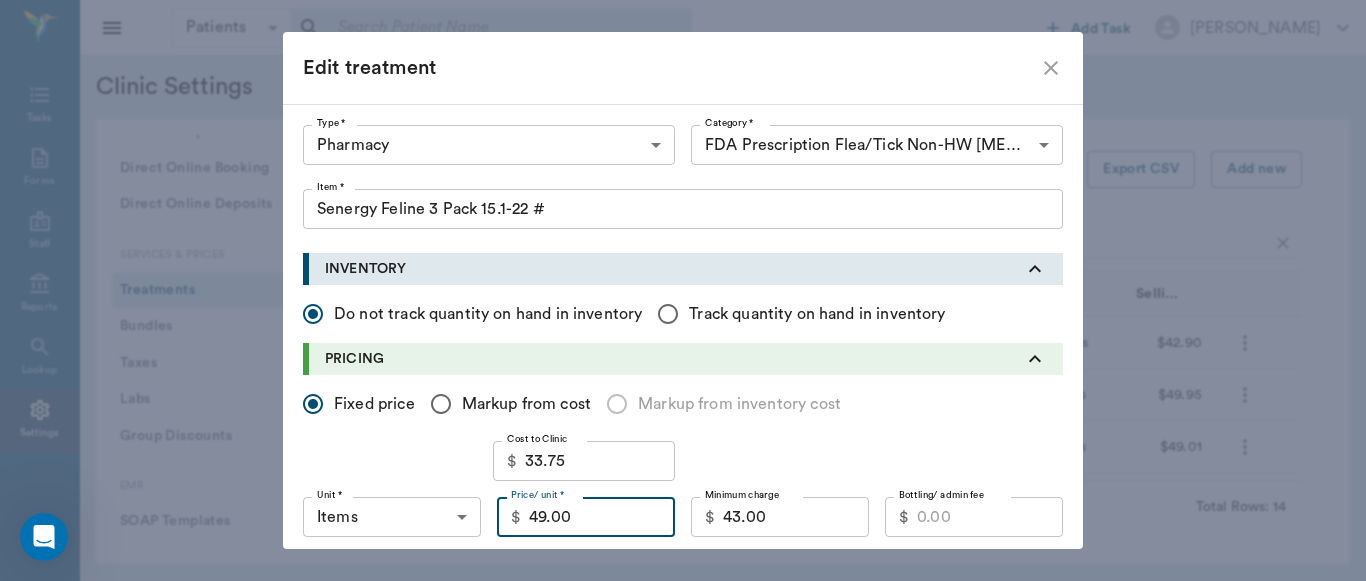 click on "49.00" at bounding box center [602, 517] 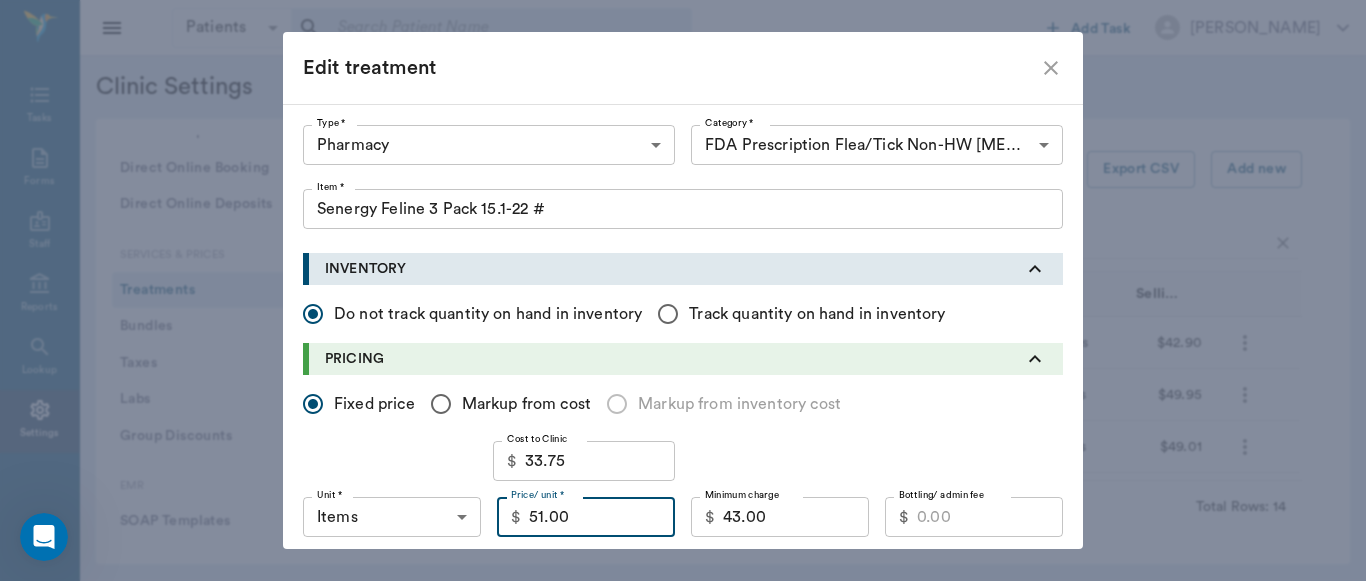 type on "51.00" 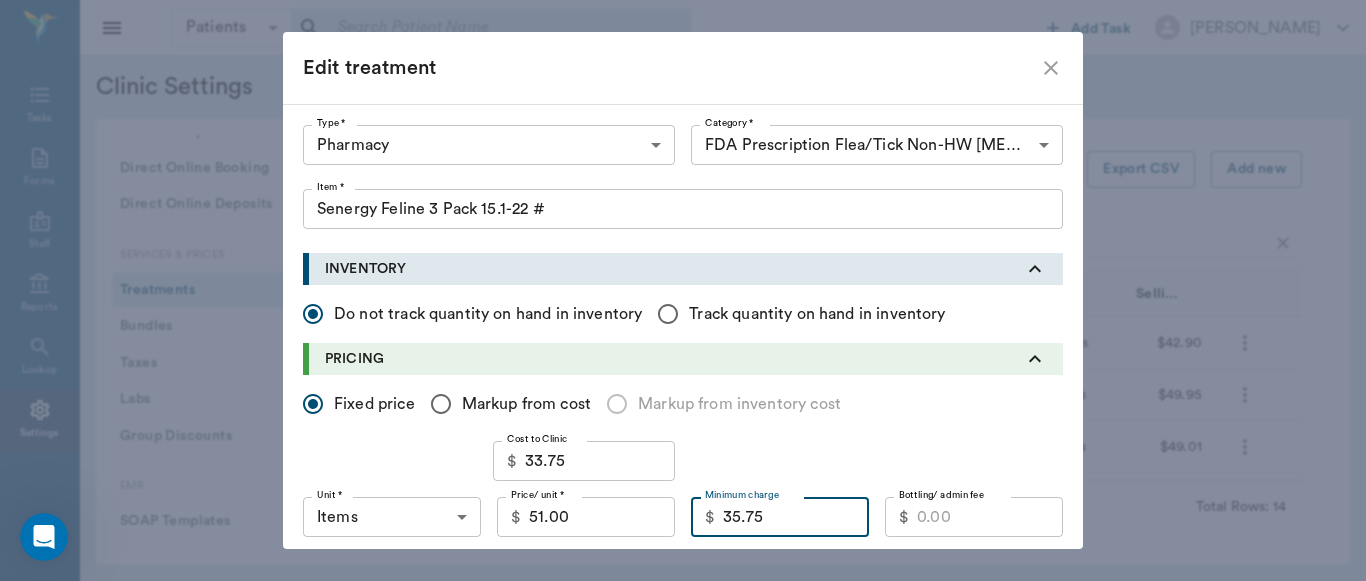 type on "35.75" 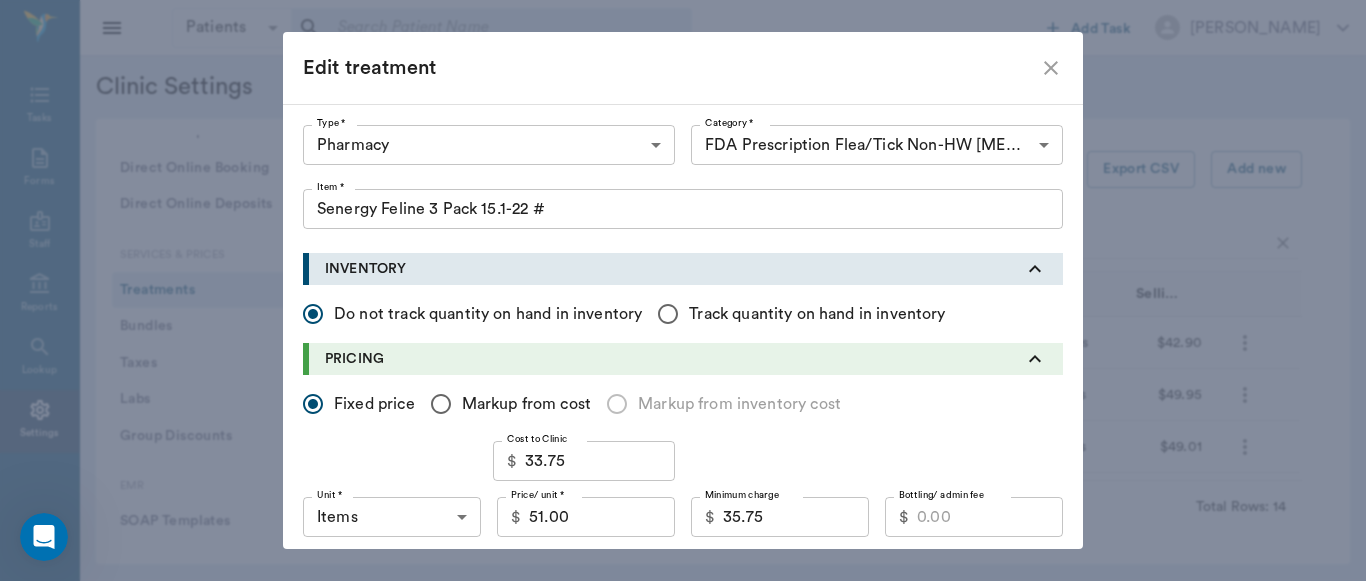 click on "Update" at bounding box center [1023, 1413] 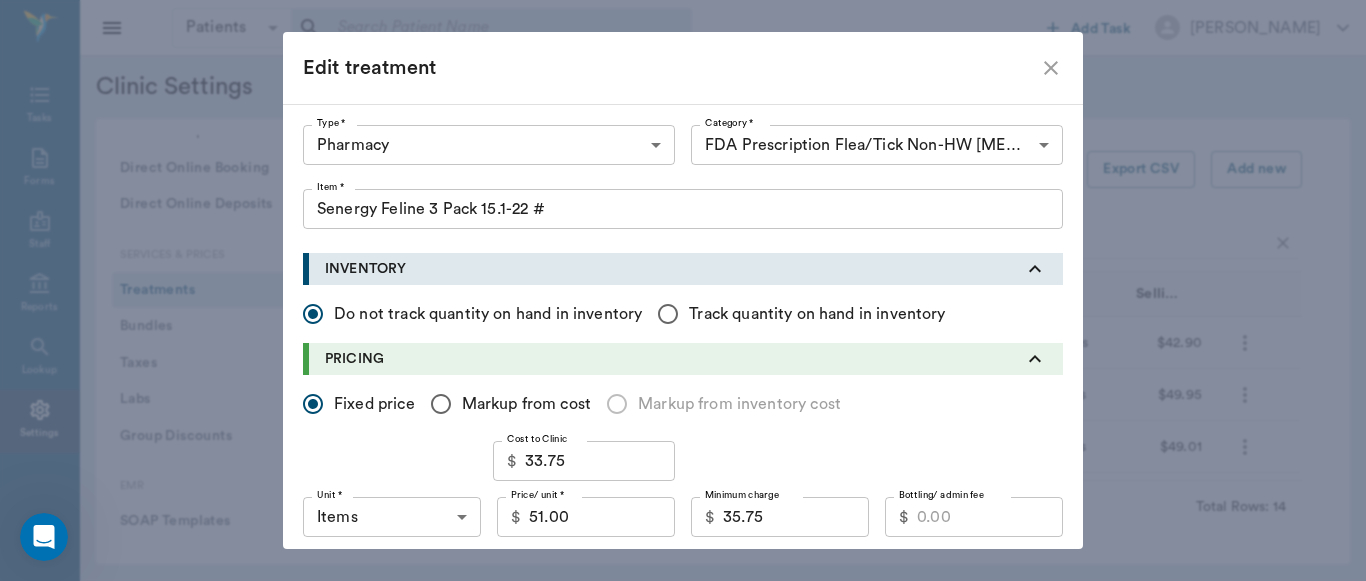 scroll, scrollTop: 903, scrollLeft: 0, axis: vertical 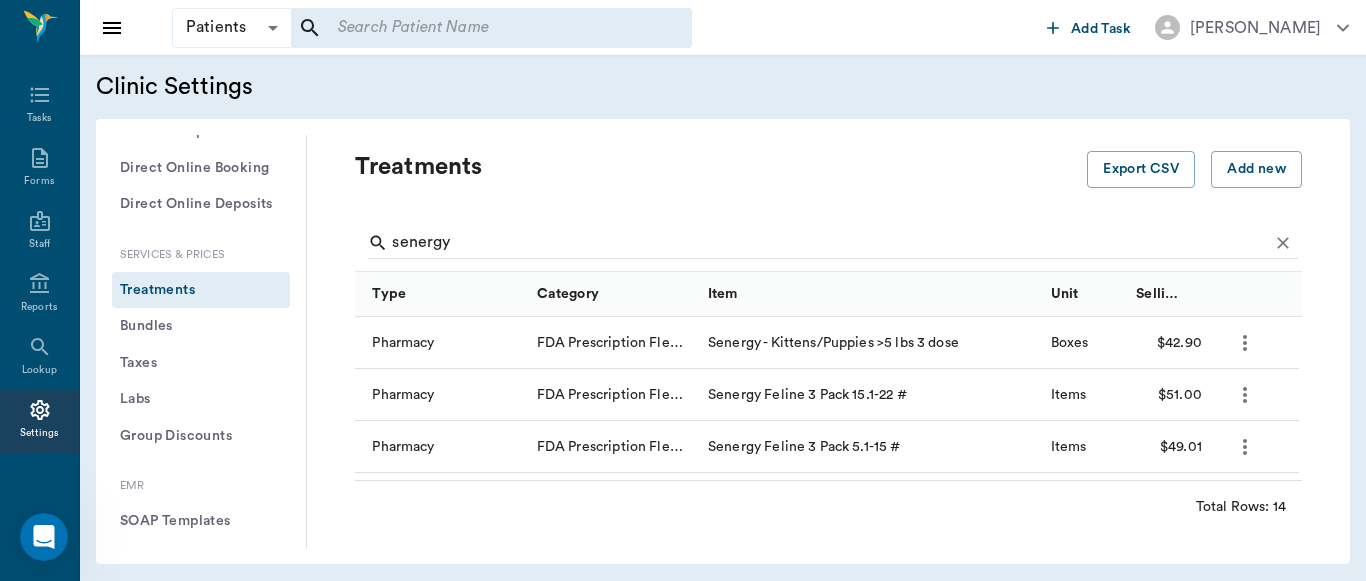 type 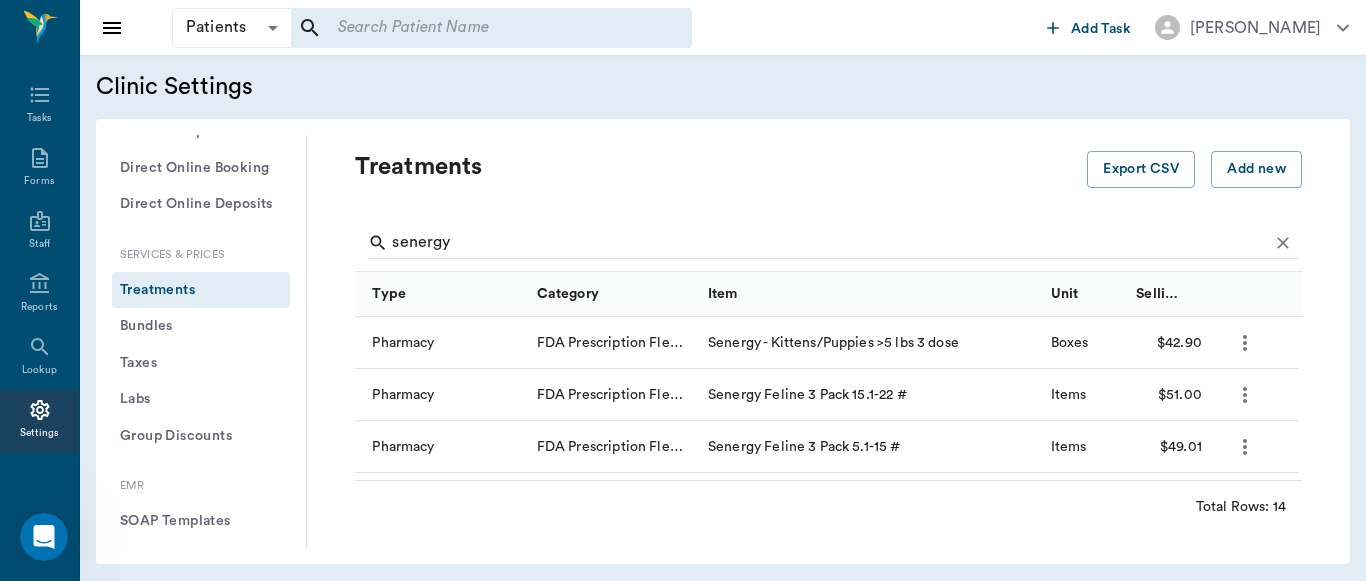 scroll, scrollTop: 552, scrollLeft: 0, axis: vertical 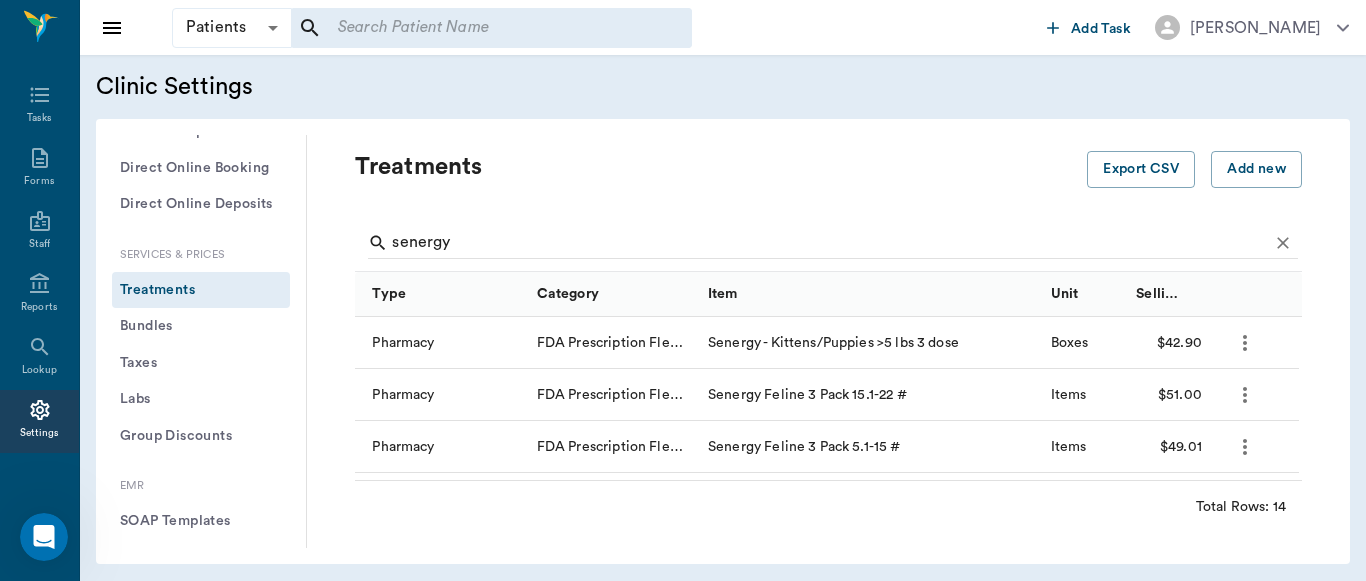 click 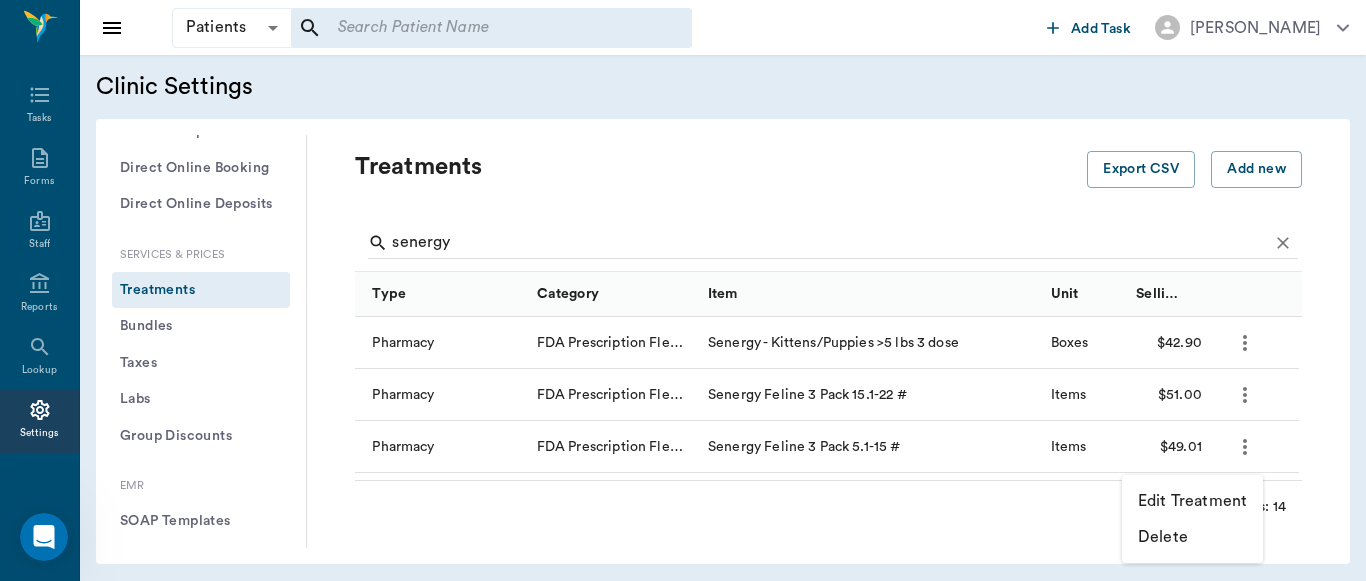 click on "Edit Treatment" at bounding box center [1192, 501] 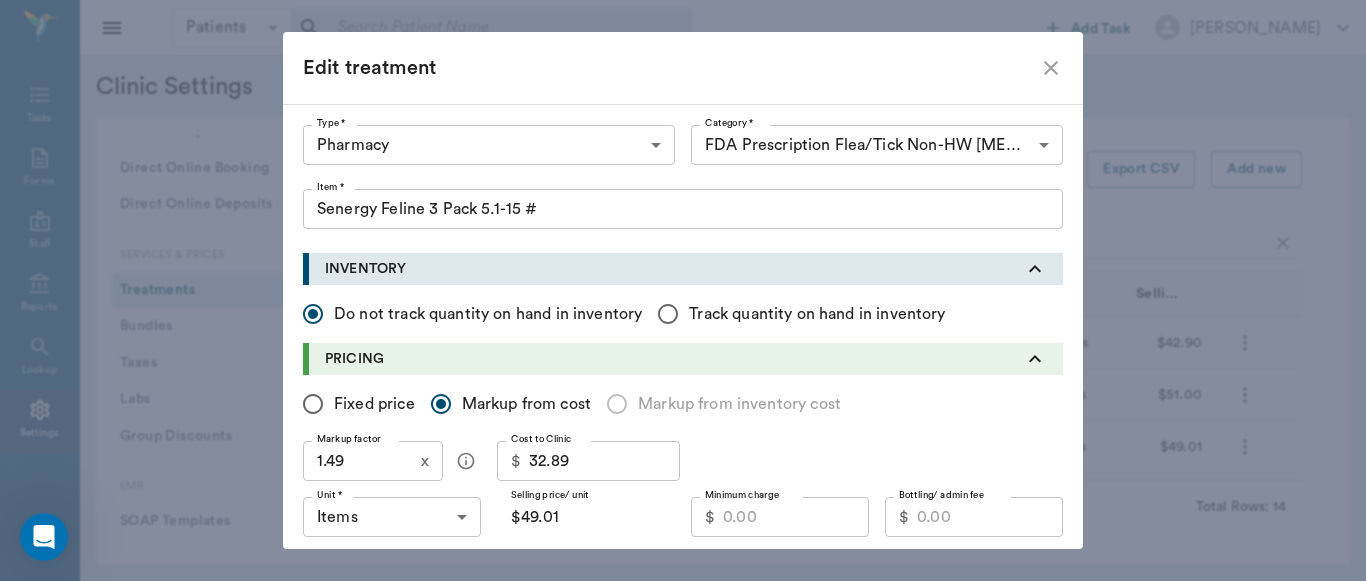 type on "5100" 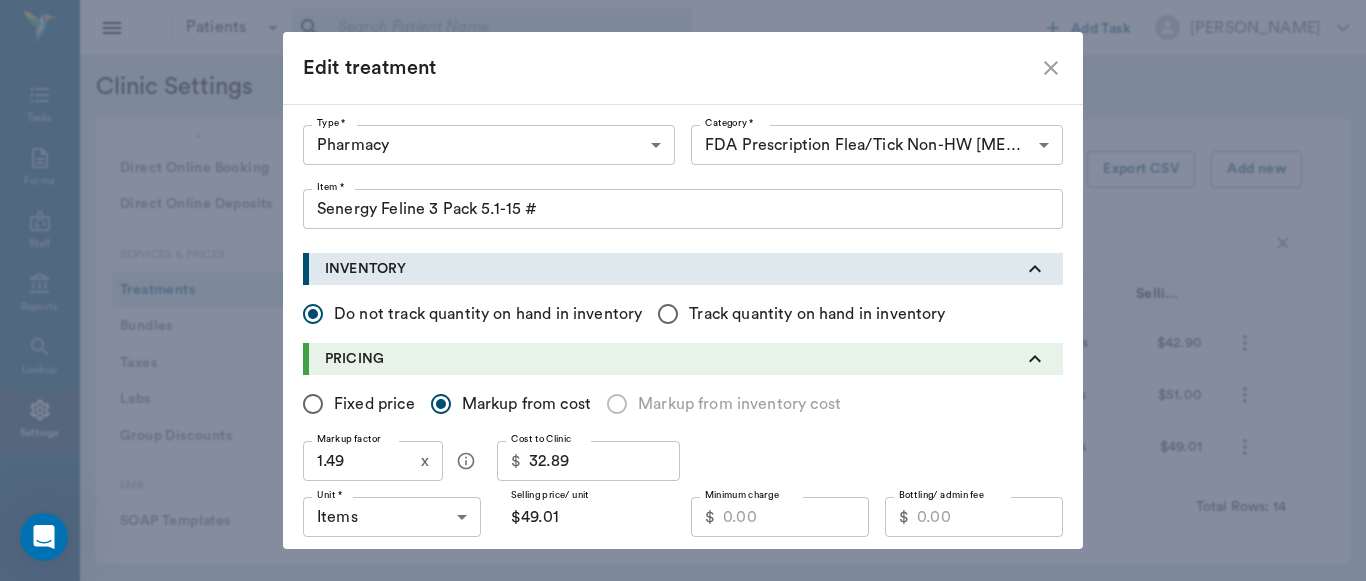 type on "5115" 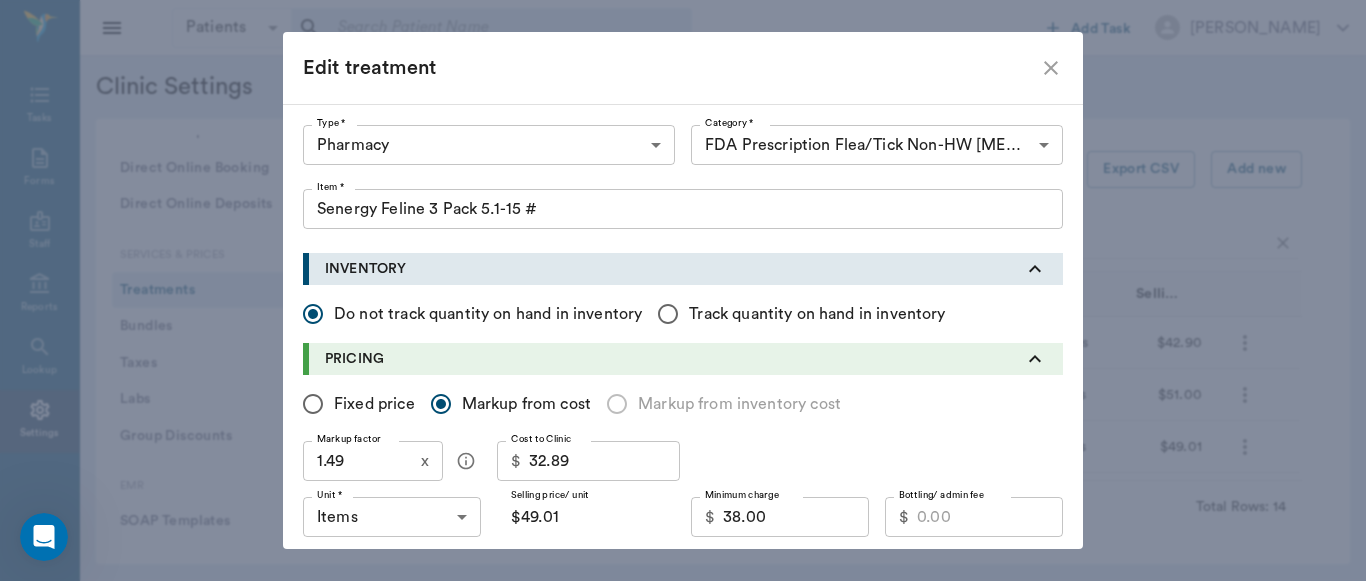 click on "Fixed price" at bounding box center (313, 404) 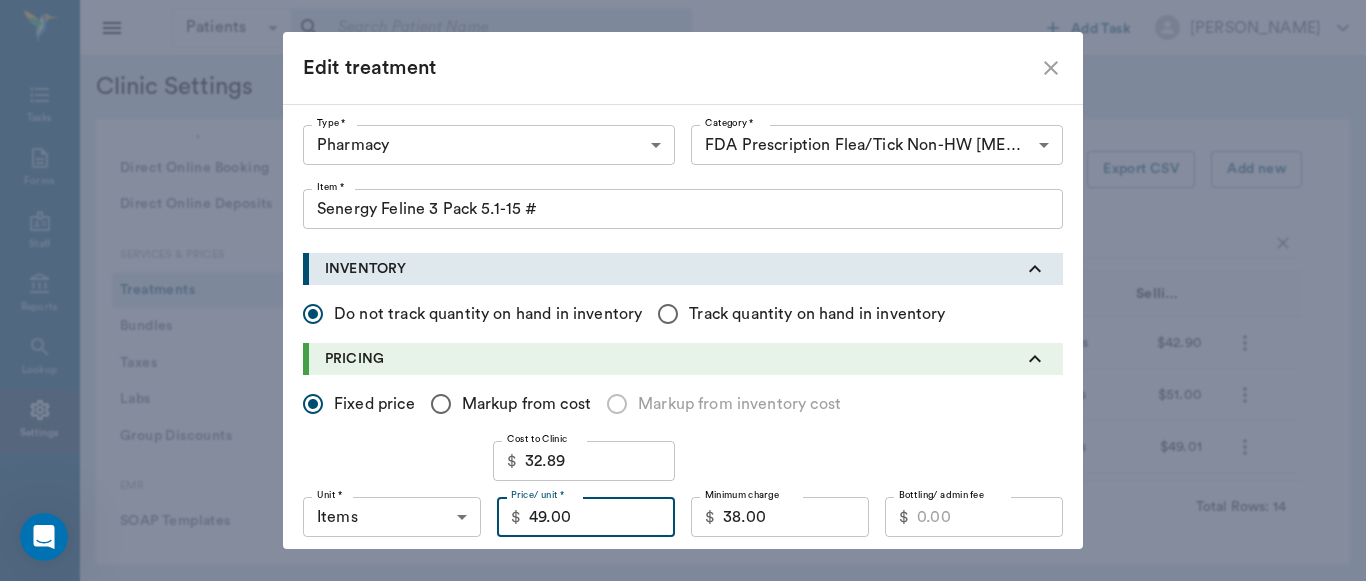 click on "49.00" at bounding box center [602, 517] 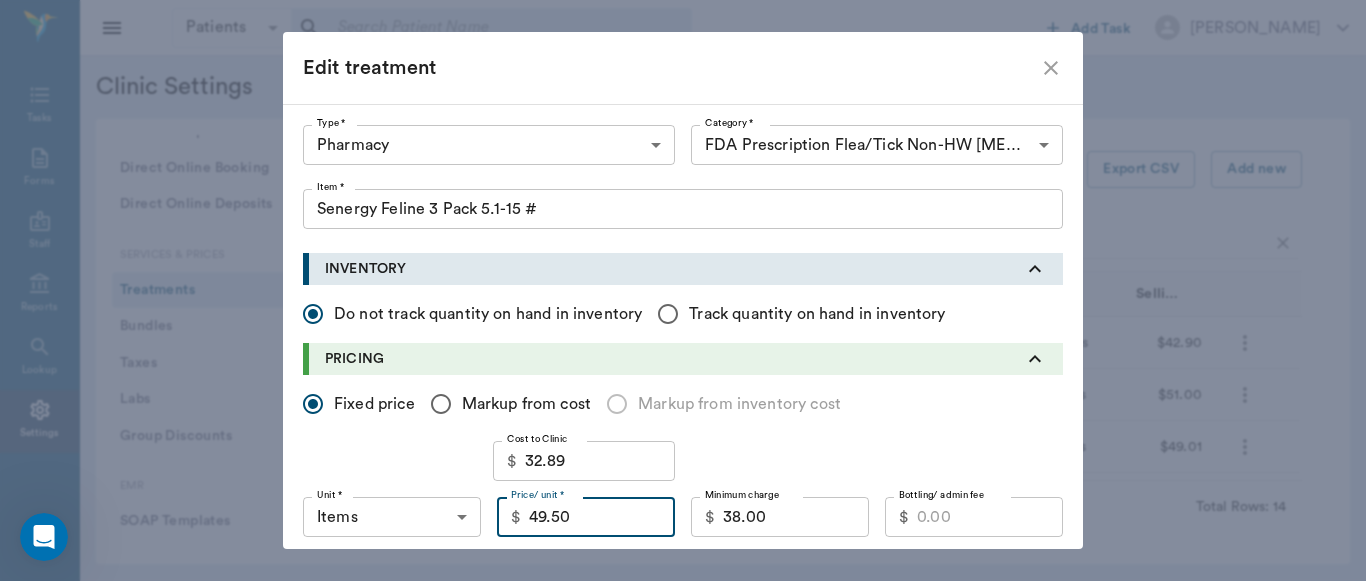type on "49.50" 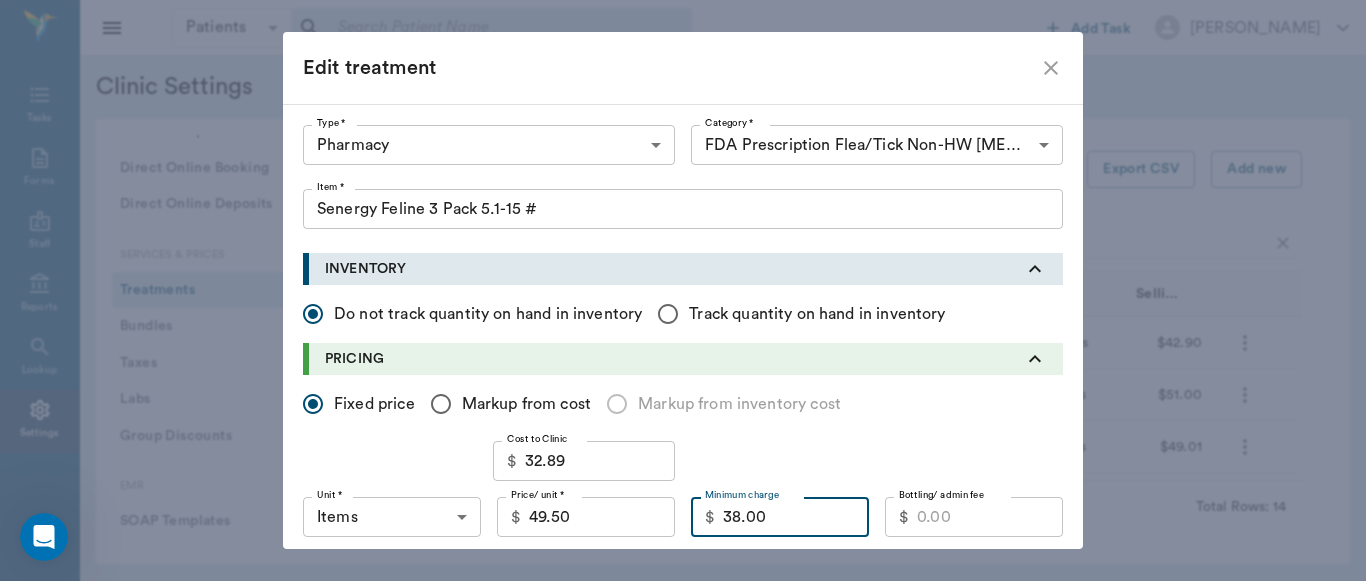 click on "38.00" at bounding box center (796, 517) 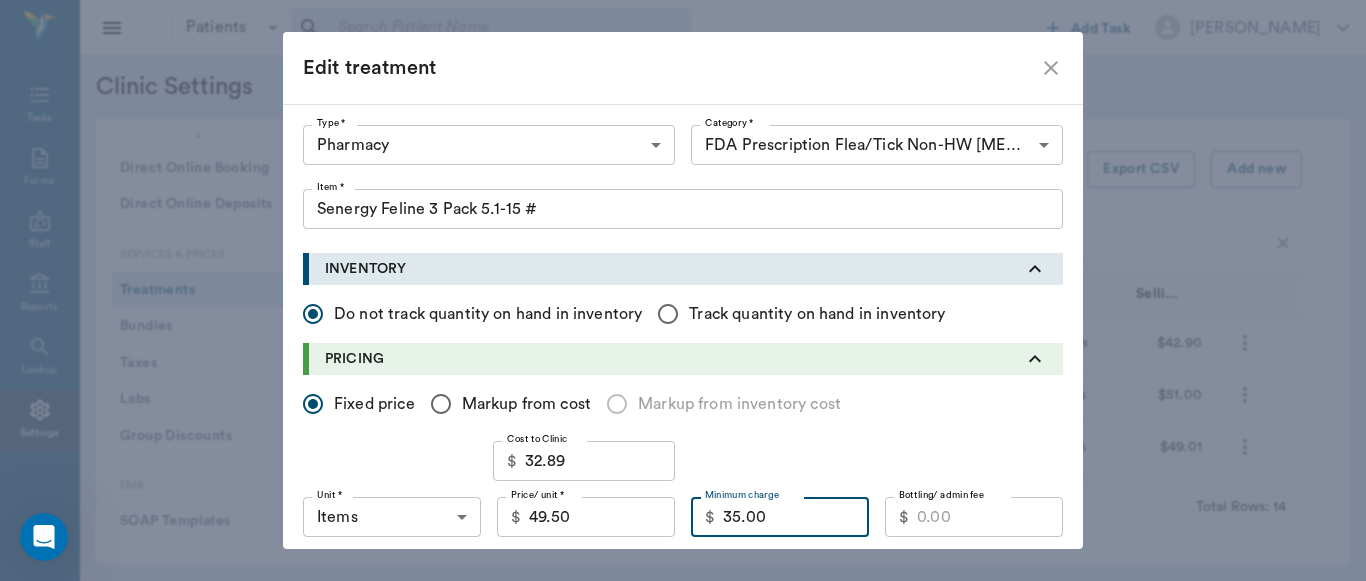 type on "35.00" 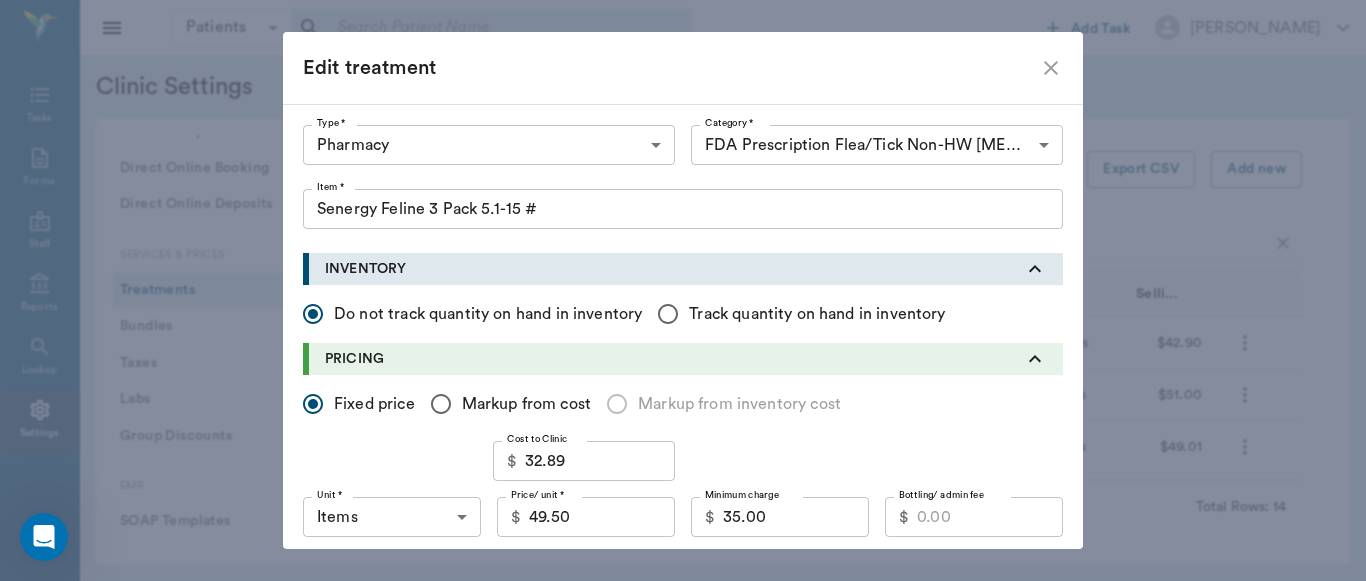 click on "Update" at bounding box center [1023, 1413] 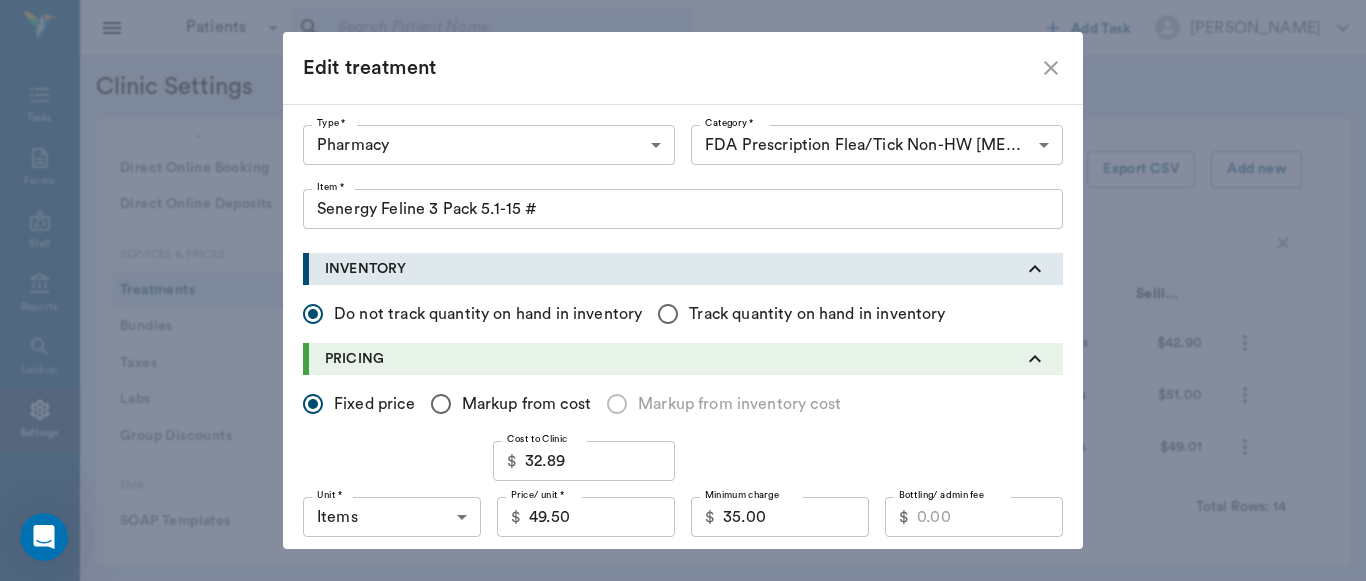 scroll, scrollTop: 903, scrollLeft: 0, axis: vertical 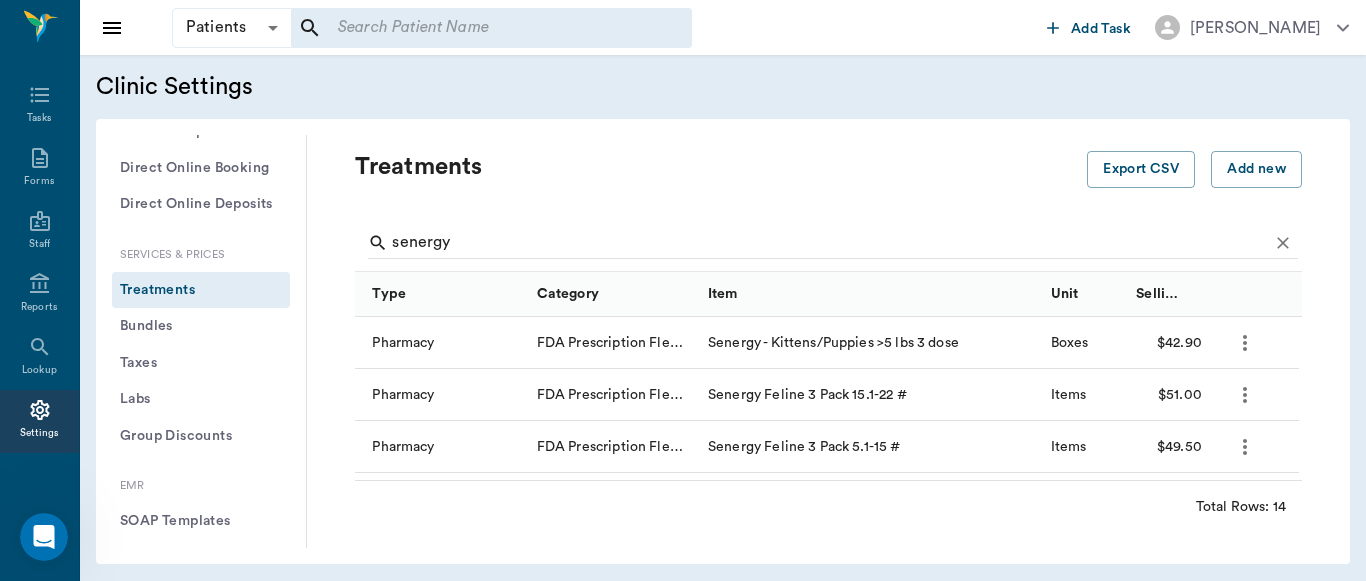 type 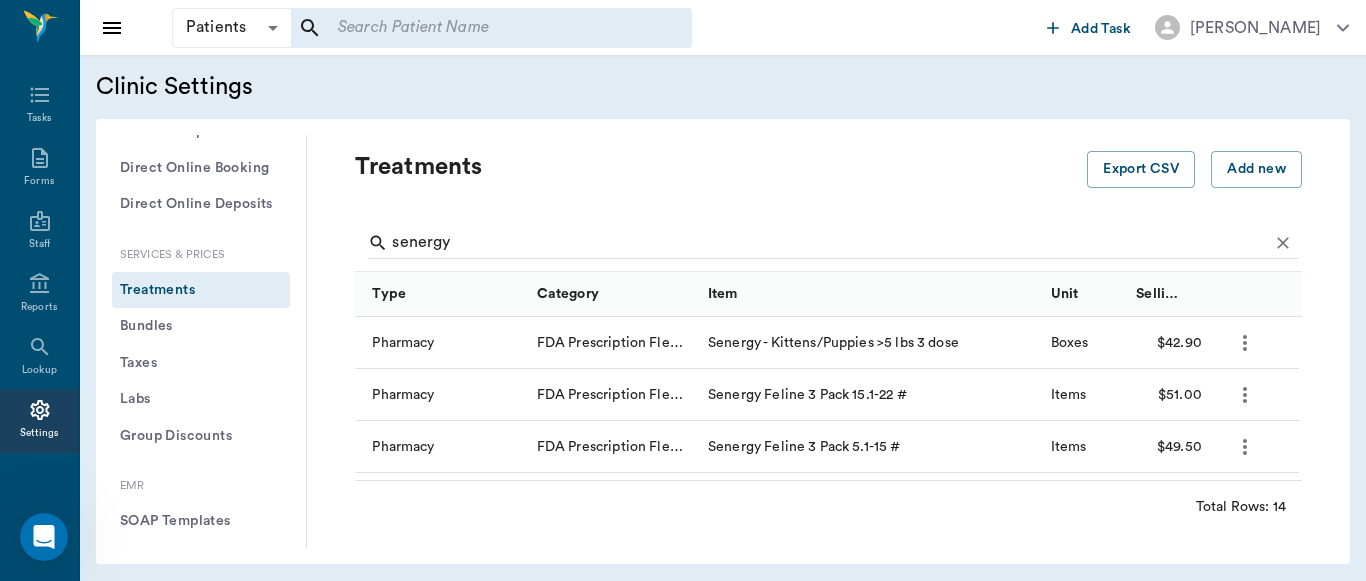 type 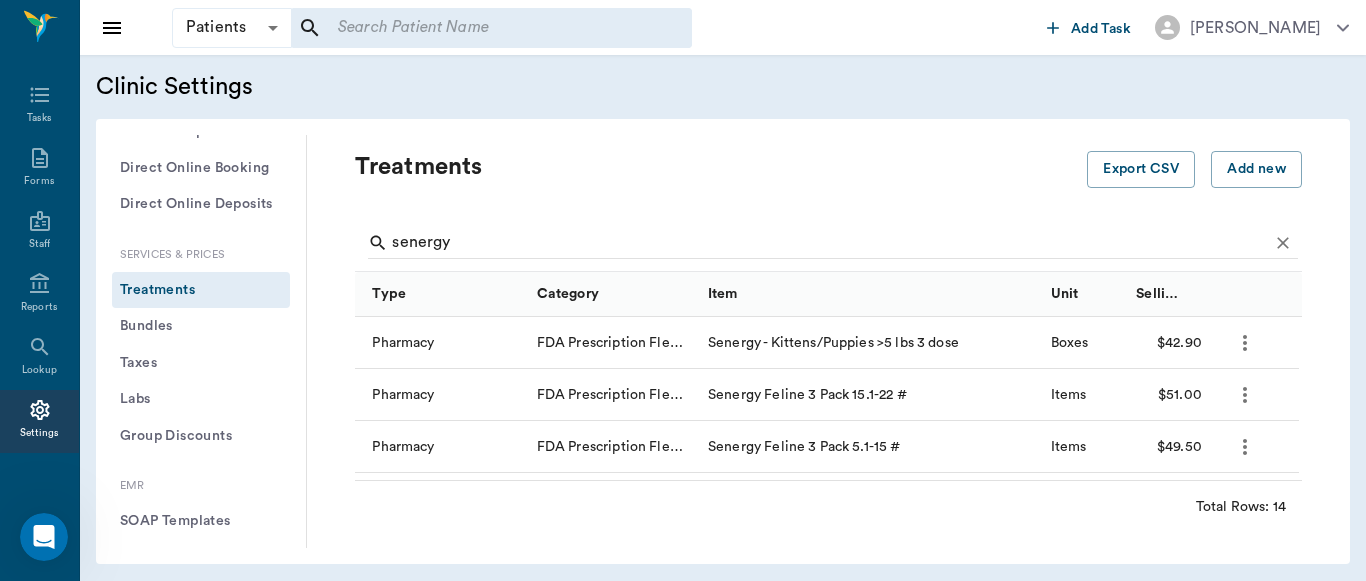 drag, startPoint x: 1280, startPoint y: 350, endPoint x: 1280, endPoint y: 370, distance: 20 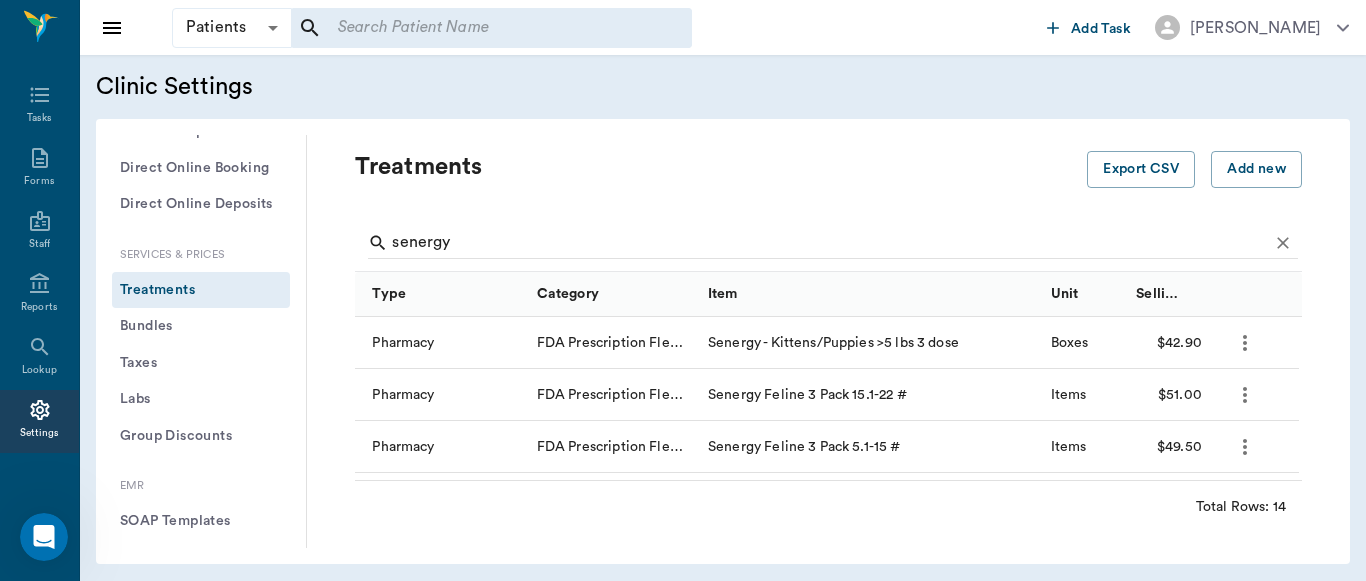 click on "Add new treatment Type * ​ Type * Category * ​ Category * Item * Item * Instructions x Instructions INVENTORY Do not track quantity on hand in inventory Track quantity on hand in inventory PRICING Fixed price Markup from cost Markup from inventory cost Cost to Clinic $ 32.89 Cost to Clinic Unit * ​ Unit * Price/ unit * $ 49.50 Price/ unit * Minimum charge $ 35.00 Minimum charge Bottling/ admin fee $ Bottling/ admin fee Taxable Discountable DISCOUNT RATES DISCHARGE DOCUMENTS Upload File CHECKOUT INSTRUCTIONS Change patient's status to 'Deceased' on checkout. Spay patient profile on checkout * Required field Cancel Add" at bounding box center (683, 290) 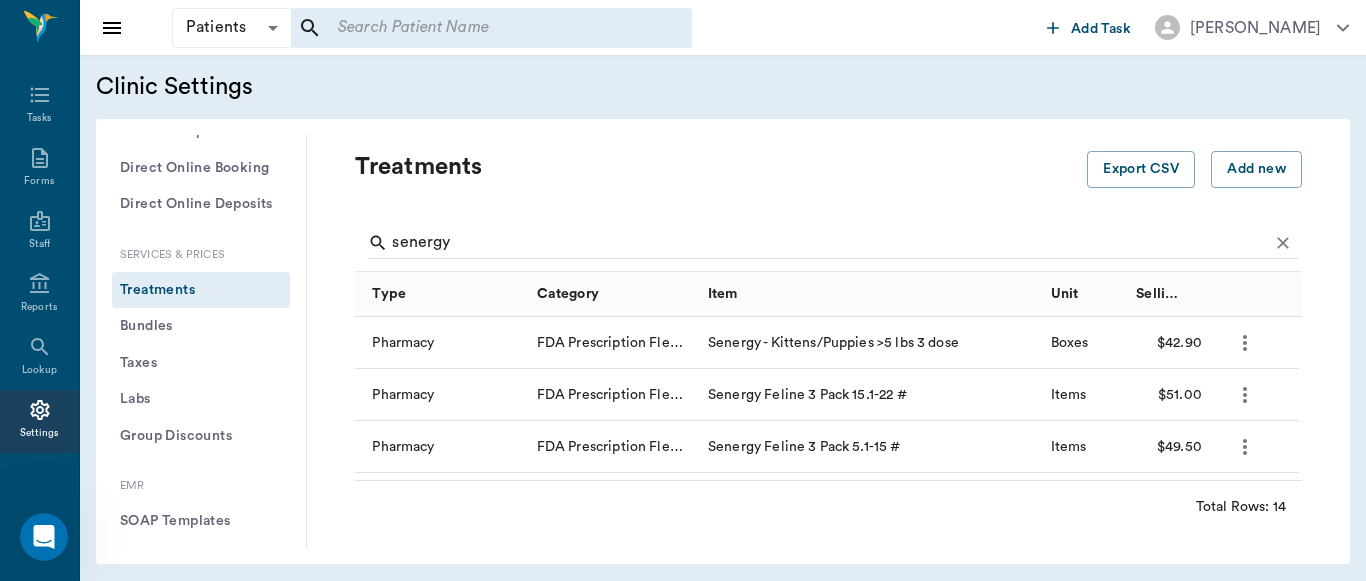 click 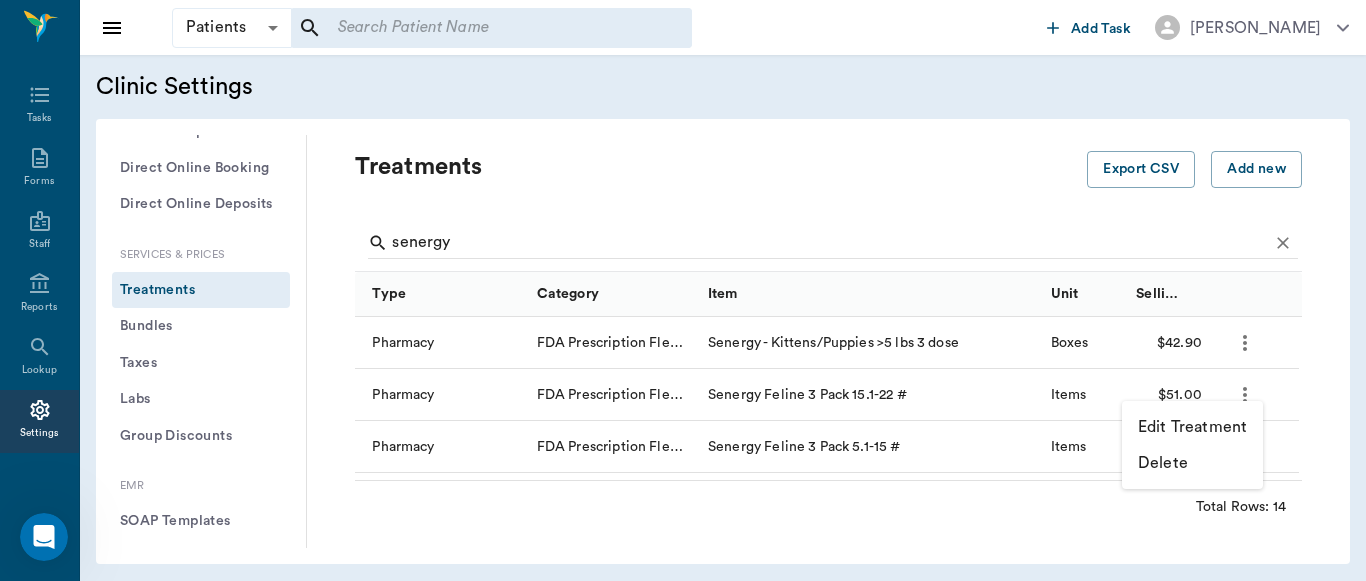 click on "Edit Treatment" at bounding box center [1192, 427] 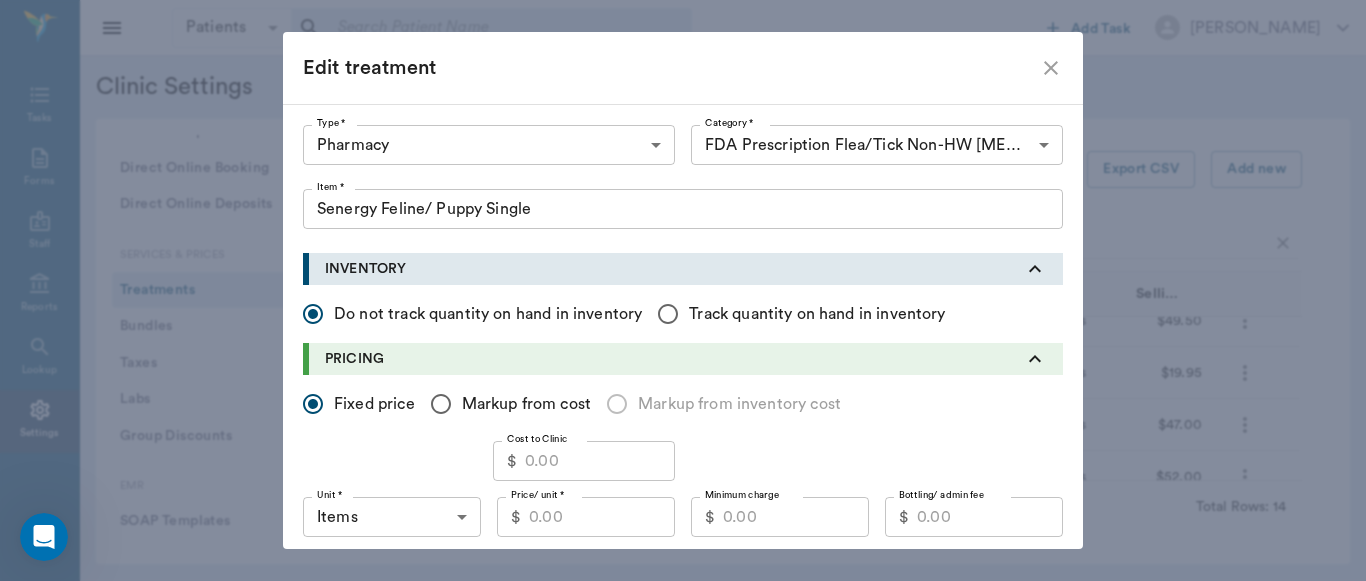 type on "5100" 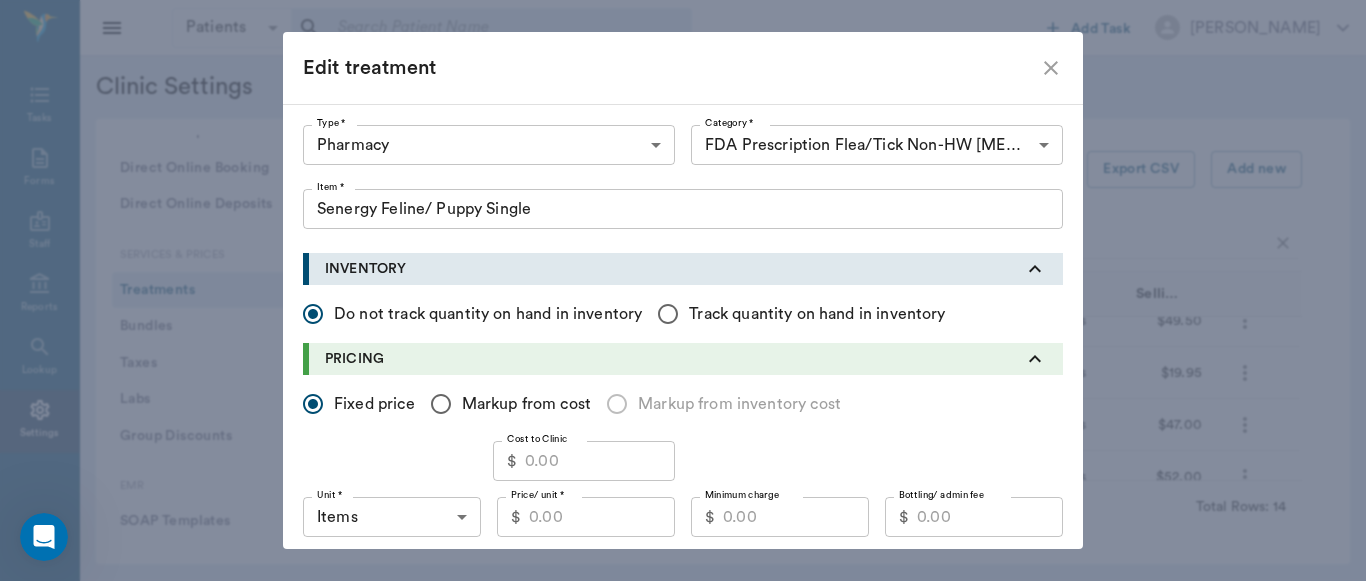 type on "5115" 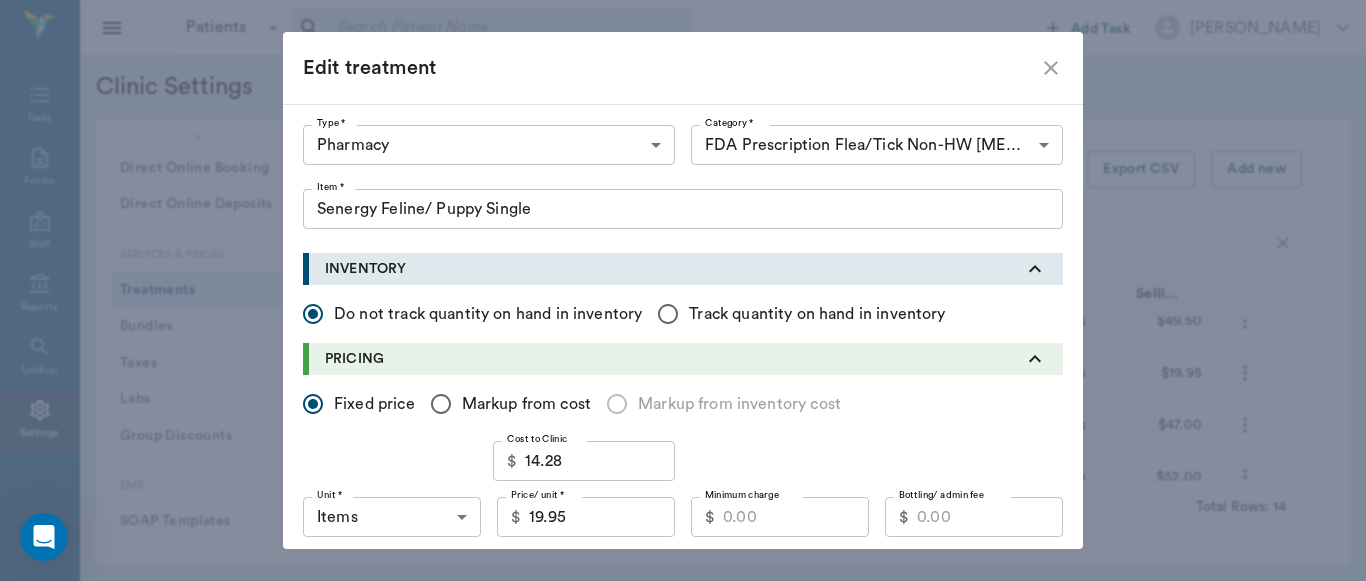 scroll, scrollTop: 165, scrollLeft: 0, axis: vertical 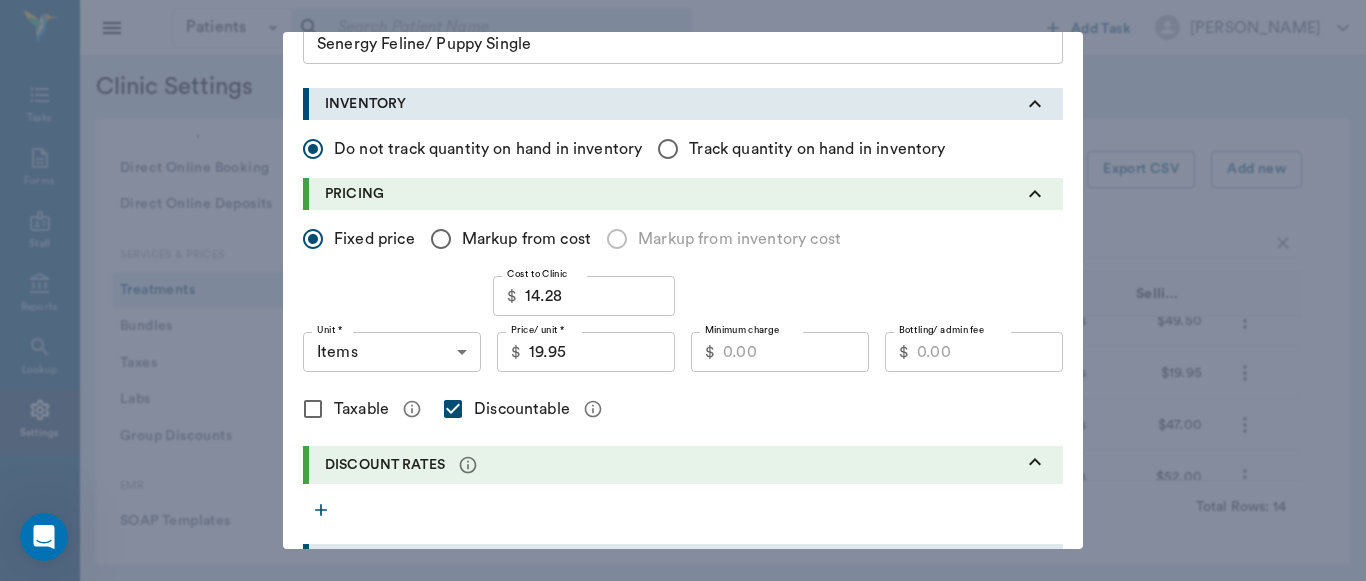type 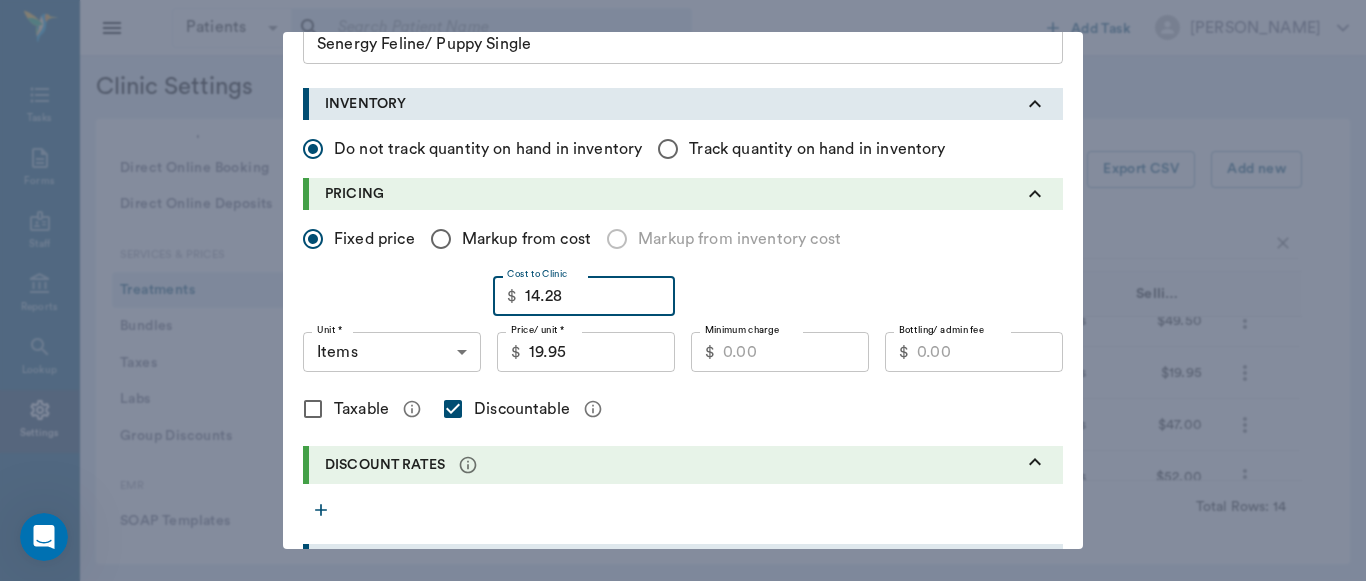 click on "14.28" at bounding box center [600, 296] 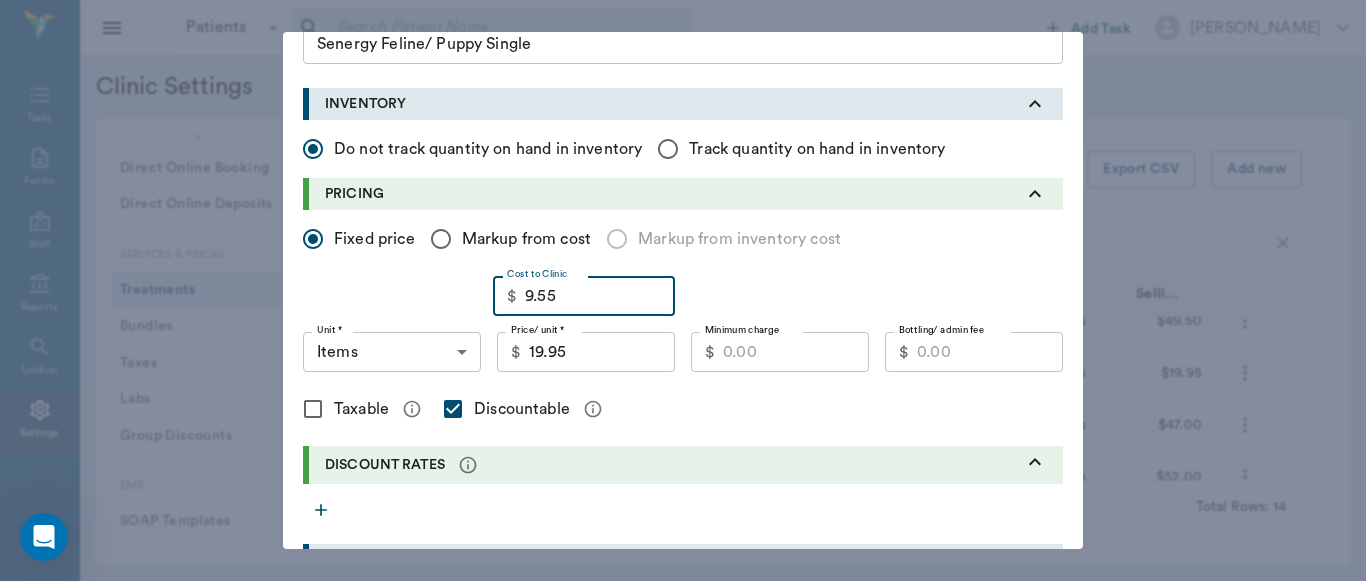 click on "19.95" at bounding box center (602, 352) 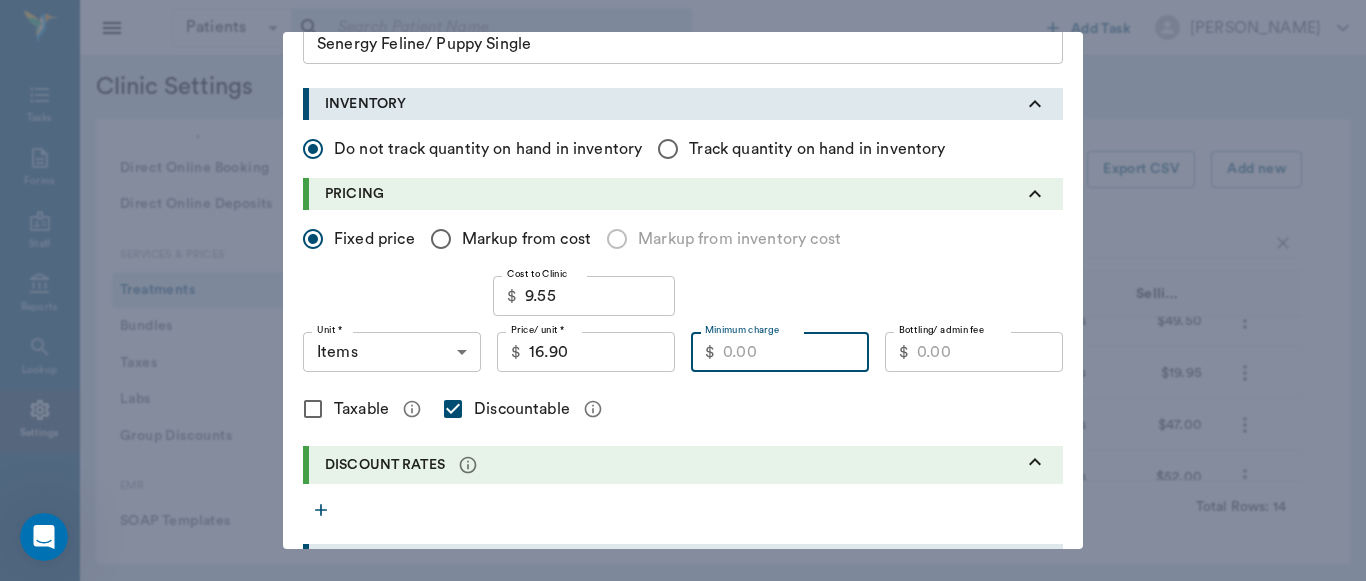 click on "Minimum charge" at bounding box center (796, 352) 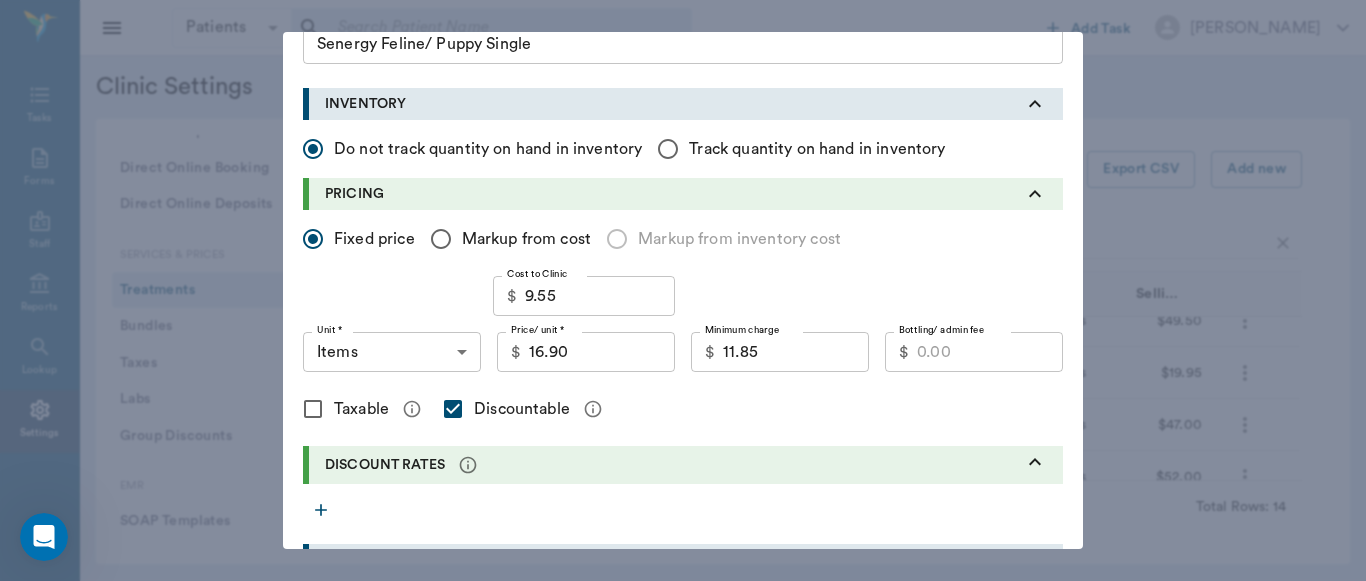 scroll, scrollTop: 959, scrollLeft: 0, axis: vertical 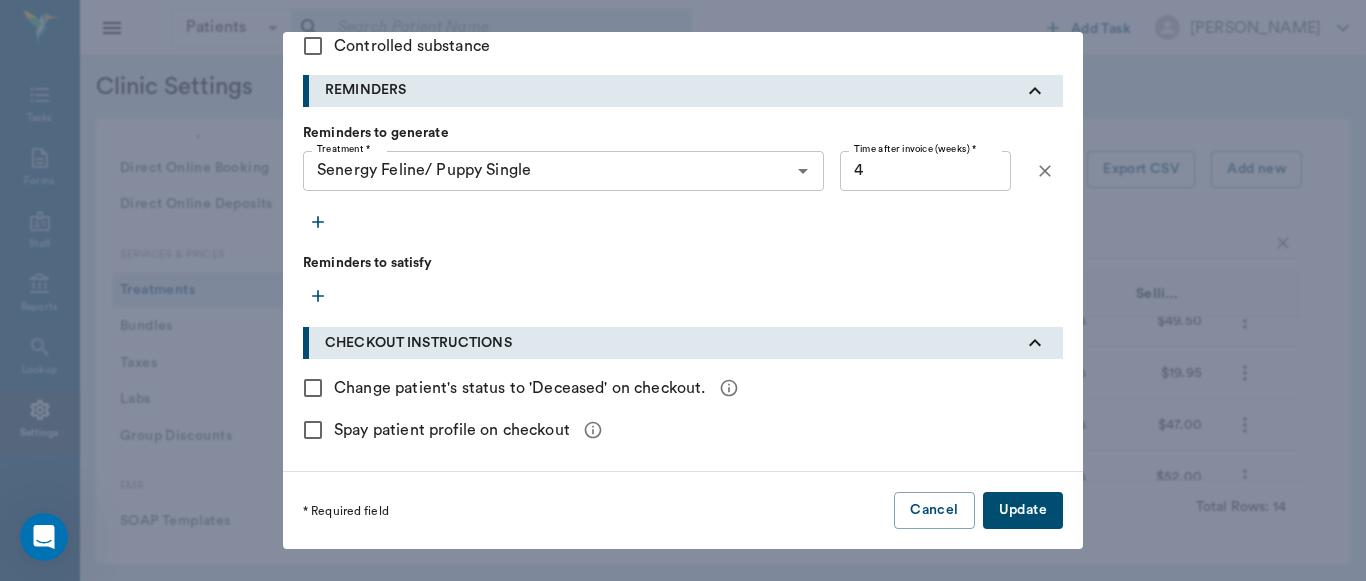 click on "Update" at bounding box center (1023, 510) 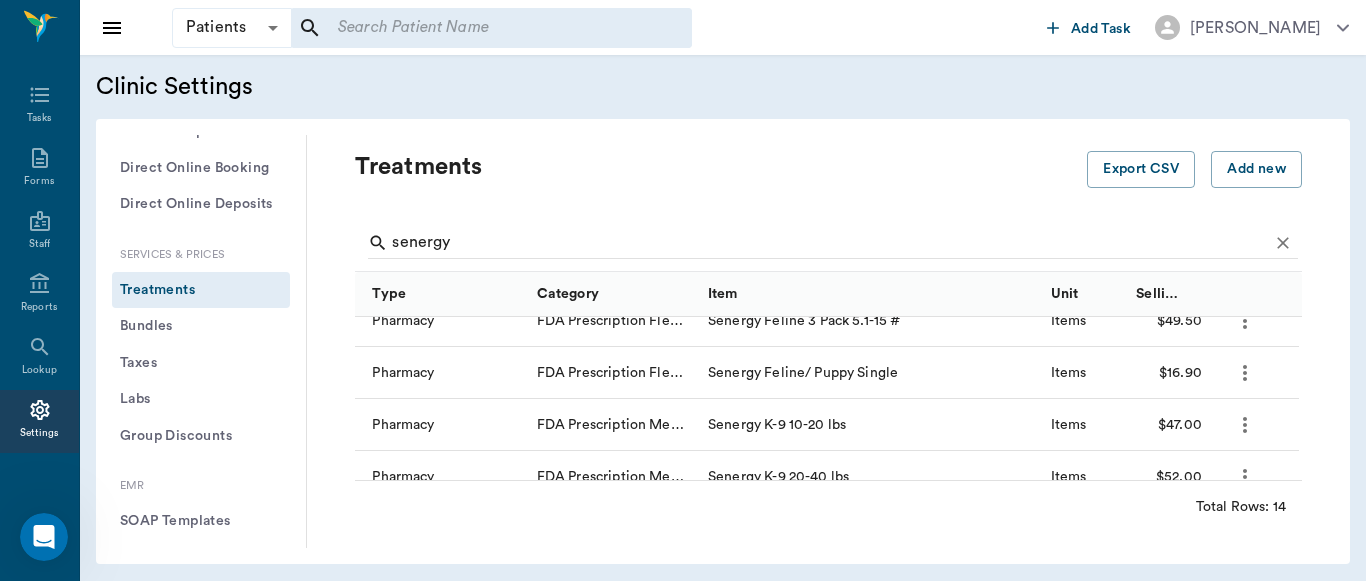 click on "Add new treatment Type * Pharmacy 5100 Type * Category * FDA Prescription Flea/Tick Non-HW [MEDICAL_DATA] Control 5115 Category * Item * Senergy Feline/ Puppy Single Item * INVENTORY Do not track quantity on hand in inventory Track quantity on hand in inventory PRICING Fixed price Markup from cost Markup from inventory cost Cost to Clinic $ 9.55 Cost to Clinic Unit * Items ITEMS Unit * Price/ unit * $ 16.90 Price/ unit * Minimum charge $ 11.85 Minimum charge Bottling/ admin fee $ Bottling/ admin fee Taxable Discountable DISCOUNT RATES DISCHARGE DOCUMENTS Upload File PRESCRIPTION INFORMATION Fulfillment ​ Fulfillment Refills 0 Refills Duration 0 Duration Duration Unit ​ Duration Unit Instructions x Instructions Controlled substance REMINDERS Reminders to generate Treatment * Senergy Feline/ Puppy Single Treatment * Time after invoice (weeks) * 4 Time after invoice (weeks) * Reminders to satisfy CHECKOUT INSTRUCTIONS Change patient's status to 'Deceased' on checkout. Spay patient profile on checkout Cancel Add" at bounding box center [683, 290] 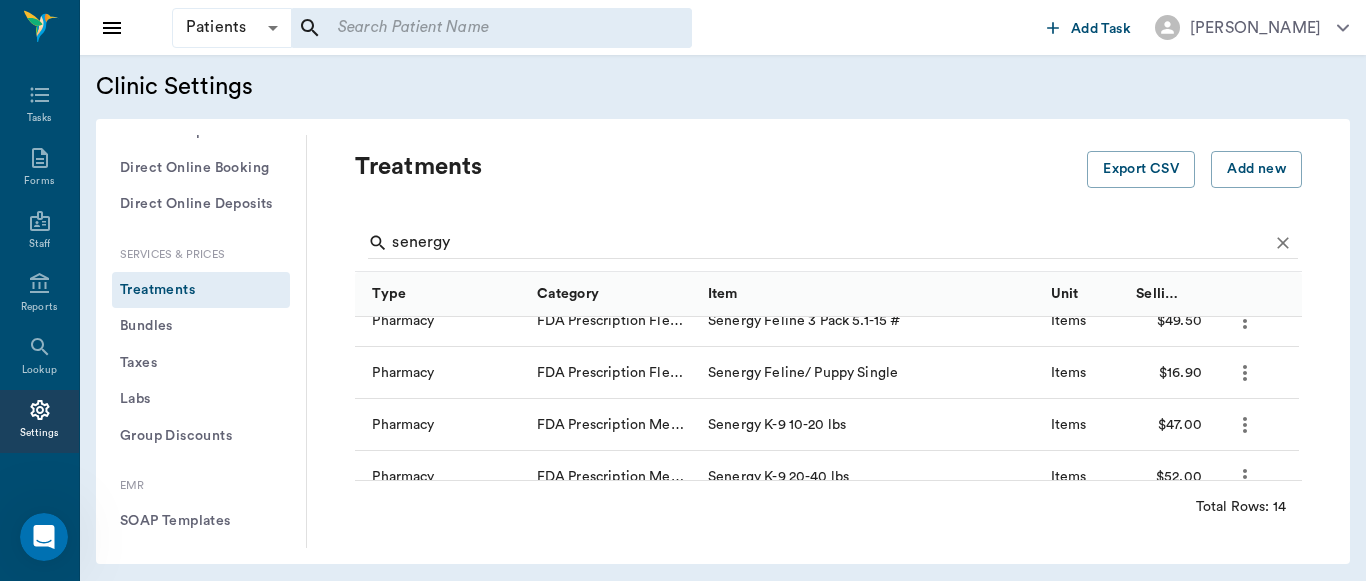click 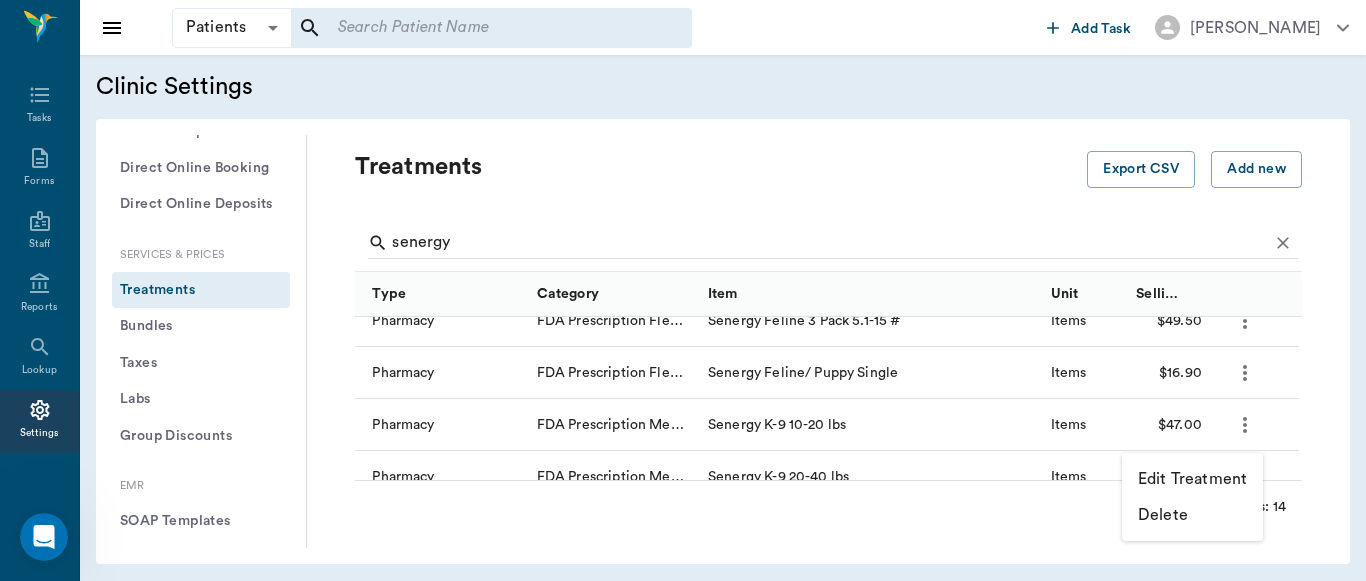 click on "Edit Treatment" at bounding box center (1192, 479) 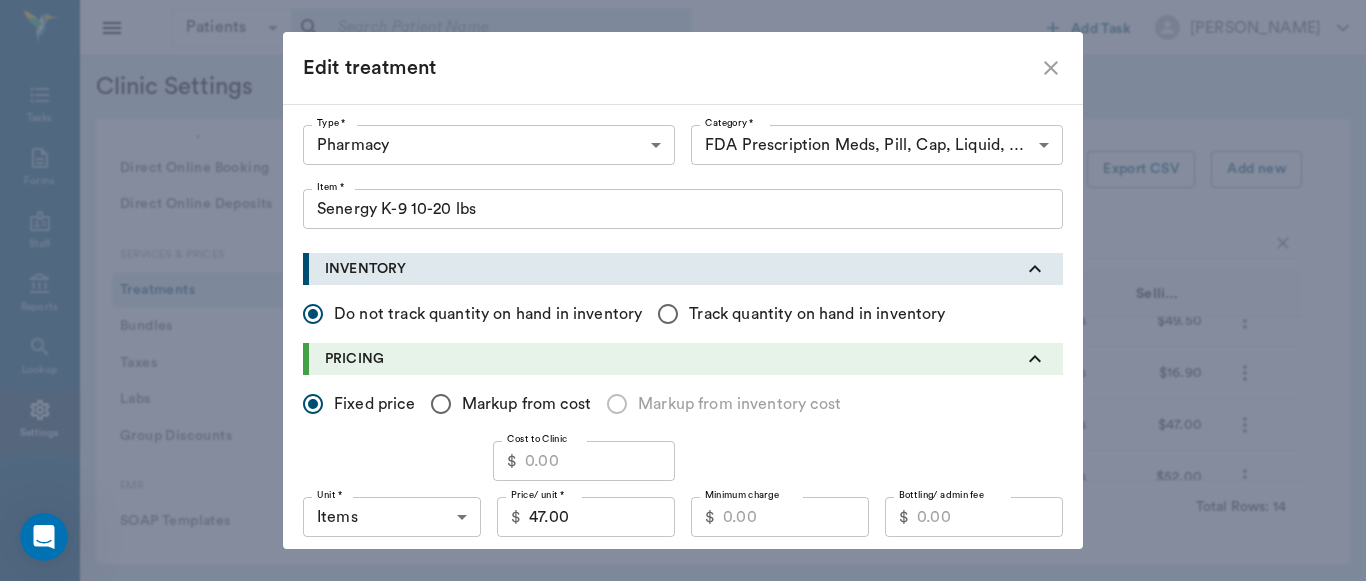 click on "Cost to Clinic" at bounding box center (600, 461) 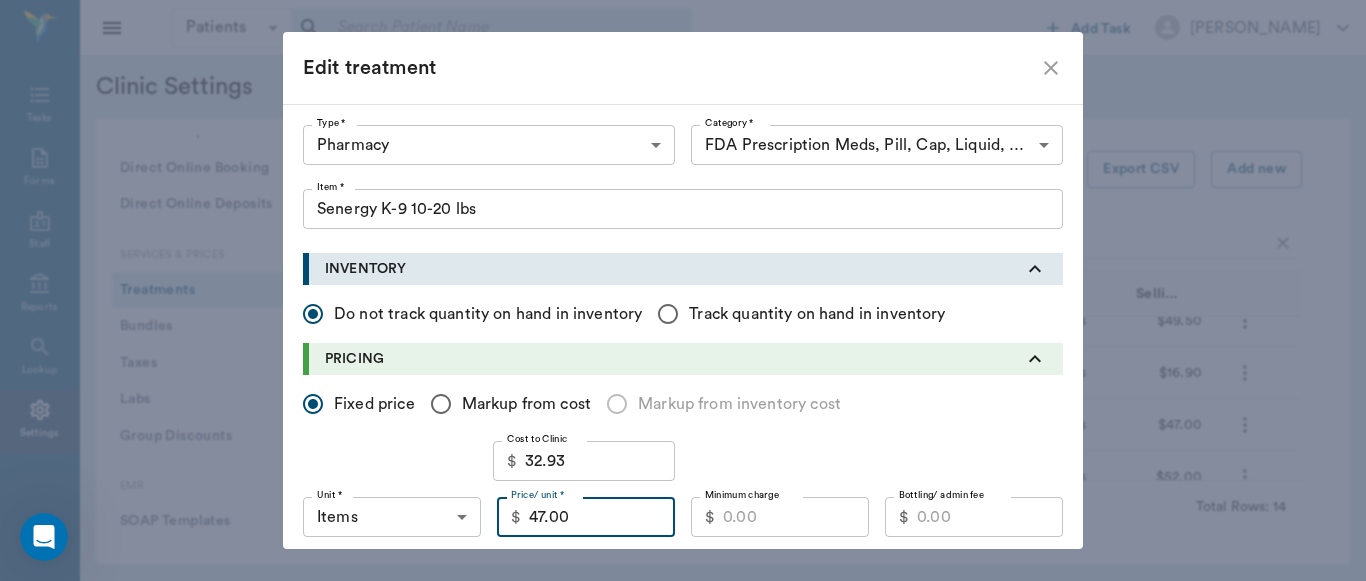 click on "47.00" at bounding box center (602, 517) 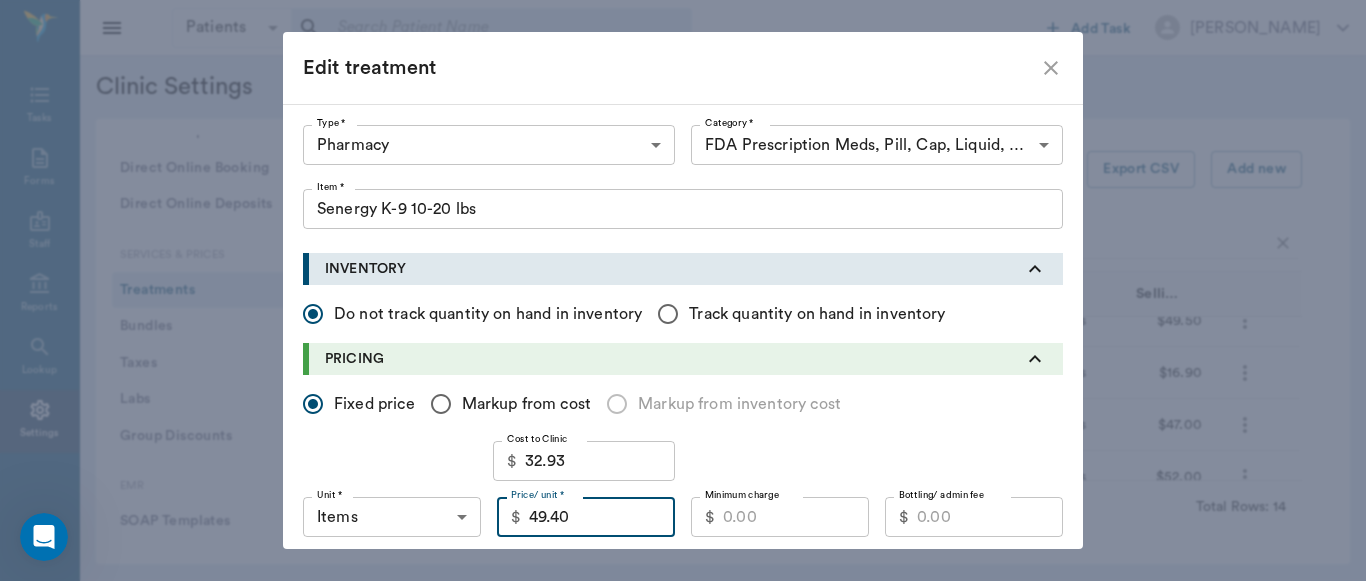 click on "Minimum charge" at bounding box center [796, 517] 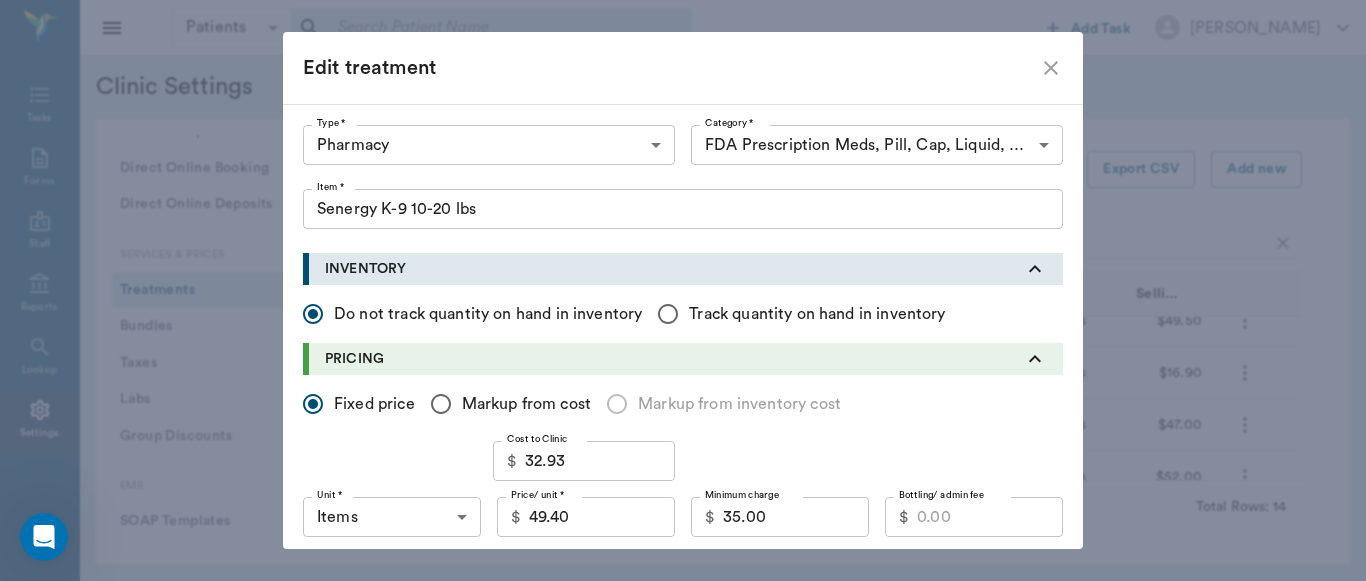 click on "Update" at bounding box center (1023, 1413) 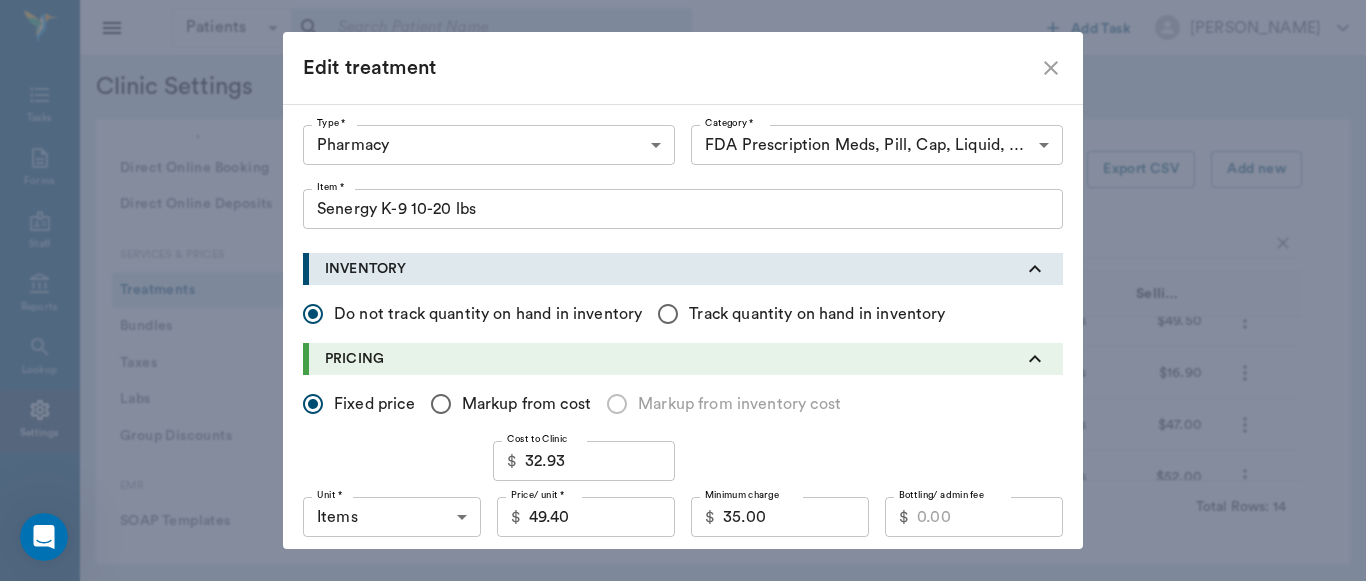 scroll, scrollTop: 903, scrollLeft: 0, axis: vertical 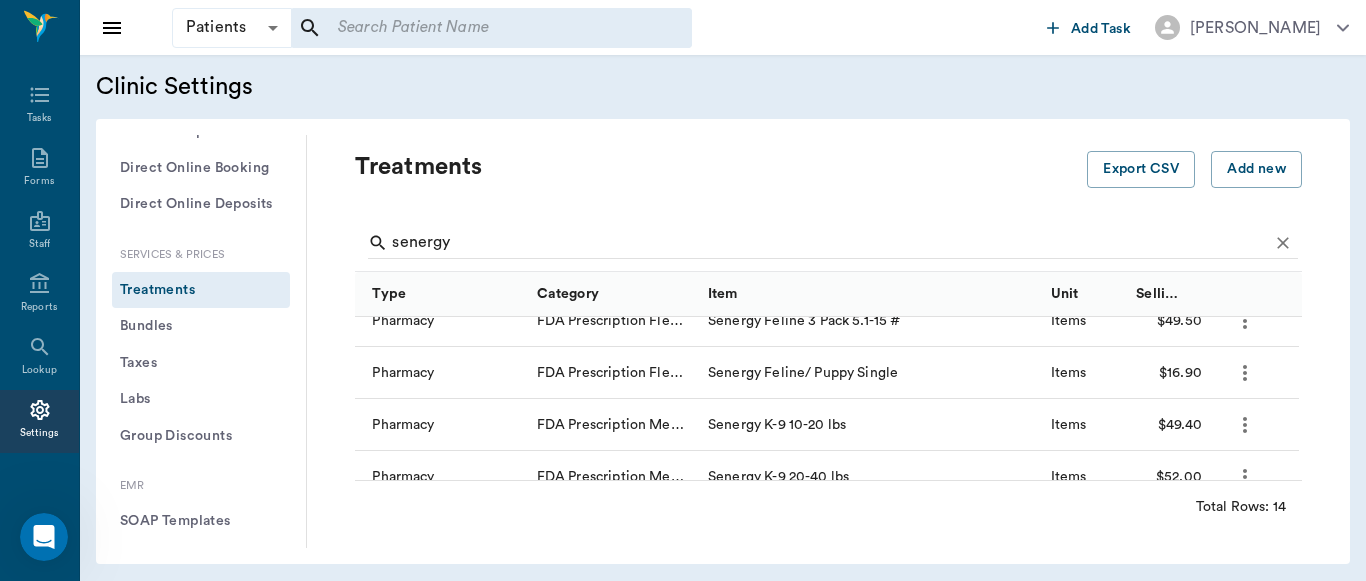drag, startPoint x: 1278, startPoint y: 373, endPoint x: 1282, endPoint y: 389, distance: 16.492422 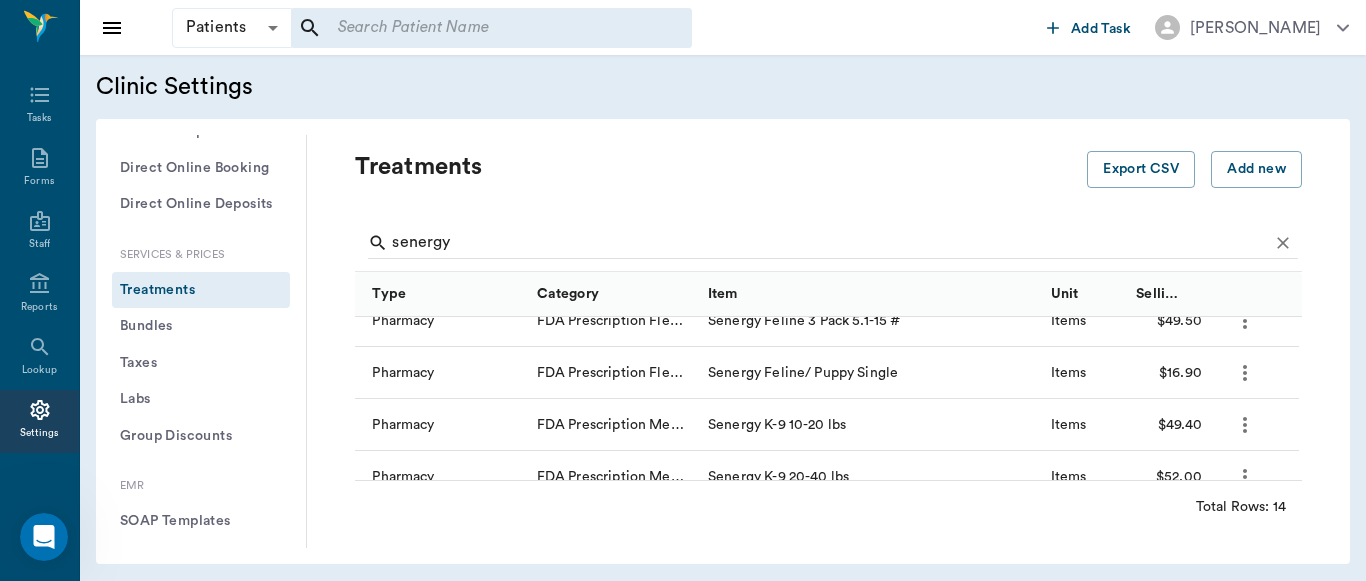 click on "Add new treatment Type * Pharmacy 5100 Type * Category * FDA Prescription Meds, Pill, Cap, Liquid, Etc. 5105 Category * Item * Senergy K-9 10-20 lbs Item * INVENTORY Do not track quantity on hand in inventory Track quantity on hand in inventory PRICING Fixed price Markup from cost Markup from inventory cost Cost to Clinic $ 32.93 Cost to Clinic Unit * Items ITEMS Unit * Price/ unit * $ 49.40 Price/ unit * Minimum charge $ 35.00 Minimum charge Bottling/ admin fee $ Bottling/ admin fee Taxable Discountable DISCOUNT RATES DISCHARGE DOCUMENTS Upload File PRESCRIPTION INFORMATION Fulfillment ​ Fulfillment Refills 0 Refills Duration 0 Duration Duration Unit ​ Duration Unit Instructions x Instructions Controlled substance REMINDERS Reminders to generate Reminders to satisfy CHECKOUT INSTRUCTIONS Change patient's status to 'Deceased' on checkout. Spay patient profile on checkout * Required field Cancel Add" at bounding box center (683, 290) 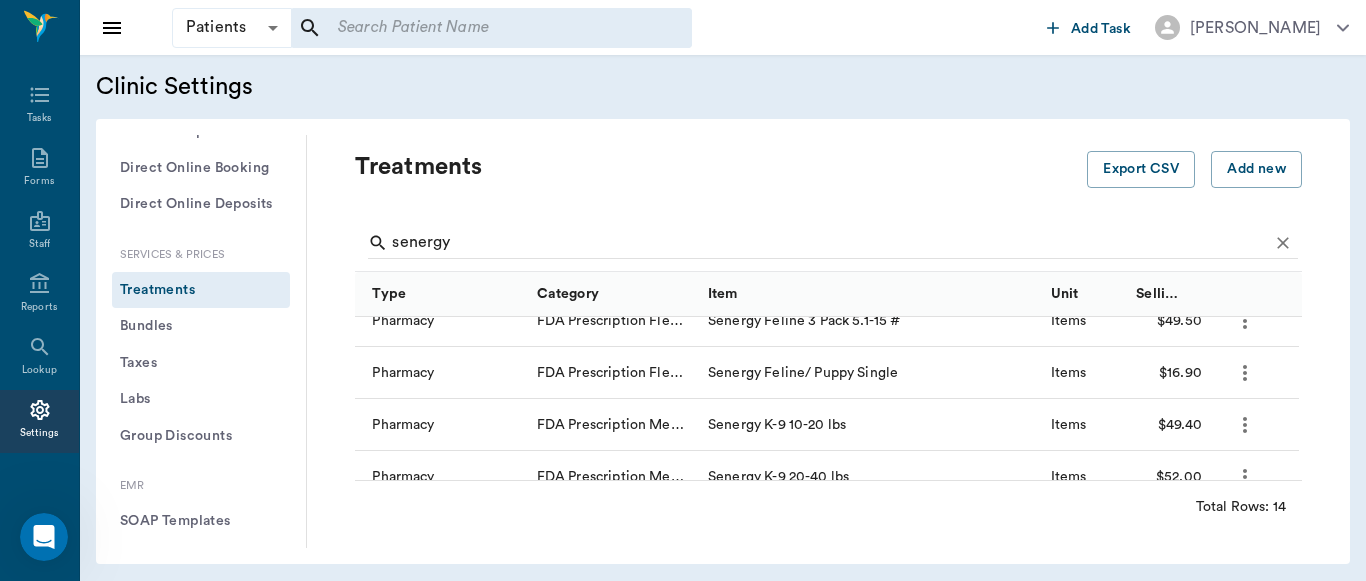 scroll, scrollTop: 263, scrollLeft: 0, axis: vertical 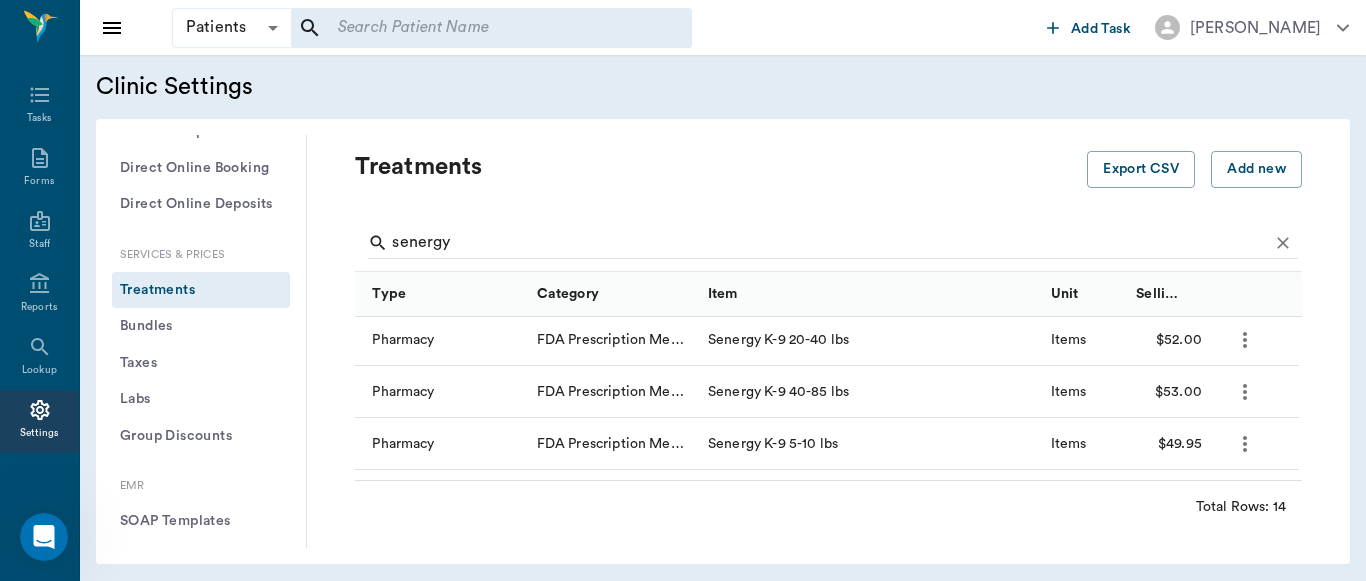 click 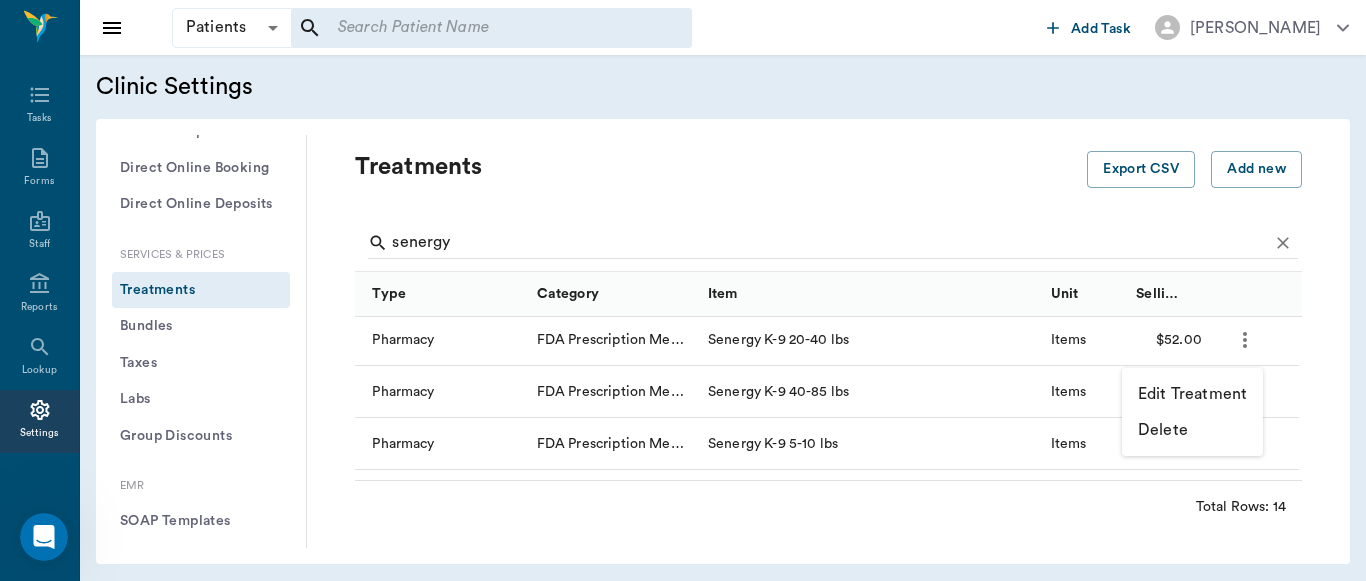 click on "Edit Treatment" at bounding box center (1192, 394) 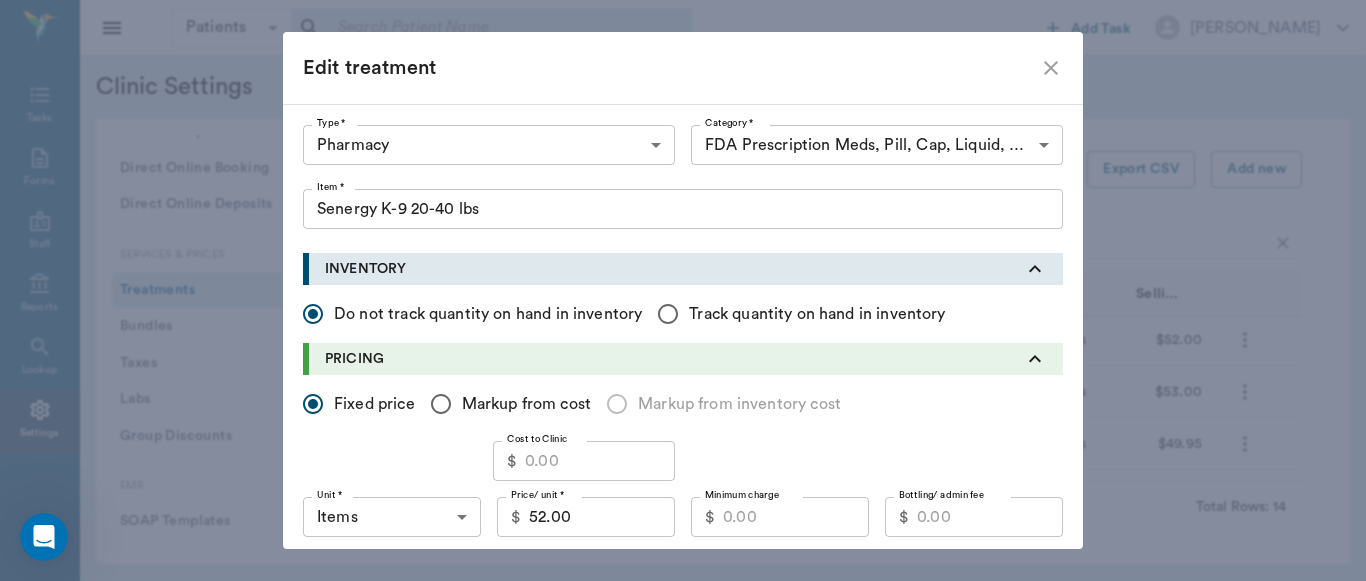 scroll, scrollTop: 106, scrollLeft: 0, axis: vertical 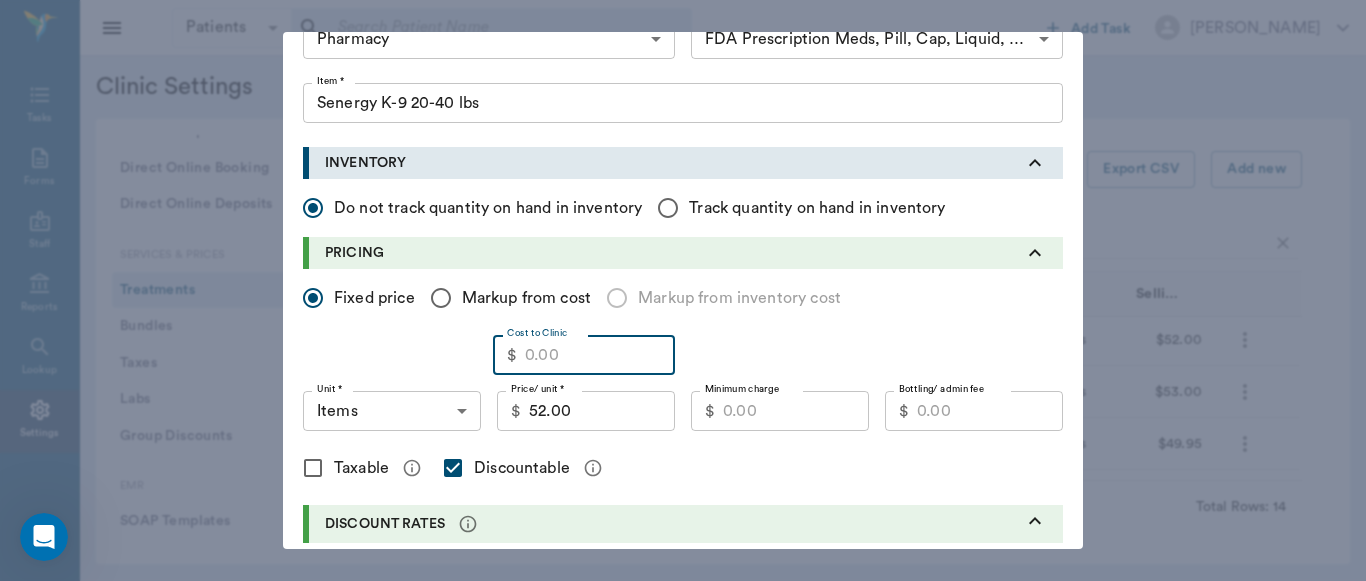 click on "Cost to Clinic" at bounding box center [600, 355] 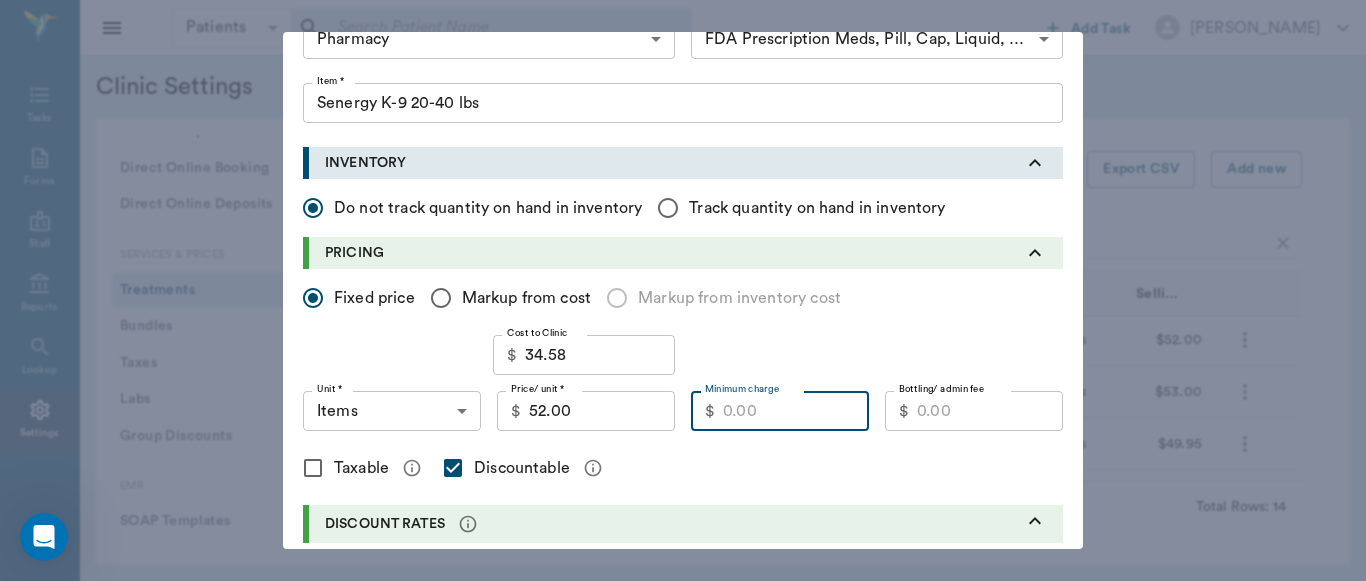 click on "Minimum charge" at bounding box center [796, 411] 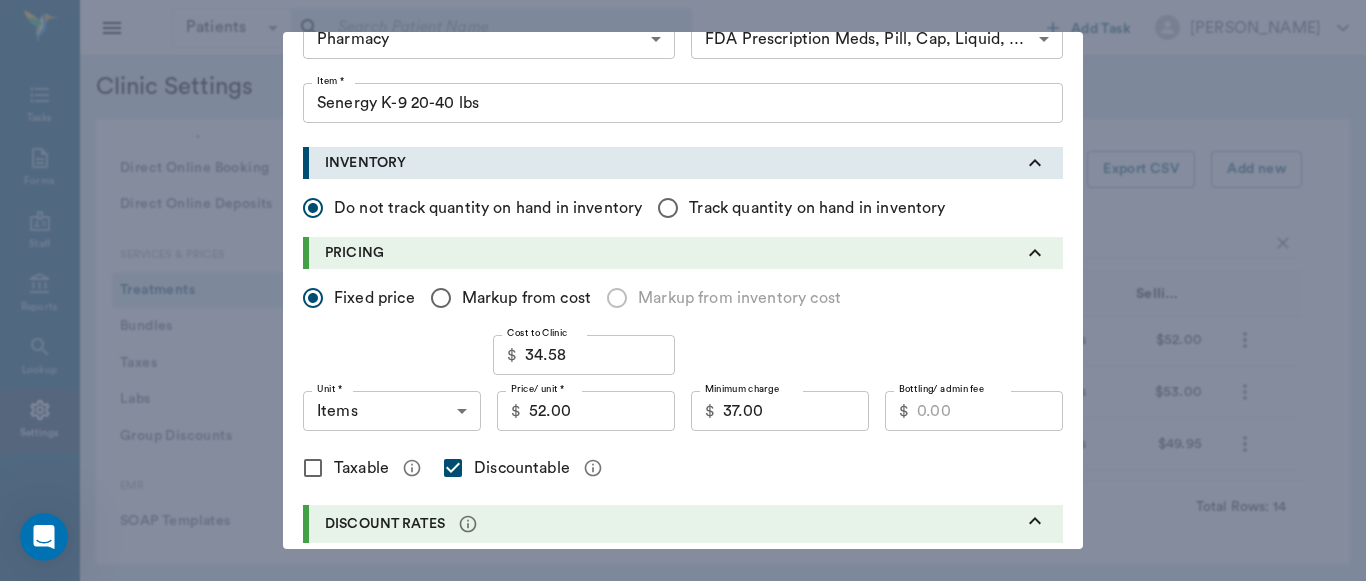 click on "Update" at bounding box center (1023, 1307) 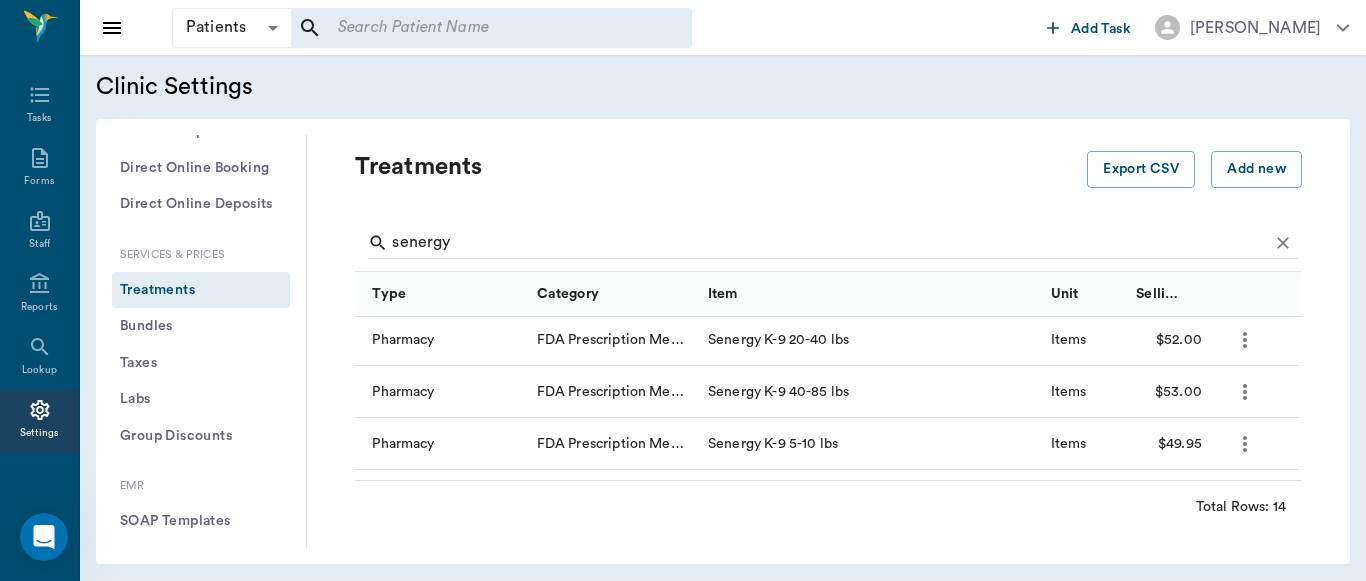 click on "Add new treatment Type * ​ Type * Category * ​ Category * Item * Item * Instructions x Instructions INVENTORY Do not track quantity on hand in inventory Track quantity on hand in inventory PRICING Fixed price Markup from cost Markup from inventory cost Cost to Clinic $ 34.58 Cost to Clinic Unit * ​ Unit * Price/ unit * $ 52.00 Price/ unit * Minimum charge $ 37.00 Minimum charge Bottling/ admin fee $ Bottling/ admin fee Taxable Discountable DISCOUNT RATES DISCHARGE DOCUMENTS Upload File CHECKOUT INSTRUCTIONS Change patient's status to 'Deceased' on checkout. Spay patient profile on checkout * Required field Cancel Add" at bounding box center (683, 290) 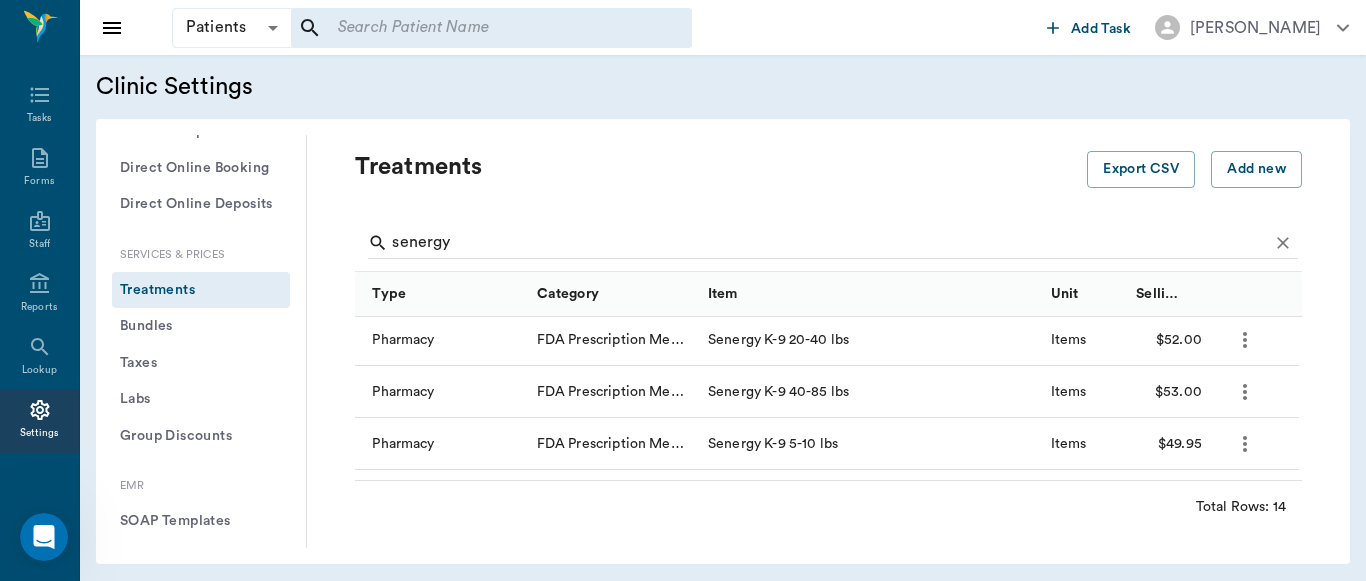 click 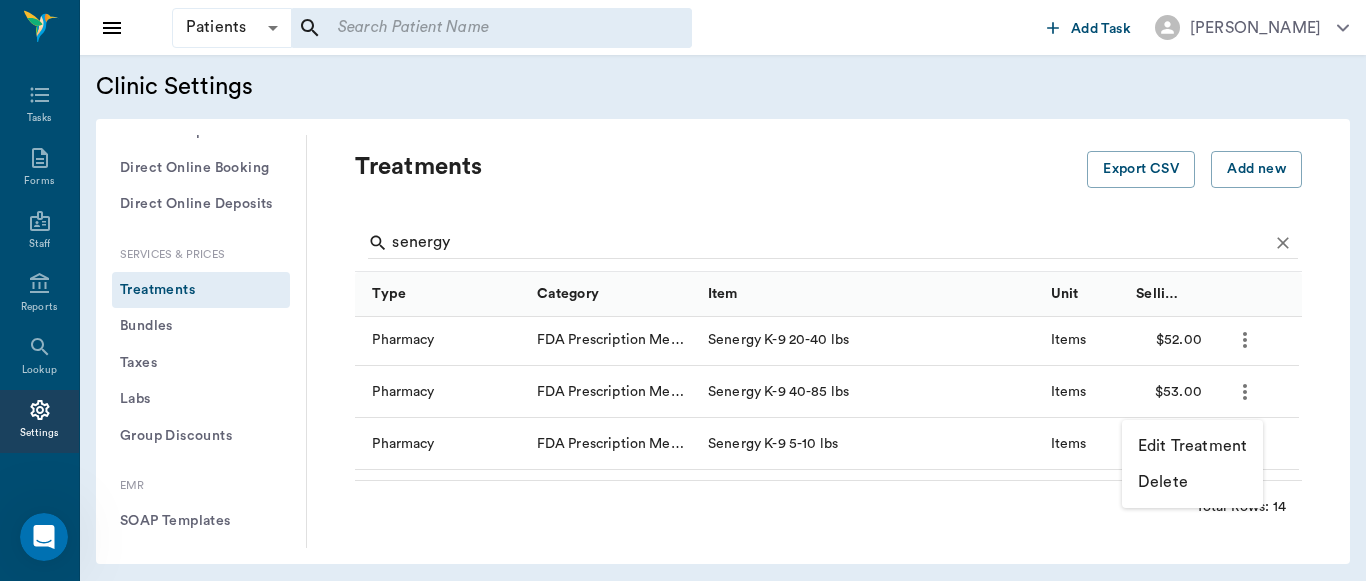 click on "Edit Treatment" at bounding box center [1192, 446] 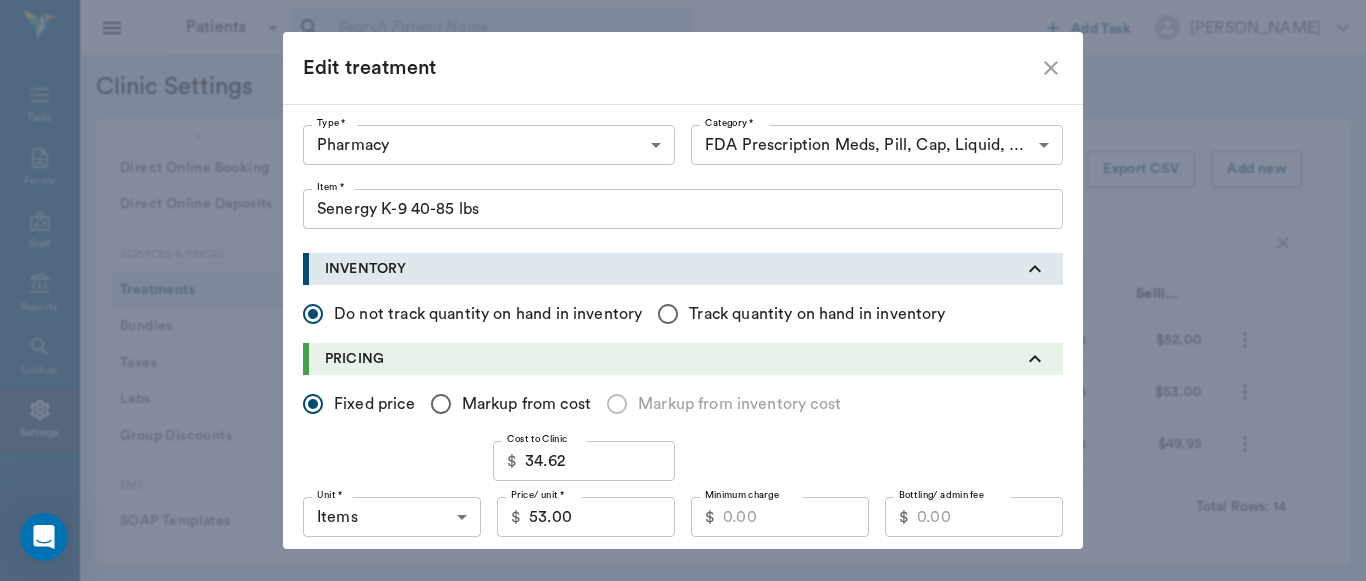 click on "Minimum charge" at bounding box center (796, 517) 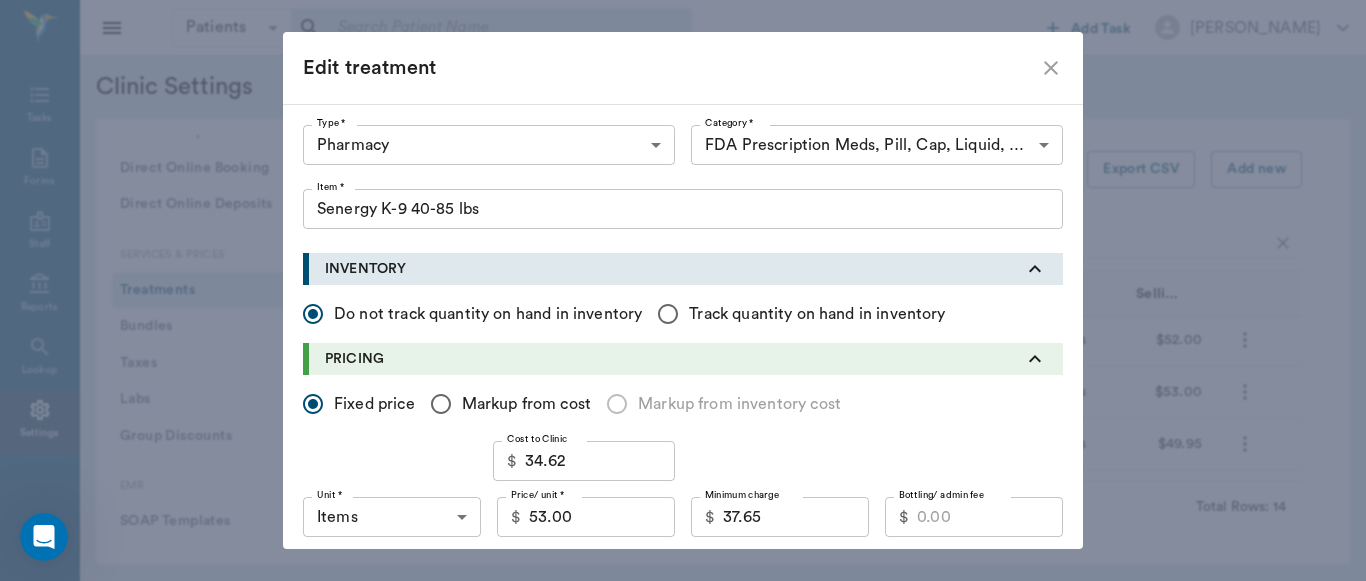 click on "Update" at bounding box center [1023, 1413] 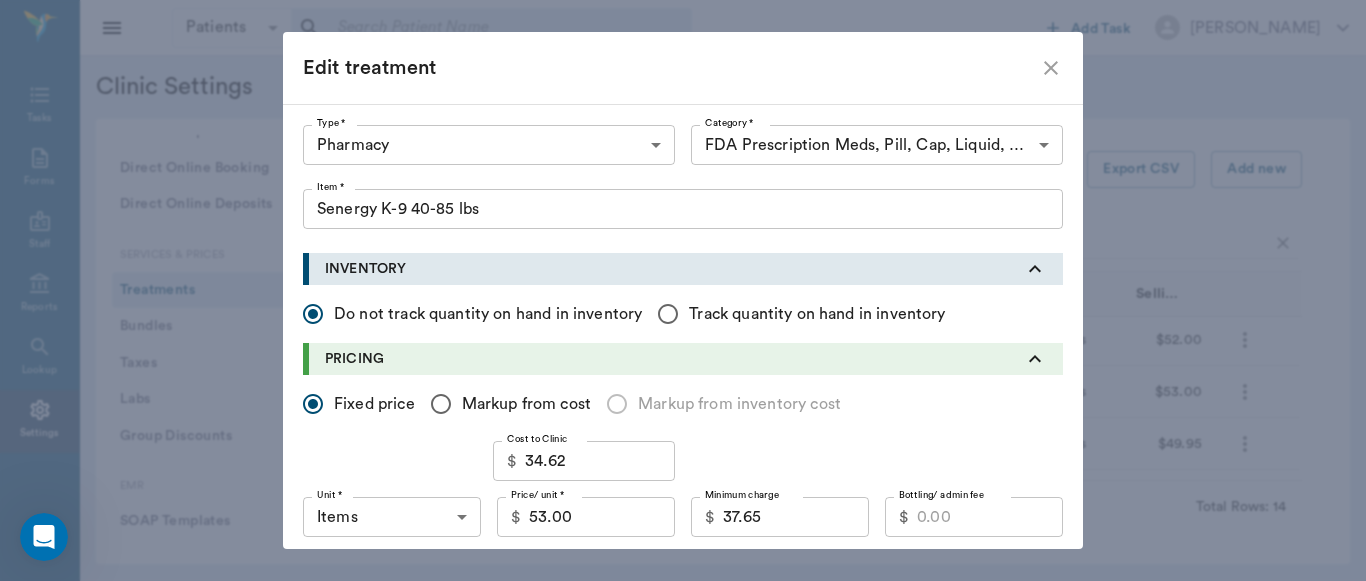 scroll, scrollTop: 903, scrollLeft: 0, axis: vertical 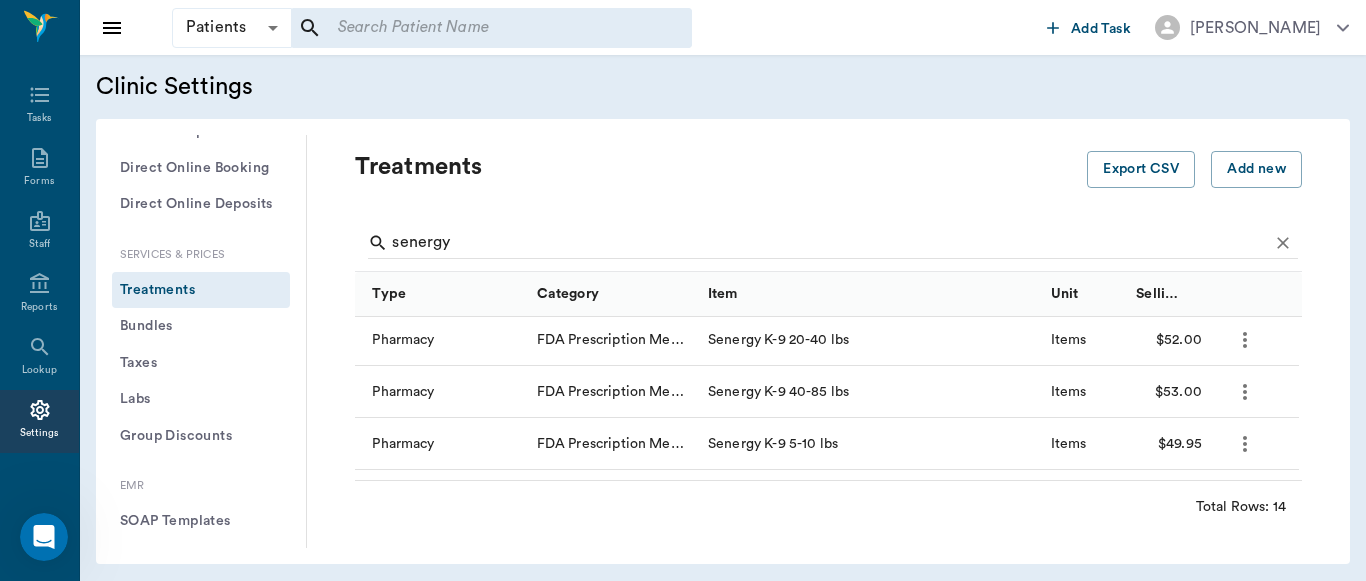 click on "Add new treatment Type * ​ Type * Category * ​ Category * Item * Item * Instructions x Instructions INVENTORY Do not track quantity on hand in inventory Track quantity on hand in inventory PRICING Fixed price Markup from cost Markup from inventory cost Cost to Clinic $ 34.62 Cost to Clinic Unit * ​ Unit * Price/ unit * $ 53.00 Price/ unit * Minimum charge $ 37.65 Minimum charge Bottling/ admin fee $ Bottling/ admin fee Taxable Discountable DISCOUNT RATES DISCHARGE DOCUMENTS Upload File CHECKOUT INSTRUCTIONS Change patient's status to 'Deceased' on checkout. Spay patient profile on checkout * Required field Cancel Add" at bounding box center [683, 290] 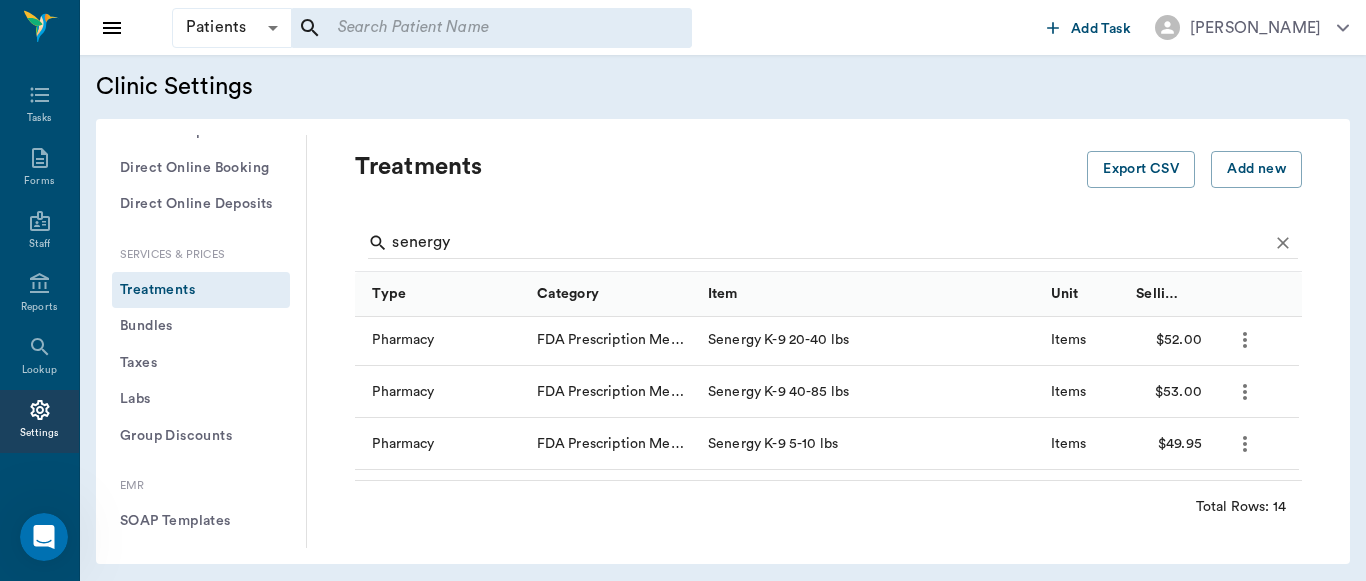 click 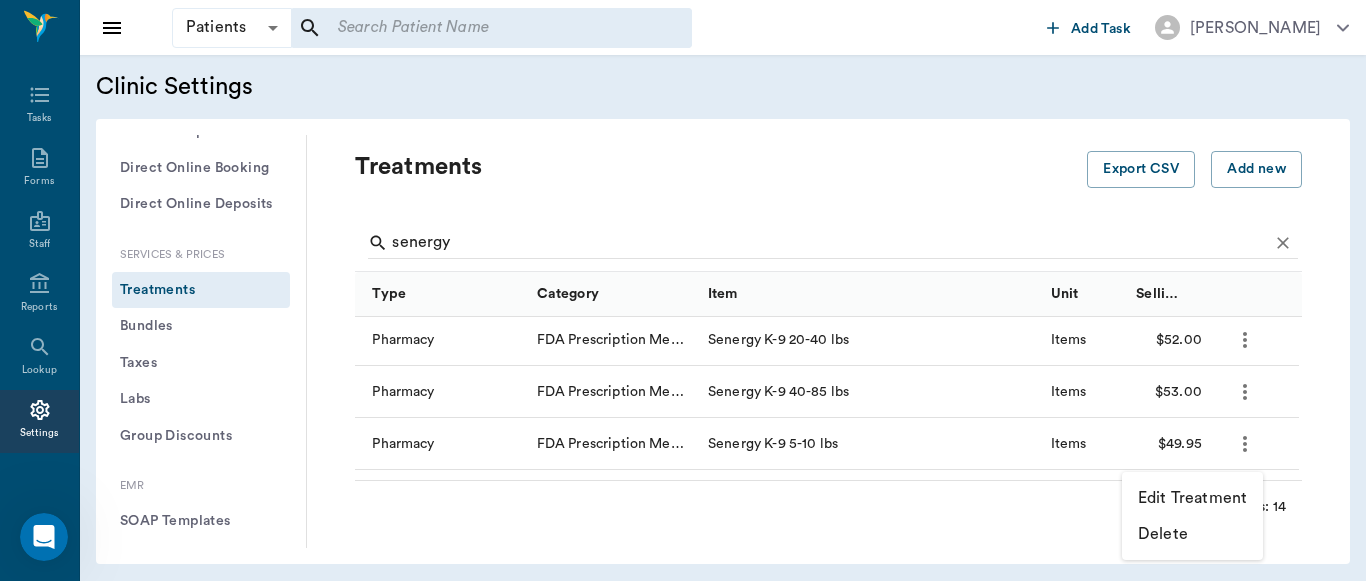 click on "Edit Treatment" at bounding box center (1192, 498) 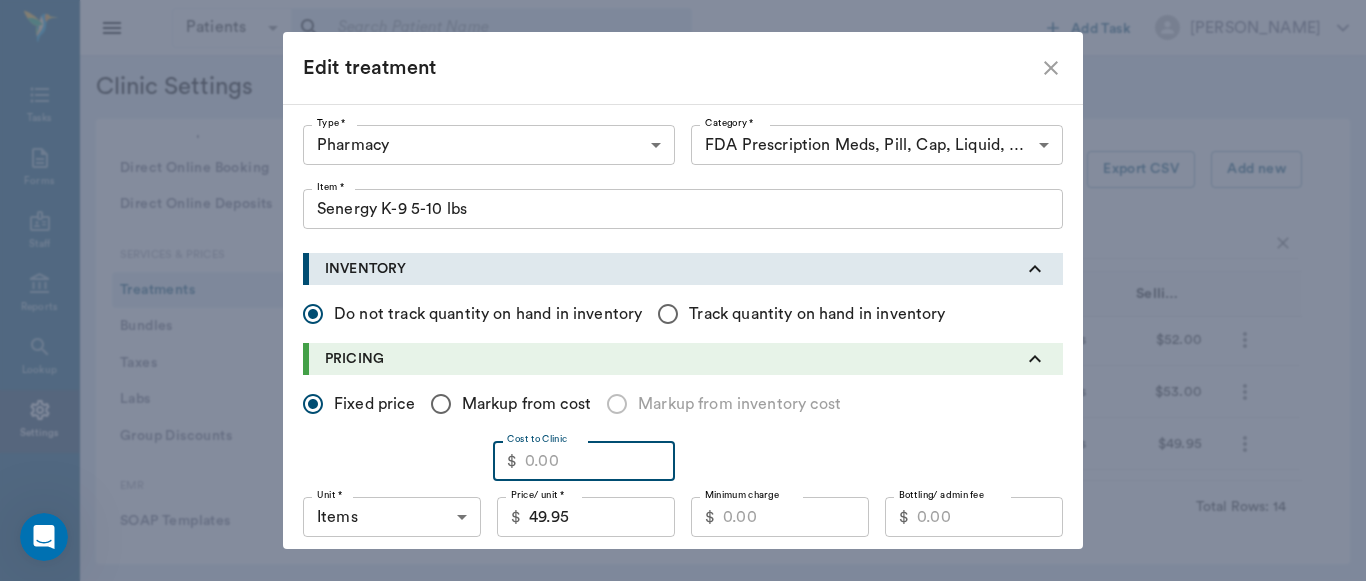 click on "Cost to Clinic" at bounding box center [600, 461] 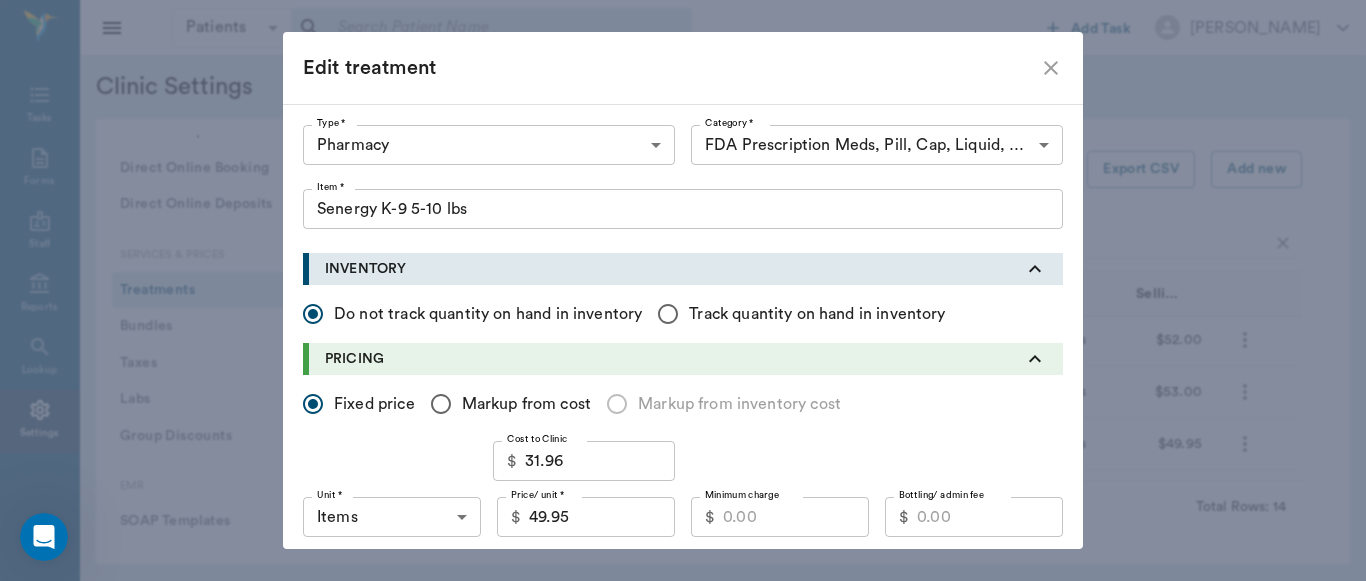 drag, startPoint x: 552, startPoint y: 482, endPoint x: 591, endPoint y: 524, distance: 57.31492 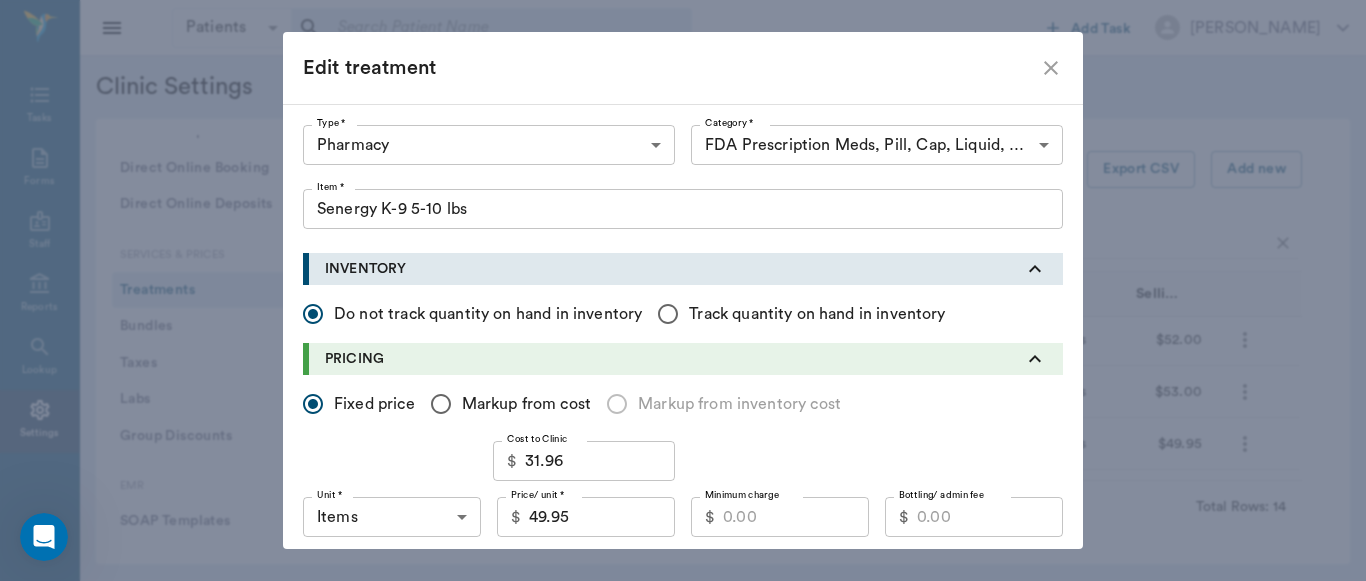 click on "Fixed price Markup from cost Markup from inventory cost Cost to Clinic $ 31.96 Cost to Clinic Unit * Items ITEMS Unit * Price/ unit * $ 49.95 Price/ unit * Minimum charge $ Minimum charge Bottling/ admin fee $ Bottling/ admin fee Taxable Discountable" at bounding box center [683, 493] 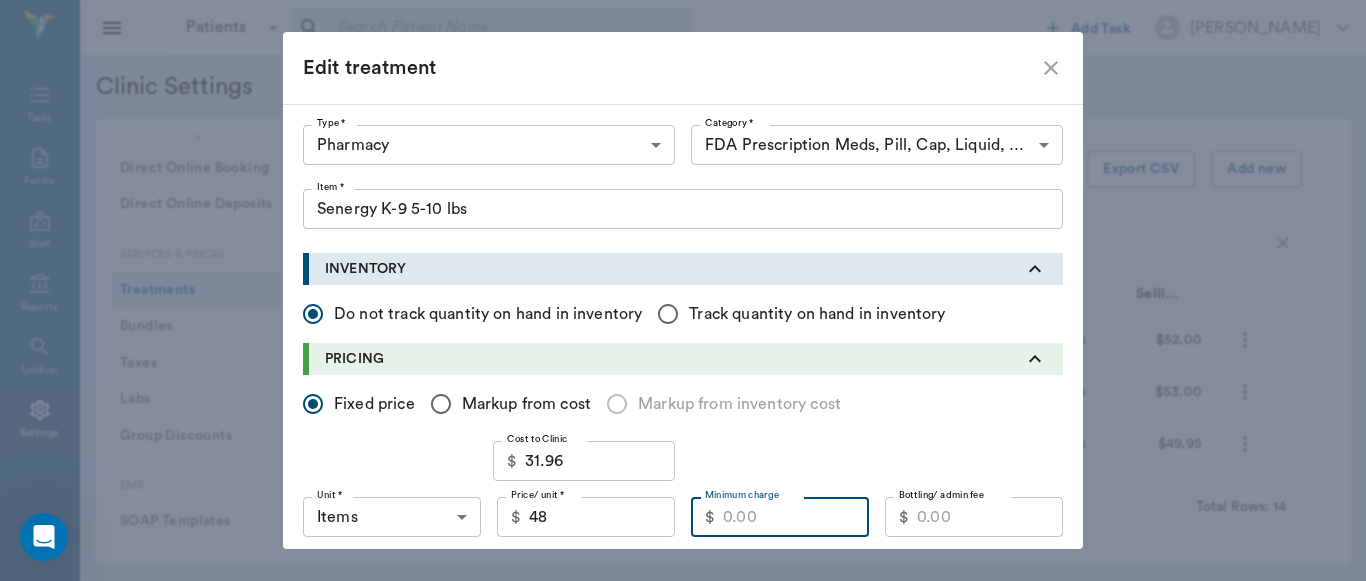 click on "Minimum charge" at bounding box center (796, 517) 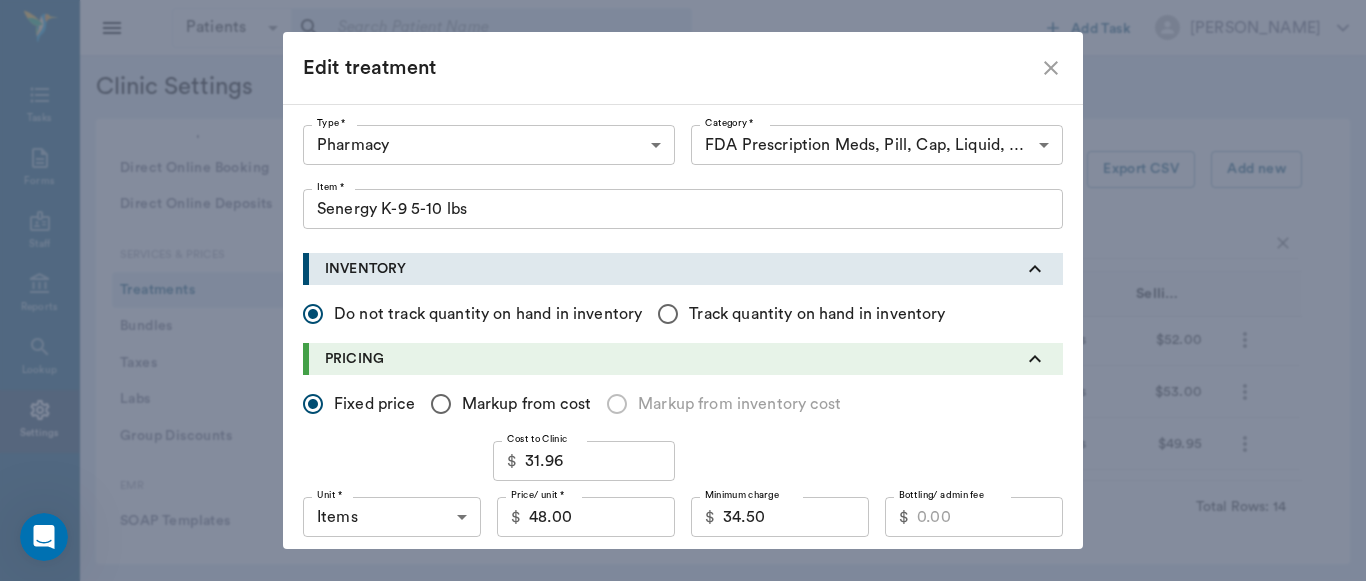 click on "Update" at bounding box center (1023, 1413) 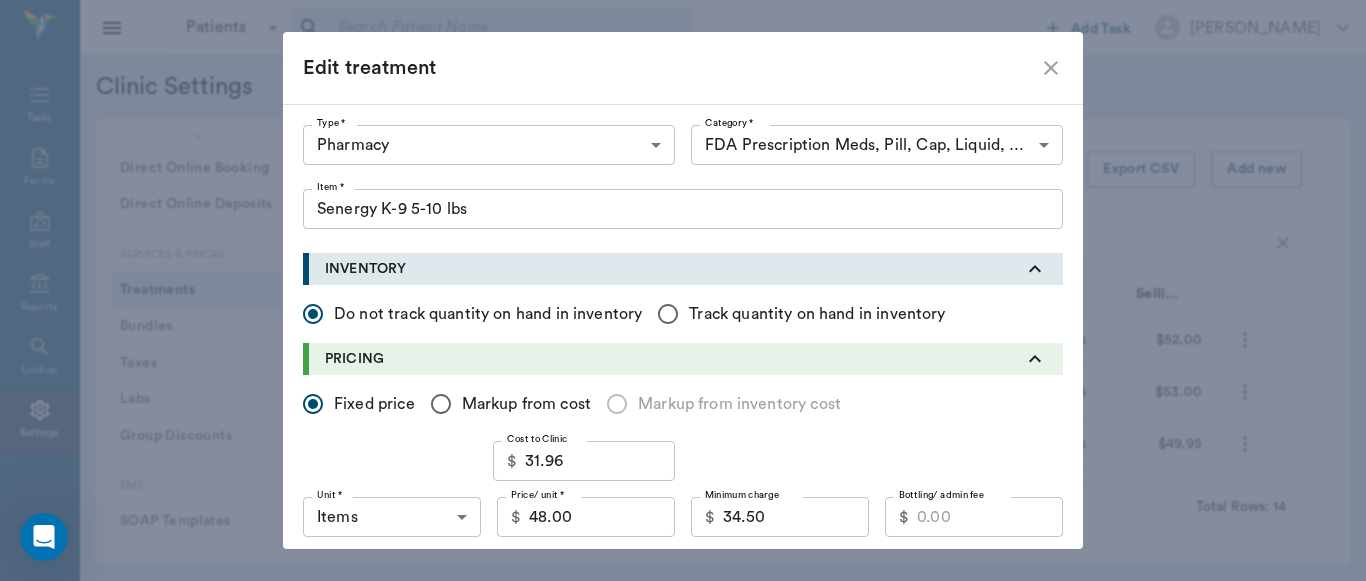 scroll, scrollTop: 903, scrollLeft: 0, axis: vertical 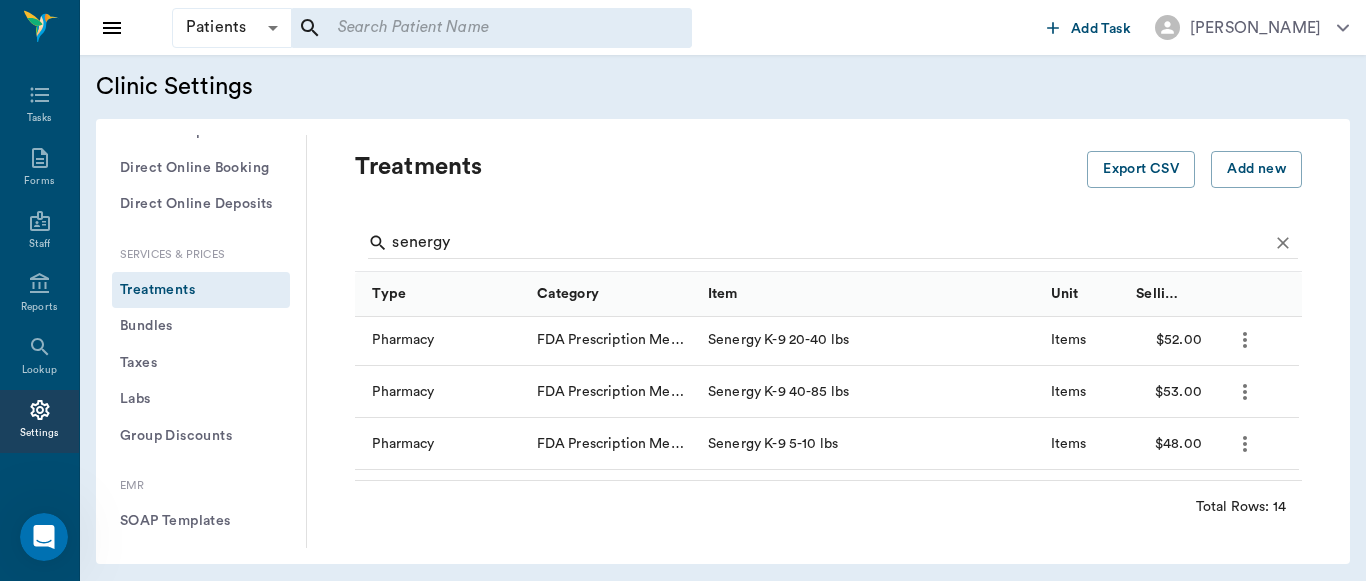 click on "Add new treatment Type * ​ Type * Category * ​ Category * Item * Item * Instructions x Instructions INVENTORY Do not track quantity on hand in inventory Track quantity on hand in inventory PRICING Fixed price Markup from cost Markup from inventory cost Cost to Clinic $ 31.96 Cost to Clinic Unit * ​ Unit * Price/ unit * $ 48.00 Price/ unit * Minimum charge $ 34.50 Minimum charge Bottling/ admin fee $ Bottling/ admin fee Taxable Discountable DISCOUNT RATES DISCHARGE DOCUMENTS Upload File CHECKOUT INSTRUCTIONS Change patient's status to 'Deceased' on checkout. Spay patient profile on checkout * Required field Cancel Add" at bounding box center (683, 290) 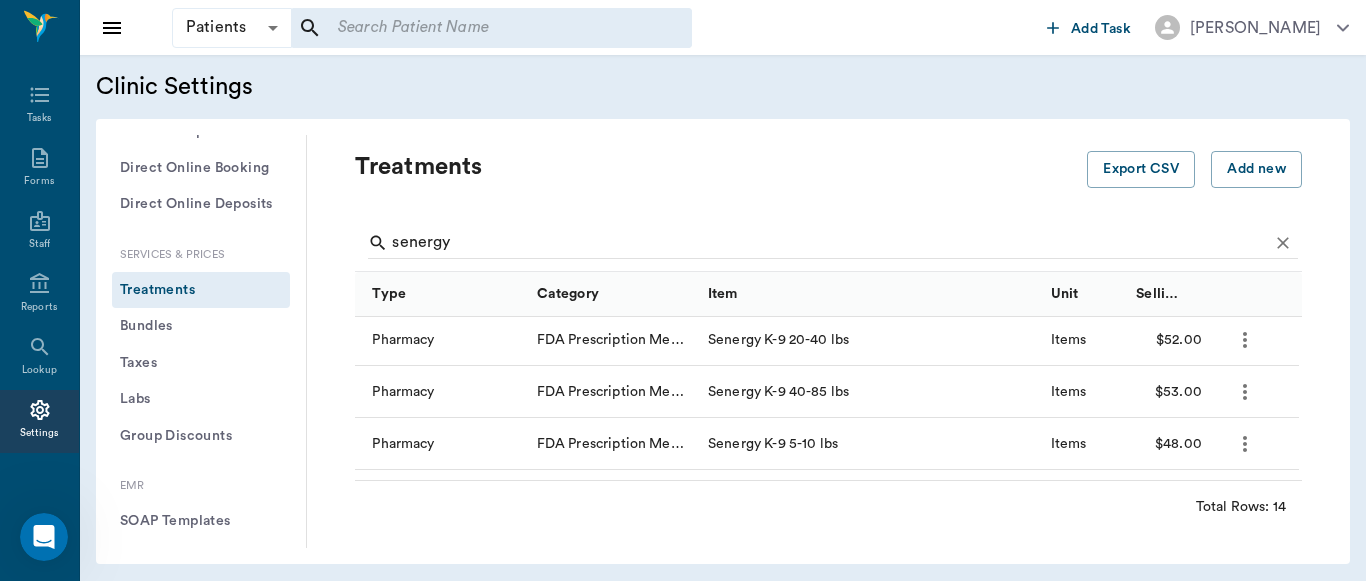 click on "Treatments Export CSV Add new senergy Type Category Item Unit Selling Price/Unit Pharmacy FDA Prescription Flea/Tick Non-HW [MEDICAL_DATA] Control Senergy Feline/ Puppy Single Items $16.90 Pharmacy FDA Prescription Meds, Pill, Cap, Liquid, Etc. Senergy K-9 10-20 lbs Items $49.40 Pharmacy FDA Prescription Meds, Pill, Cap, Liquid, Etc. Senergy K-9 20-40 lbs Items $52.00 Pharmacy FDA Prescription Meds, Pill, Cap, Liquid, Etc. Senergy K-9 40-85 lbs Items $53.00 Pharmacy FDA Prescription Meds, Pill, Cap, Liquid, Etc. Senergy K-9 5-10 lbs Items $48.00 Pharmacy FDA Prescription Meds, Pill, Cap, Liquid, Etc. Senergy K-9 85-130 lbs Items $69.95 Pharmacy FDA Prescription Flea/Tick Non-HW [MEDICAL_DATA] Control Senergy K-9 Single 10-20 Lbs Items $20.80 Pharmacy FDA Prescription Flea/Tick Non-HW [MEDICAL_DATA] Control Senergy K-9 Single 20-40 lbs Items $21.80 Pharmacy FDA Prescription Flea/Tick Non-HW [MEDICAL_DATA] Control Senergy K-9 Single 40-85 lbs Items $25.00 Total Rows:   14" at bounding box center [828, 341] 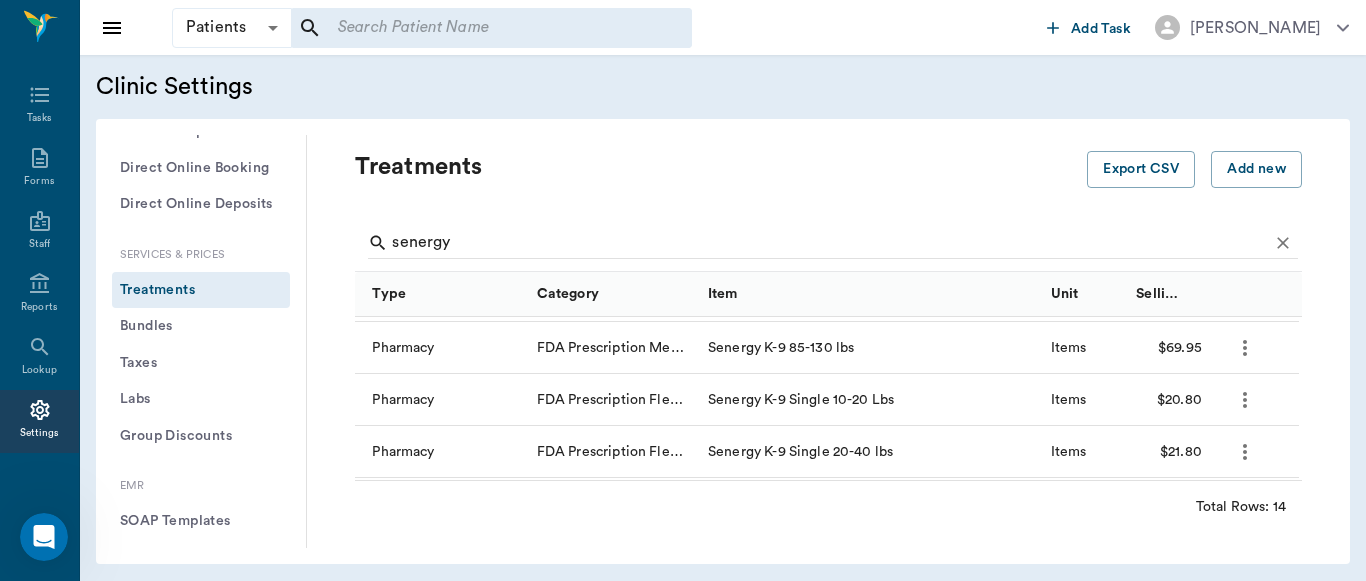 click 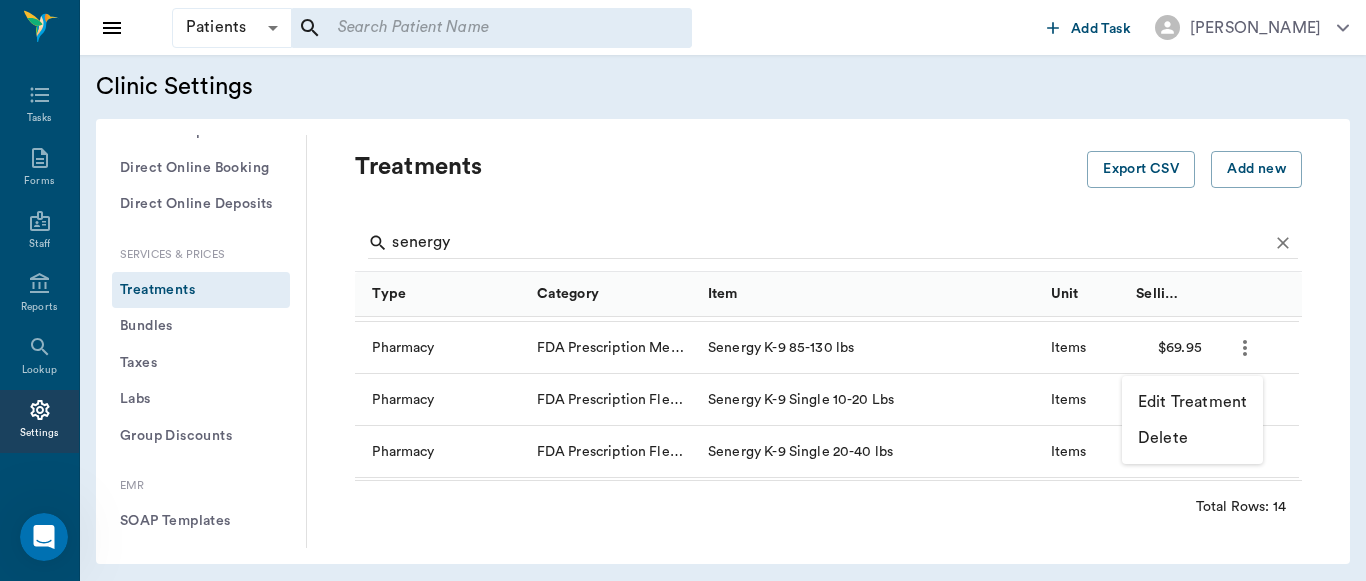 click on "Edit Treatment" at bounding box center [1192, 402] 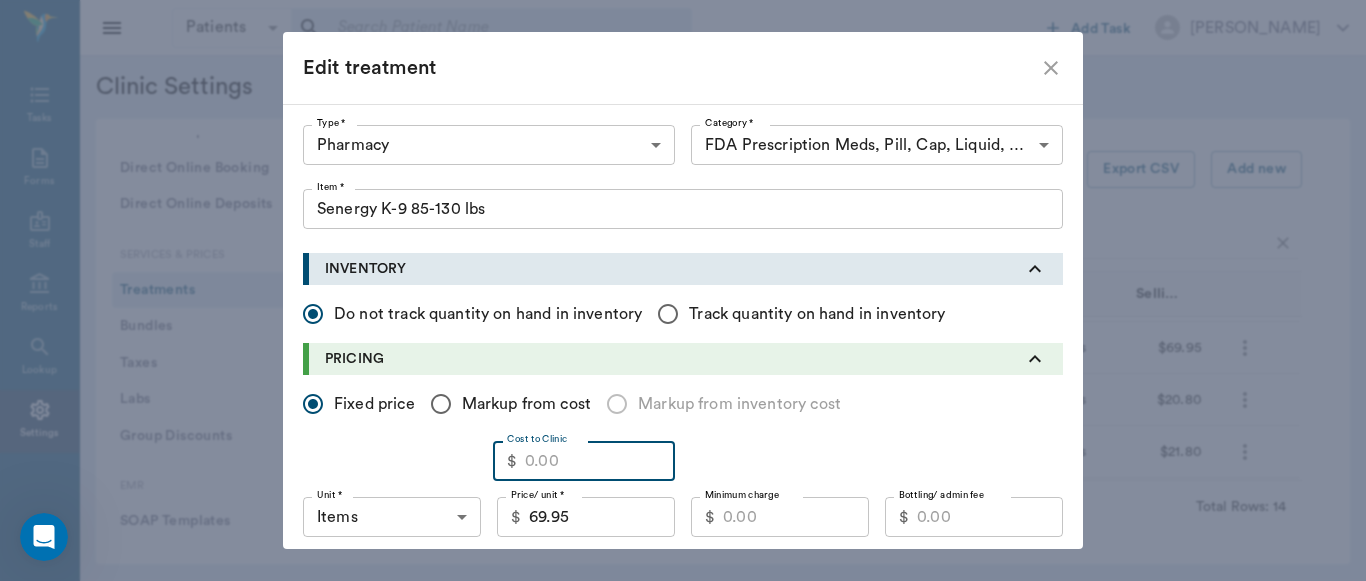 click on "Cost to Clinic" at bounding box center (600, 461) 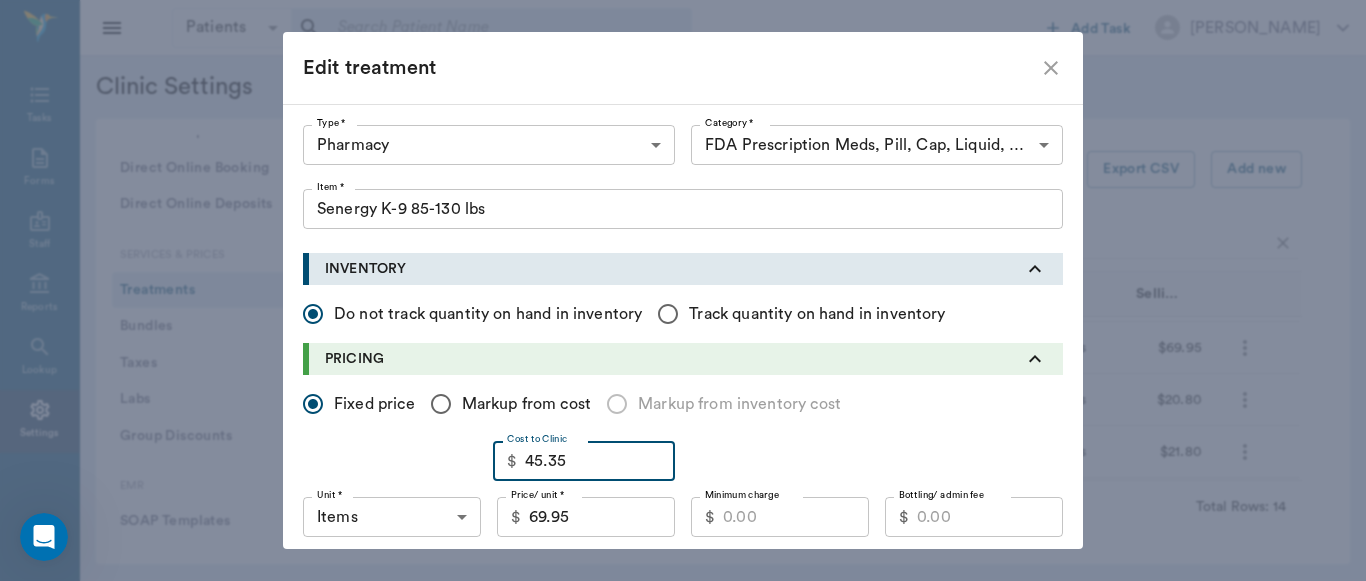 click on "69.95" at bounding box center [602, 517] 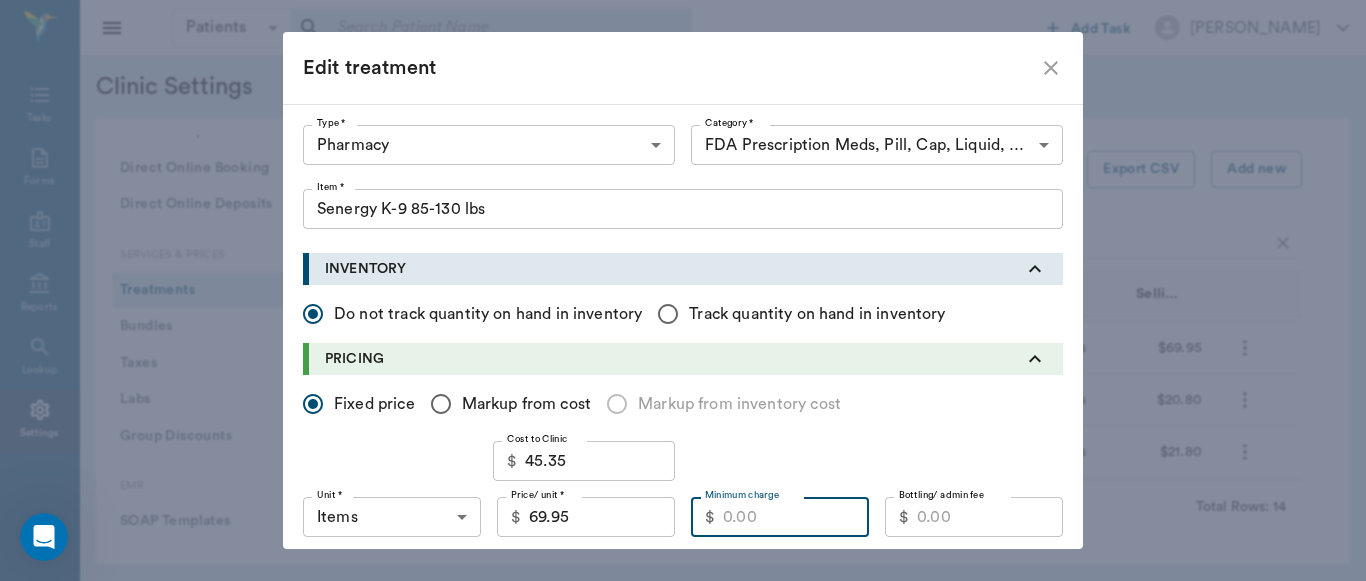 click on "Minimum charge" at bounding box center (796, 517) 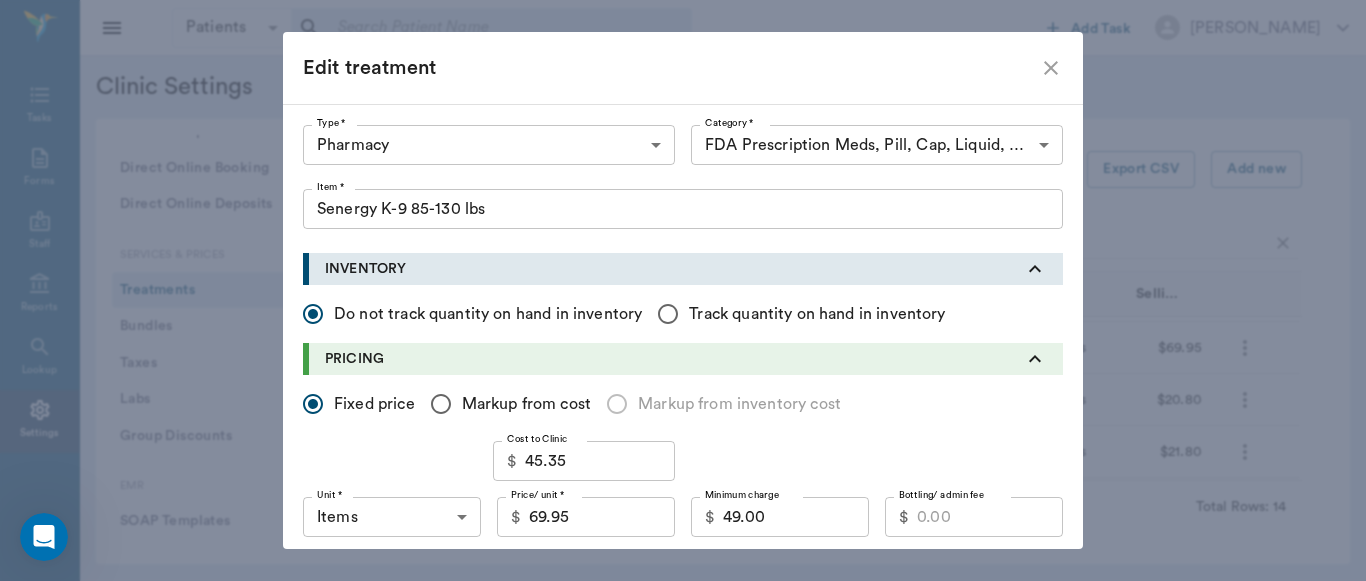 click on "Update" at bounding box center [1023, 1413] 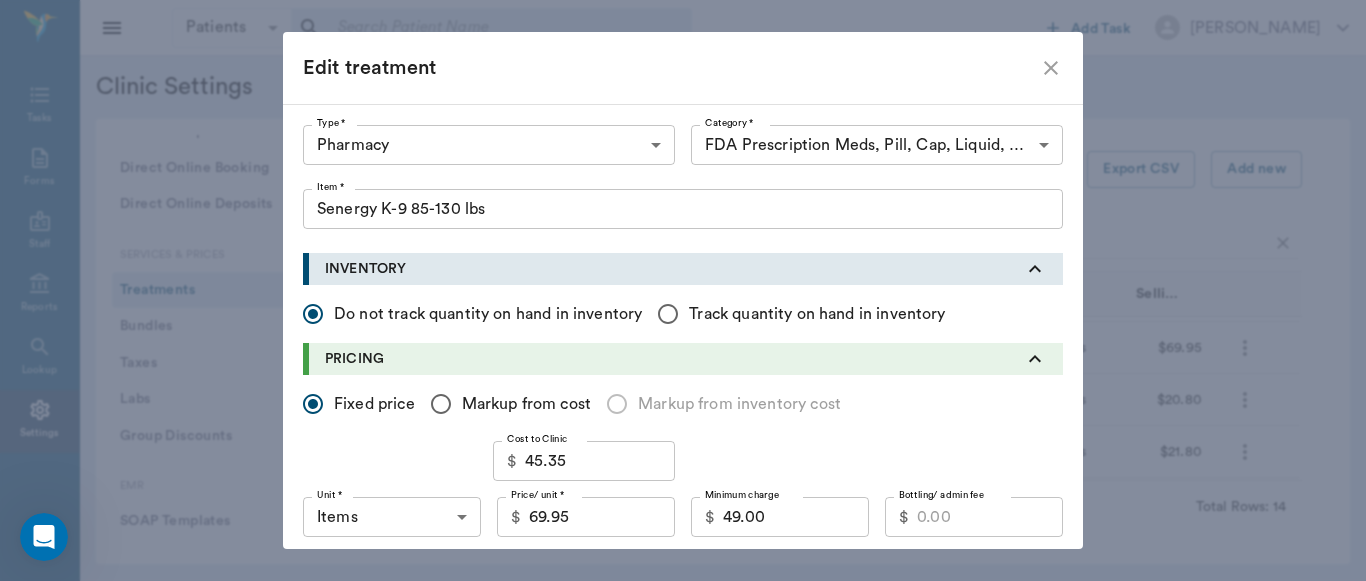 scroll, scrollTop: 903, scrollLeft: 0, axis: vertical 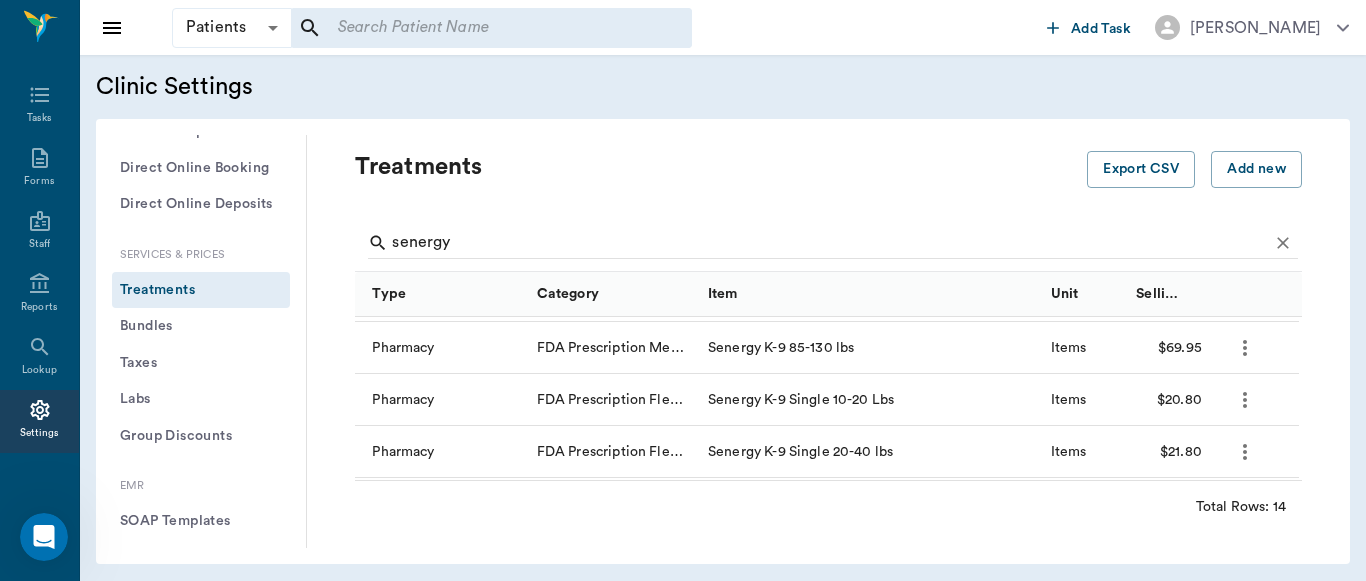 click on "Add new treatment Type * ​ Type * Category * ​ Category * Item * Item * Instructions x Instructions INVENTORY Do not track quantity on hand in inventory Track quantity on hand in inventory PRICING Fixed price Markup from cost Markup from inventory cost Cost to Clinic $ 45.35 Cost to Clinic Unit * ​ Unit * Price/ unit * $ 69.95 Price/ unit * Minimum charge $ 49.00 Minimum charge Bottling/ admin fee $ Bottling/ admin fee Taxable Discountable DISCOUNT RATES DISCHARGE DOCUMENTS Upload File CHECKOUT INSTRUCTIONS Change patient's status to 'Deceased' on checkout. Spay patient profile on checkout * Required field Cancel Add" at bounding box center (683, 290) 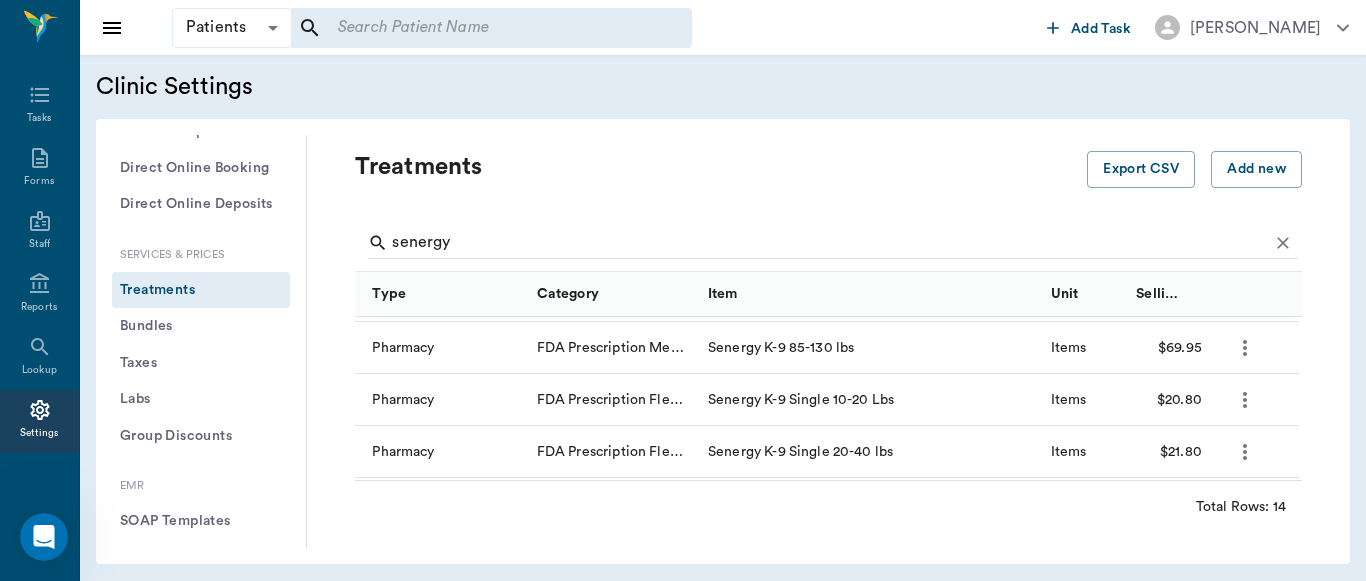 click 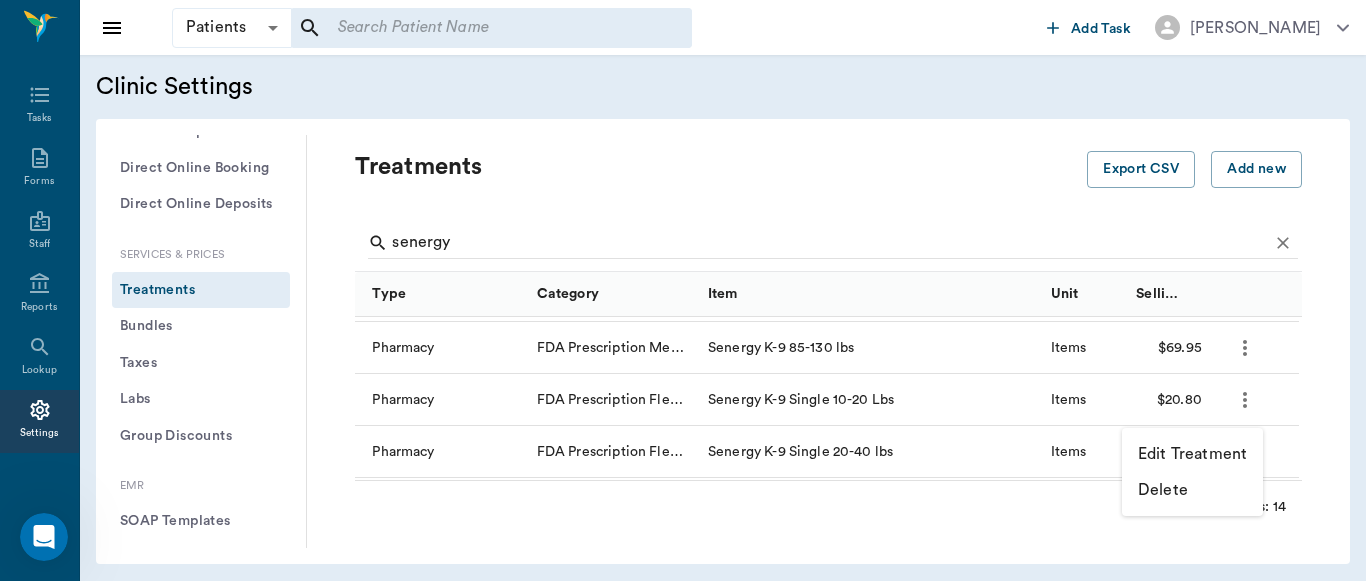 click at bounding box center [683, 290] 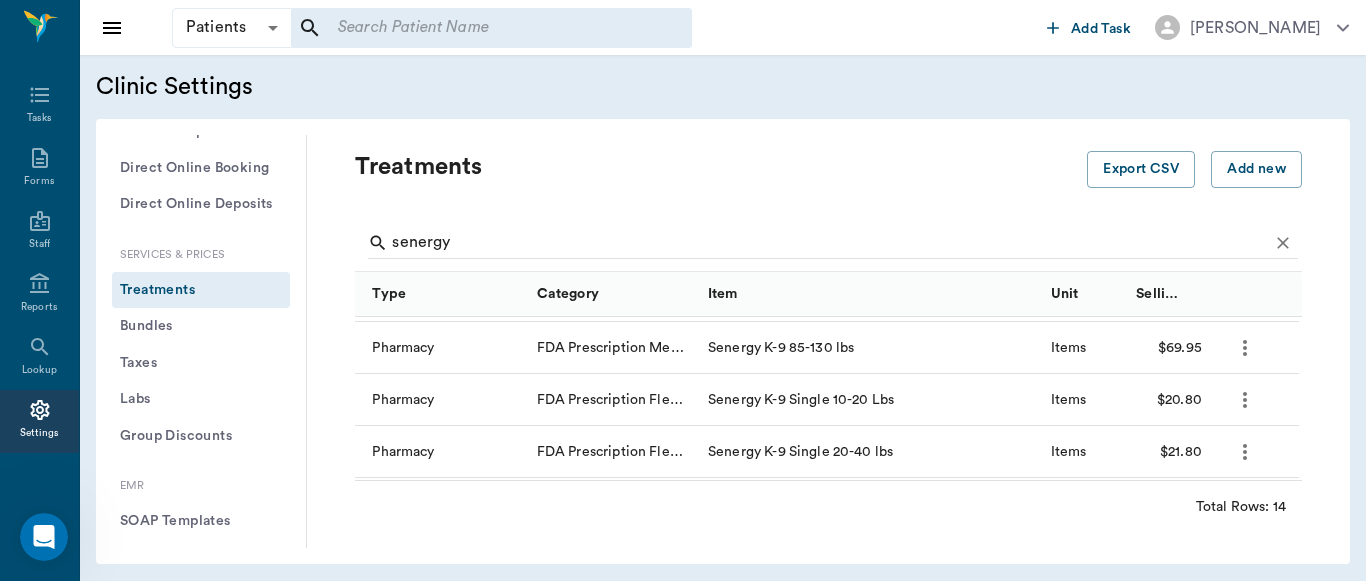 click at bounding box center (683, 290) 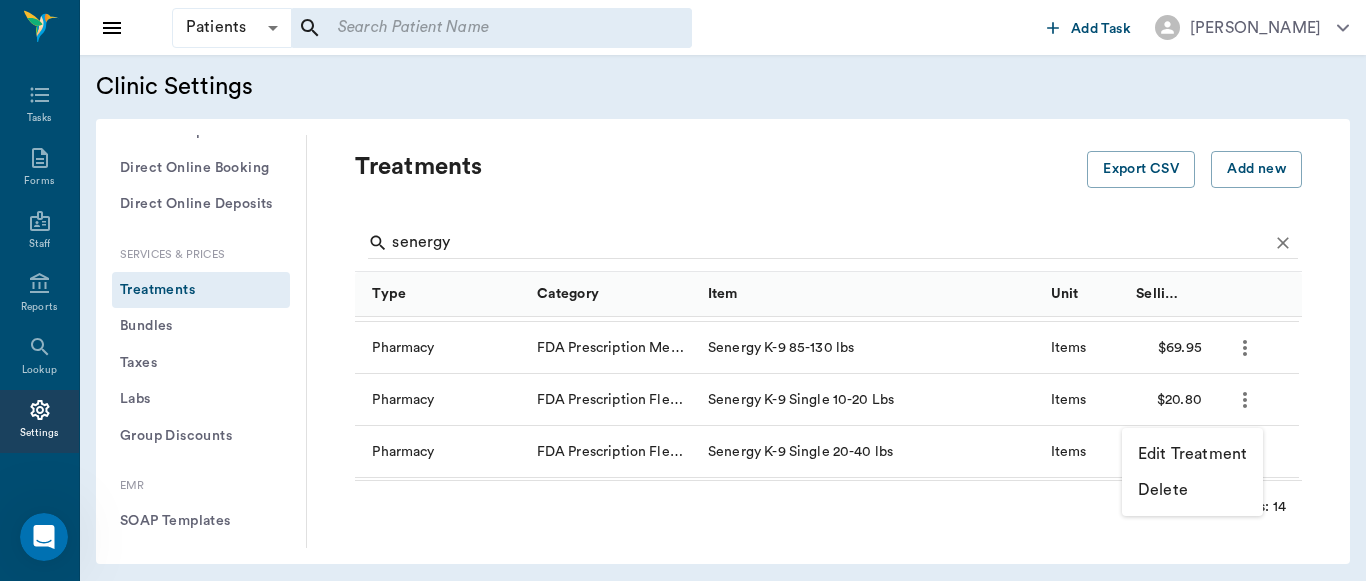 click on "Edit Treatment" at bounding box center [1192, 454] 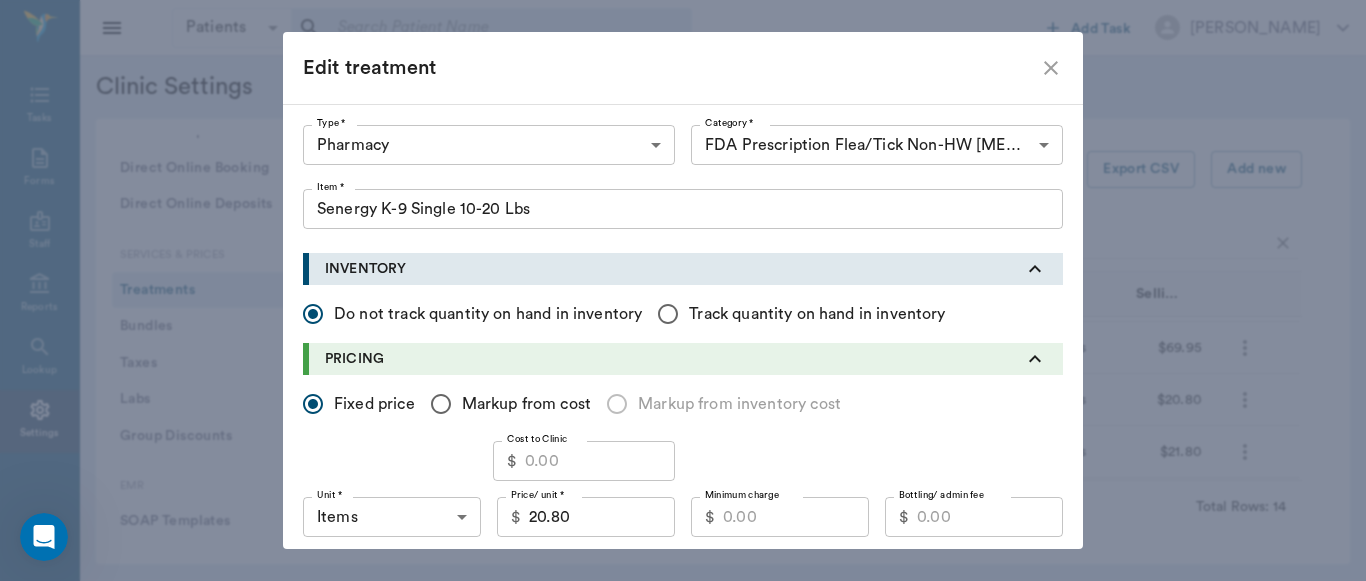 click on "Cost to Clinic" at bounding box center [600, 461] 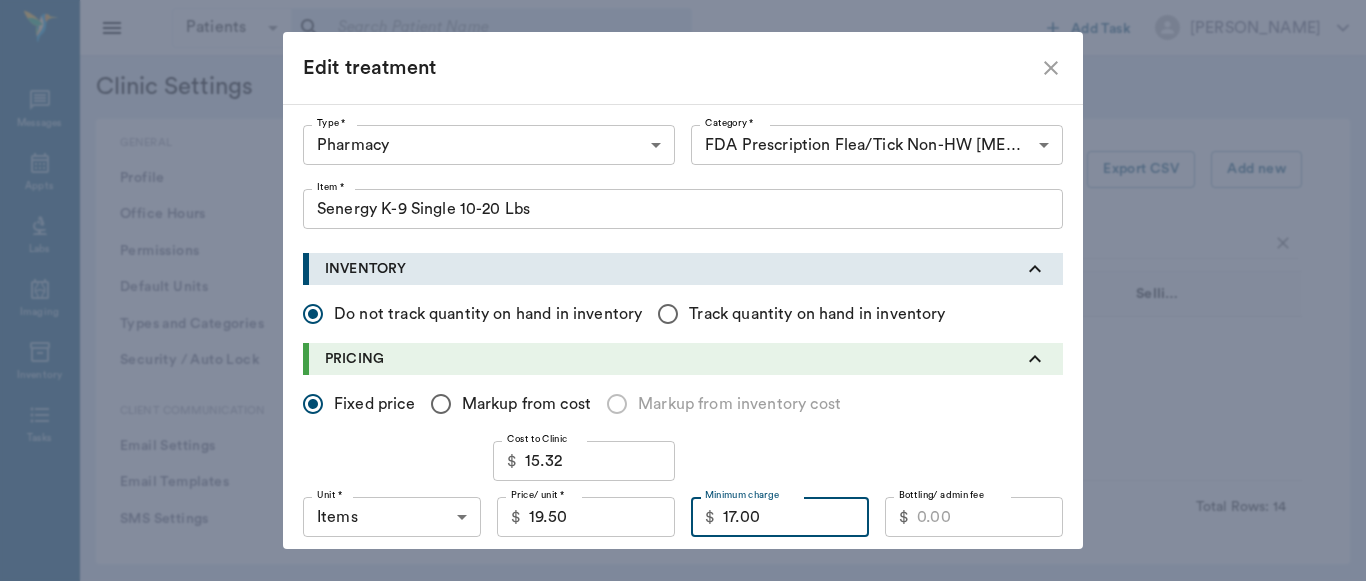 scroll, scrollTop: 0, scrollLeft: 0, axis: both 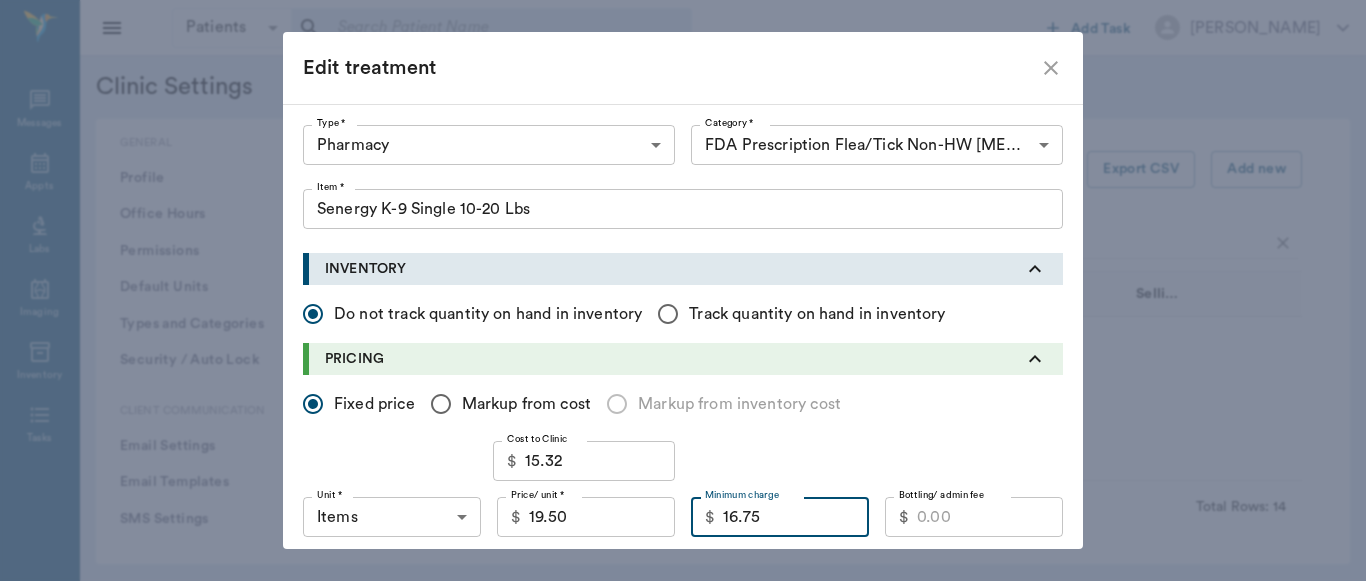 type on "16.75" 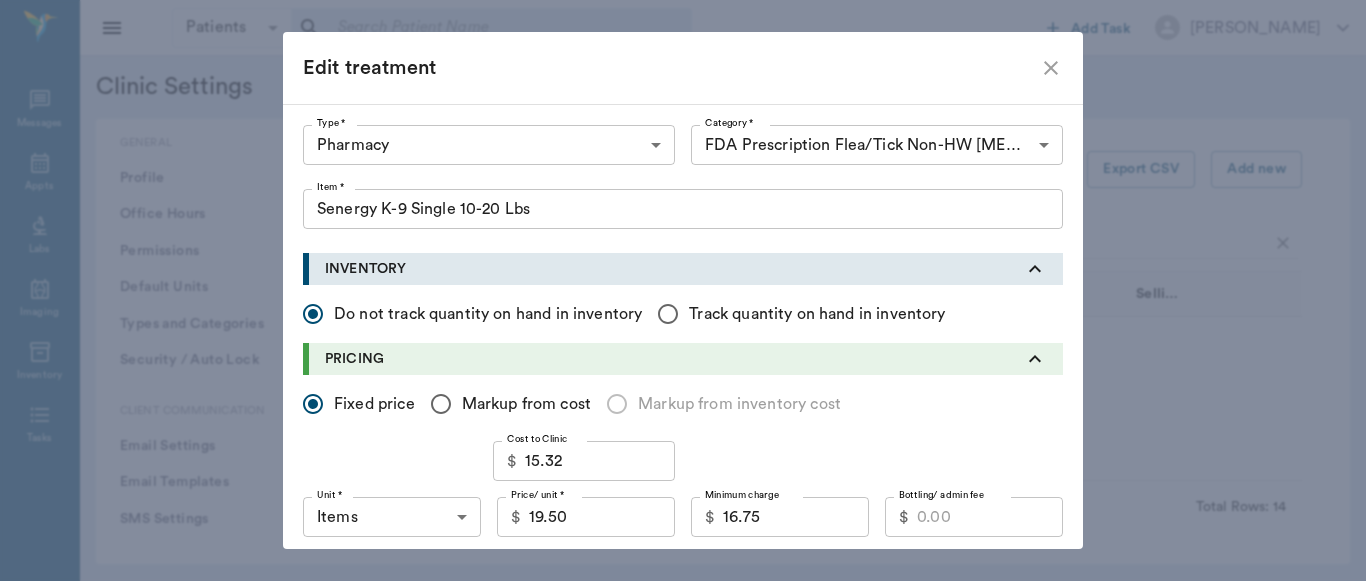 click on "Update" at bounding box center (1023, 1469) 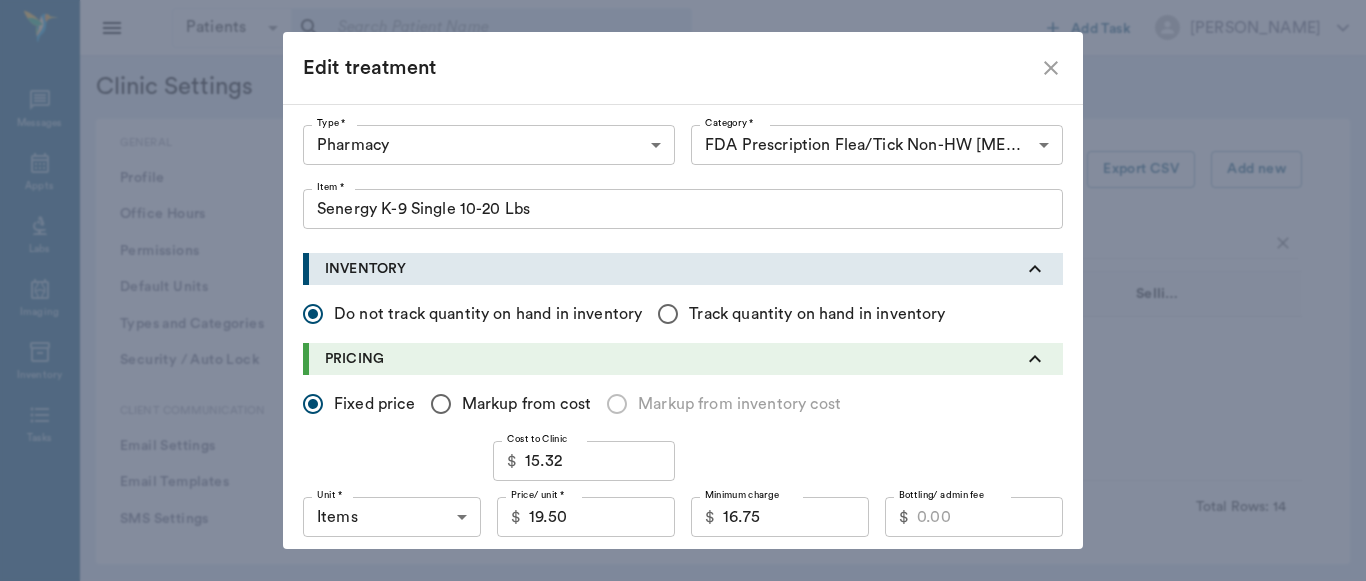 scroll, scrollTop: 320, scrollLeft: 0, axis: vertical 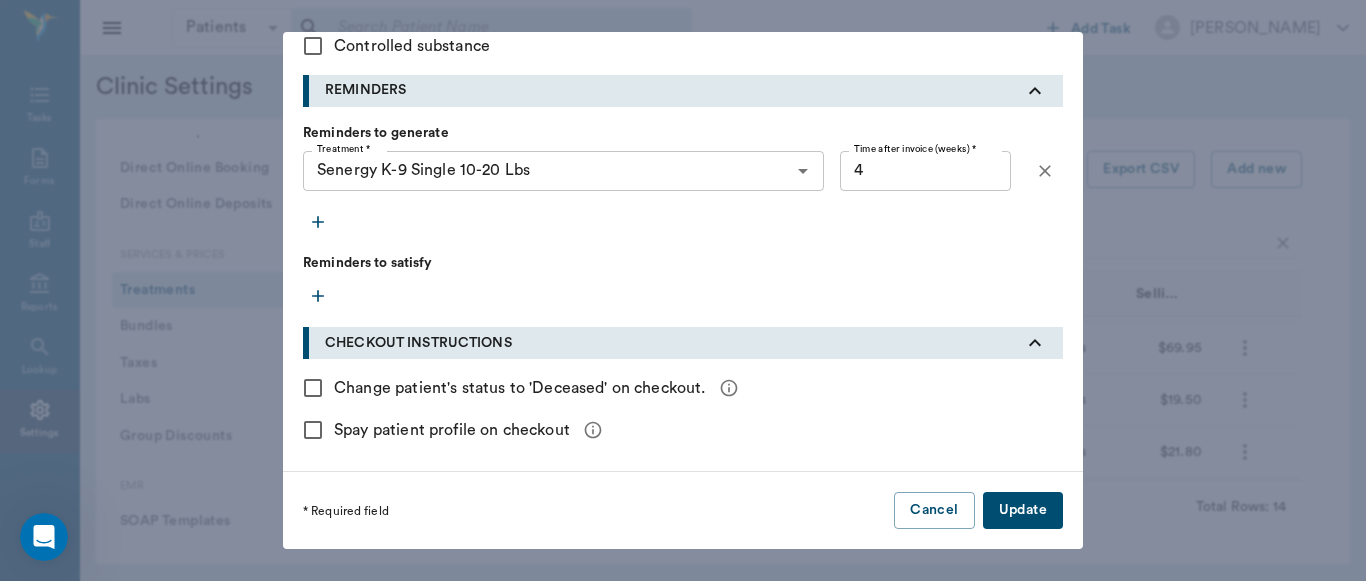 click on "Update" at bounding box center [1023, 510] 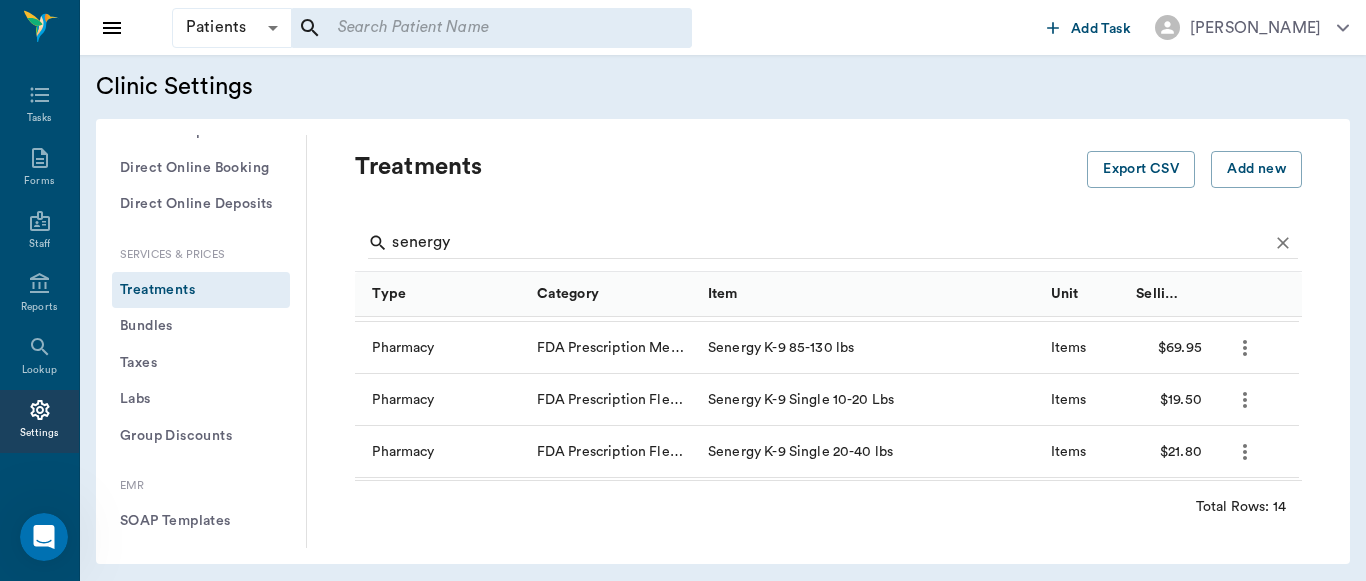 click on "Add new treatment Type * ​ Type * Category * ​ Category * Item * Item * Instructions x Instructions INVENTORY Do not track quantity on hand in inventory Track quantity on hand in inventory PRICING Fixed price Markup from cost Markup from inventory cost Cost to Clinic $ 15.32 Cost to Clinic Unit * ​ Unit * Price/ unit * $ 19.50 Price/ unit * Minimum charge $ 16.75 Minimum charge Bottling/ admin fee $ Bottling/ admin fee Taxable Discountable DISCOUNT RATES DISCHARGE DOCUMENTS Upload File CHECKOUT INSTRUCTIONS Change patient's status to 'Deceased' on checkout. Spay patient profile on checkout * Required field Cancel Add" at bounding box center (683, 290) 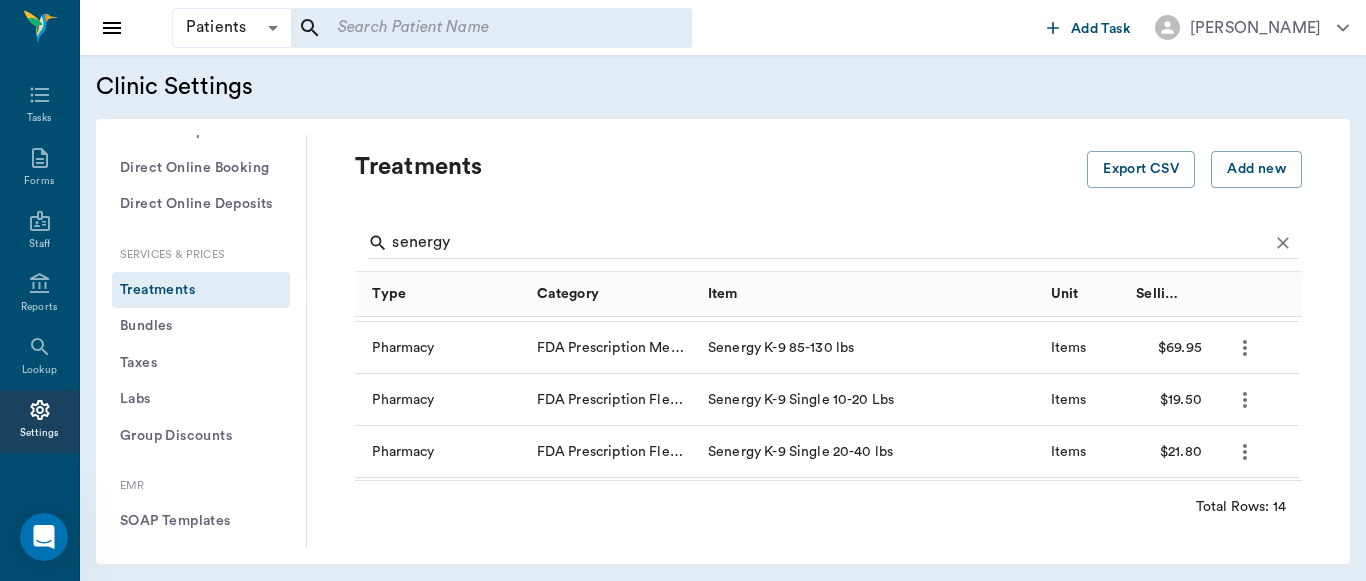 click 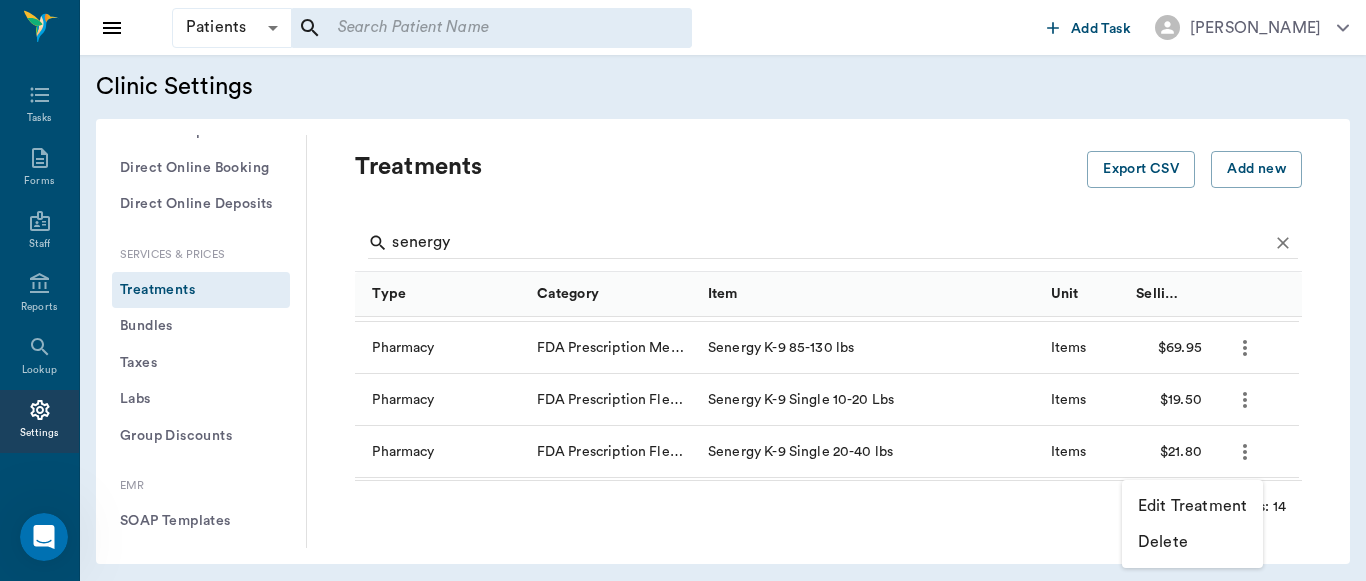 click on "Edit Treatment" at bounding box center [1192, 506] 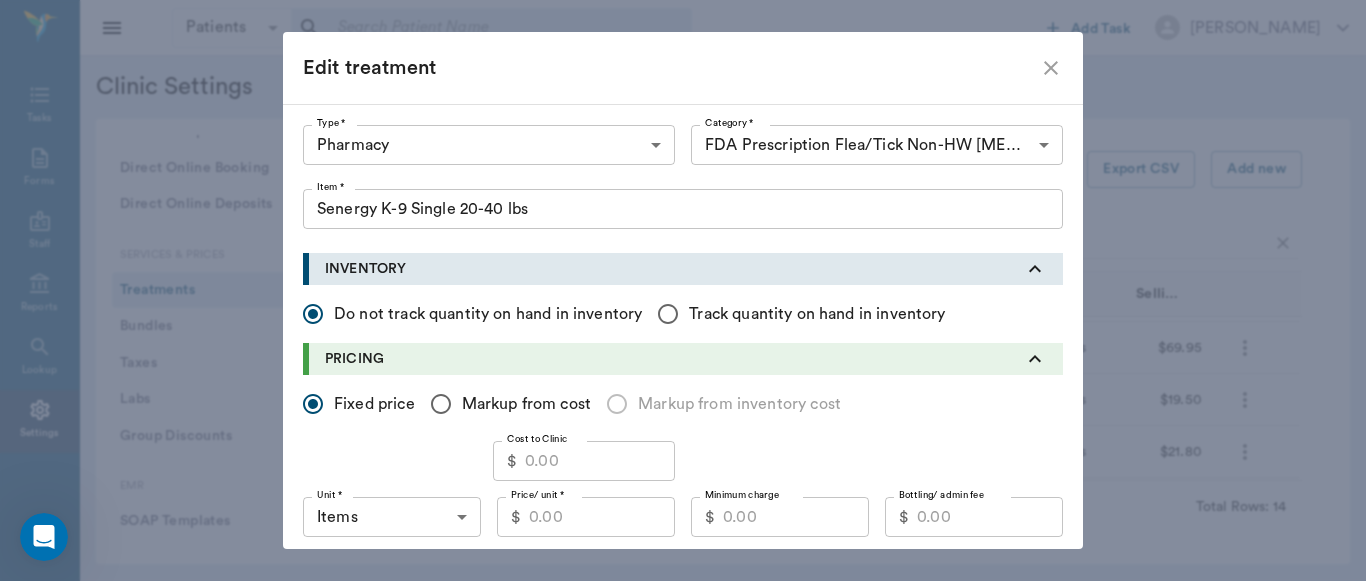 type on "5100" 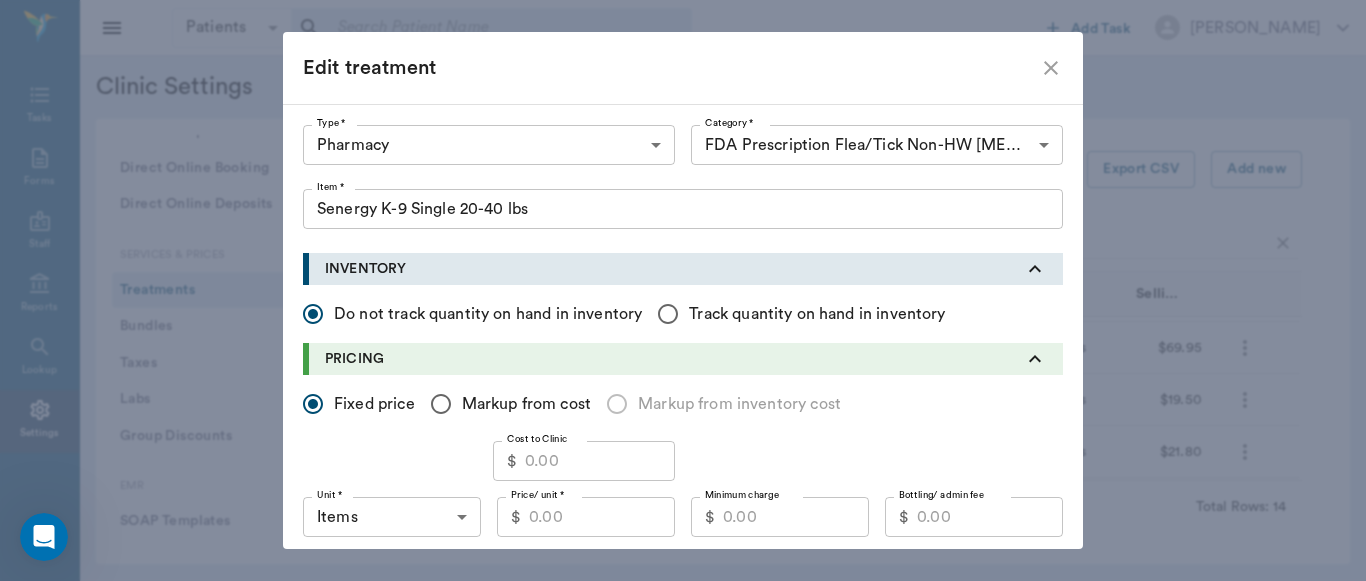 type on "5115" 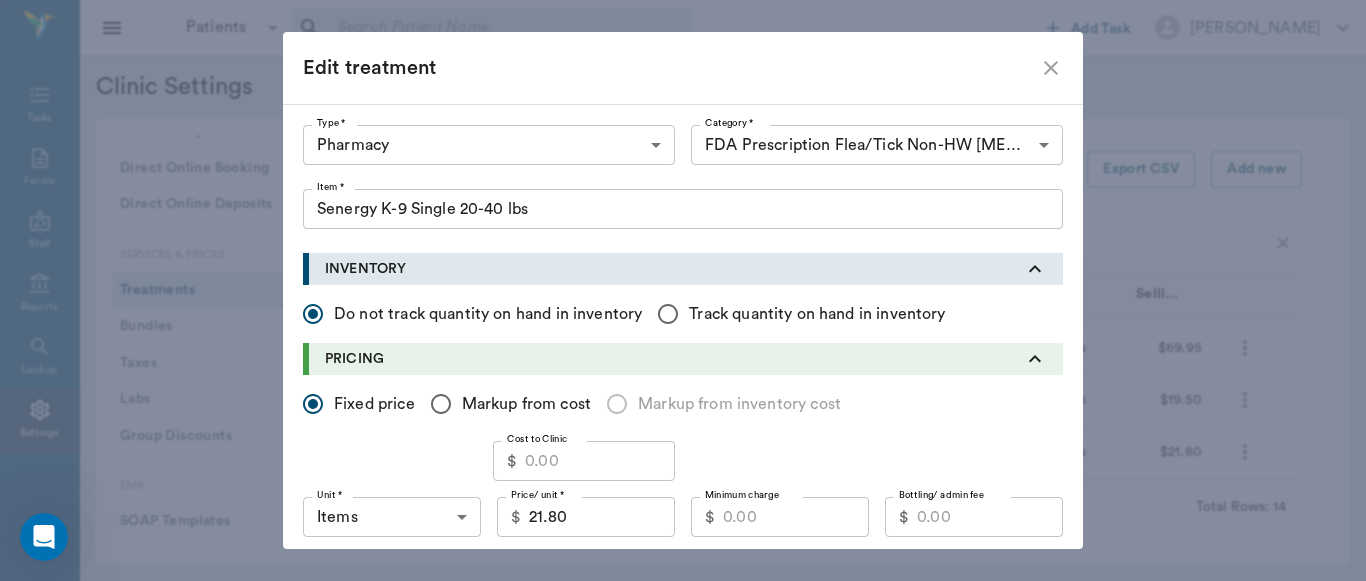 click on "Cost to Clinic" at bounding box center [600, 461] 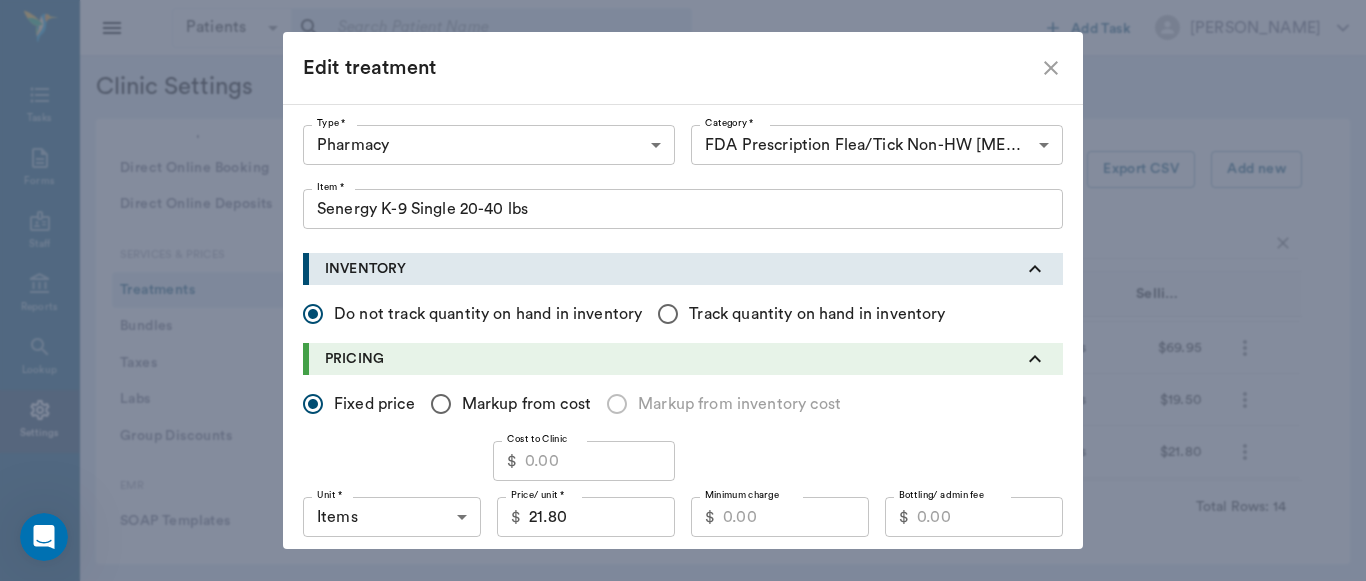 scroll, scrollTop: 181, scrollLeft: 0, axis: vertical 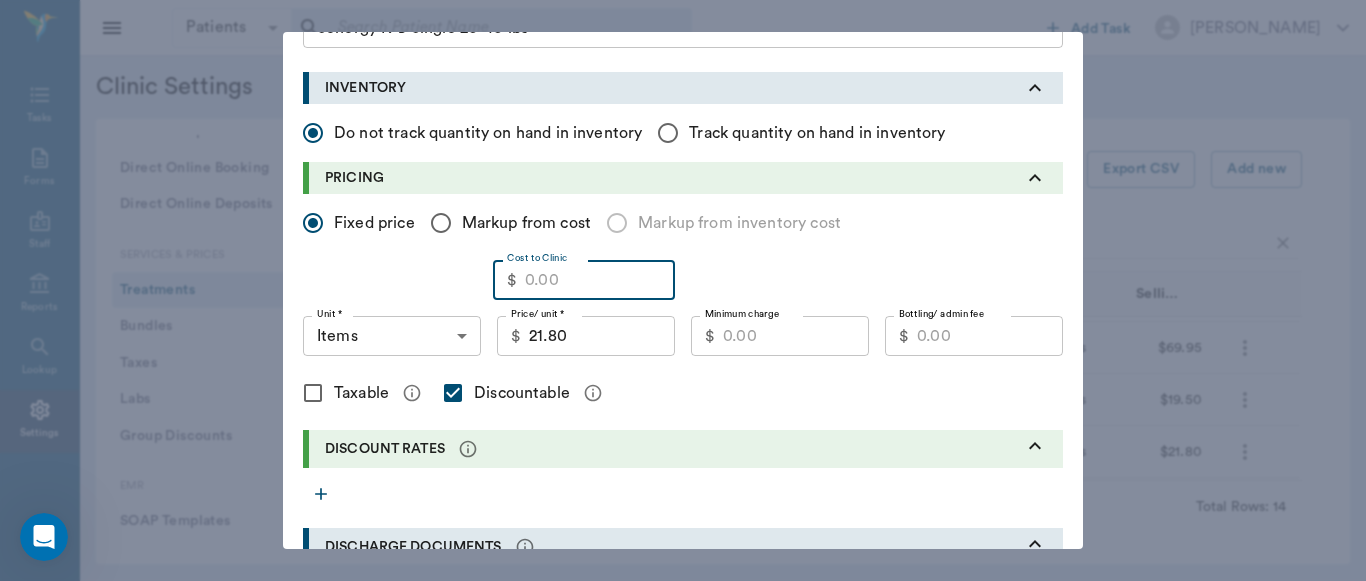 type on "1" 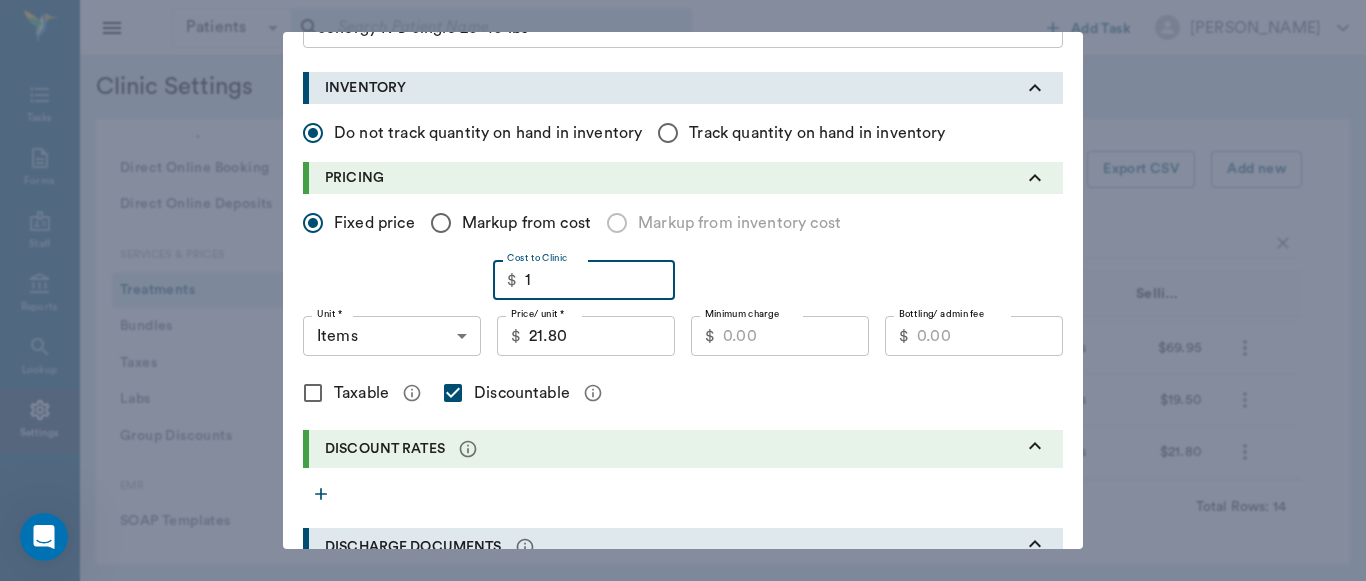 type on "Senergy K-9 Single 20-40 lbs" 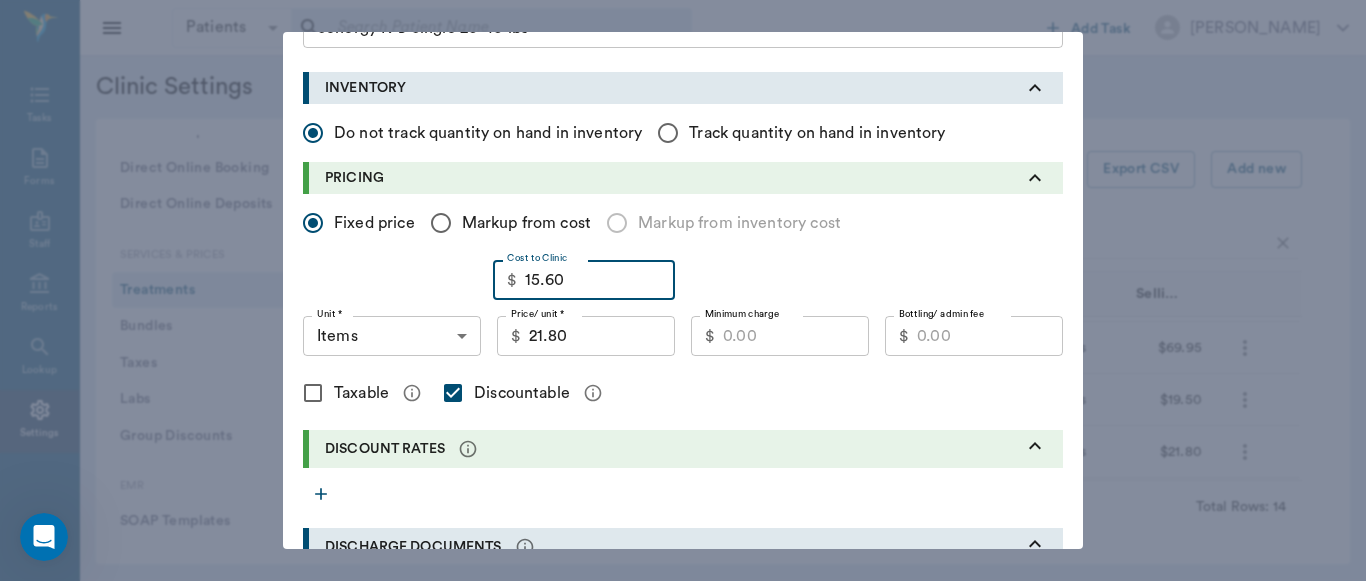 type on "15.60" 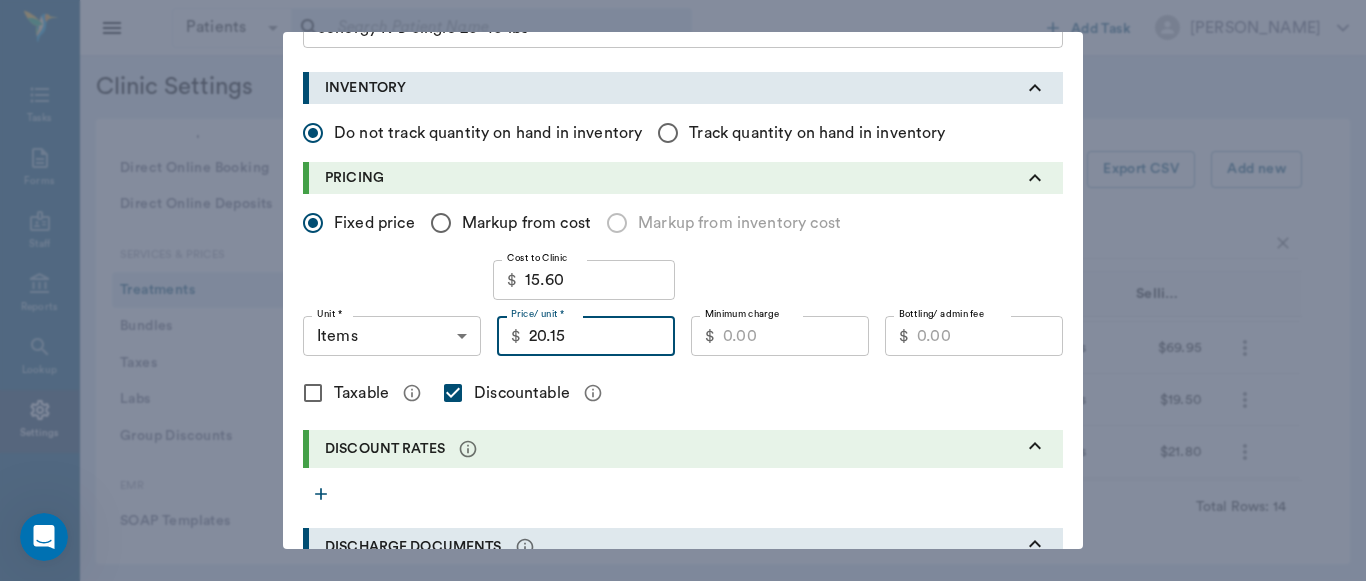 scroll, scrollTop: 181, scrollLeft: 0, axis: vertical 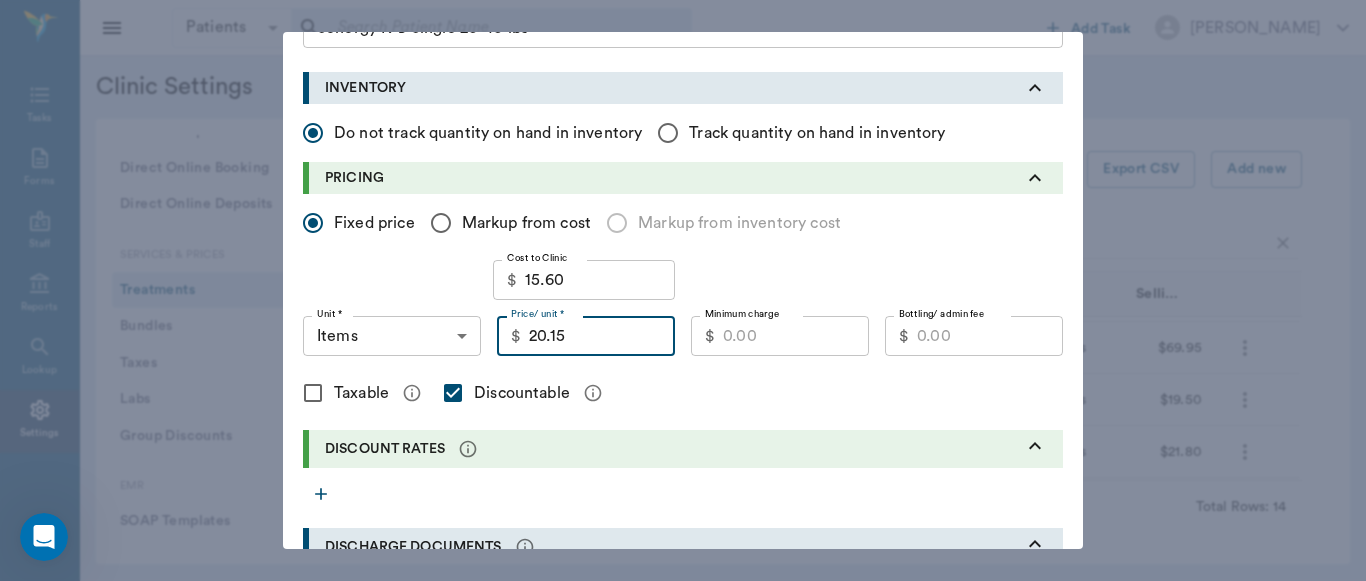 type on "20.15" 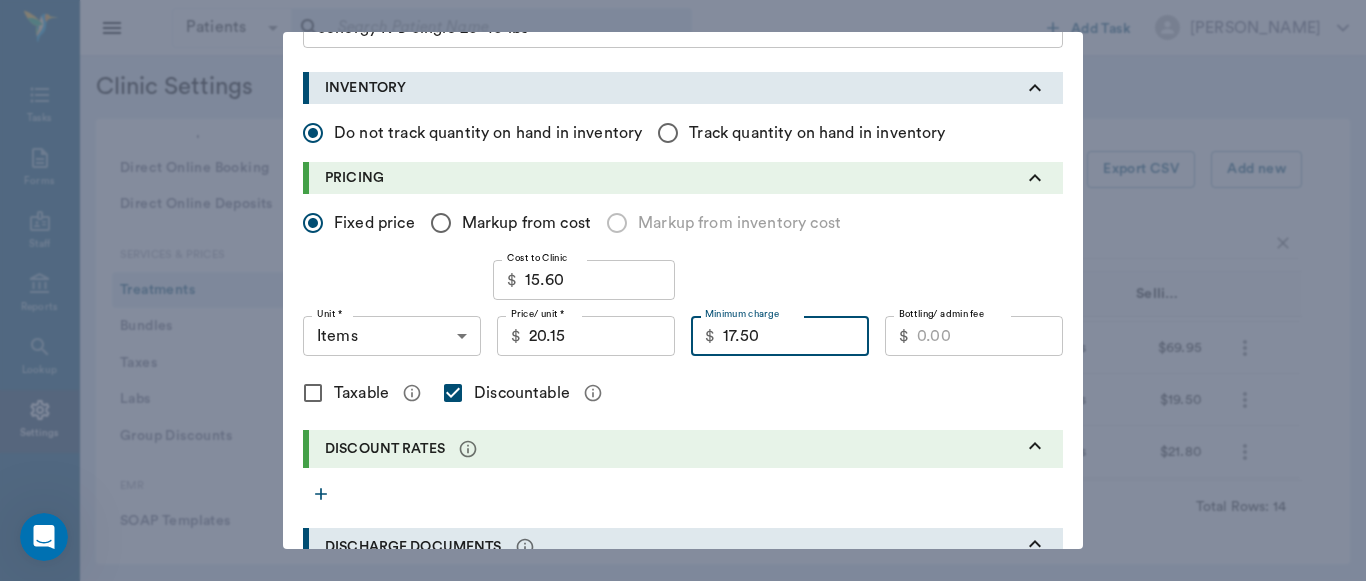 type on "17.50" 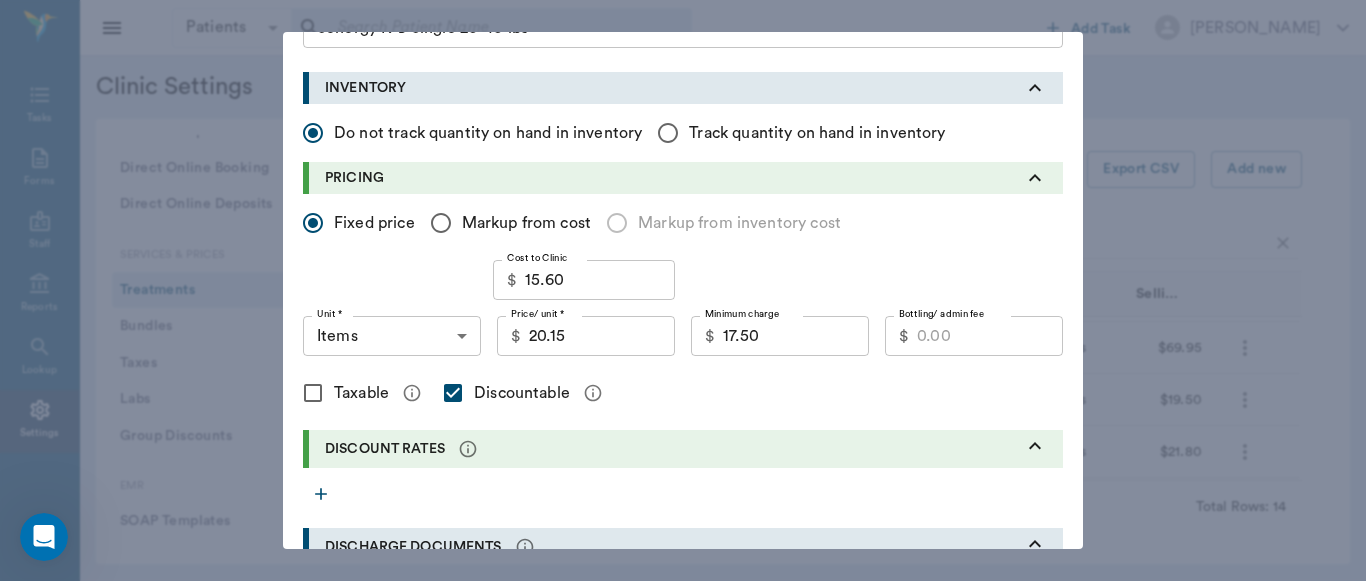 click on "Update" at bounding box center (1023, 1288) 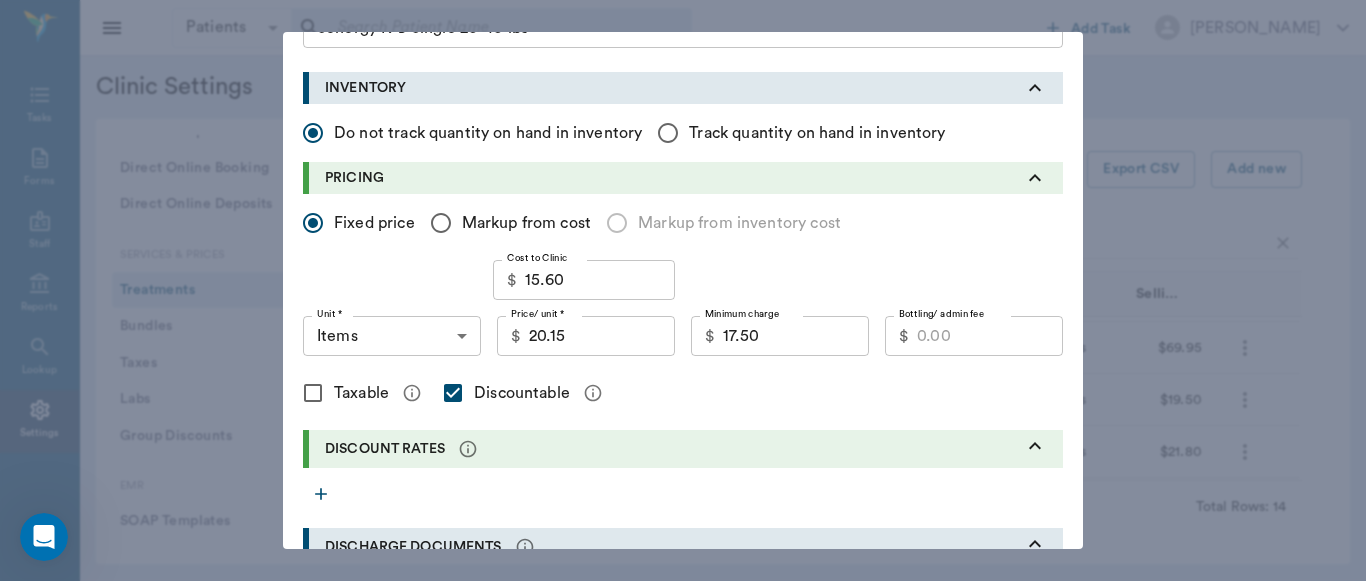 scroll, scrollTop: 959, scrollLeft: 0, axis: vertical 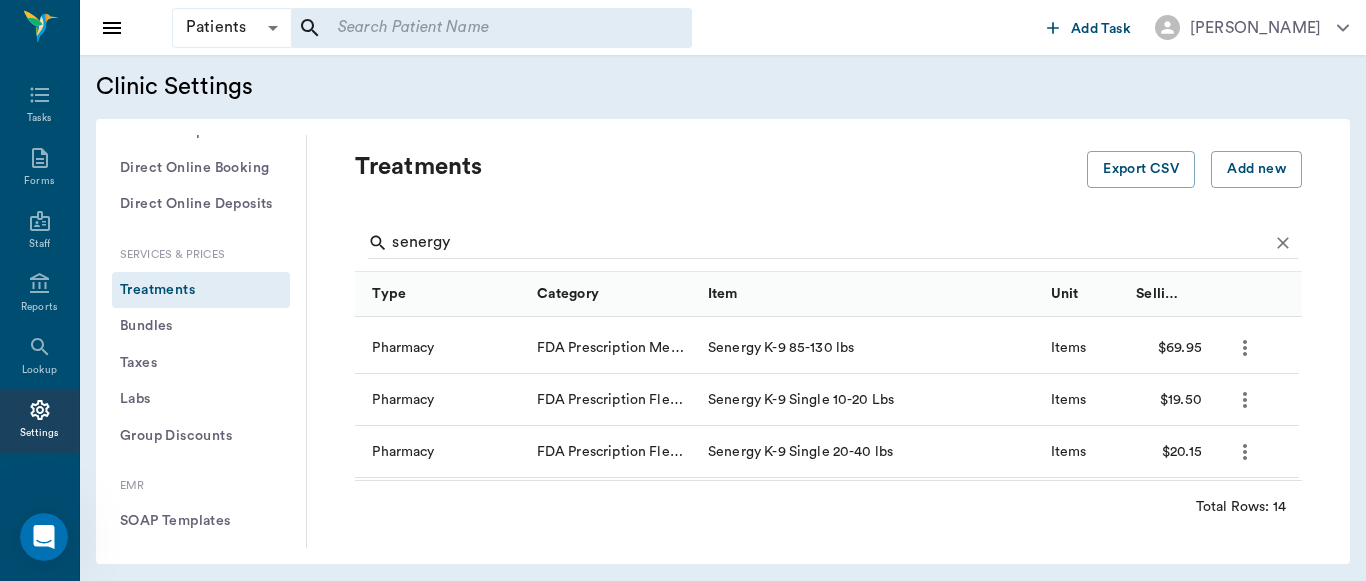 click 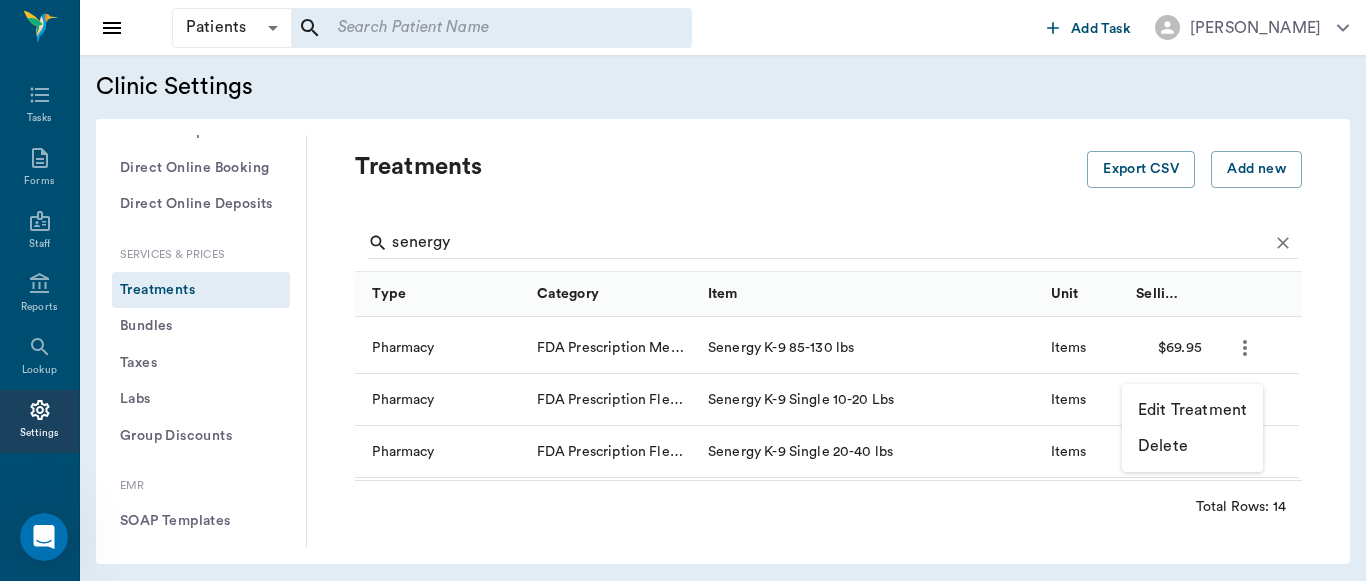 click on "Edit Treatment" at bounding box center [1192, 410] 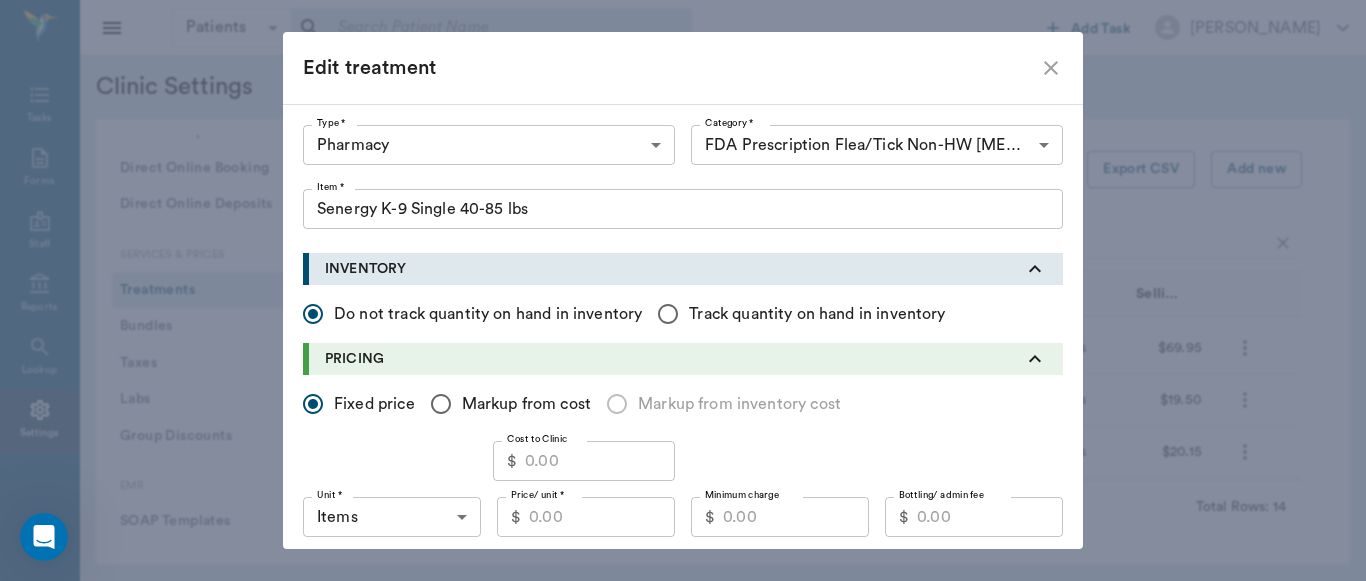 type on "5100" 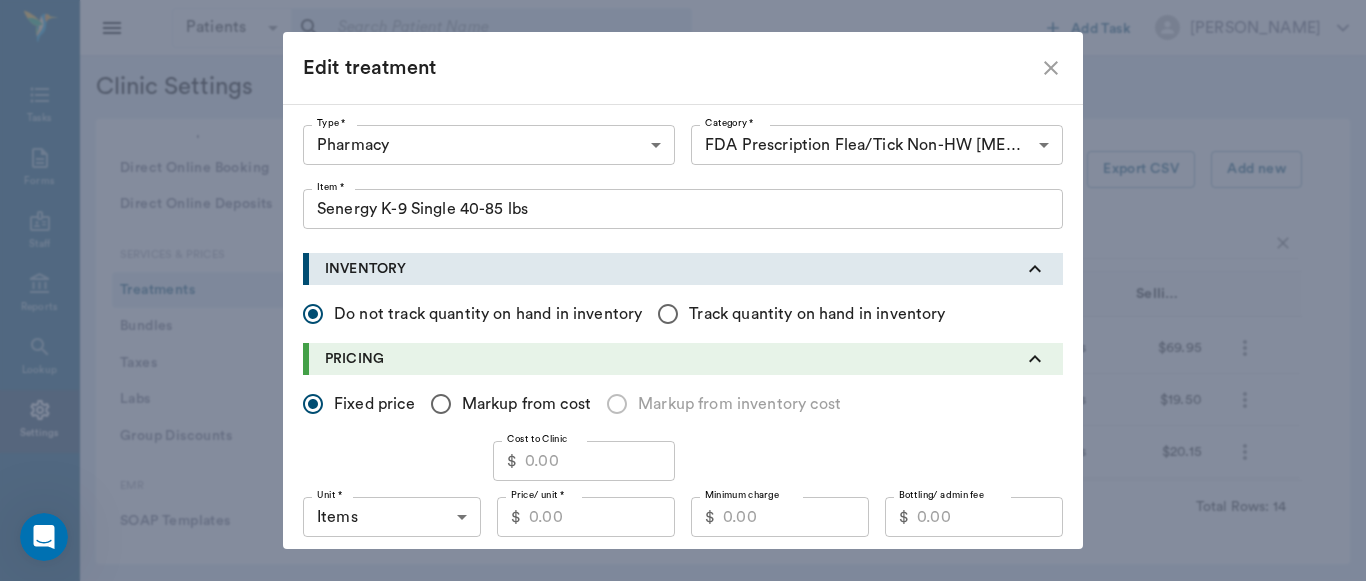 type on "5115" 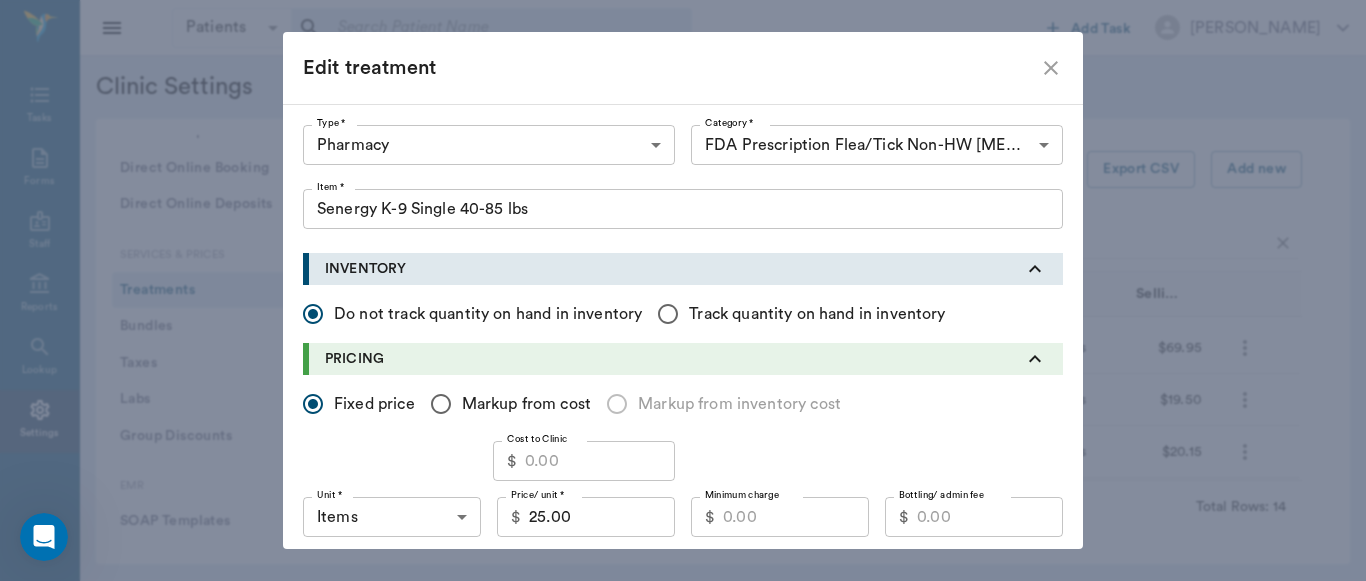scroll, scrollTop: 559, scrollLeft: 0, axis: vertical 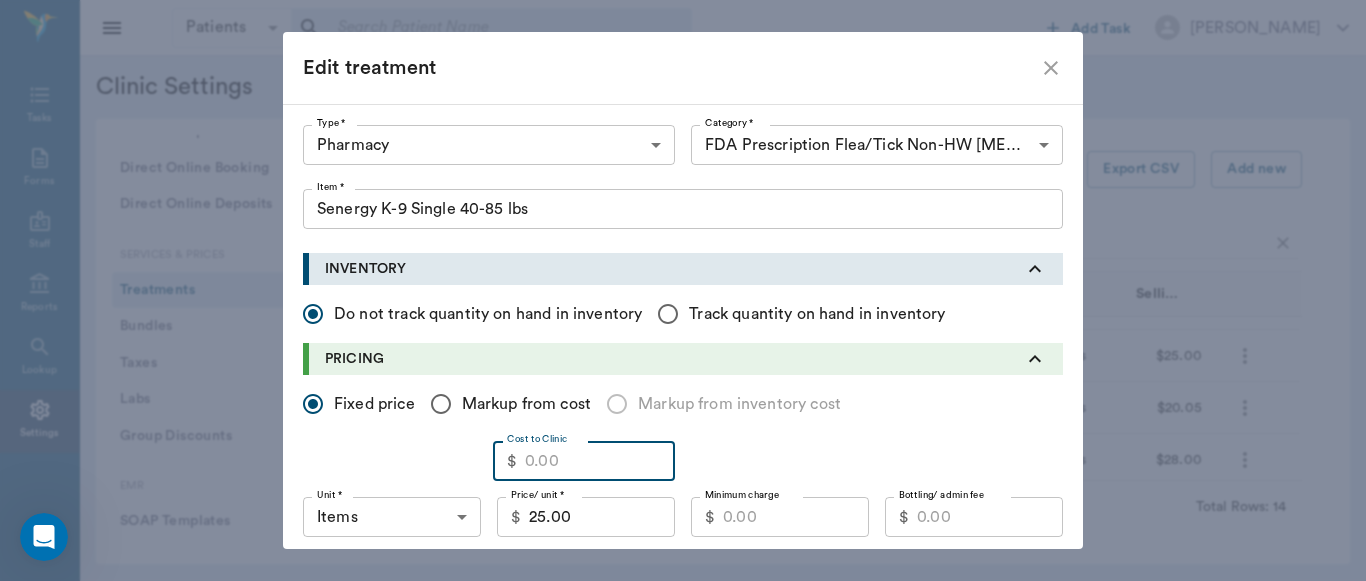click on "Cost to Clinic" at bounding box center (600, 461) 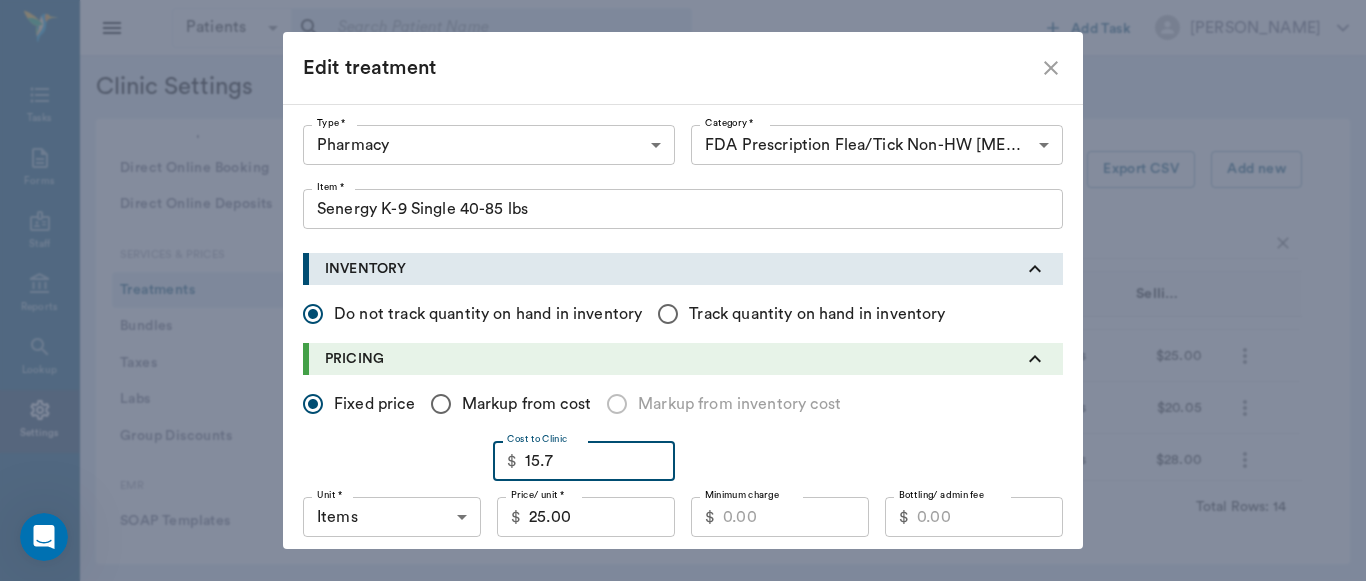type on "15.77" 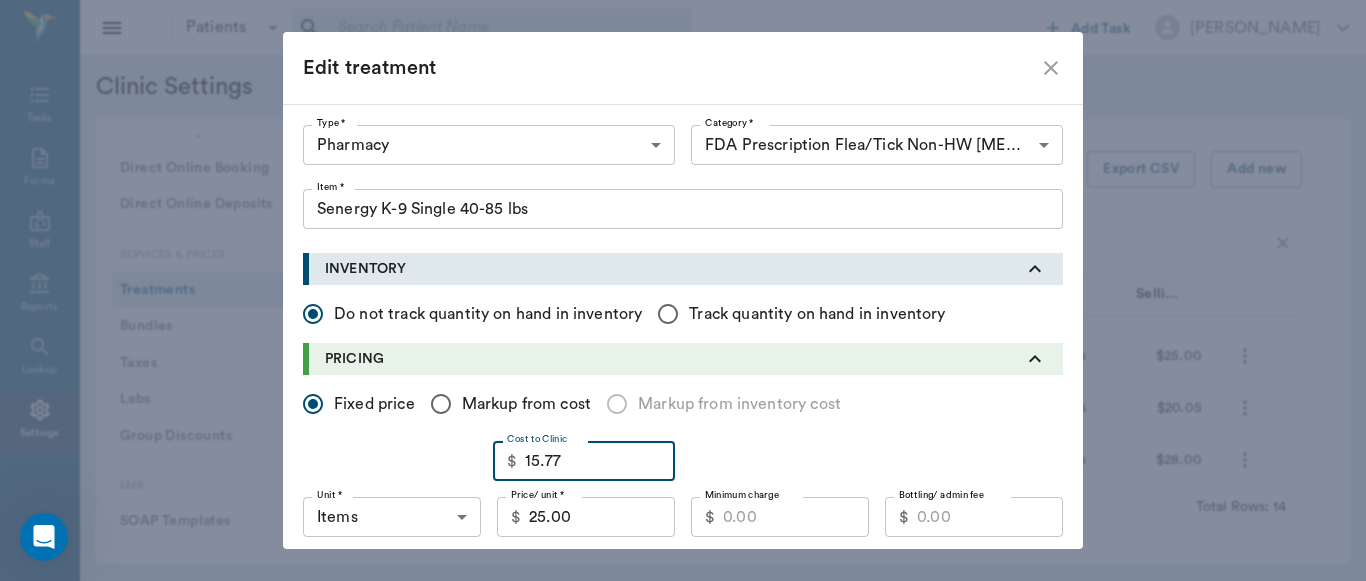 type on "Senergy K-9 Single 40-85 lbs" 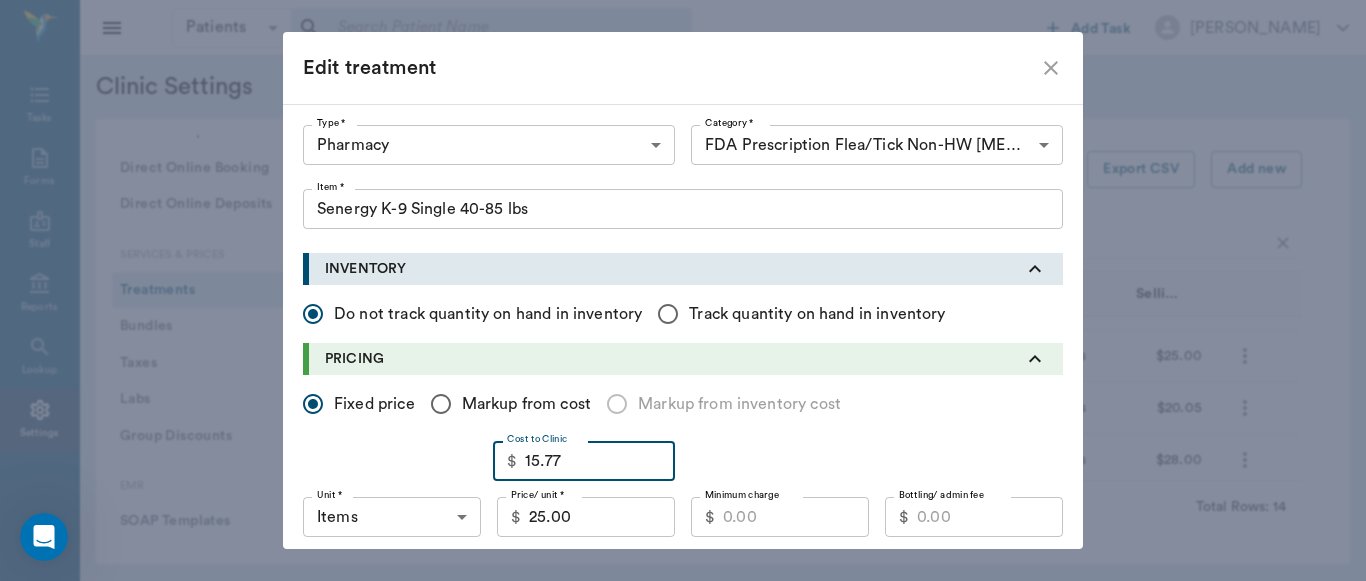 type on "15.77" 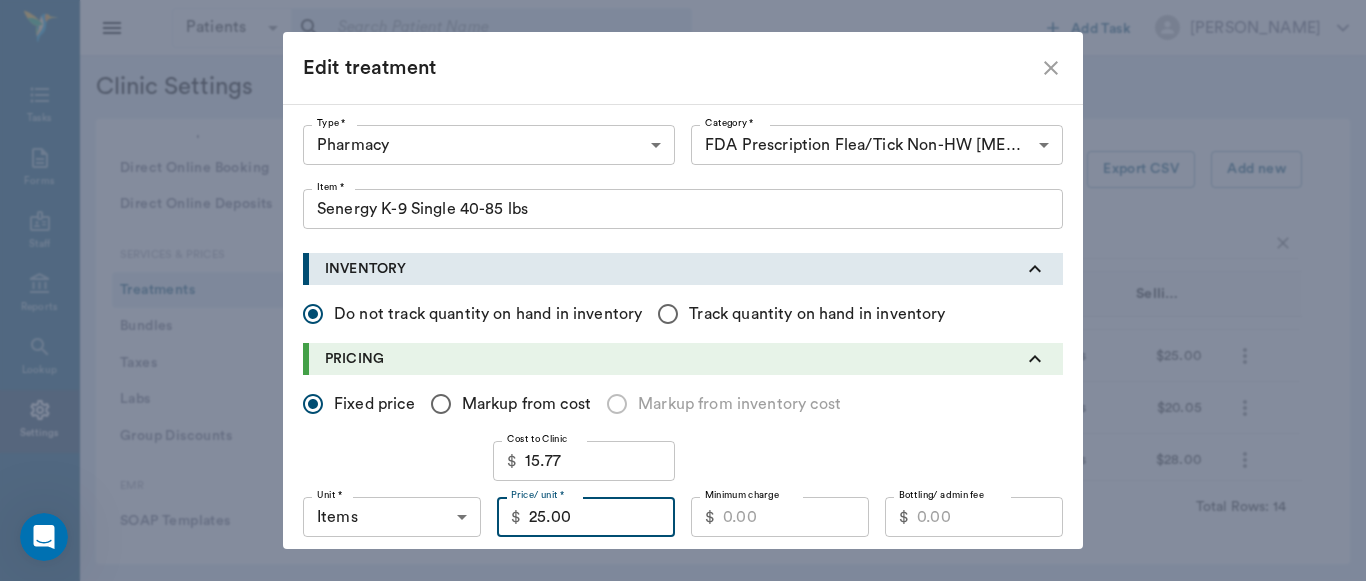 click on "25.00" at bounding box center [602, 517] 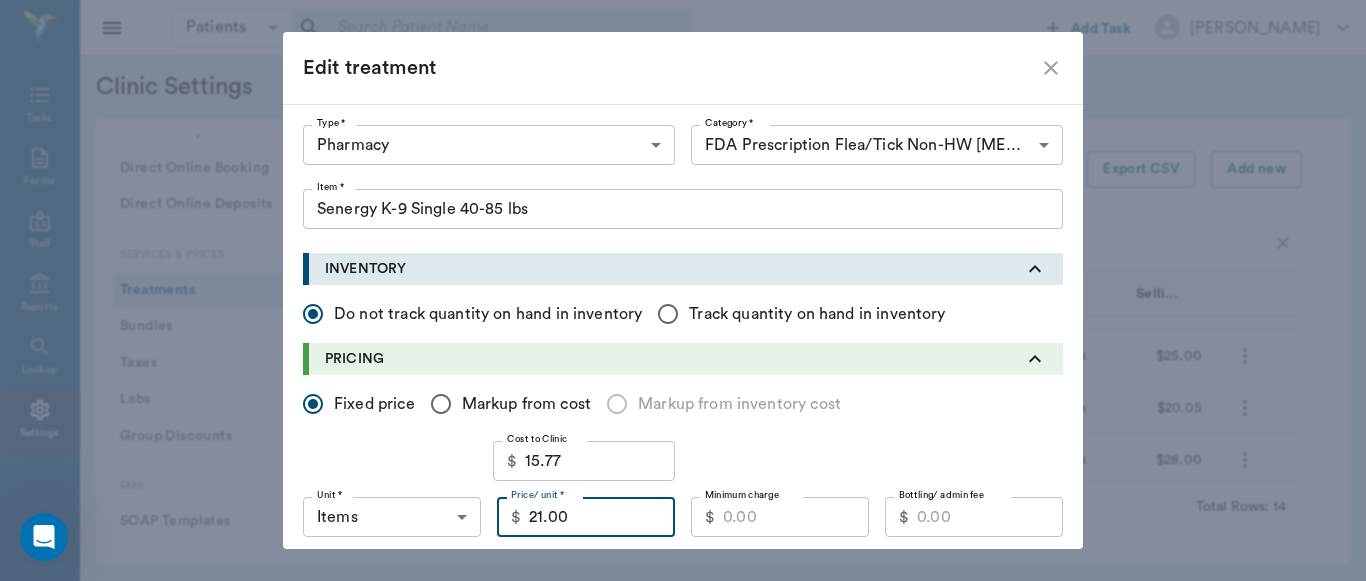 type on "21.00" 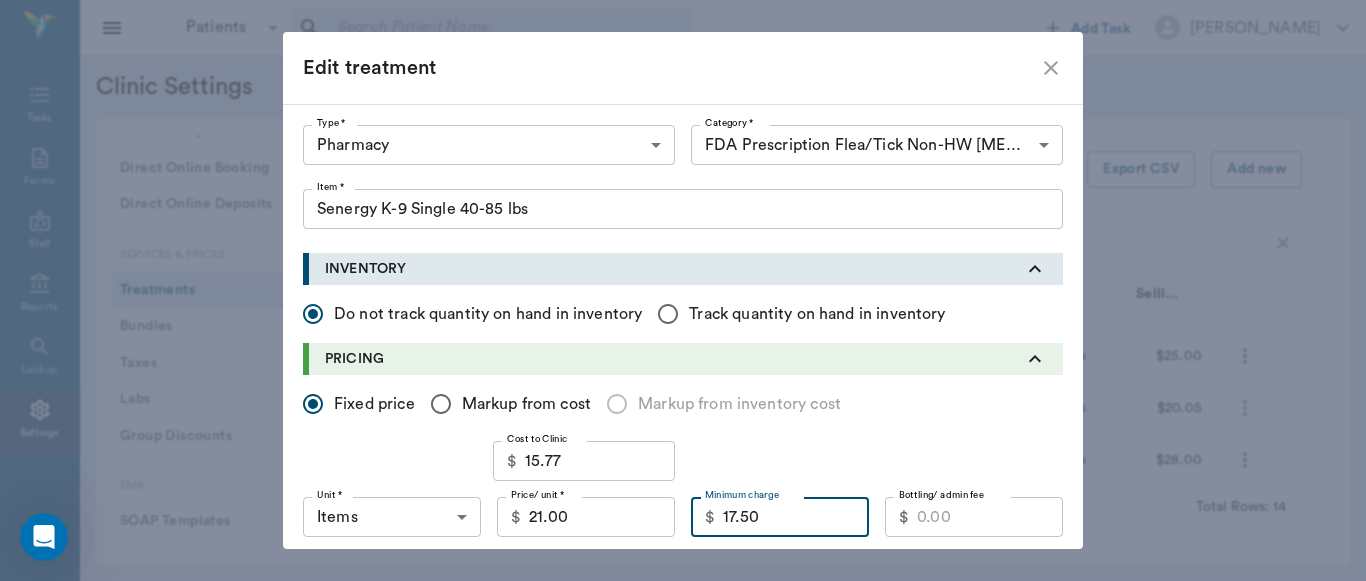 drag, startPoint x: 744, startPoint y: 519, endPoint x: 978, endPoint y: 359, distance: 283.47134 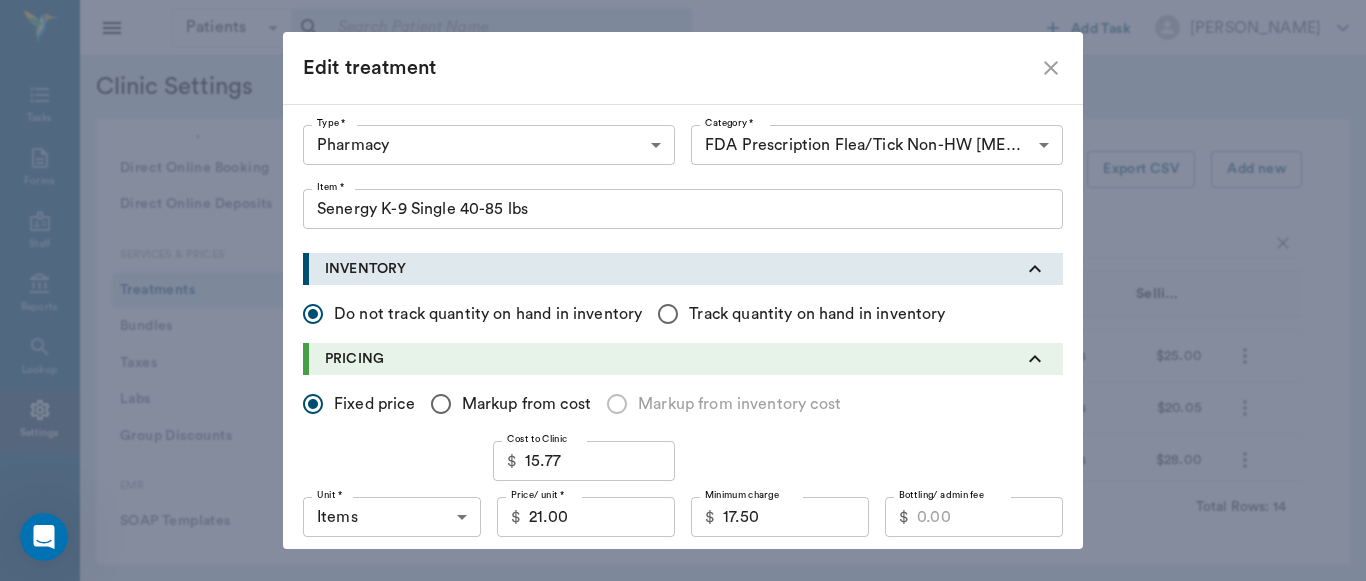 click on "Edit treatment" at bounding box center [671, 68] 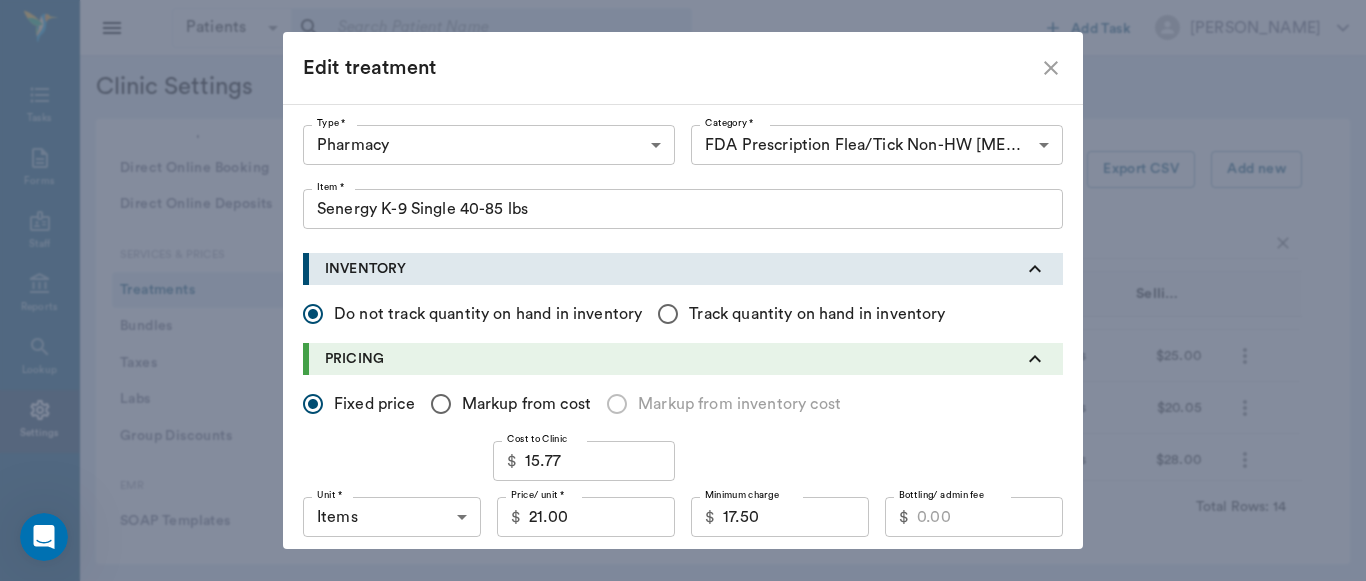 click on "Update" at bounding box center [1023, 1469] 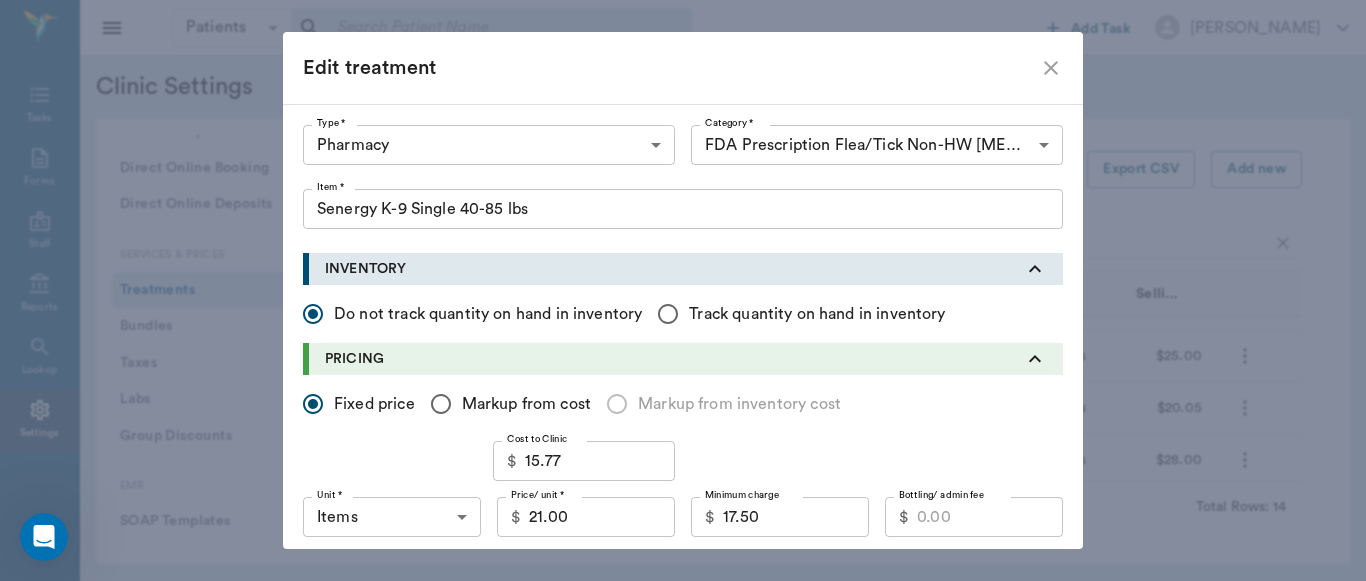 scroll, scrollTop: 959, scrollLeft: 0, axis: vertical 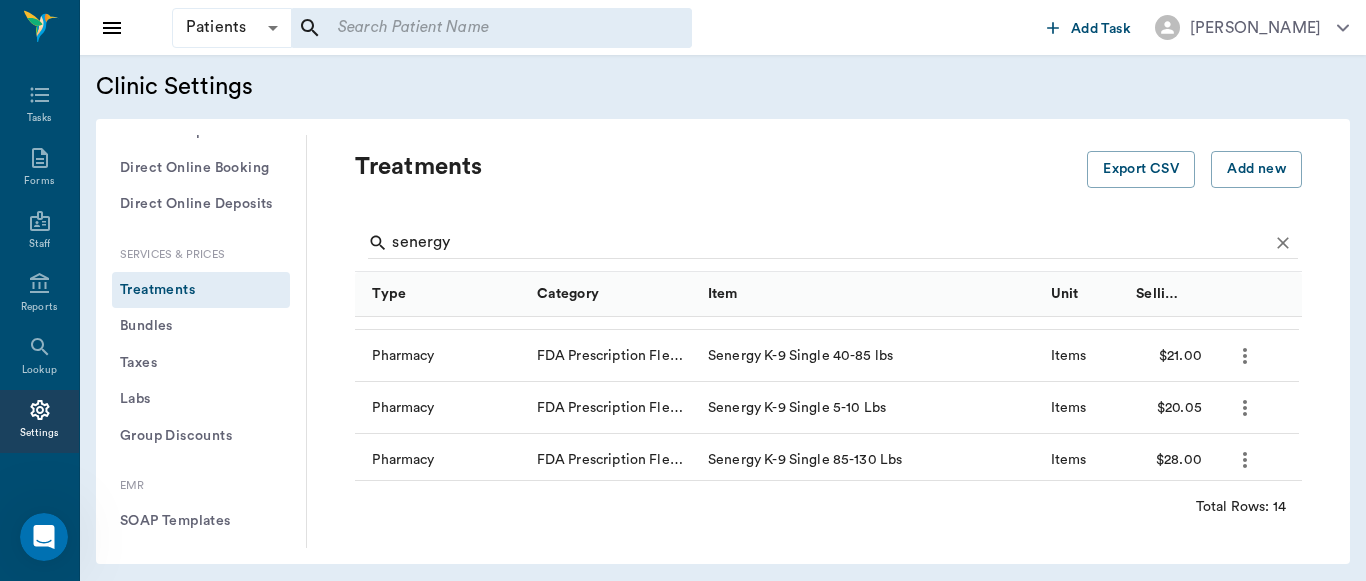 type 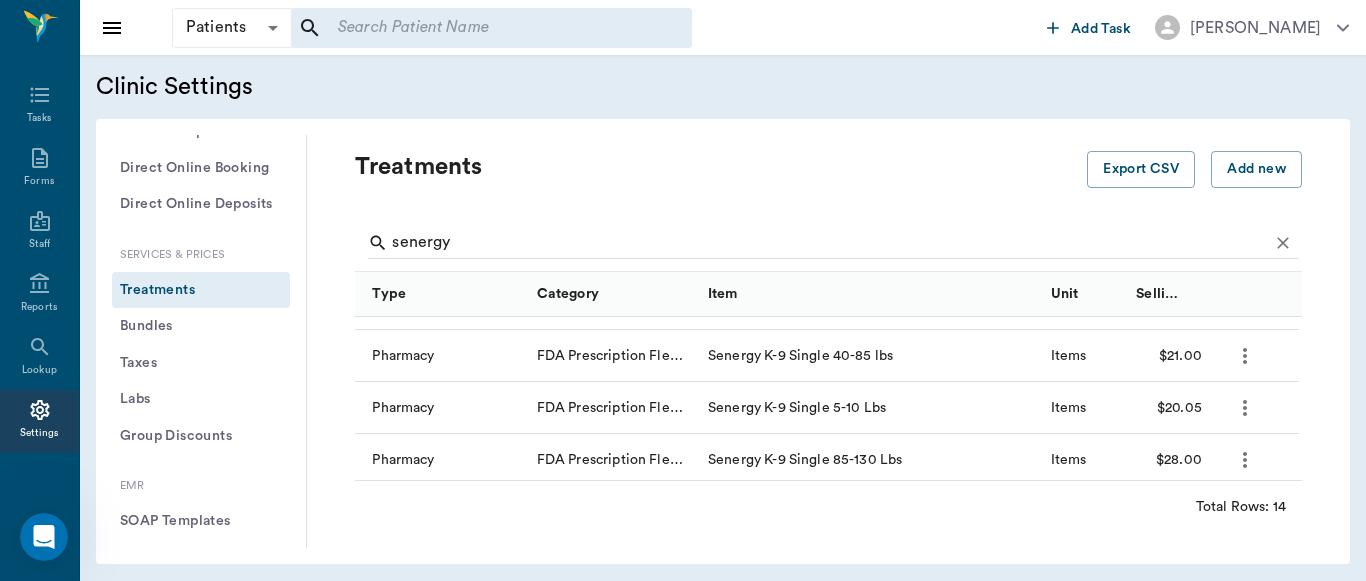type 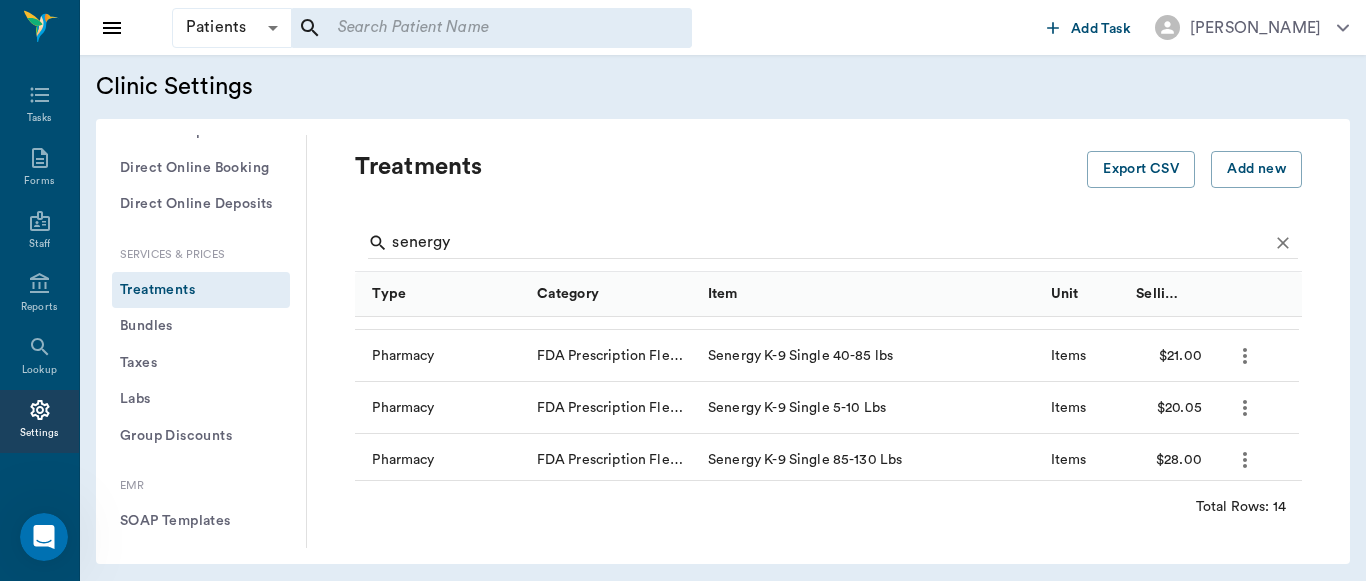 click 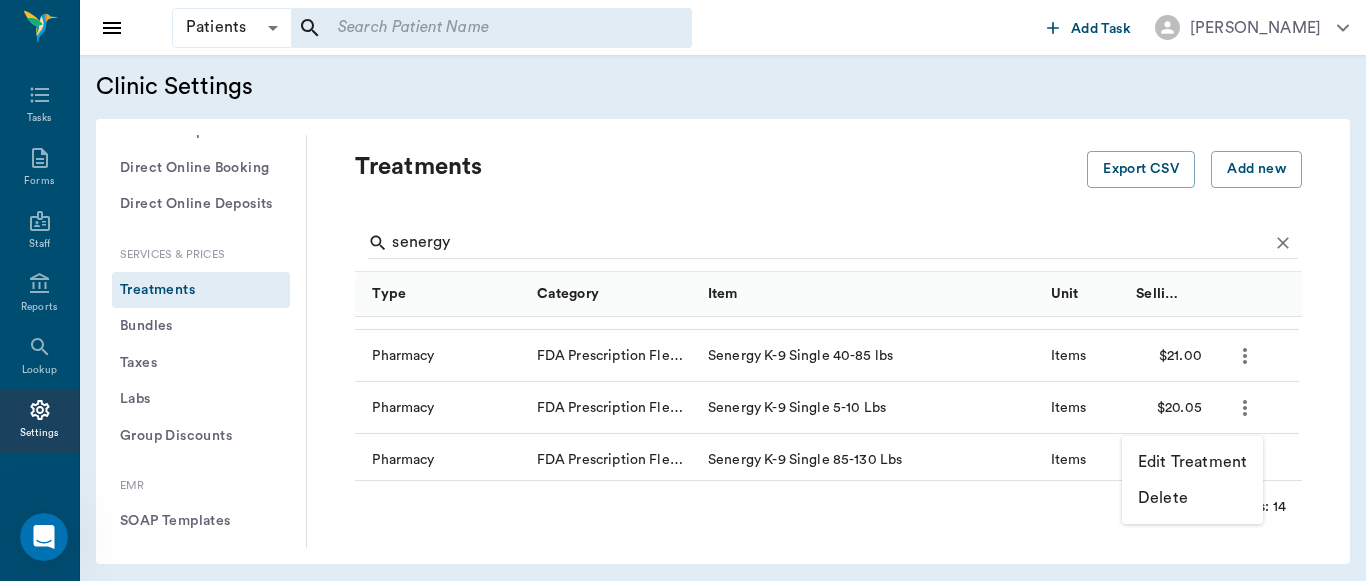 click on "Edit Treatment" at bounding box center [1192, 462] 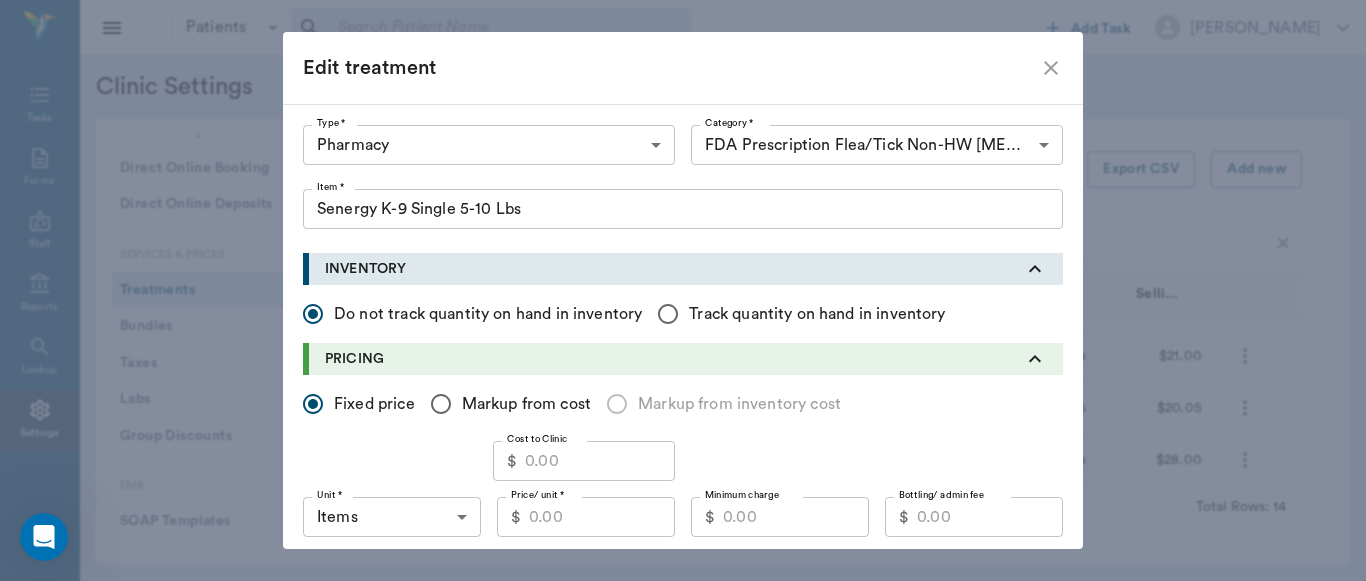 type on "5100" 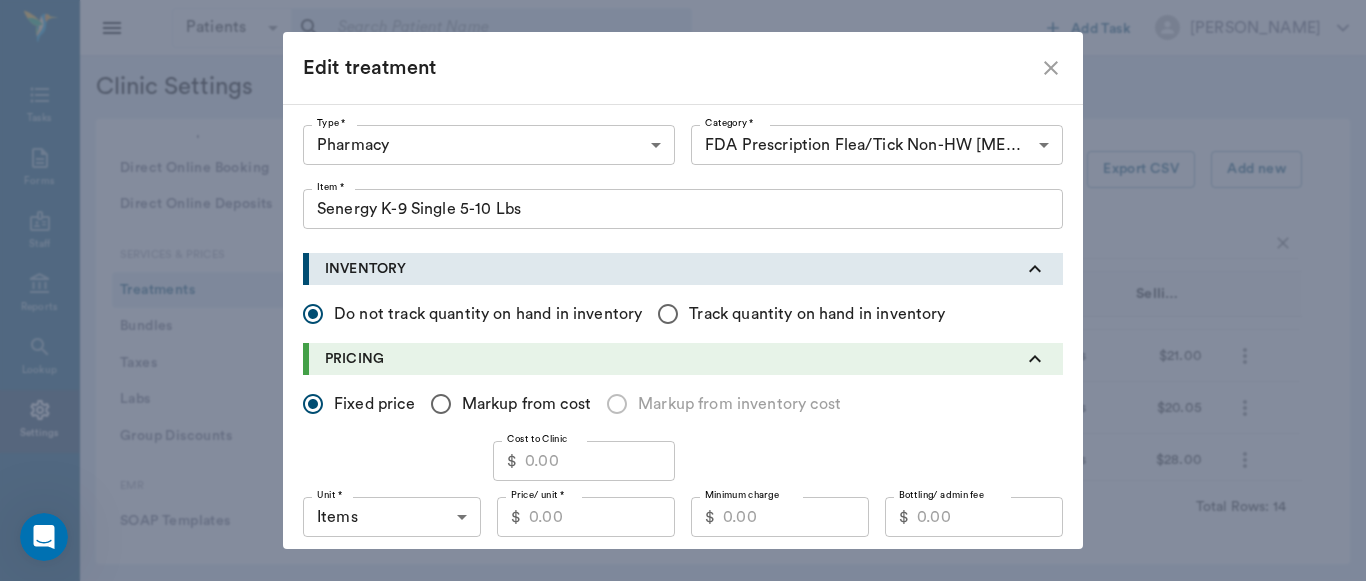 type on "5115" 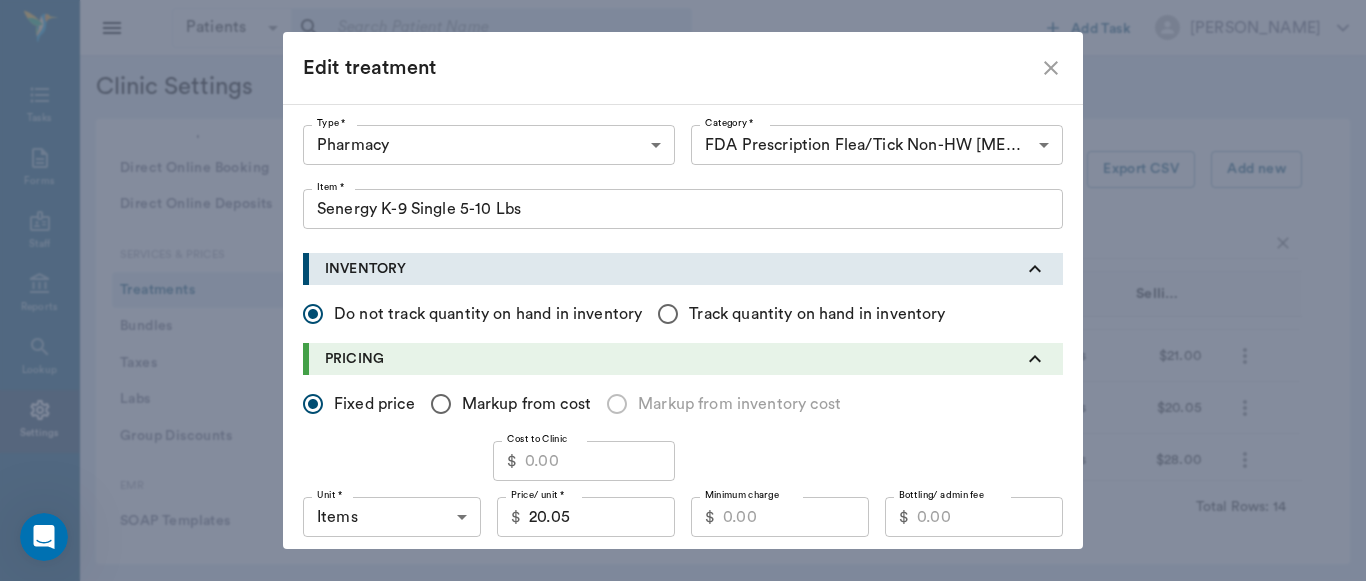 scroll, scrollTop: 271, scrollLeft: 0, axis: vertical 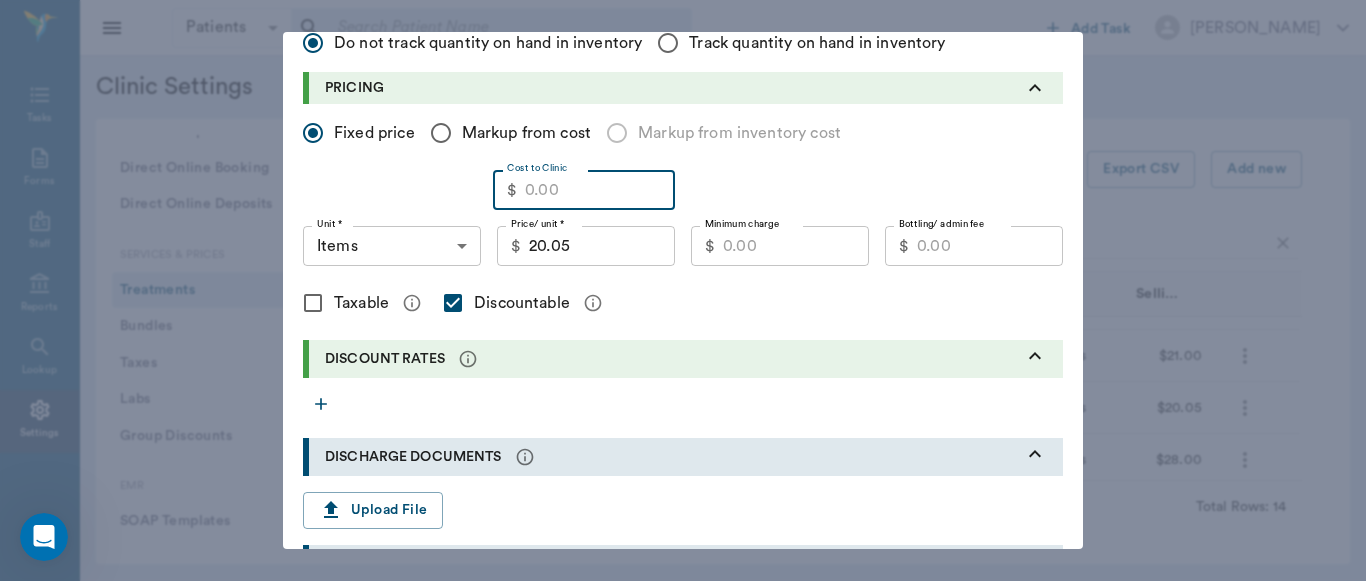 click on "Cost to Clinic" at bounding box center (600, 190) 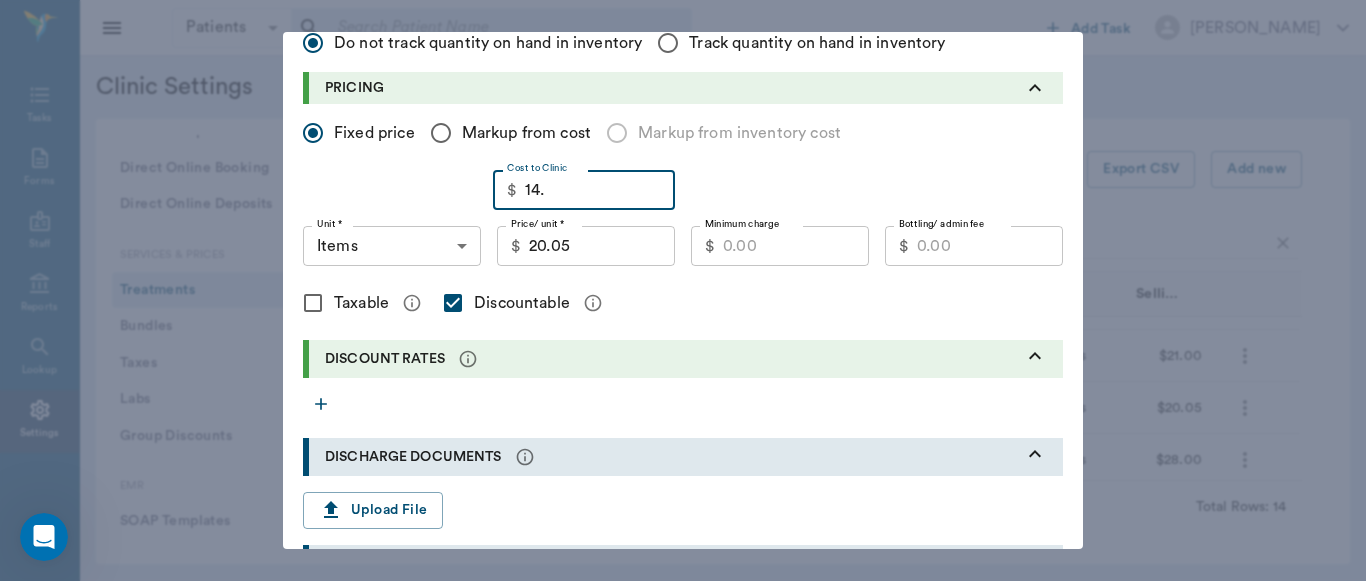 type on "14.8" 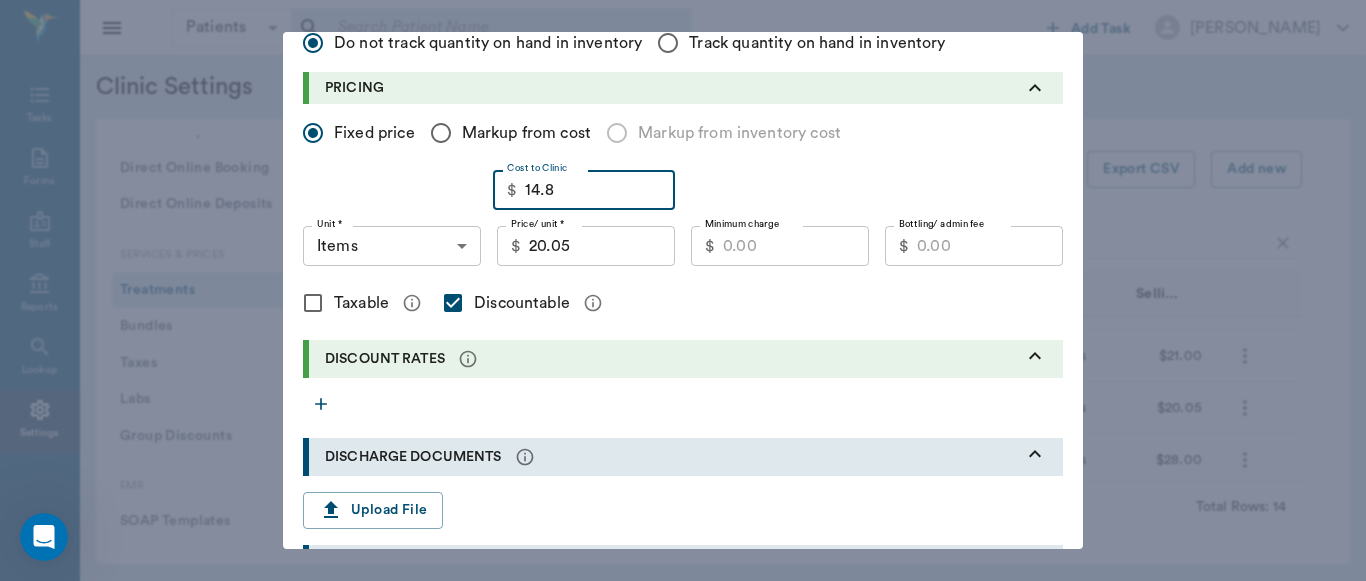 type on "Senergy K-9 Single 5-10 Lbs" 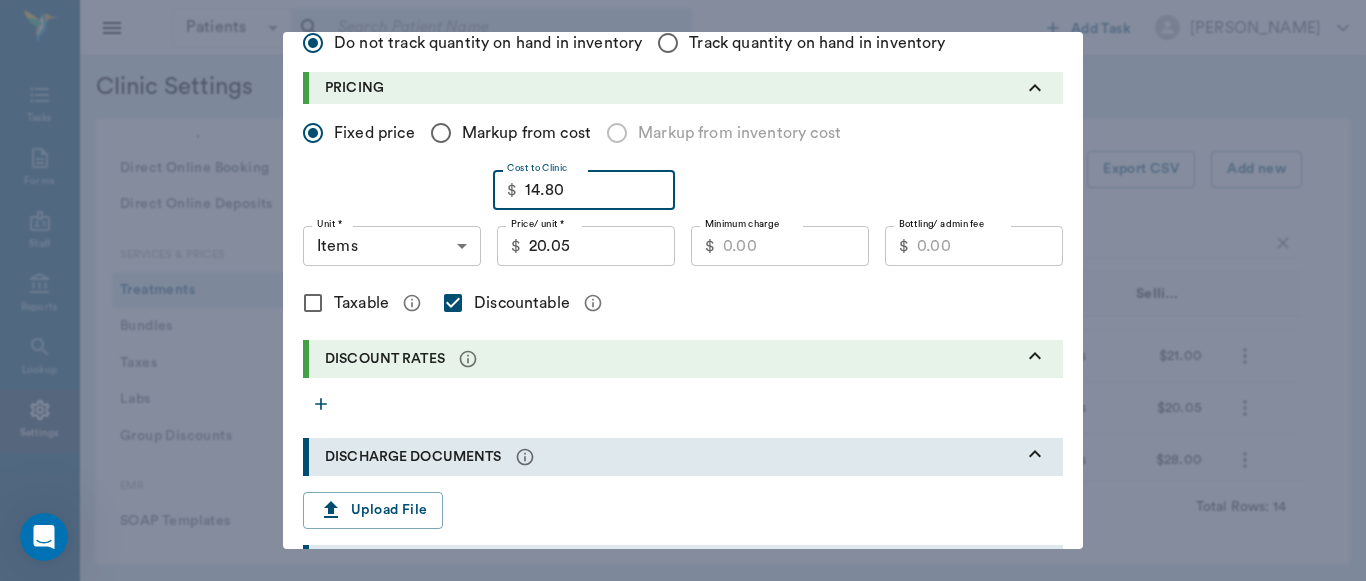 drag, startPoint x: 549, startPoint y: 193, endPoint x: 569, endPoint y: 248, distance: 58.5235 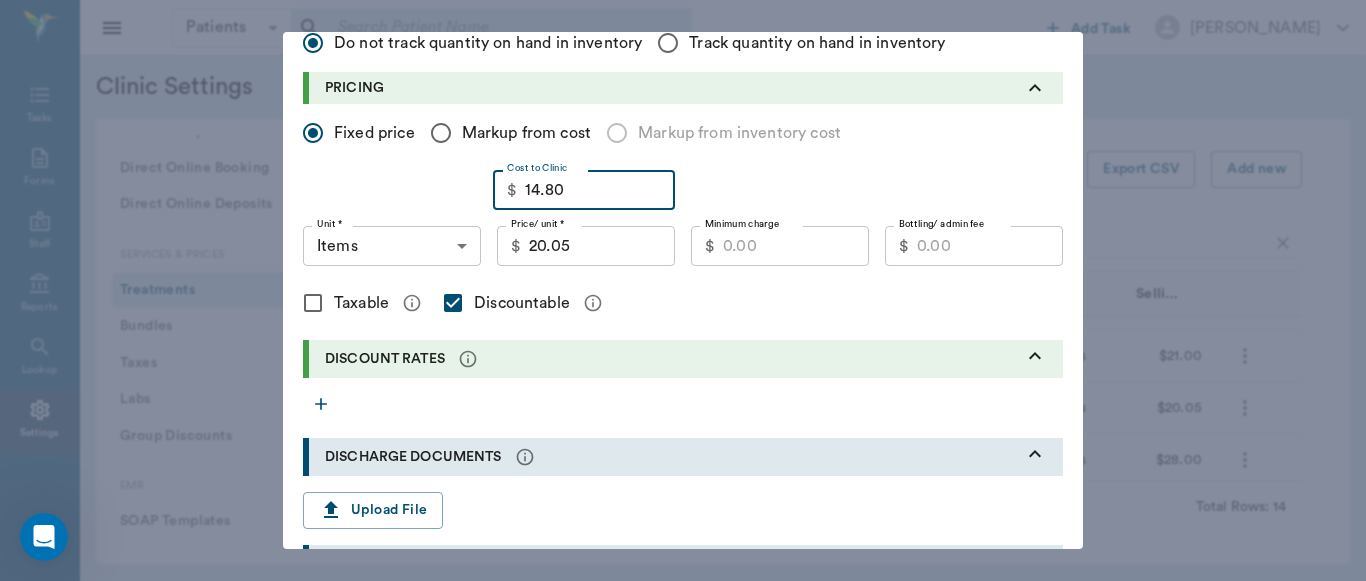 click on "Fixed price Markup from cost Markup from inventory cost Cost to Clinic $ 14.80 Cost to Clinic Unit * Items ITEMS Unit * Price/ unit * $ 20.05 Price/ unit * Minimum charge $ Minimum charge Bottling/ admin fee $ Bottling/ admin fee Taxable Discountable" at bounding box center [683, 222] 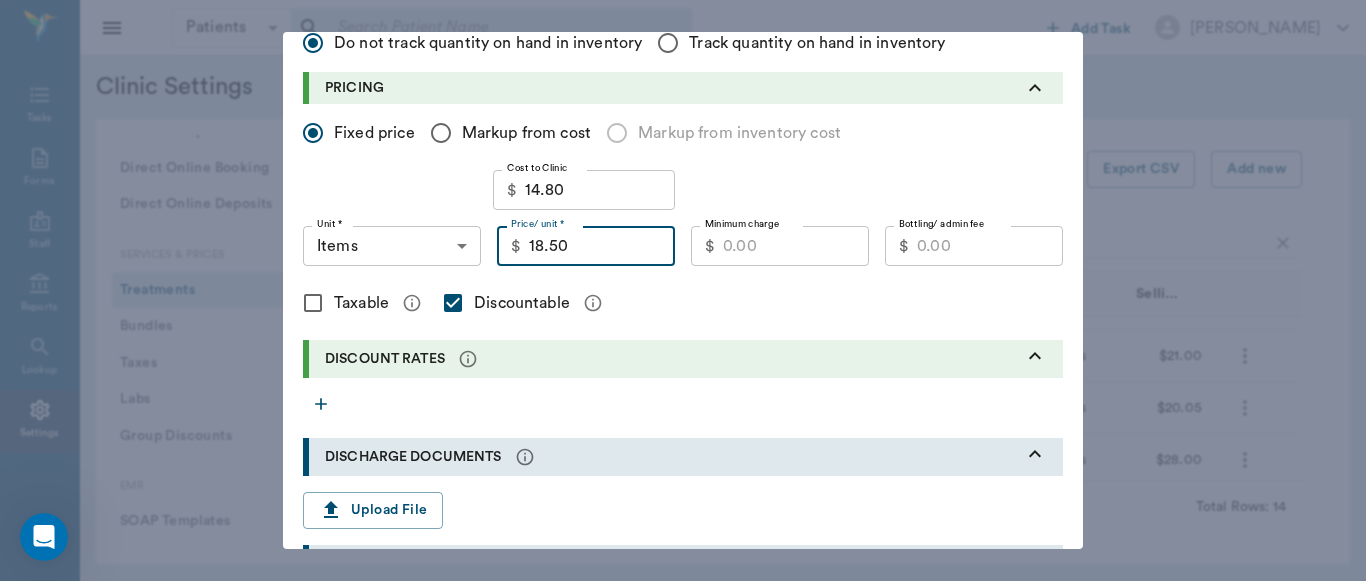 scroll, scrollTop: 271, scrollLeft: 0, axis: vertical 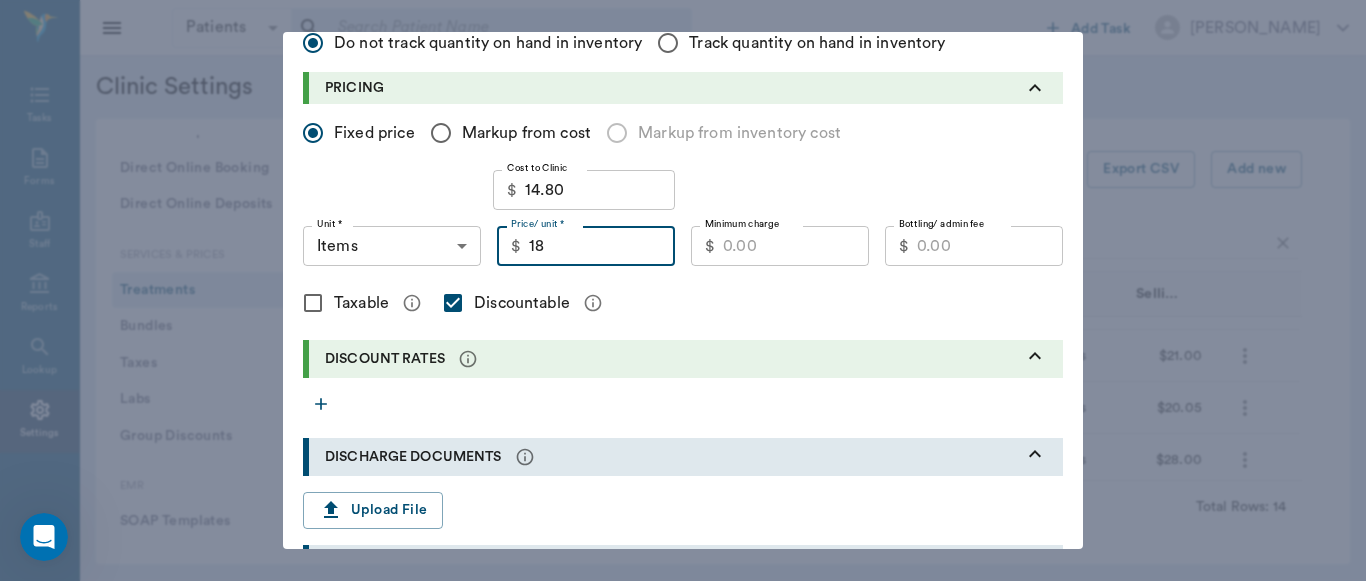 type on "1" 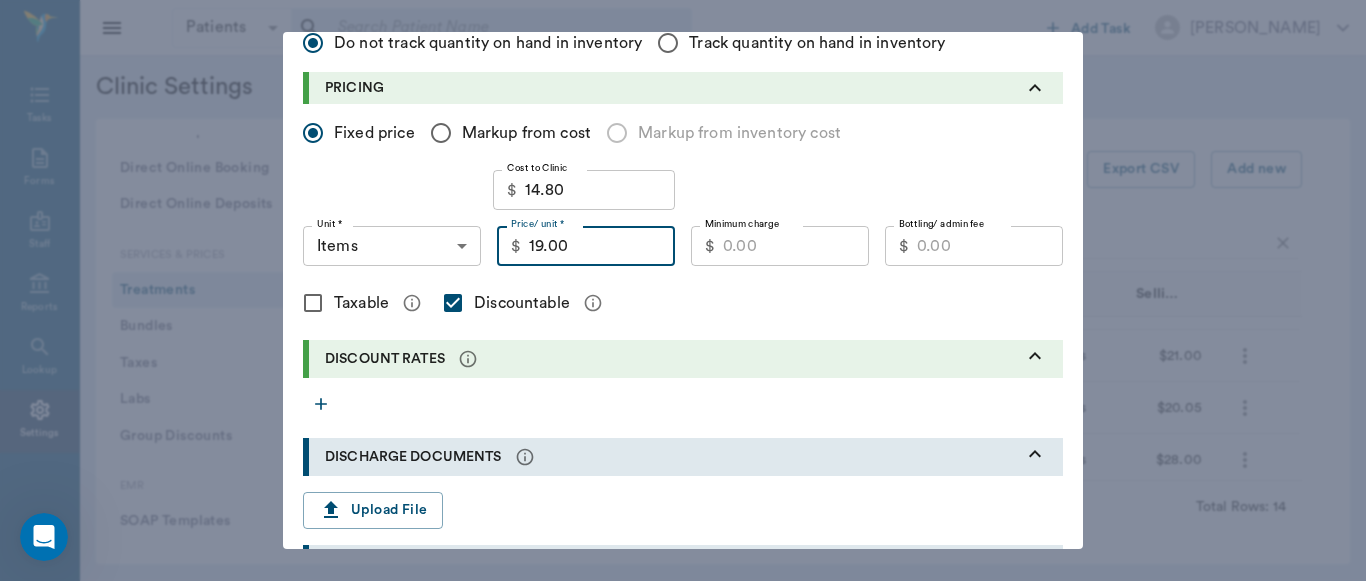 type on "19.00" 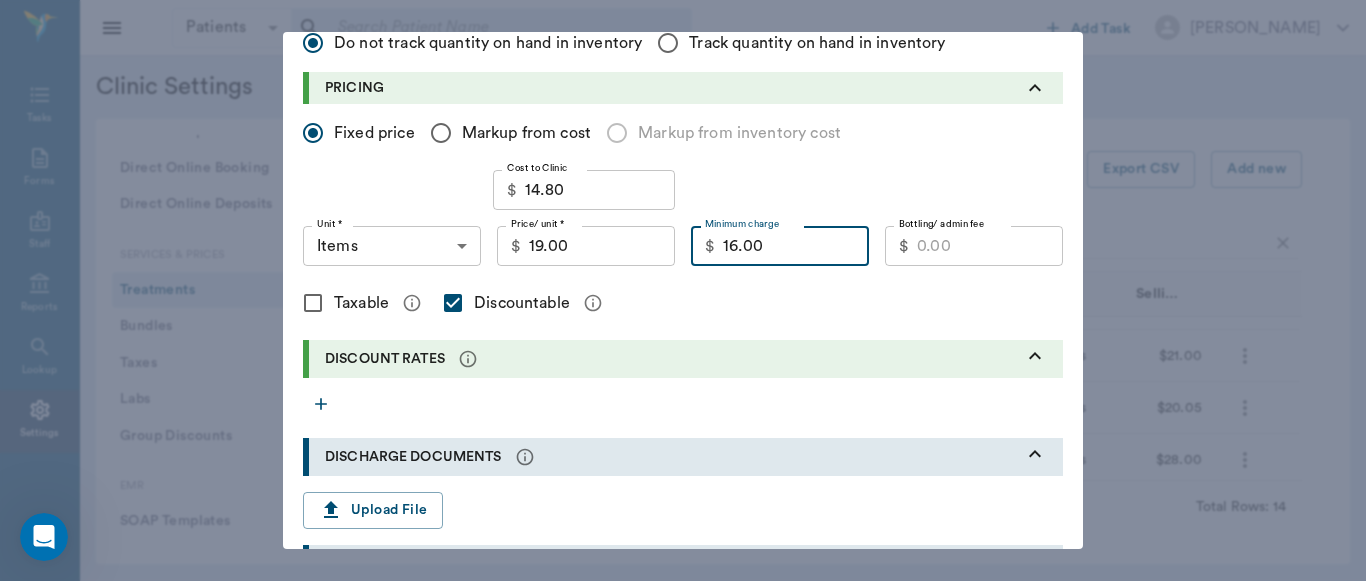 type on "16.00" 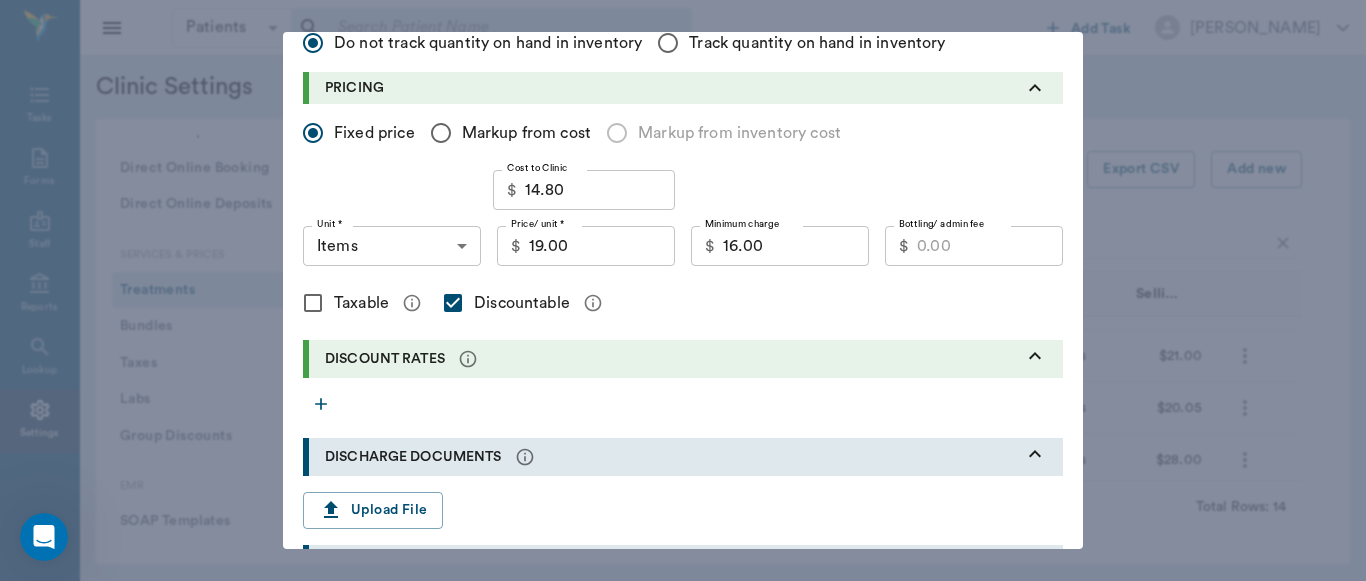 scroll, scrollTop: 959, scrollLeft: 0, axis: vertical 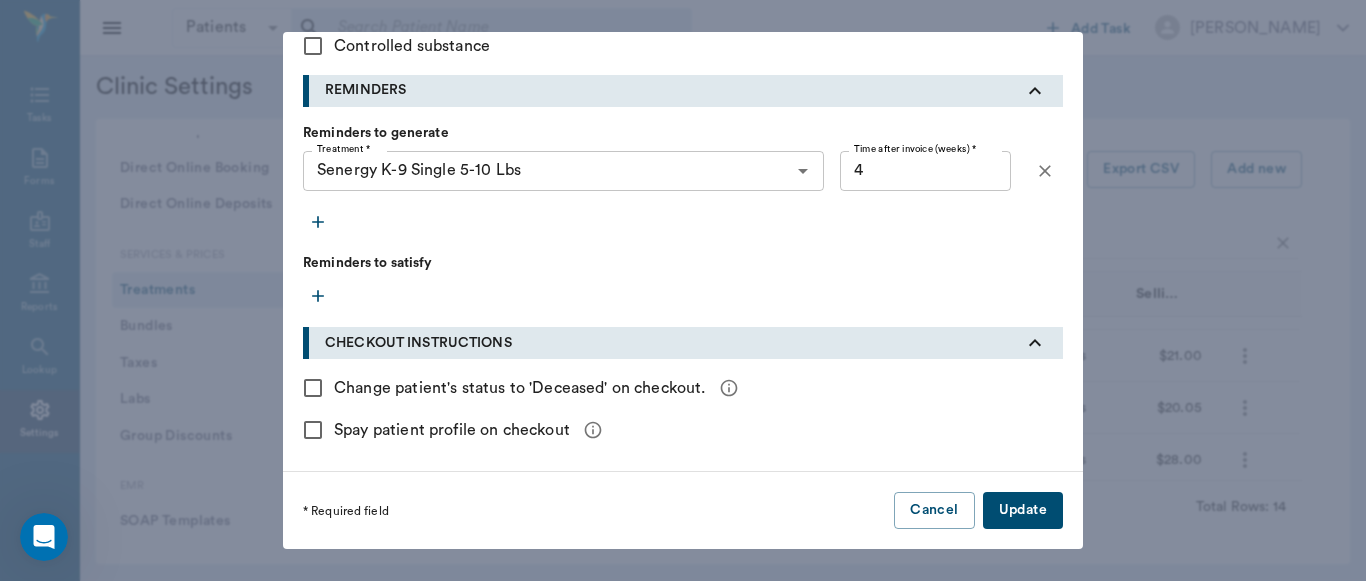 click on "Update" at bounding box center (1023, 510) 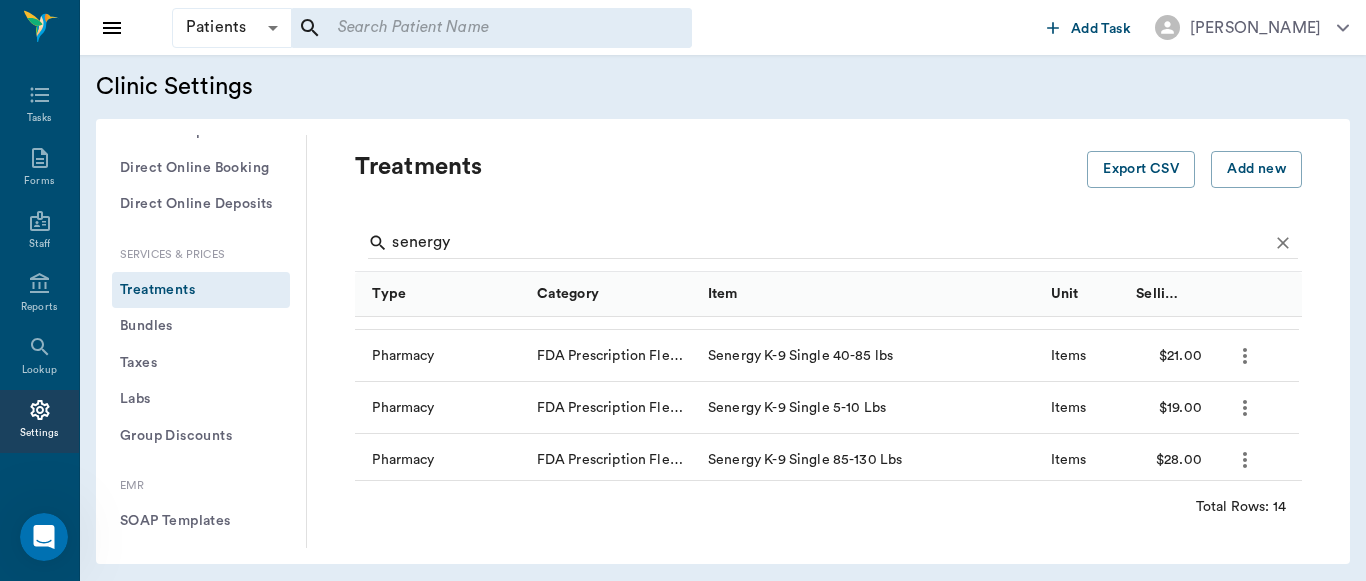 click on "Add new treatment Type * ​ Type * Category * ​ Category * Item * Item * Instructions x Instructions INVENTORY Do not track quantity on hand in inventory Track quantity on hand in inventory PRICING Fixed price Markup from cost Markup from inventory cost Cost to Clinic $ 14.80 Cost to Clinic Unit * ​ Unit * Price/ unit * $ 19.00 Price/ unit * Minimum charge $ 16.00 Minimum charge Bottling/ admin fee $ Bottling/ admin fee Taxable Discountable DISCOUNT RATES DISCHARGE DOCUMENTS Upload File CHECKOUT INSTRUCTIONS Change patient's status to 'Deceased' on checkout. Spay patient profile on checkout * Required field Cancel Add" at bounding box center [683, 290] 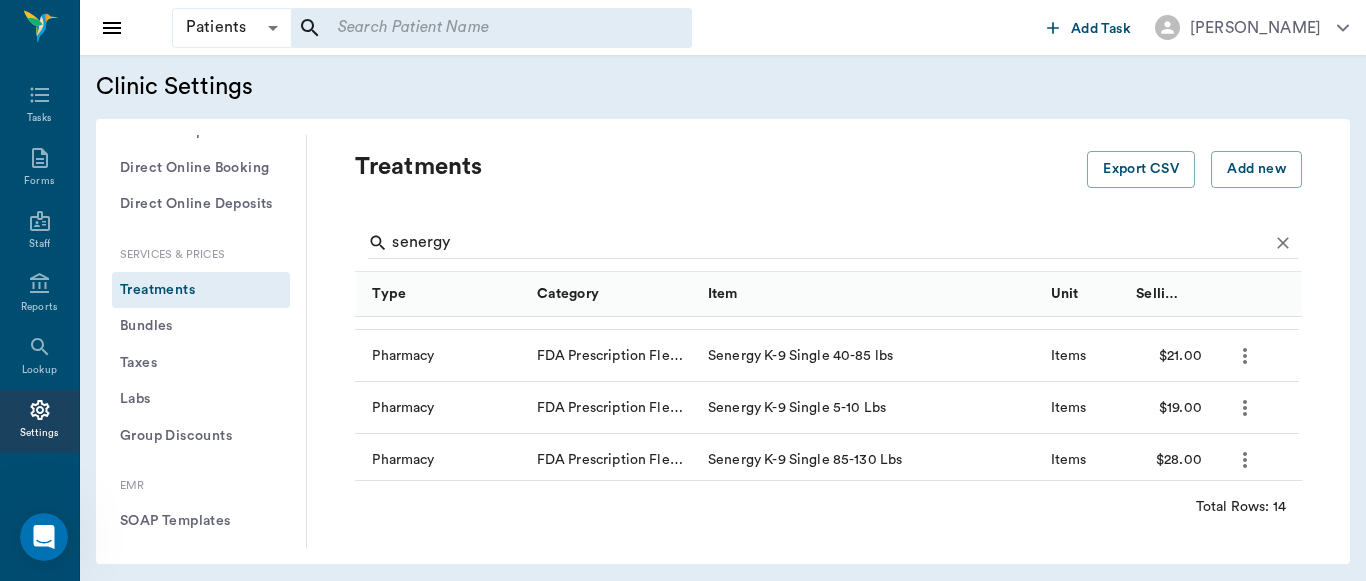 scroll, scrollTop: 565, scrollLeft: 0, axis: vertical 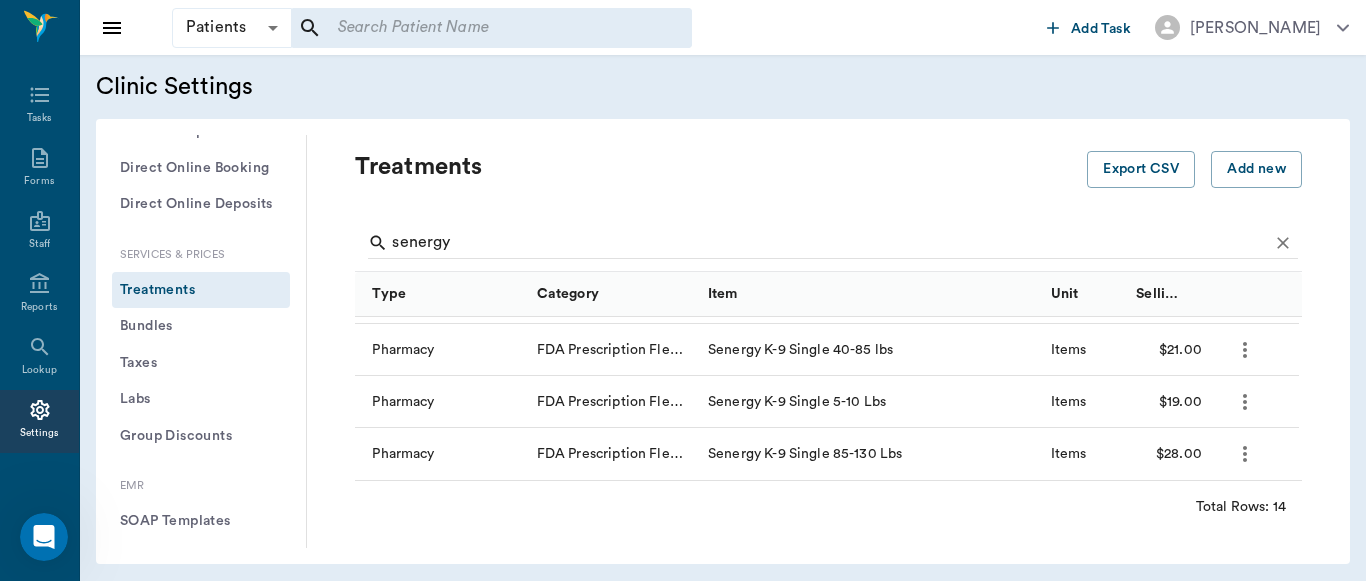 click 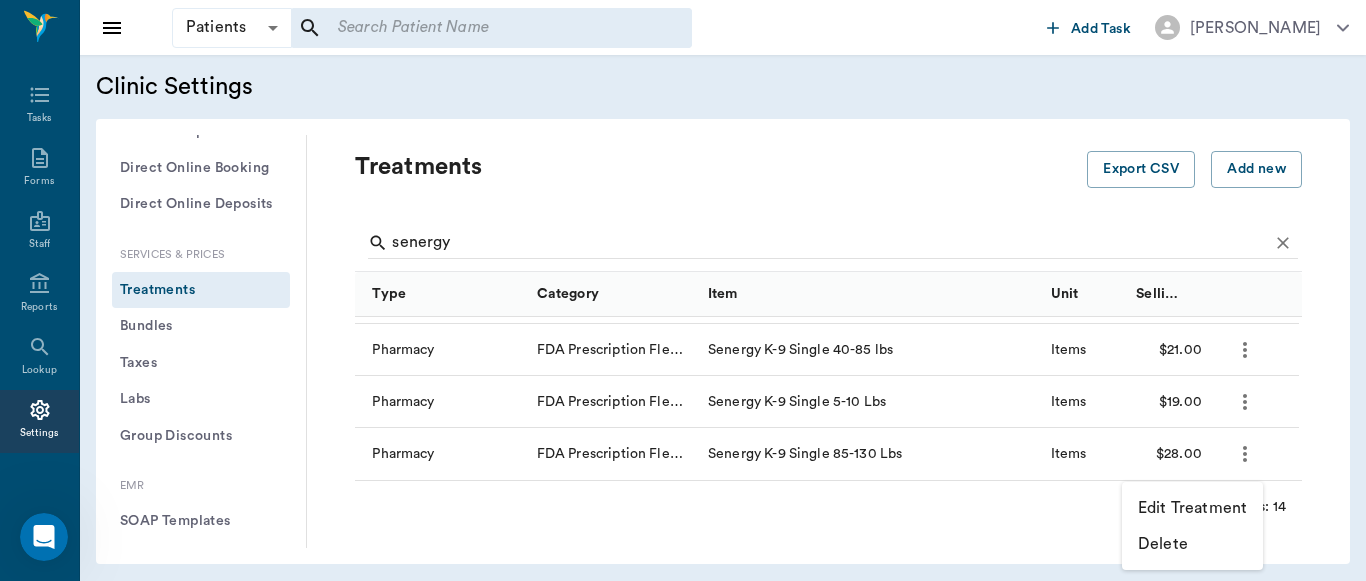 click on "Edit Treatment" at bounding box center [1192, 508] 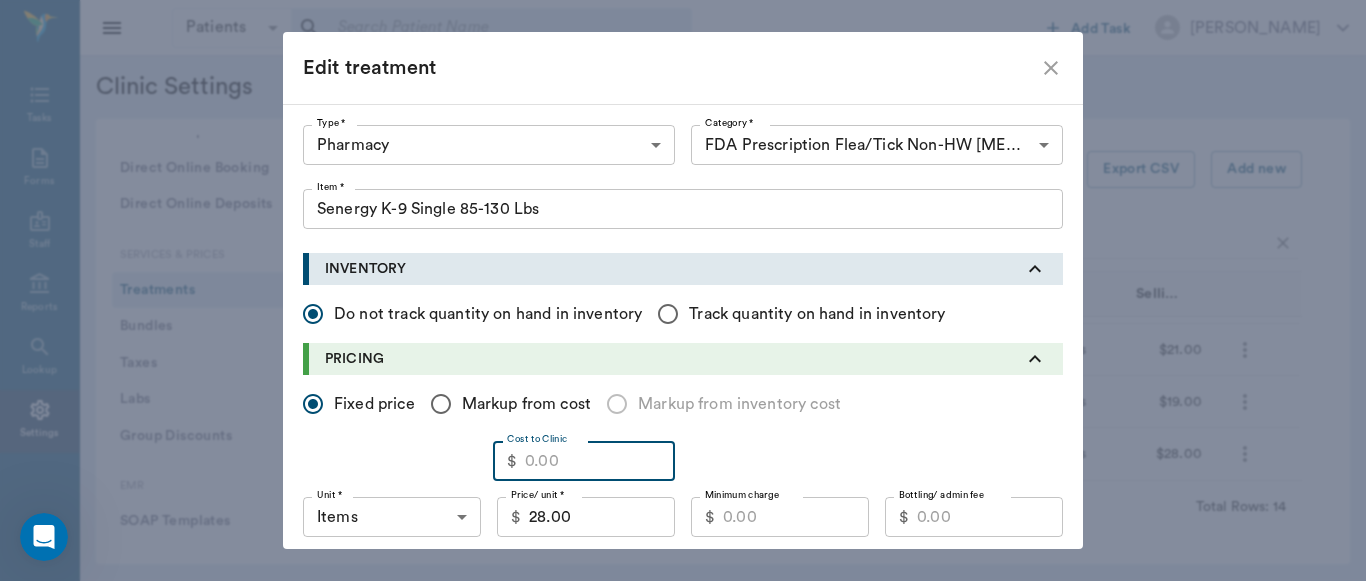 click on "Cost to Clinic" at bounding box center [600, 461] 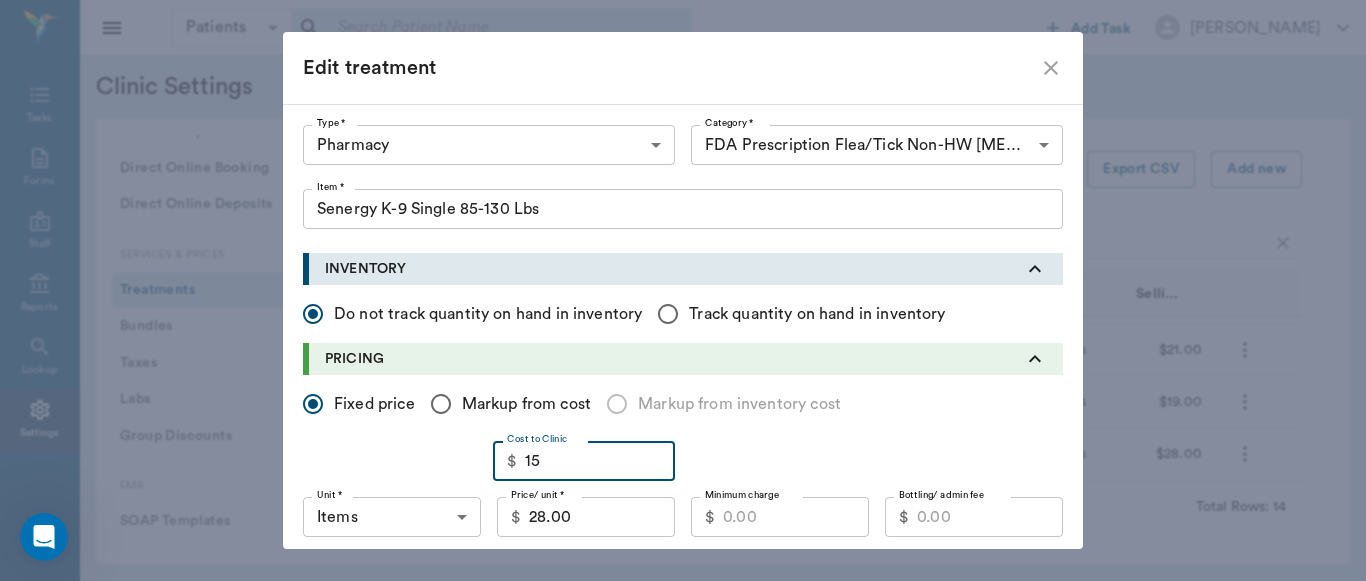 type on "15." 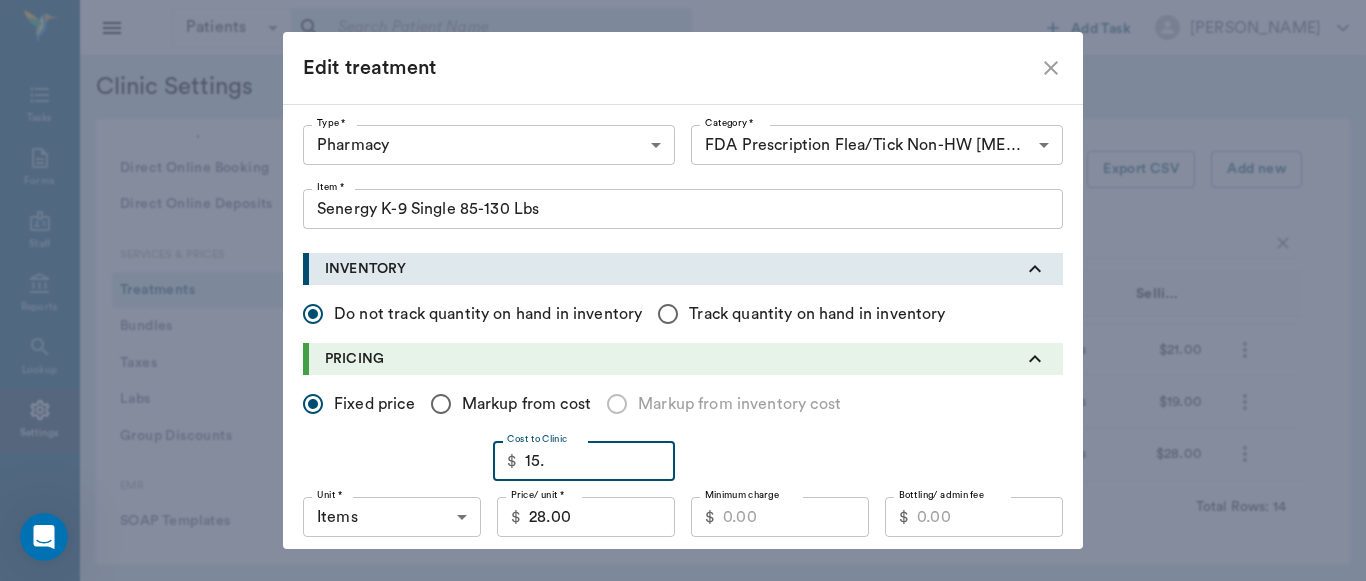 type on "Senergy K-9 Single 85-130 Lbs" 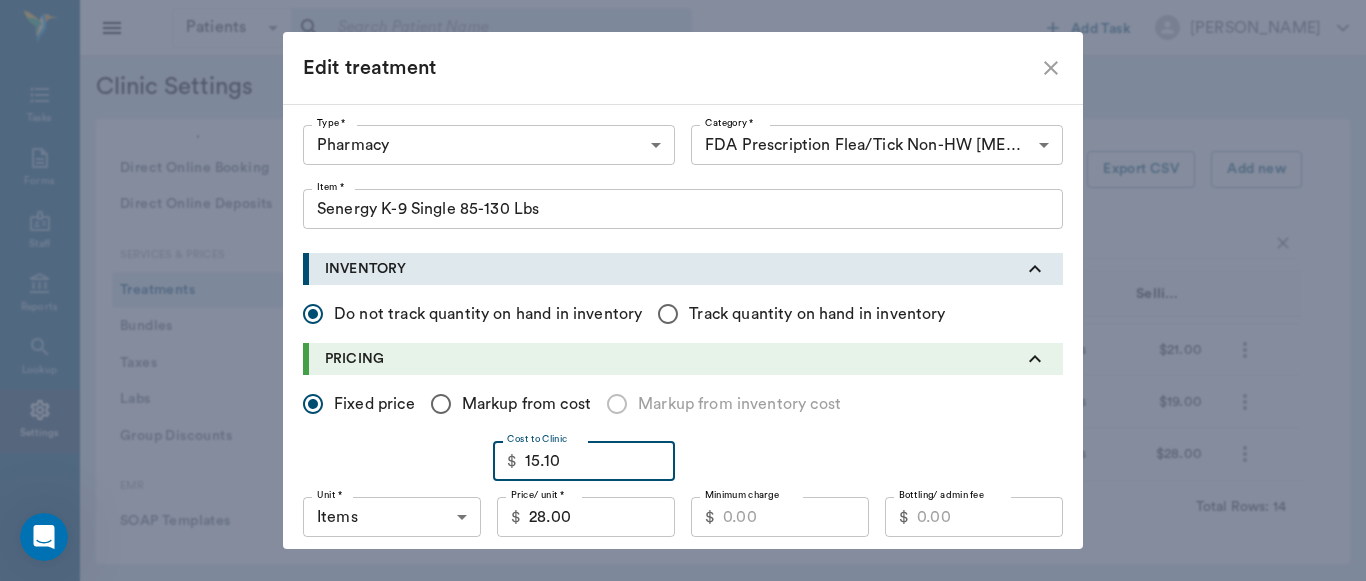 type on "15.10" 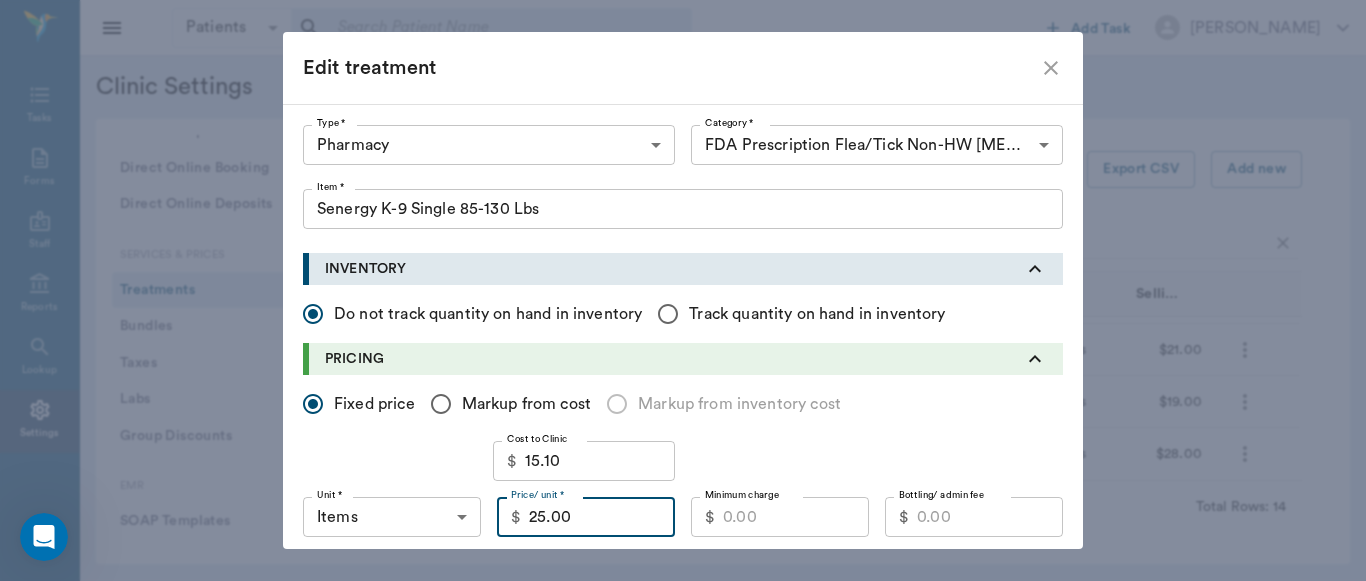 click on "25.00" at bounding box center [602, 517] 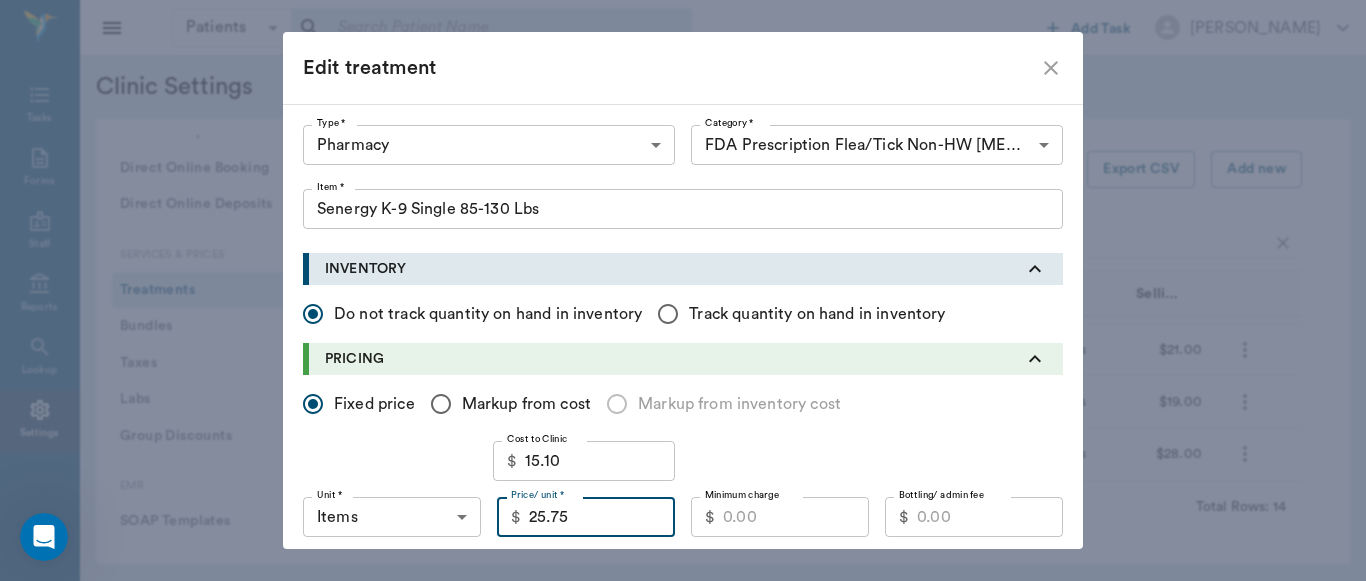type on "25.75" 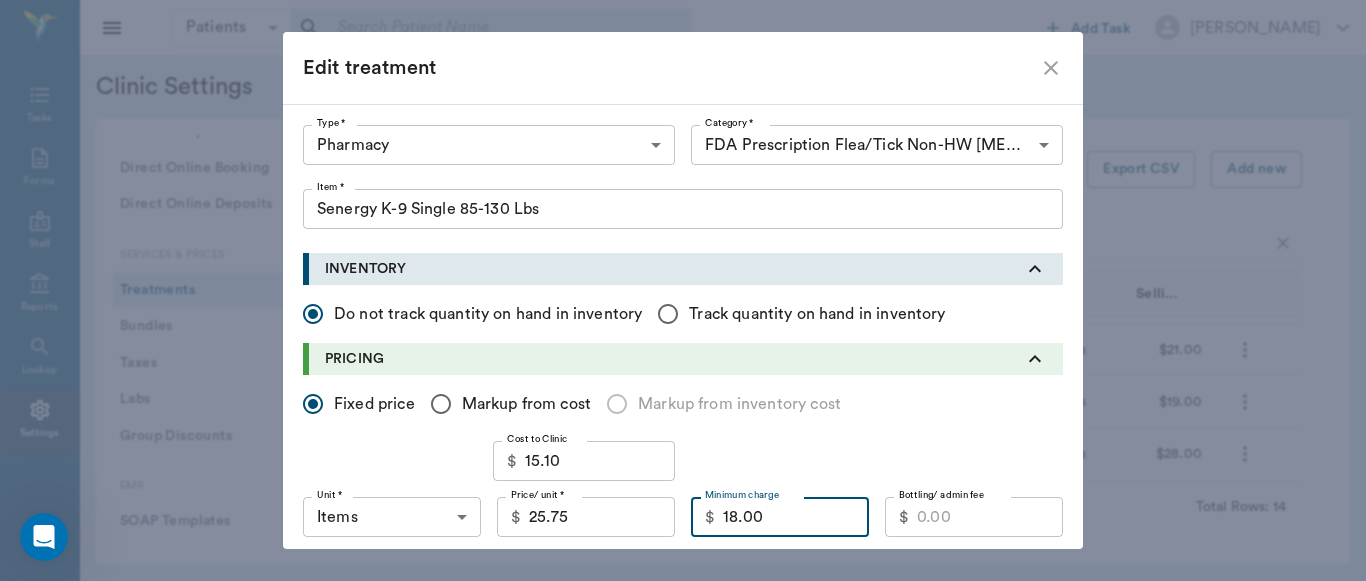 type on "18.00" 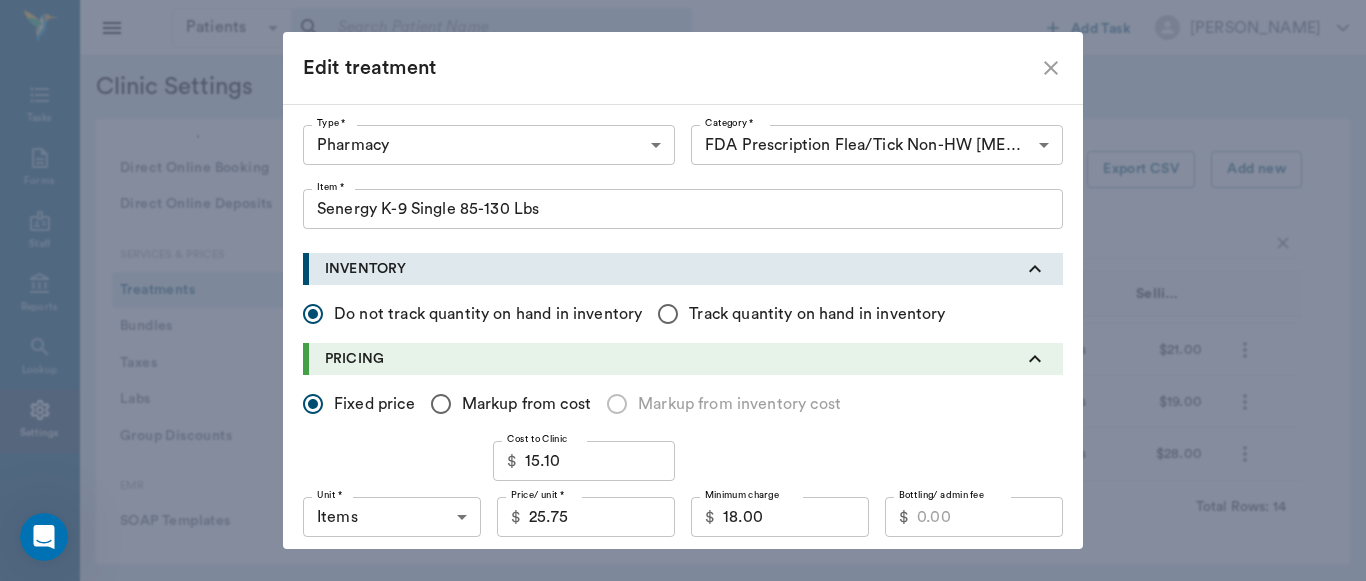 click on "Update" at bounding box center [1023, 1469] 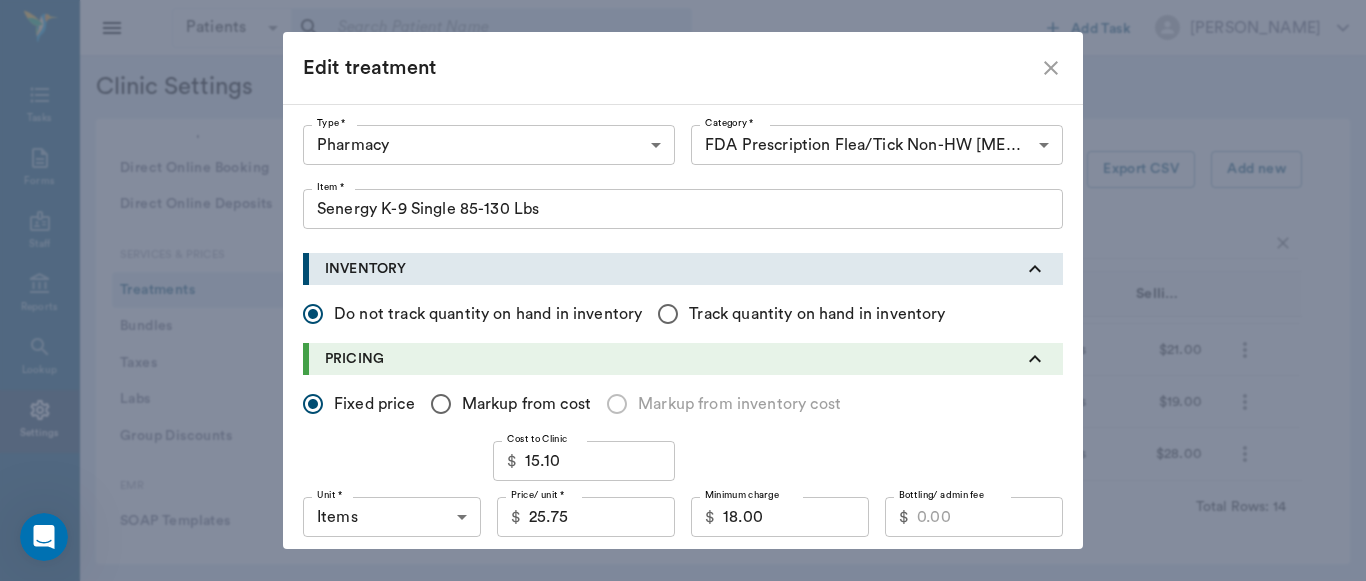scroll, scrollTop: 959, scrollLeft: 0, axis: vertical 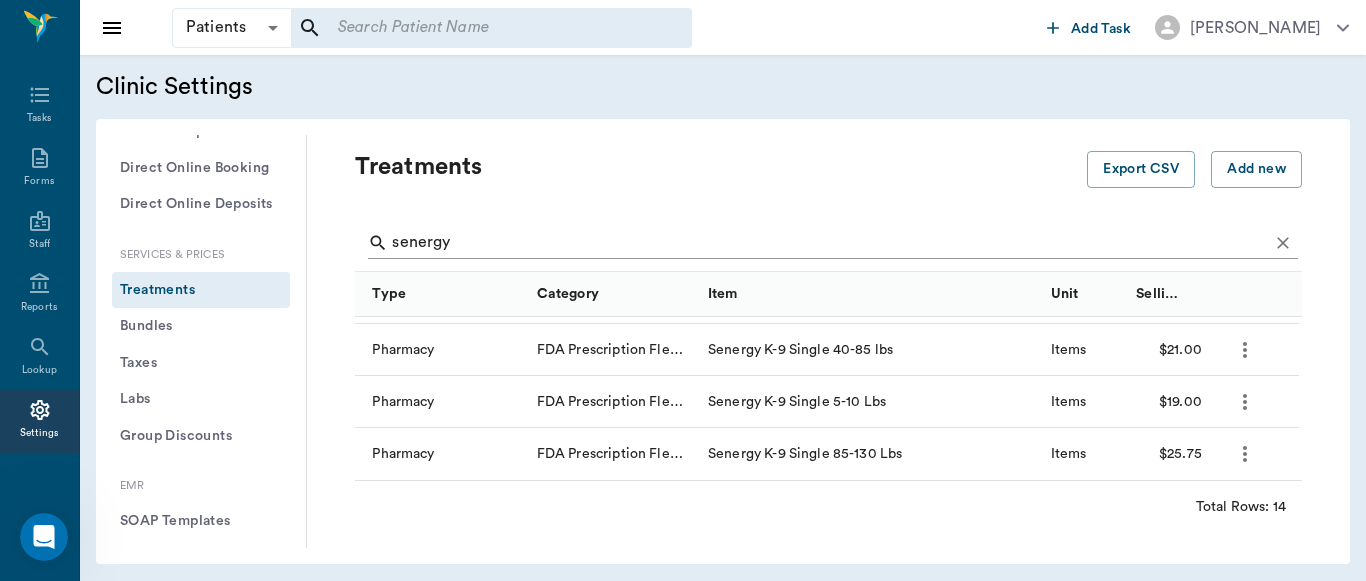 click on "senergy" at bounding box center (830, 243) 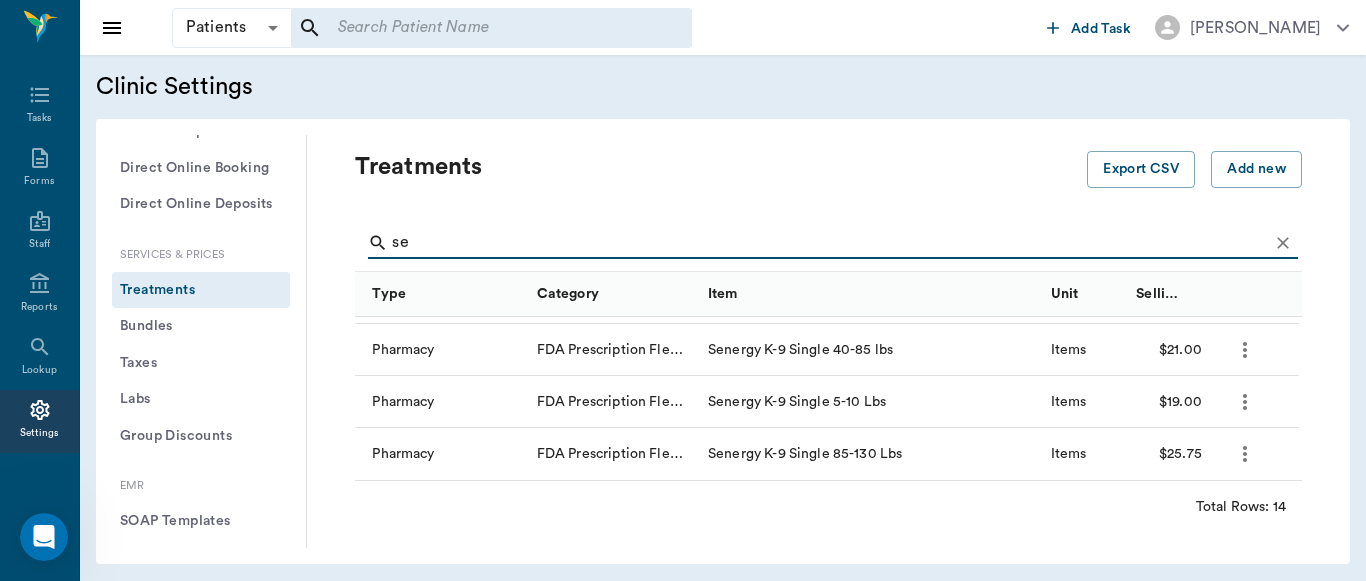 type on "s" 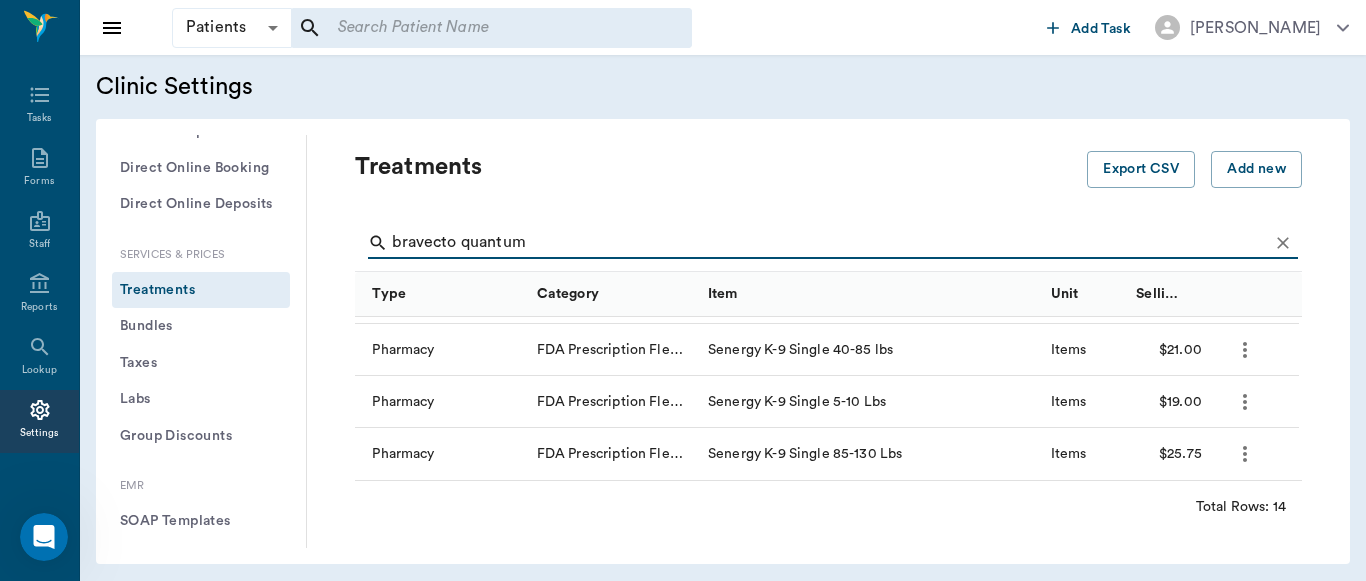 type on "bravecto quantum" 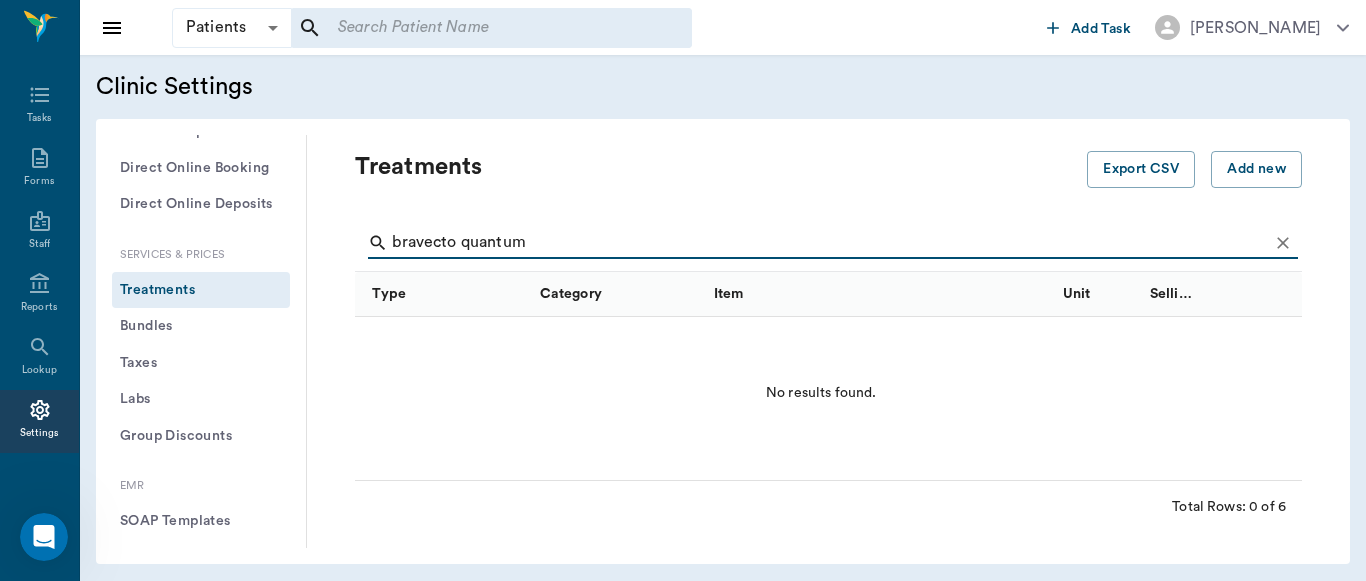 scroll, scrollTop: 0, scrollLeft: 0, axis: both 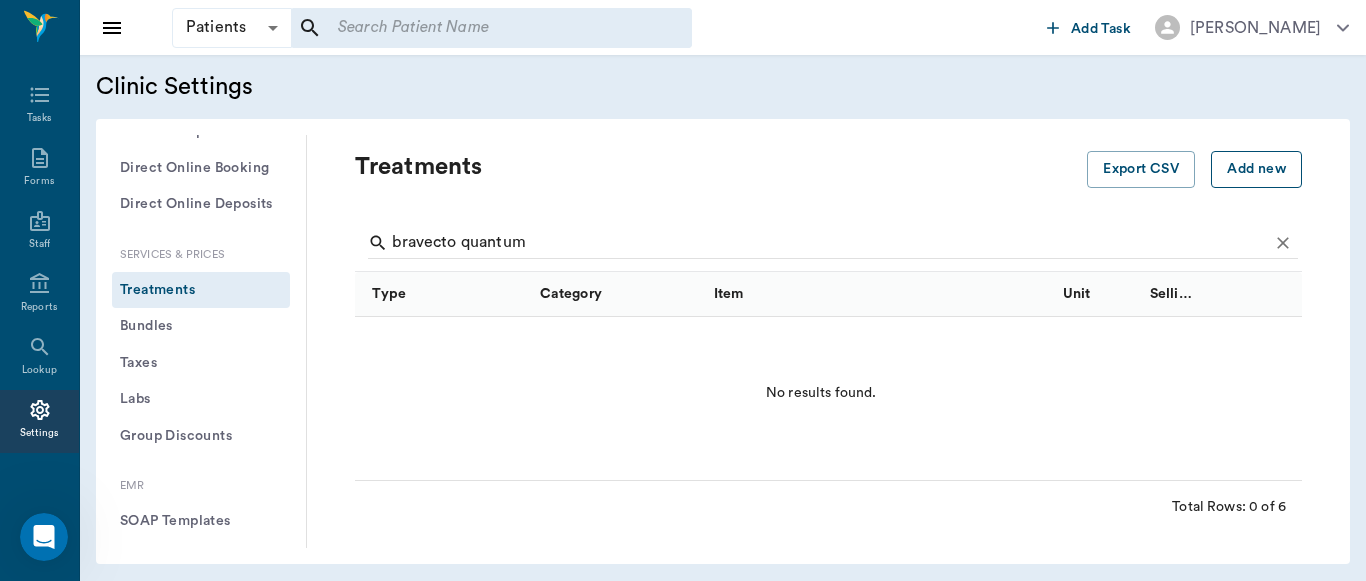 click on "Add new" at bounding box center [1256, 169] 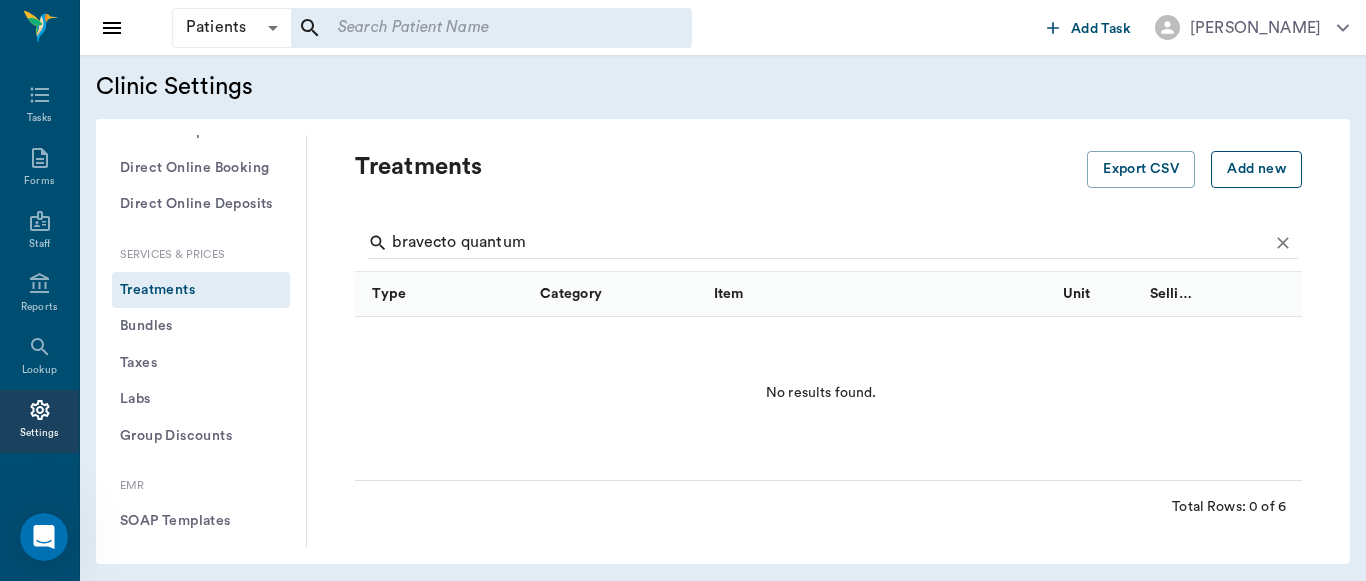 click on "Patients Patients ​ ​ Add Task Dr. Bert Ellsworth Nectar Messages Appts Labs Imaging Inventory Tasks Forms Staff Reports Lookup Settings Clinic Settings General Profile Office Hours Permissions Feature Flags AI Prompts Default Units Types and Categories Security / Auto Lock App Version Client Communication Email Settings Email Templates SMS Settings SMS Templates VOIP Mango Voice Client Portal Appointments Visit Types Calendar Options Direct Online Booking Direct Online Deposits Services & Prices Treatments Bundles Taxes Labs Group Discounts EMR SOAP Templates Surgery Templates Visit Note Templates Surgery Chart Diagnoses Patient Diagrams Forms Report Card Prescriptions Patient Options Species Breeds Colors Inventory Inventory Locations Vendors Finances Payment Estimates & Invoices Interest Greenline Boarding Kennels Imaging Integration IDEXX Soundvet Extras Labels PDF Settings MISC Treatments Export CSV Add new bravecto quantum Type Category Item Unit Selling Price/Unit No results found. Total Rows:" at bounding box center (683, 290) 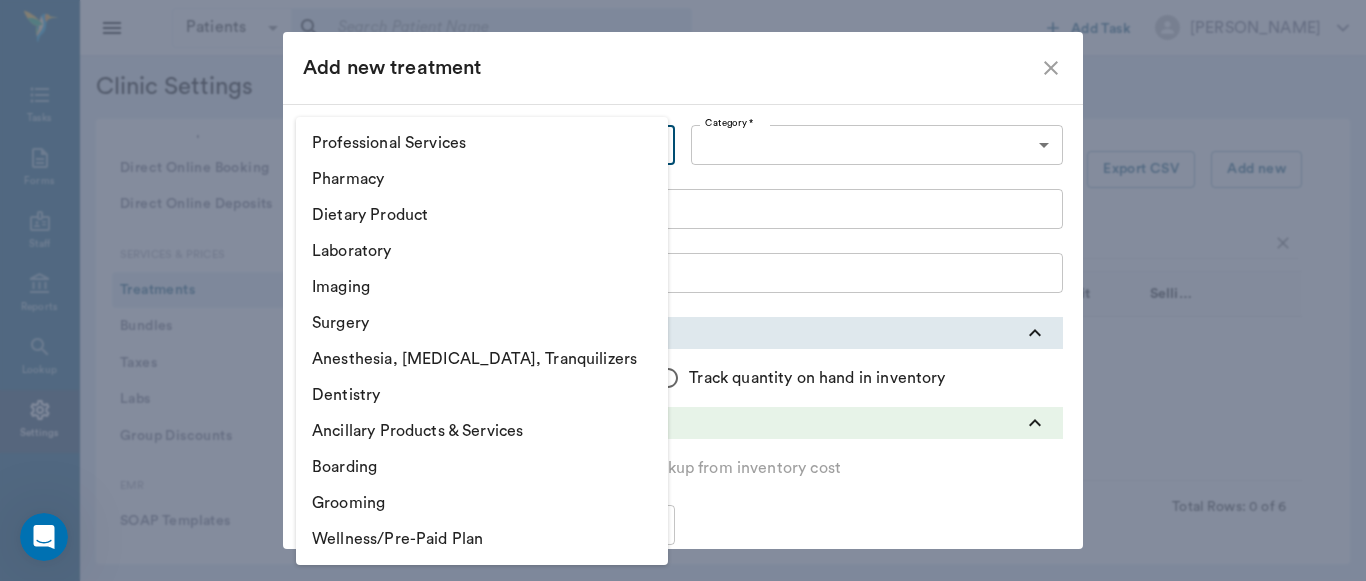click on "Pharmacy" at bounding box center [482, 179] 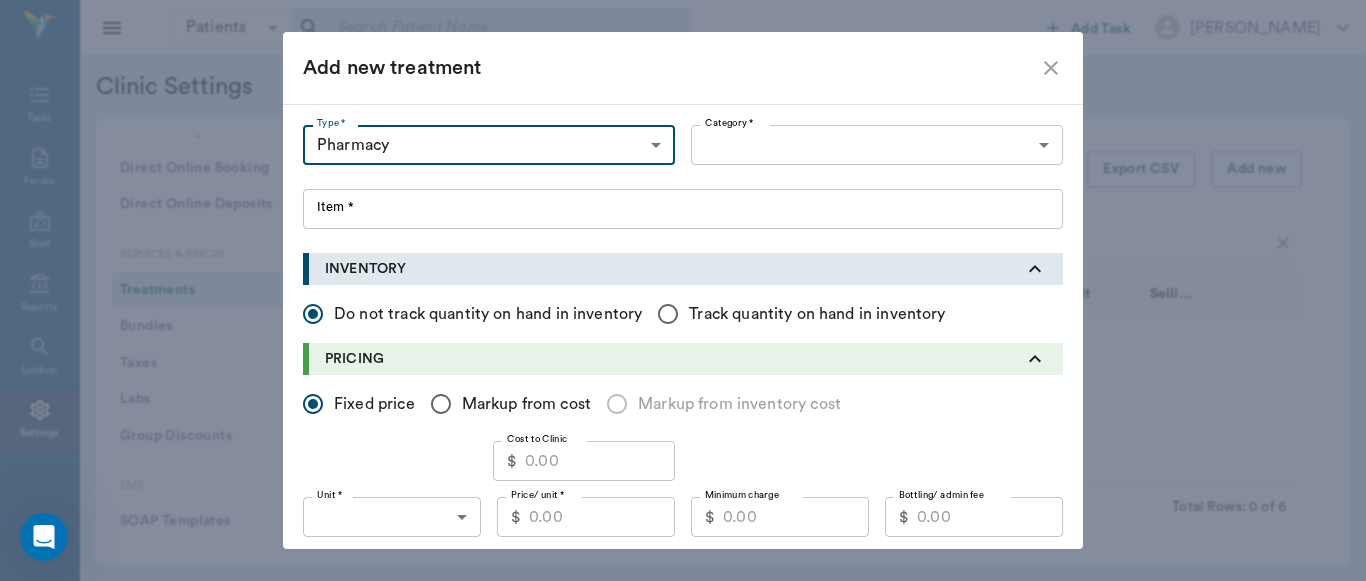 type on "5100" 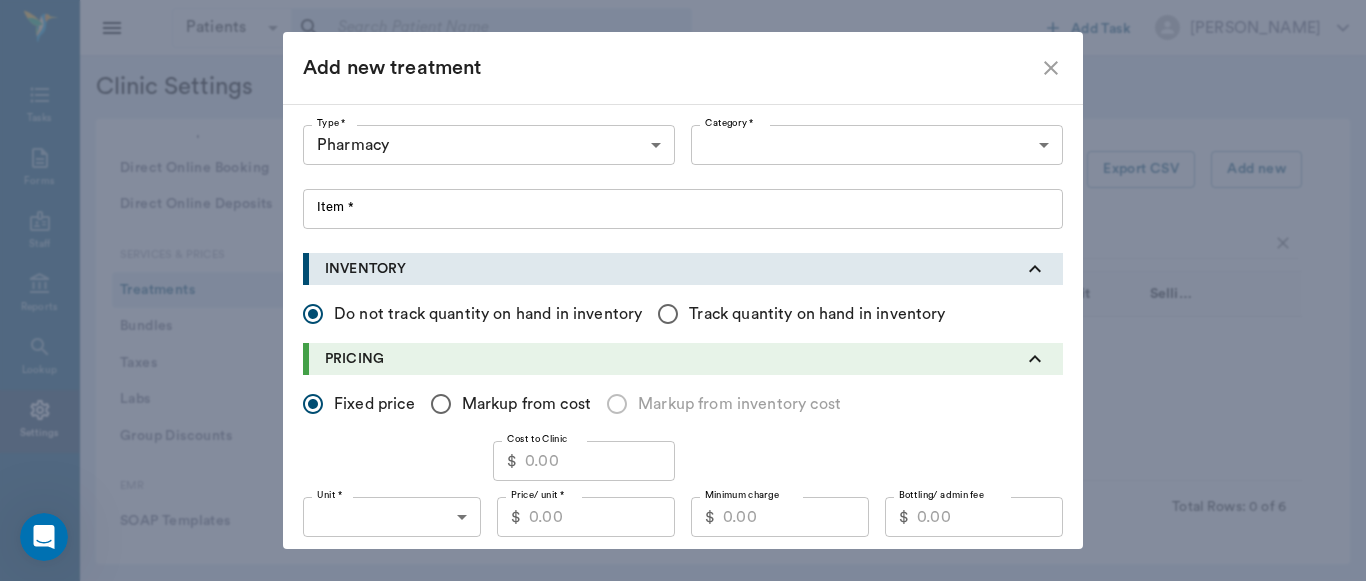 click at bounding box center [683, 290] 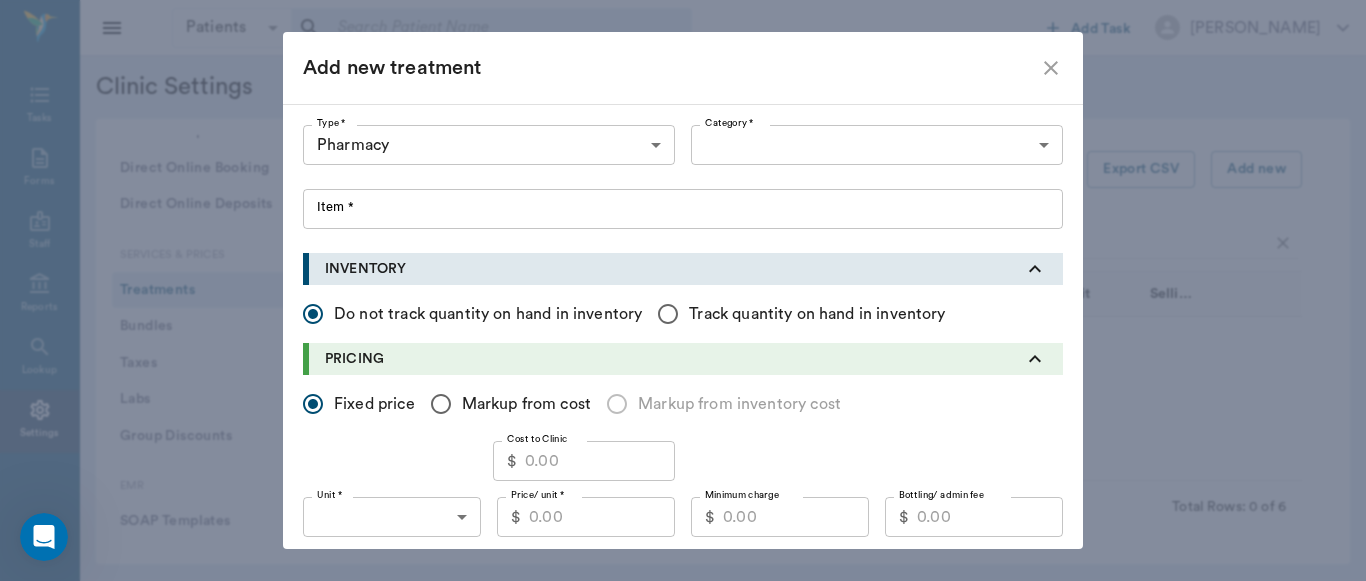 click at bounding box center (683, 290) 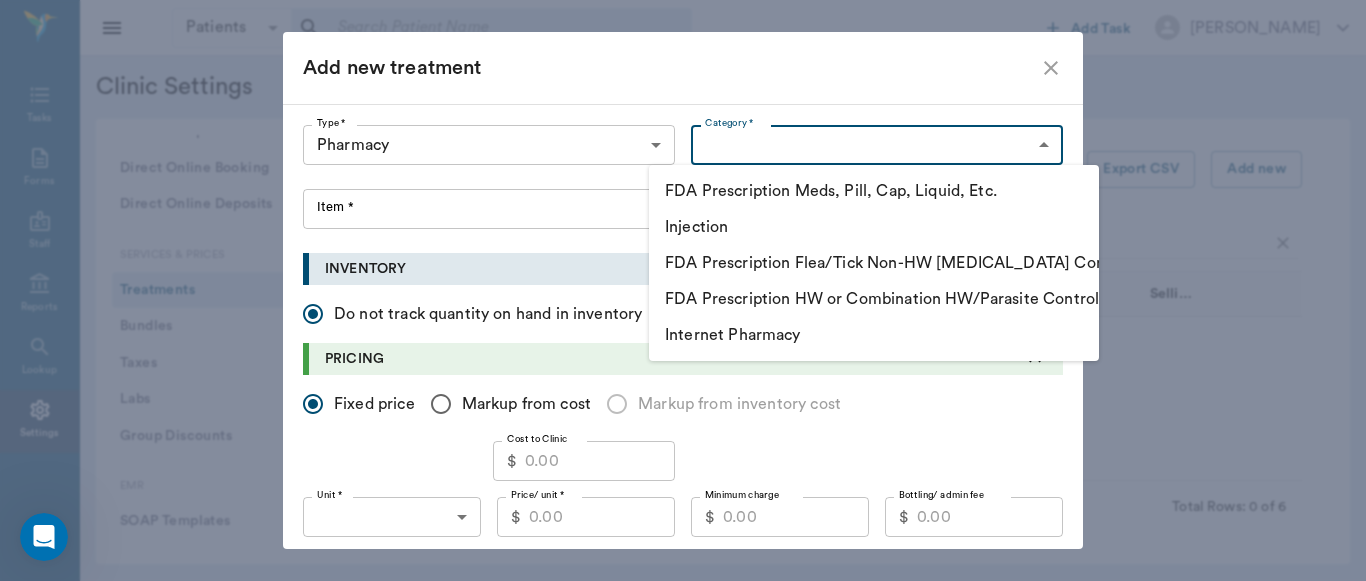 click on "Patients Patients ​ ​ Add Task Dr. Bert Ellsworth Nectar Messages Appts Labs Imaging Inventory Tasks Forms Staff Reports Lookup Settings Clinic Settings General Profile Office Hours Permissions Feature Flags AI Prompts Default Units Types and Categories Security / Auto Lock App Version Client Communication Email Settings Email Templates SMS Settings SMS Templates VOIP Mango Voice Client Portal Appointments Visit Types Calendar Options Direct Online Booking Direct Online Deposits Services & Prices Treatments Bundles Taxes Labs Group Discounts EMR SOAP Templates Surgery Templates Visit Note Templates Surgery Chart Diagnoses Patient Diagrams Forms Report Card Prescriptions Patient Options Species Breeds Colors Inventory Inventory Locations Vendors Finances Payment Estimates & Invoices Interest Greenline Boarding Kennels Imaging Integration IDEXX Soundvet Extras Labels PDF Settings MISC Treatments Export CSV Add new bravecto quantum Type Category Item Unit Selling Price/Unit No results found. Total Rows:   $" at bounding box center (683, 290) 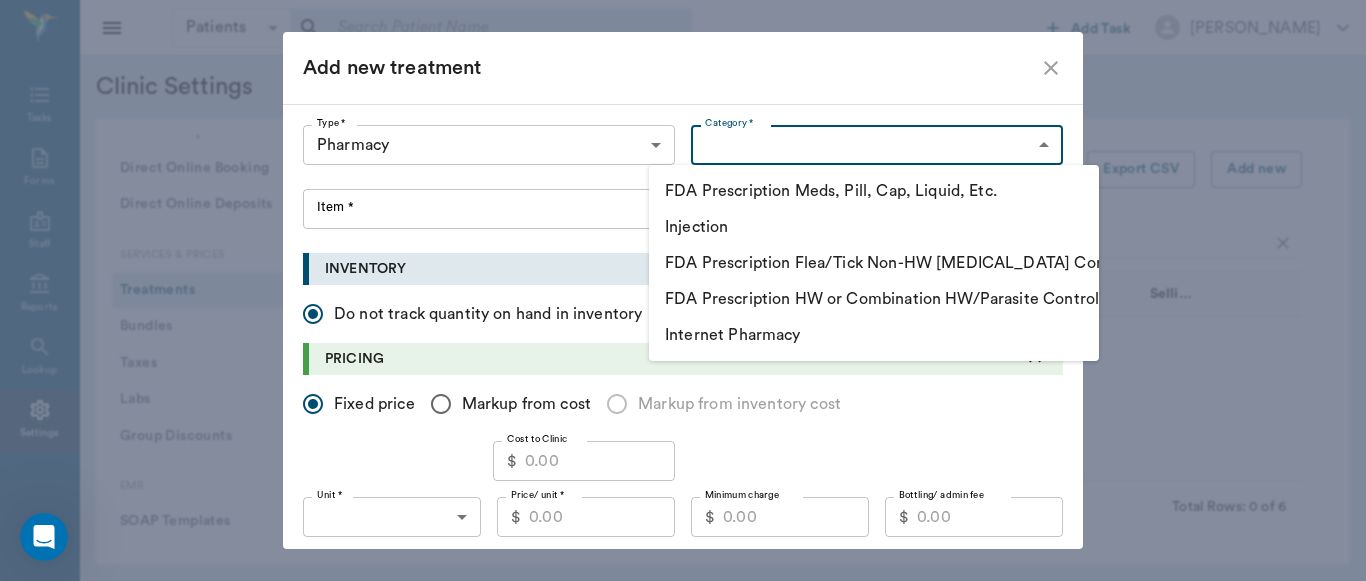 click on "FDA Prescription Flea/Tick Non-HW [MEDICAL_DATA] Control" at bounding box center (874, 263) 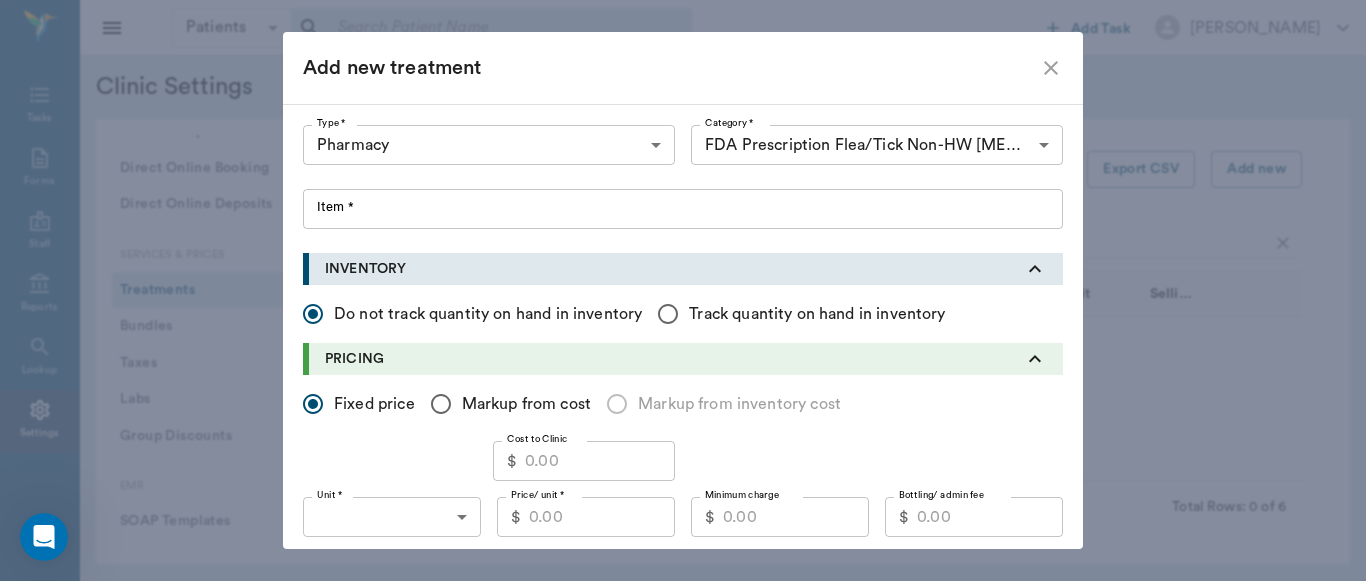 click at bounding box center [683, 290] 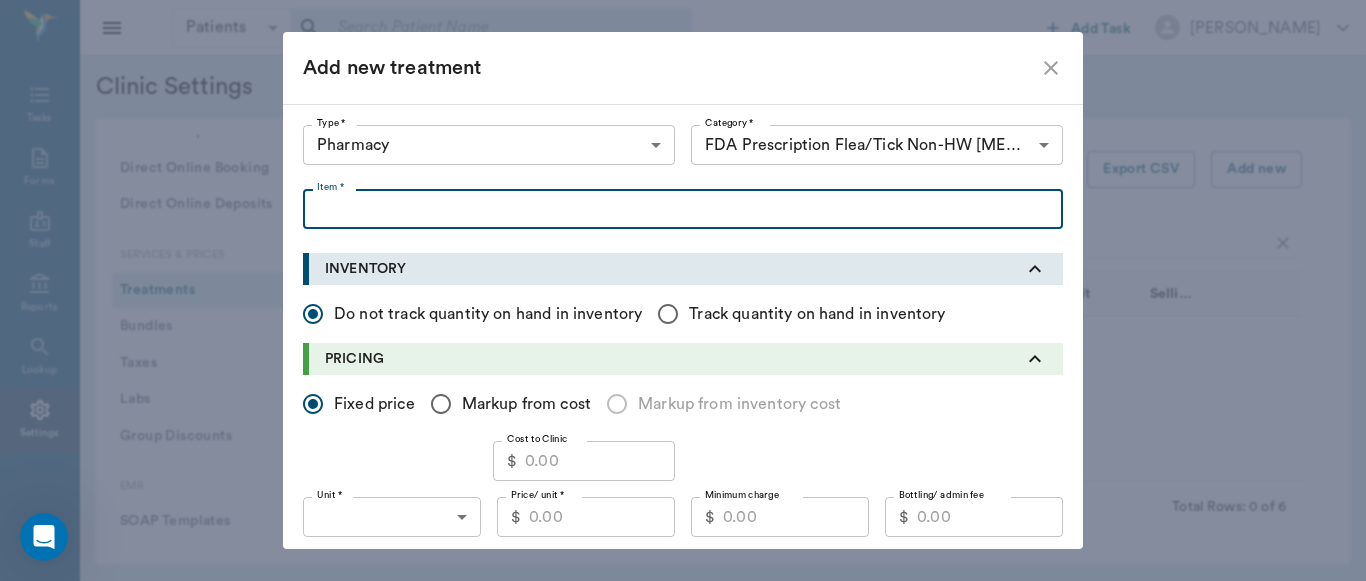 click on "Item *" at bounding box center (683, 209) 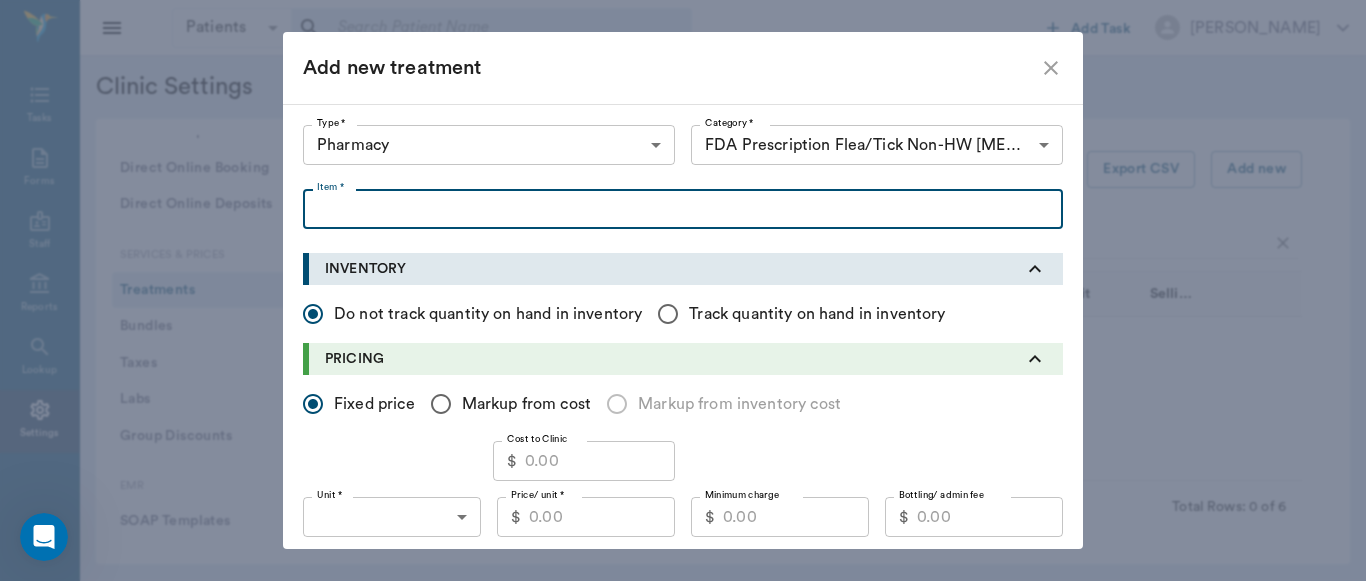 type on "b" 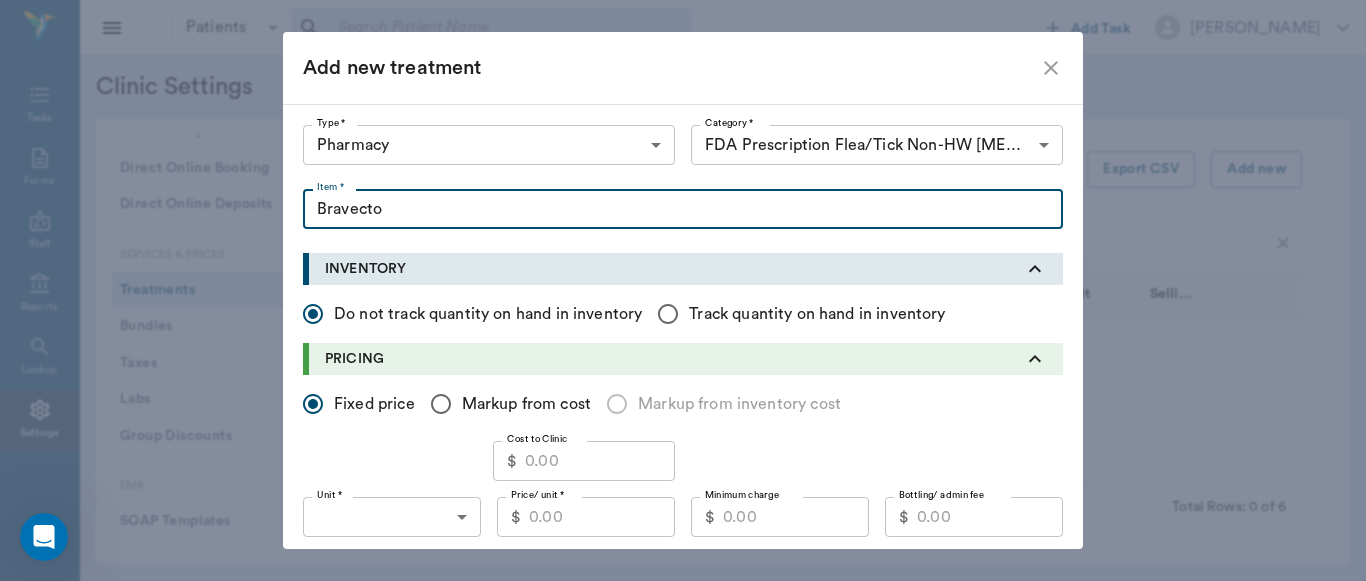 click on "Bravecto" at bounding box center [683, 209] 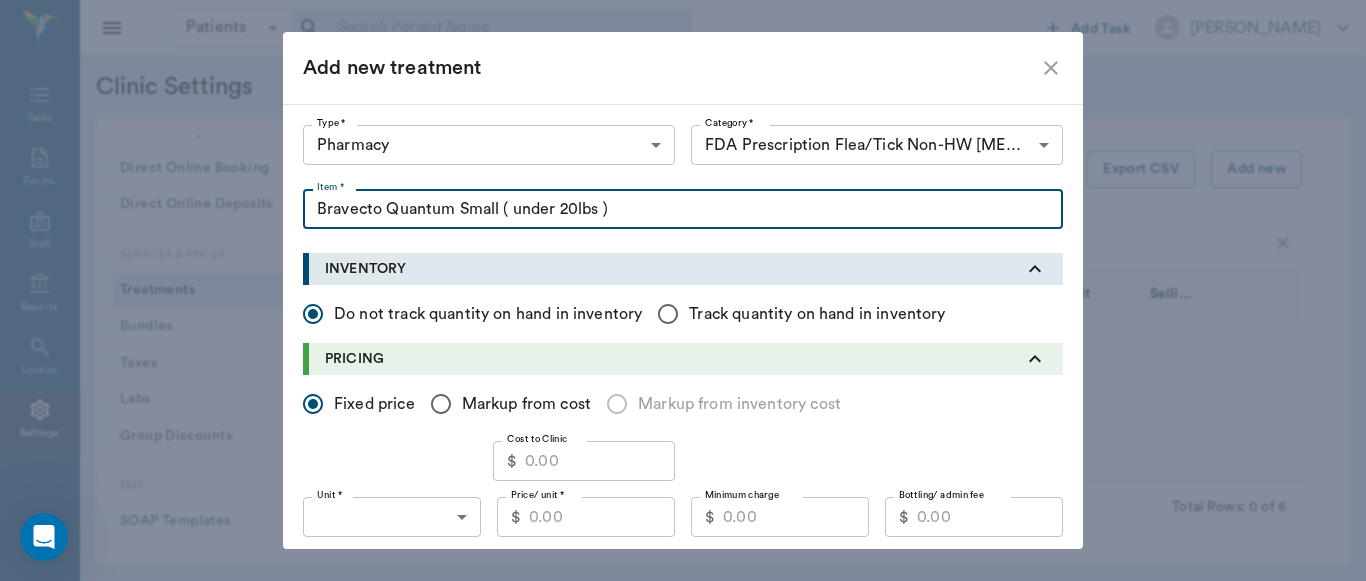 type on "Bravecto Quantum Small ( under 20lbs )" 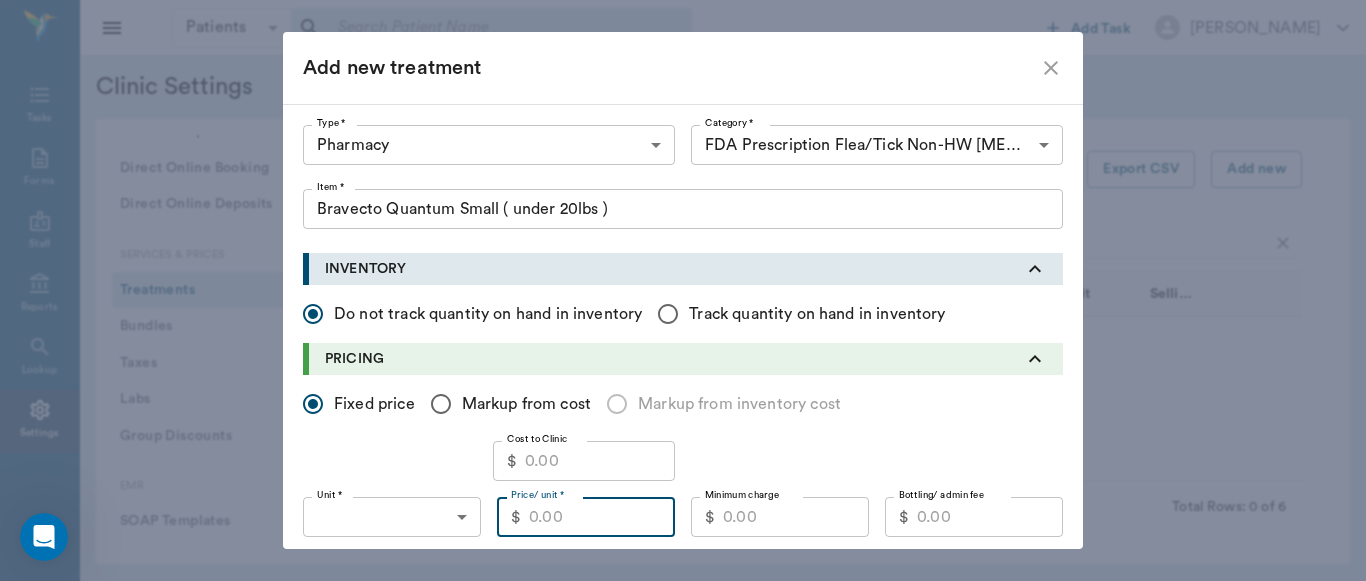 click on "Price/ unit *" at bounding box center [602, 517] 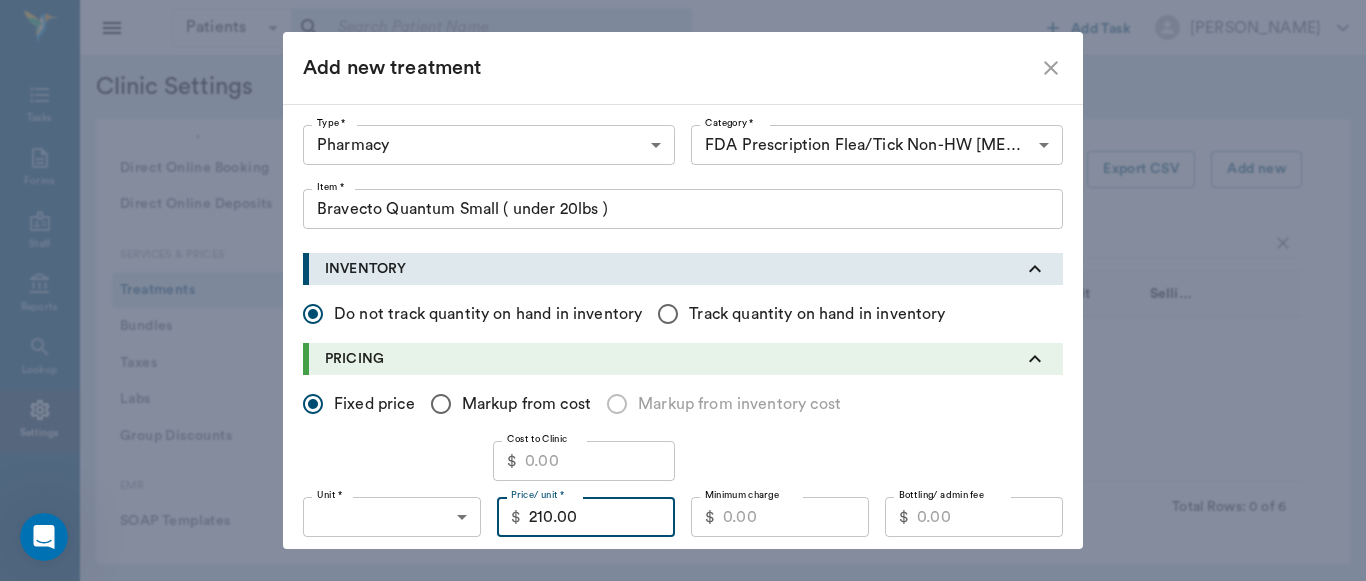 type on "210.00" 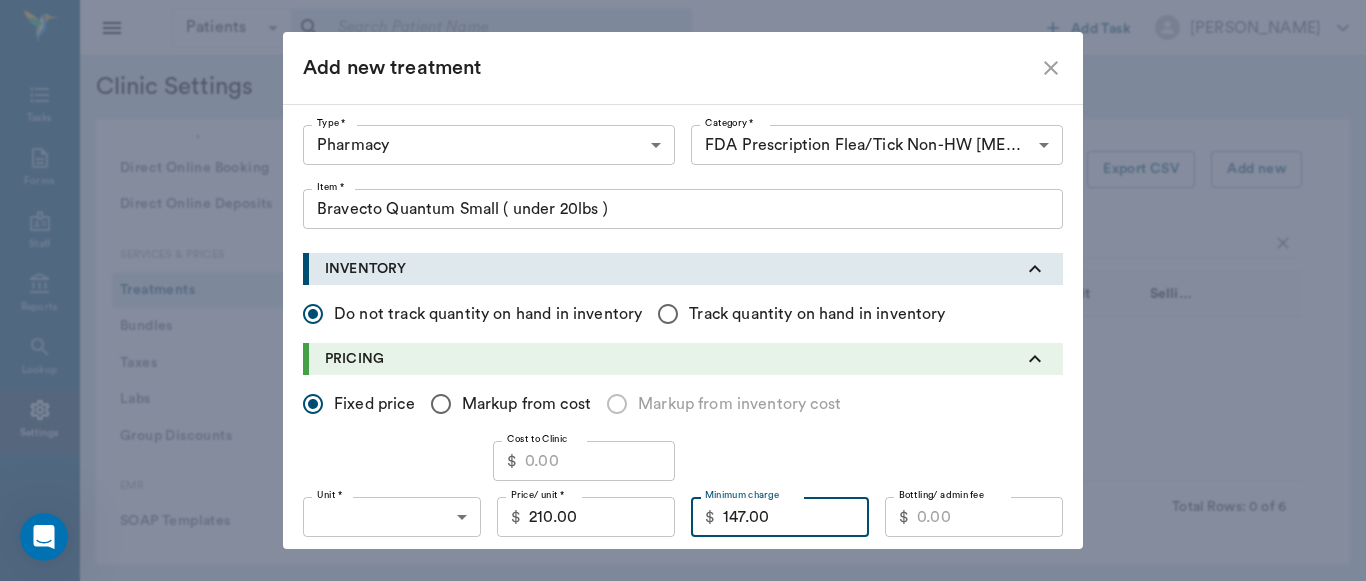 type on "147.00" 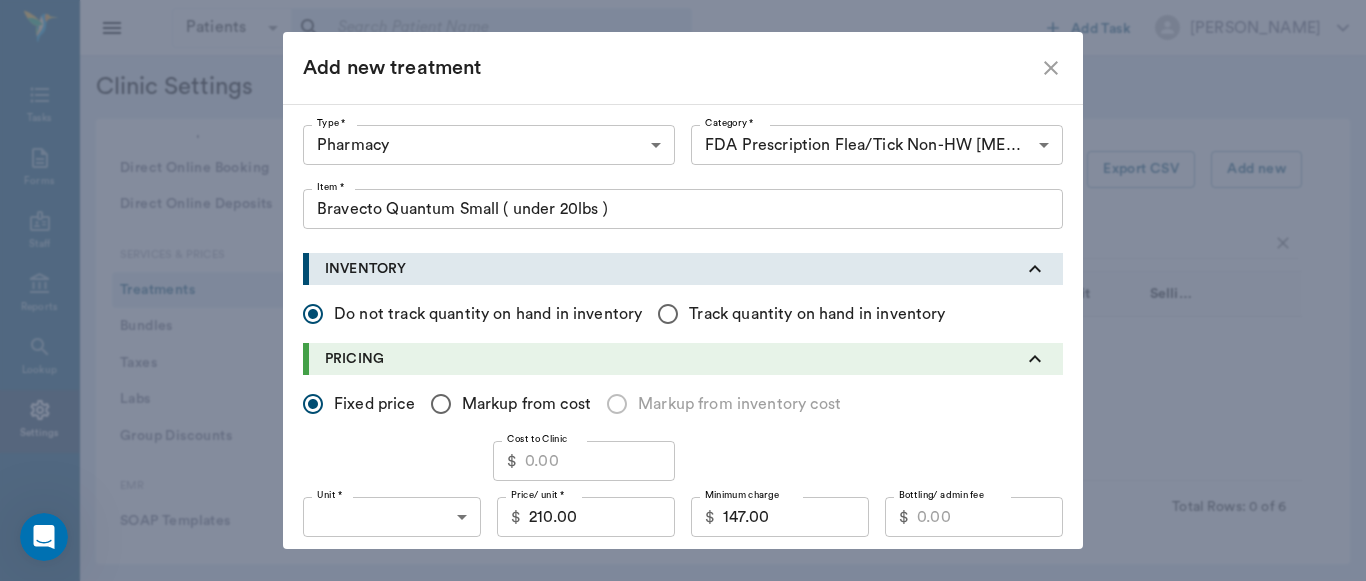 click on "Discountable" at bounding box center [453, 574] 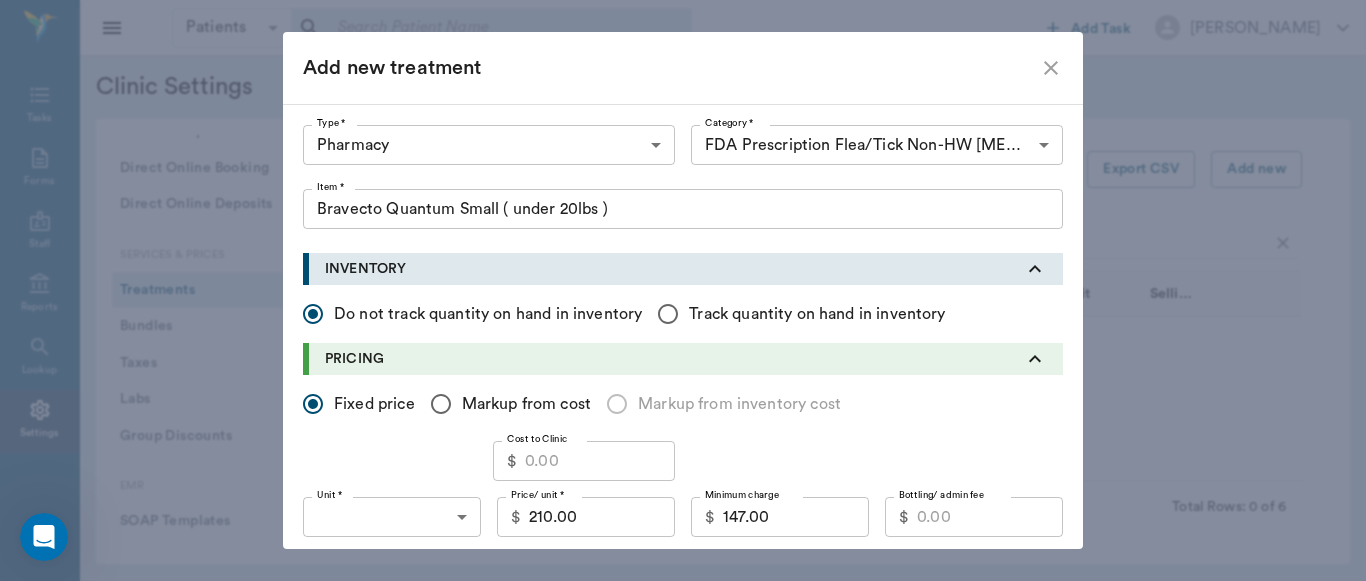 scroll, scrollTop: 706, scrollLeft: 0, axis: vertical 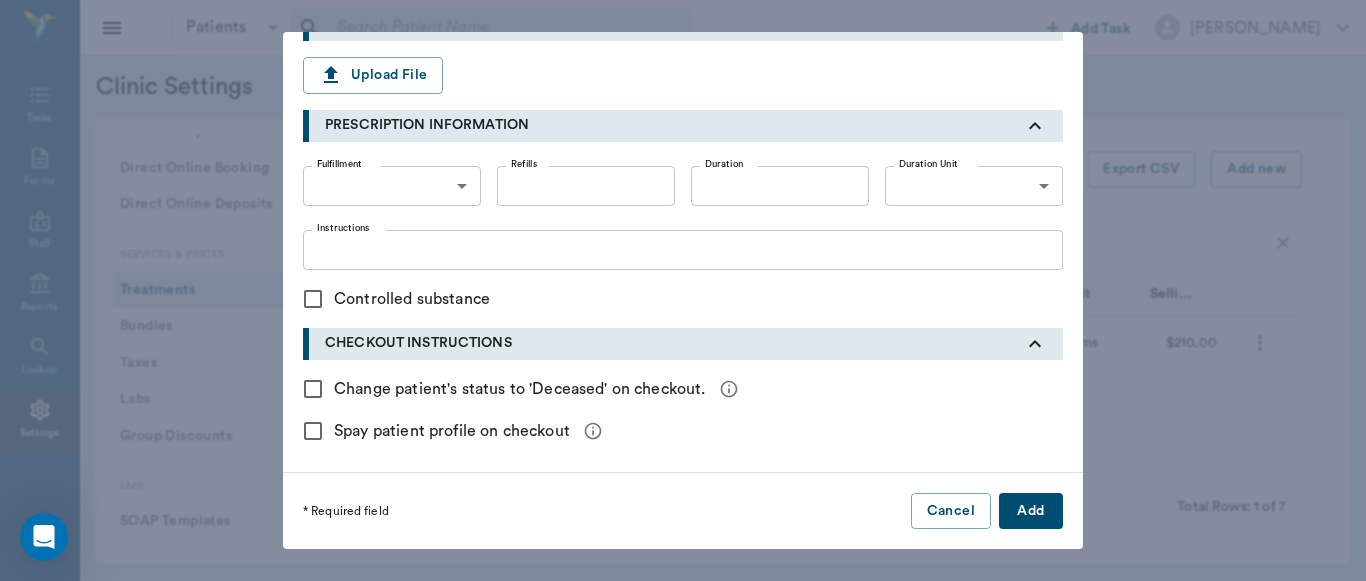 click 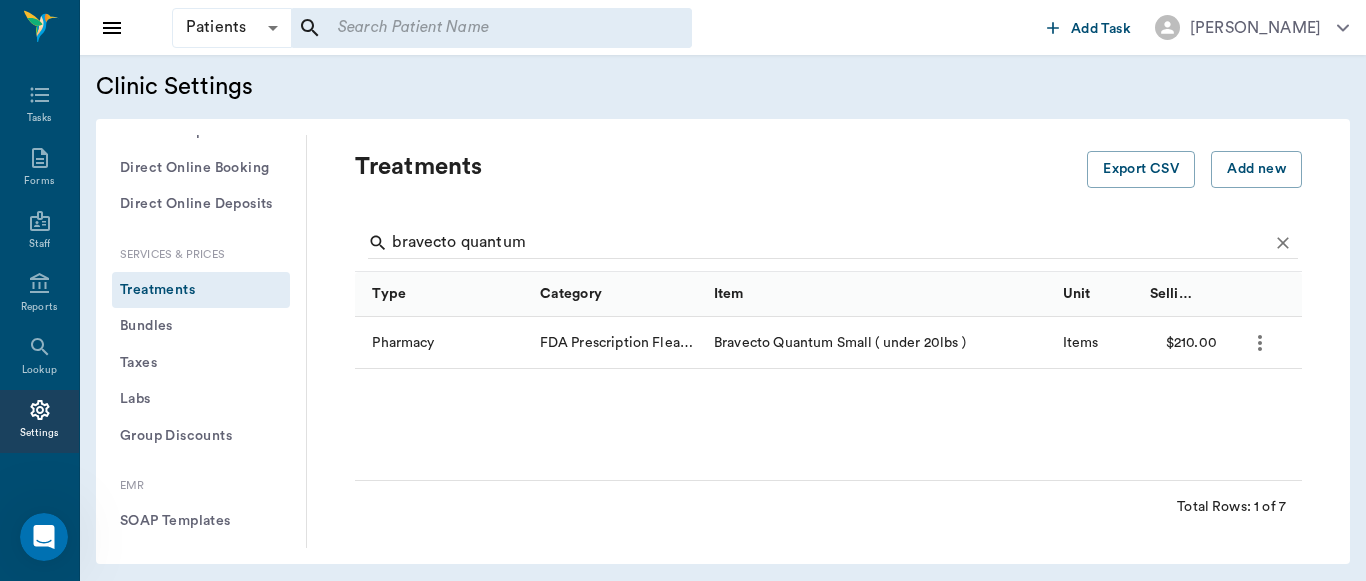 type 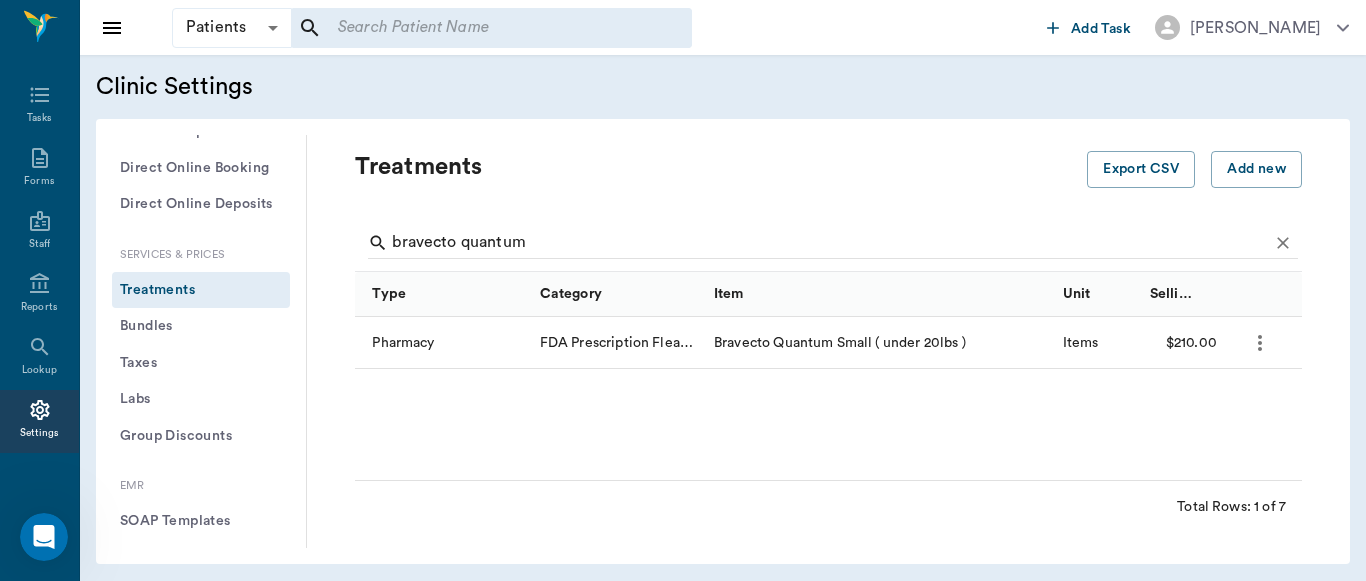 type 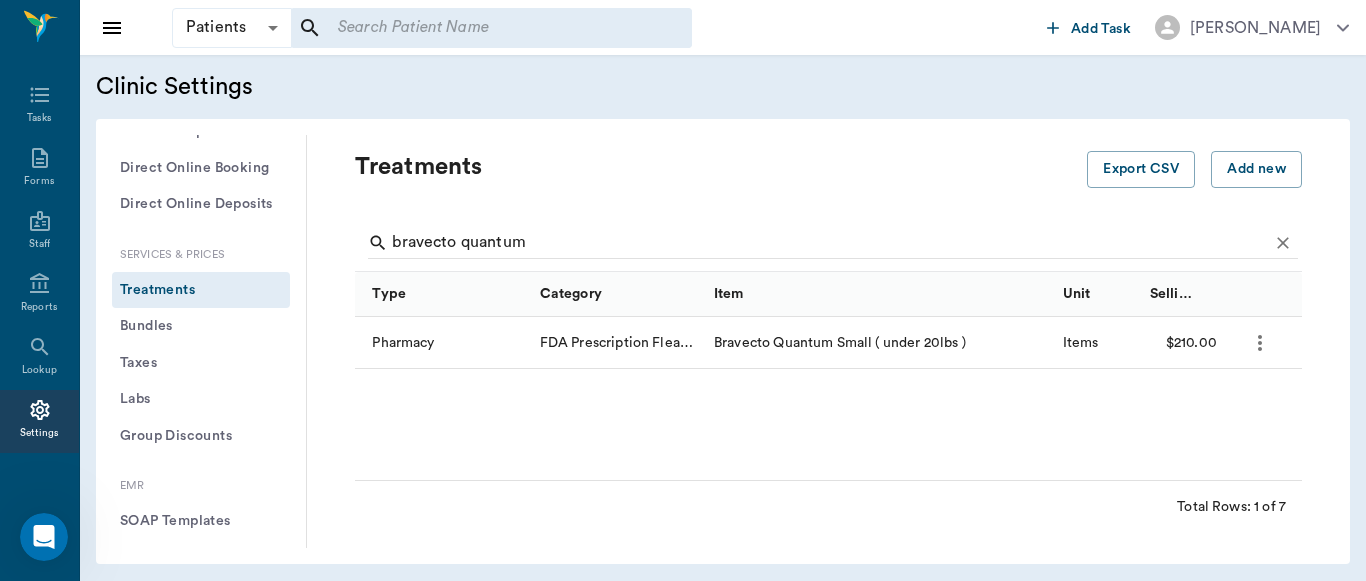 scroll, scrollTop: 0, scrollLeft: 0, axis: both 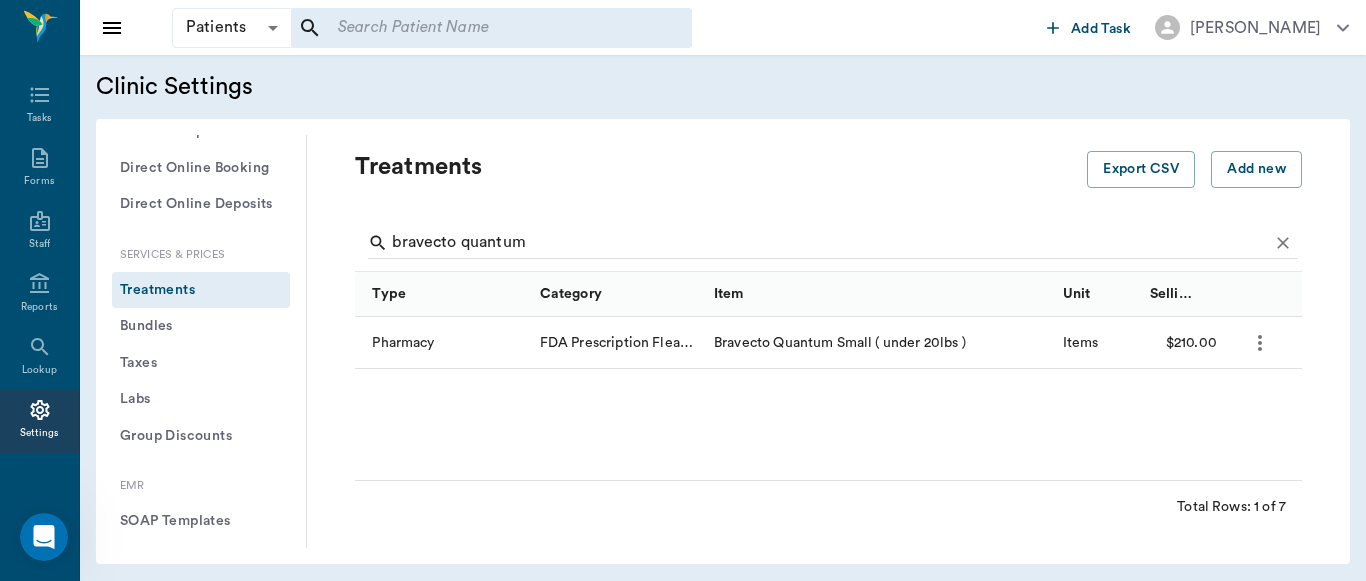 click on "Add new treatment Type * ​ Type * Category * ​ Category * Item * Item * Instructions x Instructions INVENTORY Do not track quantity on hand in inventory Track quantity on hand in inventory PRICING Fixed price Markup from cost Markup from inventory cost Cost to Clinic $ Cost to Clinic Unit * ​ Unit * Price/ unit * $ 210.00 Price/ unit * Minimum charge $ 147.00 Minimum charge Bottling/ admin fee $ Bottling/ admin fee Taxable Discountable DISCOUNT RATES DISCHARGE DOCUMENTS Upload File CHECKOUT INSTRUCTIONS Change patient's status to 'Deceased' on checkout. Spay patient profile on checkout * Required field Cancel Add" at bounding box center [683, 290] 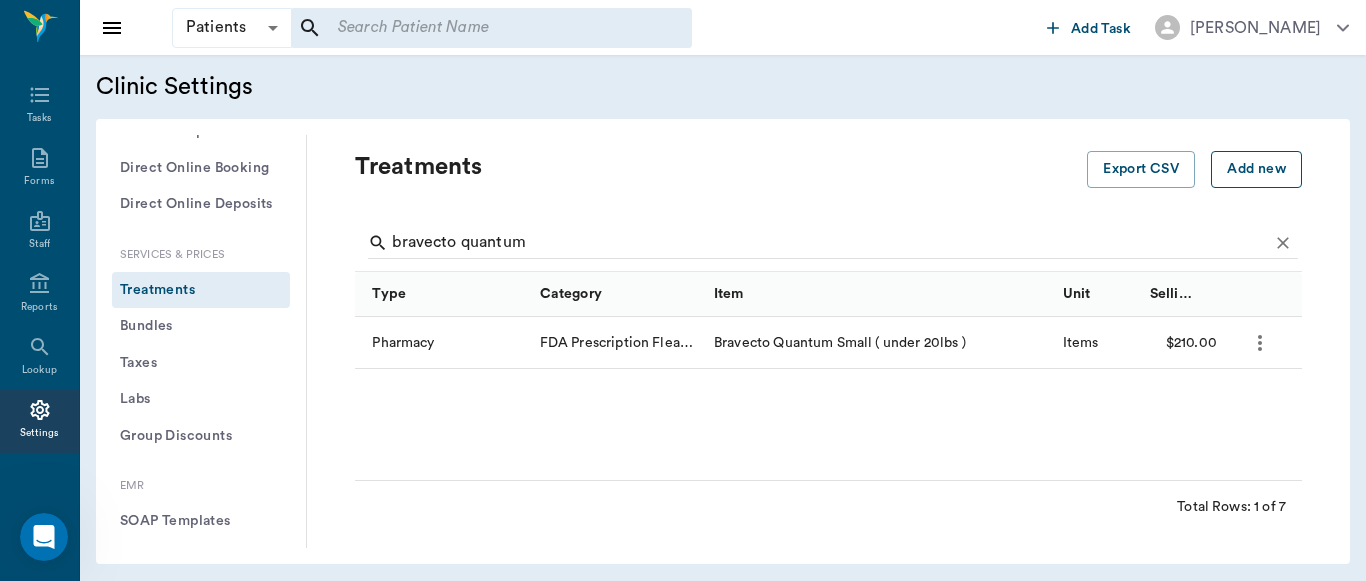 click on "Add new" at bounding box center (1256, 169) 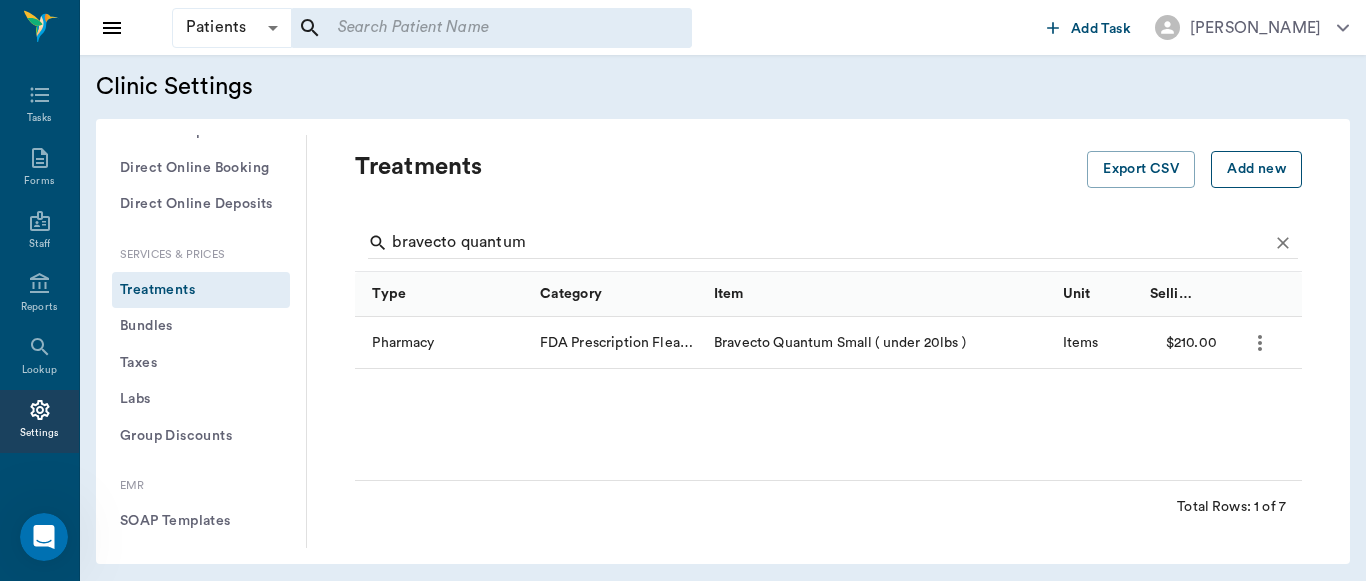click on "Patients Patients ​ ​ Add Task Dr. Bert Ellsworth Nectar Messages Appts Labs Imaging Inventory Tasks Forms Staff Reports Lookup Settings Clinic Settings General Profile Office Hours Permissions Feature Flags AI Prompts Default Units Types and Categories Security / Auto Lock App Version Client Communication Email Settings Email Templates SMS Settings SMS Templates VOIP Mango Voice Client Portal Appointments Visit Types Calendar Options Direct Online Booking Direct Online Deposits Services & Prices Treatments Bundles Taxes Labs Group Discounts EMR SOAP Templates Surgery Templates Visit Note Templates Surgery Chart Diagnoses Patient Diagrams Forms Report Card Prescriptions Patient Options Species Breeds Colors Inventory Inventory Locations Vendors Finances Payment Estimates & Invoices Interest Greenline Boarding Kennels Imaging Integration IDEXX Soundvet Extras Labels PDF Settings MISC Treatments Export CSV Add new bravecto quantum Type Category Item Unit Selling Price/Unit Pharmacy Items $210.00 Total Rows:" at bounding box center [683, 290] 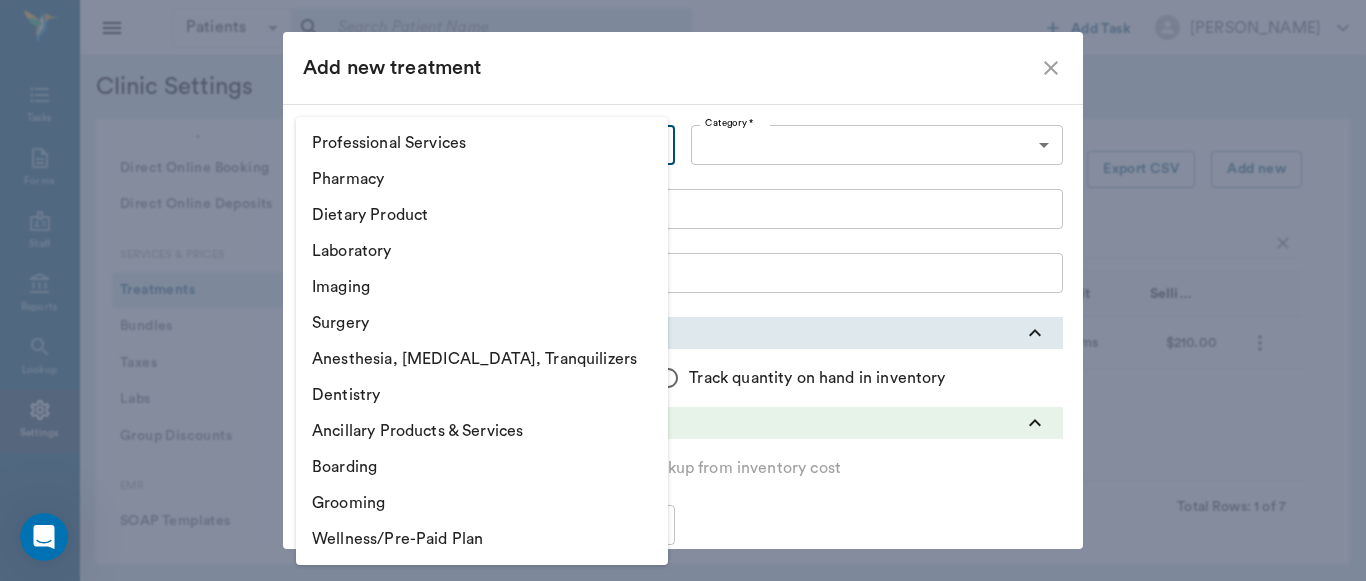 click on "Pharmacy" at bounding box center [482, 179] 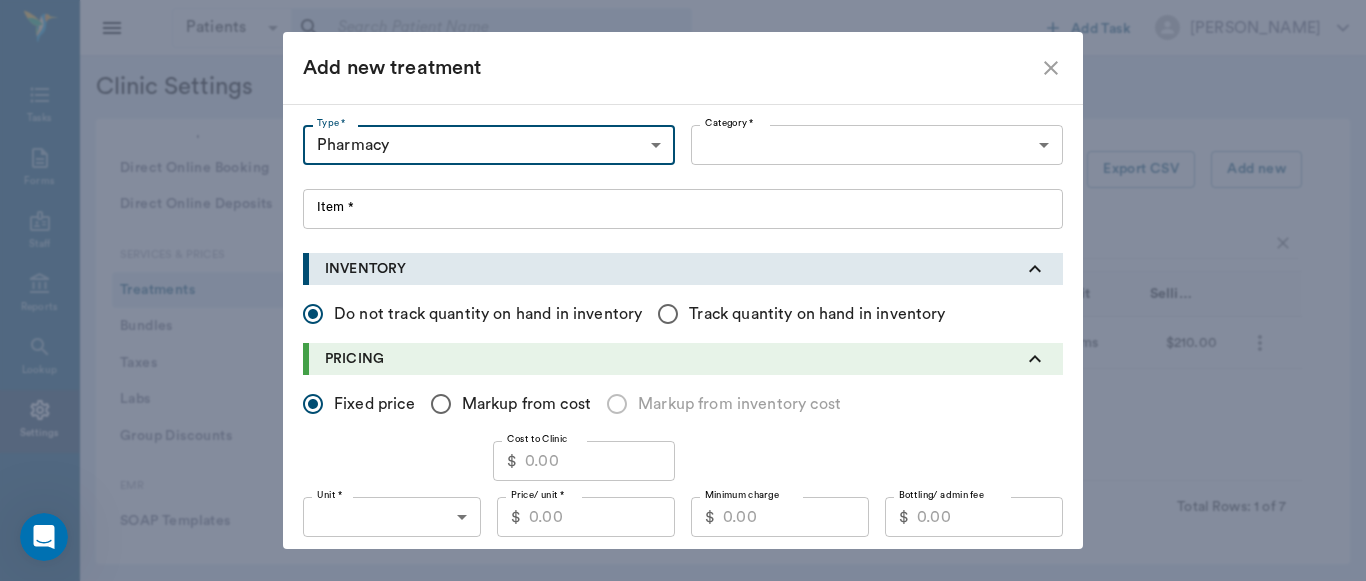 type on "5100" 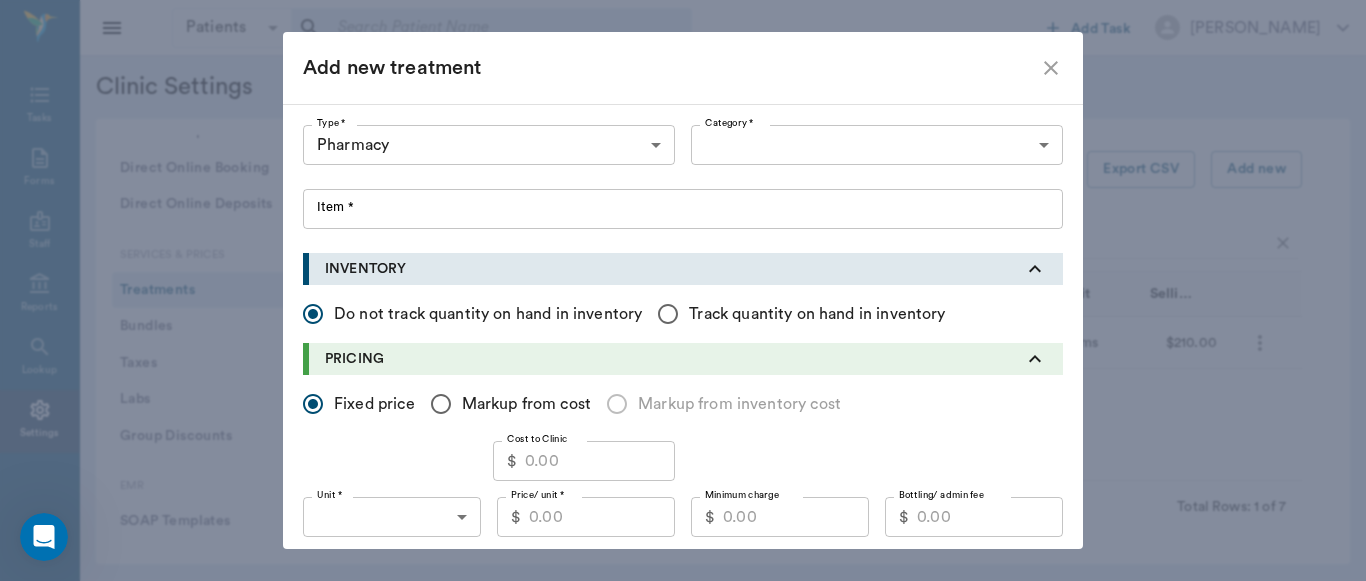 click at bounding box center (683, 290) 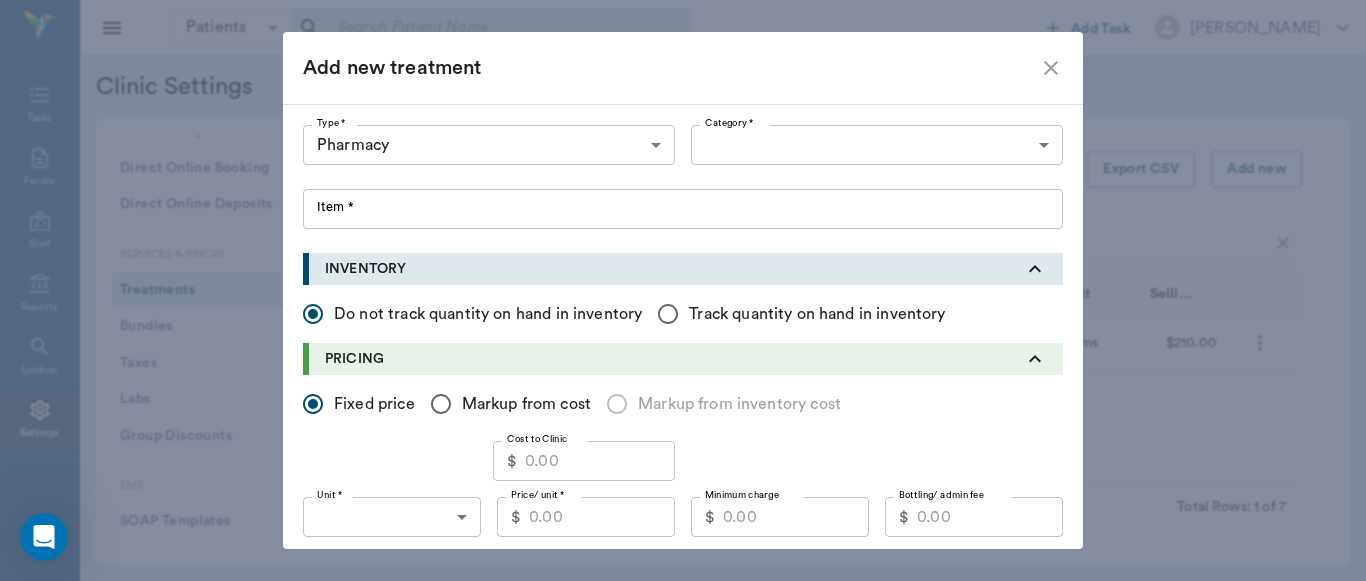 click at bounding box center (683, 290) 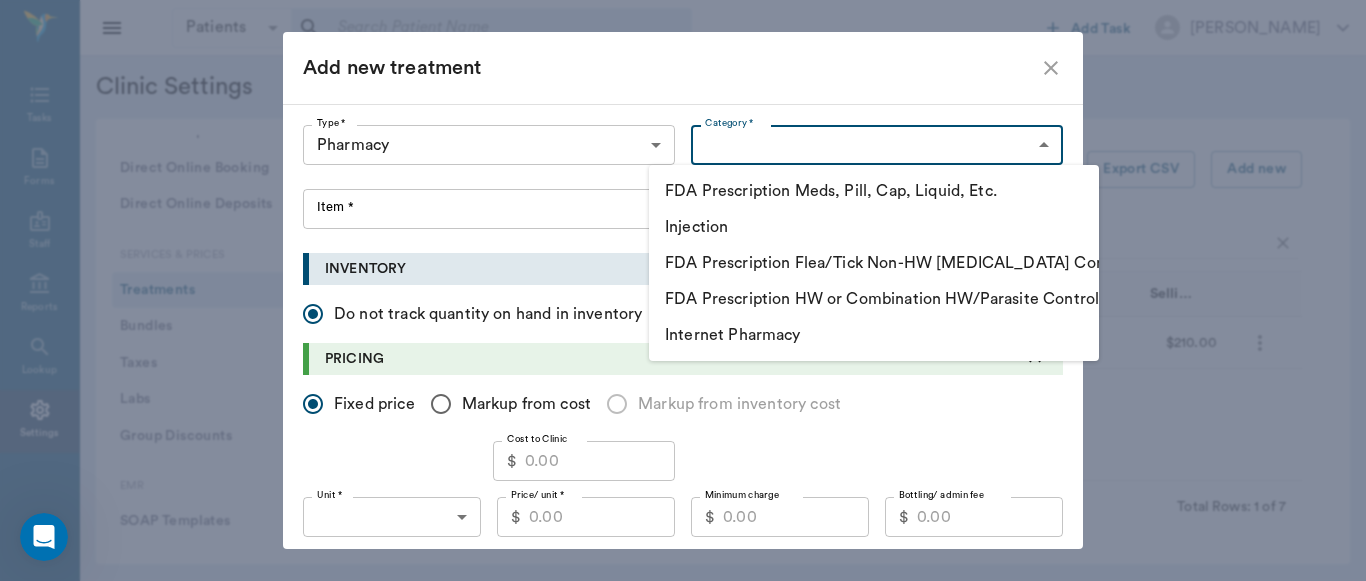 click on "Patients Patients ​ ​ Add Task Dr. Bert Ellsworth Nectar Messages Appts Labs Imaging Inventory Tasks Forms Staff Reports Lookup Settings Clinic Settings General Profile Office Hours Permissions Feature Flags AI Prompts Default Units Types and Categories Security / Auto Lock App Version Client Communication Email Settings Email Templates SMS Settings SMS Templates VOIP Mango Voice Client Portal Appointments Visit Types Calendar Options Direct Online Booking Direct Online Deposits Services & Prices Treatments Bundles Taxes Labs Group Discounts EMR SOAP Templates Surgery Templates Visit Note Templates Surgery Chart Diagnoses Patient Diagrams Forms Report Card Prescriptions Patient Options Species Breeds Colors Inventory Inventory Locations Vendors Finances Payment Estimates & Invoices Interest Greenline Boarding Kennels Imaging Integration IDEXX Soundvet Extras Labels PDF Settings MISC Treatments Export CSV Add new bravecto quantum Type Category Item Unit Selling Price/Unit Pharmacy Items $210.00 Total Rows:" at bounding box center (683, 290) 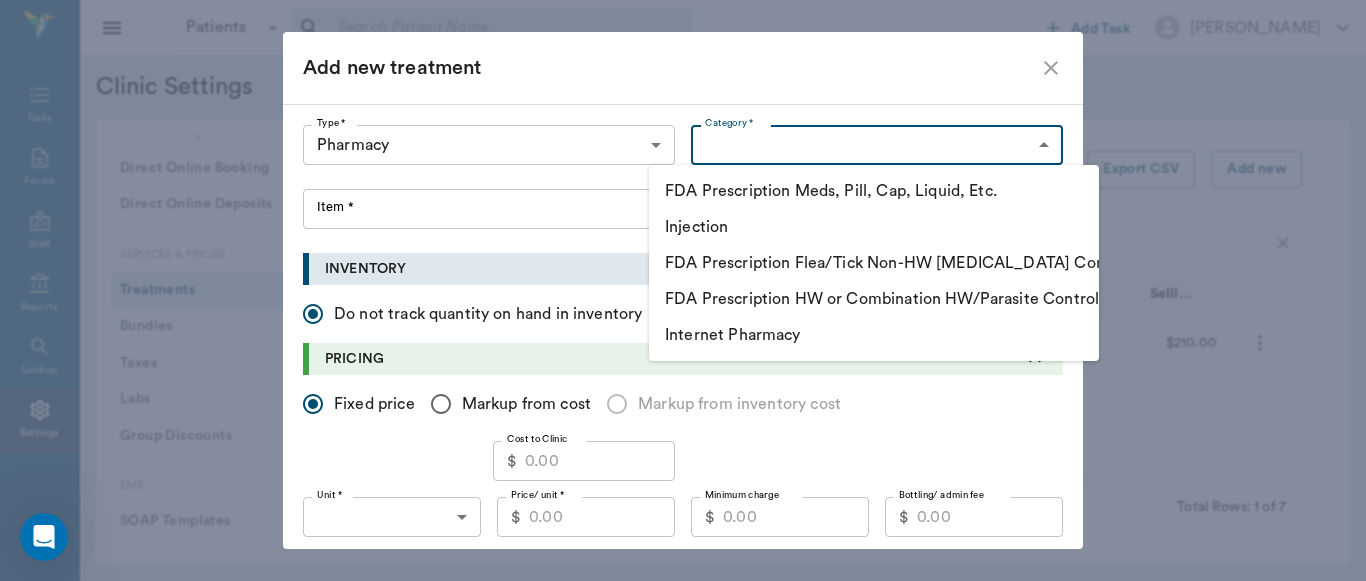 click on "FDA Prescription Flea/Tick Non-HW [MEDICAL_DATA] Control" at bounding box center [874, 263] 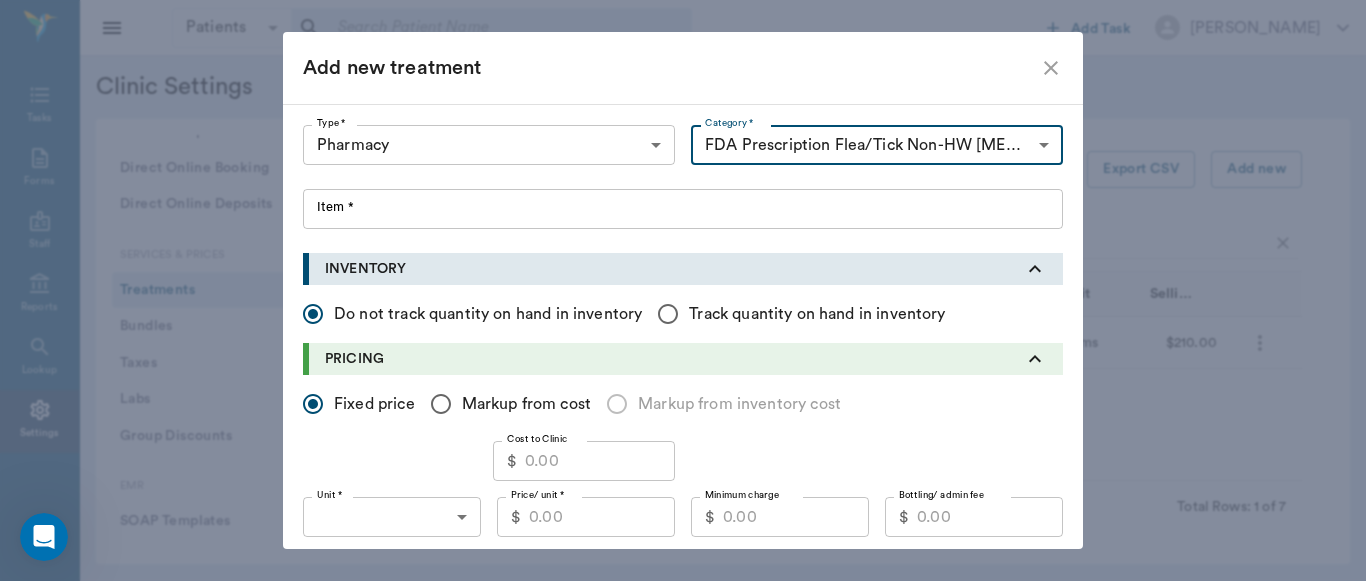 type on "5115" 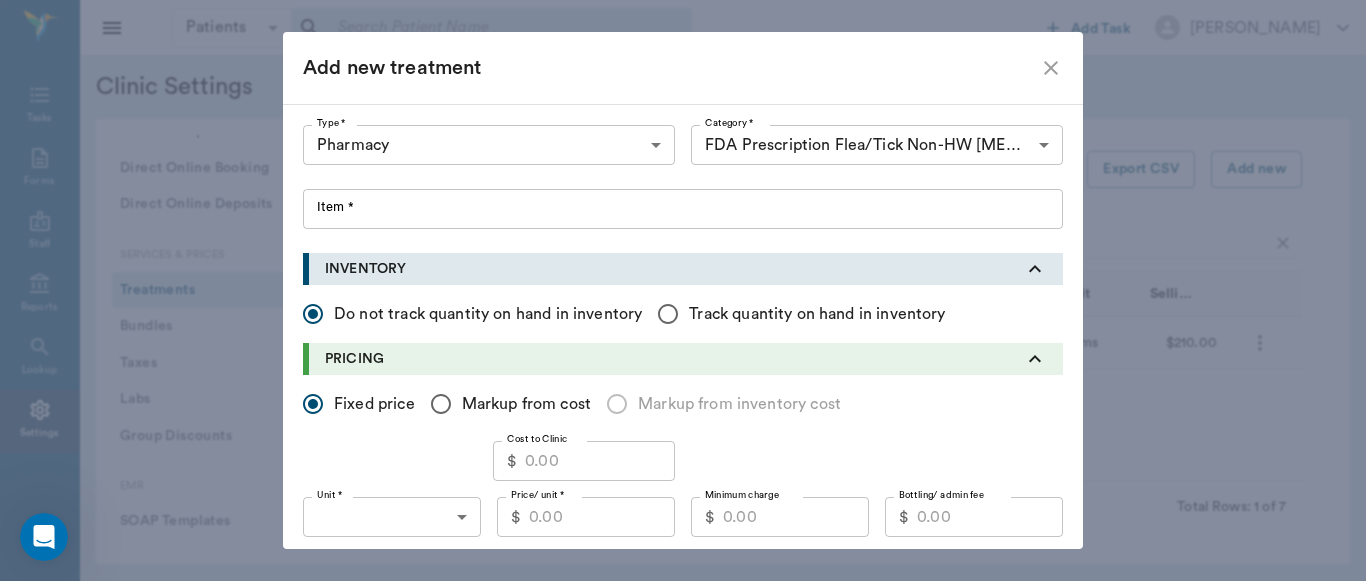 click at bounding box center [683, 290] 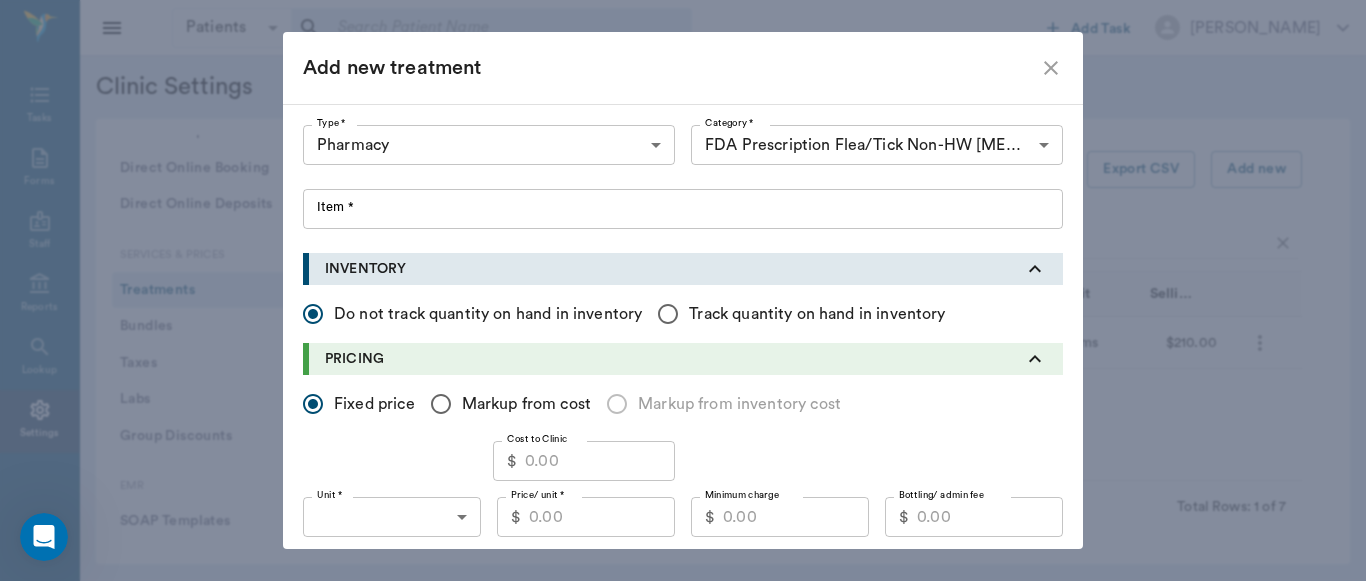 click at bounding box center (683, 290) 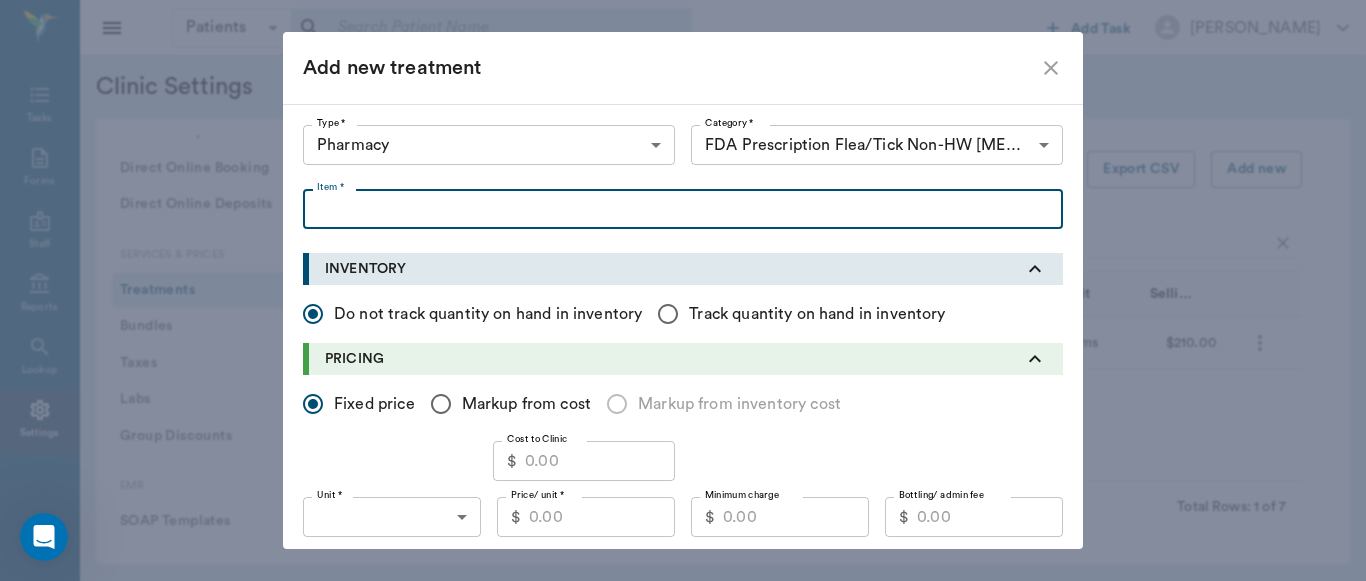 click on "Item *" at bounding box center (683, 209) 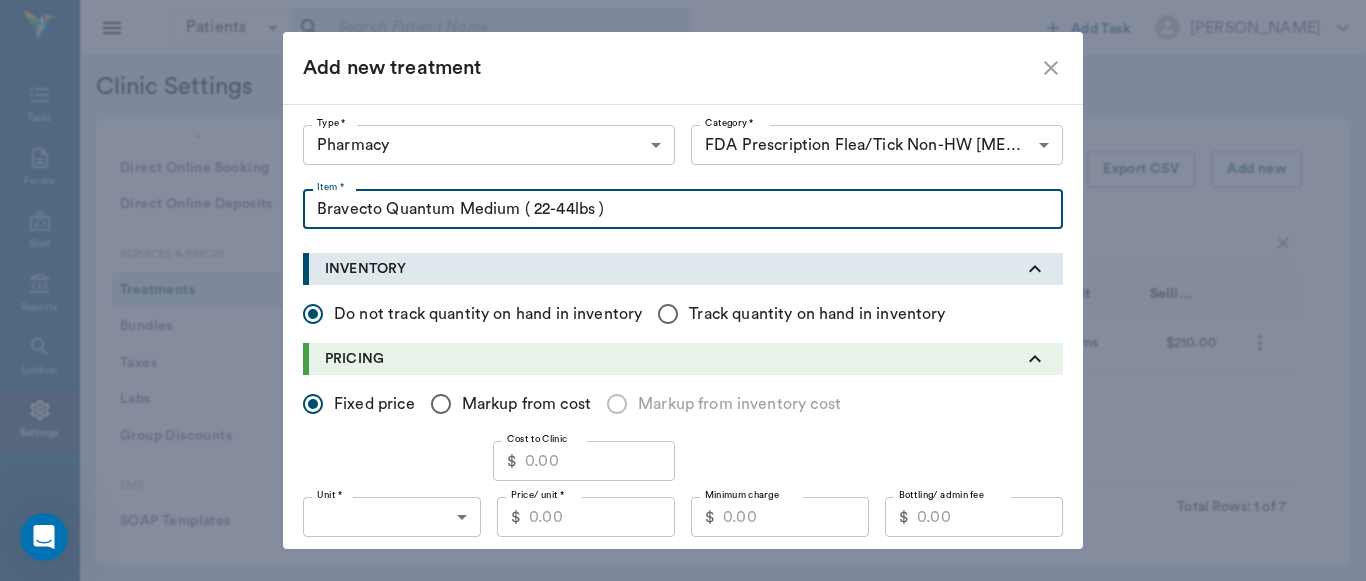 type on "Bravecto Quantum Medium ( 22-44lbs )" 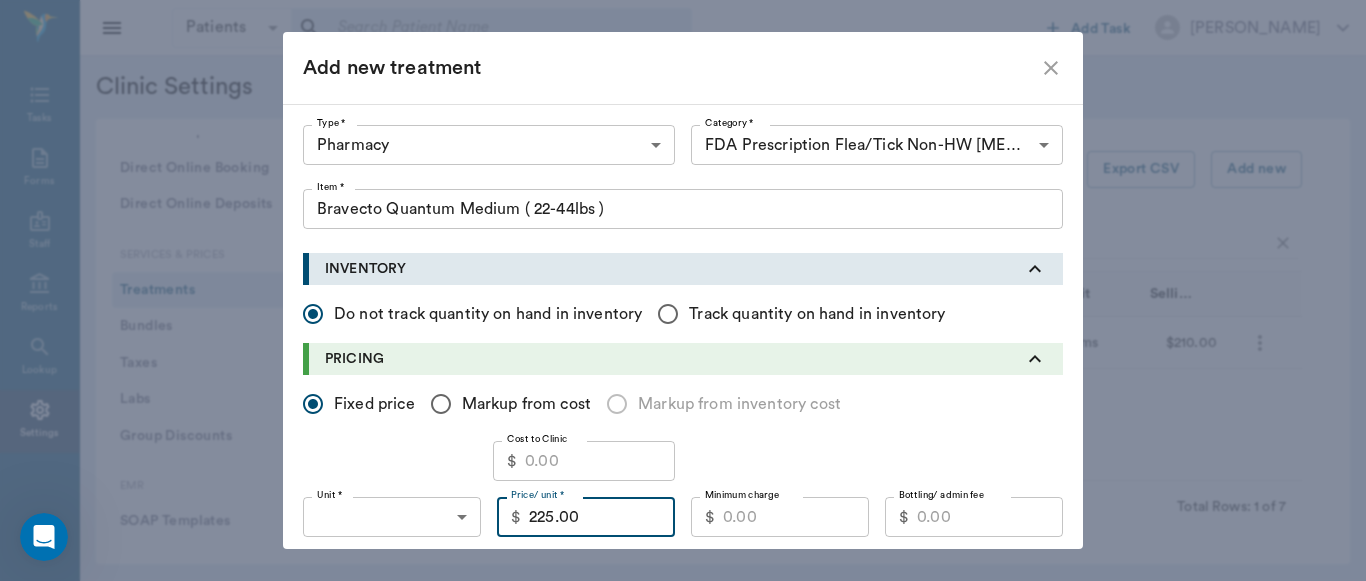 type on "225.00" 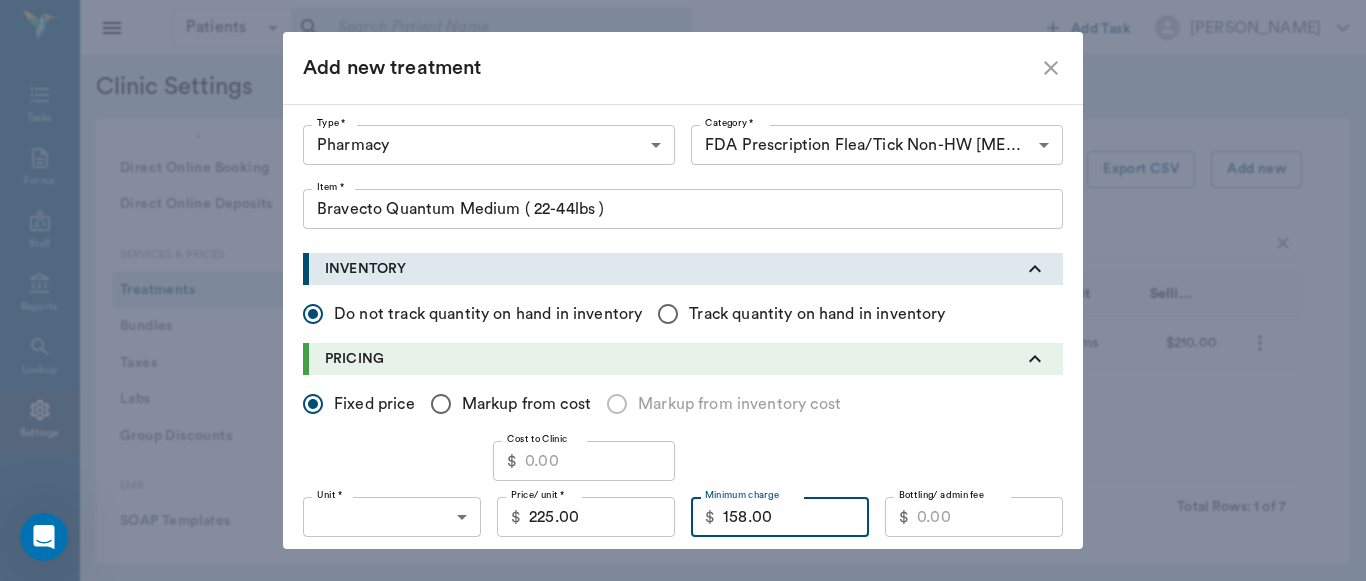 type on "158.00" 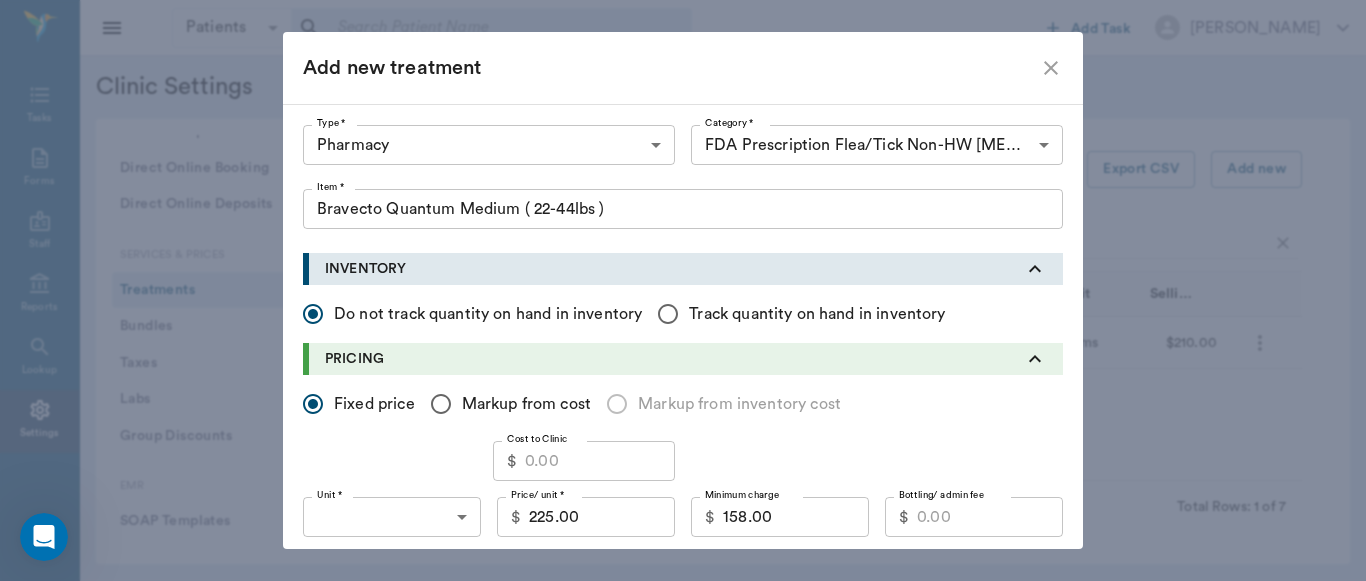 click on "Discountable" at bounding box center [453, 574] 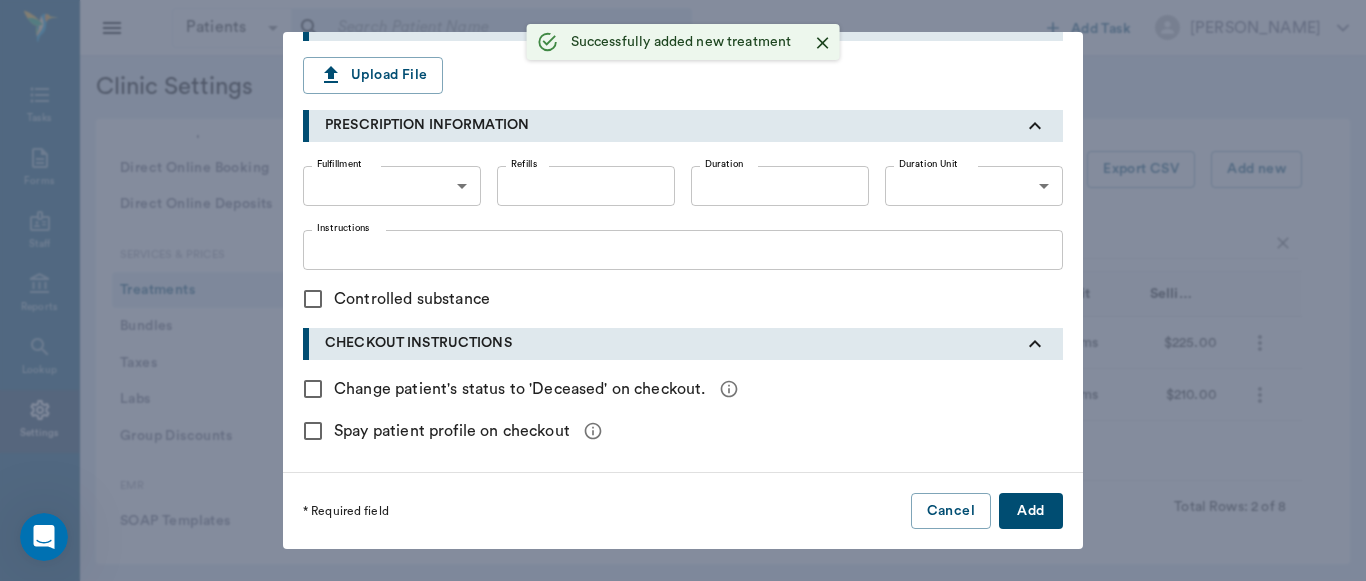 click 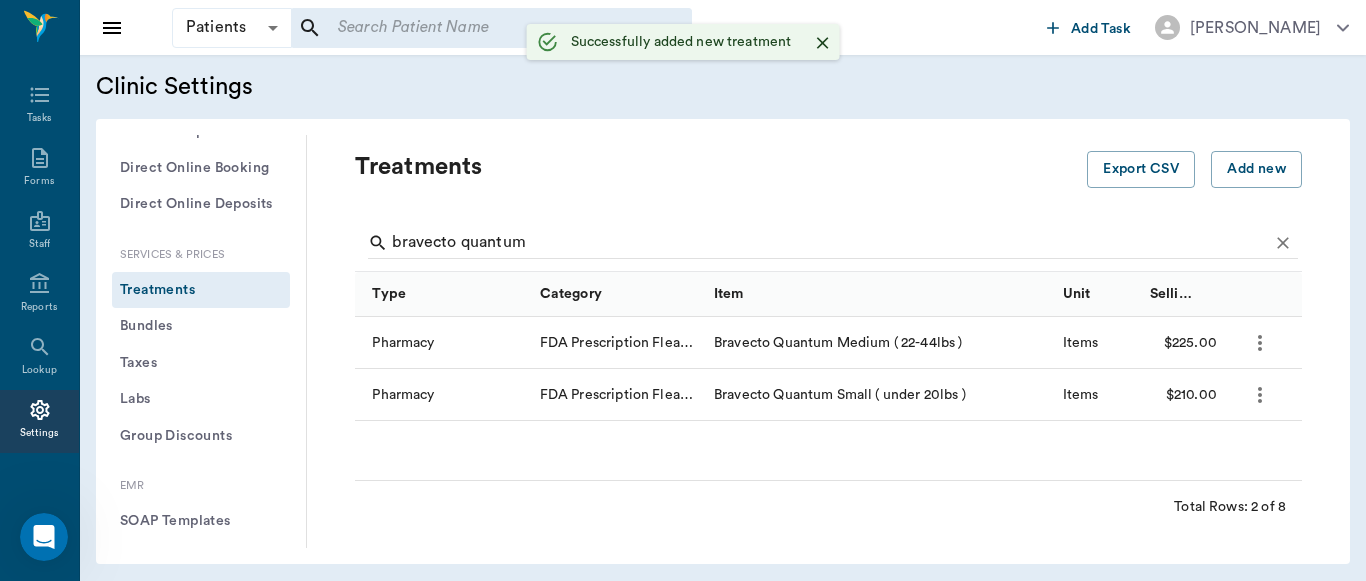click on "Add new treatment Type * ​ Type * Category * ​ Category * Item * Item * Instructions x Instructions INVENTORY Do not track quantity on hand in inventory Track quantity on hand in inventory PRICING Fixed price Markup from cost Markup from inventory cost Cost to Clinic $ Cost to Clinic Unit * ​ Unit * Price/ unit * $ 225.00 Price/ unit * Minimum charge $ 158.00 Minimum charge Bottling/ admin fee $ Bottling/ admin fee Taxable Discountable DISCOUNT RATES DISCHARGE DOCUMENTS Upload File CHECKOUT INSTRUCTIONS Change patient's status to 'Deceased' on checkout. Spay patient profile on checkout * Required field Cancel Add" at bounding box center [683, 290] 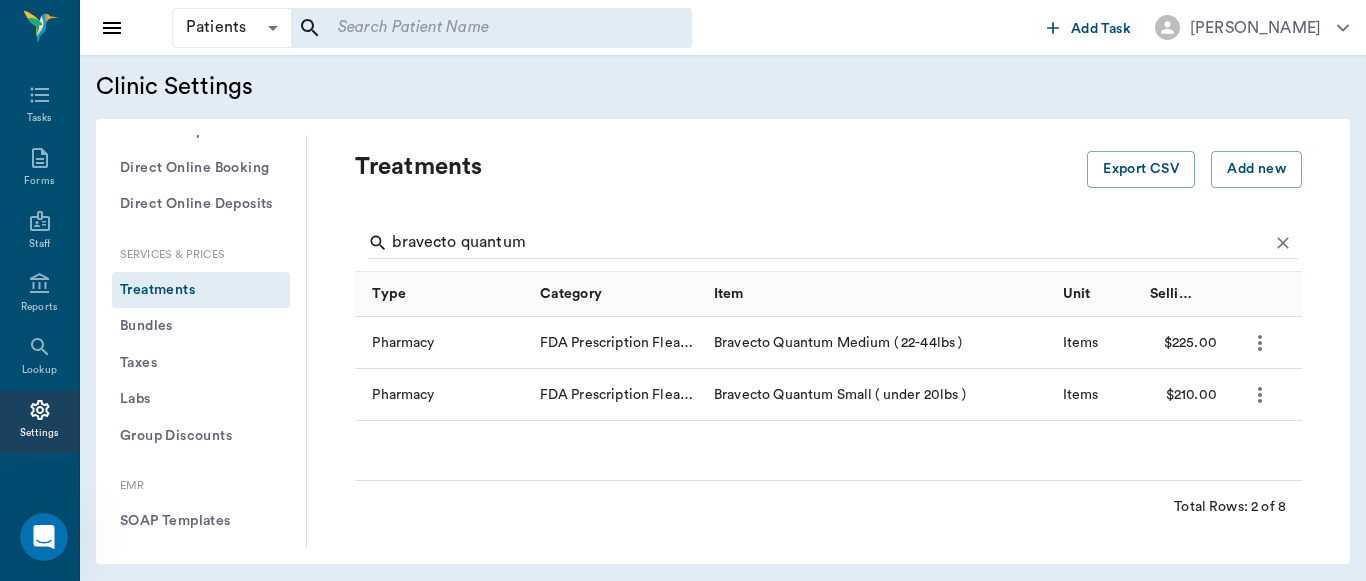 click on "Add new treatment Type * ​ Type * Category * ​ Category * Item * Item * Instructions x Instructions INVENTORY Do not track quantity on hand in inventory Track quantity on hand in inventory PRICING Fixed price Markup from cost Markup from inventory cost Cost to Clinic $ Cost to Clinic Unit * ​ Unit * Price/ unit * $ 225.00 Price/ unit * Minimum charge $ 158.00 Minimum charge Bottling/ admin fee $ Bottling/ admin fee Taxable Discountable DISCOUNT RATES DISCHARGE DOCUMENTS Upload File CHECKOUT INSTRUCTIONS Change patient's status to 'Deceased' on checkout. Spay patient profile on checkout * Required field Cancel Add" at bounding box center [683, 290] 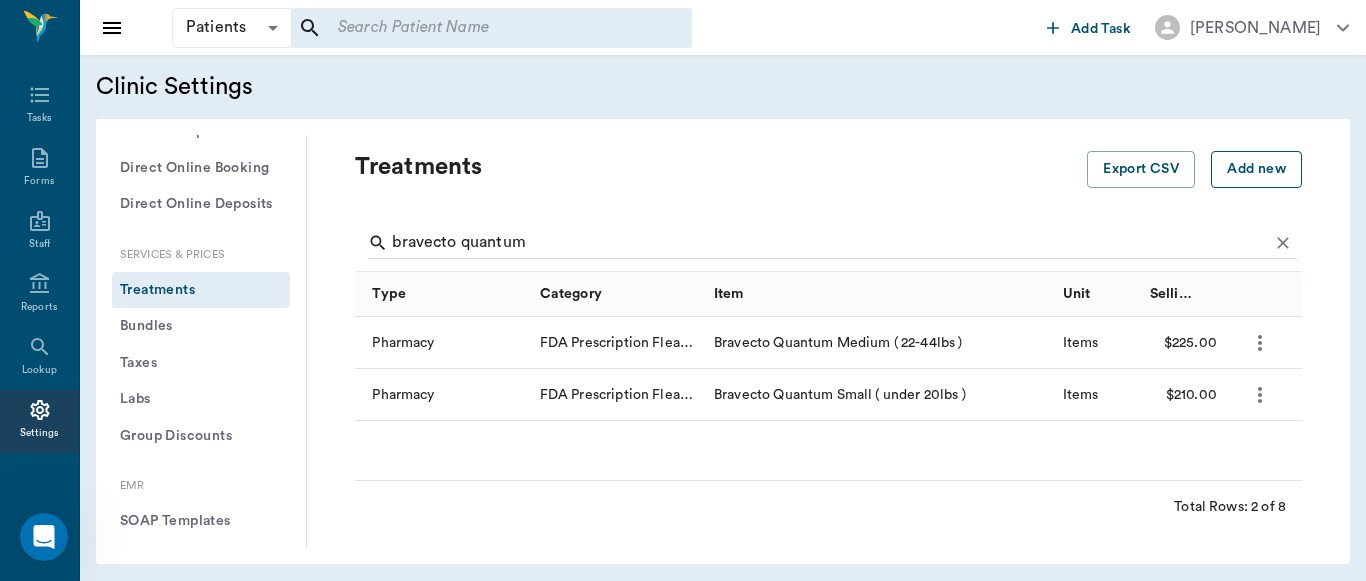 click on "Add new" at bounding box center [1256, 169] 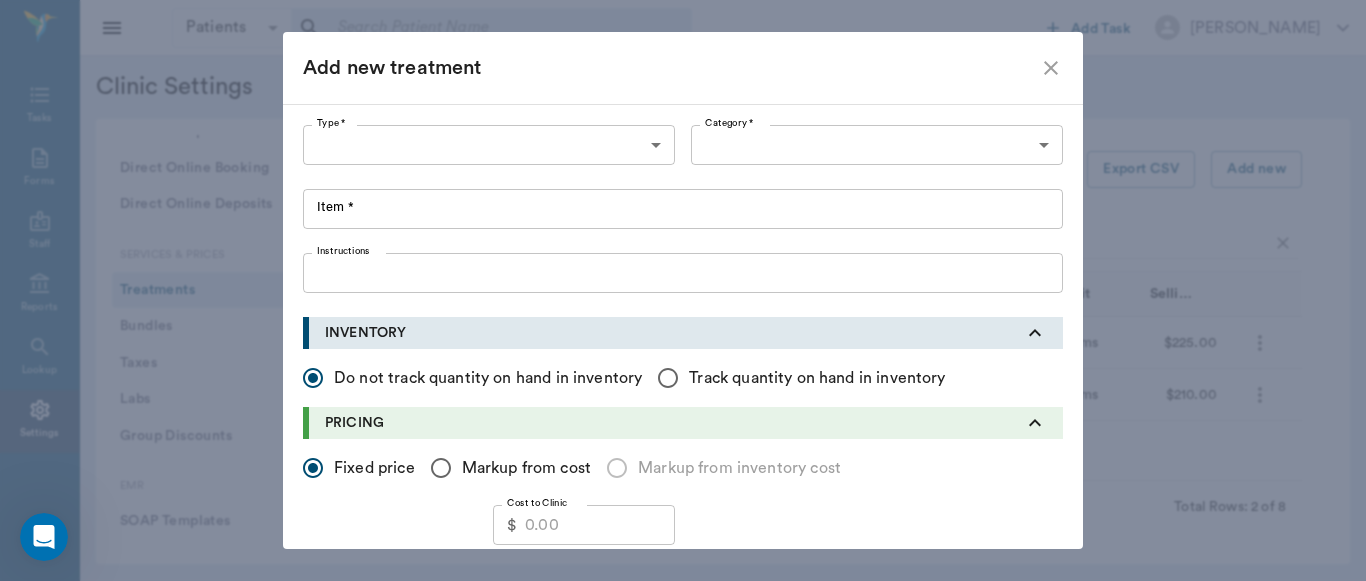 click on "Patients Patients ​ ​ Add Task Dr. Bert Ellsworth Nectar Messages Appts Labs Imaging Inventory Tasks Forms Staff Reports Lookup Settings Clinic Settings General Profile Office Hours Permissions Feature Flags AI Prompts Default Units Types and Categories Security / Auto Lock App Version Client Communication Email Settings Email Templates SMS Settings SMS Templates VOIP Mango Voice Client Portal Appointments Visit Types Calendar Options Direct Online Booking Direct Online Deposits Services & Prices Treatments Bundles Taxes Labs Group Discounts EMR SOAP Templates Surgery Templates Visit Note Templates Surgery Chart Diagnoses Patient Diagrams Forms Report Card Prescriptions Patient Options Species Breeds Colors Inventory Inventory Locations Vendors Finances Payment Estimates & Invoices Interest Greenline Boarding Kennels Imaging Integration IDEXX Soundvet Extras Labels PDF Settings MISC Treatments Export CSV Add new bravecto quantum Type Category Item Unit Selling Price/Unit Pharmacy Items $225.00 Pharmacy" at bounding box center [683, 290] 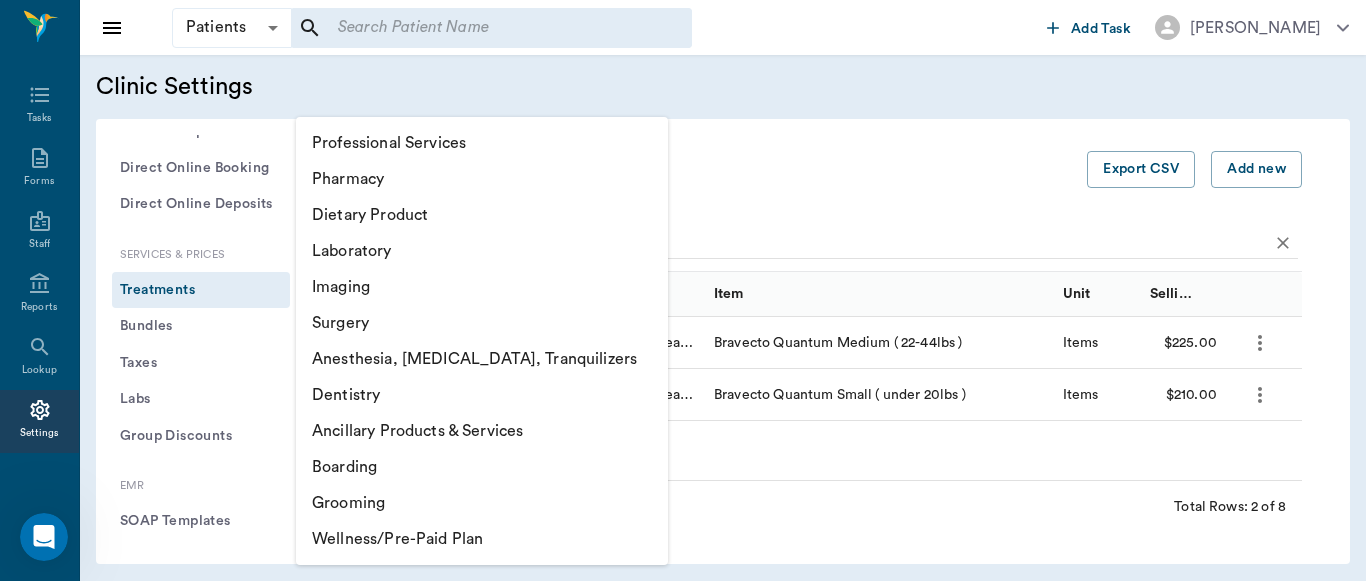 click on "Pharmacy" at bounding box center [482, 179] 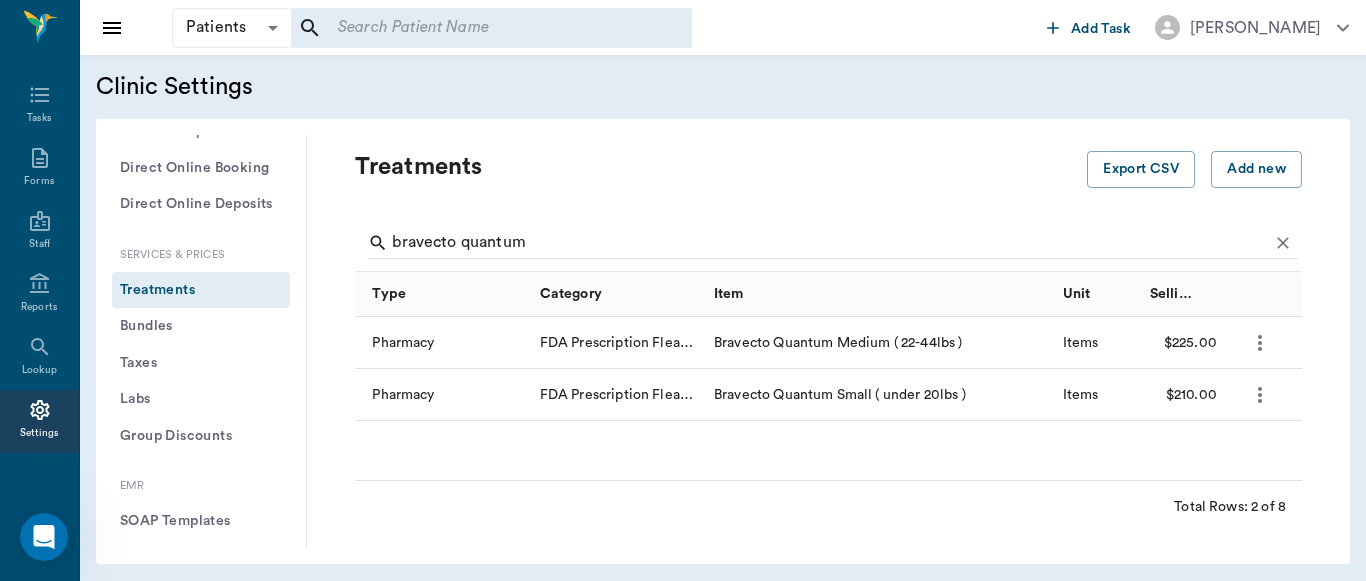 type on "5100" 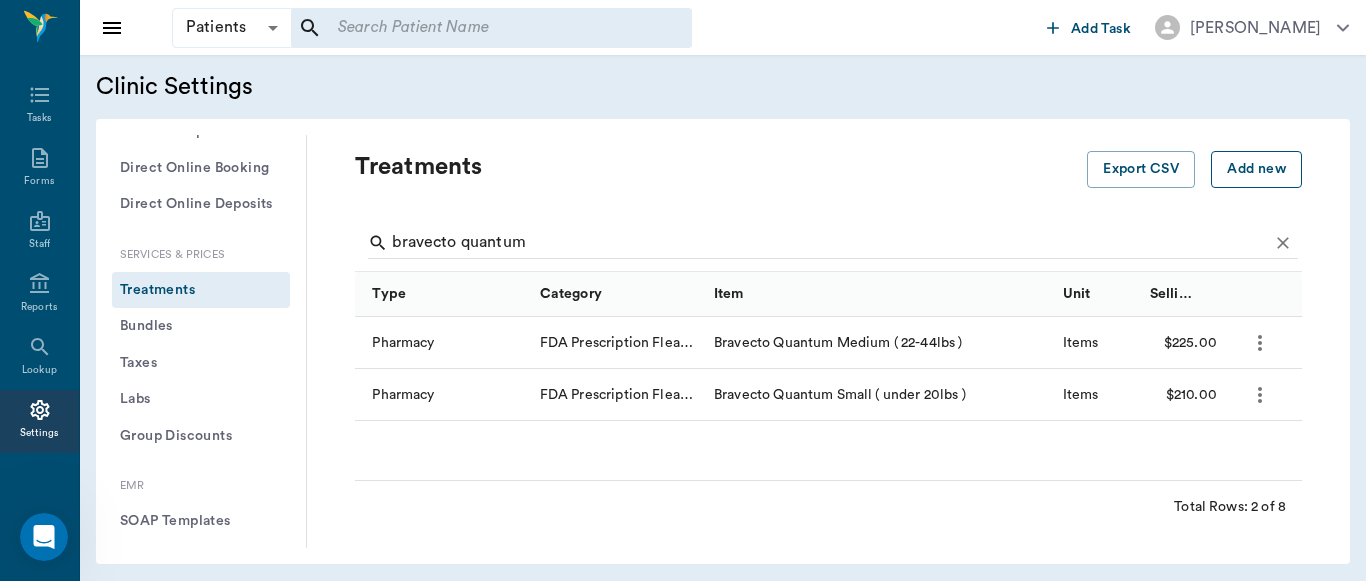 click on "Add new" at bounding box center [1256, 169] 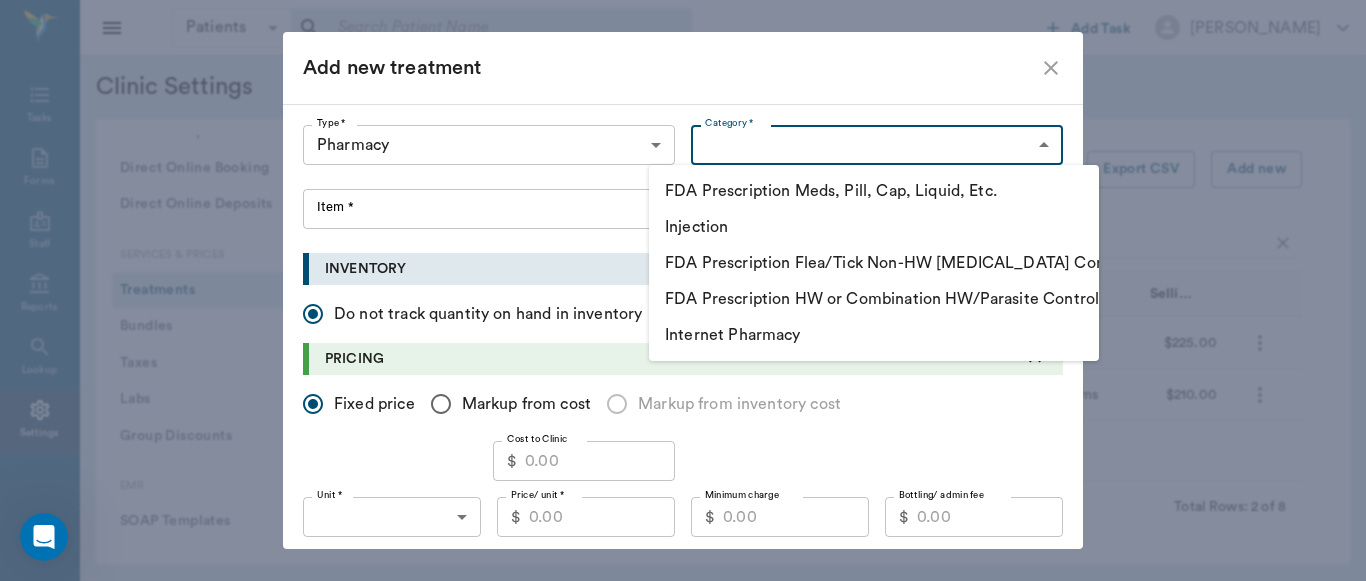 click on "Patients Patients ​ ​ Add Task Dr. Bert Ellsworth Nectar Messages Appts Labs Imaging Inventory Tasks Forms Staff Reports Lookup Settings Clinic Settings General Profile Office Hours Permissions Feature Flags AI Prompts Default Units Types and Categories Security / Auto Lock App Version Client Communication Email Settings Email Templates SMS Settings SMS Templates VOIP Mango Voice Client Portal Appointments Visit Types Calendar Options Direct Online Booking Direct Online Deposits Services & Prices Treatments Bundles Taxes Labs Group Discounts EMR SOAP Templates Surgery Templates Visit Note Templates Surgery Chart Diagnoses Patient Diagrams Forms Report Card Prescriptions Patient Options Species Breeds Colors Inventory Inventory Locations Vendors Finances Payment Estimates & Invoices Interest Greenline Boarding Kennels Imaging Integration IDEXX Soundvet Extras Labels PDF Settings MISC Treatments Export CSV Add new bravecto quantum Type Category Item Unit Selling Price/Unit Pharmacy Items $225.00 Pharmacy" at bounding box center (683, 290) 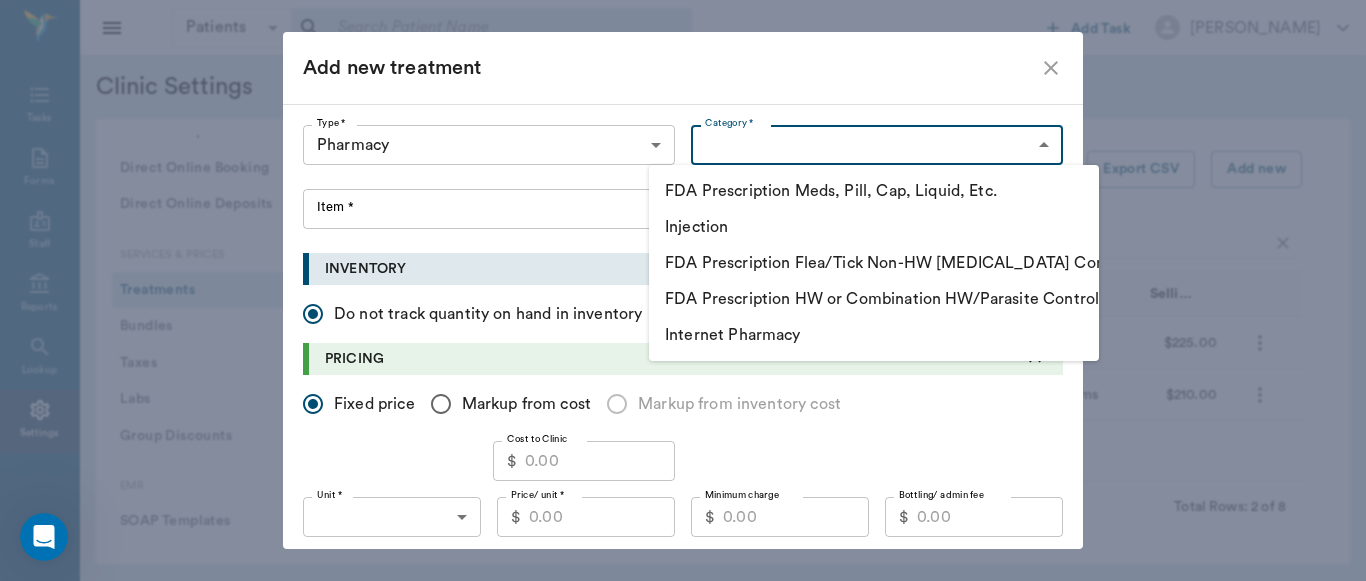 click on "FDA Prescription Flea/Tick Non-HW [MEDICAL_DATA] Control" at bounding box center [874, 263] 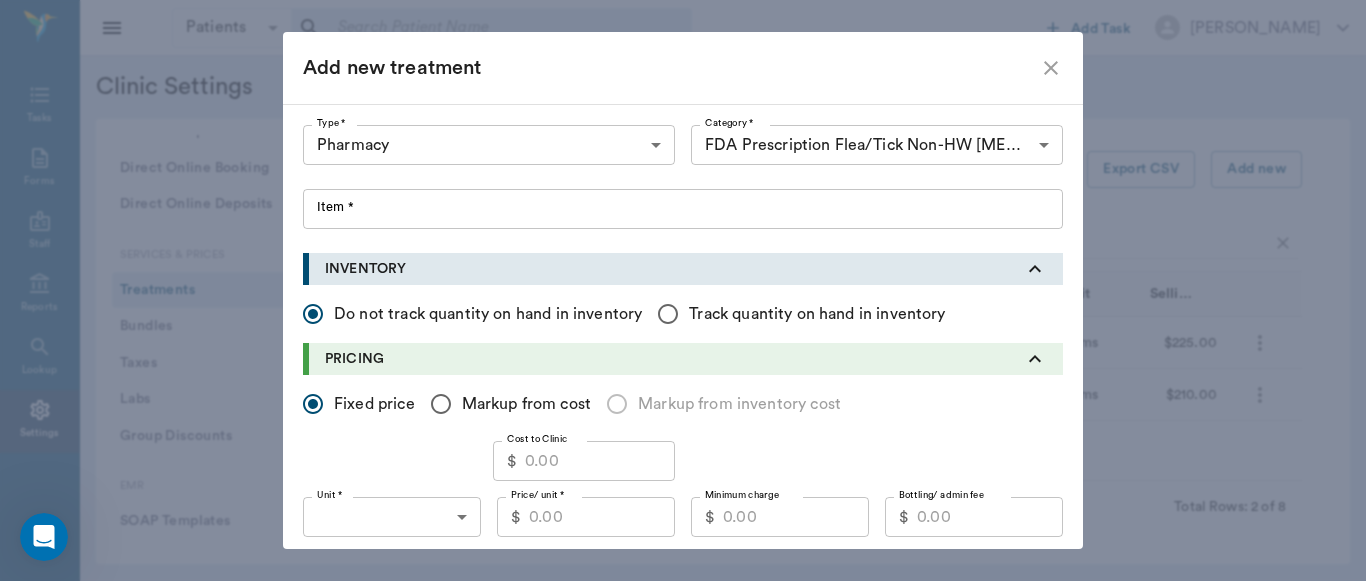 click at bounding box center [683, 290] 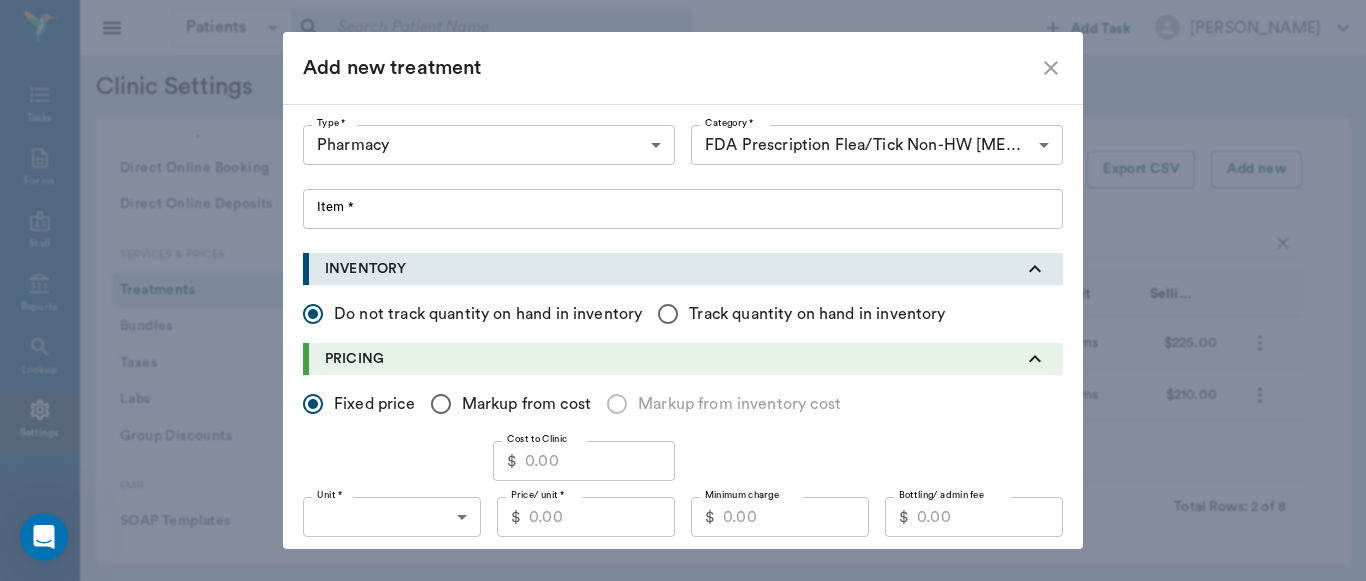 click at bounding box center [683, 290] 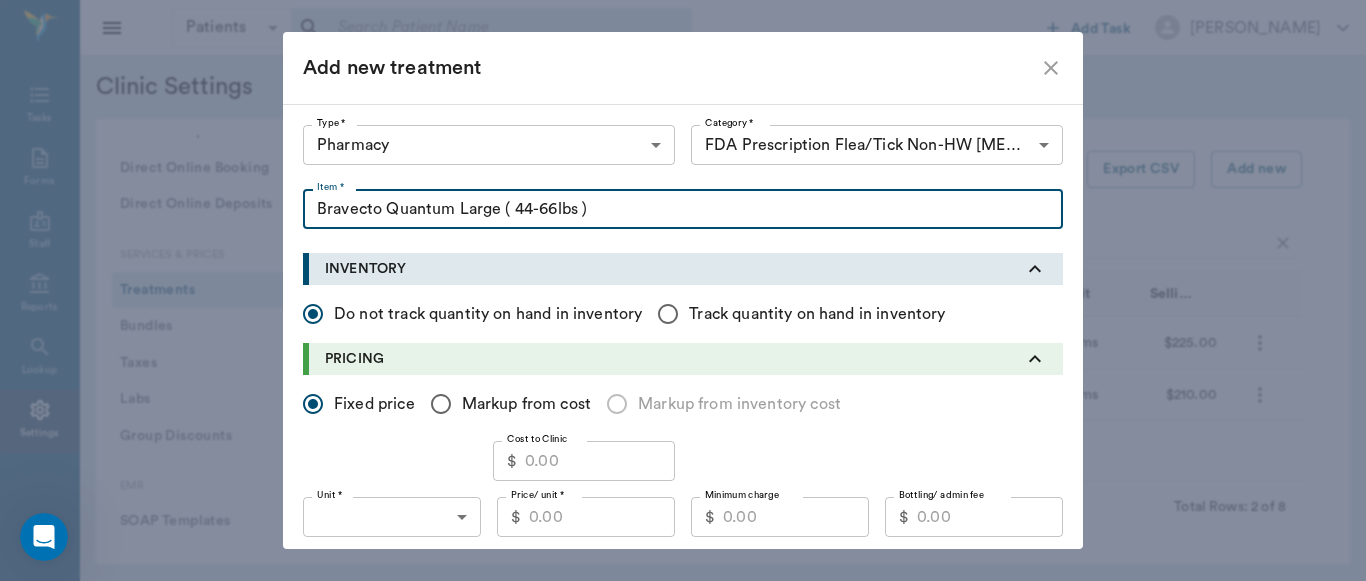 type on "Bravecto Quantum Large ( 44-66lbs )" 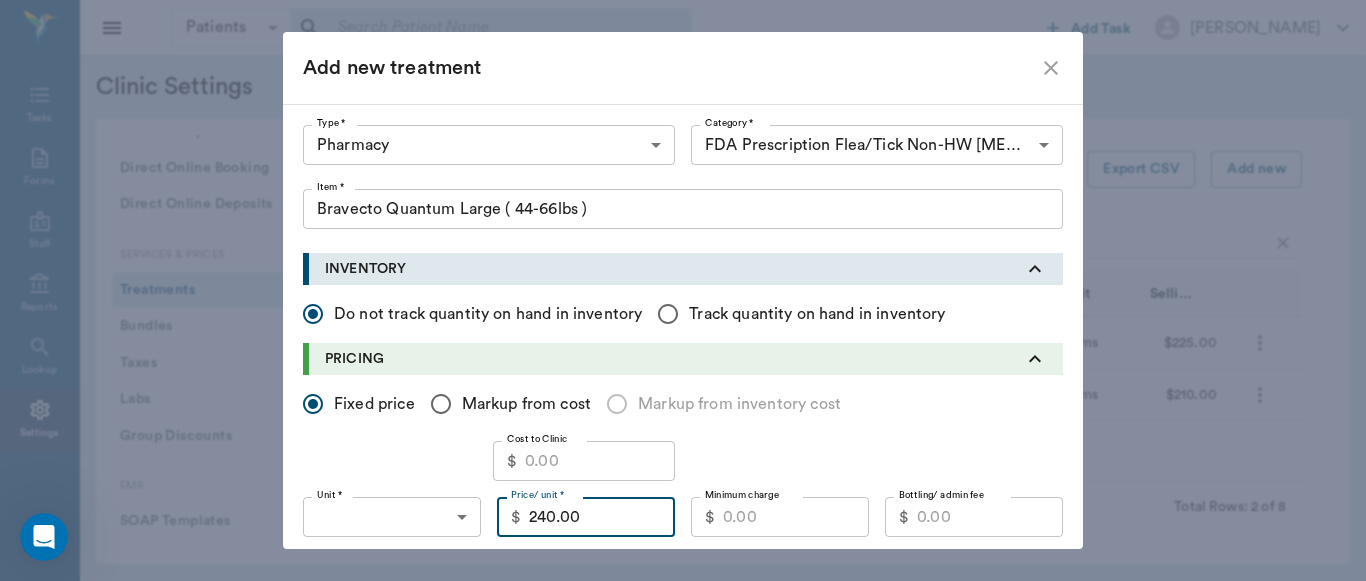 type on "240.00" 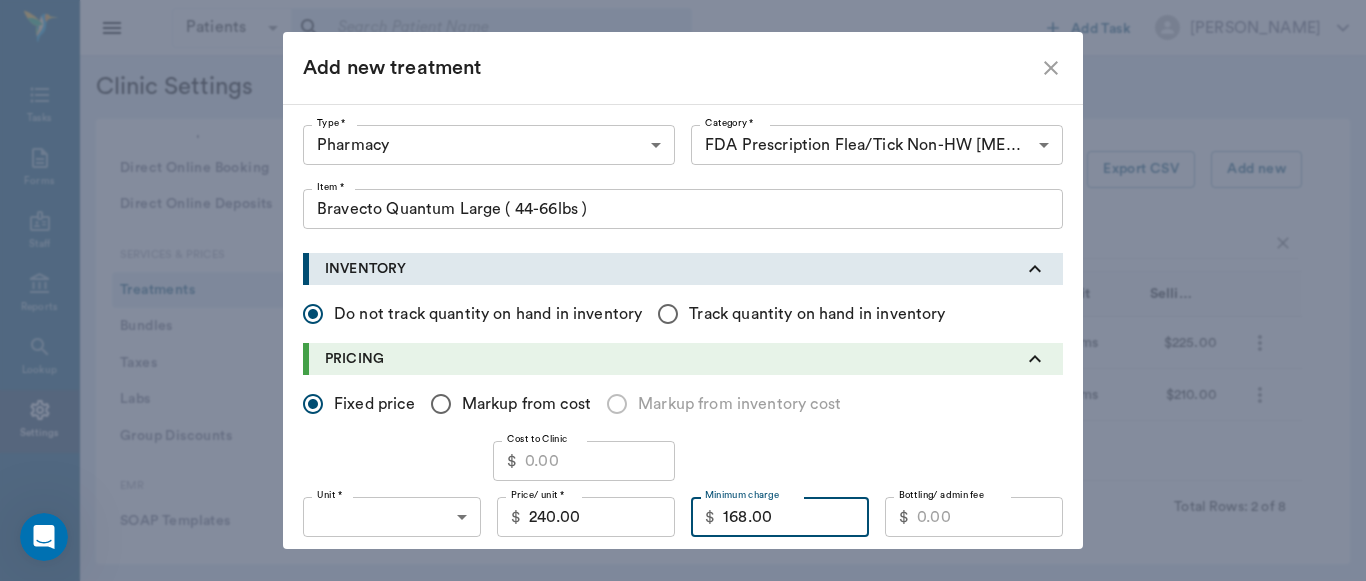 type on "168.00" 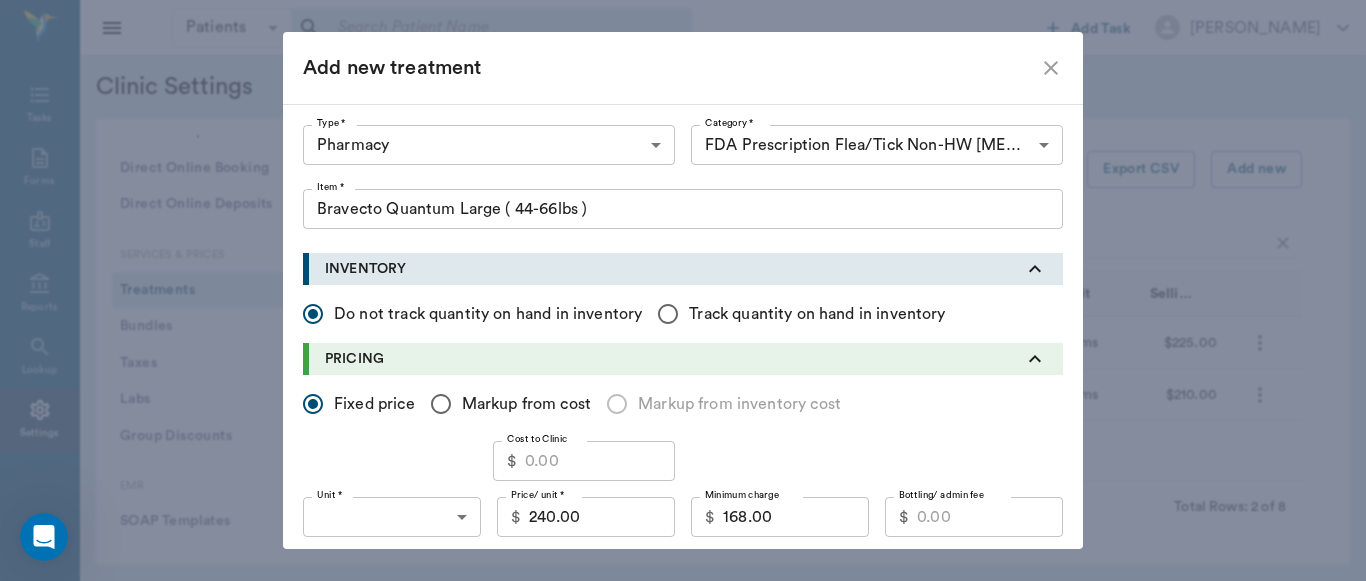 click on "Discountable" at bounding box center (453, 574) 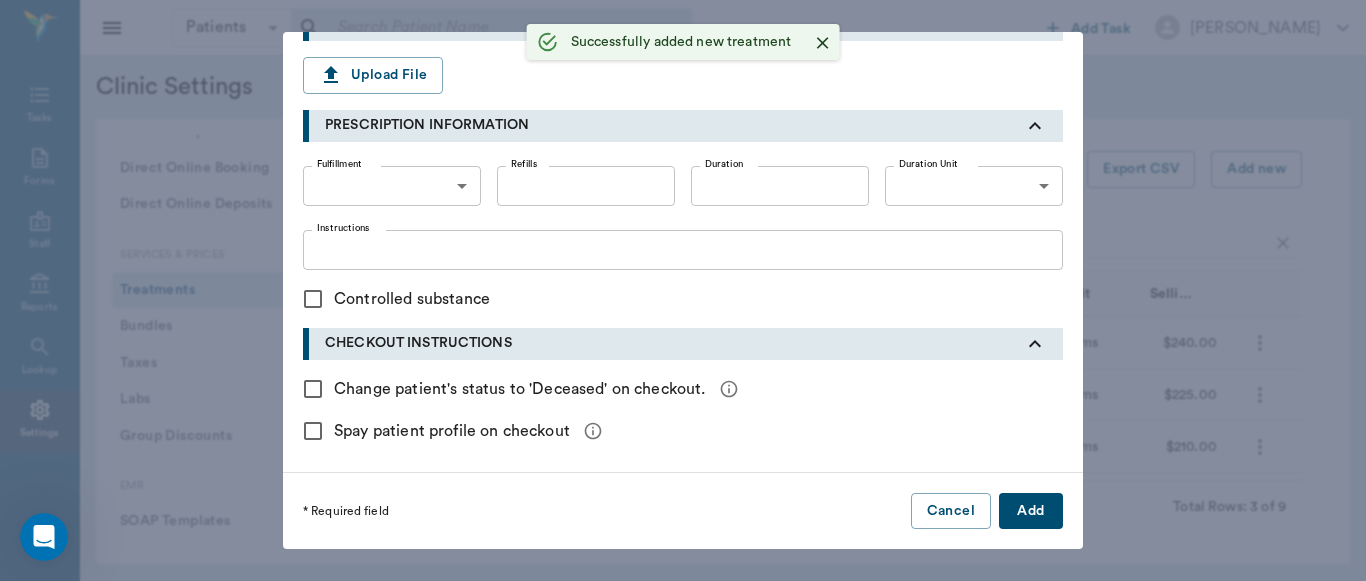 click on "Type * Pharmacy 5100 Type * Category * FDA Prescription Flea/Tick Non-HW Parasite Control 5115 Category * Item * Bravecto Quantum Large ( 44-66lbs ) Item * INVENTORY Do not track quantity on hand in inventory Track quantity on hand in inventory PRICING Fixed price Markup from cost Markup from inventory cost Cost to Clinic $ Cost to Clinic Unit * ​ Unit * Price/ unit * $ 240.00 Price/ unit * Minimum charge $ 168.00 Minimum charge Bottling/ admin fee $ Bottling/ admin fee Taxable Discountable DISCOUNT RATES DISCHARGE DOCUMENTS Upload File PRESCRIPTION INFORMATION Fulfillment ​ Fulfillment Refills Refills Duration Duration Duration Unit ​ Duration Unit Instructions x Instructions Controlled substance CHECKOUT INSTRUCTIONS Change patient's status to 'Deceased' on checkout. Spay patient profile on checkout * Required field Cancel Add" at bounding box center [683, -27] 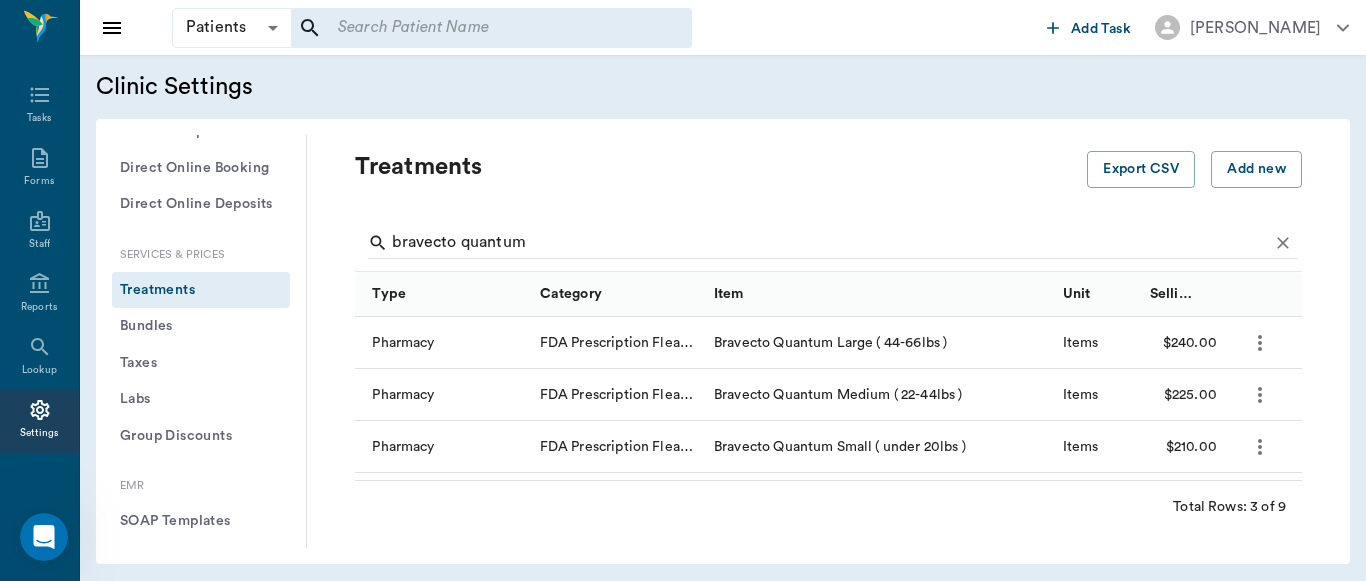 type 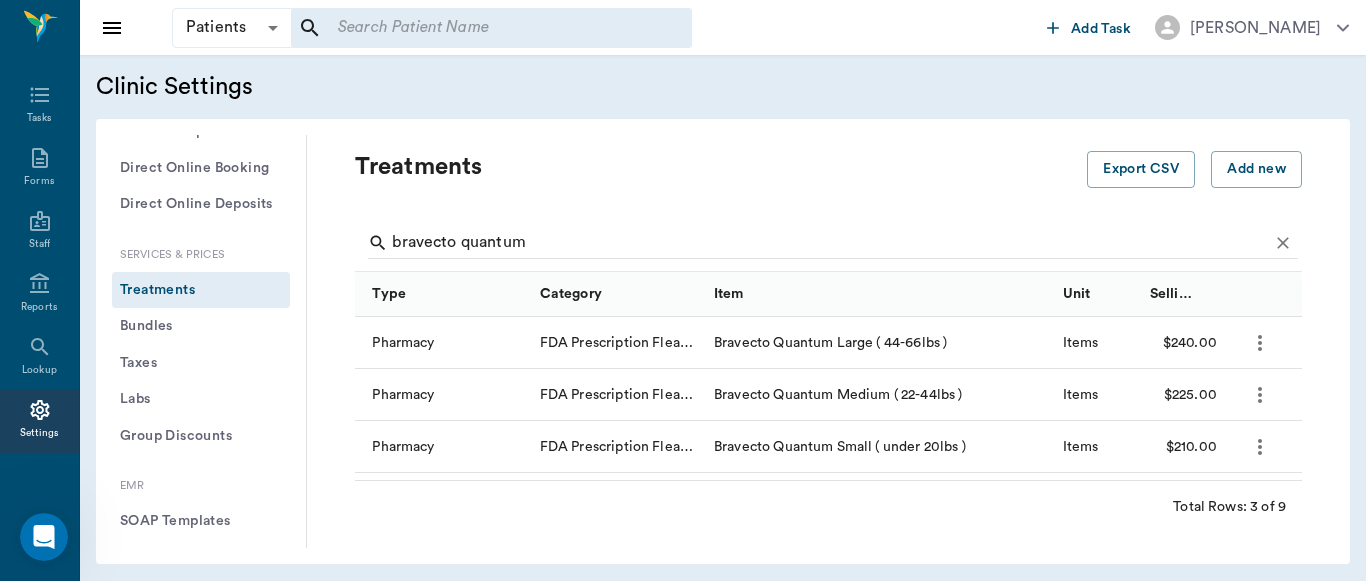 type 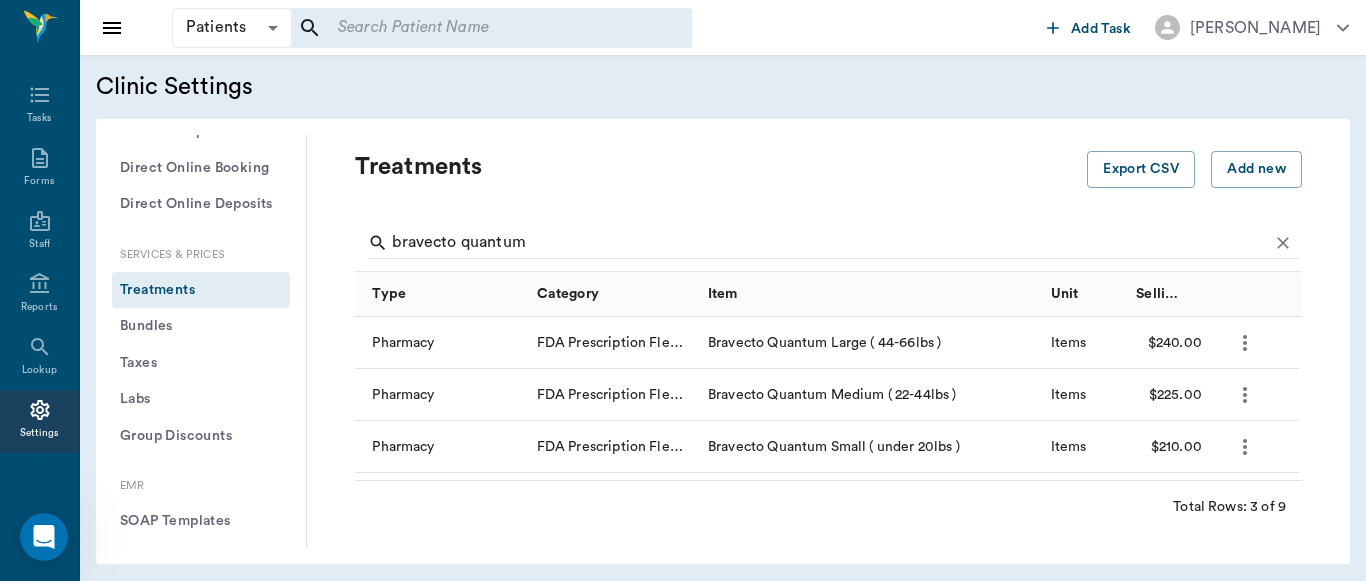 scroll, scrollTop: 0, scrollLeft: 0, axis: both 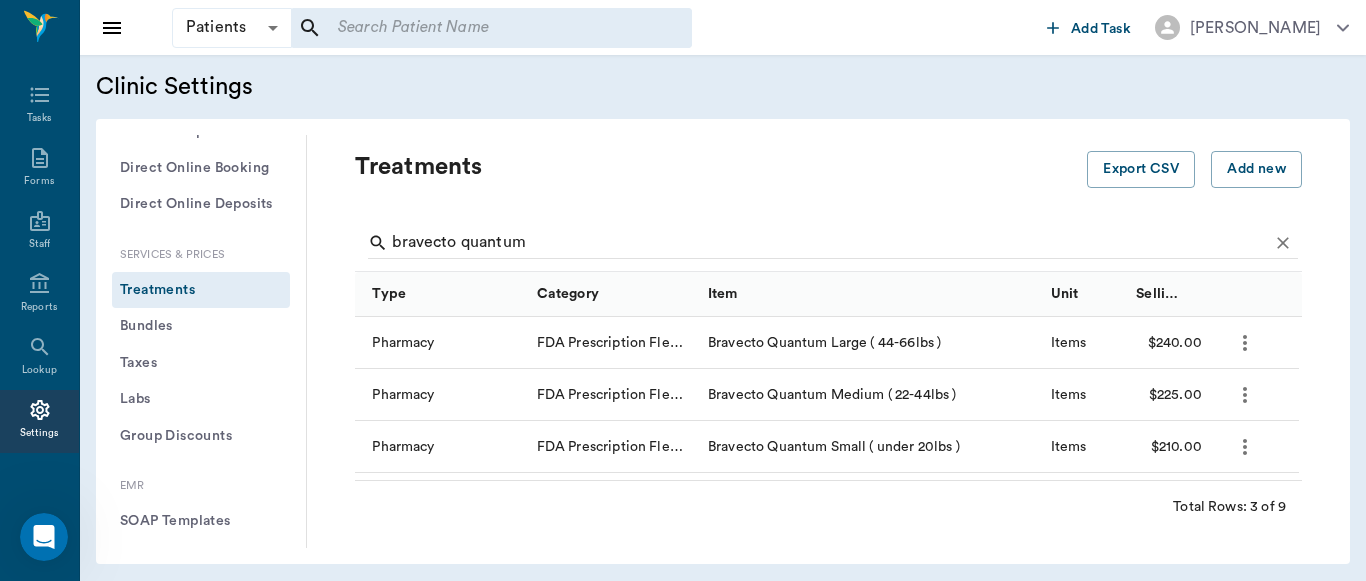 click on "Add new treatment Type * ​ Type * Category * ​ Category * Item * Item * Instructions x Instructions INVENTORY Do not track quantity on hand in inventory Track quantity on hand in inventory PRICING Fixed price Markup from cost Markup from inventory cost Cost to Clinic $ Cost to Clinic Unit * ​ Unit * Price/ unit * $ 240.00 Price/ unit * Minimum charge $ 168.00 Minimum charge Bottling/ admin fee $ Bottling/ admin fee Taxable Discountable DISCOUNT RATES DISCHARGE DOCUMENTS Upload File CHECKOUT INSTRUCTIONS Change patient's status to 'Deceased' on checkout. Spay patient profile on checkout * Required field Cancel Add" at bounding box center [683, 290] 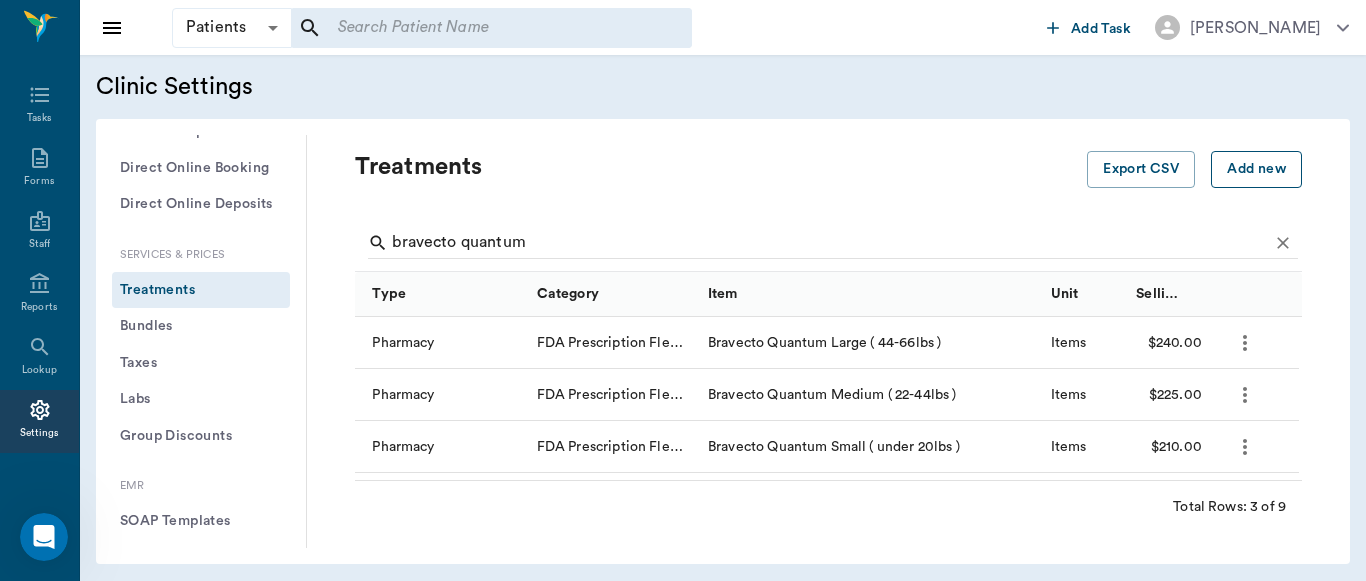 click on "Add new" at bounding box center (1256, 169) 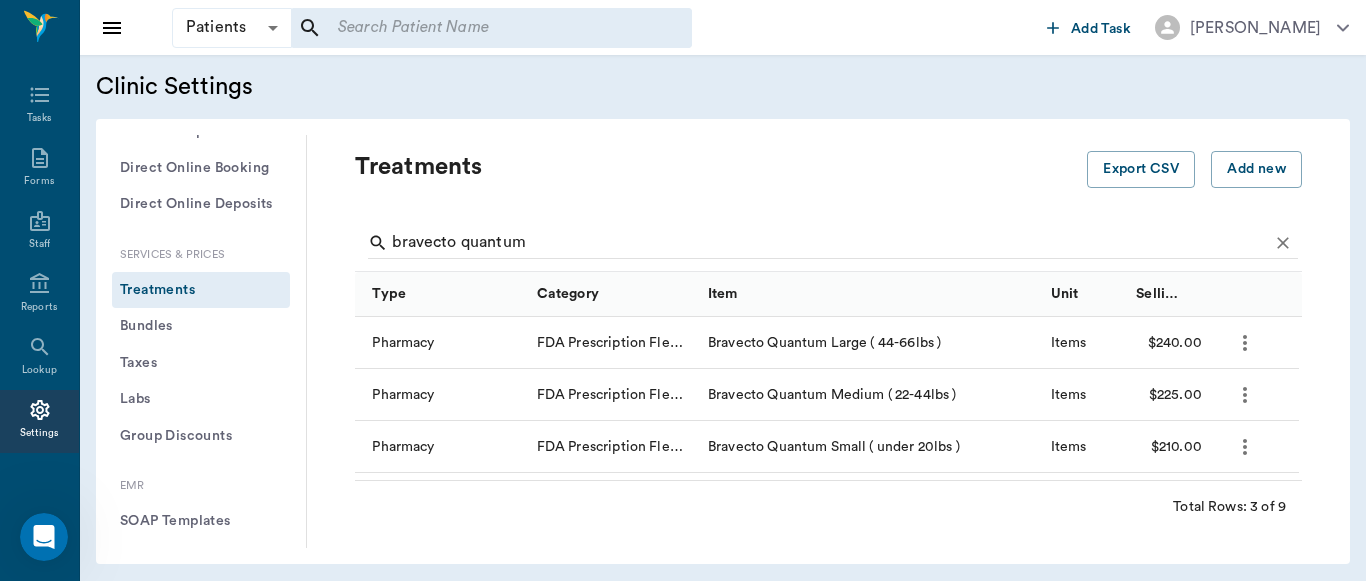 click on "Add new treatment Type * ​ Type * Category * ​ Category * Item * Item * Instructions x Instructions INVENTORY Do not track quantity on hand in inventory Track quantity on hand in inventory PRICING Fixed price Markup from cost Markup from inventory cost Cost to Clinic $ Cost to Clinic Unit * ​ Unit * Price/ unit * $ Price/ unit * Minimum charge $ Minimum charge Bottling/ admin fee $ Bottling/ admin fee Taxable Discountable DISCOUNT RATES DISCHARGE DOCUMENTS Upload File CHECKOUT INSTRUCTIONS Change patient's status to 'Deceased' on checkout. Spay patient profile on checkout * Required field Cancel Add" at bounding box center (683, 290) 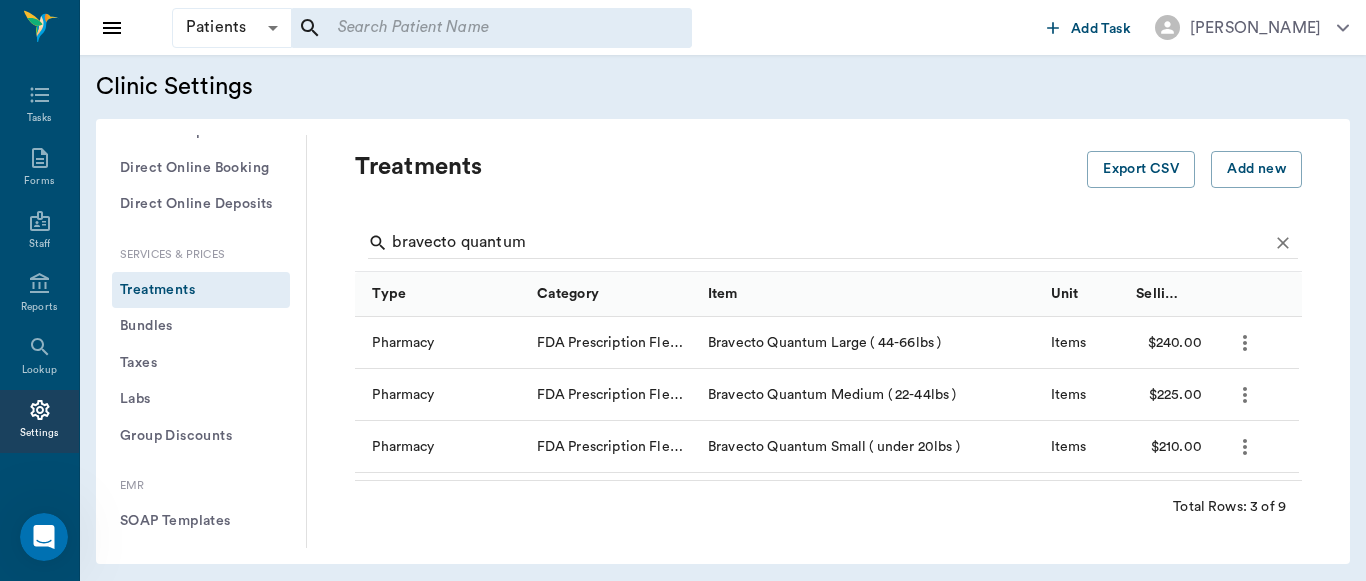 click on "Treatments Export CSV Add new bravecto quantum Type Category Item Unit Selling Price/Unit Pharmacy FDA Prescription Flea/Tick Non-HW Parasite Control Bravecto Quantum Large ( 44-66lbs ) Items $240.00 Pharmacy FDA Prescription Flea/Tick Non-HW Parasite Control Bravecto Quantum Medium ( 22-44lbs ) Items $225.00 Pharmacy FDA Prescription Flea/Tick Non-HW Parasite Control Bravecto Quantum Small ( under 20lbs ) Items $210.00 Total Rows:   3 of 9" at bounding box center [828, 341] 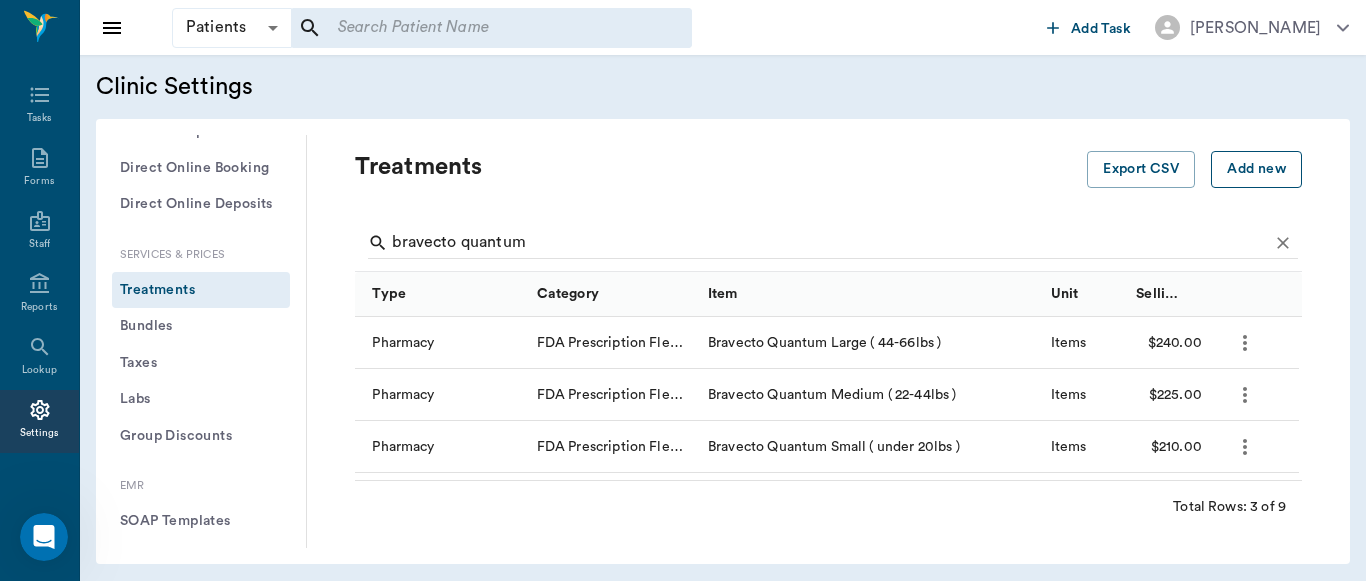 click on "Add new" at bounding box center [1256, 169] 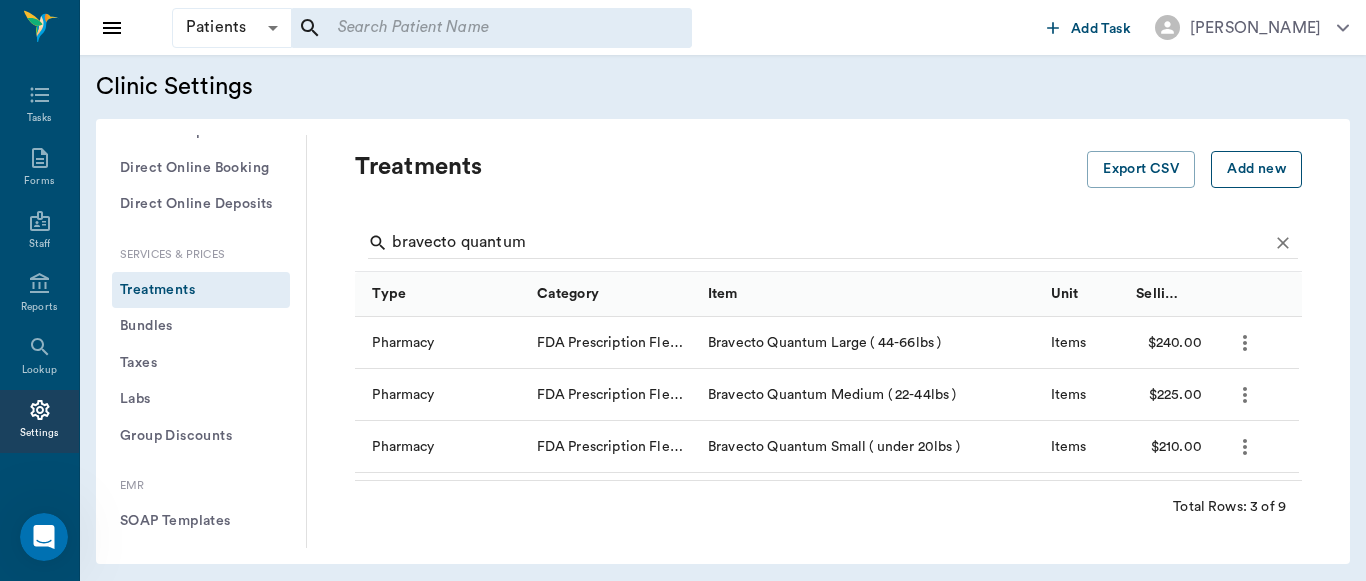 click on "Patients Patients ​ ​ Add Task Dr. Bert Ellsworth Nectar Messages Appts Labs Imaging Inventory Tasks Forms Staff Reports Lookup Settings Clinic Settings General Profile Office Hours Permissions Feature Flags AI Prompts Default Units Types and Categories Security / Auto Lock App Version Client Communication Email Settings Email Templates SMS Settings SMS Templates VOIP Mango Voice Client Portal Appointments Visit Types Calendar Options Direct Online Booking Direct Online Deposits Services & Prices Treatments Bundles Taxes Labs Group Discounts EMR SOAP Templates Surgery Templates Visit Note Templates Surgery Chart Diagnoses Patient Diagrams Forms Report Card Prescriptions Patient Options Species Breeds Colors Inventory Inventory Locations Vendors Finances Payment Estimates & Invoices Interest Greenline Boarding Kennels Imaging Integration IDEXX Soundvet Extras Labels PDF Settings MISC Treatments Export CSV Add new bravecto quantum Type Category Item Unit Selling Price/Unit Pharmacy Items $240.00 Pharmacy" at bounding box center [683, 290] 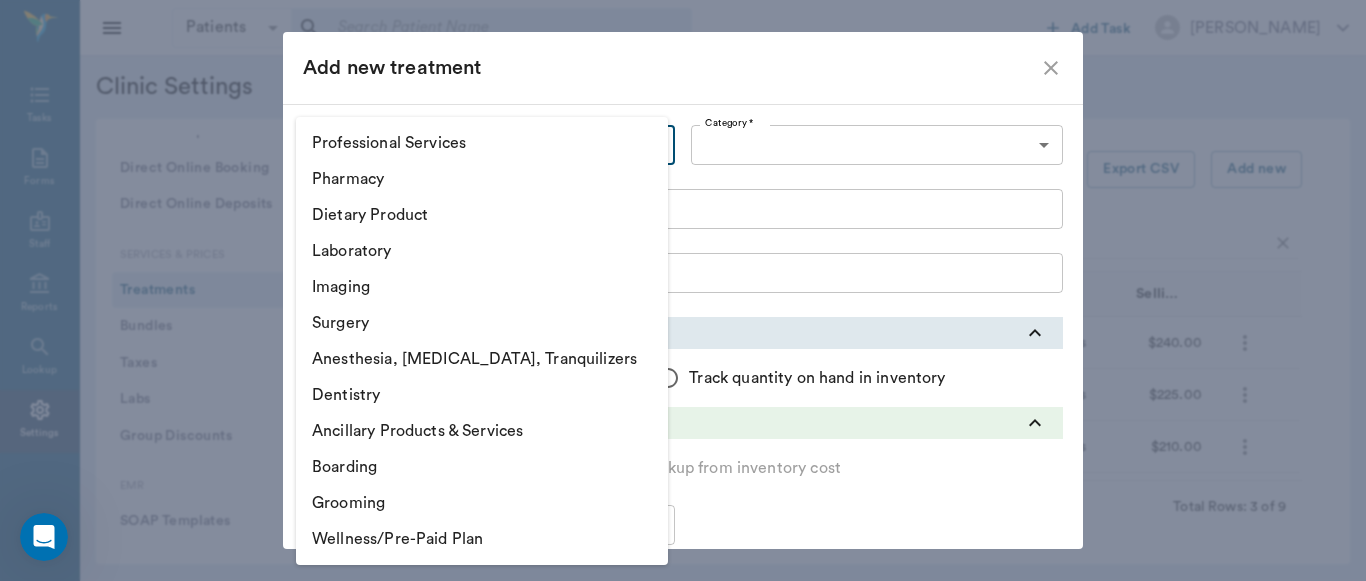click on "Pharmacy" at bounding box center [482, 179] 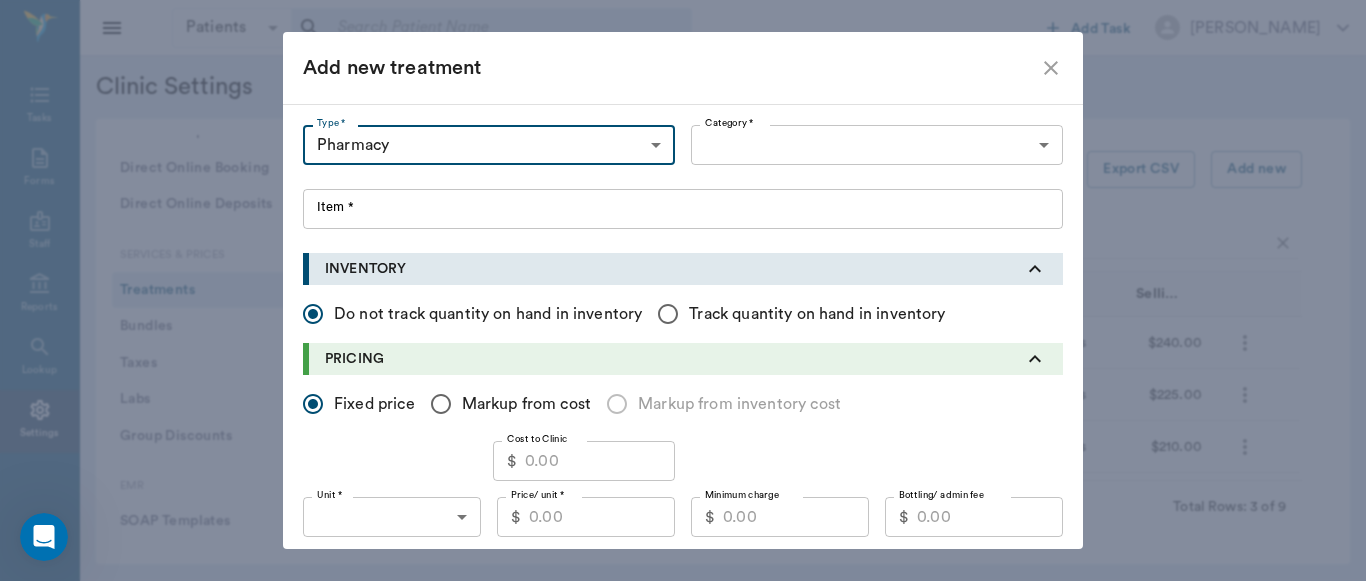 type on "5100" 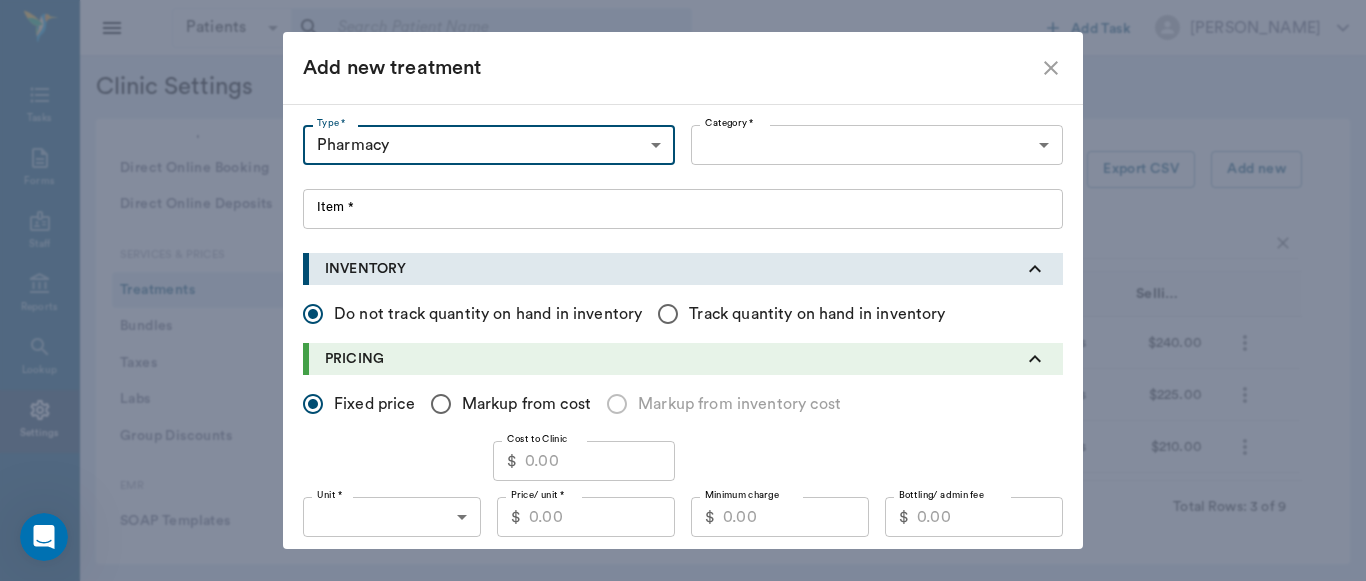 click at bounding box center (683, 290) 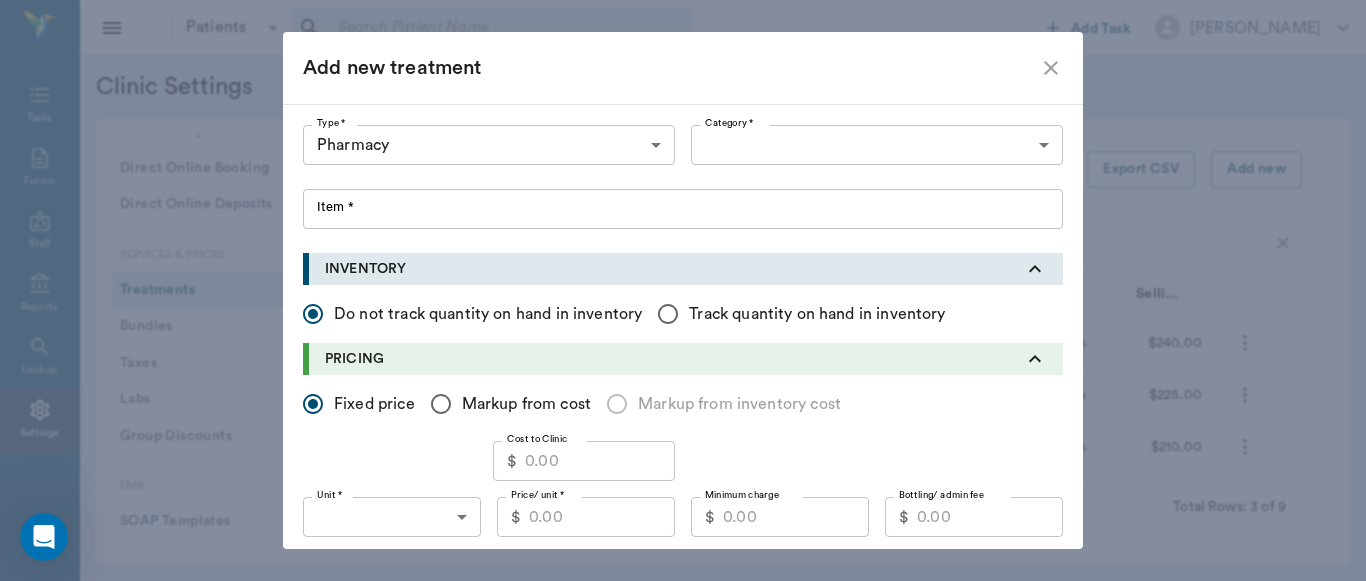 click at bounding box center [683, 290] 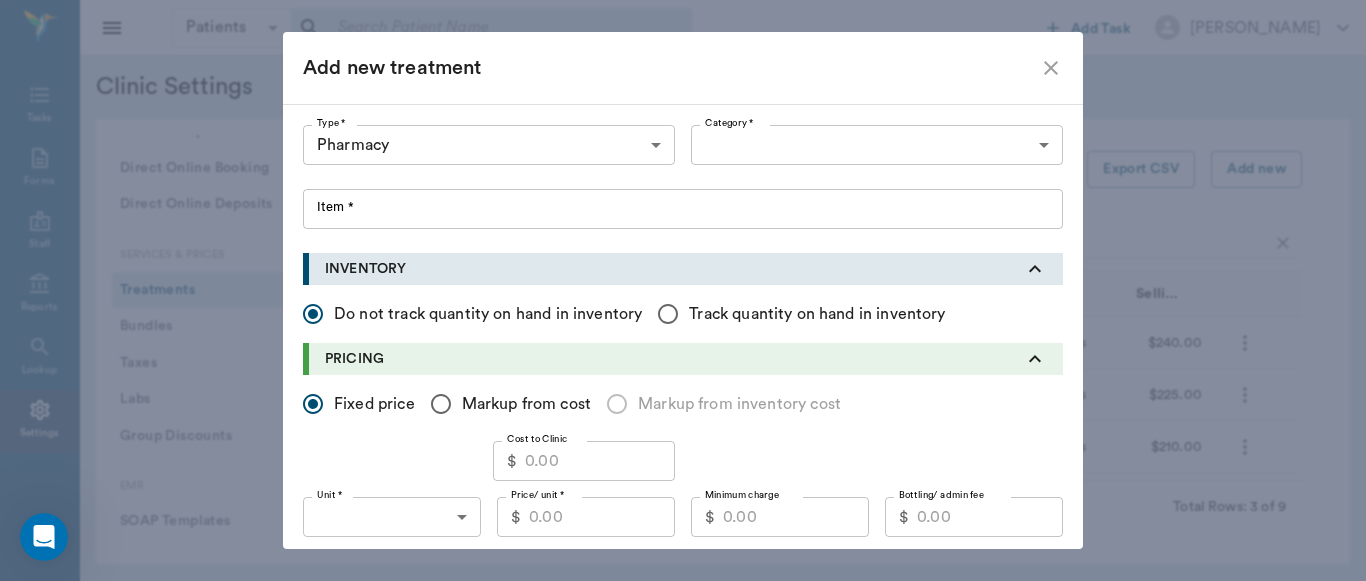 click at bounding box center (683, 290) 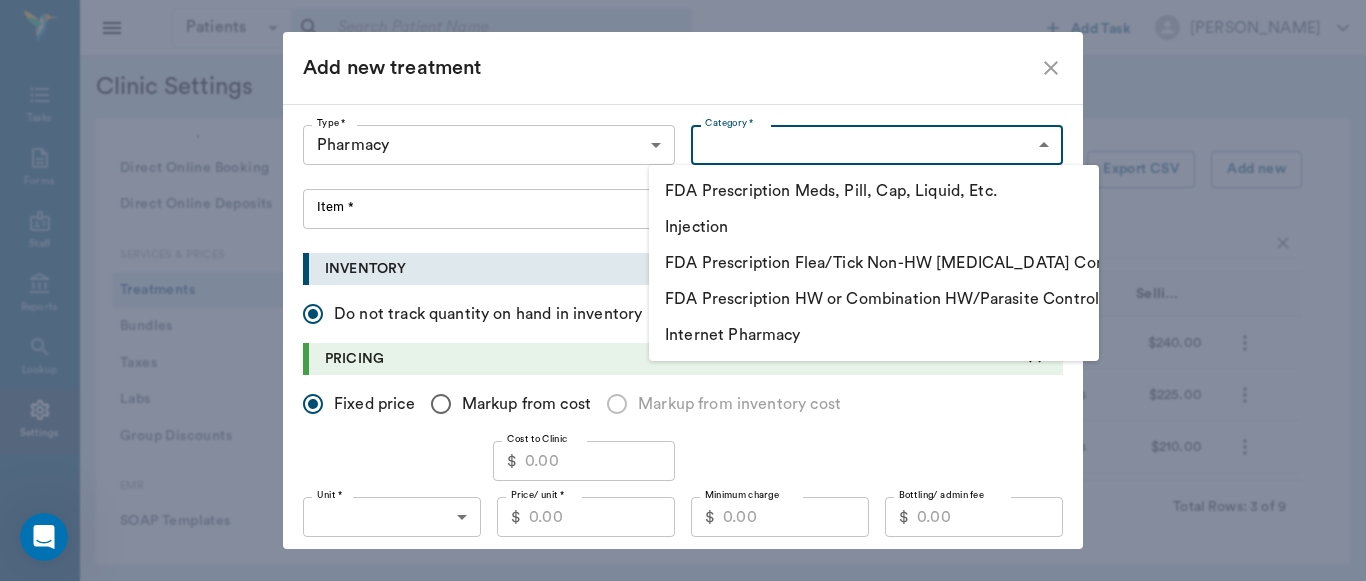 click on "Patients Patients ​ ​ Add Task Dr. Bert Ellsworth Nectar Messages Appts Labs Imaging Inventory Tasks Forms Staff Reports Lookup Settings Clinic Settings General Profile Office Hours Permissions Feature Flags AI Prompts Default Units Types and Categories Security / Auto Lock App Version Client Communication Email Settings Email Templates SMS Settings SMS Templates VOIP Mango Voice Client Portal Appointments Visit Types Calendar Options Direct Online Booking Direct Online Deposits Services & Prices Treatments Bundles Taxes Labs Group Discounts EMR SOAP Templates Surgery Templates Visit Note Templates Surgery Chart Diagnoses Patient Diagrams Forms Report Card Prescriptions Patient Options Species Breeds Colors Inventory Inventory Locations Vendors Finances Payment Estimates & Invoices Interest Greenline Boarding Kennels Imaging Integration IDEXX Soundvet Extras Labels PDF Settings MISC Treatments Export CSV Add new bravecto quantum Type Category Item Unit Selling Price/Unit Pharmacy Items $240.00 Pharmacy" at bounding box center (683, 290) 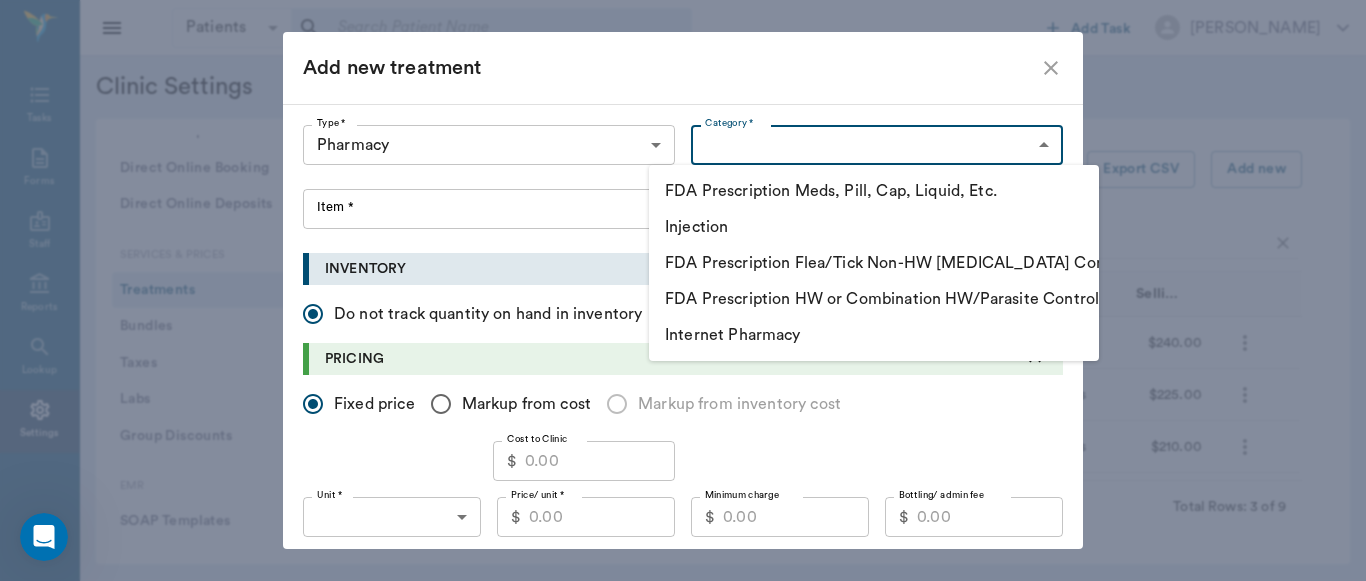 click on "FDA Prescription Flea/Tick Non-HW [MEDICAL_DATA] Control" at bounding box center [874, 263] 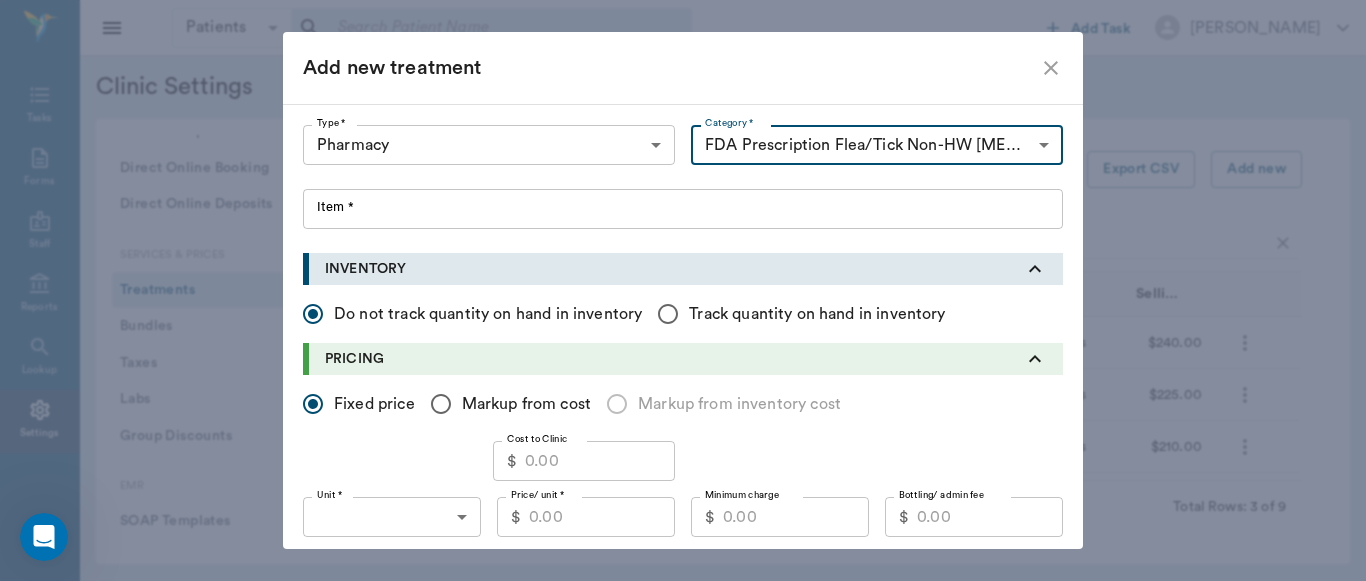type on "5115" 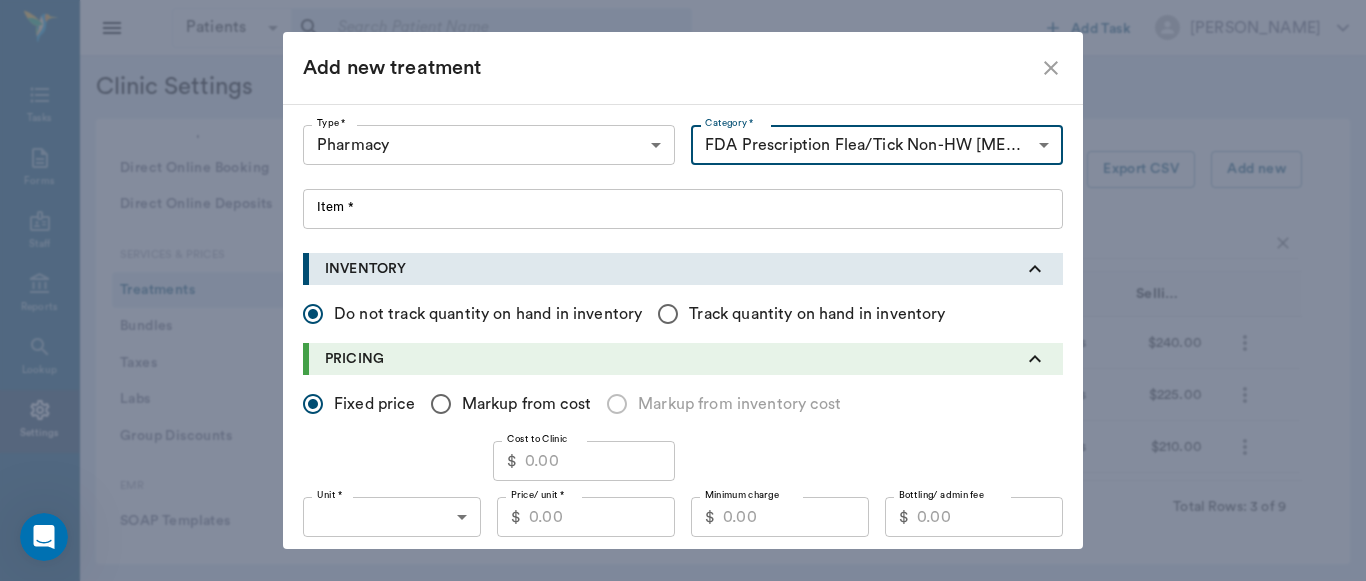 click at bounding box center (683, 290) 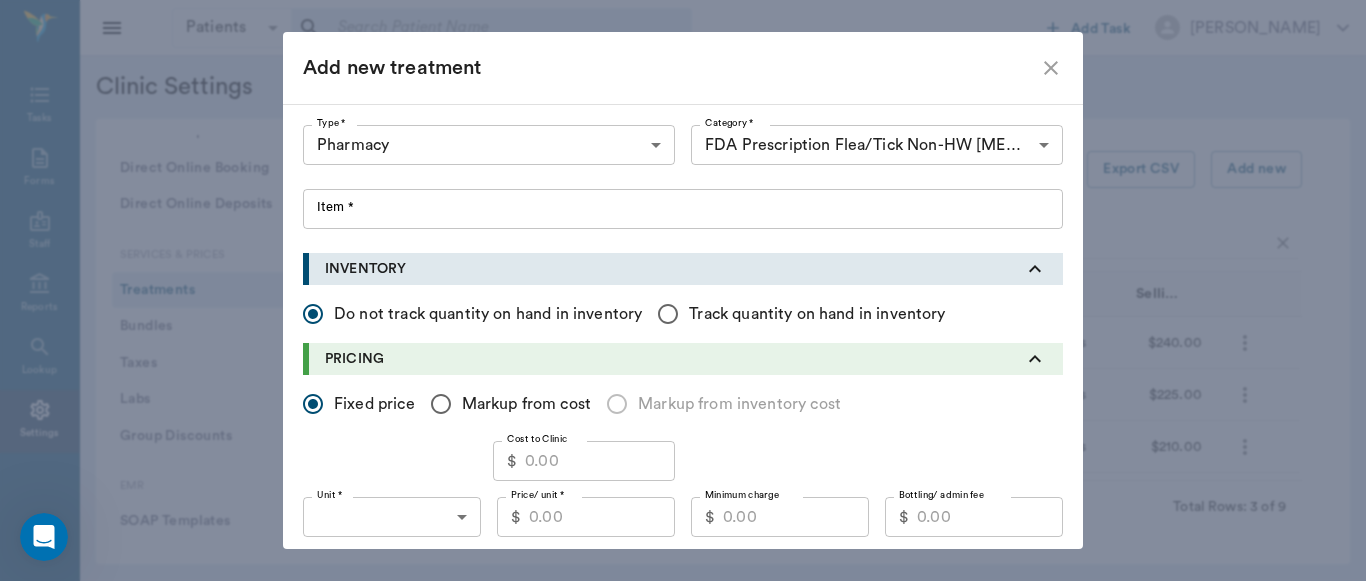 click at bounding box center (683, 290) 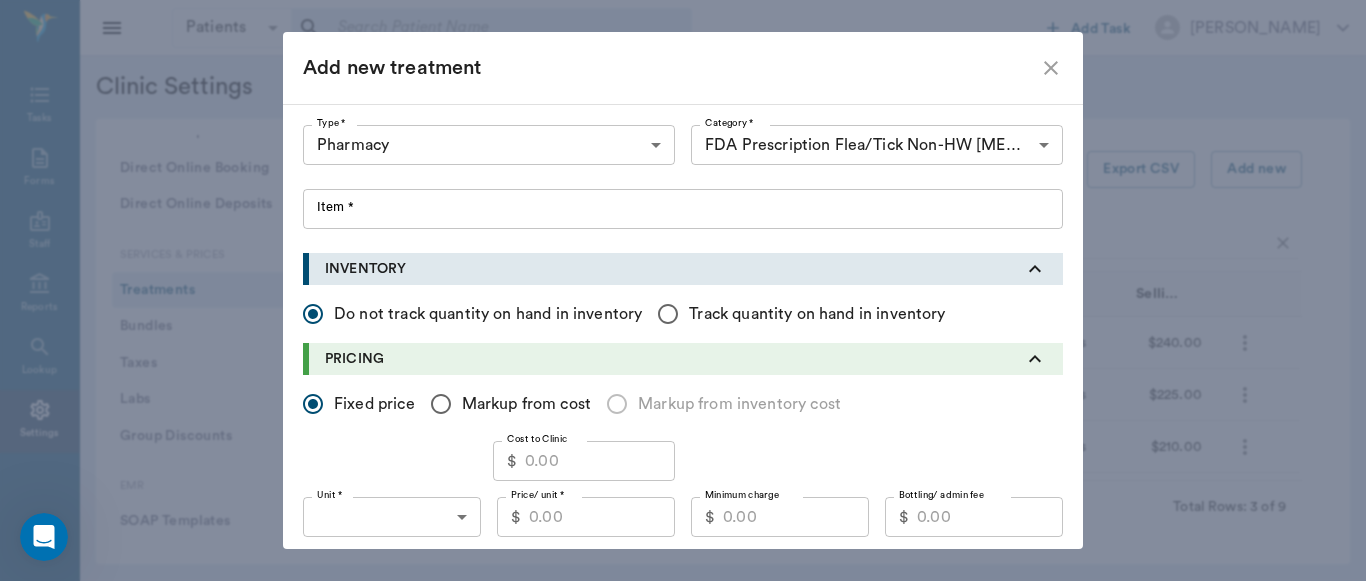 click at bounding box center [683, 290] 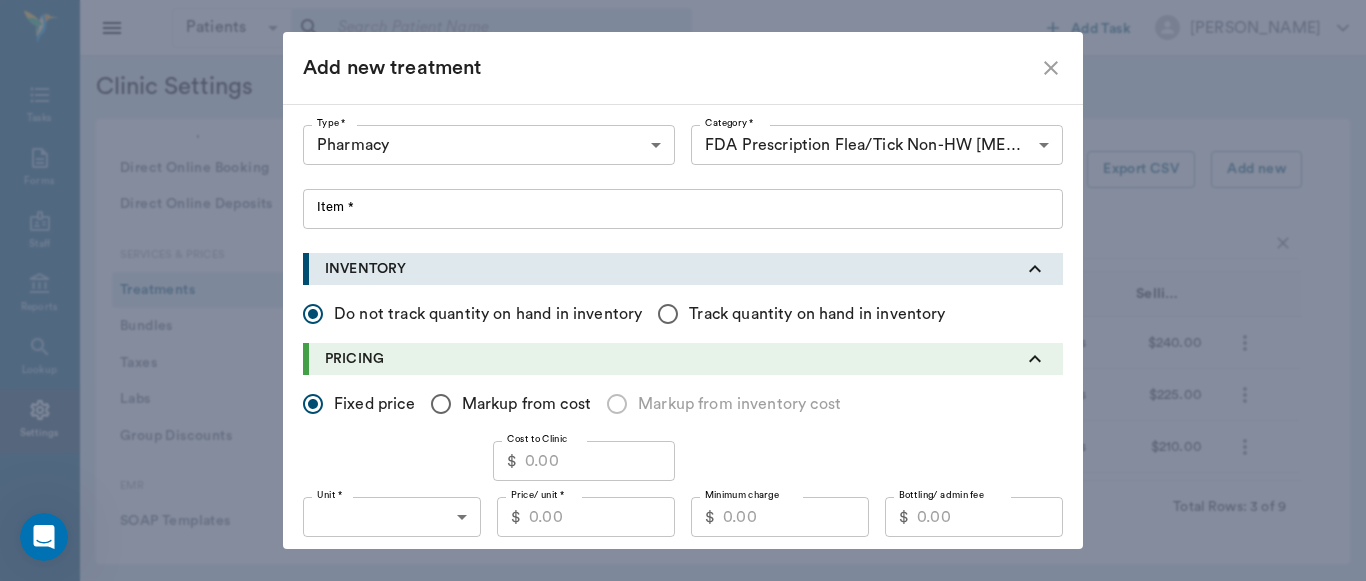 click on "Item *" at bounding box center [683, 209] 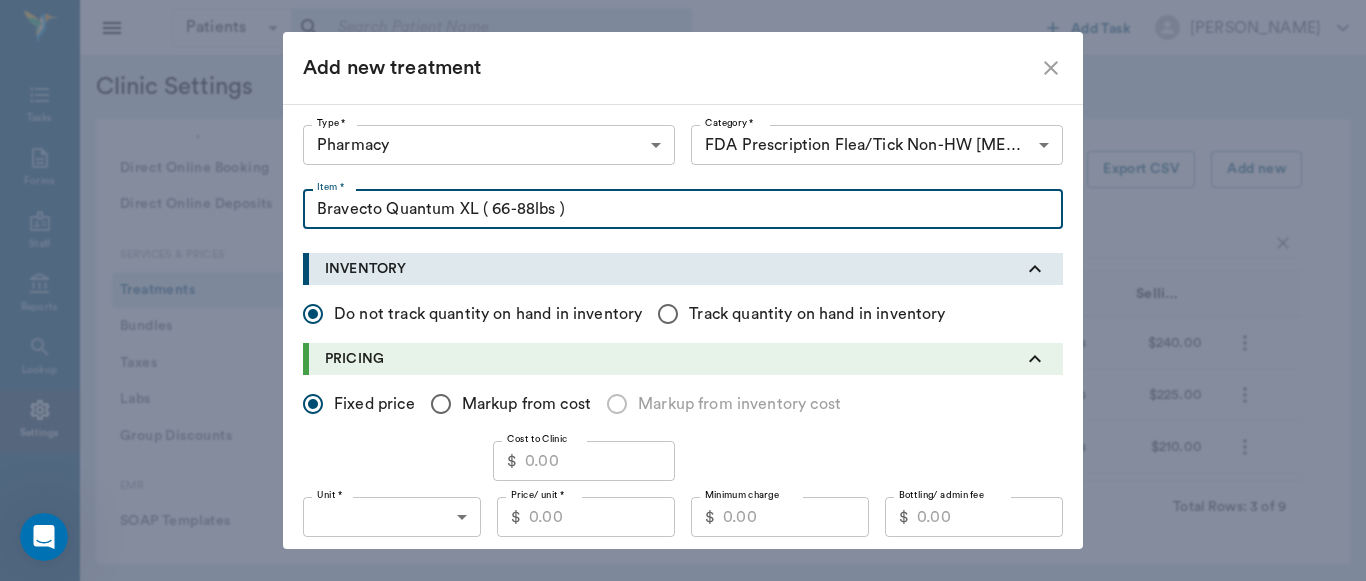 type on "Bravecto Quantum XL ( 66-88lbs )" 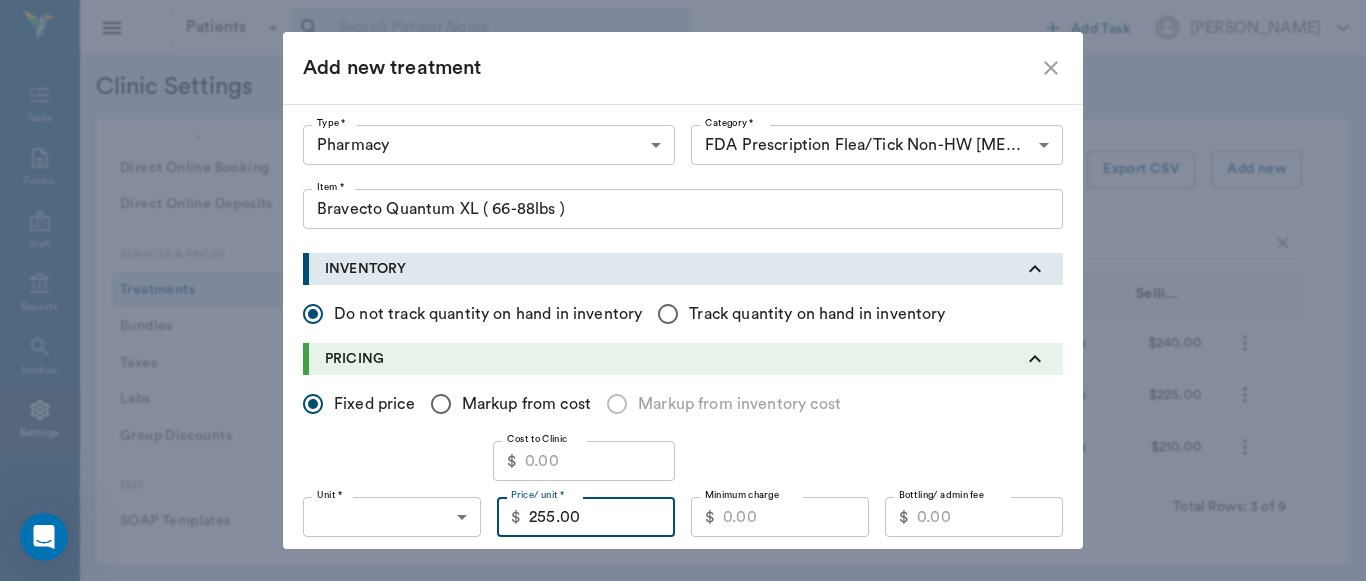 type on "255.00" 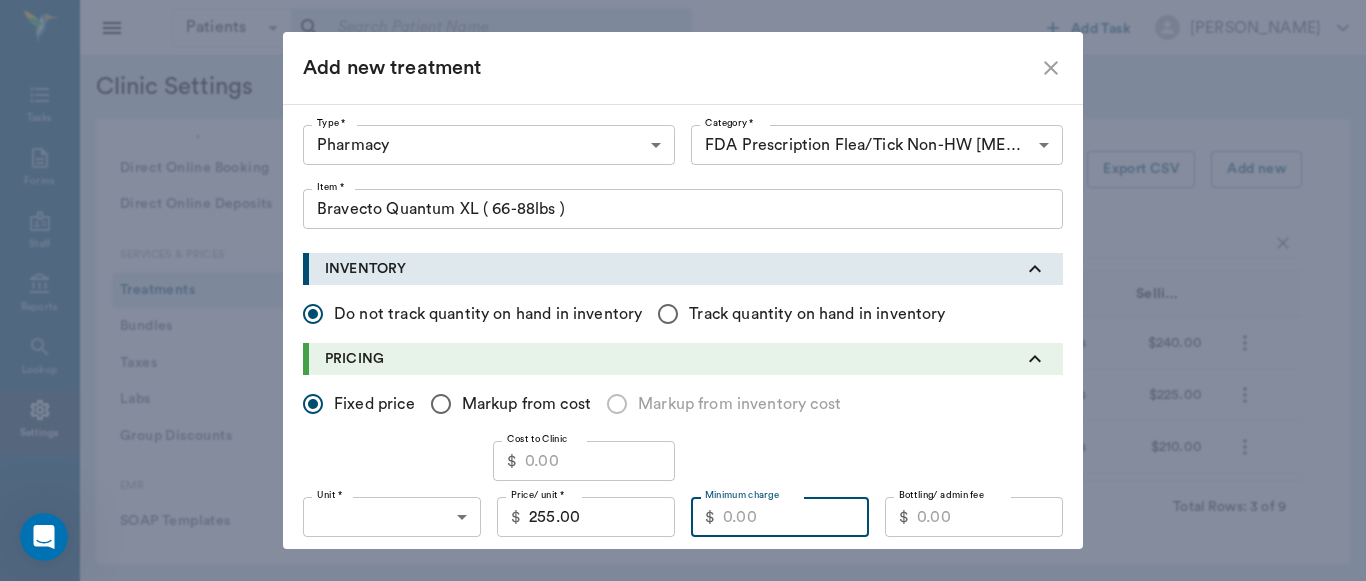 click on "Minimum charge" at bounding box center [796, 517] 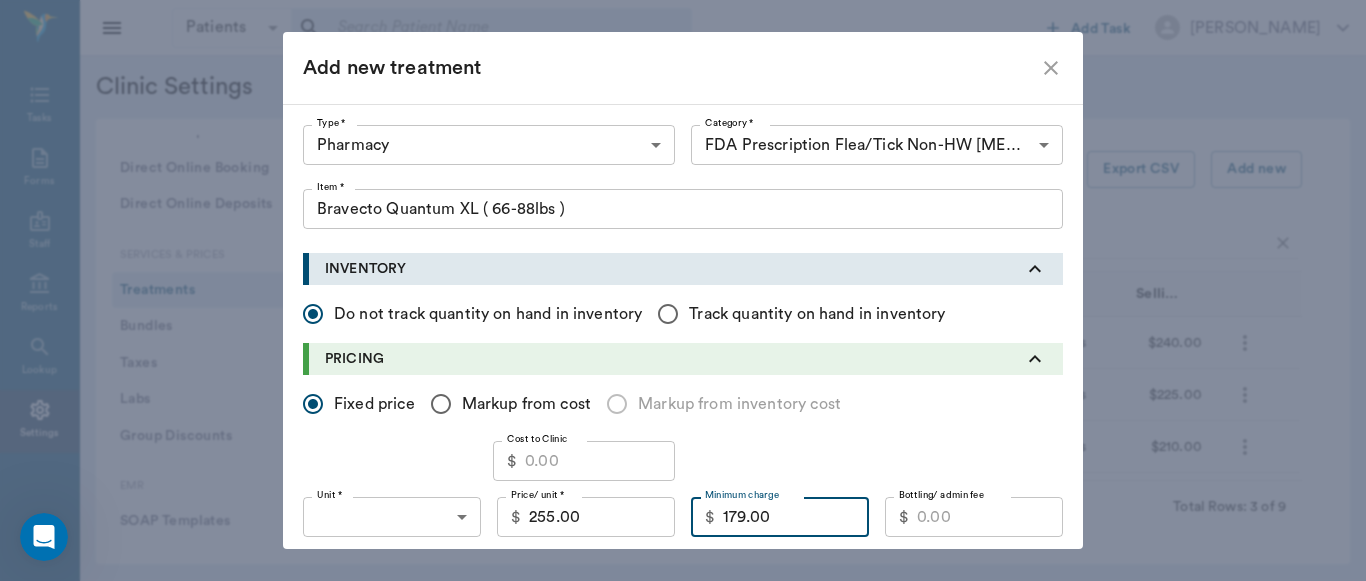 type on "179.00" 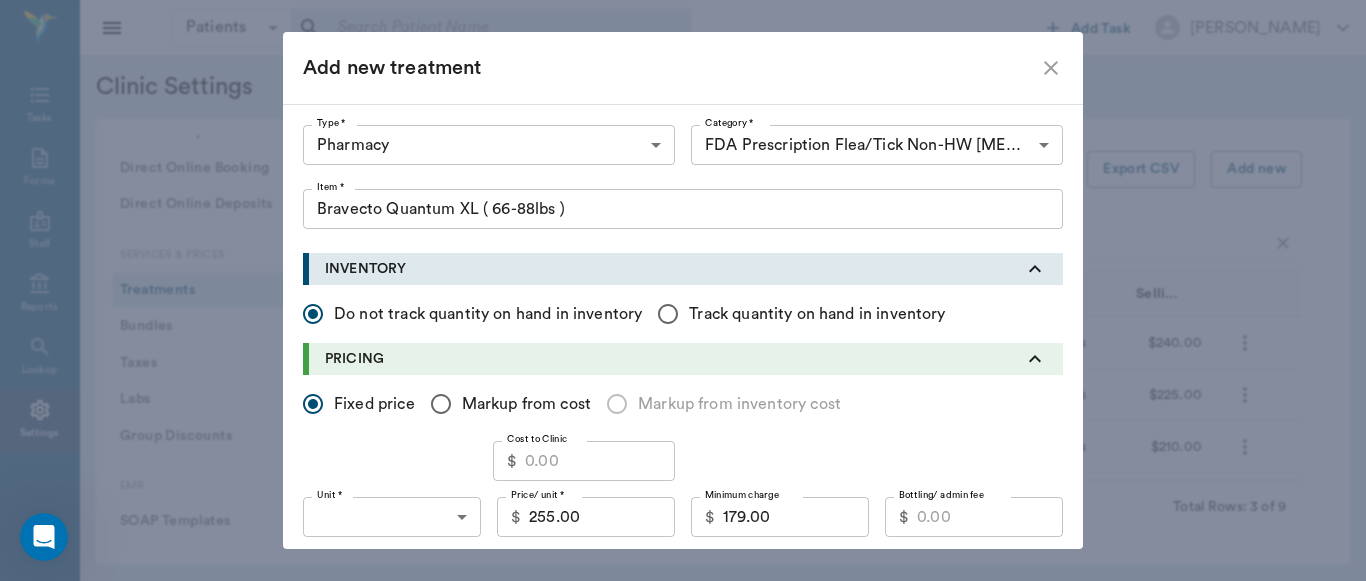 click on "Discountable" at bounding box center [453, 574] 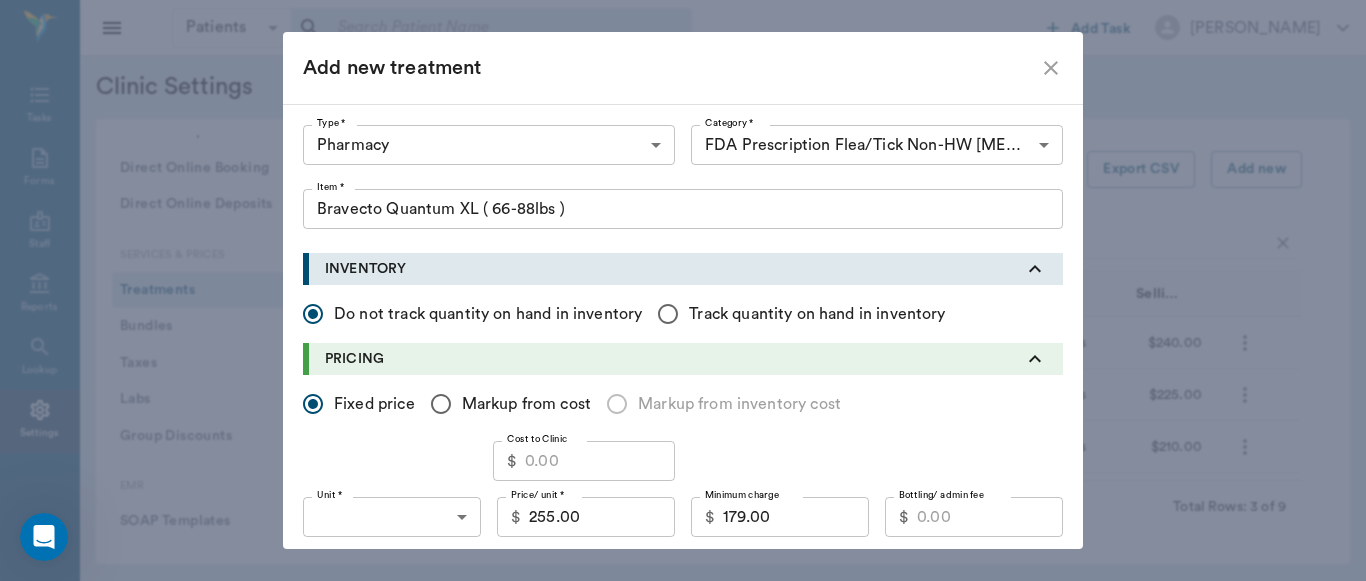 scroll, scrollTop: 706, scrollLeft: 0, axis: vertical 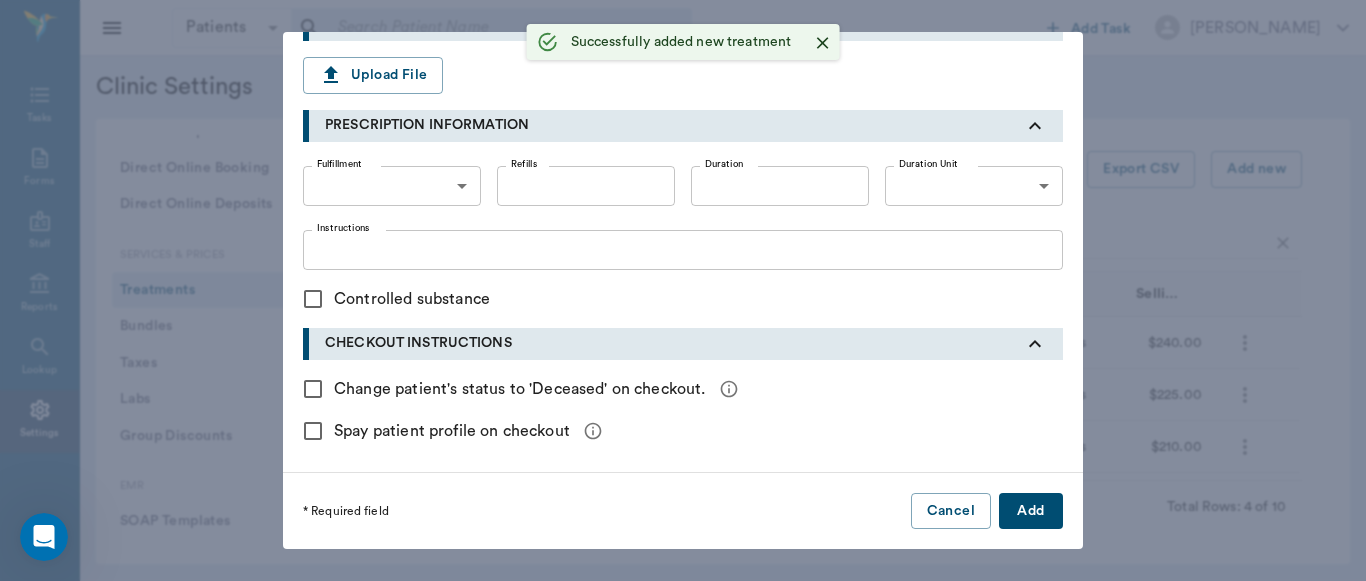 click 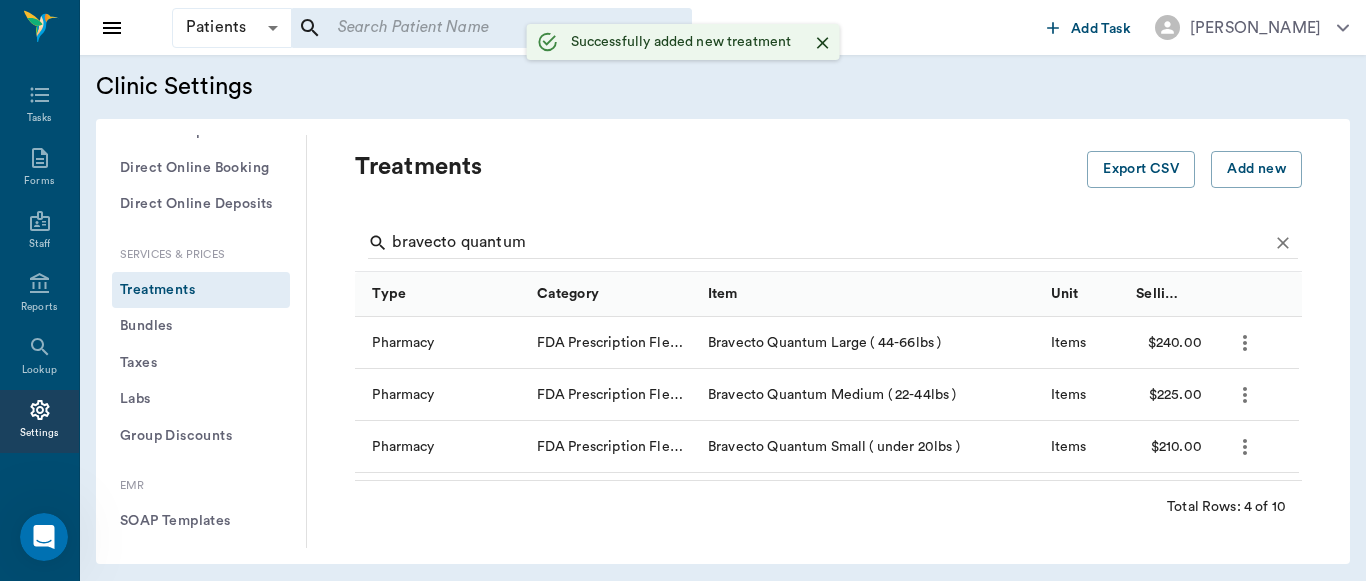 type 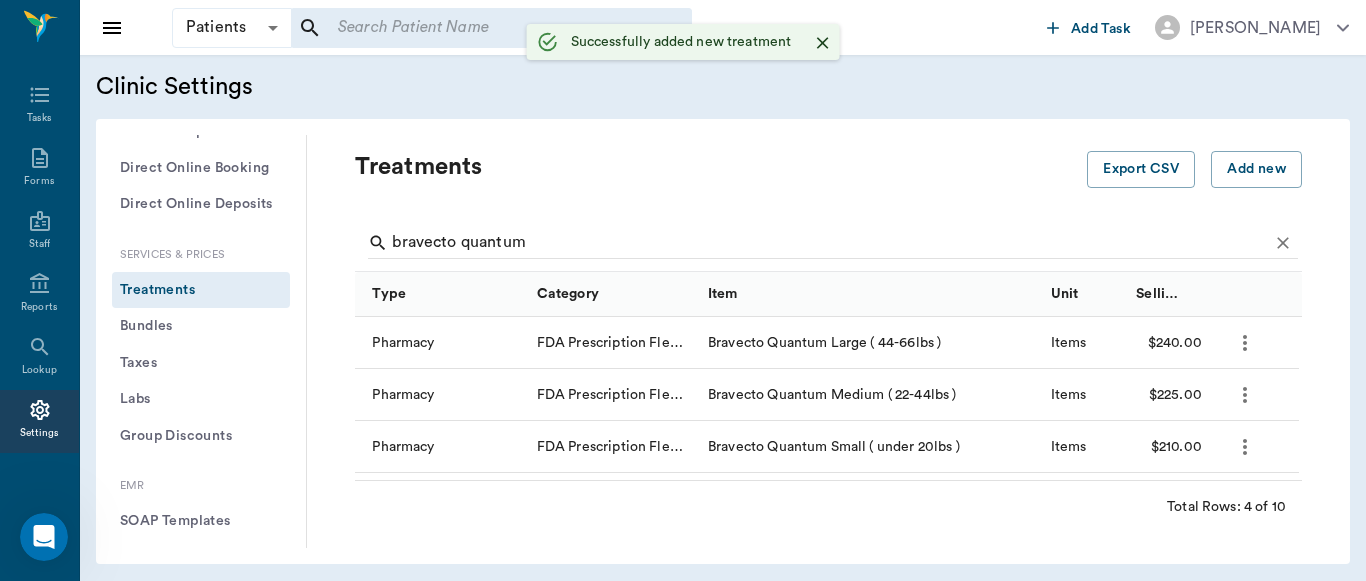type 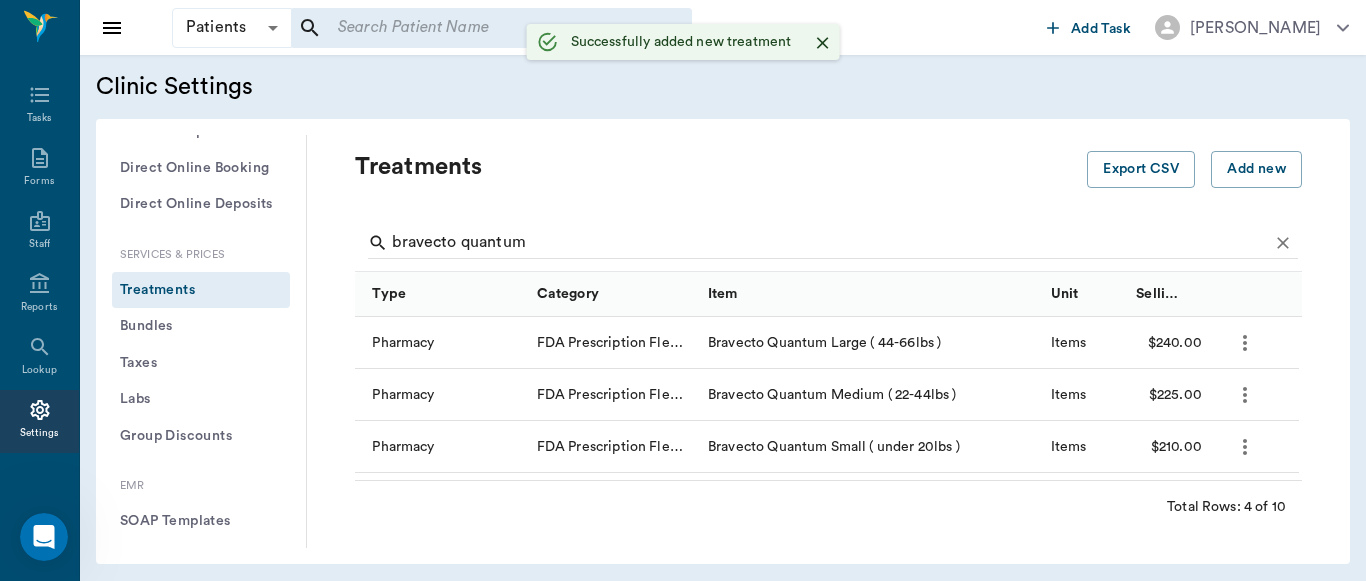 scroll, scrollTop: 0, scrollLeft: 0, axis: both 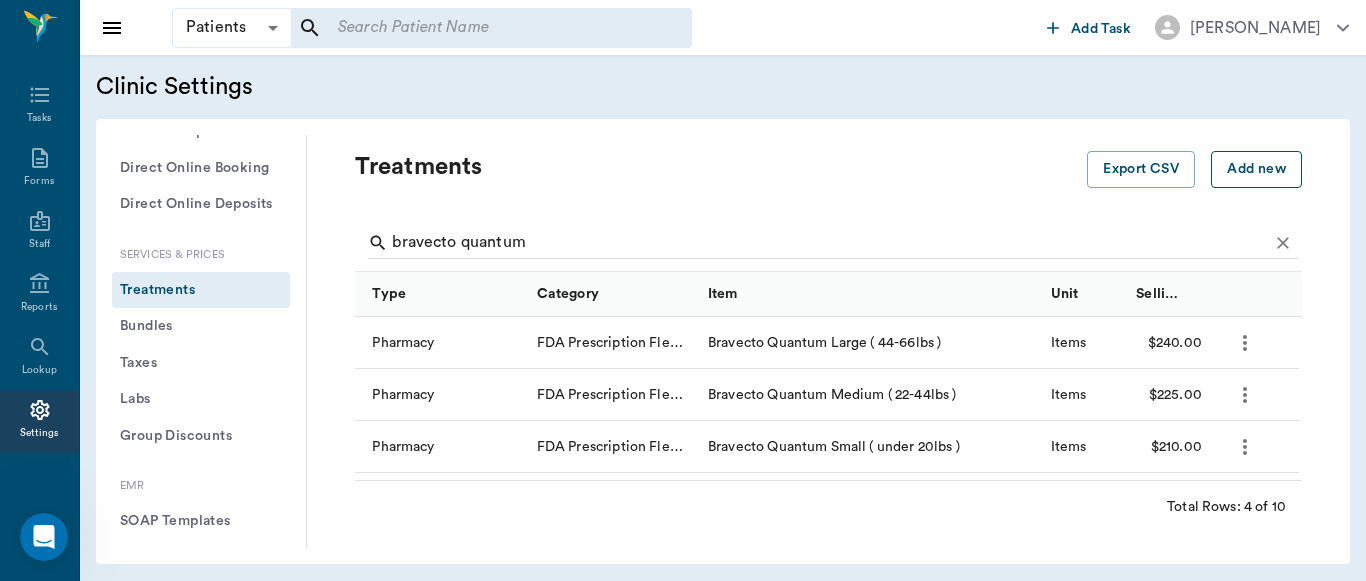 click on "Add new" at bounding box center [1256, 169] 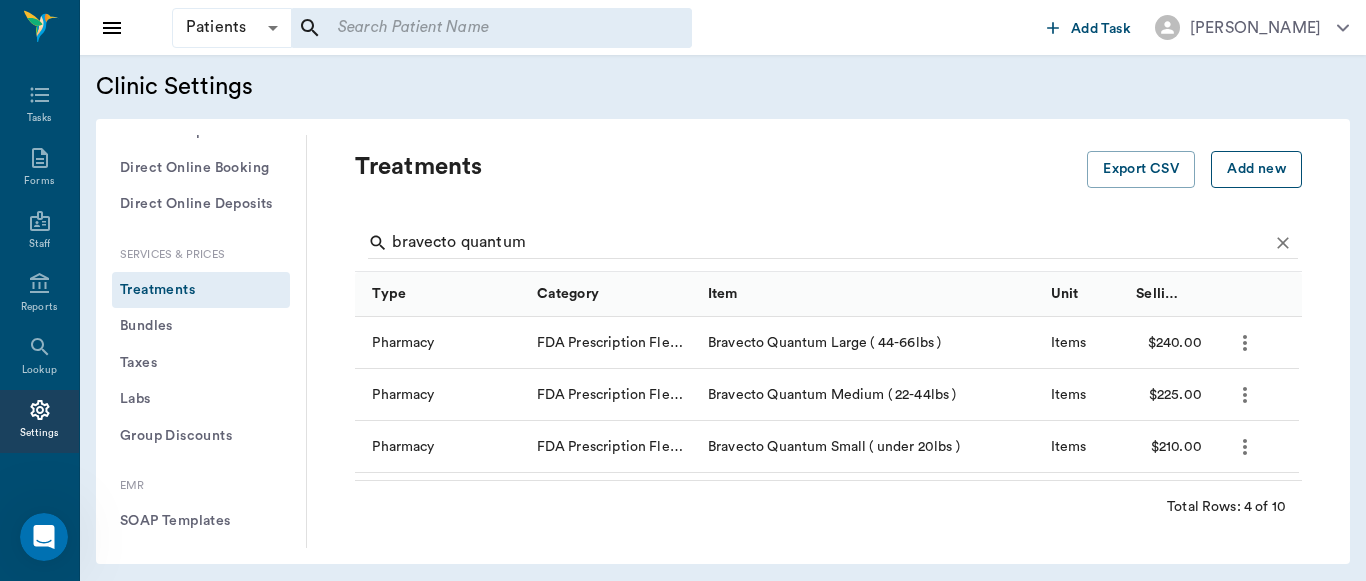 click on "Patients Patients ​ ​ Add Task Dr. Bert Ellsworth Nectar Messages Appts Labs Imaging Inventory Tasks Forms Staff Reports Lookup Settings Clinic Settings General Profile Office Hours Permissions Feature Flags AI Prompts Default Units Types and Categories Security / Auto Lock App Version Client Communication Email Settings Email Templates SMS Settings SMS Templates VOIP Mango Voice Client Portal Appointments Visit Types Calendar Options Direct Online Booking Direct Online Deposits Services & Prices Treatments Bundles Taxes Labs Group Discounts EMR SOAP Templates Surgery Templates Visit Note Templates Surgery Chart Diagnoses Patient Diagrams Forms Report Card Prescriptions Patient Options Species Breeds Colors Inventory Inventory Locations Vendors Finances Payment Estimates & Invoices Interest Greenline Boarding Kennels Imaging Integration IDEXX Soundvet Extras Labels PDF Settings MISC Treatments Export CSV Add new bravecto quantum Type Category Item Unit Selling Price/Unit Pharmacy Items $240.00 Pharmacy" at bounding box center (683, 290) 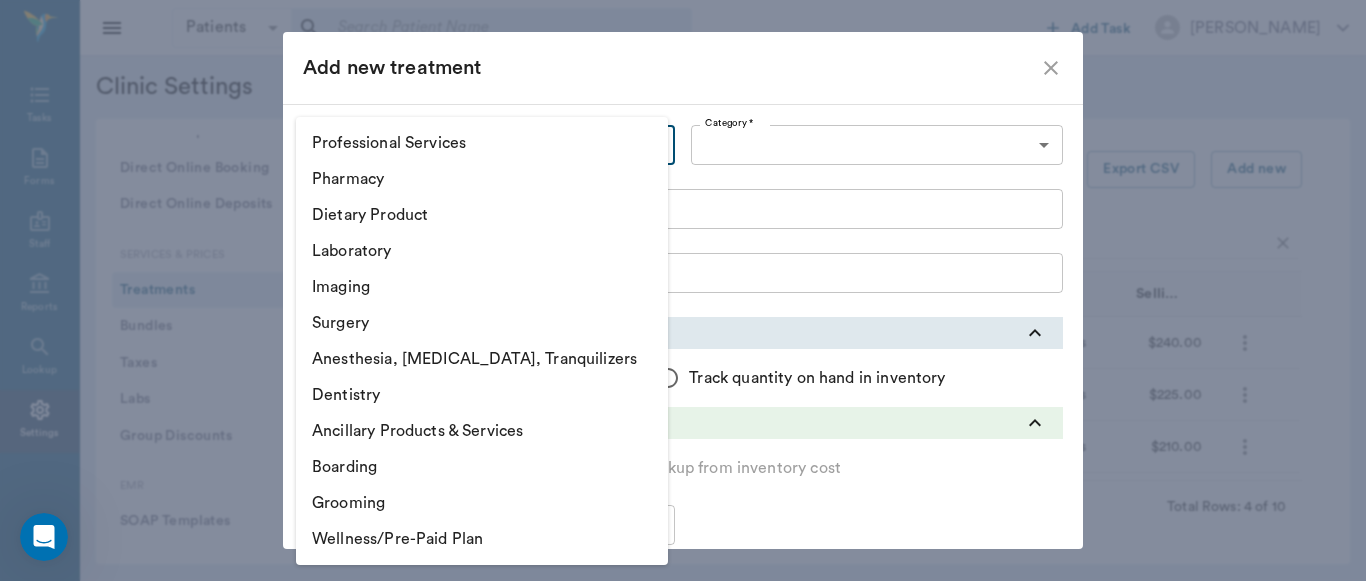 click on "Pharmacy" at bounding box center [482, 179] 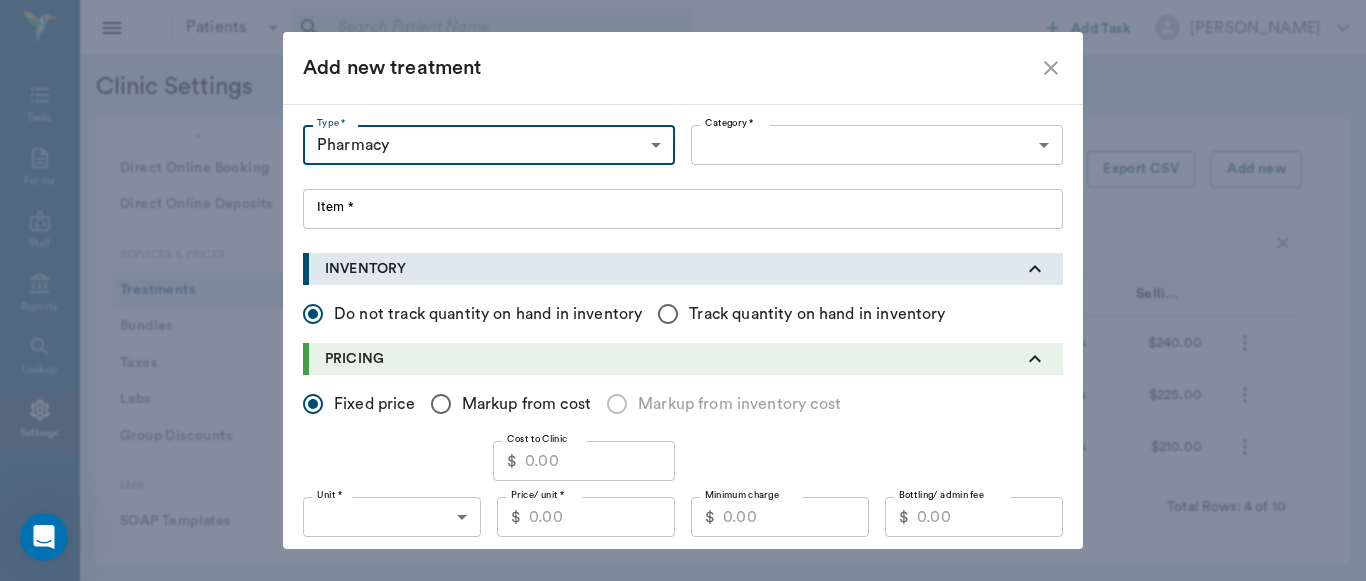type on "5100" 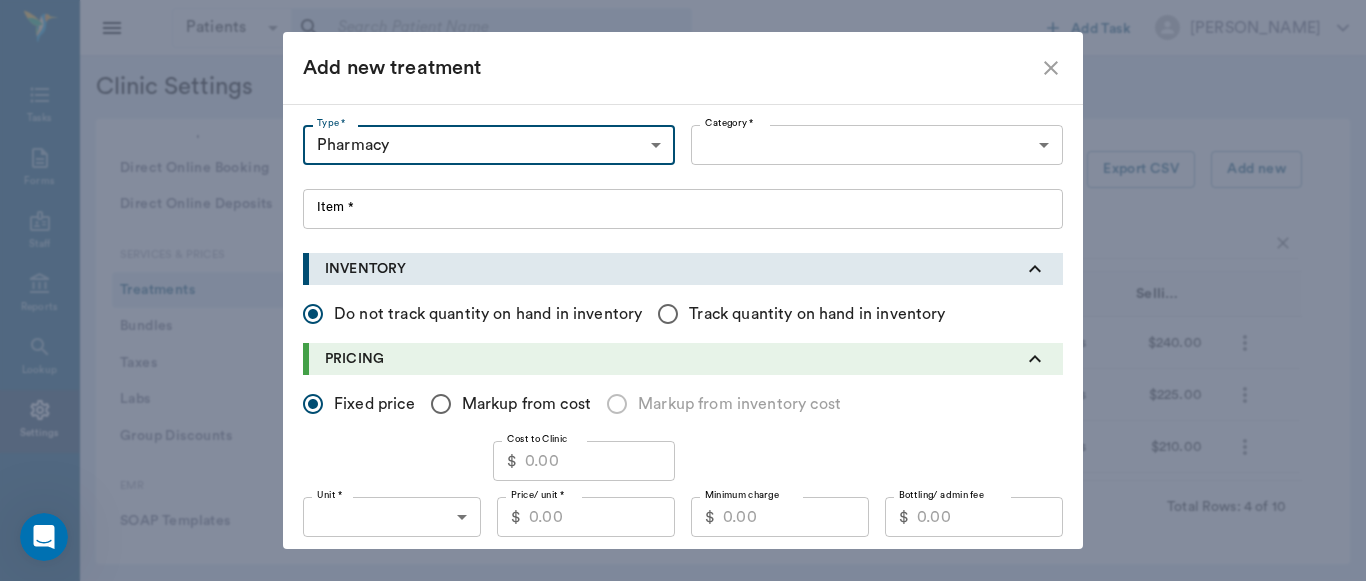 type 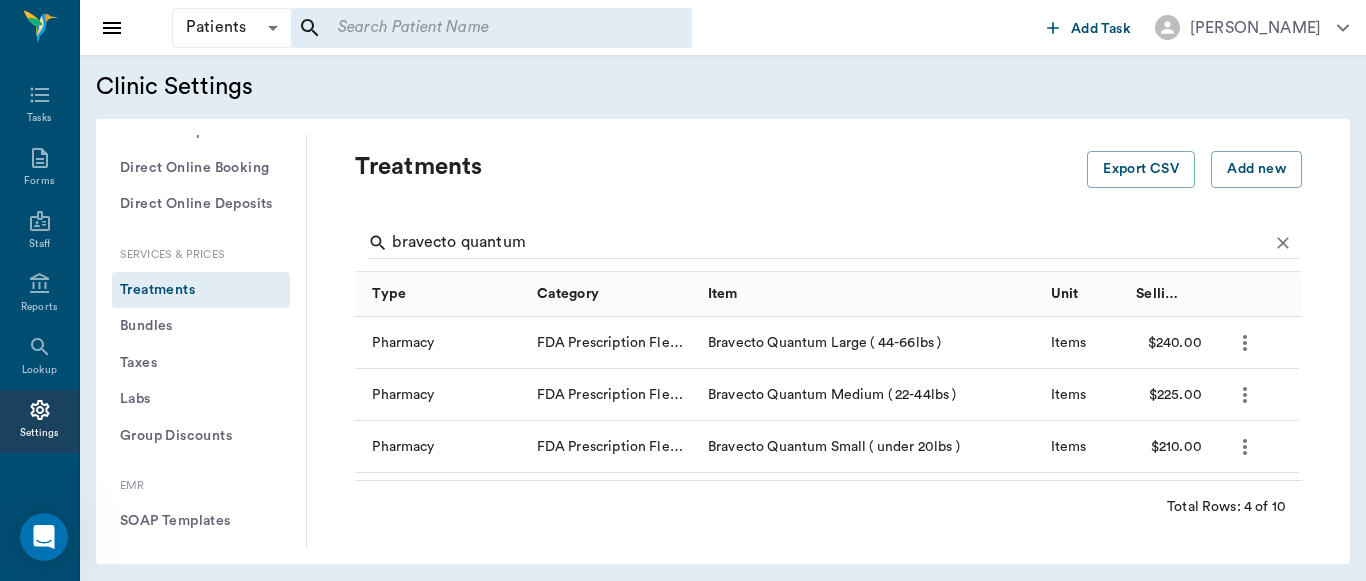 type 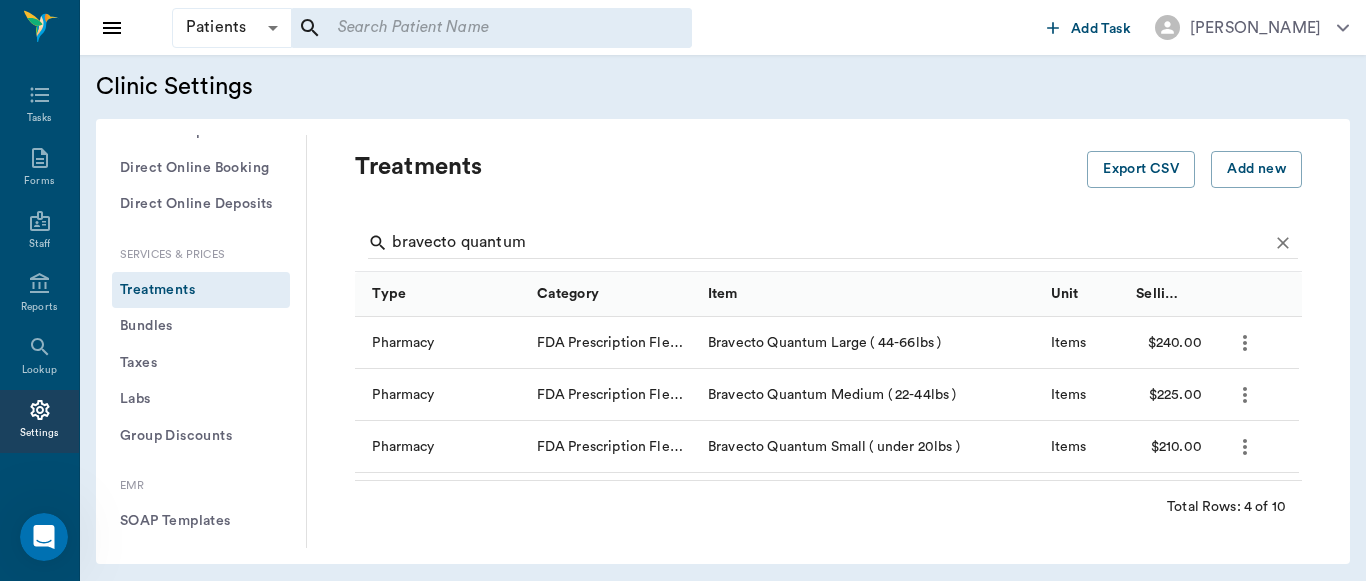 type 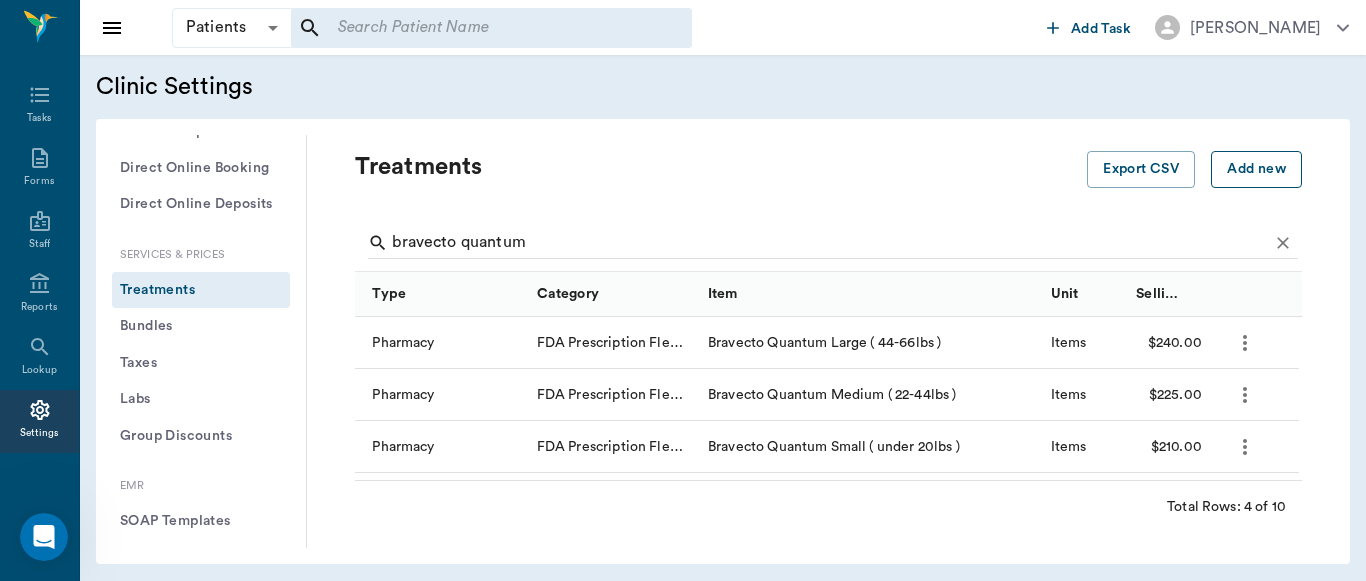 click on "Add new" at bounding box center [1256, 169] 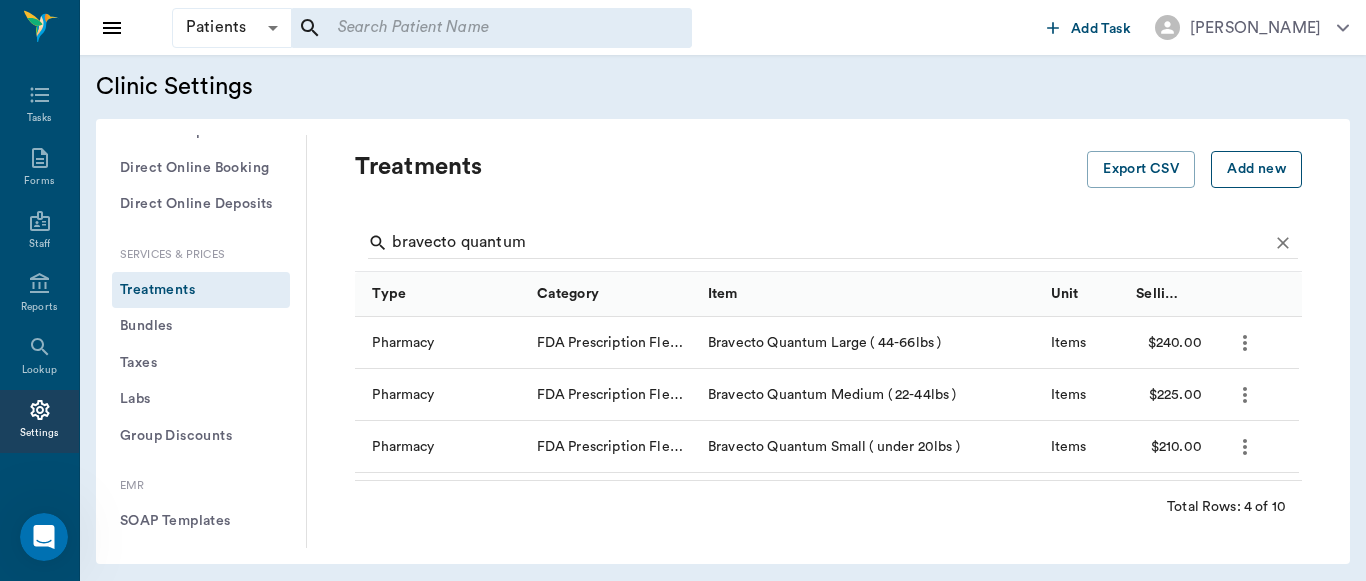click on "Patients Patients ​ ​ Add Task Dr. Bert Ellsworth Nectar Messages Appts Labs Imaging Inventory Tasks Forms Staff Reports Lookup Settings Clinic Settings General Profile Office Hours Permissions Feature Flags AI Prompts Default Units Types and Categories Security / Auto Lock App Version Client Communication Email Settings Email Templates SMS Settings SMS Templates VOIP Mango Voice Client Portal Appointments Visit Types Calendar Options Direct Online Booking Direct Online Deposits Services & Prices Treatments Bundles Taxes Labs Group Discounts EMR SOAP Templates Surgery Templates Visit Note Templates Surgery Chart Diagnoses Patient Diagrams Forms Report Card Prescriptions Patient Options Species Breeds Colors Inventory Inventory Locations Vendors Finances Payment Estimates & Invoices Interest Greenline Boarding Kennels Imaging Integration IDEXX Soundvet Extras Labels PDF Settings MISC Treatments Export CSV Add new bravecto quantum Type Category Item Unit Selling Price/Unit Pharmacy Items $240.00 Pharmacy" at bounding box center (683, 290) 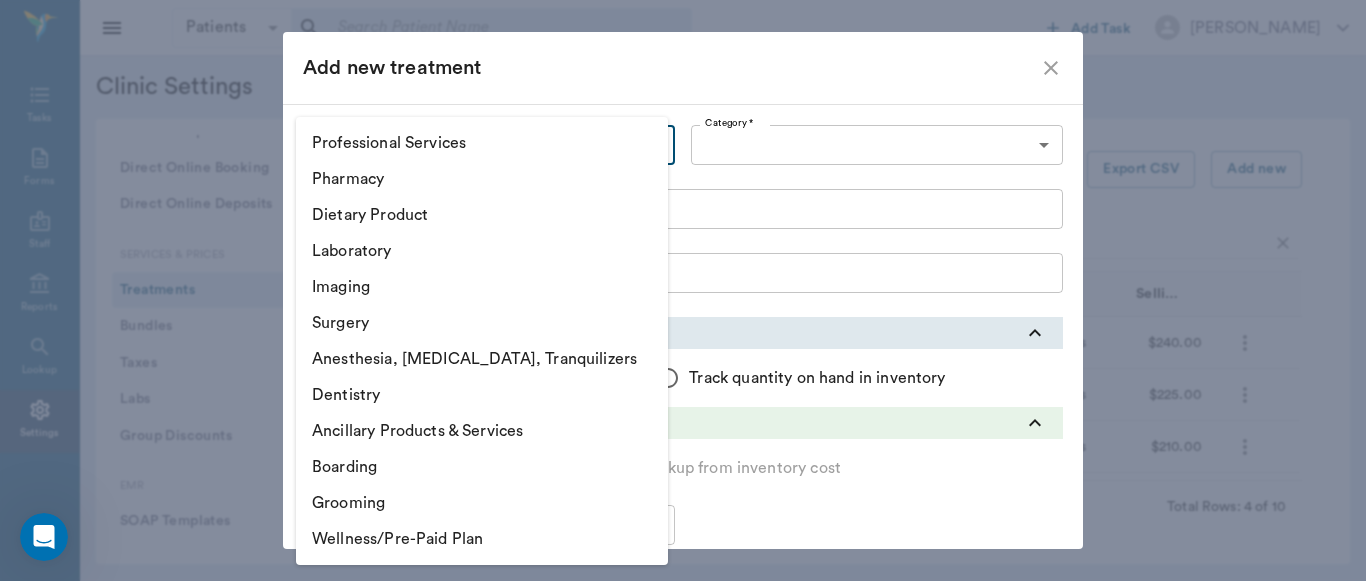 click on "Pharmacy" at bounding box center (482, 179) 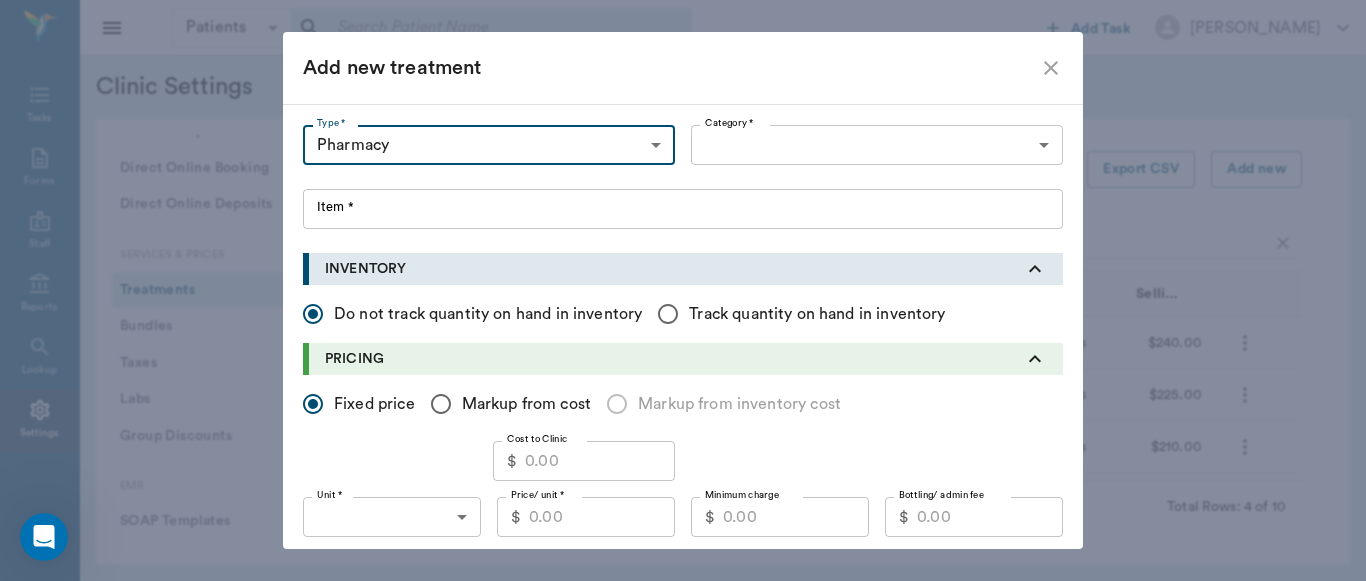 type on "5100" 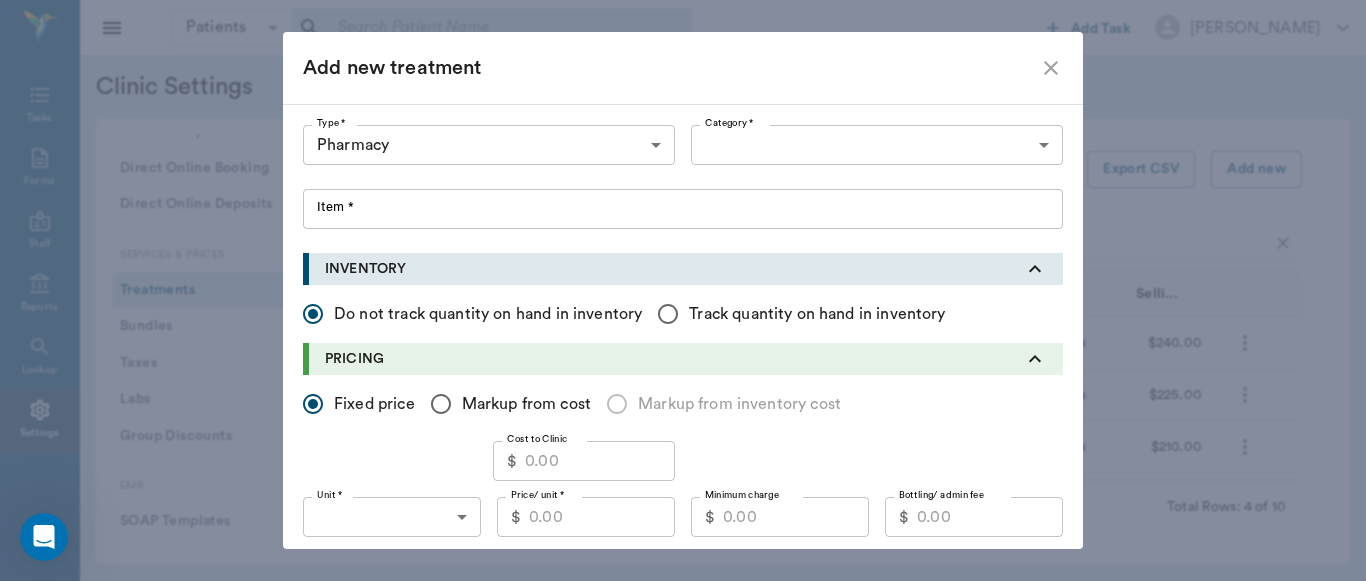 click at bounding box center [683, 290] 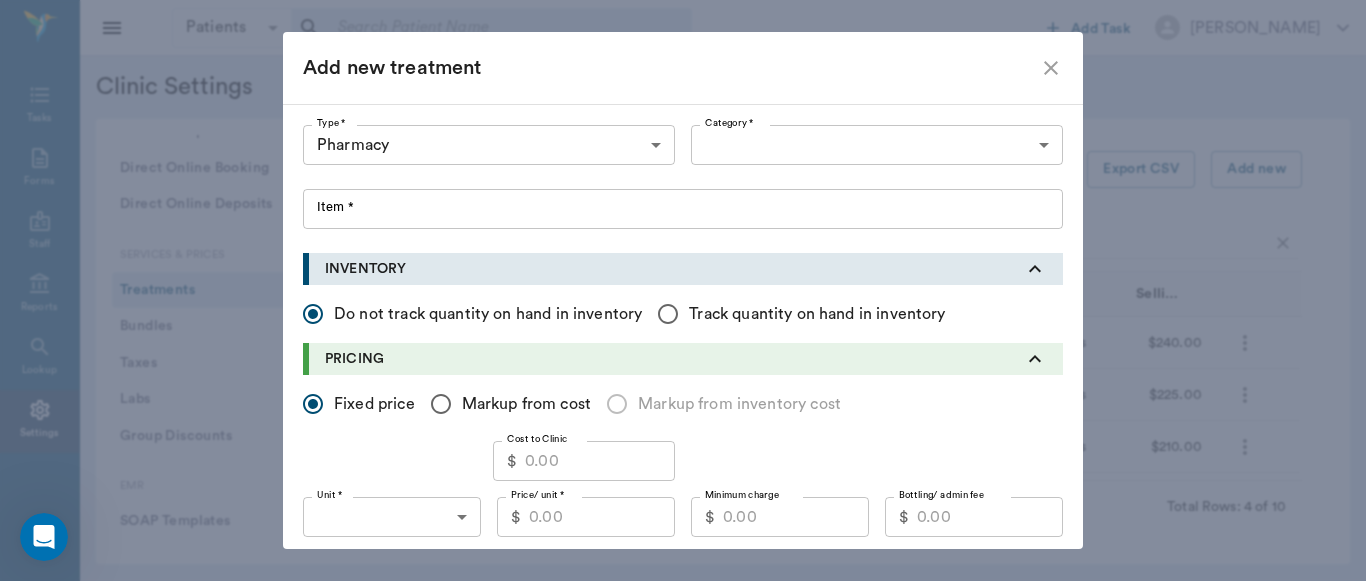 click at bounding box center (683, 290) 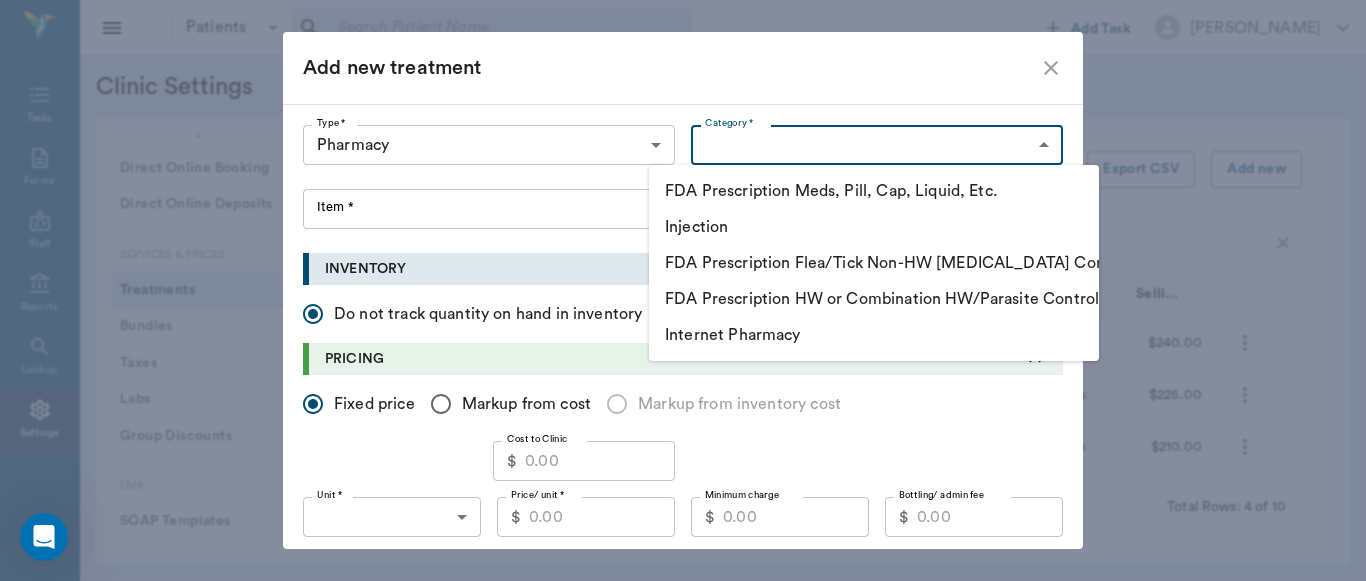 click on "Patients Patients ​ ​ Add Task Dr. Bert Ellsworth Nectar Messages Appts Labs Imaging Inventory Tasks Forms Staff Reports Lookup Settings Clinic Settings General Profile Office Hours Permissions Feature Flags AI Prompts Default Units Types and Categories Security / Auto Lock App Version Client Communication Email Settings Email Templates SMS Settings SMS Templates VOIP Mango Voice Client Portal Appointments Visit Types Calendar Options Direct Online Booking Direct Online Deposits Services & Prices Treatments Bundles Taxes Labs Group Discounts EMR SOAP Templates Surgery Templates Visit Note Templates Surgery Chart Diagnoses Patient Diagrams Forms Report Card Prescriptions Patient Options Species Breeds Colors Inventory Inventory Locations Vendors Finances Payment Estimates & Invoices Interest Greenline Boarding Kennels Imaging Integration IDEXX Soundvet Extras Labels PDF Settings MISC Treatments Export CSV Add new bravecto quantum Type Category Item Unit Selling Price/Unit Pharmacy Items $240.00 Pharmacy" at bounding box center (683, 290) 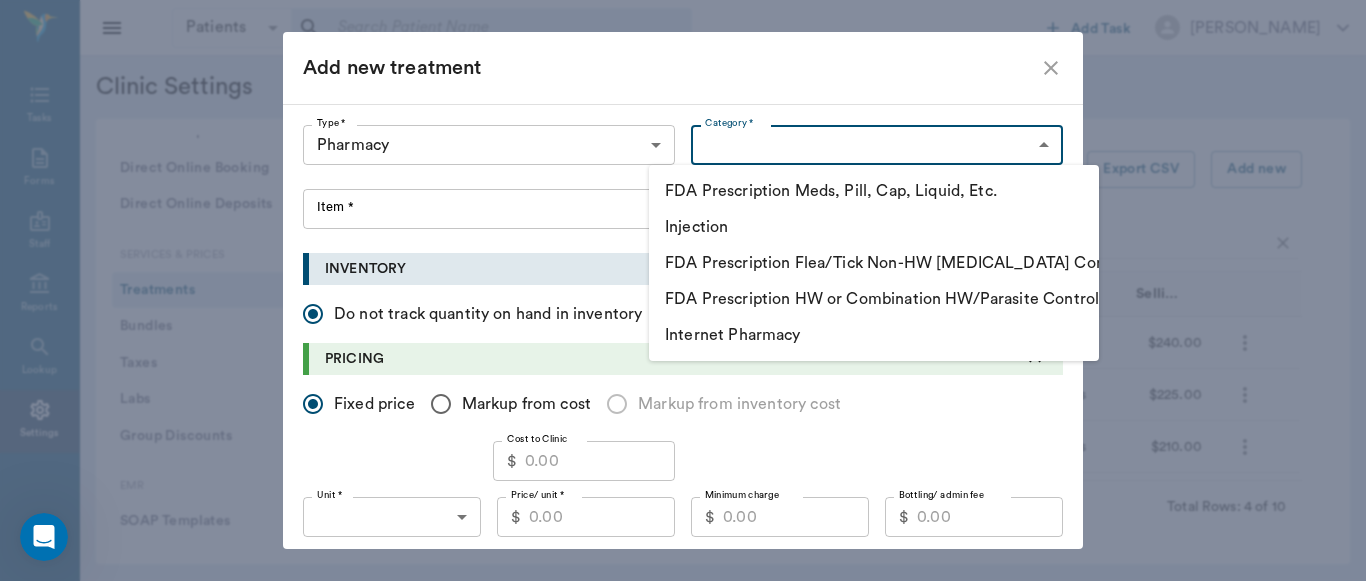 click on "FDA Prescription Flea/Tick Non-HW [MEDICAL_DATA] Control" at bounding box center [874, 263] 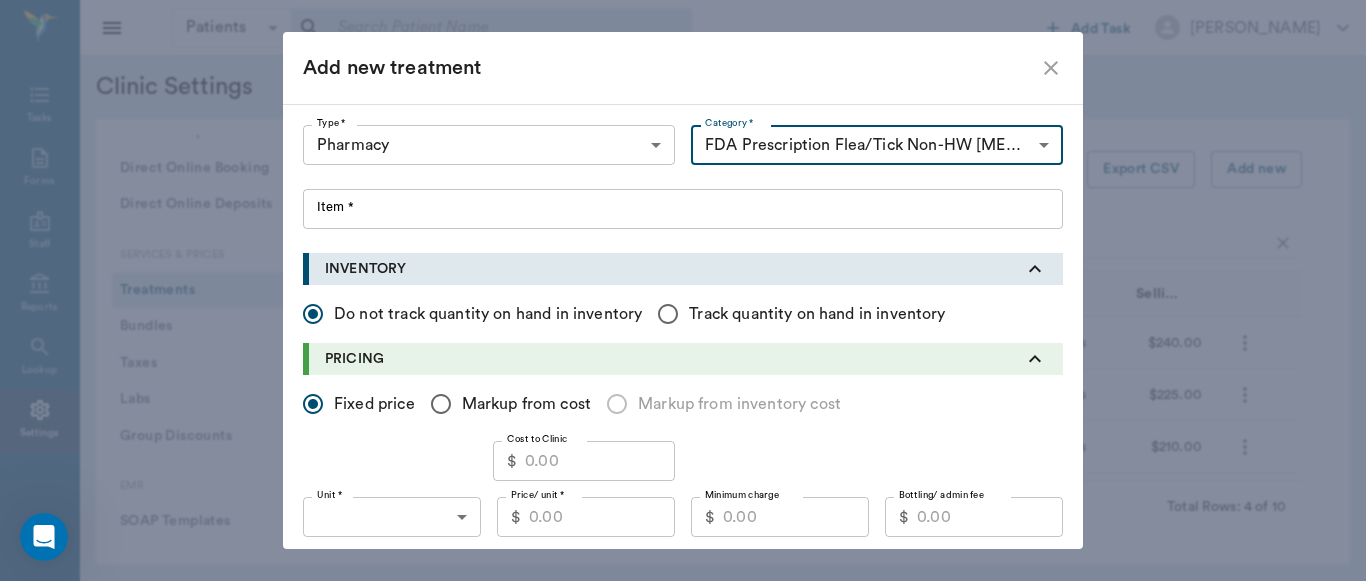 click at bounding box center [683, 290] 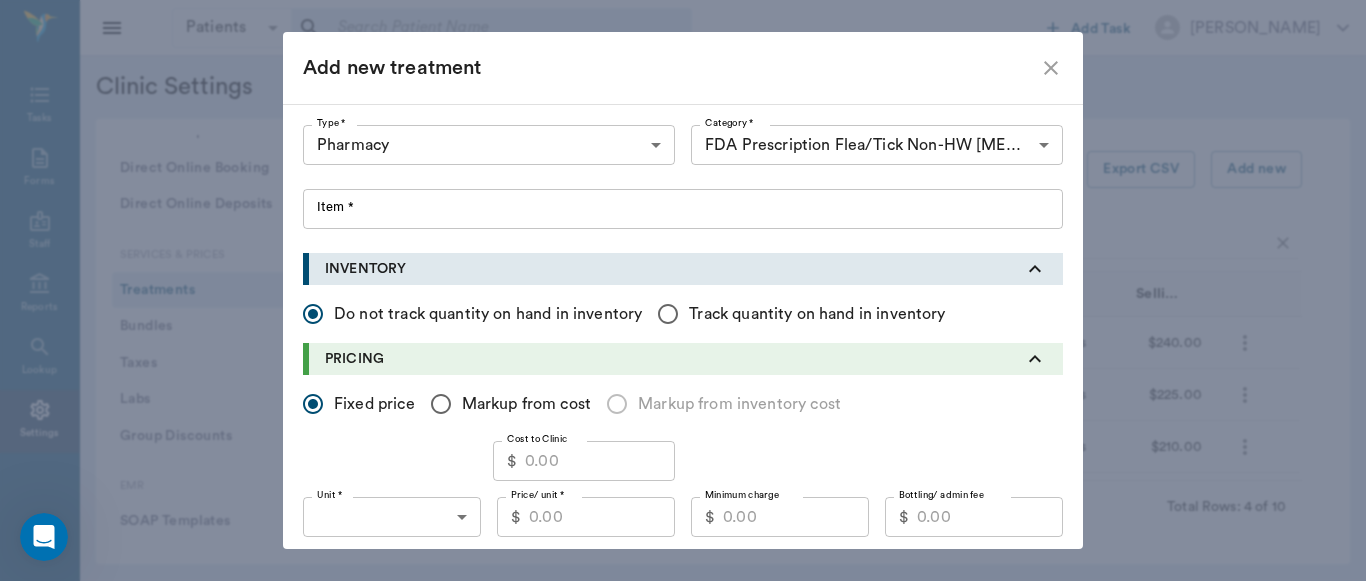click at bounding box center [683, 290] 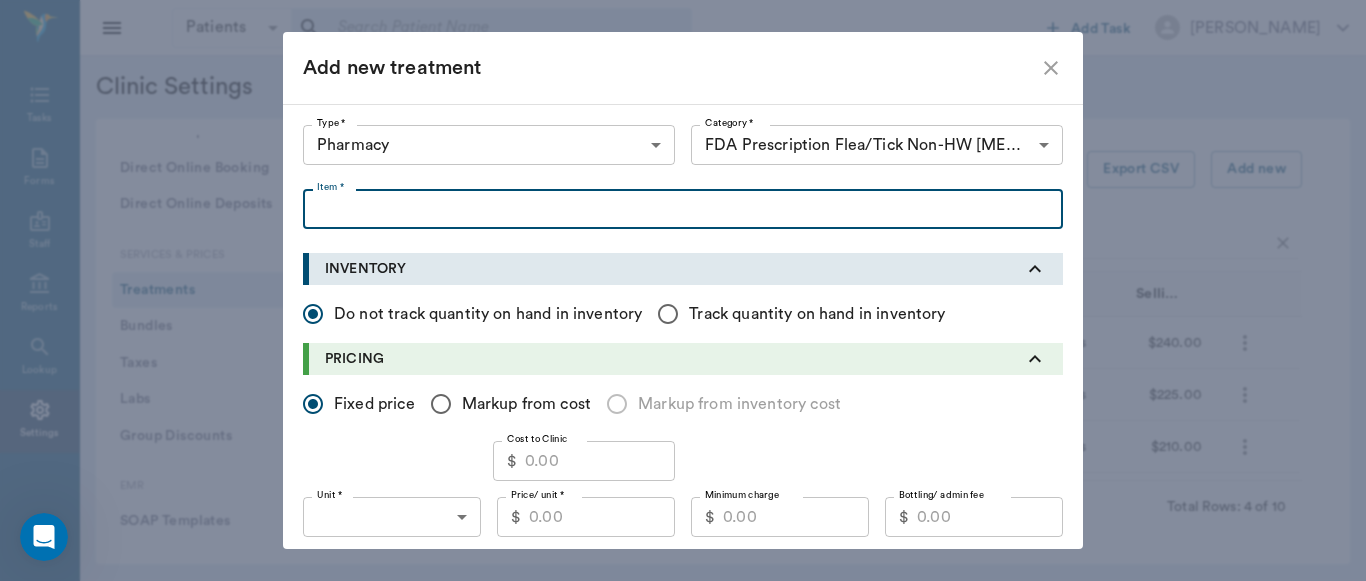 click on "Item *" at bounding box center [683, 209] 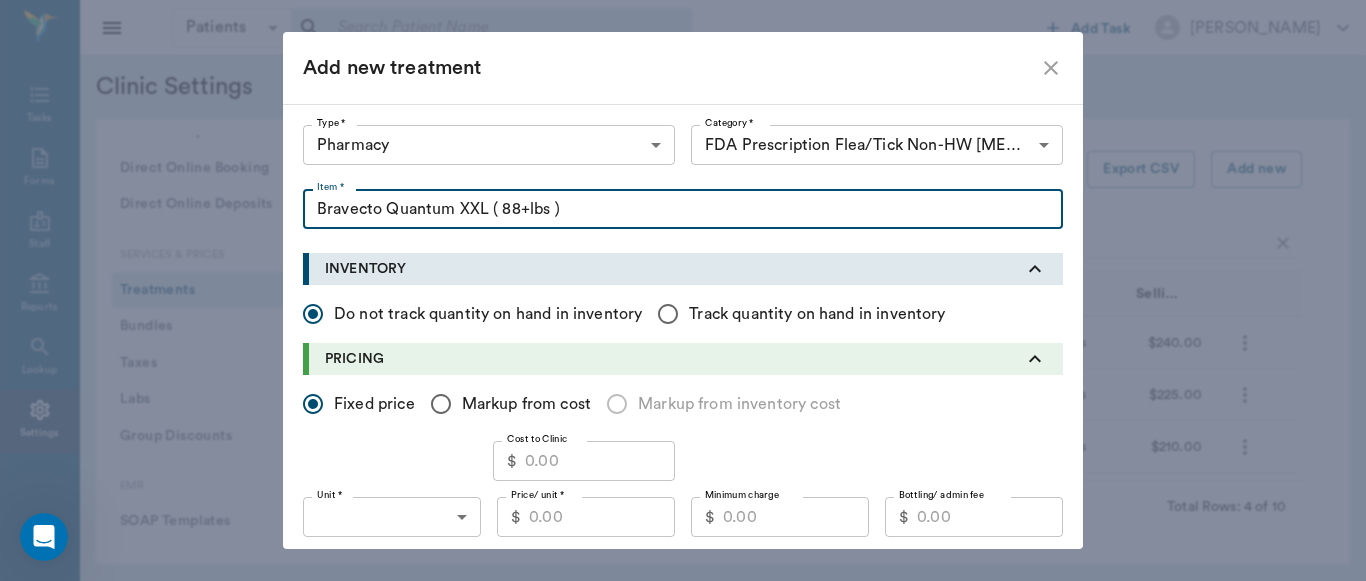 type on "Bravecto Quantum XXL ( 88+lbs )" 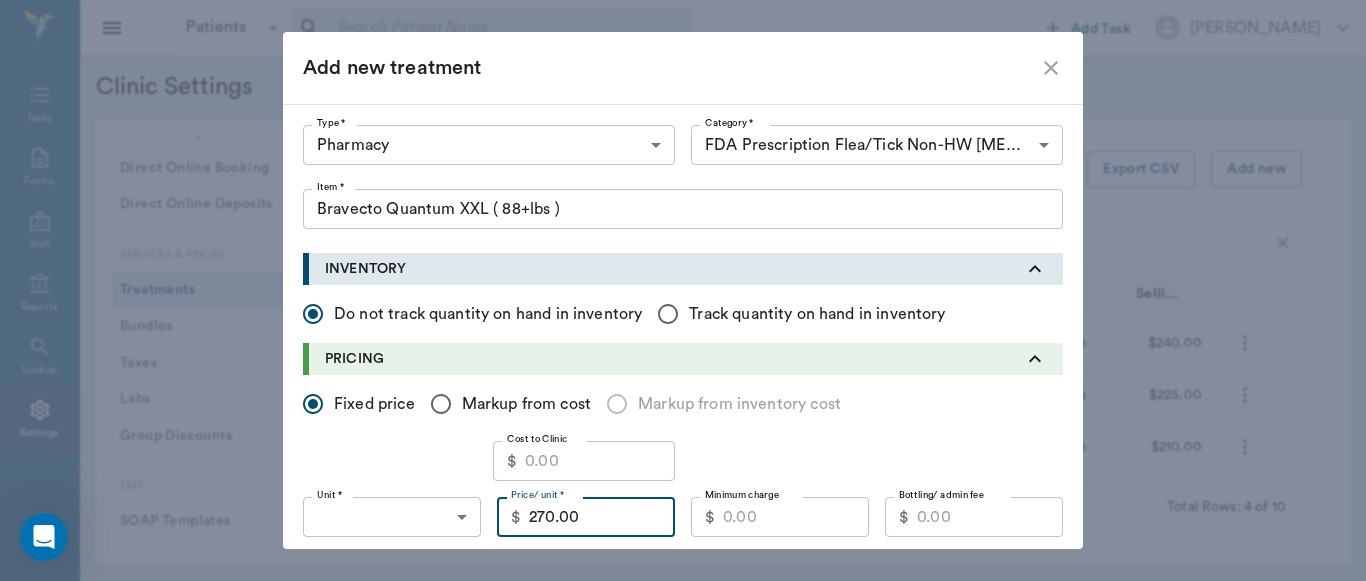 type on "270.00" 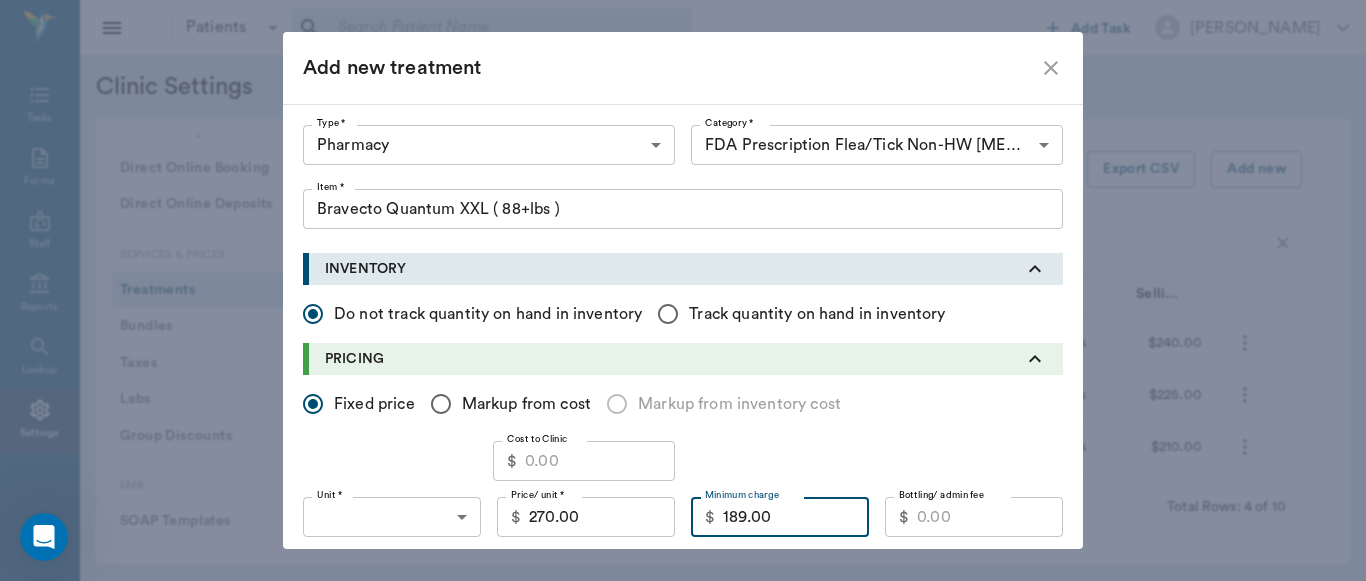 type on "189.00" 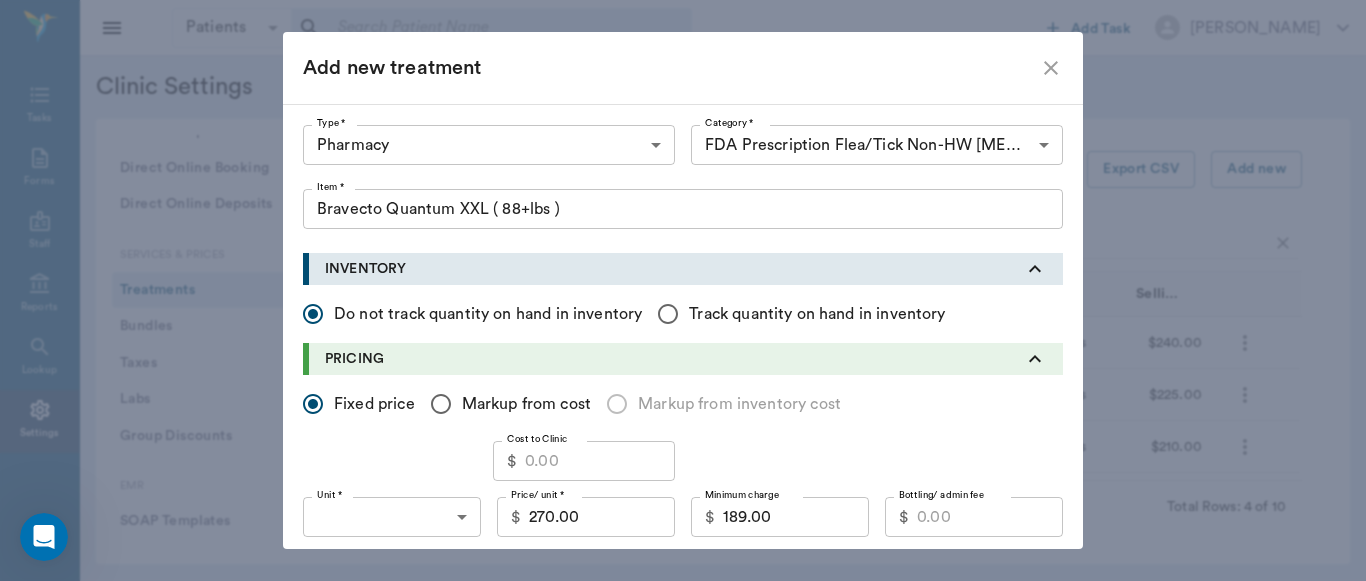 click on "Discountable" at bounding box center (453, 574) 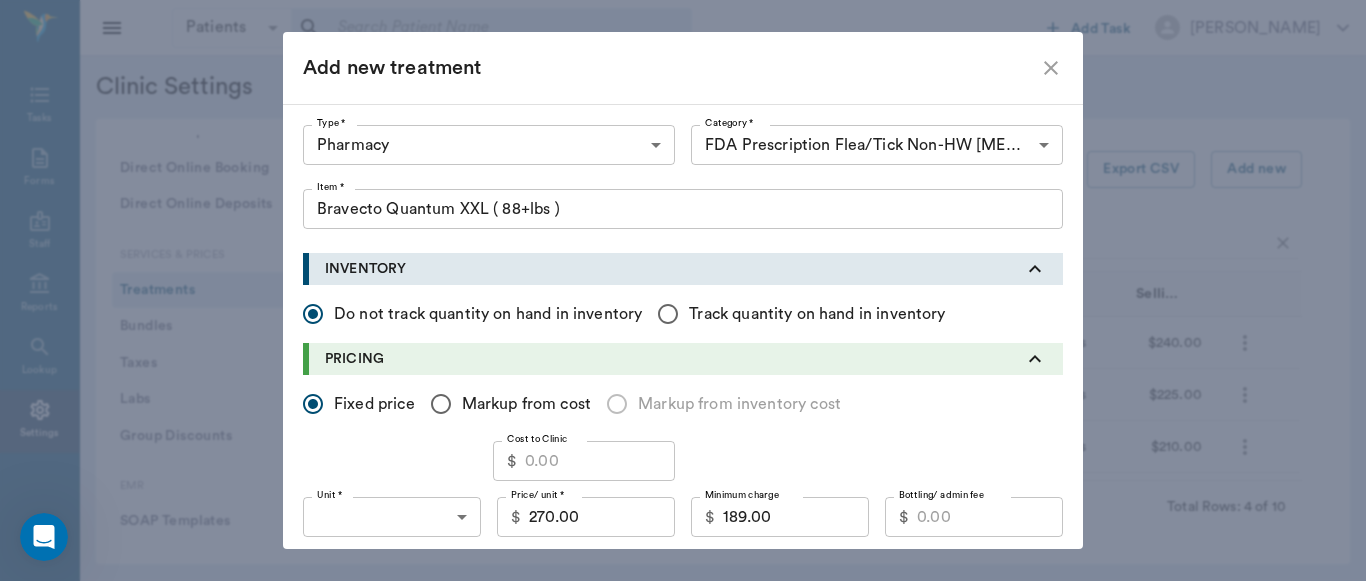 scroll, scrollTop: 706, scrollLeft: 0, axis: vertical 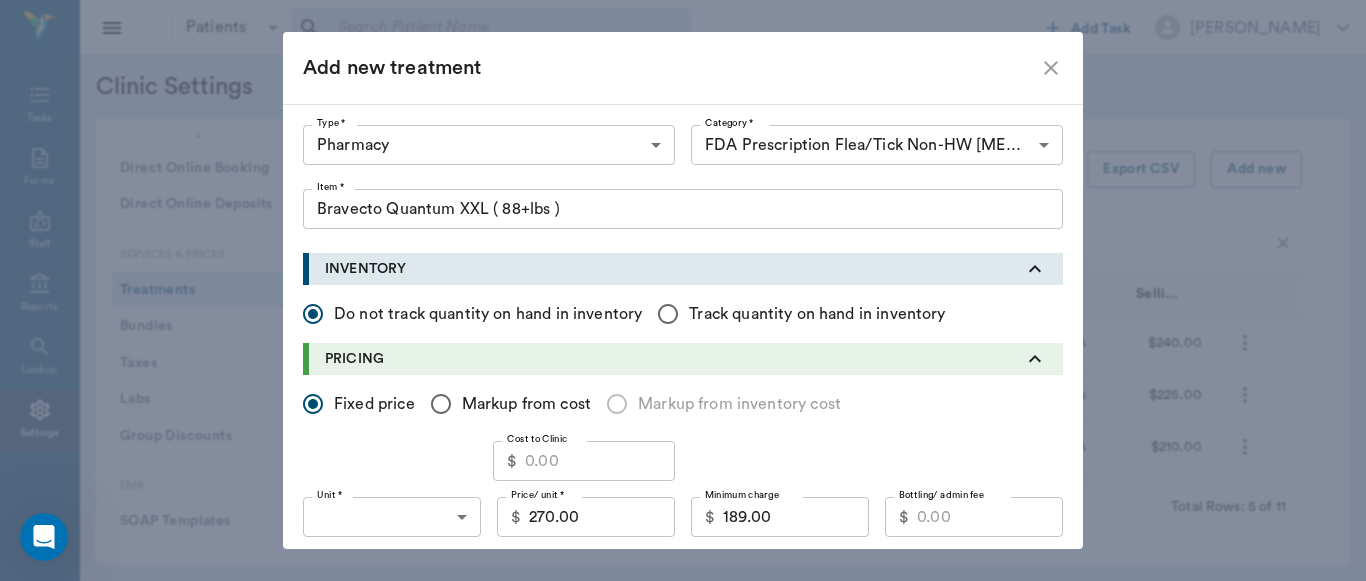 click 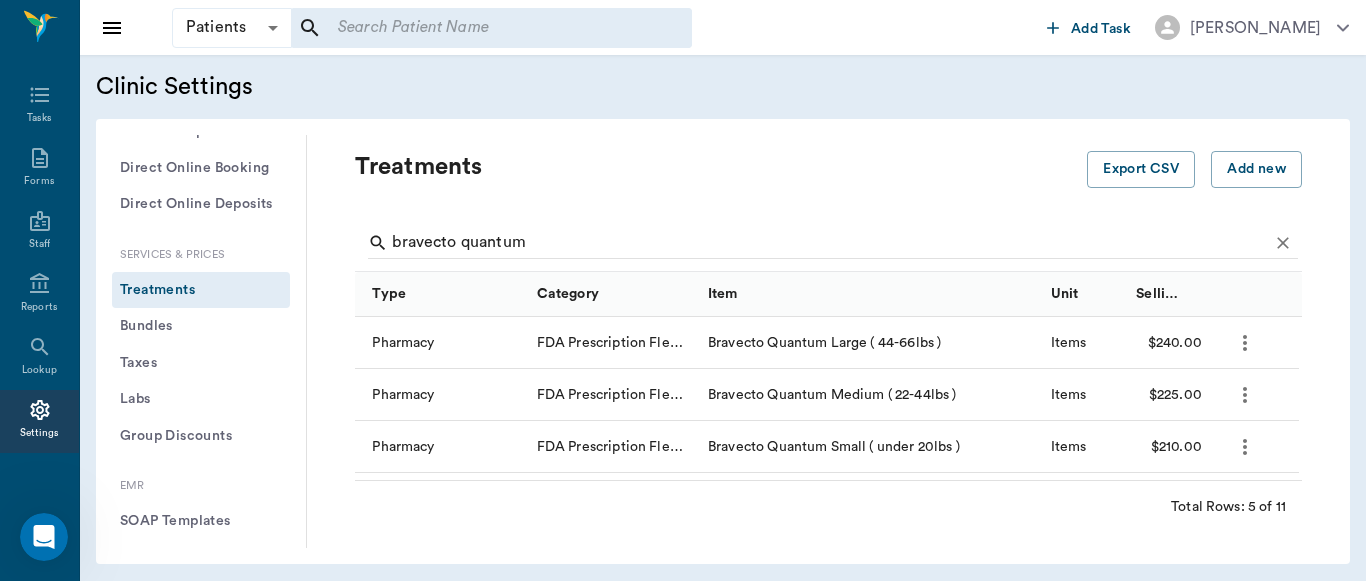 type 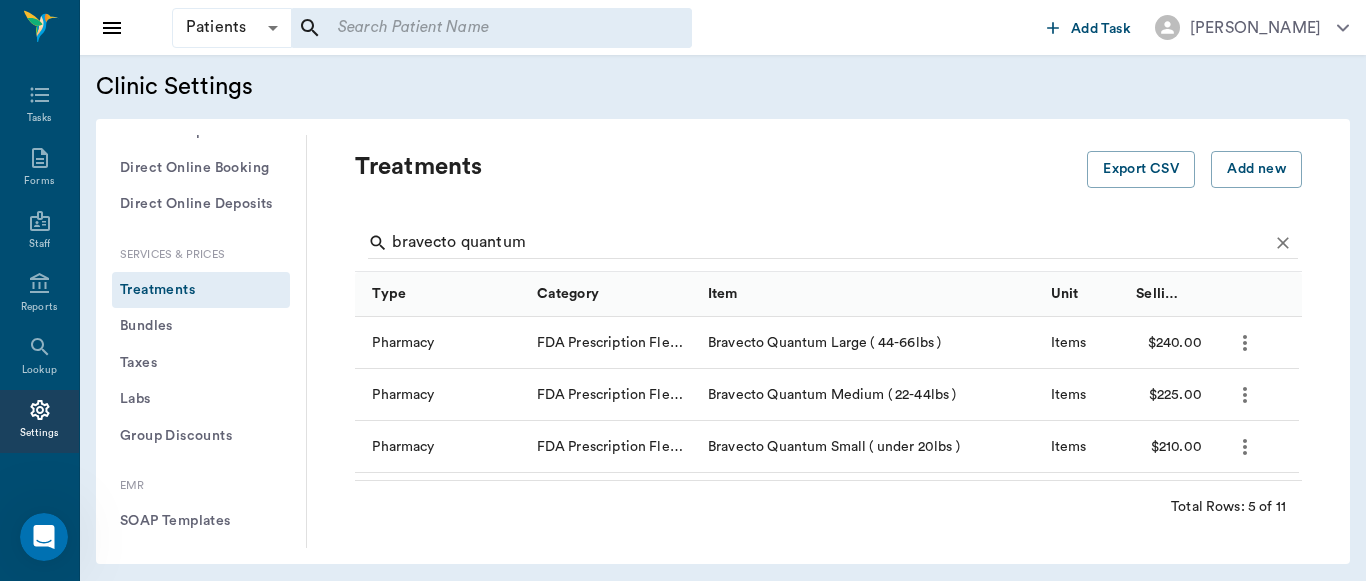 type 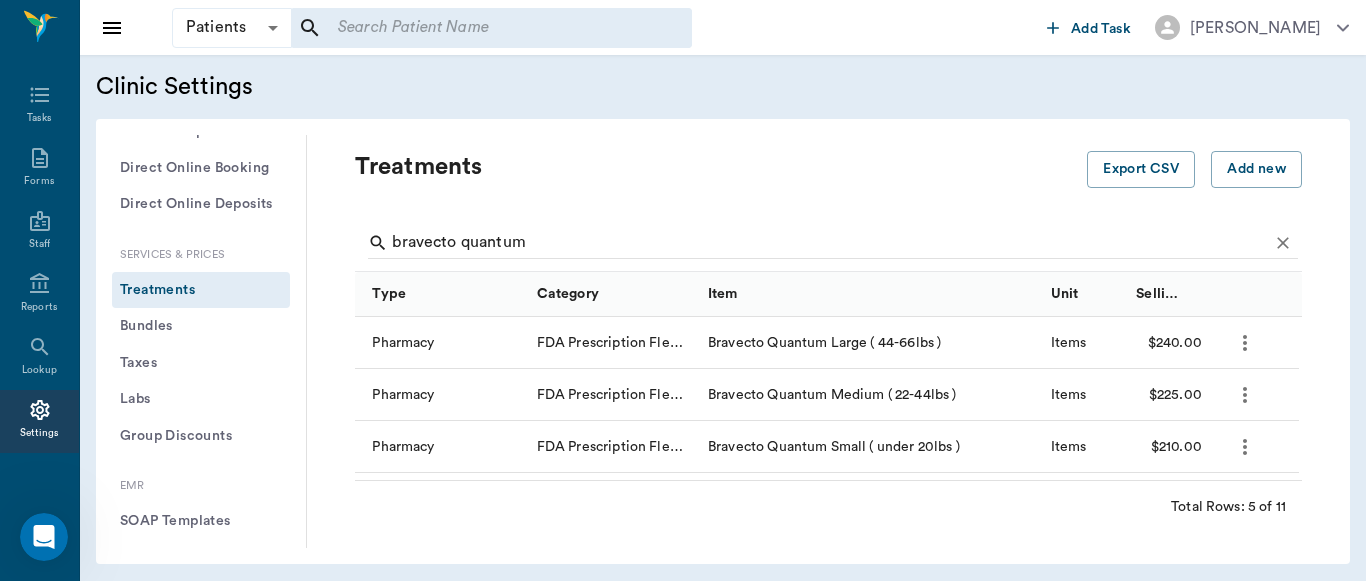 click 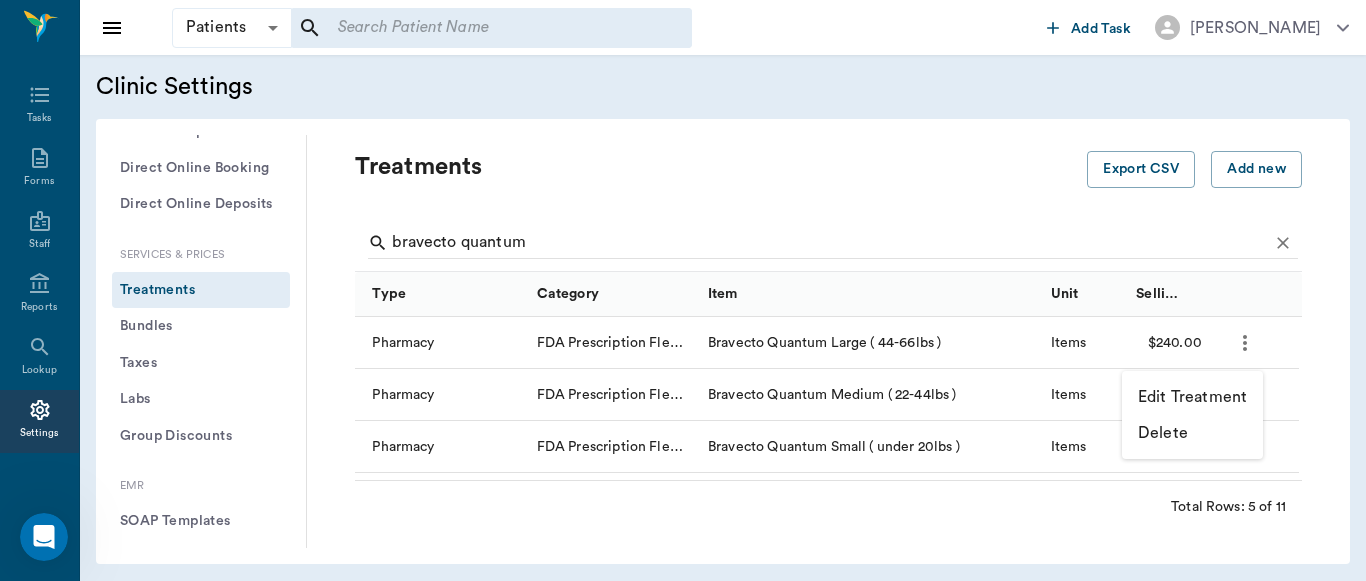 click on "Edit Treatment" at bounding box center [1192, 397] 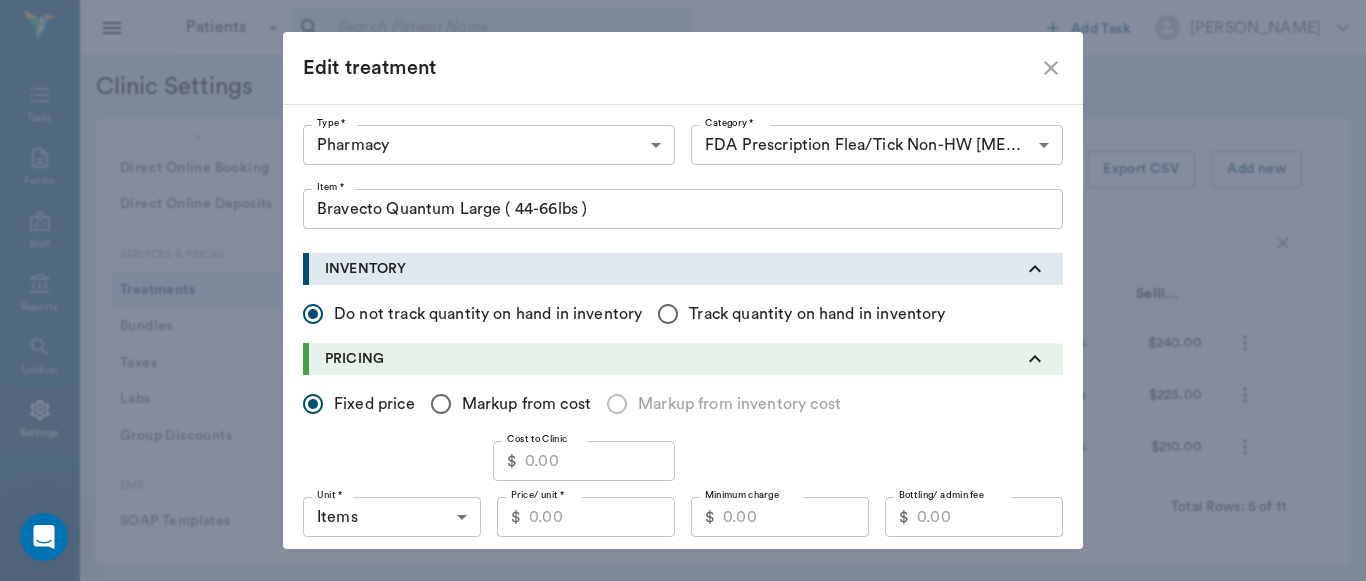 type on "5100" 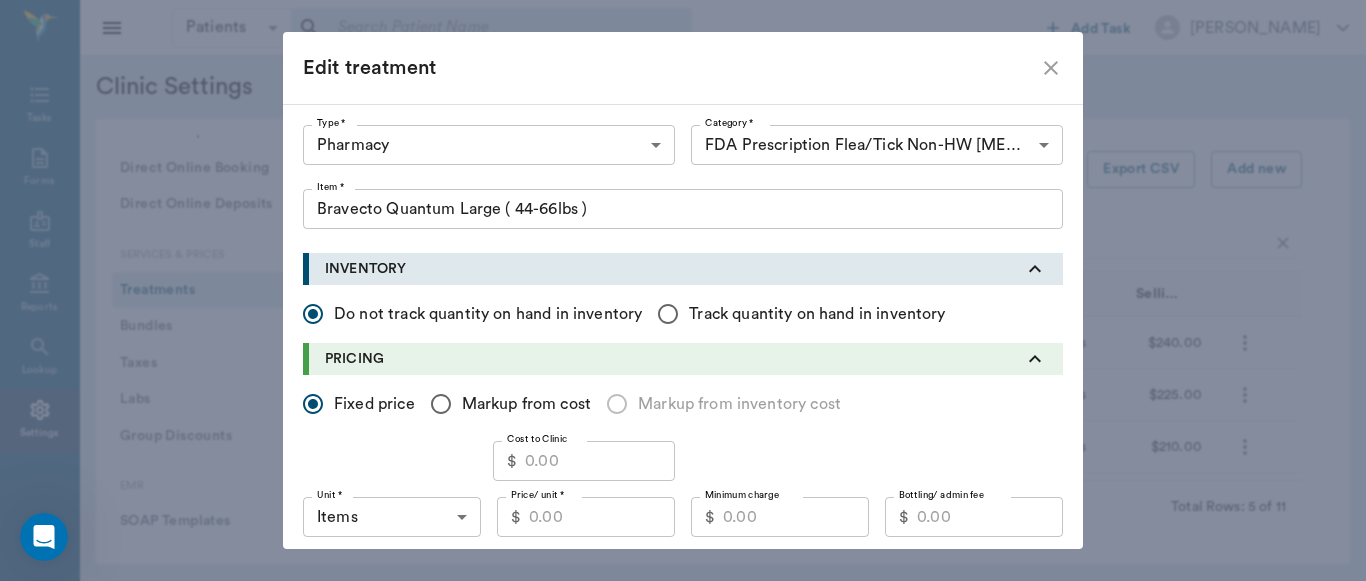 type on "5115" 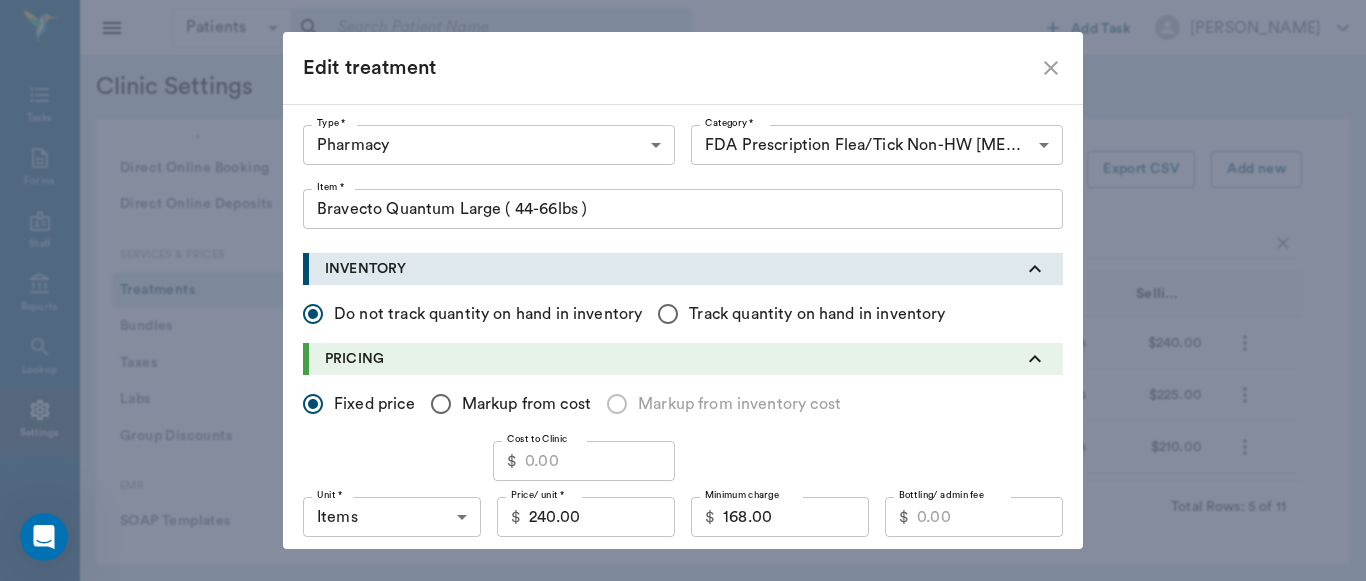 click on "Patients Patients ​ ​ Add Task Dr. Bert Ellsworth Nectar Messages Appts Labs Imaging Inventory Tasks Forms Staff Reports Lookup Settings Clinic Settings General Profile Office Hours Permissions Feature Flags AI Prompts Default Units Types and Categories Security / Auto Lock App Version Client Communication Email Settings Email Templates SMS Settings SMS Templates VOIP Mango Voice Client Portal Appointments Visit Types Calendar Options Direct Online Booking Direct Online Deposits Services & Prices Treatments Bundles Taxes Labs Group Discounts EMR SOAP Templates Surgery Templates Visit Note Templates Surgery Chart Diagnoses Patient Diagrams Forms Report Card Prescriptions Patient Options Species Breeds Colors Inventory Inventory Locations Vendors Finances Payment Estimates & Invoices Interest Greenline Boarding Kennels Imaging Integration IDEXX Soundvet Extras Labels PDF Settings MISC Treatments Export CSV Add new bravecto quantum Type Category Item Unit Selling Price/Unit Pharmacy Items $240.00 Pharmacy" at bounding box center (683, 290) 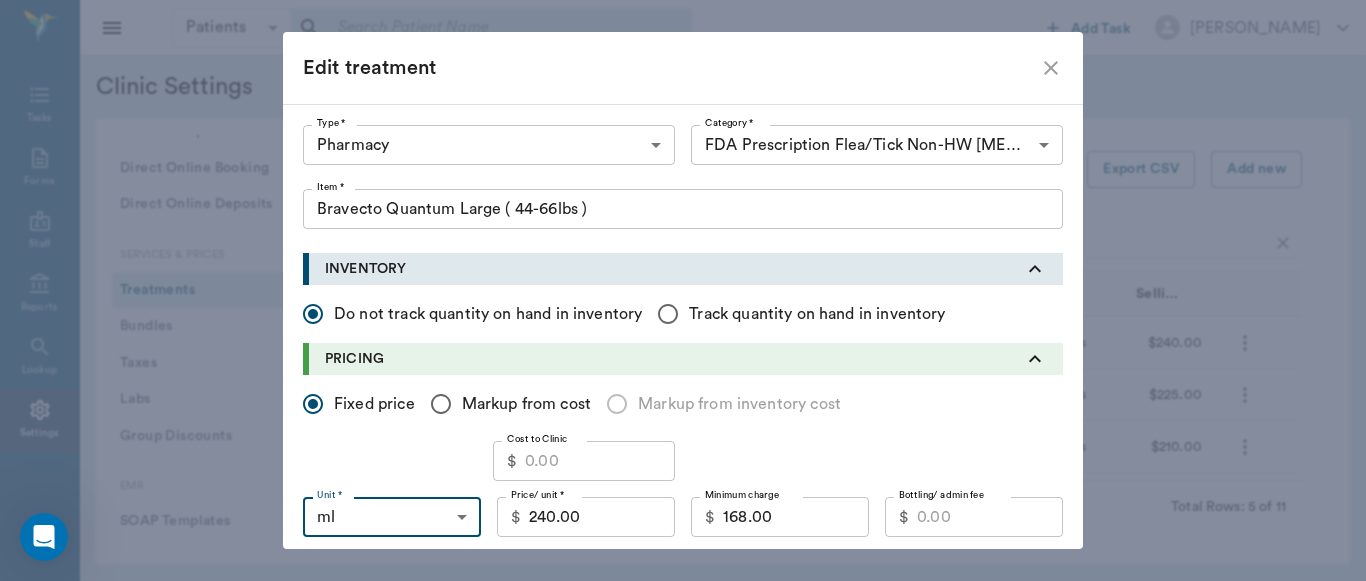type on "ML" 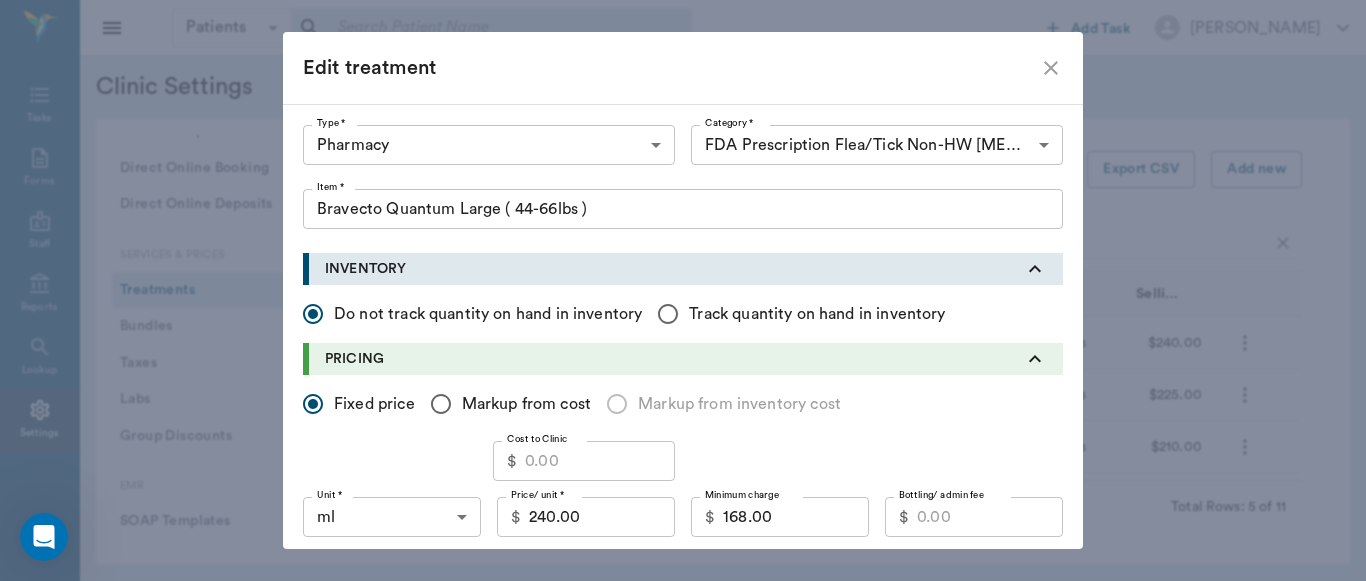 drag, startPoint x: 1082, startPoint y: 219, endPoint x: 1081, endPoint y: 367, distance: 148.00337 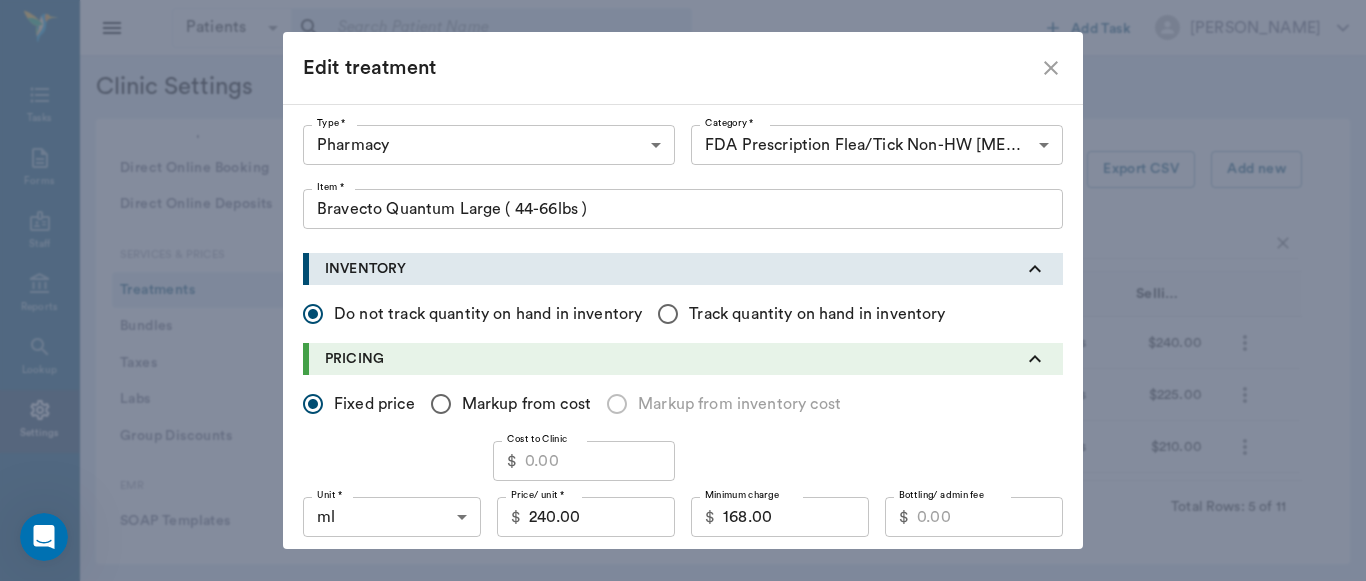 click at bounding box center [683, 290] 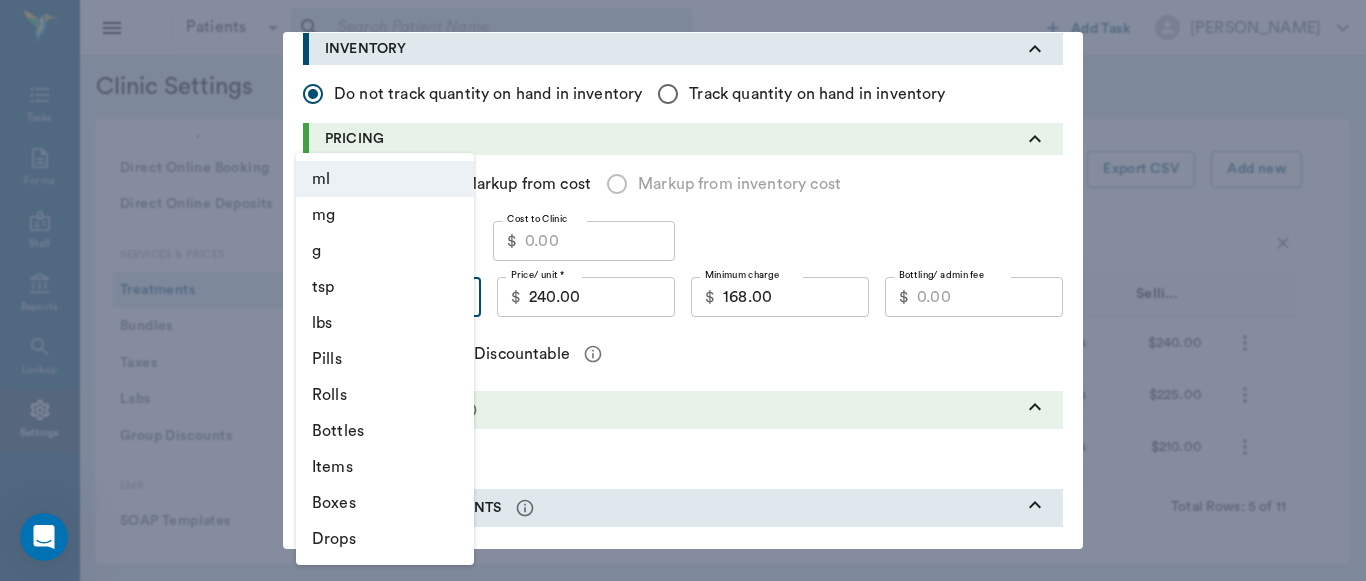 click at bounding box center [683, 290] 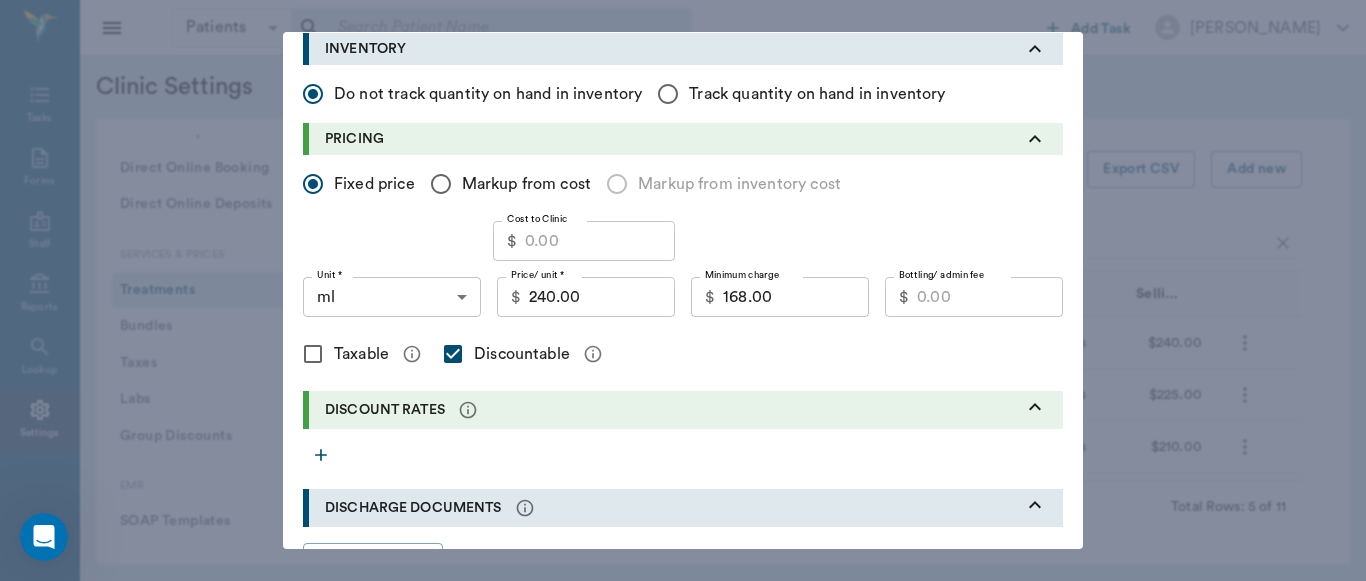 drag, startPoint x: 1081, startPoint y: 248, endPoint x: 1083, endPoint y: 347, distance: 99.0202 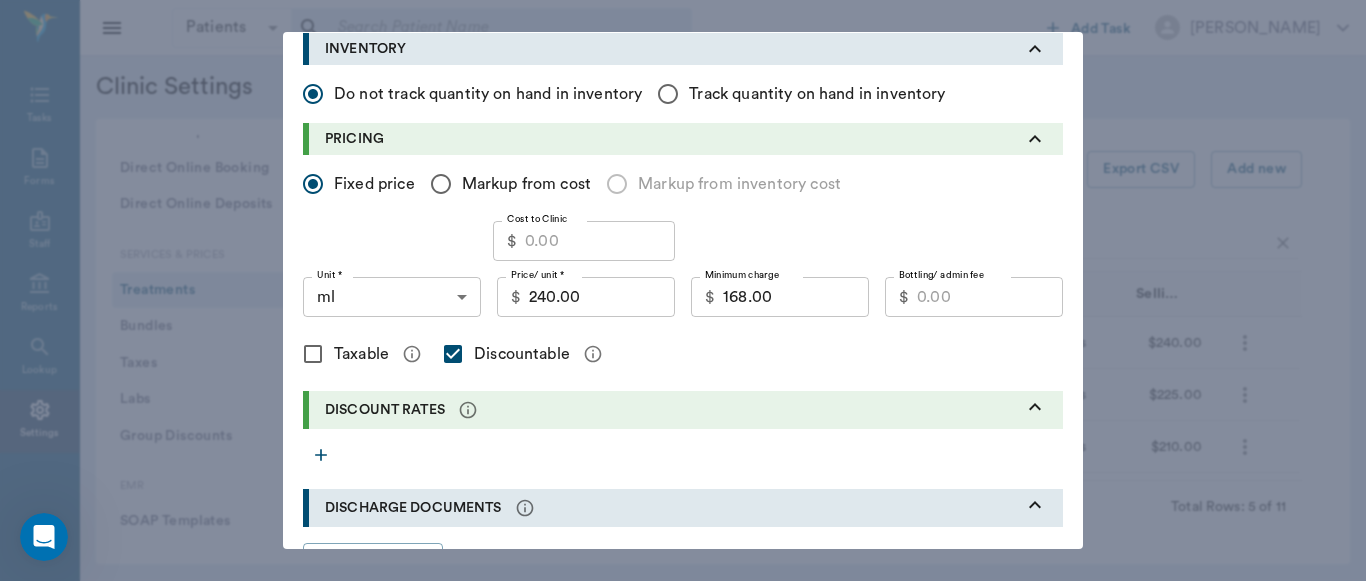 drag, startPoint x: 1083, startPoint y: 266, endPoint x: 1075, endPoint y: 307, distance: 41.773197 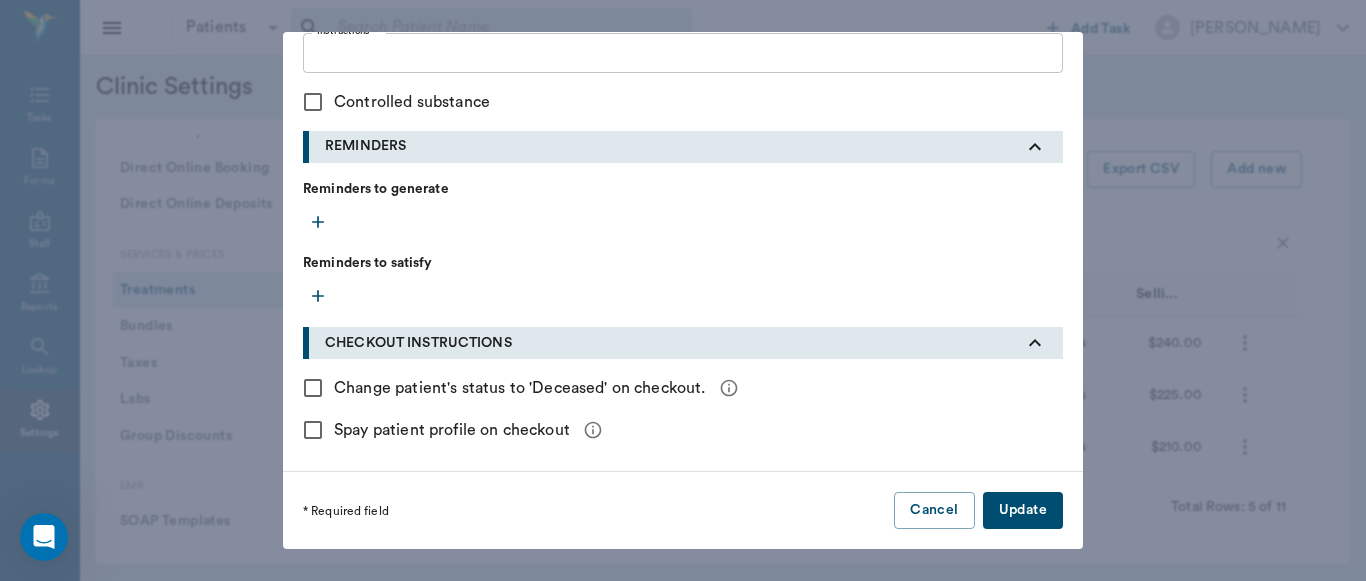 click on "Update" at bounding box center (1023, 510) 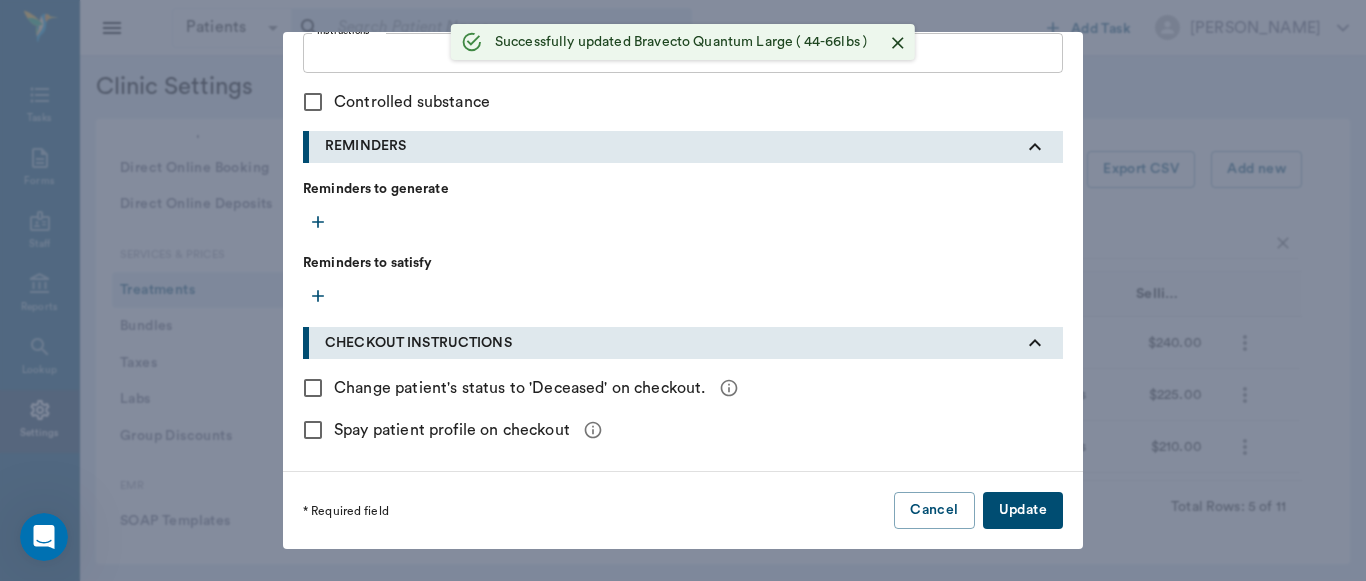 click 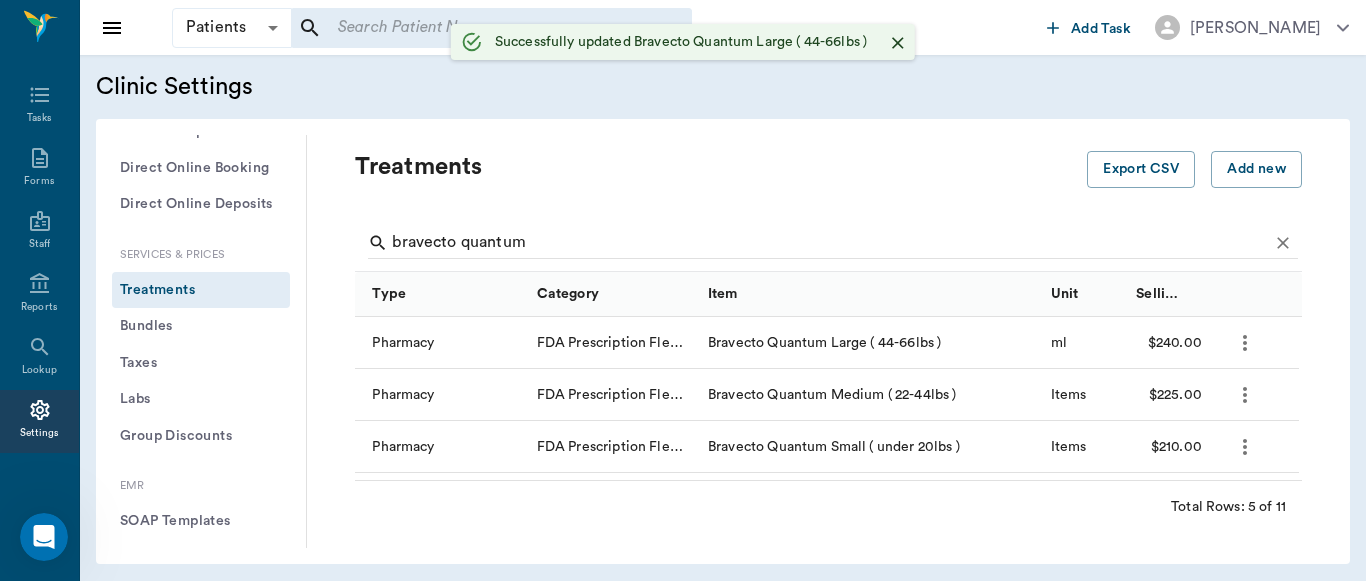 type 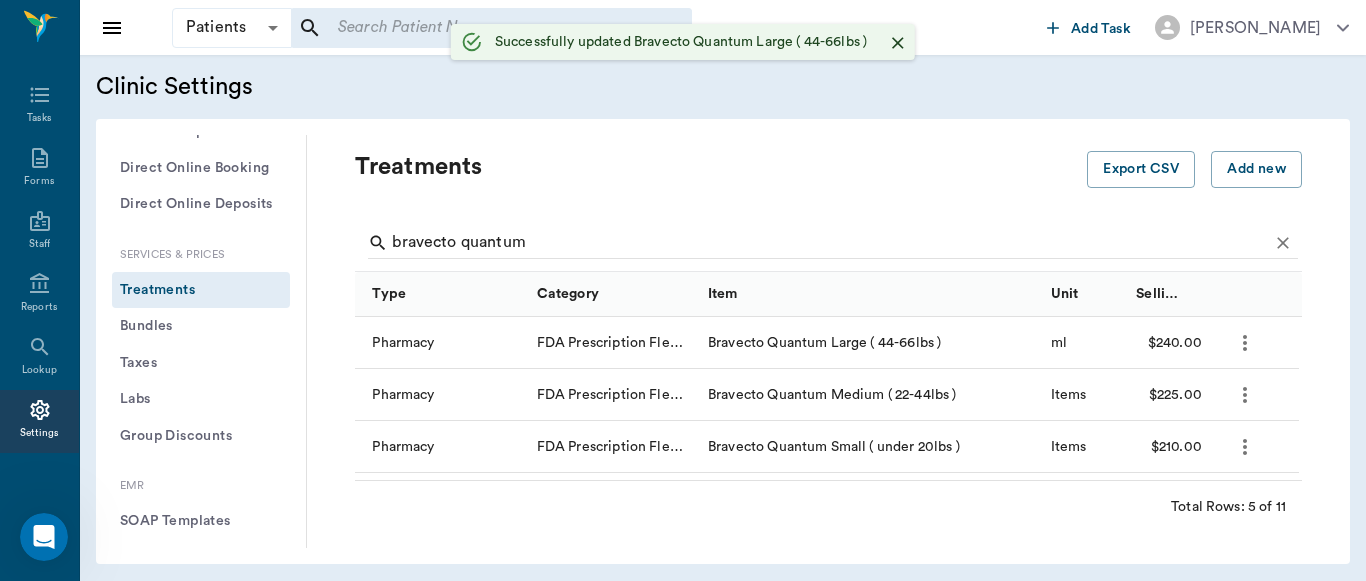 type 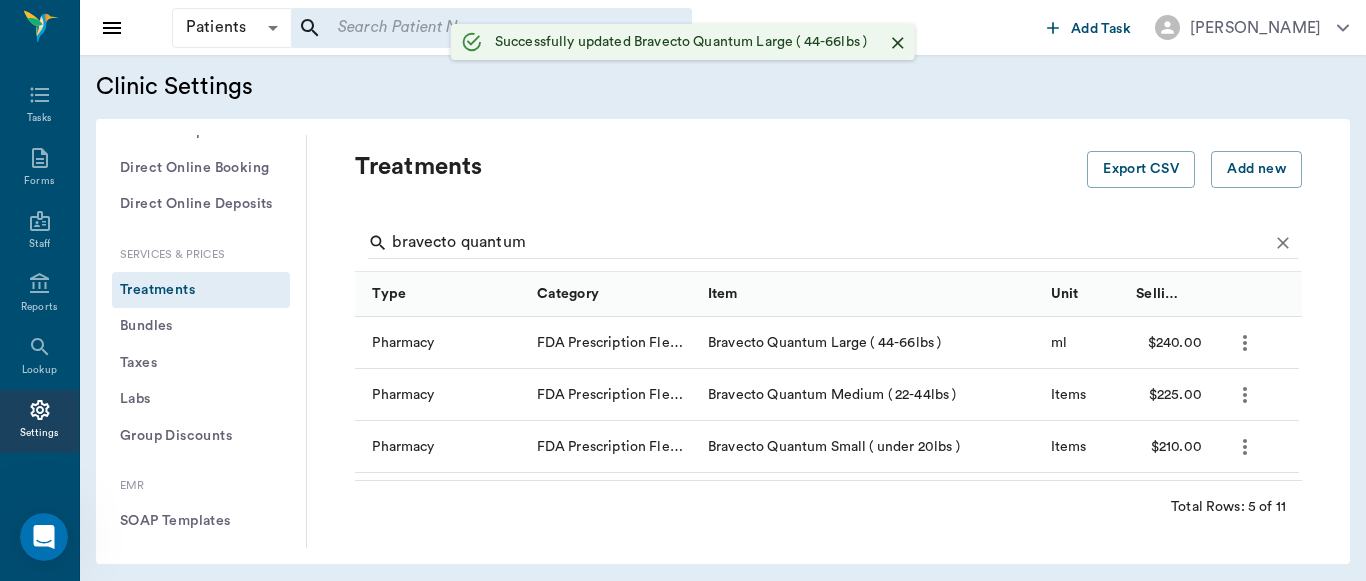 scroll, scrollTop: 0, scrollLeft: 0, axis: both 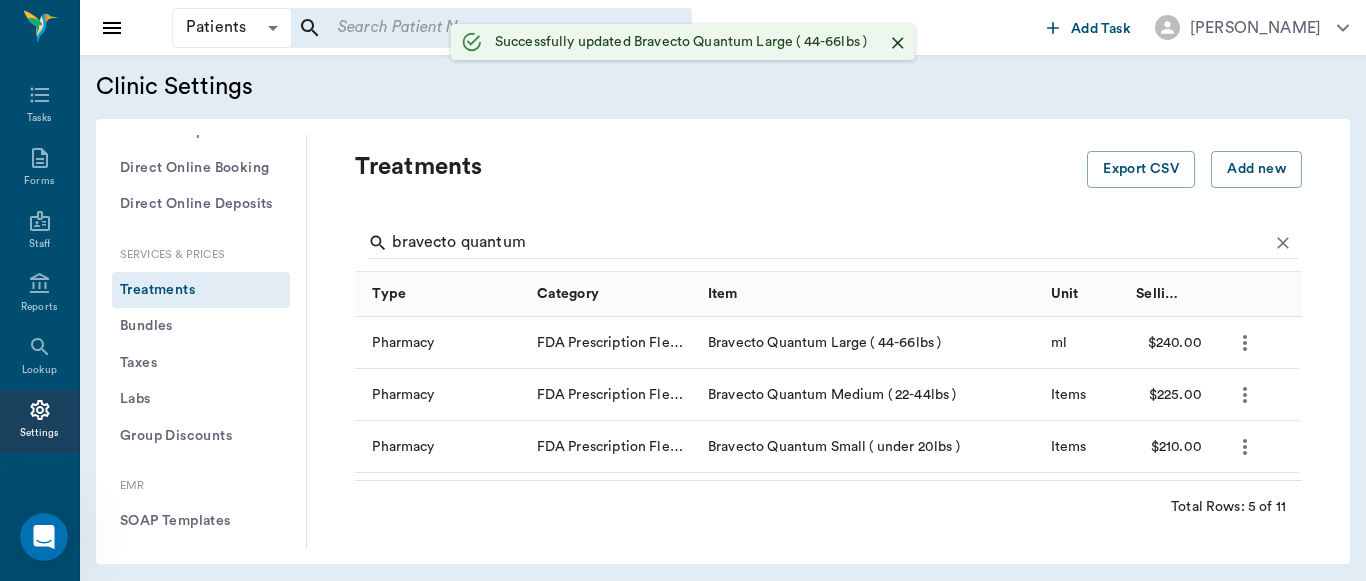 click on "Add new treatment Type * ​ Type * Category * ​ Category * Item * Item * Instructions x Instructions INVENTORY Do not track quantity on hand in inventory Track quantity on hand in inventory PRICING Fixed price Markup from cost Markup from inventory cost Cost to Clinic $ Cost to Clinic Unit * ​ Unit * Price/ unit * $ 240.00 Price/ unit * Minimum charge $ 168.00 Minimum charge Bottling/ admin fee $ Bottling/ admin fee Taxable Discountable DISCOUNT RATES DISCHARGE DOCUMENTS Upload File CHECKOUT INSTRUCTIONS Change patient's status to 'Deceased' on checkout. Spay patient profile on checkout * Required field Cancel Add" at bounding box center [683, 290] 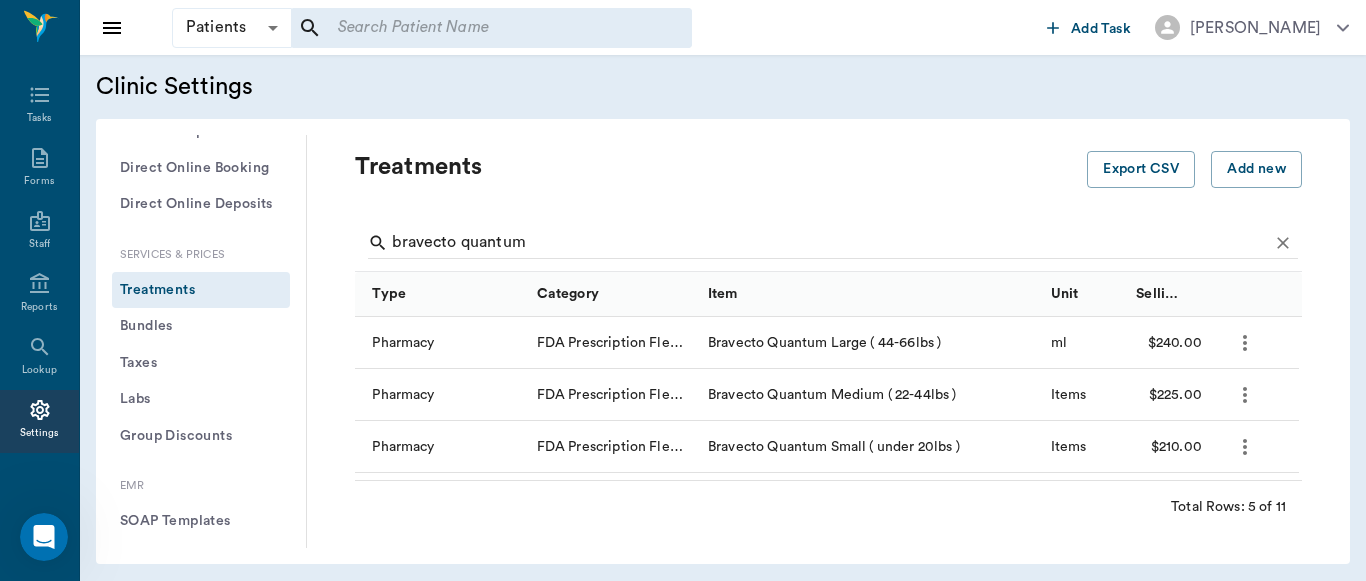 click 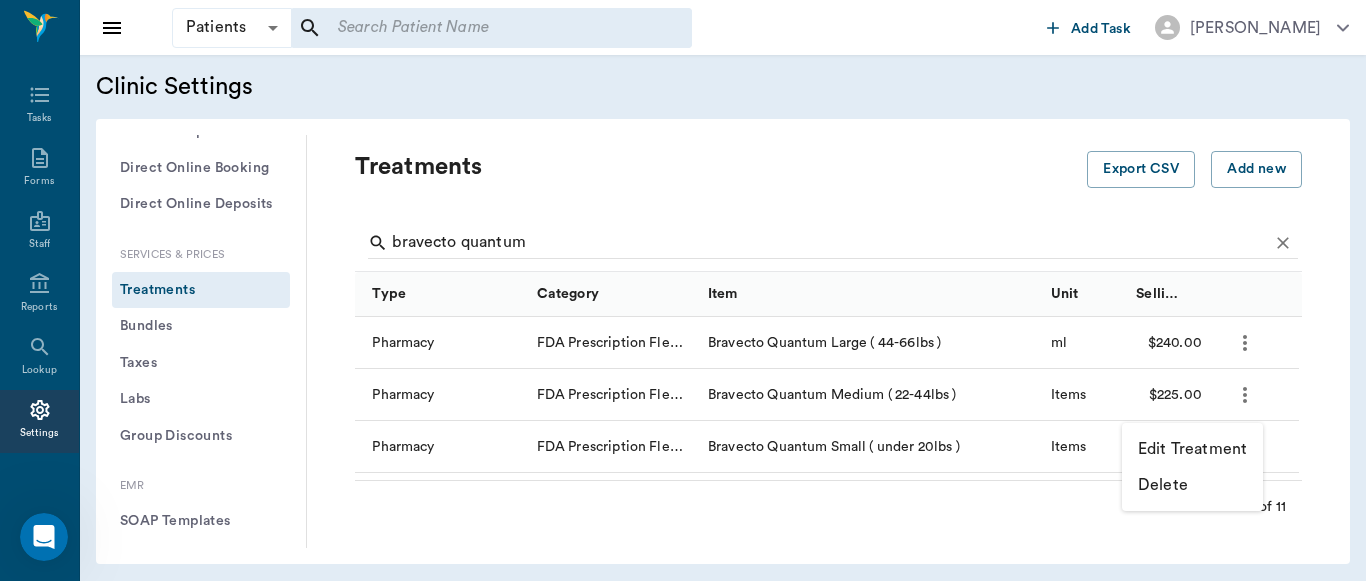 click on "Edit Treatment" at bounding box center [1192, 449] 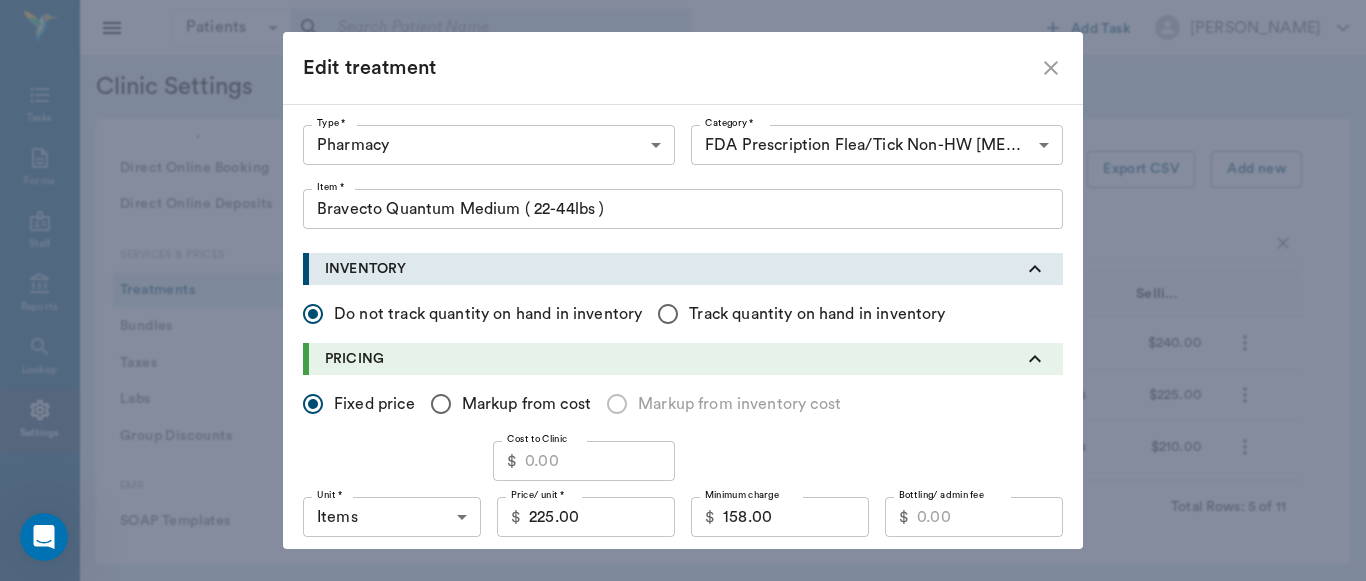click on "Patients Patients ​ ​ Add Task Dr. Bert Ellsworth Nectar Messages Appts Labs Imaging Inventory Tasks Forms Staff Reports Lookup Settings Clinic Settings General Profile Office Hours Permissions Feature Flags AI Prompts Default Units Types and Categories Security / Auto Lock App Version Client Communication Email Settings Email Templates SMS Settings SMS Templates VOIP Mango Voice Client Portal Appointments Visit Types Calendar Options Direct Online Booking Direct Online Deposits Services & Prices Treatments Bundles Taxes Labs Group Discounts EMR SOAP Templates Surgery Templates Visit Note Templates Surgery Chart Diagnoses Patient Diagrams Forms Report Card Prescriptions Patient Options Species Breeds Colors Inventory Inventory Locations Vendors Finances Payment Estimates & Invoices Interest Greenline Boarding Kennels Imaging Integration IDEXX Soundvet Extras Labels PDF Settings MISC Treatments Export CSV Add new bravecto quantum Type Category Item Unit Selling Price/Unit Pharmacy ml $240.00 Pharmacy Items" at bounding box center [683, 290] 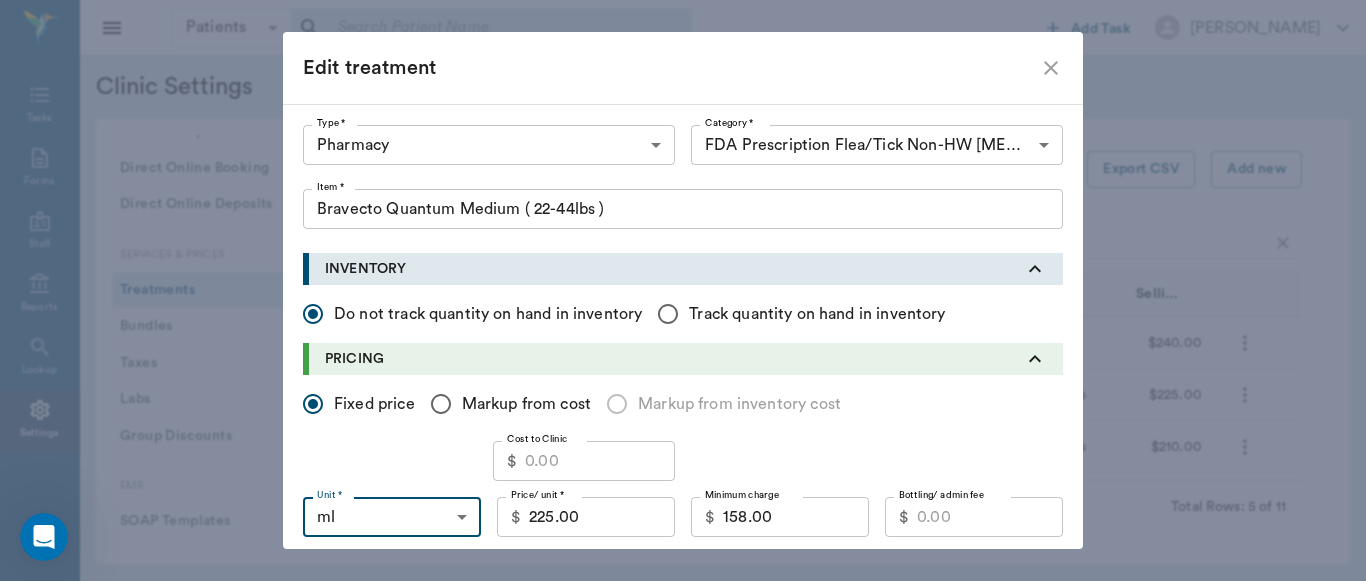 type on "ML" 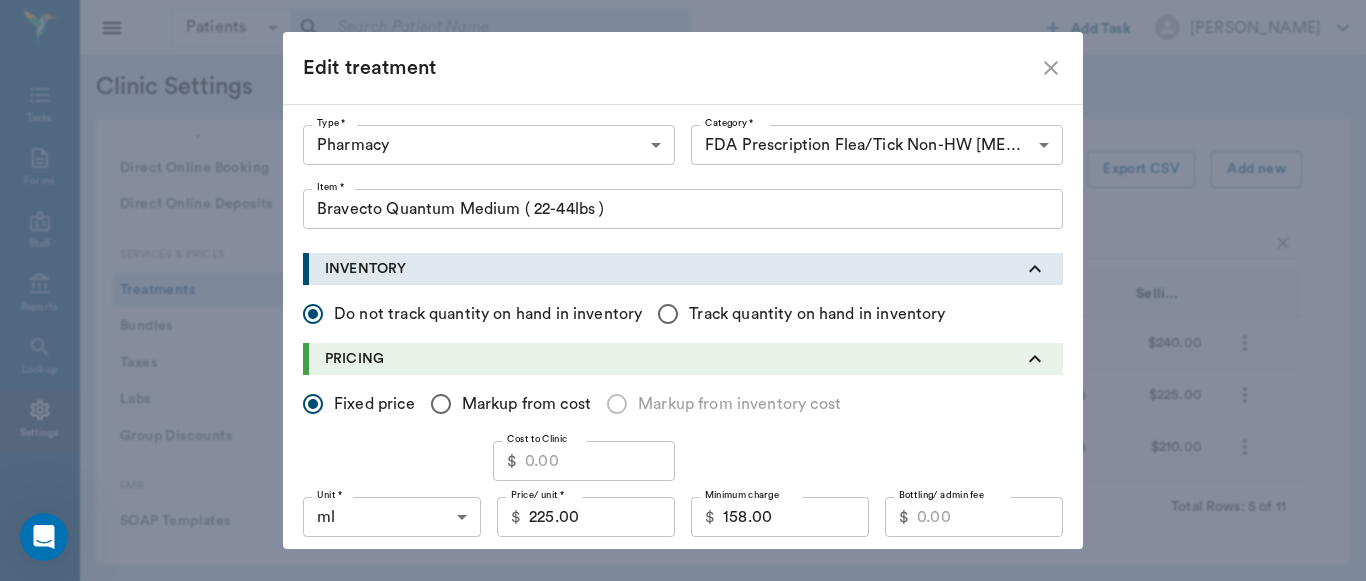 drag, startPoint x: 1081, startPoint y: 155, endPoint x: 1080, endPoint y: 208, distance: 53.009434 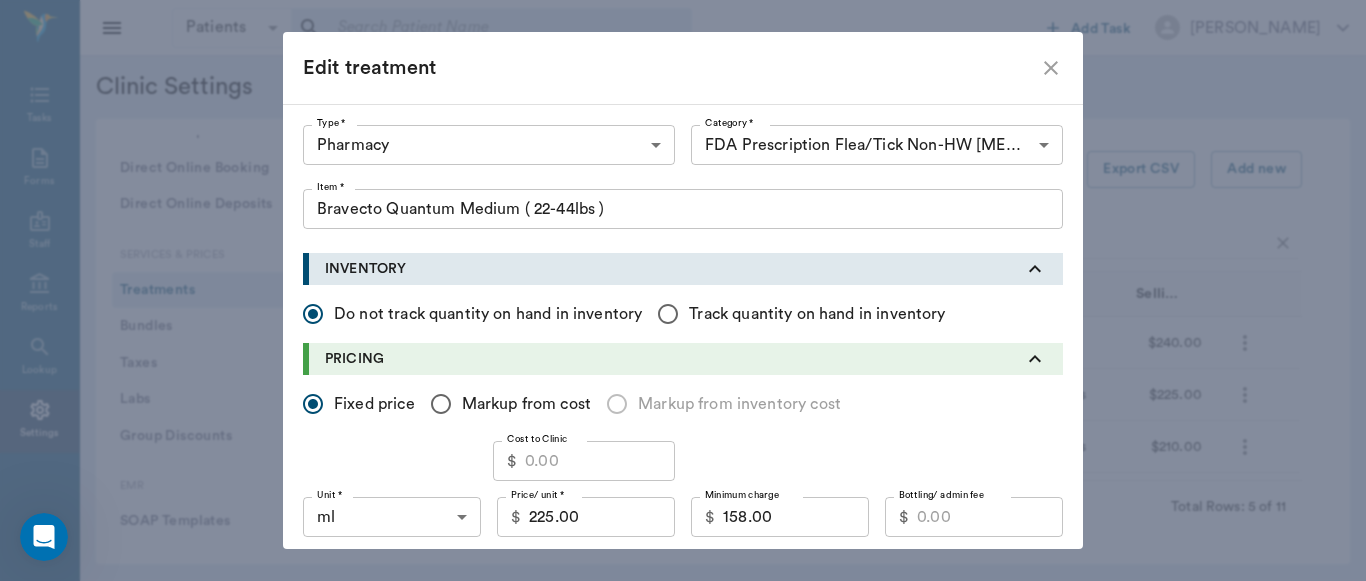 click at bounding box center [683, 290] 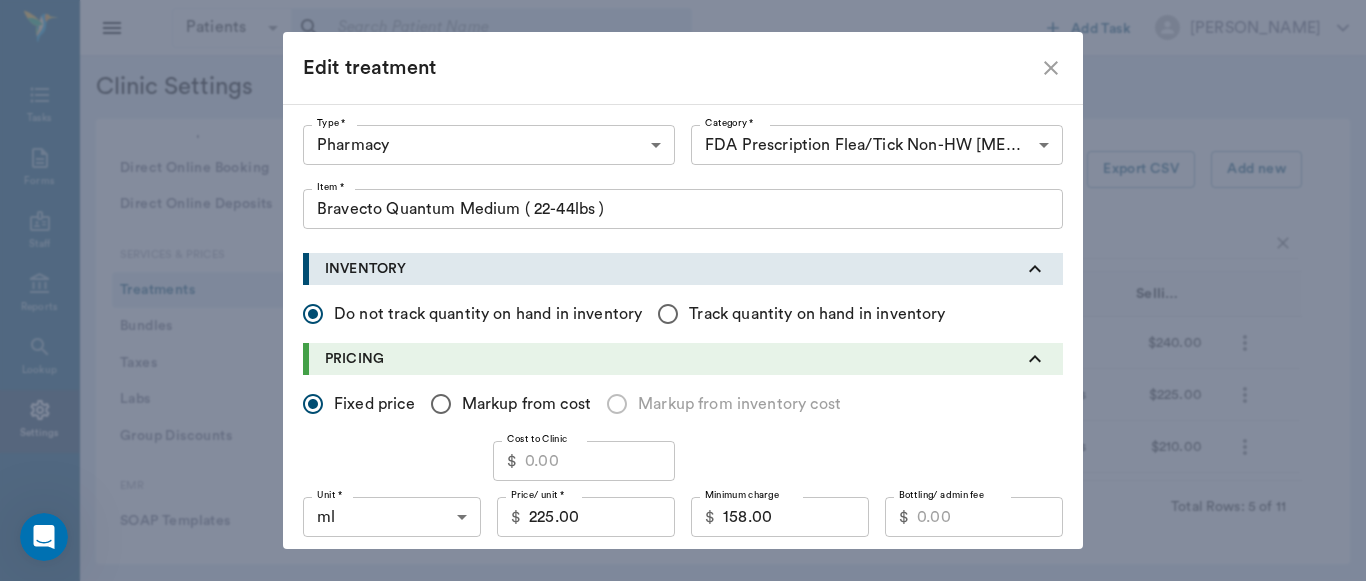 drag, startPoint x: 1084, startPoint y: 182, endPoint x: 1084, endPoint y: 233, distance: 51 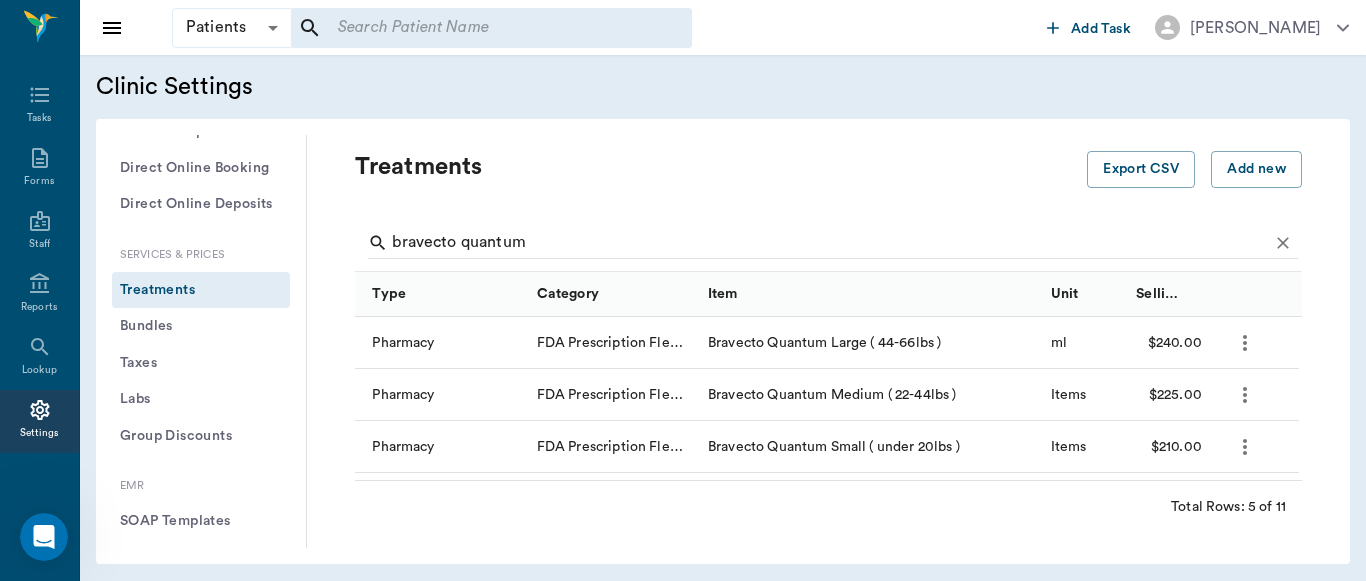 type 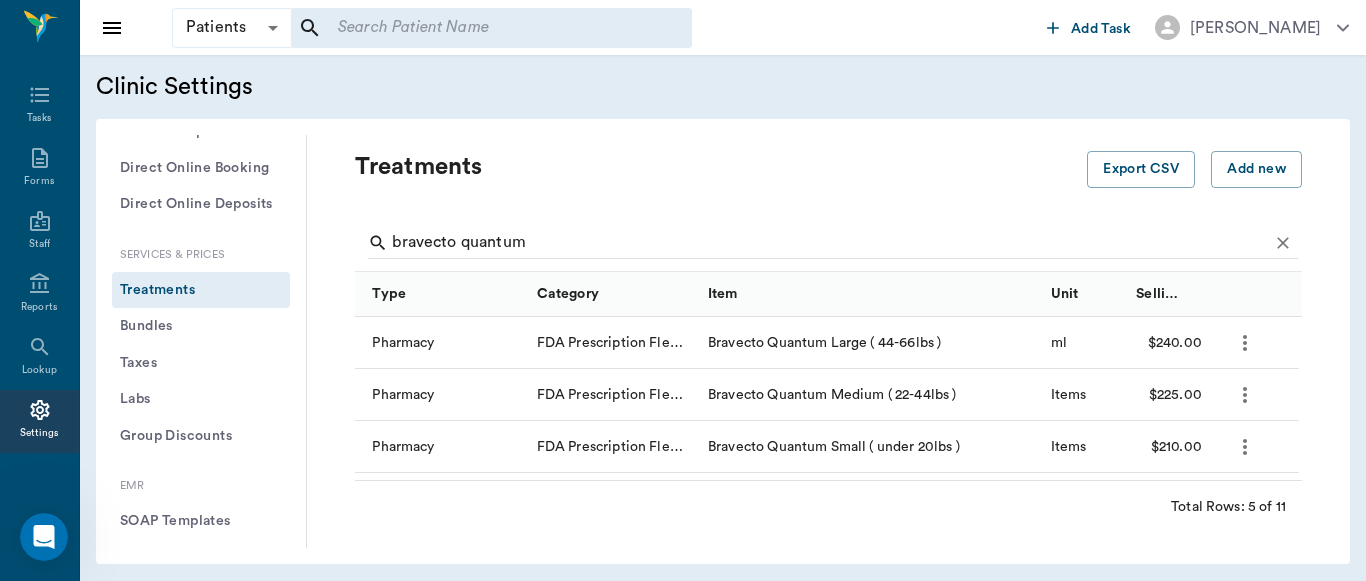 type 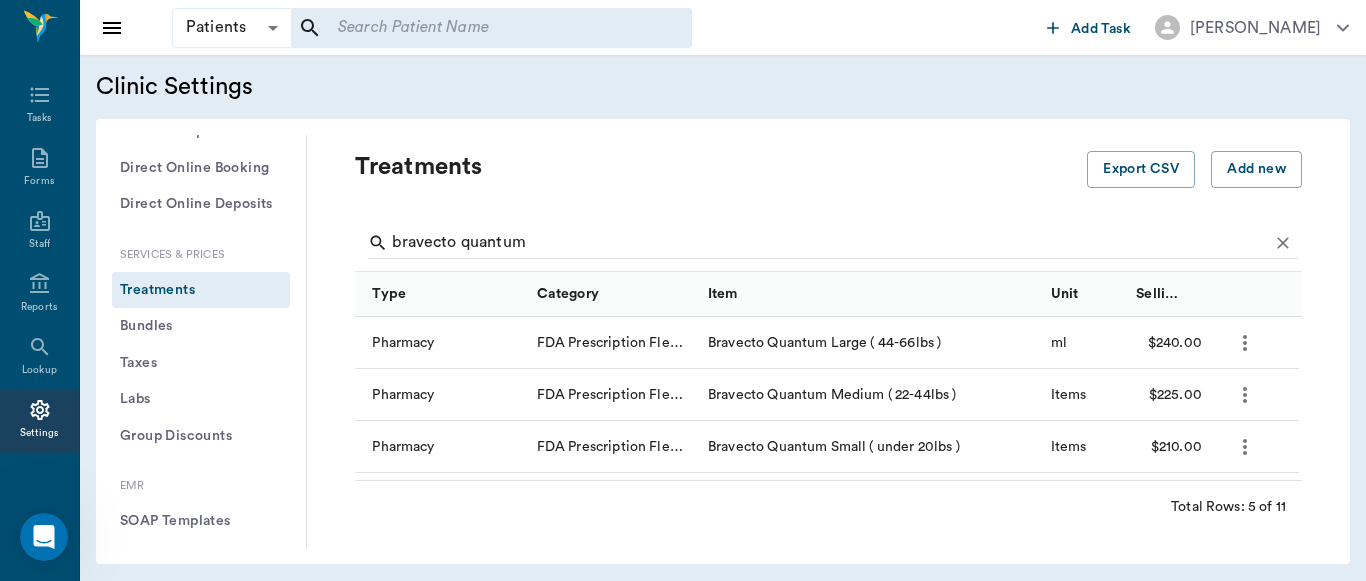click 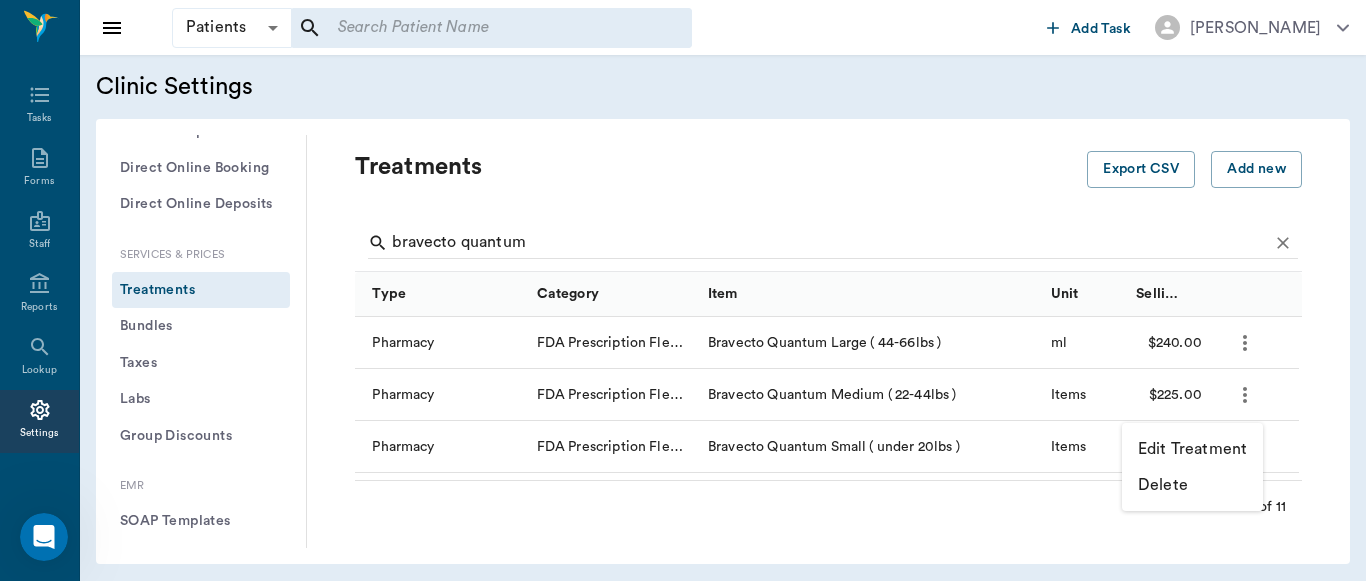 click on "Edit Treatment" at bounding box center [1192, 449] 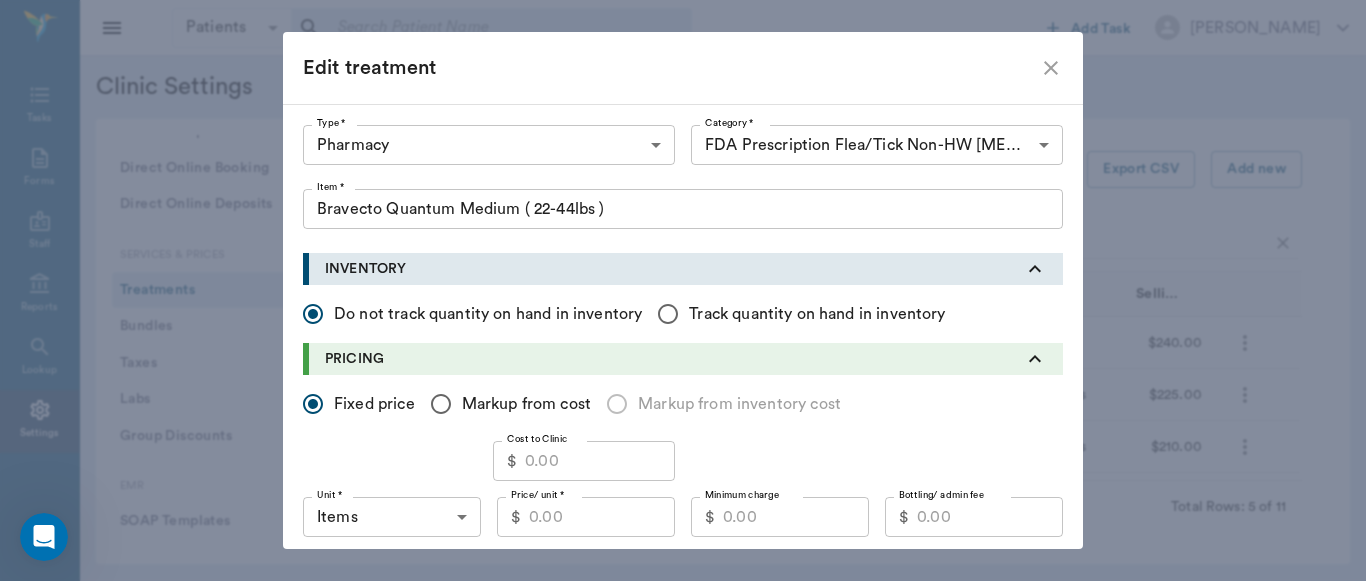 type on "5100" 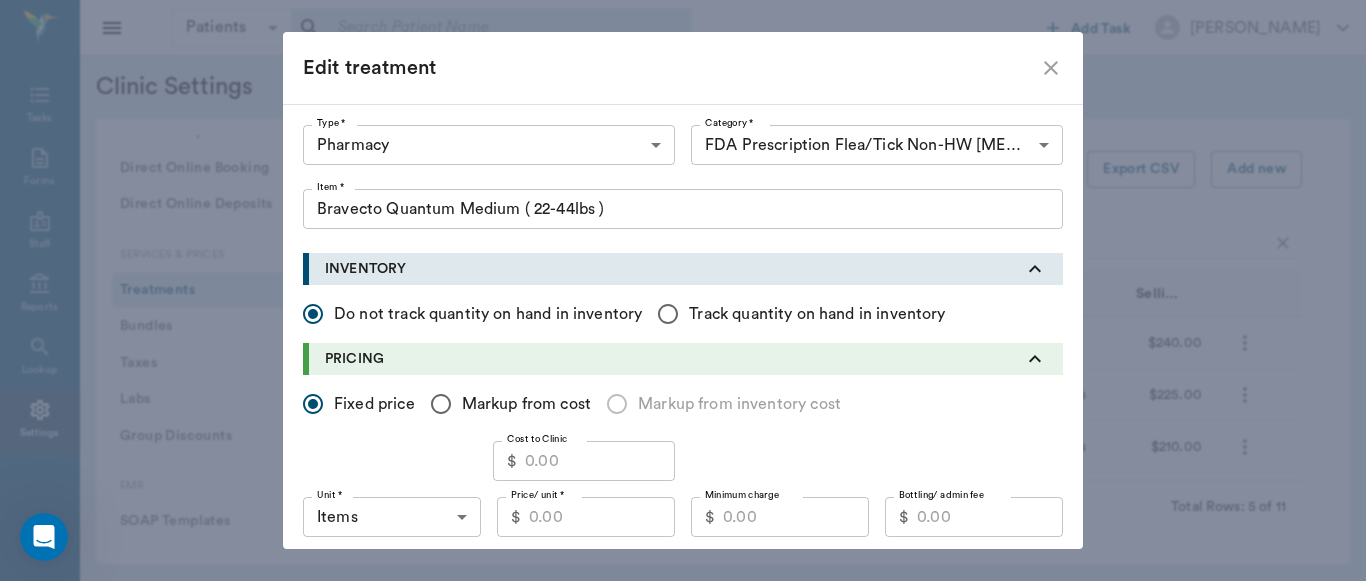 type on "5115" 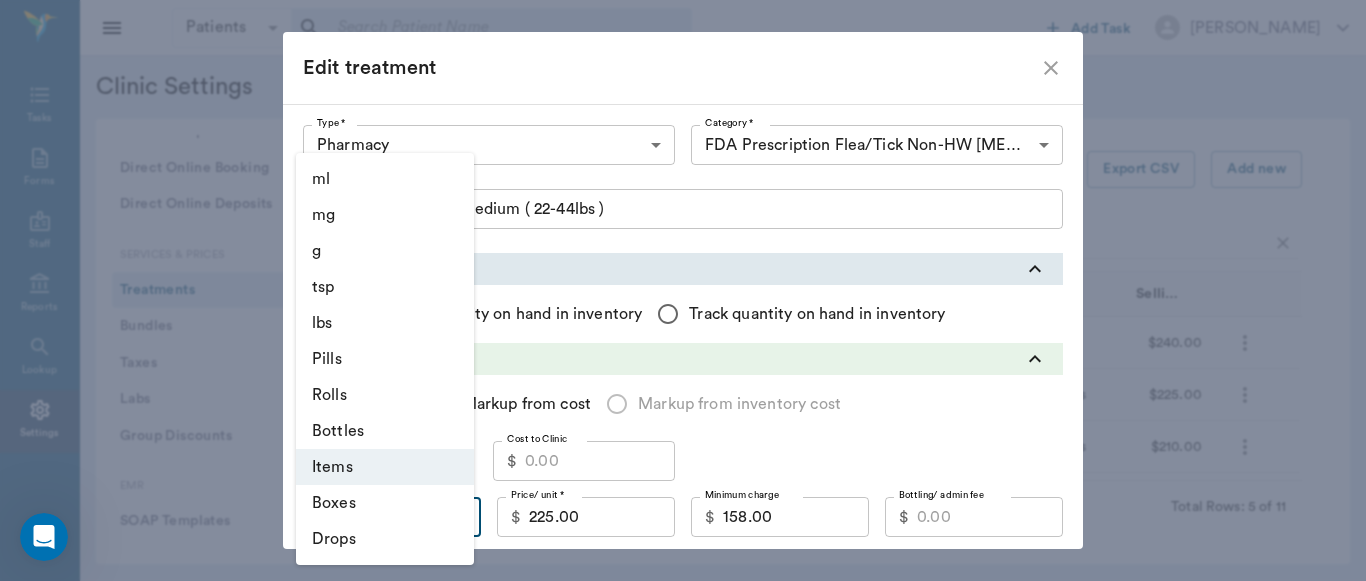 click on "Patients Patients ​ ​ Add Task Dr. Bert Ellsworth Nectar Messages Appts Labs Imaging Inventory Tasks Forms Staff Reports Lookup Settings Clinic Settings General Profile Office Hours Permissions Feature Flags AI Prompts Default Units Types and Categories Security / Auto Lock App Version Client Communication Email Settings Email Templates SMS Settings SMS Templates VOIP Mango Voice Client Portal Appointments Visit Types Calendar Options Direct Online Booking Direct Online Deposits Services & Prices Treatments Bundles Taxes Labs Group Discounts EMR SOAP Templates Surgery Templates Visit Note Templates Surgery Chart Diagnoses Patient Diagrams Forms Report Card Prescriptions Patient Options Species Breeds Colors Inventory Inventory Locations Vendors Finances Payment Estimates & Invoices Interest Greenline Boarding Kennels Imaging Integration IDEXX Soundvet Extras Labels PDF Settings MISC Treatments Export CSV Add new bravecto quantum Type Category Item Unit Selling Price/Unit Pharmacy ml $240.00 Pharmacy Items" at bounding box center (683, 290) 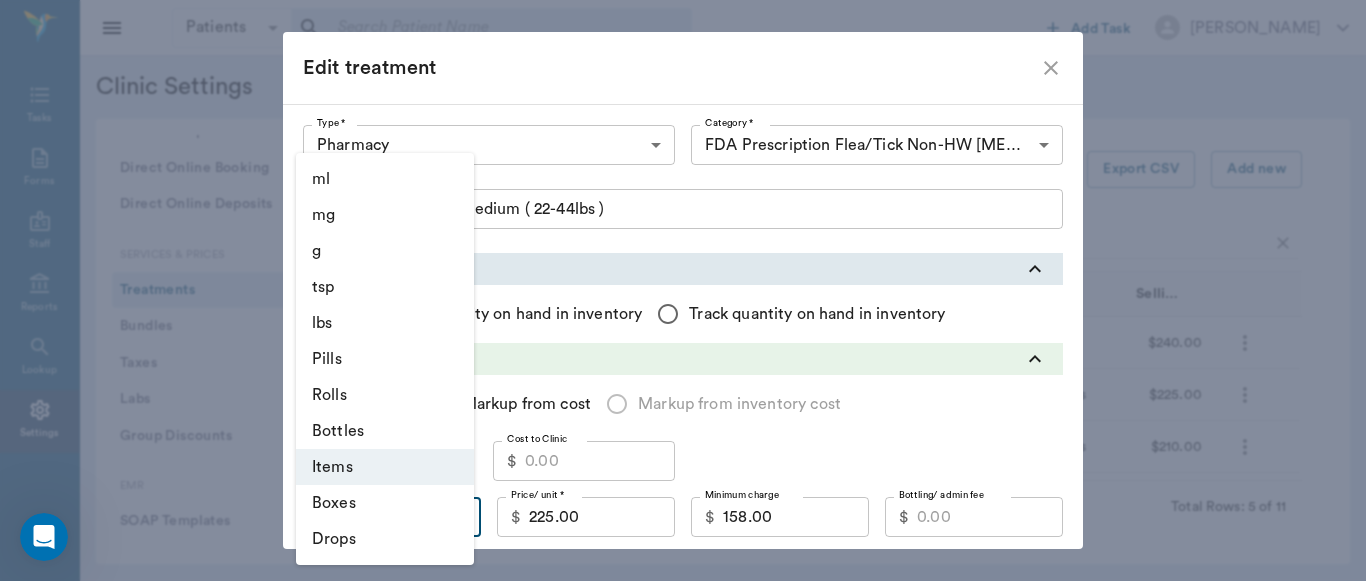 click on "ml" at bounding box center (385, 179) 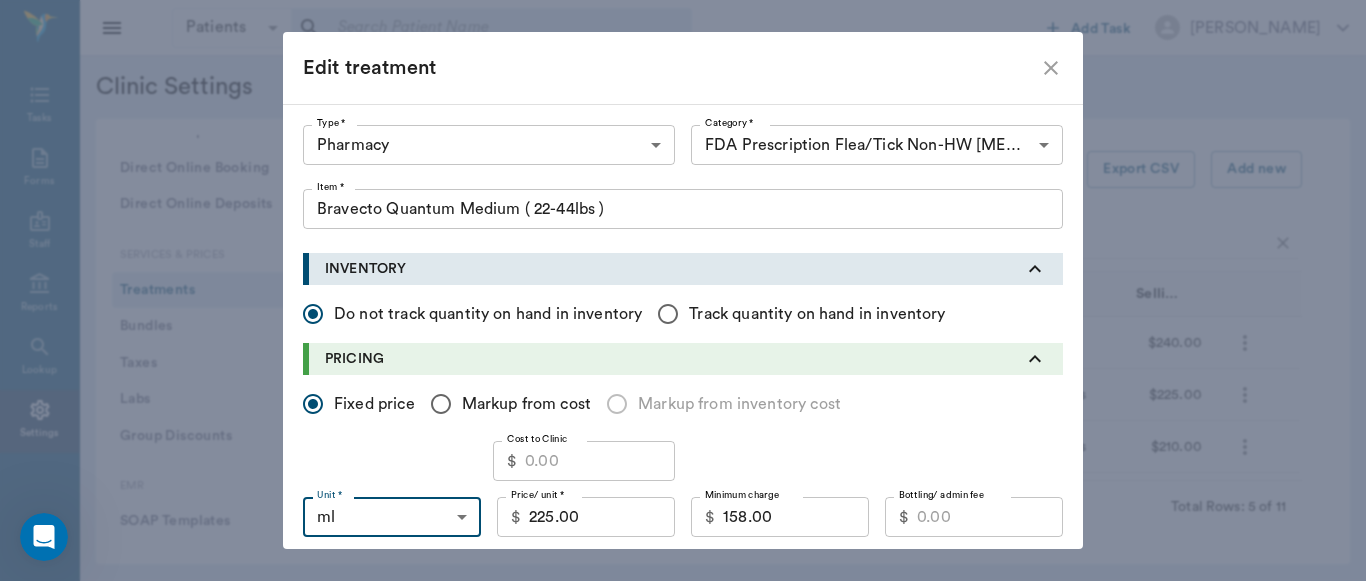 type on "ML" 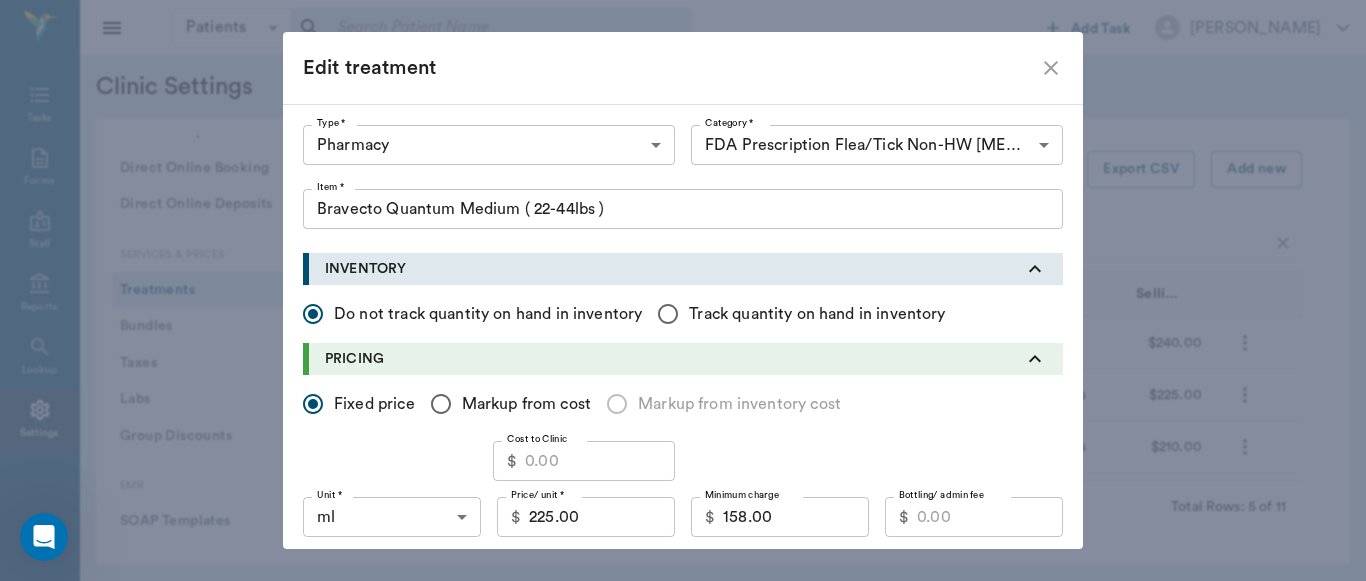 drag, startPoint x: 1084, startPoint y: 206, endPoint x: 1078, endPoint y: 230, distance: 24.738634 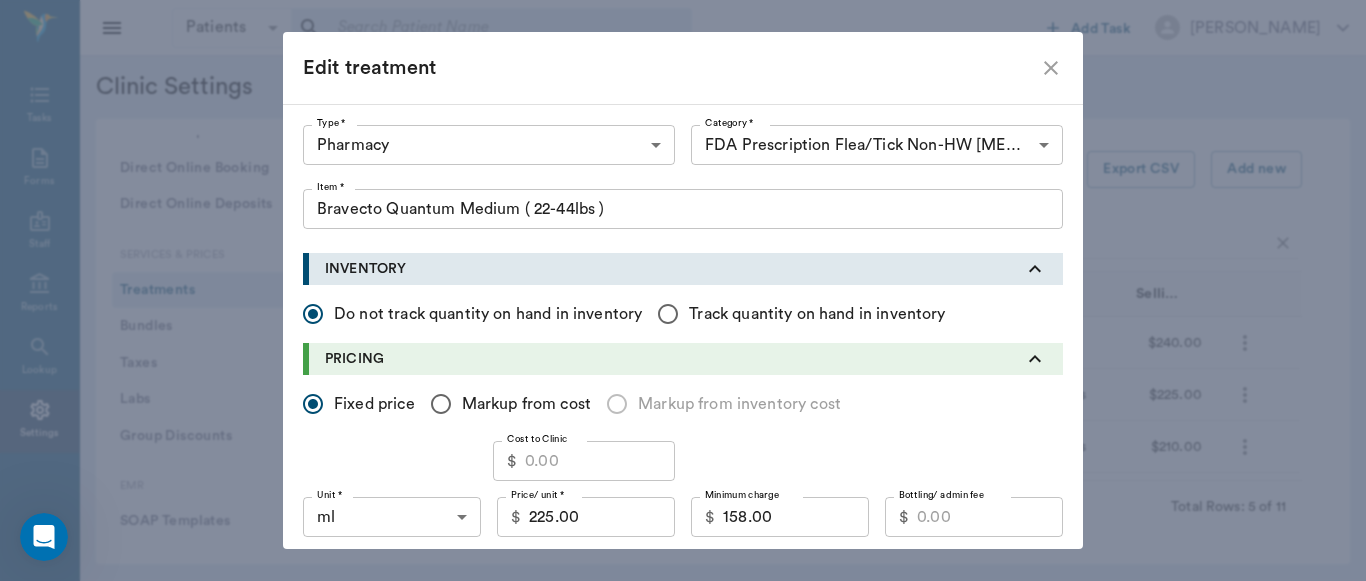 scroll, scrollTop: 903, scrollLeft: 0, axis: vertical 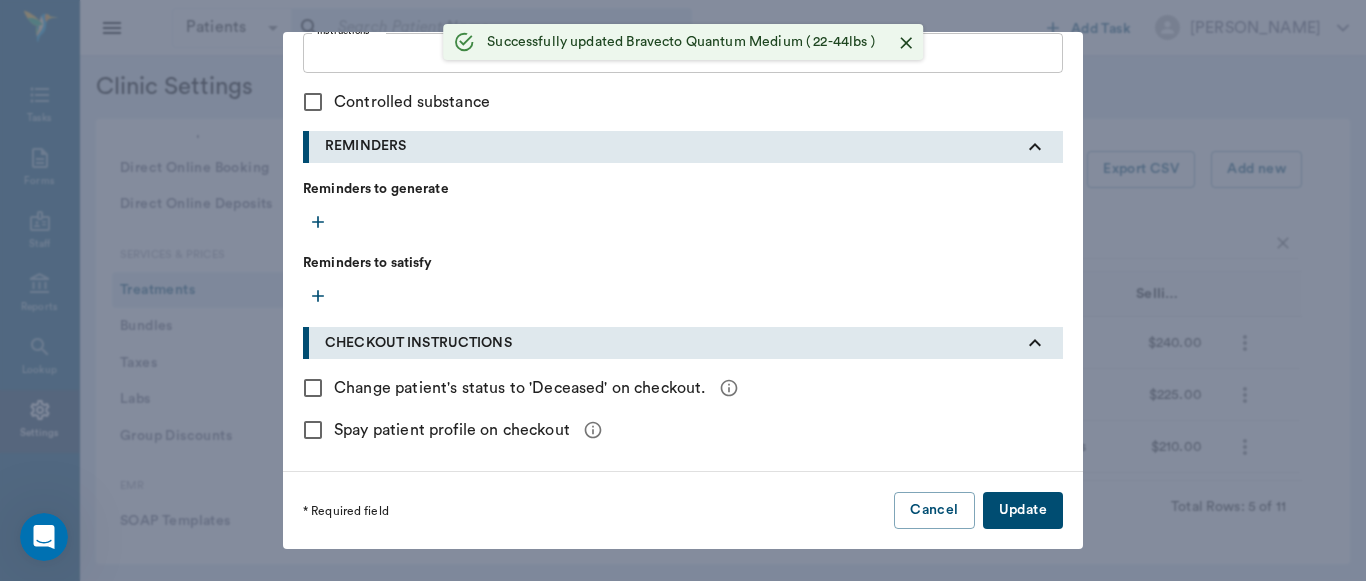 click 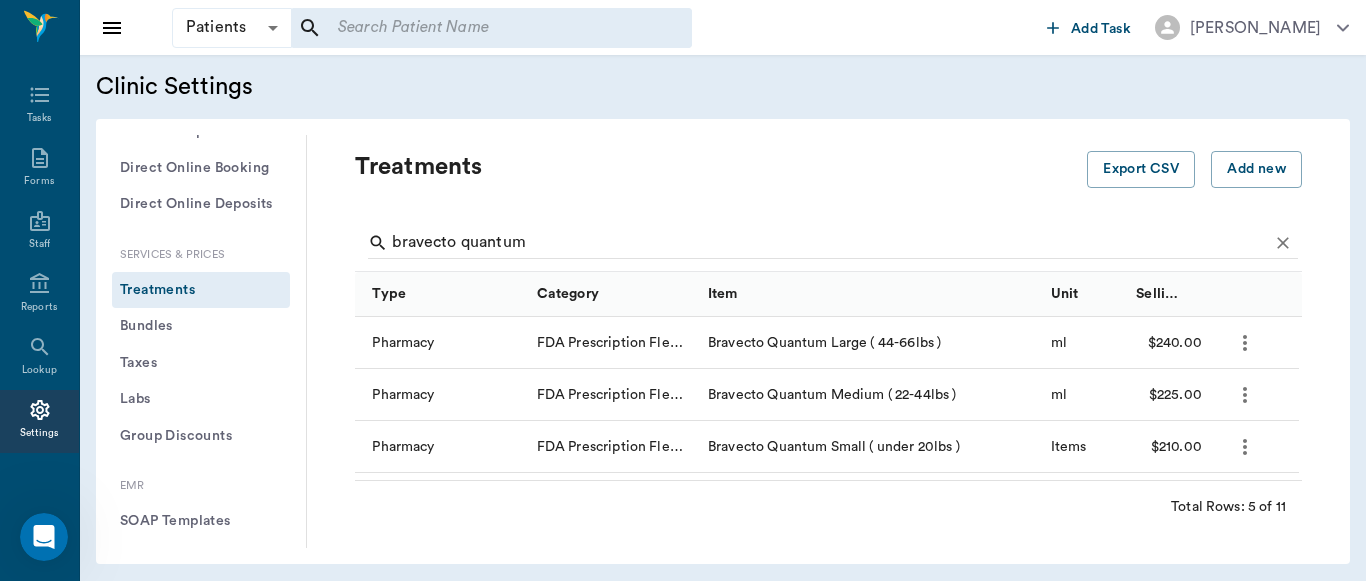 type 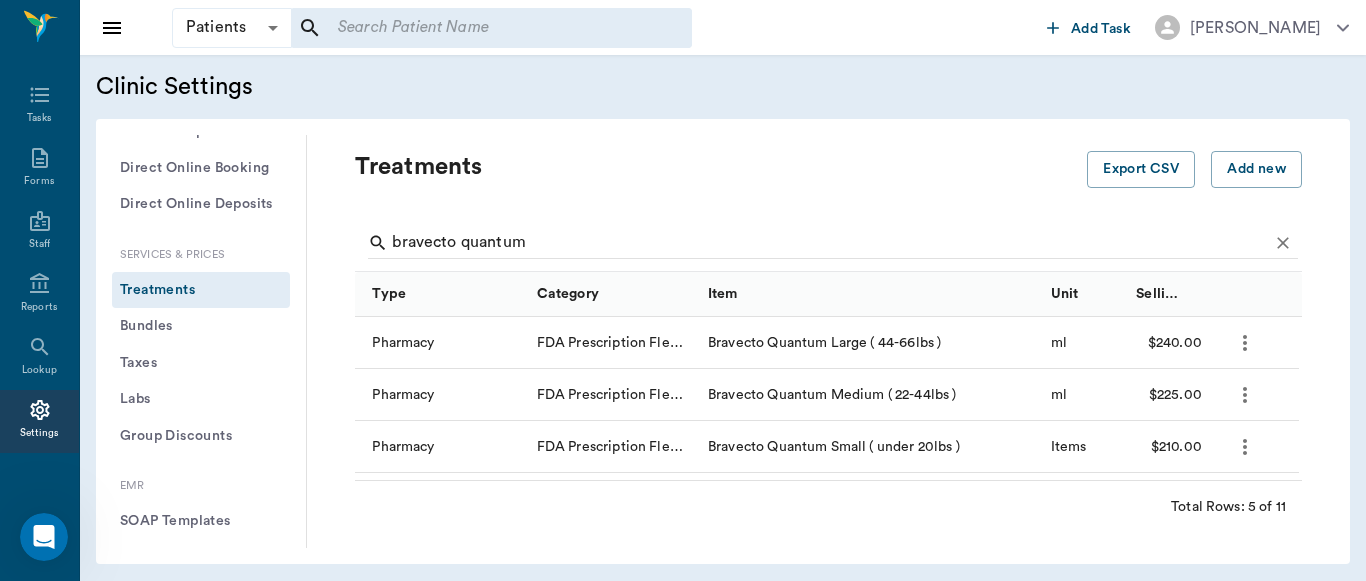 type 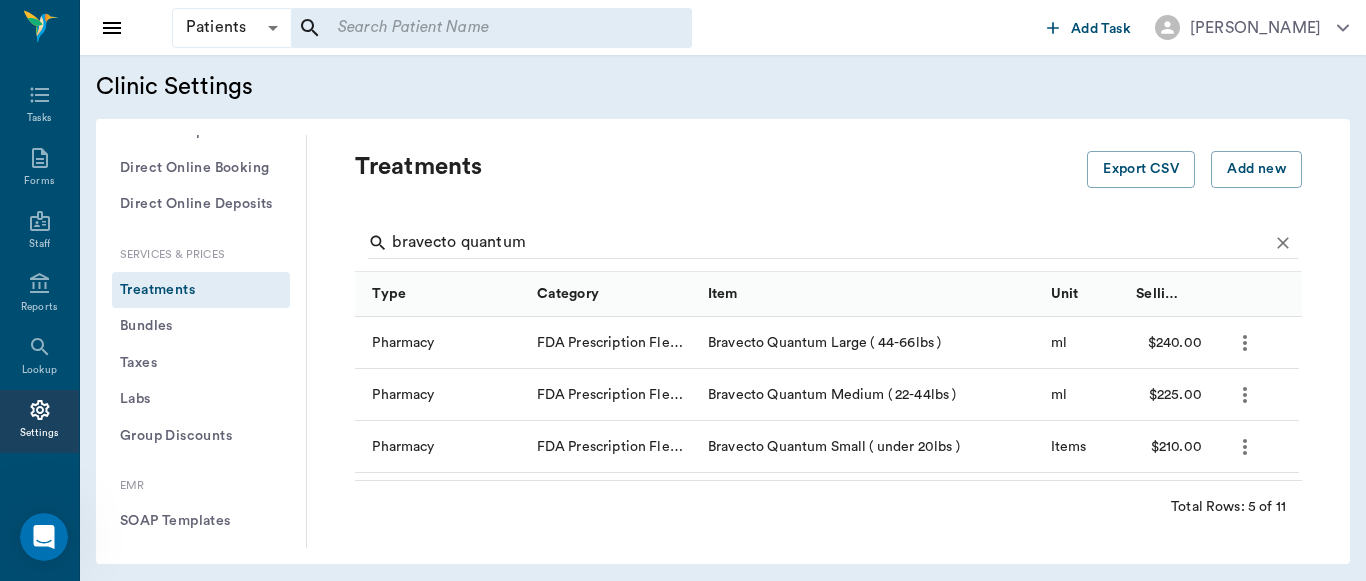 drag, startPoint x: 1279, startPoint y: 394, endPoint x: 1279, endPoint y: 417, distance: 23 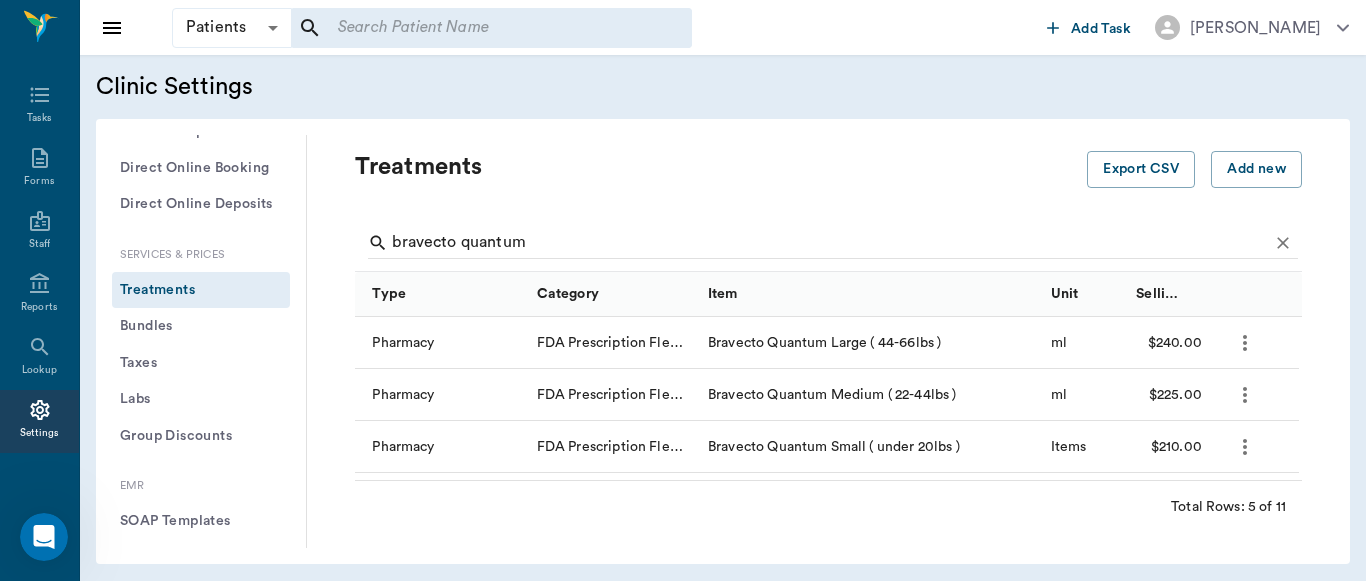 click on "Add new treatment Type * ​ Type * Category * ​ Category * Item * Item * Instructions x Instructions INVENTORY Do not track quantity on hand in inventory Track quantity on hand in inventory PRICING Fixed price Markup from cost Markup from inventory cost Cost to Clinic $ Cost to Clinic Unit * ​ Unit * Price/ unit * $ 225.00 Price/ unit * Minimum charge $ 158.00 Minimum charge Bottling/ admin fee $ Bottling/ admin fee Taxable Discountable DISCOUNT RATES DISCHARGE DOCUMENTS Upload File CHECKOUT INSTRUCTIONS Change patient's status to 'Deceased' on checkout. Spay patient profile on checkout * Required field Cancel Add" at bounding box center [683, 290] 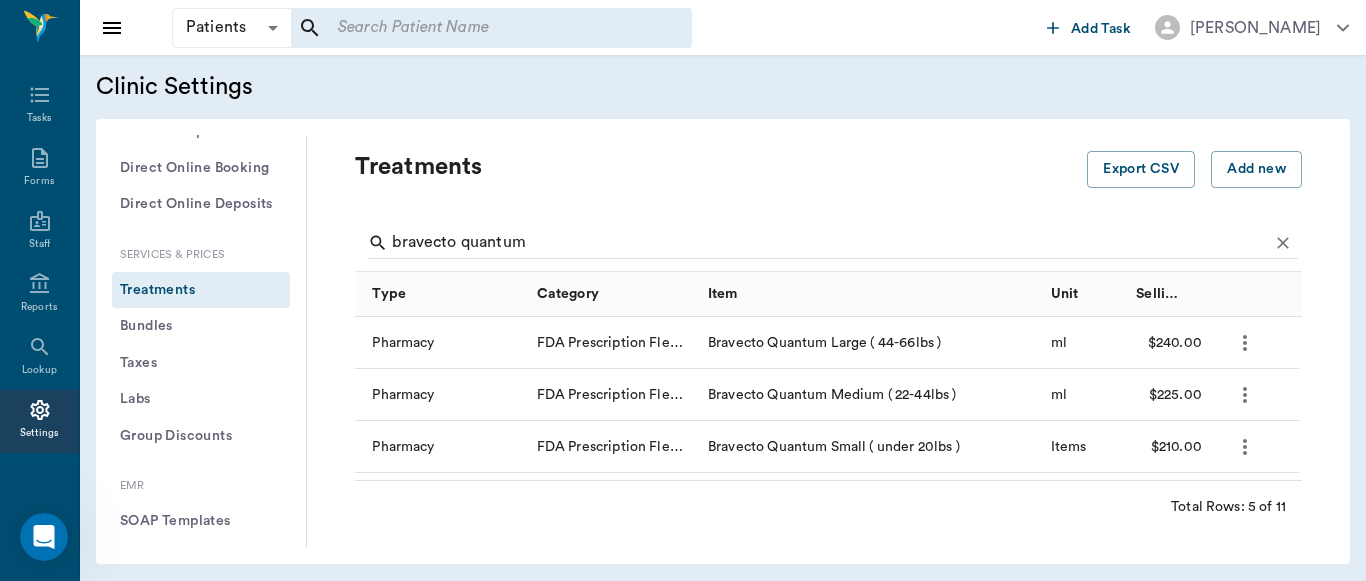 scroll, scrollTop: 0, scrollLeft: 0, axis: both 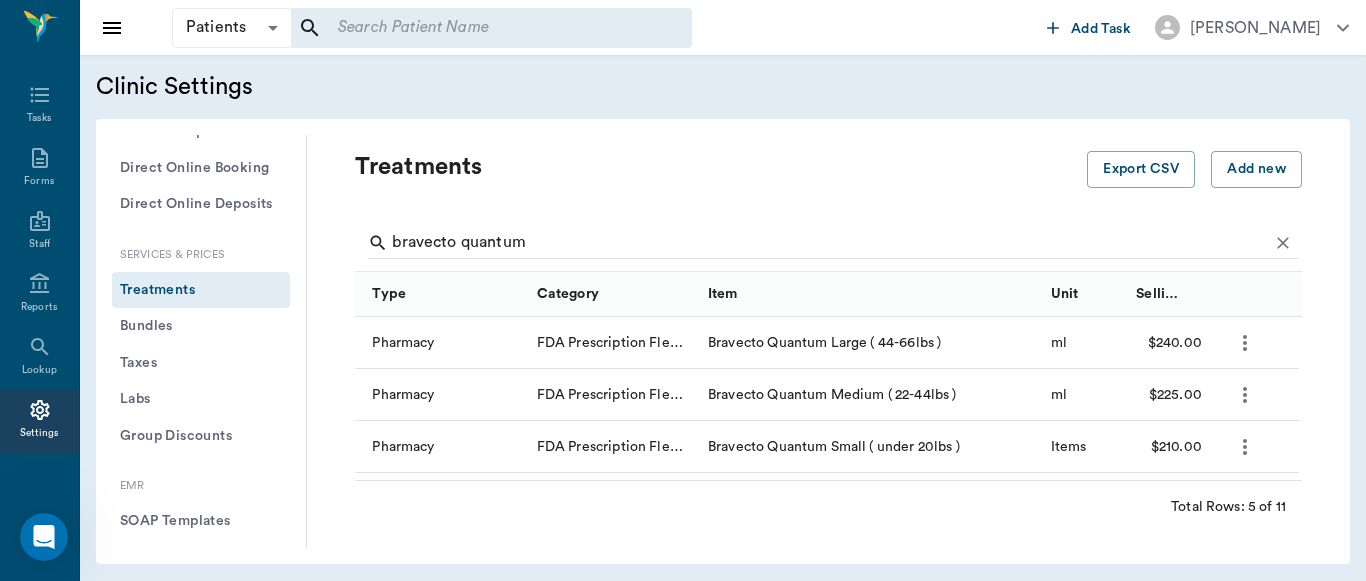 click 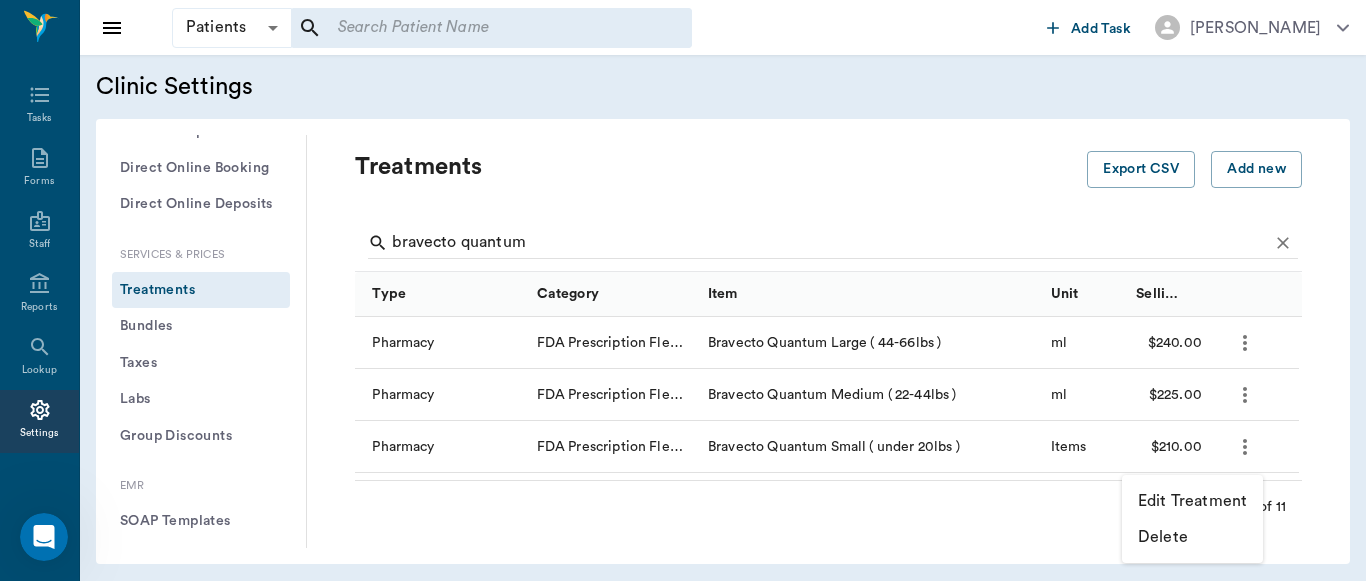 click on "Edit Treatment" at bounding box center (1192, 501) 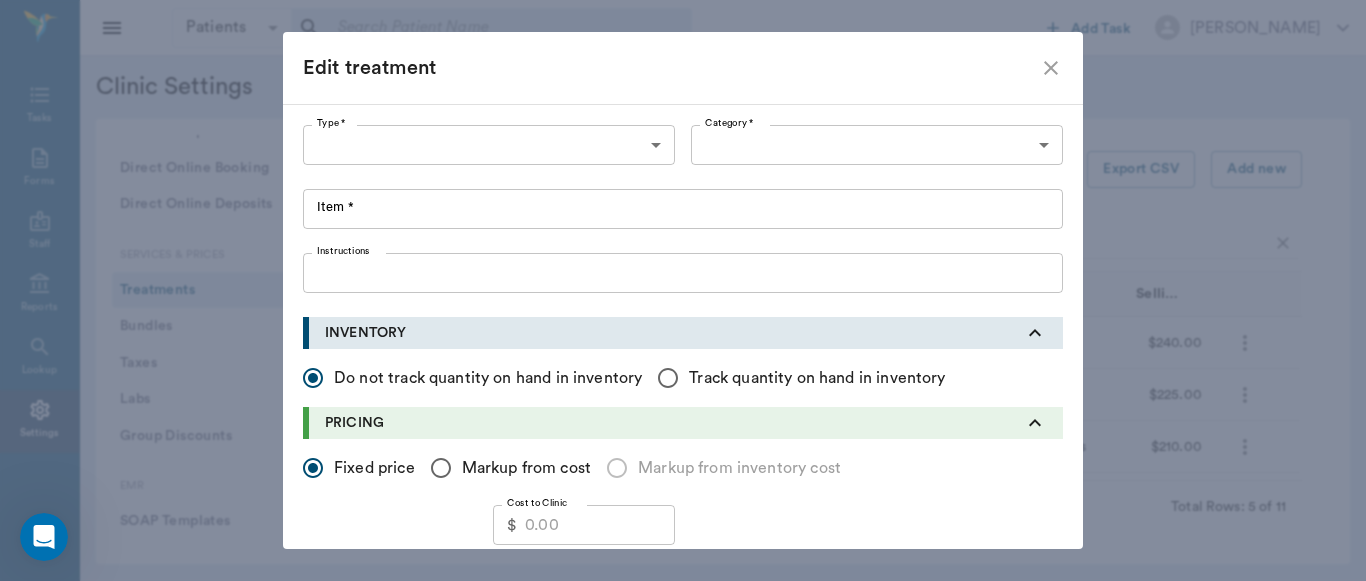 click on "PRICING" at bounding box center (674, 423) 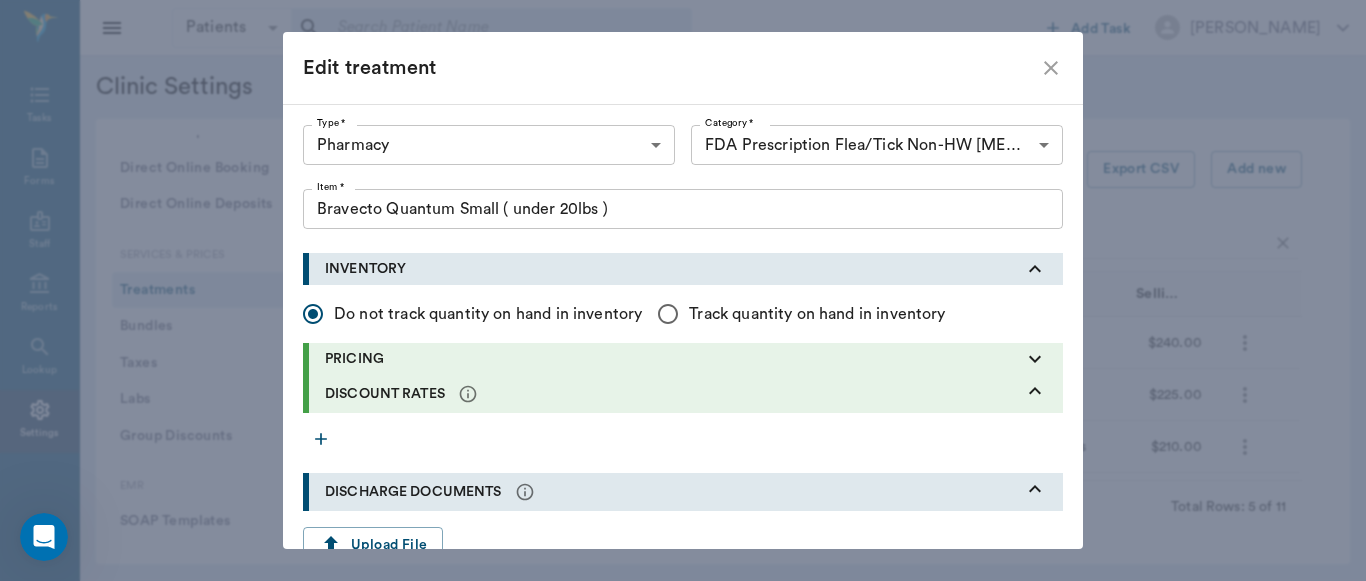 type on "5100" 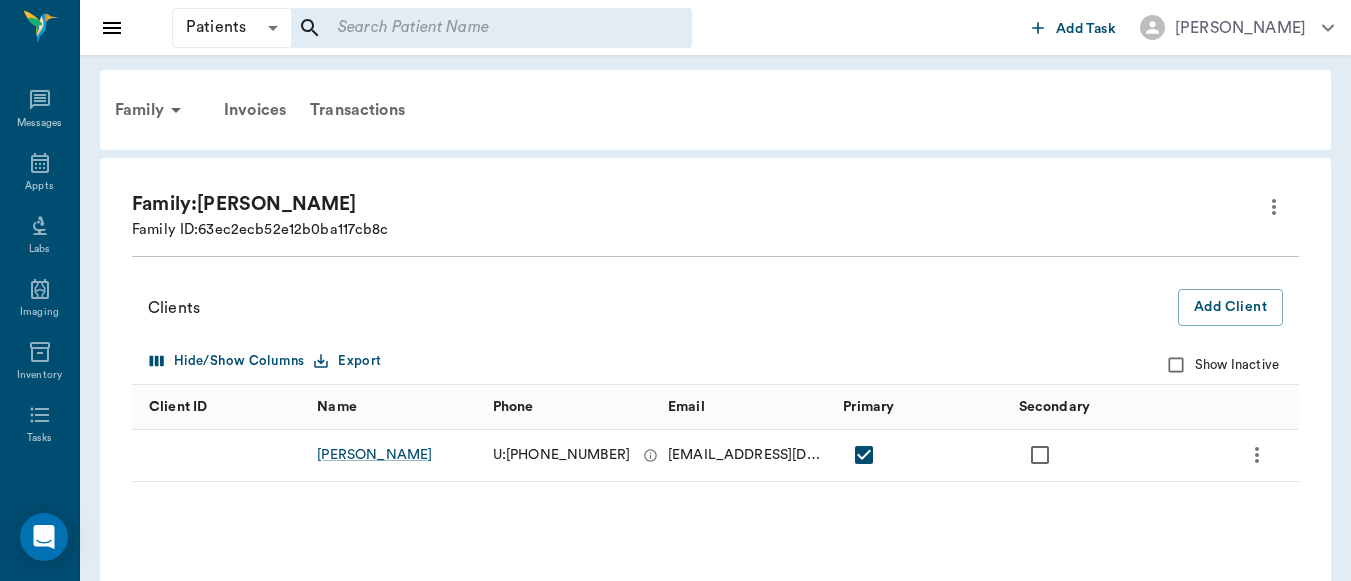 scroll, scrollTop: 0, scrollLeft: 0, axis: both 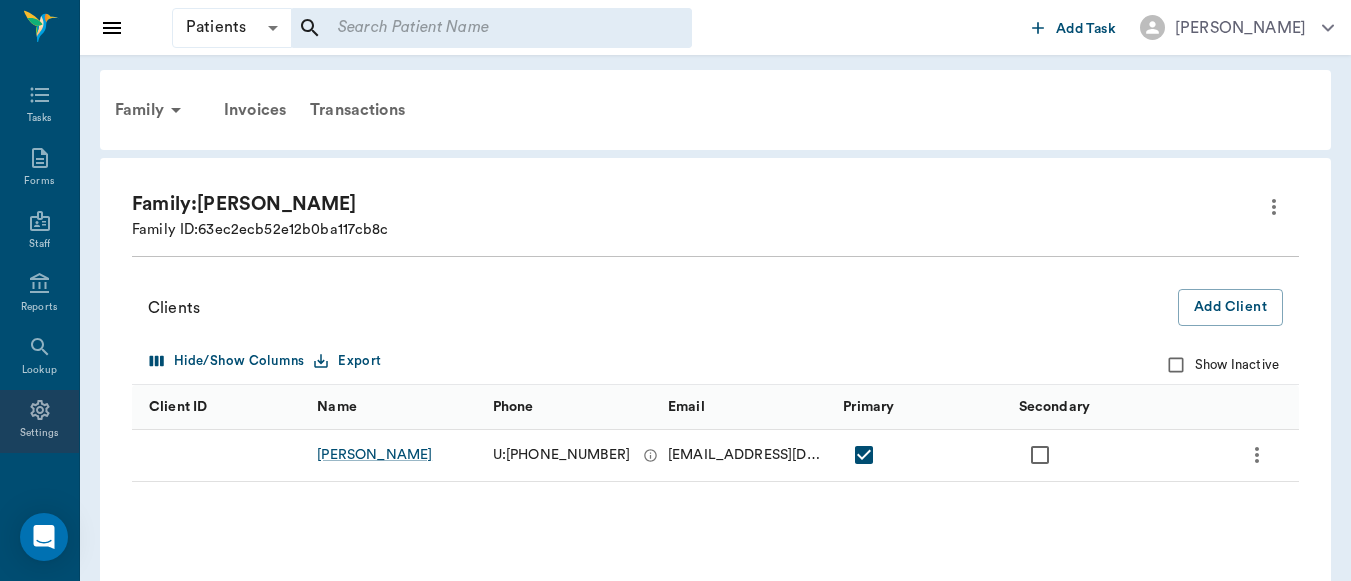 click 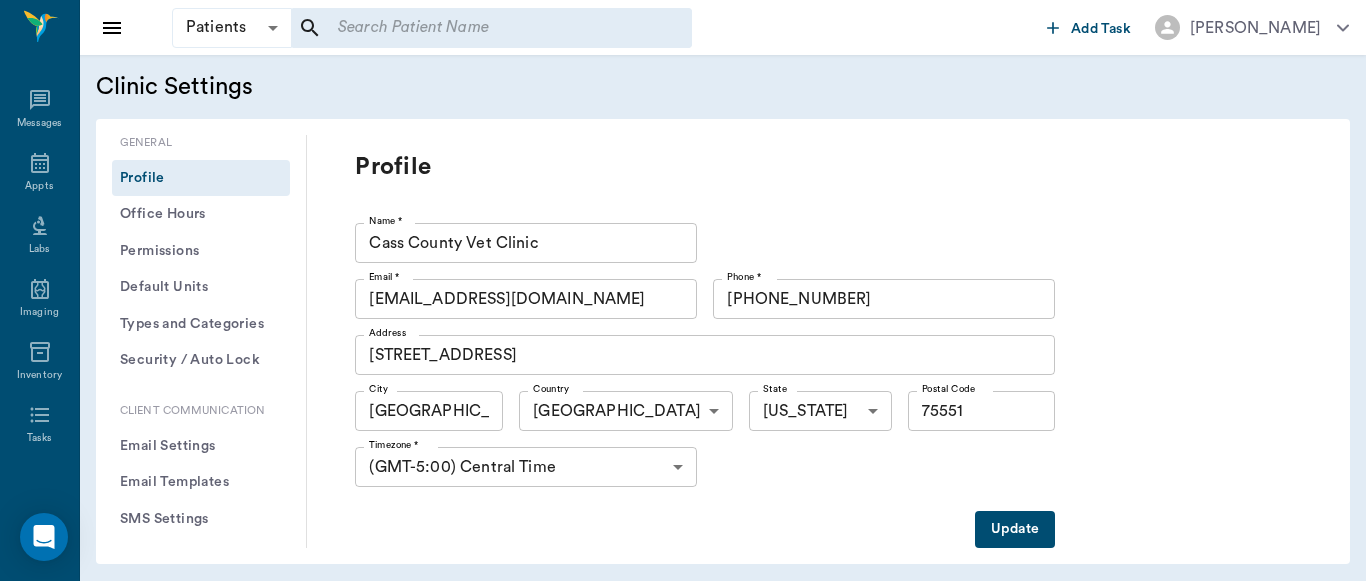 scroll, scrollTop: 320, scrollLeft: 0, axis: vertical 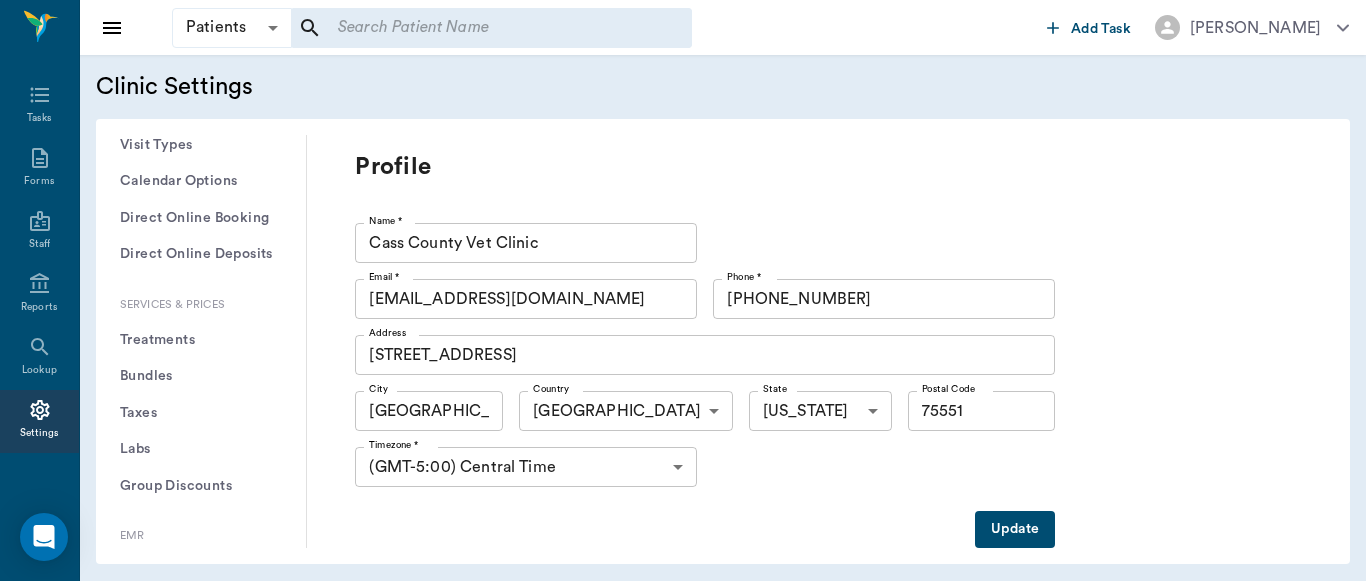 click on "Treatments" at bounding box center (201, 340) 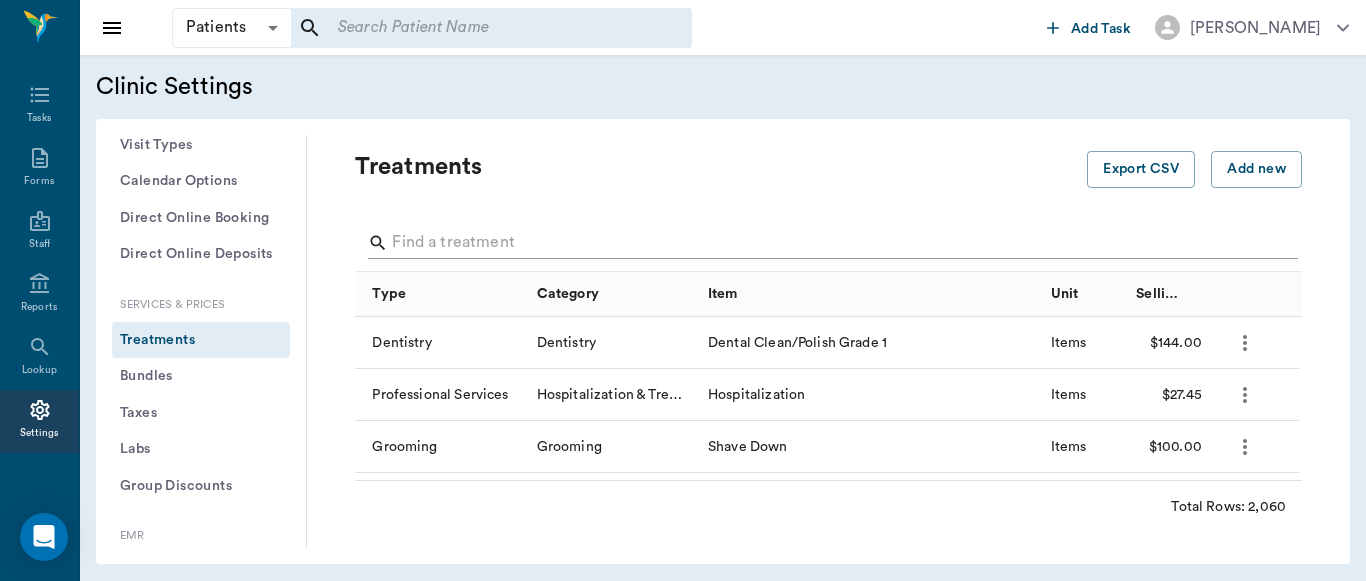 click at bounding box center [830, 243] 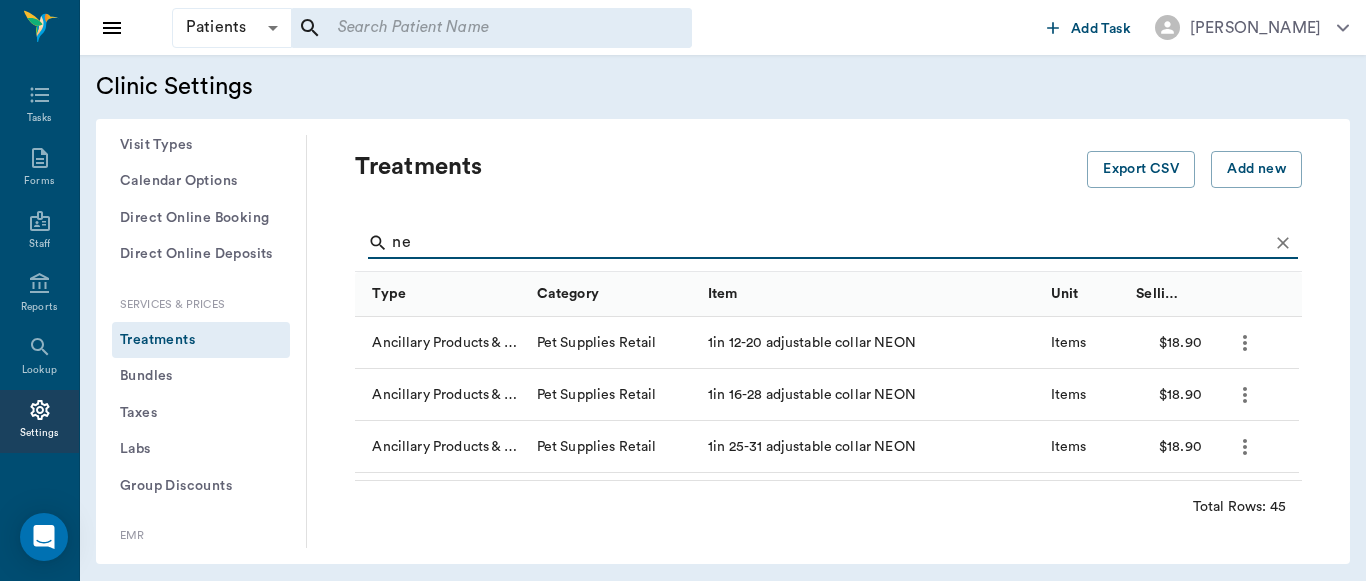 type on "n" 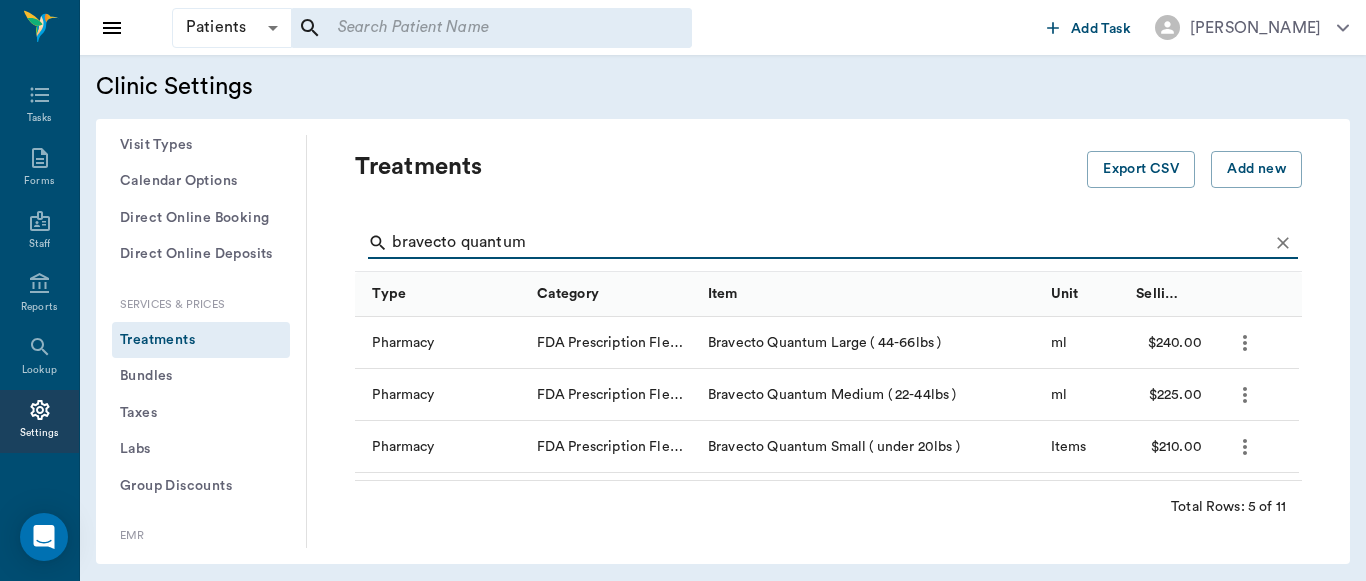 type on "bravecto quantum" 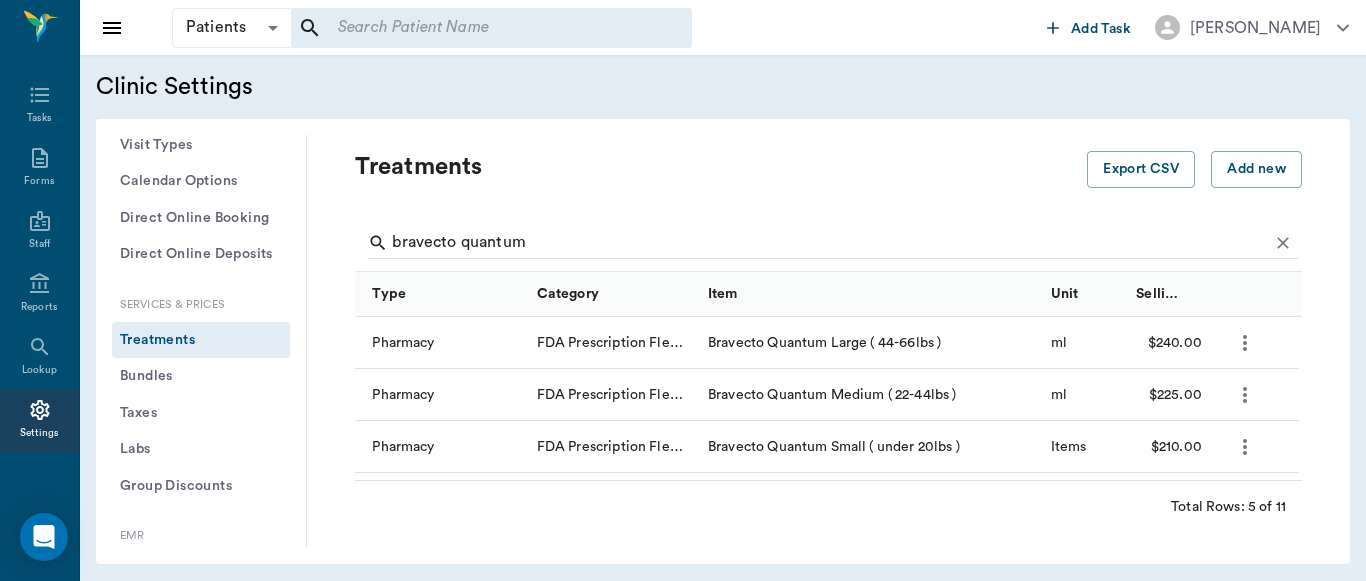 click 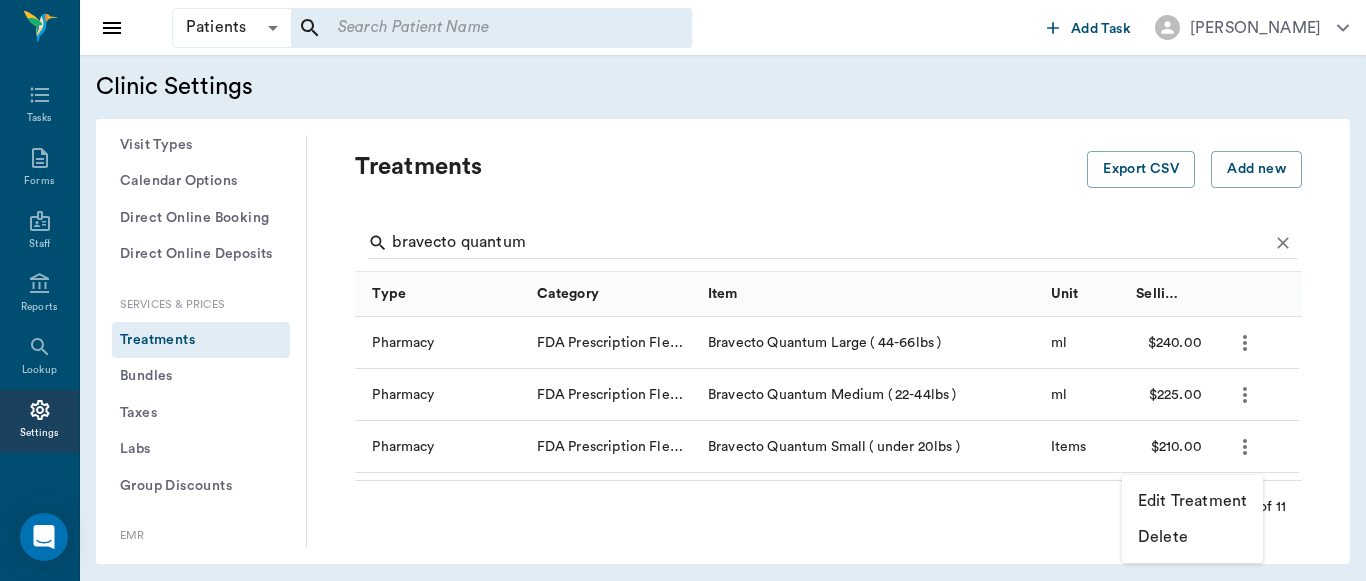 click on "Edit Treatment" at bounding box center (1192, 501) 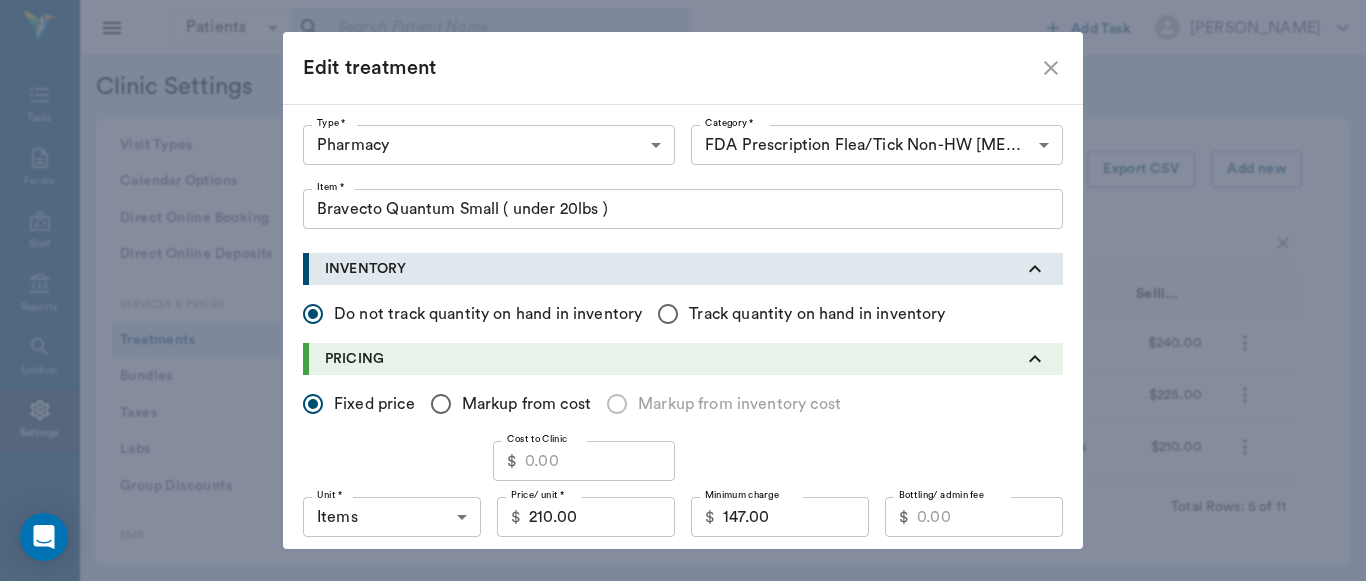 click on "Patients Patients ​ ​ Add Task Dr. Bert Ellsworth Nectar Messages Appts Labs Imaging Inventory Tasks Forms Staff Reports Lookup Settings Clinic Settings General Profile Office Hours Permissions Feature Flags AI Prompts Default Units Types and Categories Security / Auto Lock App Version Client Communication Email Settings Email Templates SMS Settings SMS Templates VOIP Mango Voice Client Portal Appointments Visit Types Calendar Options Direct Online Booking Direct Online Deposits Services & Prices Treatments Bundles Taxes Labs Group Discounts EMR SOAP Templates Surgery Templates Visit Note Templates Surgery Chart Diagnoses Patient Diagrams Forms Report Card Prescriptions Patient Options Species Breeds Colors Inventory Inventory Locations Vendors Finances Payment Estimates & Invoices Interest Greenline Boarding Kennels Imaging Integration IDEXX Soundvet Extras Labels PDF Settings MISC Treatments Export CSV Add new bravecto quantum Type Category Item Unit Selling Price/Unit Pharmacy ml $240.00 Pharmacy ml" at bounding box center [683, 290] 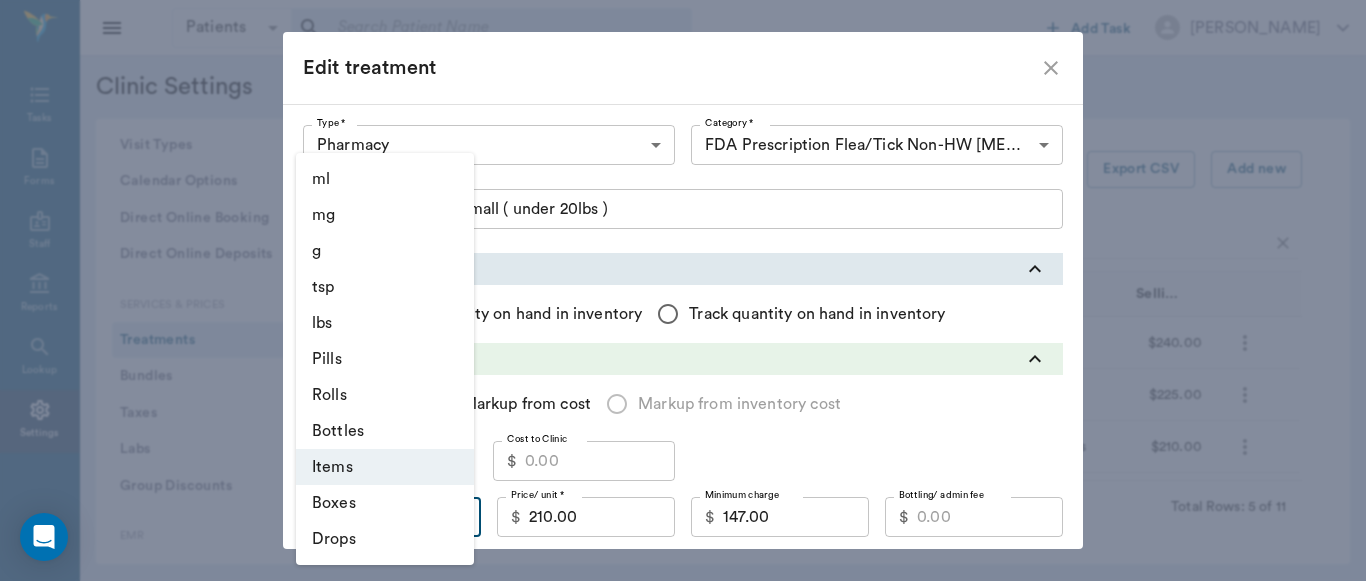click on "ml" at bounding box center (385, 179) 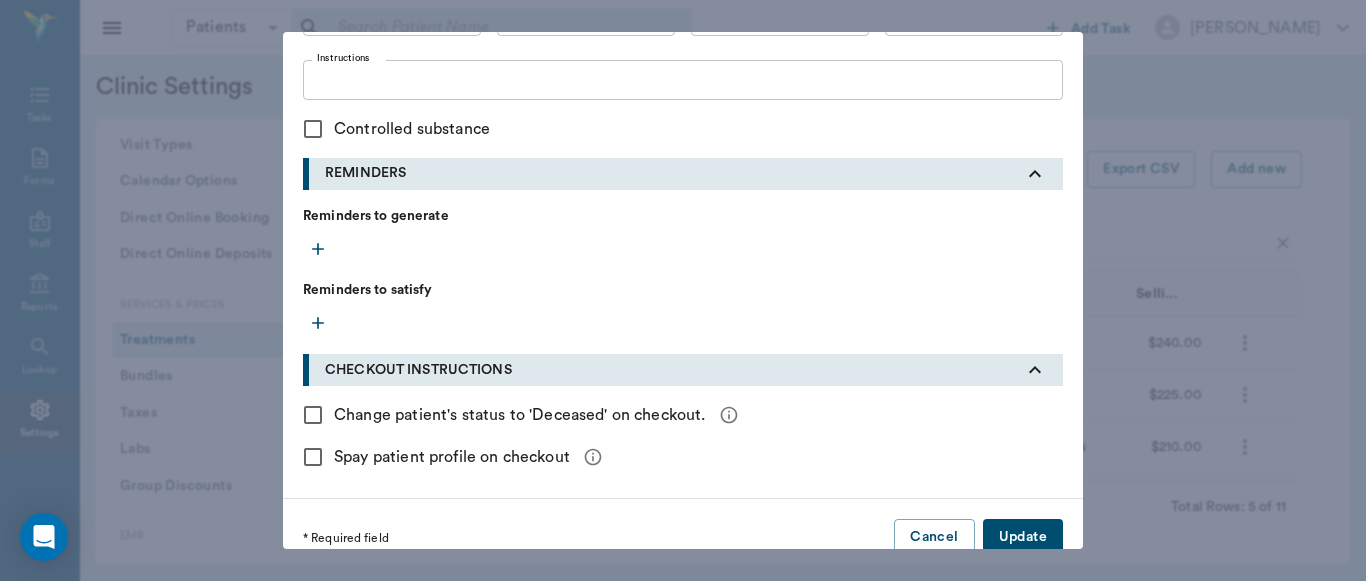 scroll, scrollTop: 903, scrollLeft: 0, axis: vertical 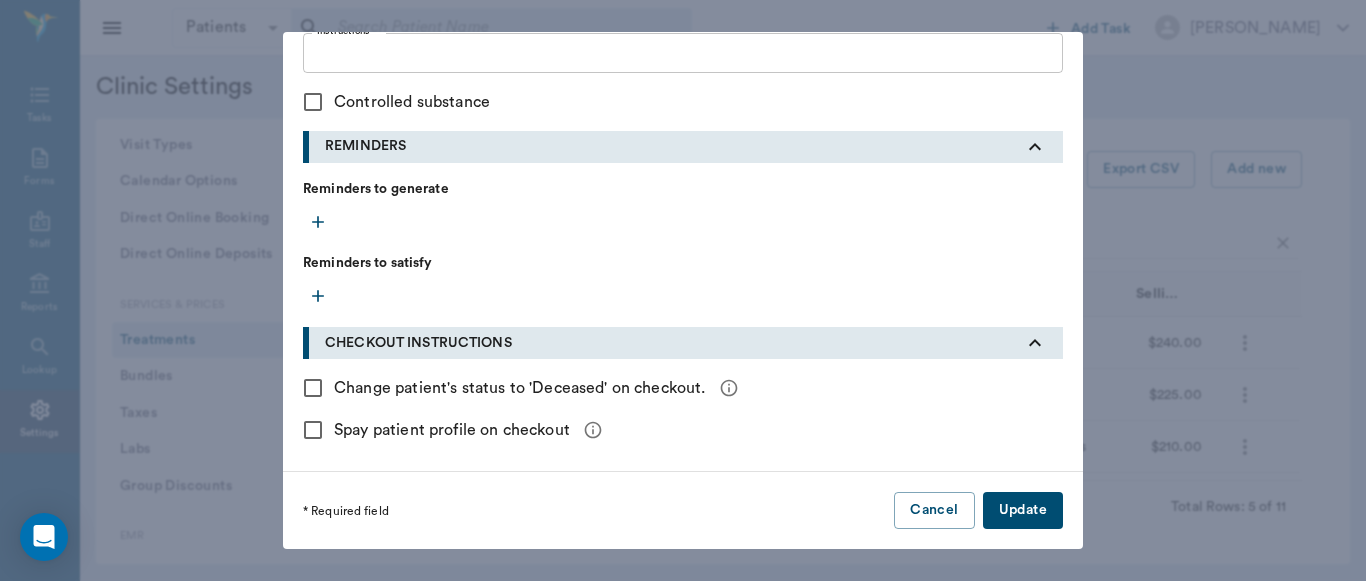 click on "Update" at bounding box center [1023, 510] 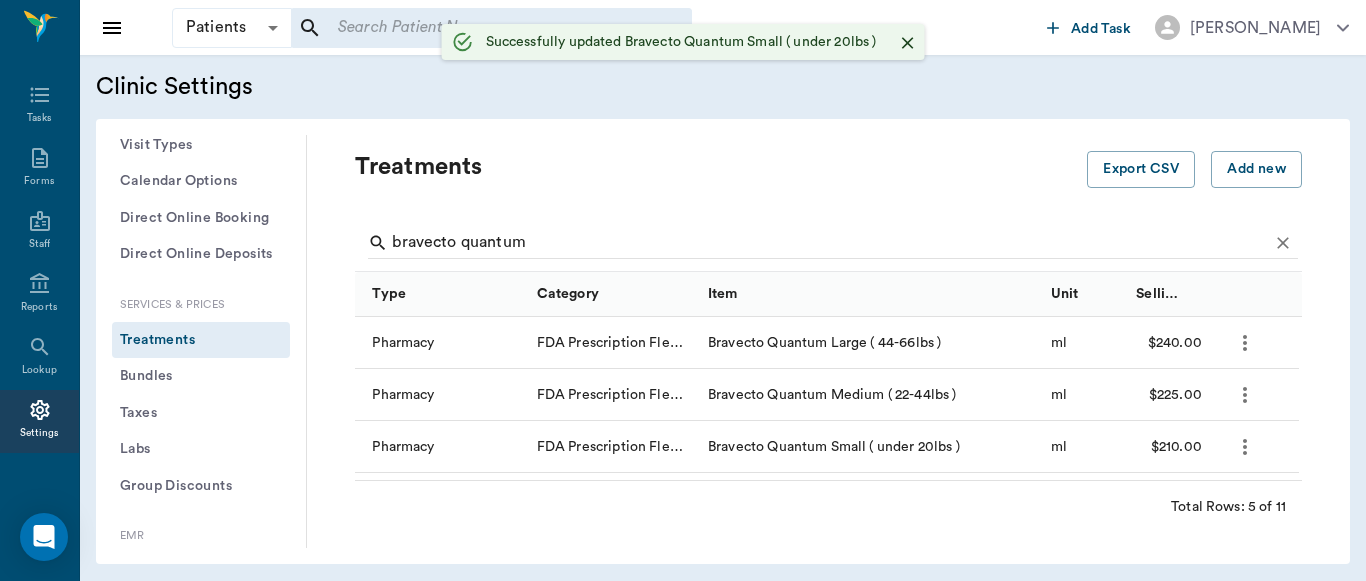 scroll, scrollTop: 0, scrollLeft: 0, axis: both 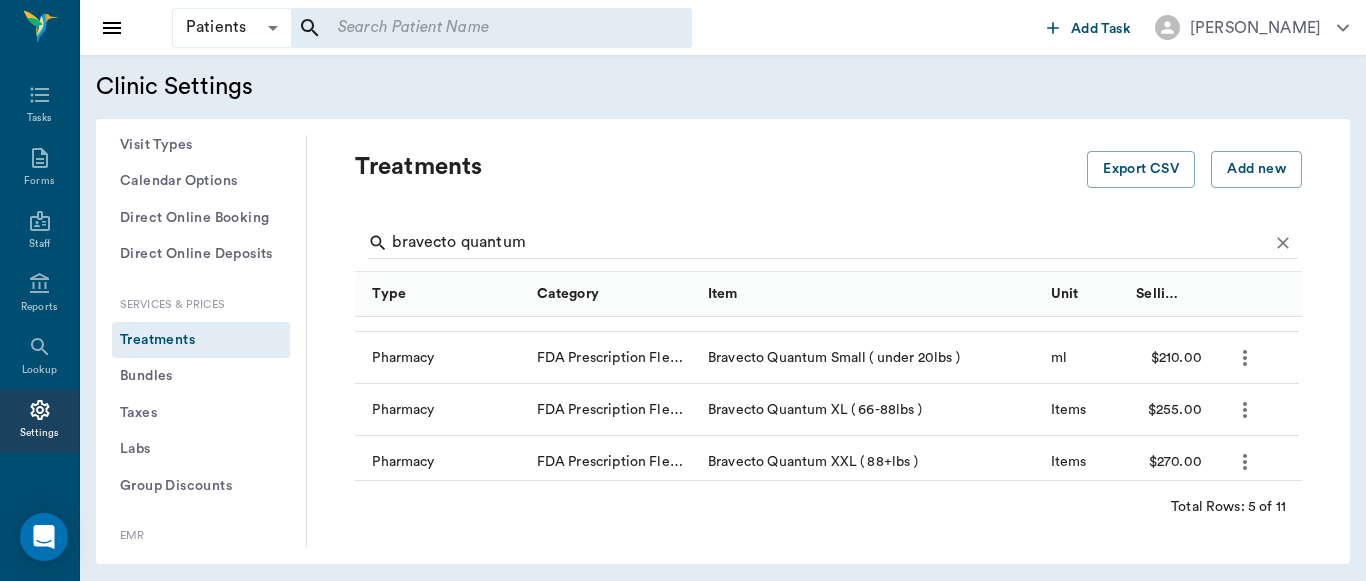 click 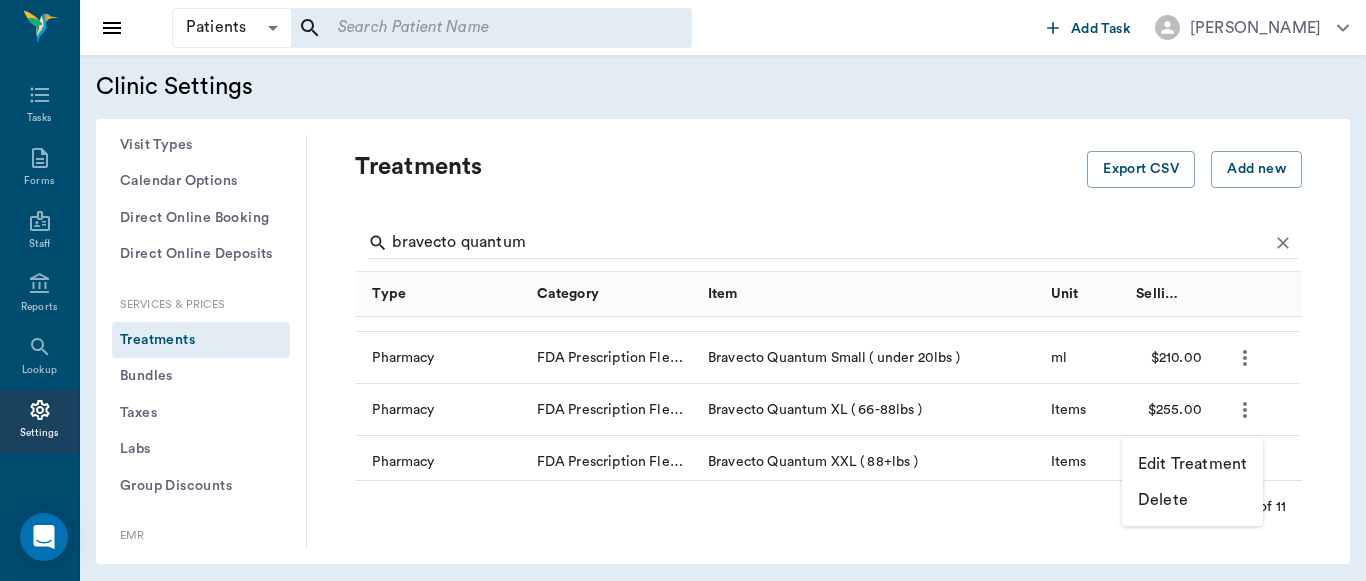 click on "Edit Treatment" at bounding box center [1192, 464] 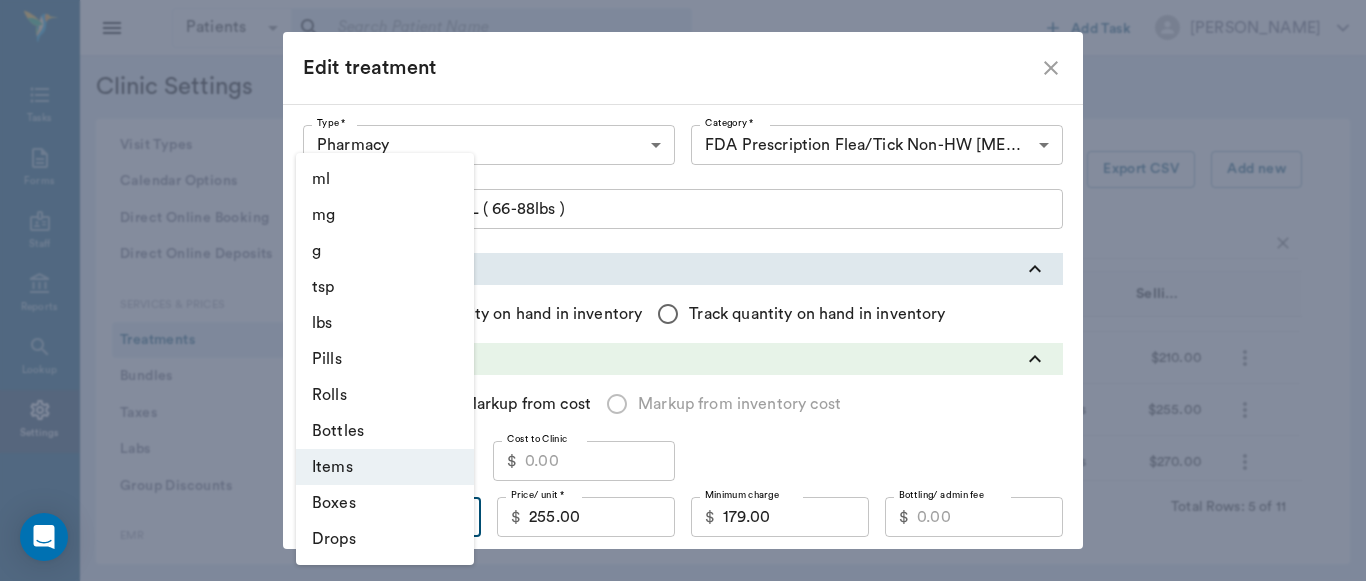 click on "Patients Patients ​ ​ Add Task Dr. Bert Ellsworth Nectar Messages Appts Labs Imaging Inventory Tasks Forms Staff Reports Lookup Settings Clinic Settings General Profile Office Hours Permissions Feature Flags AI Prompts Default Units Types and Categories Security / Auto Lock App Version Client Communication Email Settings Email Templates SMS Settings SMS Templates VOIP Mango Voice Client Portal Appointments Visit Types Calendar Options Direct Online Booking Direct Online Deposits Services & Prices Treatments Bundles Taxes Labs Group Discounts EMR SOAP Templates Surgery Templates Visit Note Templates Surgery Chart Diagnoses Patient Diagrams Forms Report Card Prescriptions Patient Options Species Breeds Colors Inventory Inventory Locations Vendors Finances Payment Estimates & Invoices Interest Greenline Boarding Kennels Imaging Integration IDEXX Soundvet Extras Labels PDF Settings MISC Treatments Export CSV Add new bravecto quantum Type Category Item Unit Selling Price/Unit Pharmacy ml $240.00 Pharmacy ml ml" at bounding box center (683, 290) 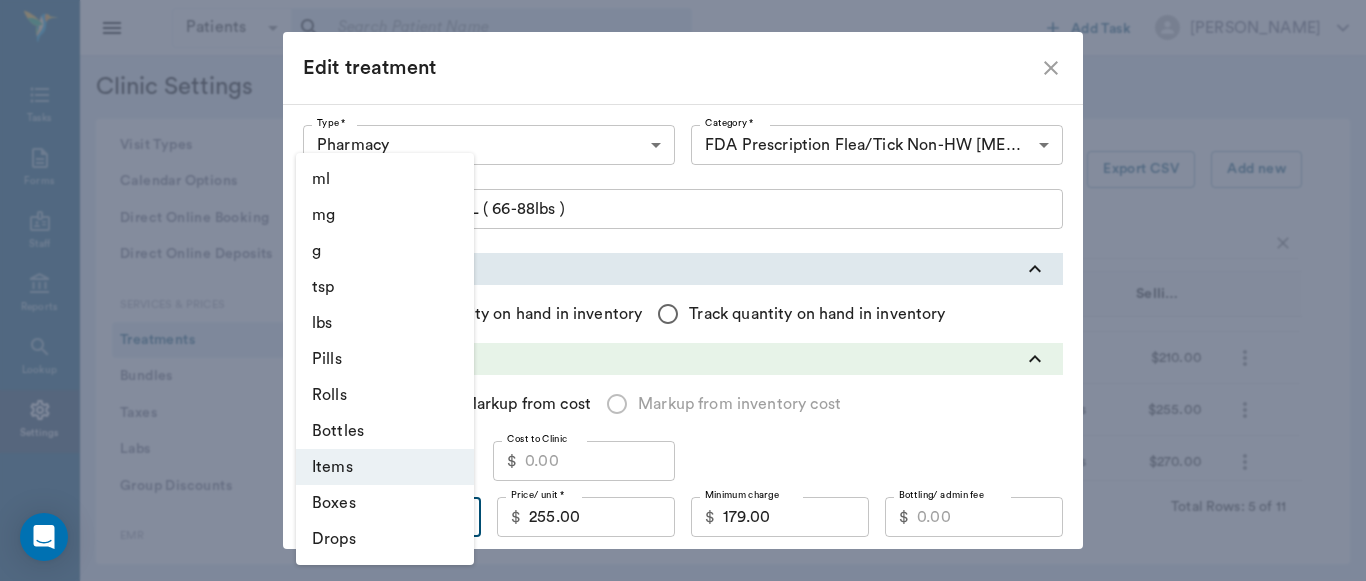 click on "ml" at bounding box center (385, 179) 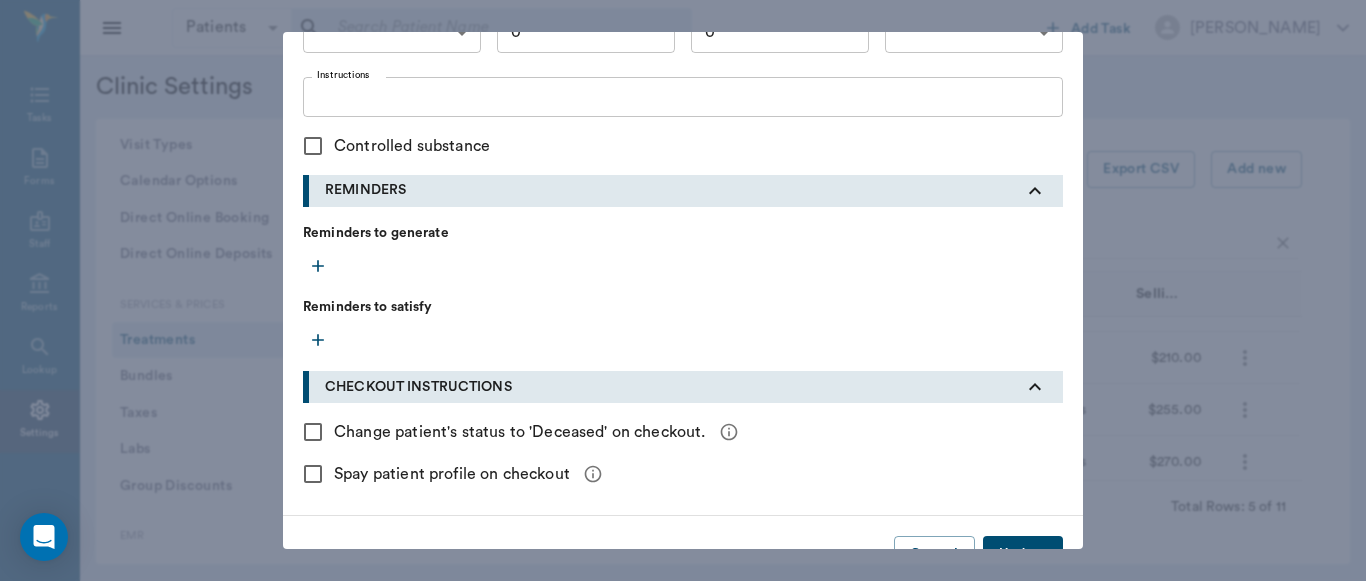 scroll, scrollTop: 903, scrollLeft: 0, axis: vertical 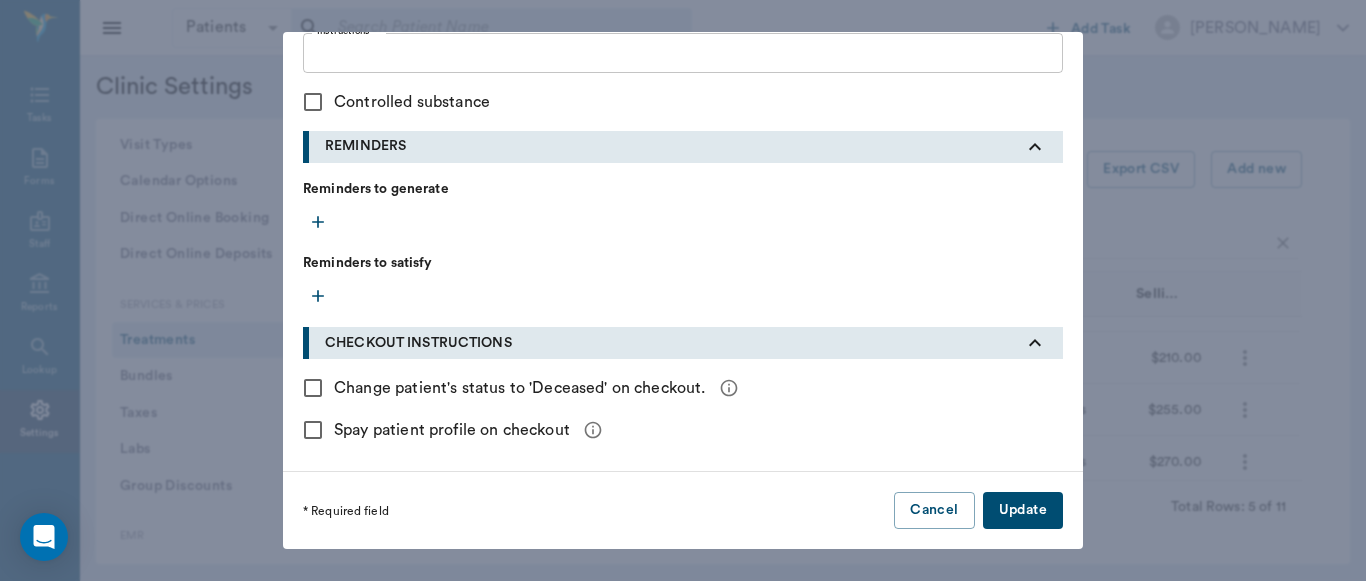click on "Update" at bounding box center [1023, 510] 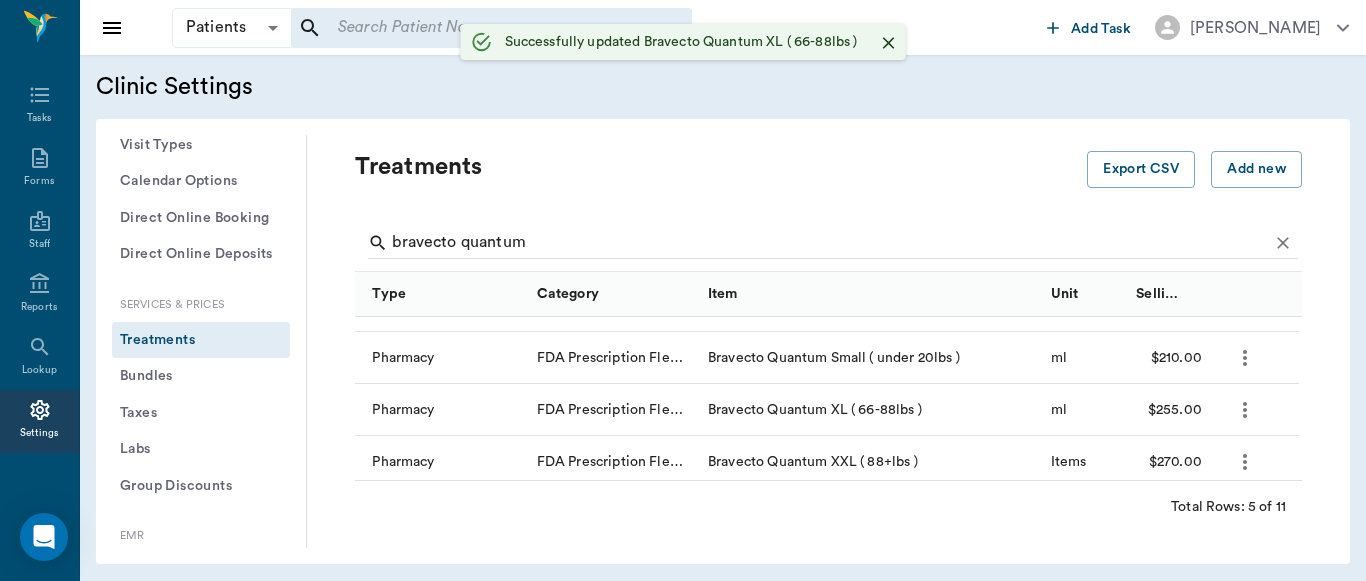 type 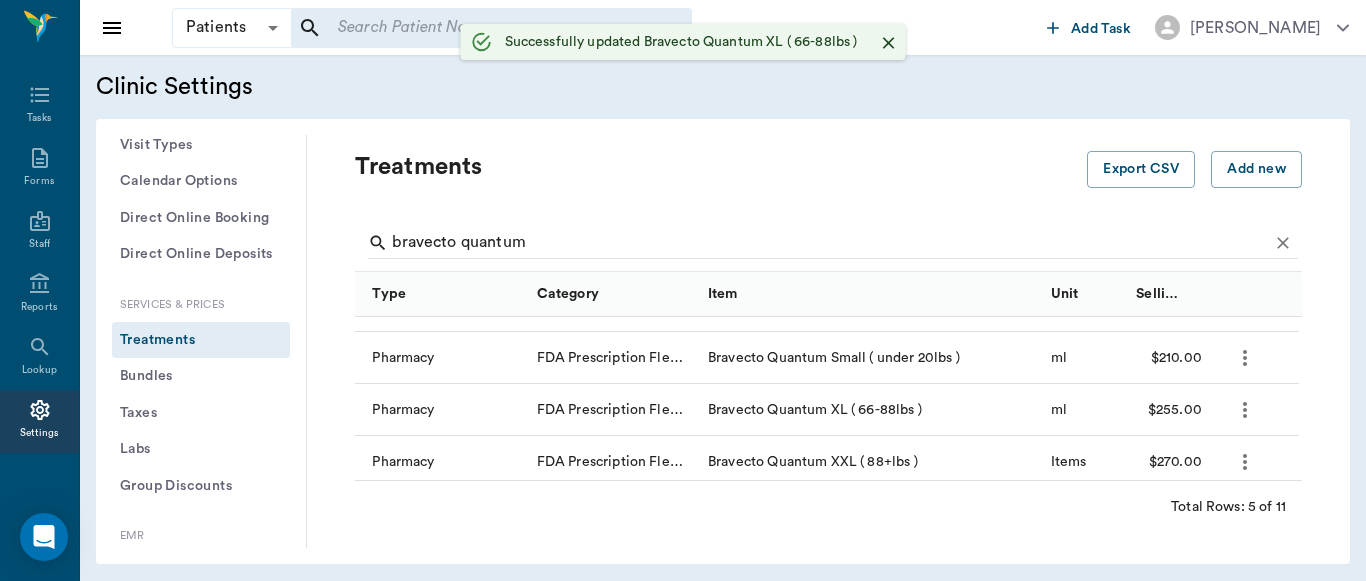 type 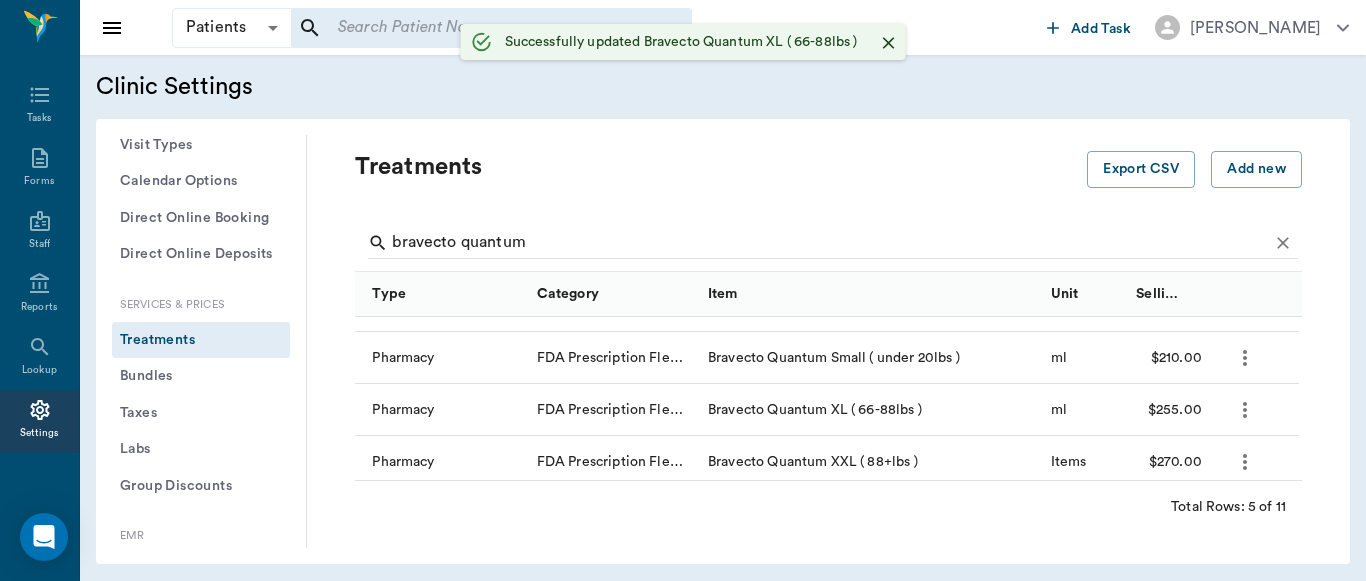 click 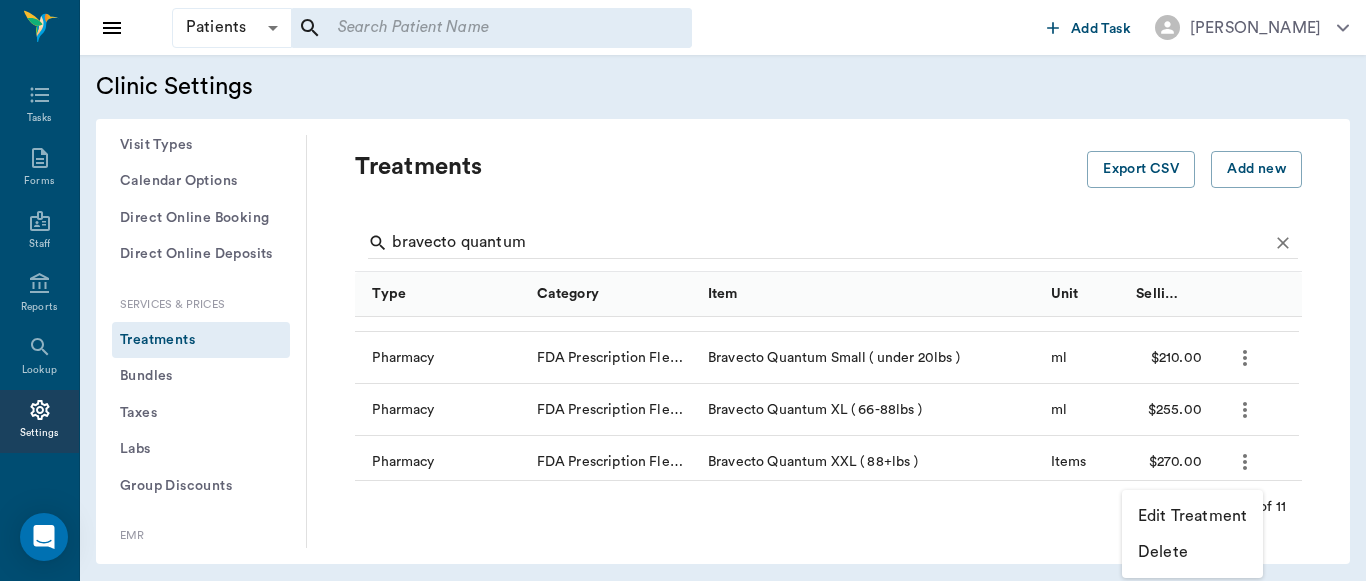click on "Edit Treatment" at bounding box center (1192, 516) 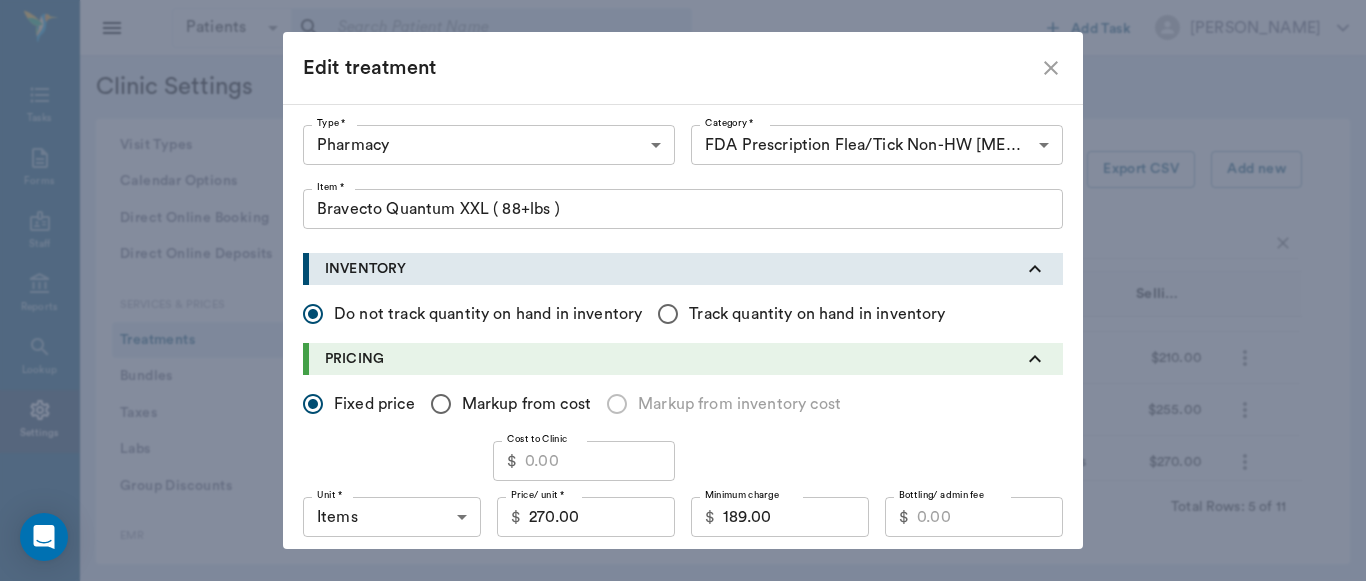 click on "Patients Patients ​ ​ Add Task Dr. Bert Ellsworth Nectar Messages Appts Labs Imaging Inventory Tasks Forms Staff Reports Lookup Settings Clinic Settings General Profile Office Hours Permissions Feature Flags AI Prompts Default Units Types and Categories Security / Auto Lock App Version Client Communication Email Settings Email Templates SMS Settings SMS Templates VOIP Mango Voice Client Portal Appointments Visit Types Calendar Options Direct Online Booking Direct Online Deposits Services & Prices Treatments Bundles Taxes Labs Group Discounts EMR SOAP Templates Surgery Templates Visit Note Templates Surgery Chart Diagnoses Patient Diagrams Forms Report Card Prescriptions Patient Options Species Breeds Colors Inventory Inventory Locations Vendors Finances Payment Estimates & Invoices Interest Greenline Boarding Kennels Imaging Integration IDEXX Soundvet Extras Labels PDF Settings MISC Treatments Export CSV Add new bravecto quantum Type Category Item Unit Selling Price/Unit Pharmacy ml $240.00 Pharmacy ml ml" at bounding box center (683, 290) 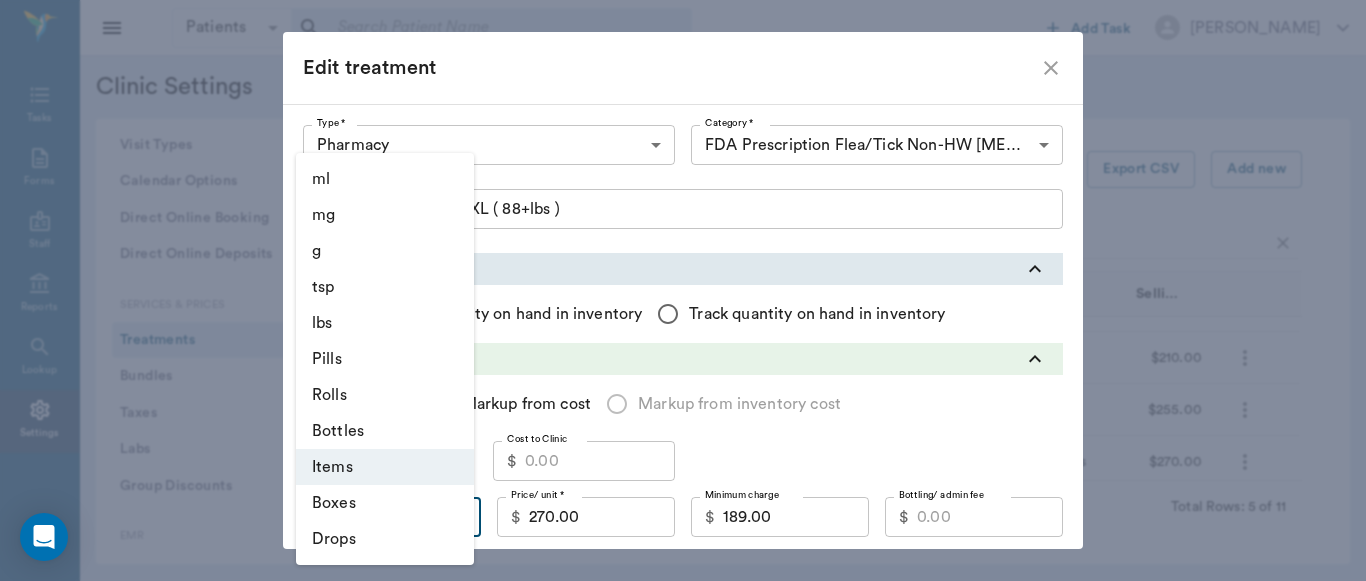 click on "ml" at bounding box center (385, 179) 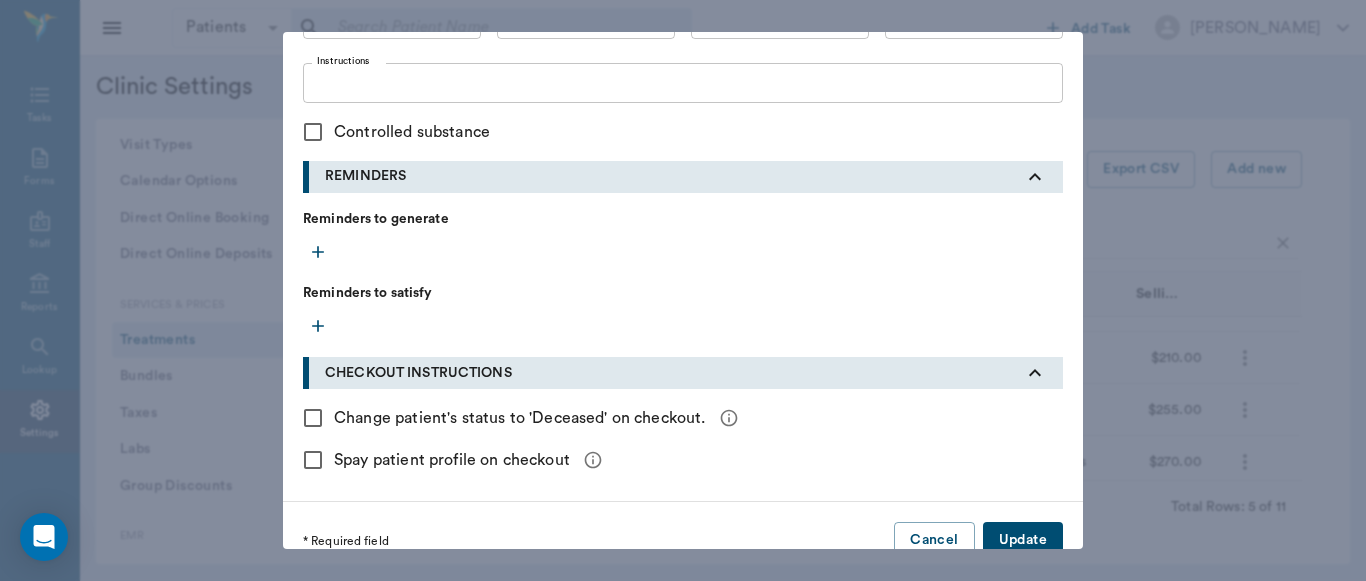 scroll, scrollTop: 903, scrollLeft: 0, axis: vertical 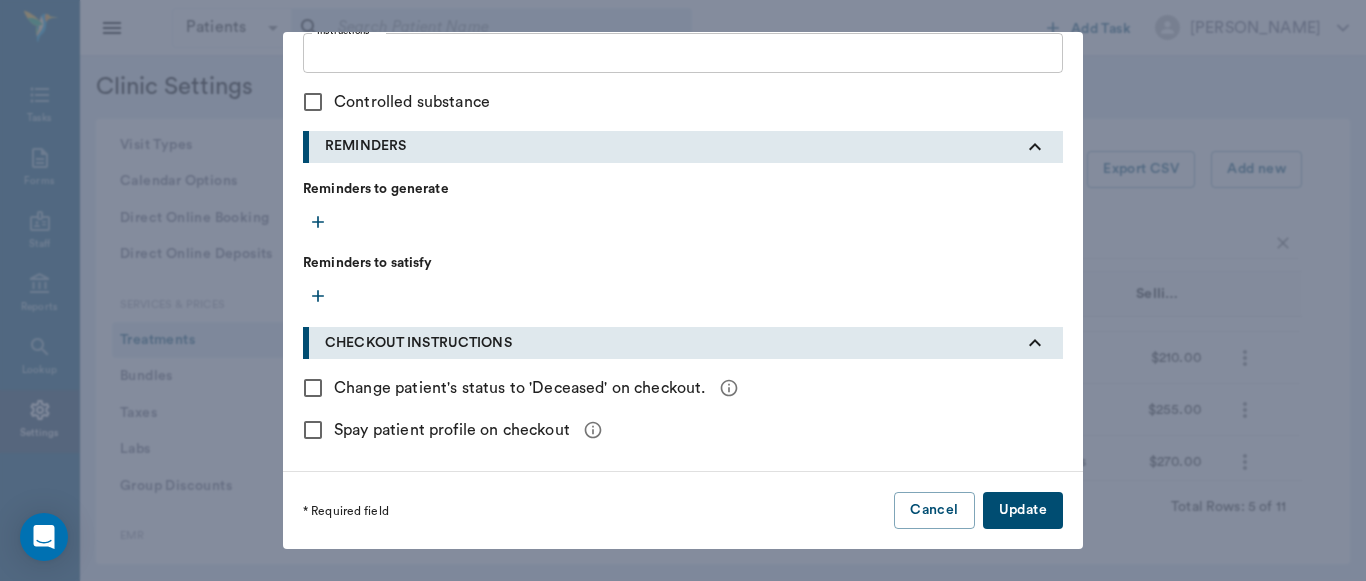 click on "Update" at bounding box center [1023, 510] 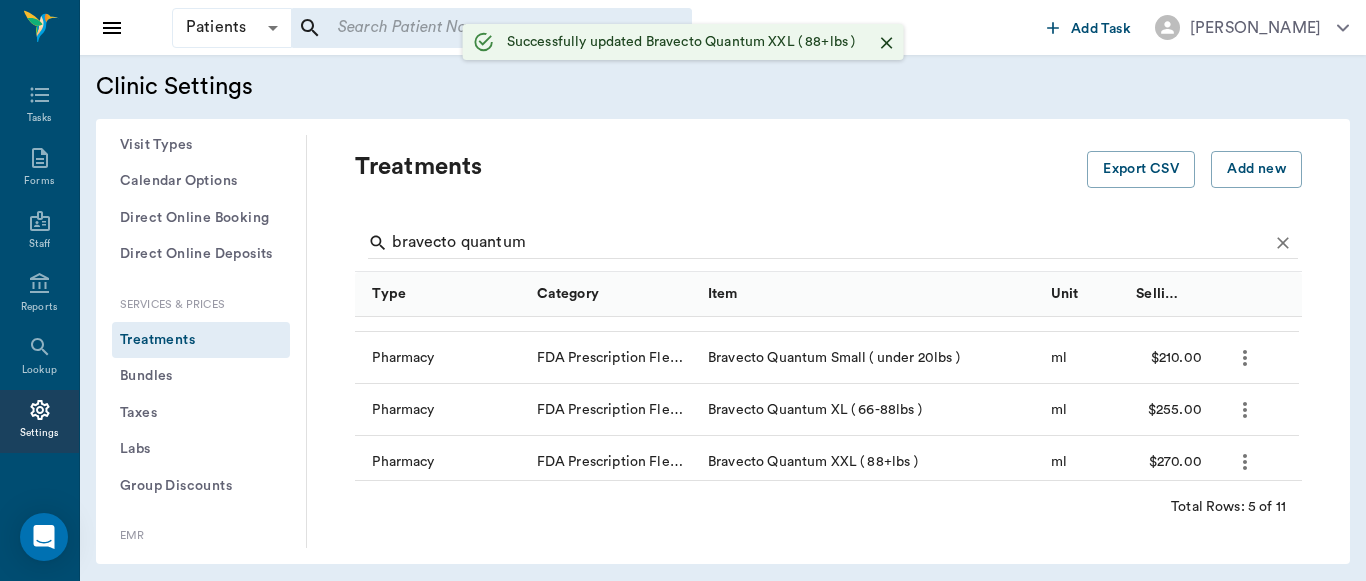 type 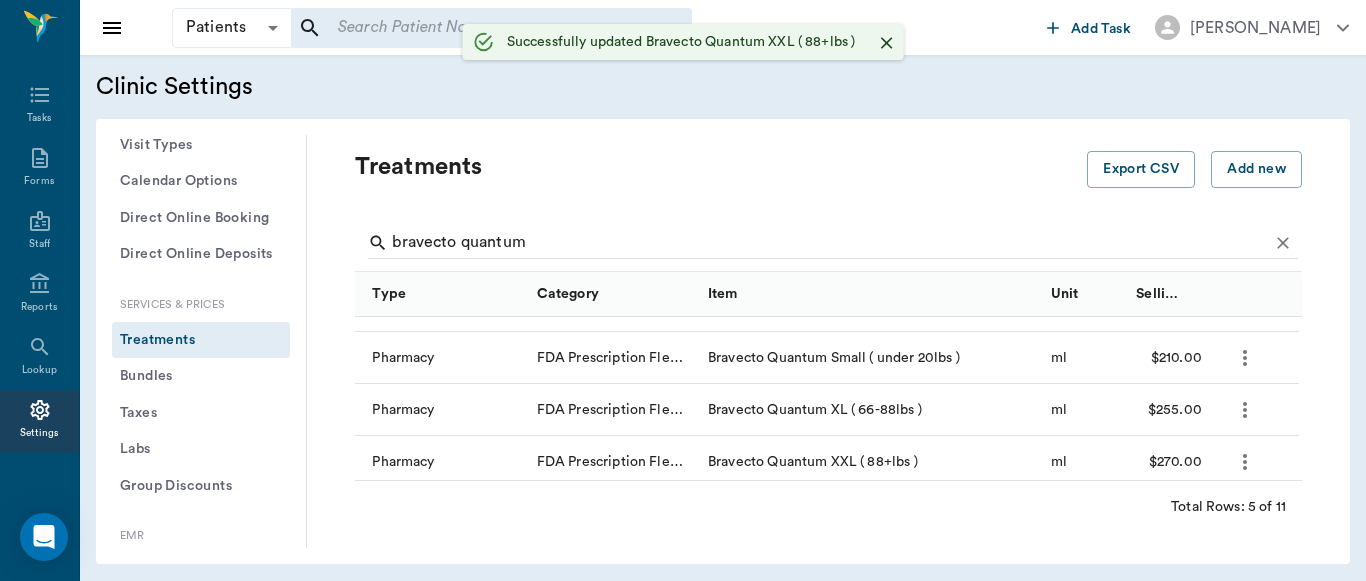 type 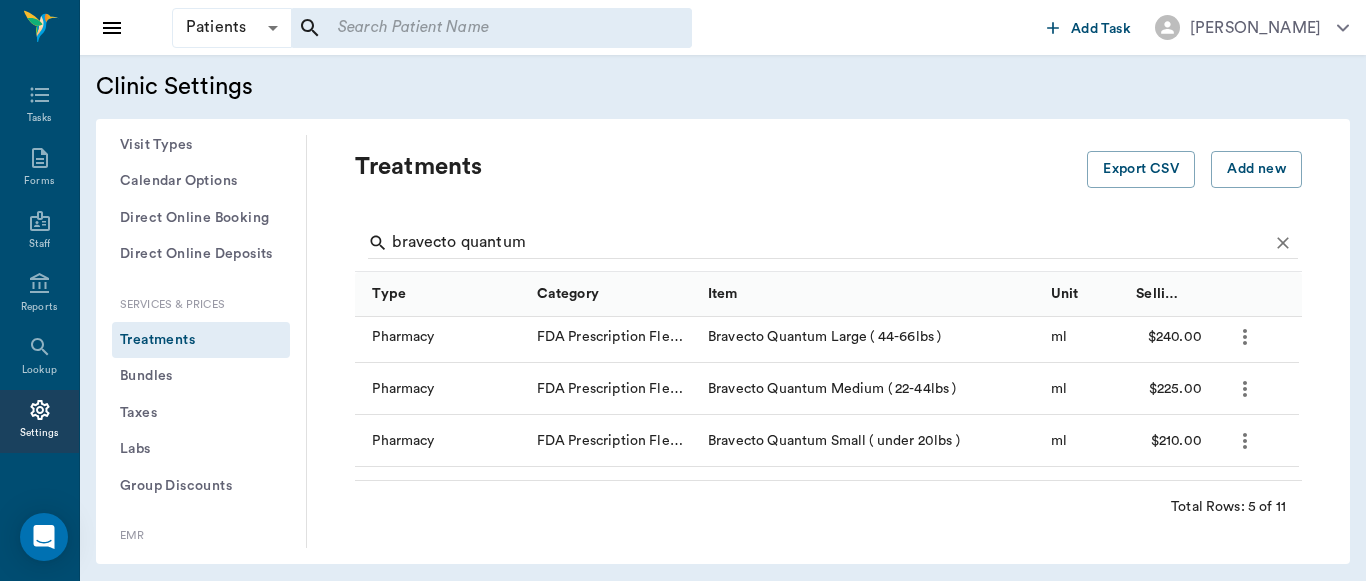 scroll, scrollTop: 0, scrollLeft: 0, axis: both 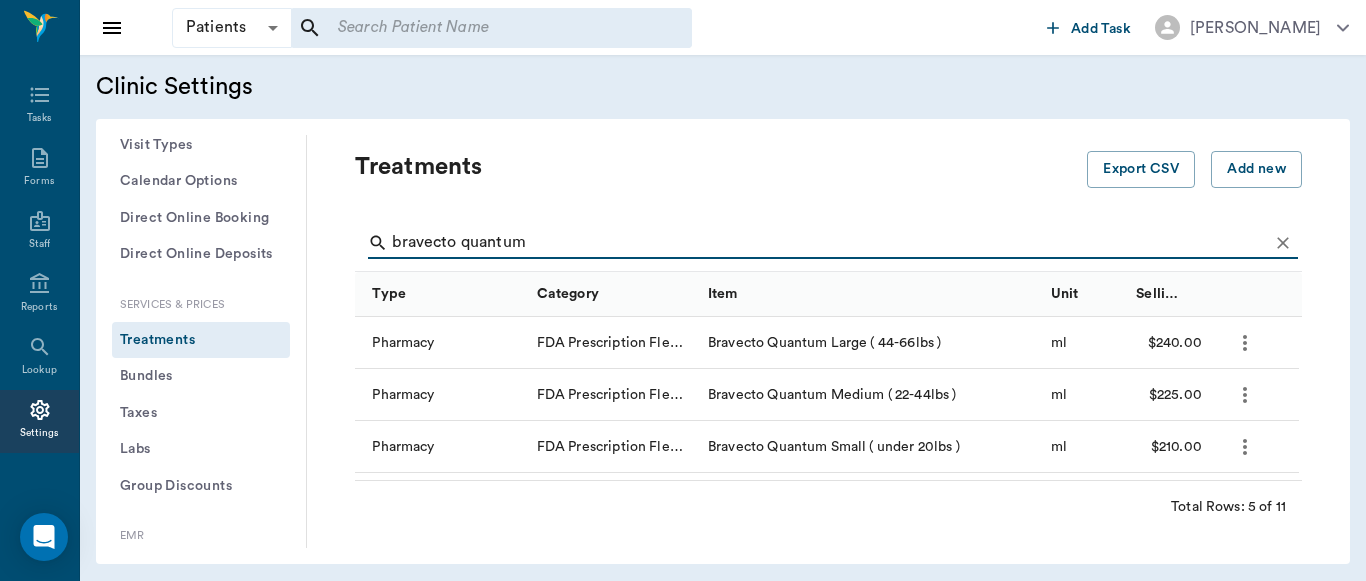 click on "bravecto quantum" at bounding box center [830, 243] 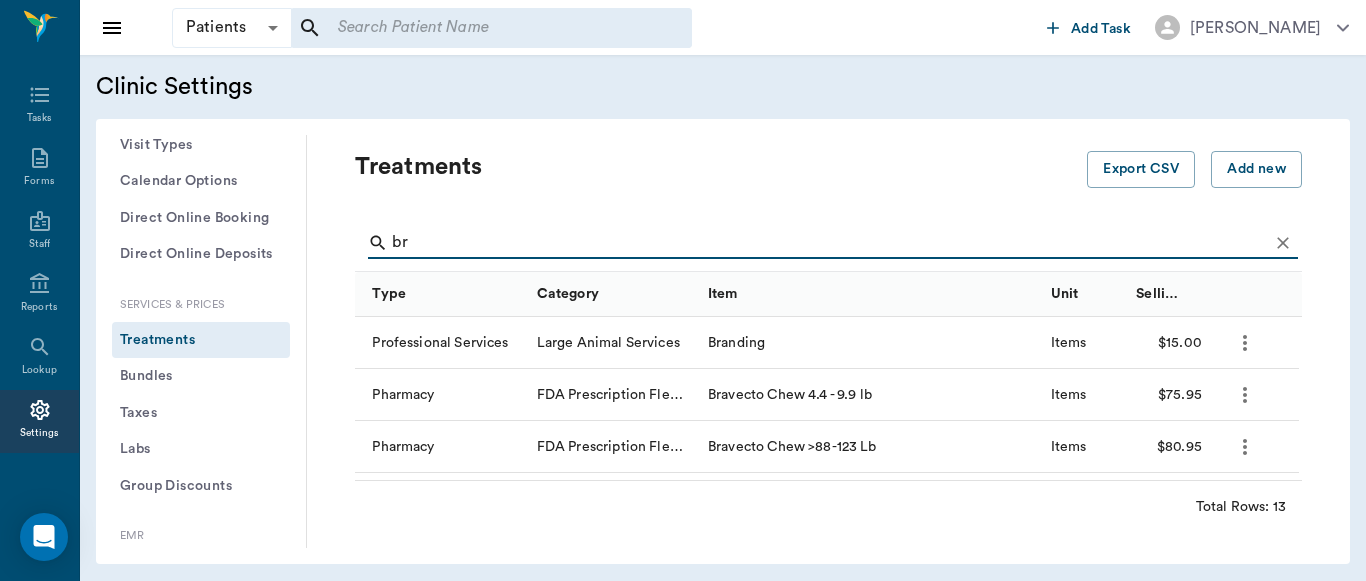 type on "b" 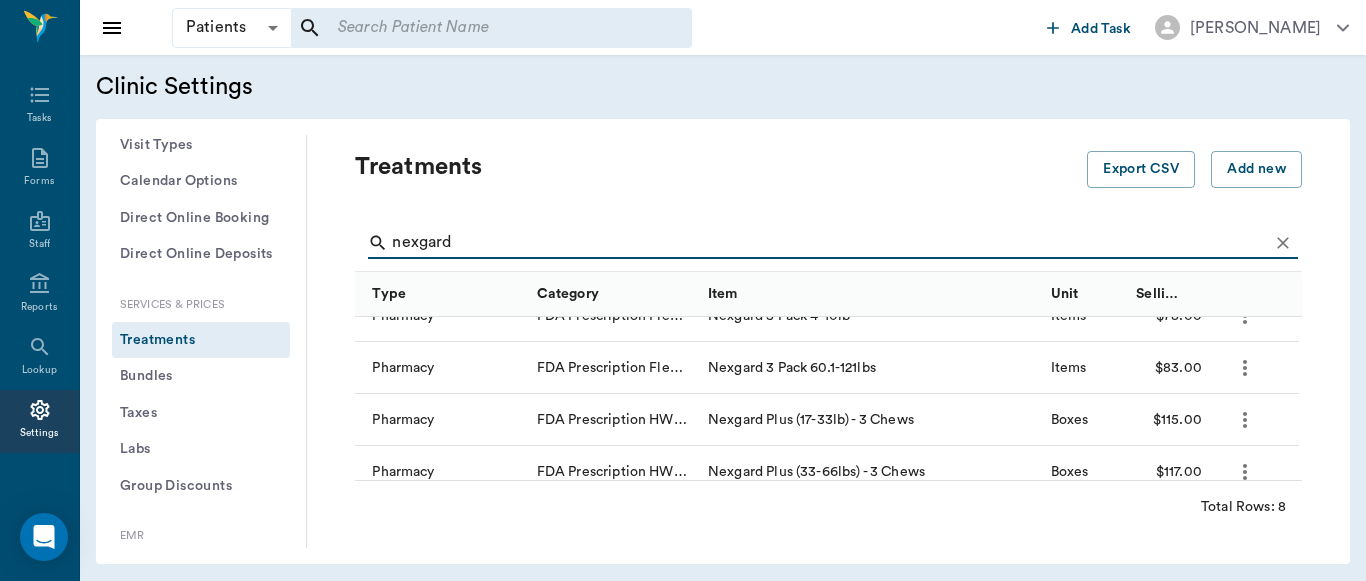 scroll, scrollTop: 135, scrollLeft: 0, axis: vertical 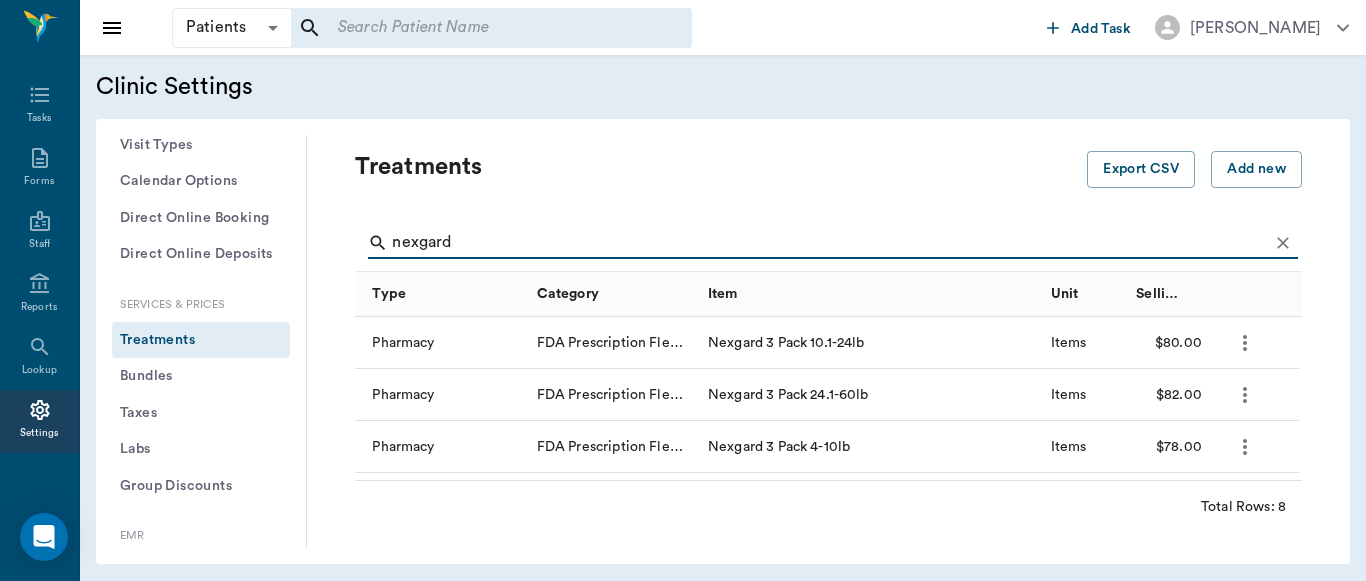 type on "nexgard" 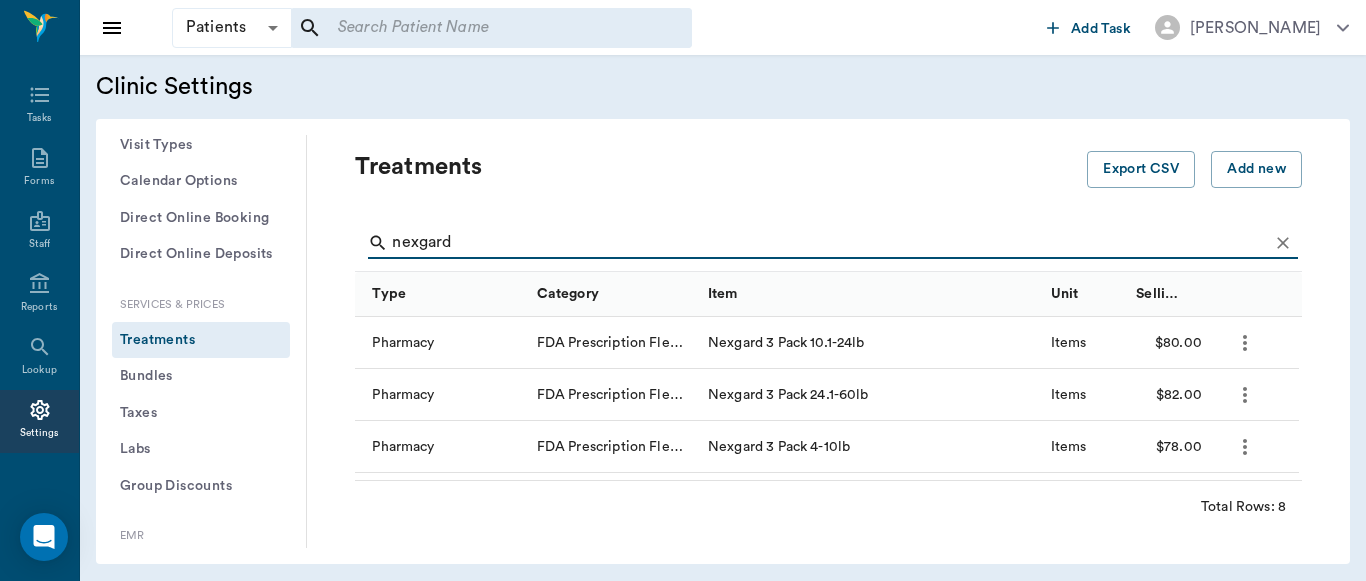 click 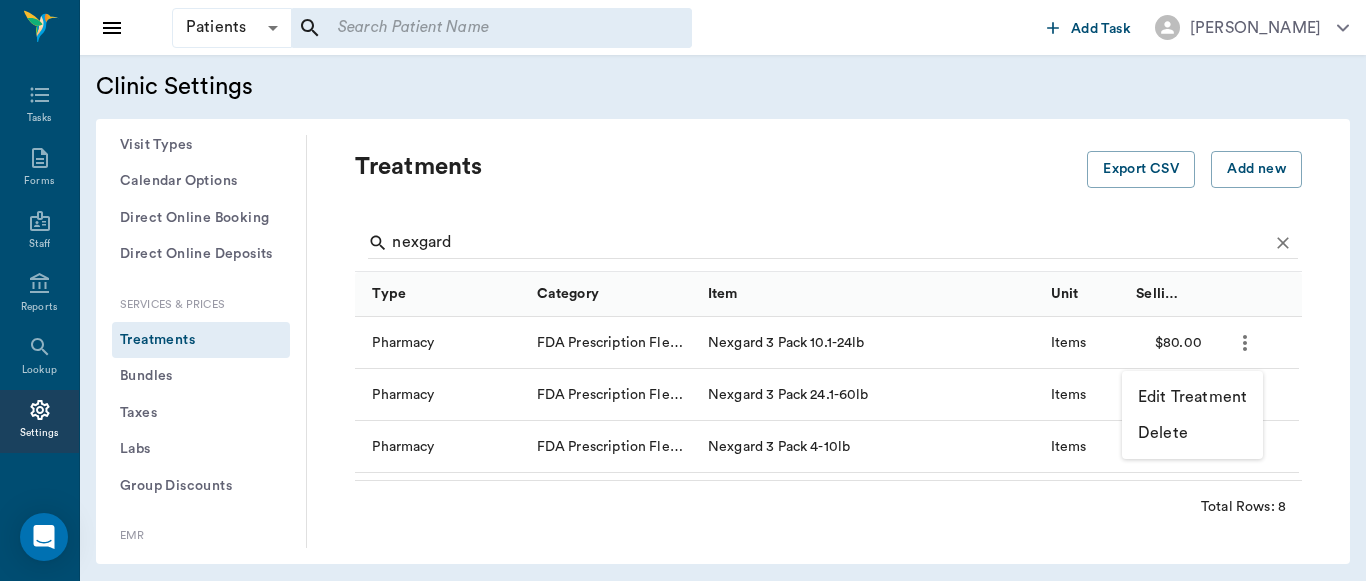 click on "Edit Treatment" at bounding box center [1192, 397] 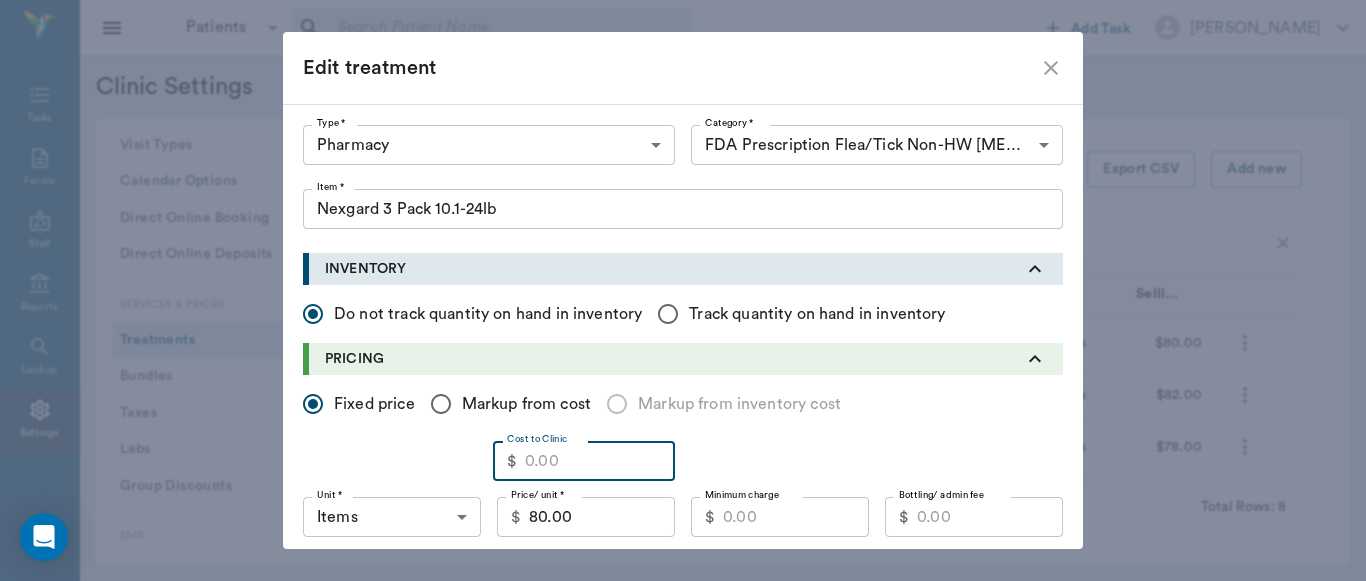 click on "Cost to Clinic" at bounding box center [600, 461] 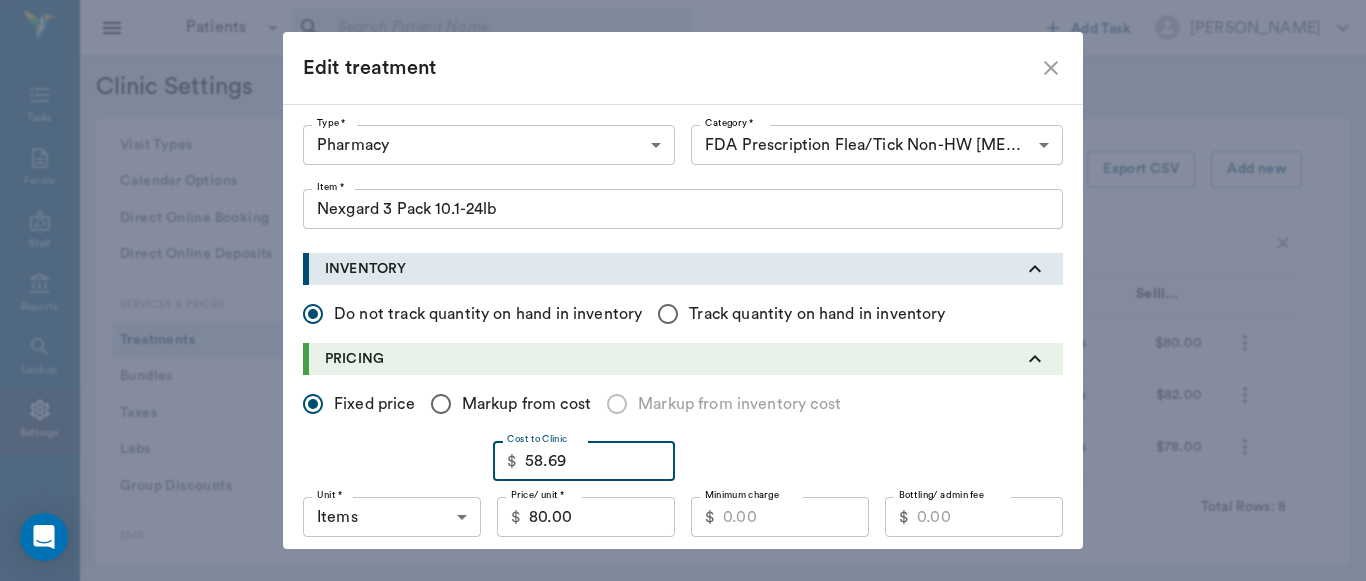 type on "58.69" 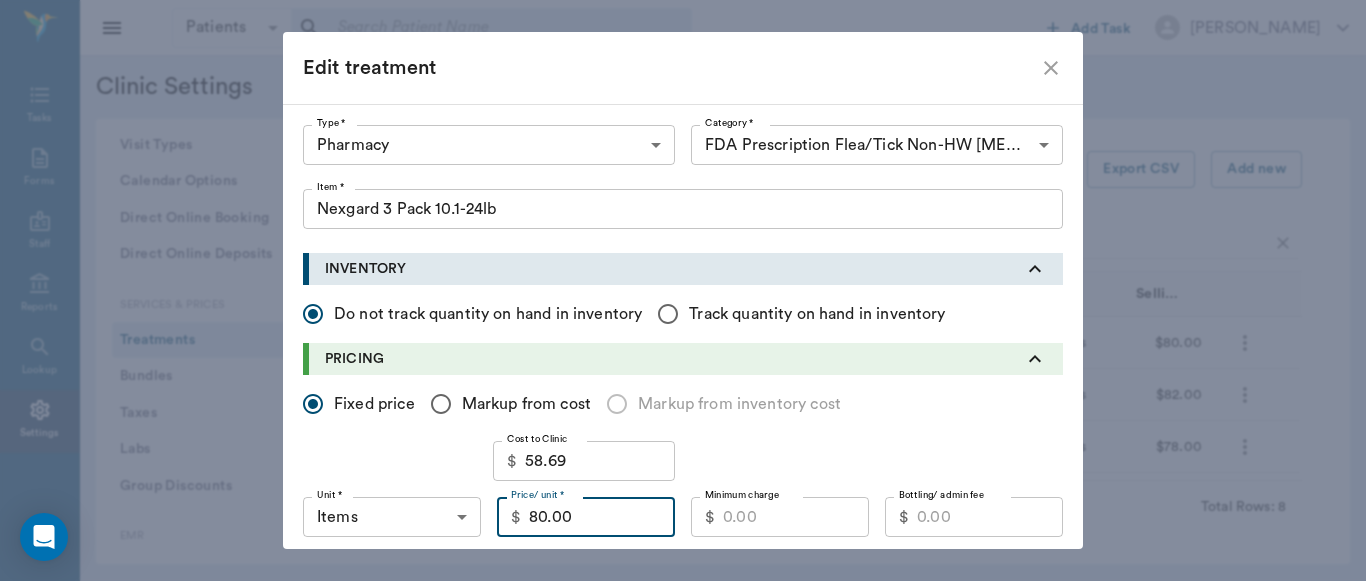 click on "80.00" at bounding box center (602, 517) 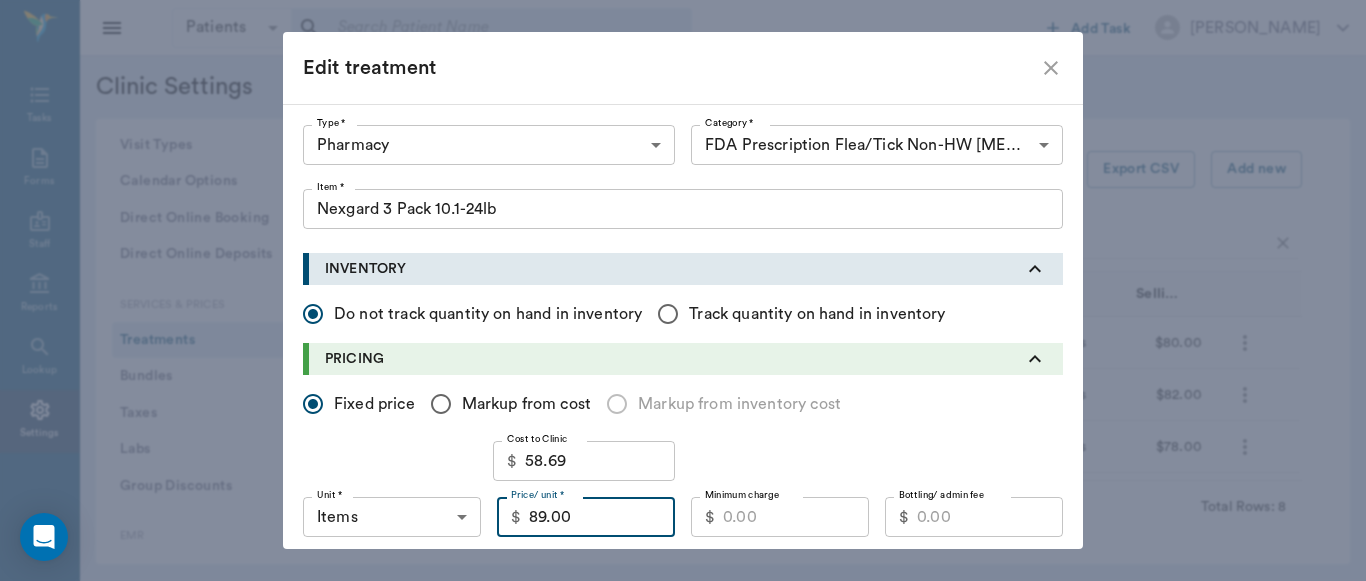 type on "89.00" 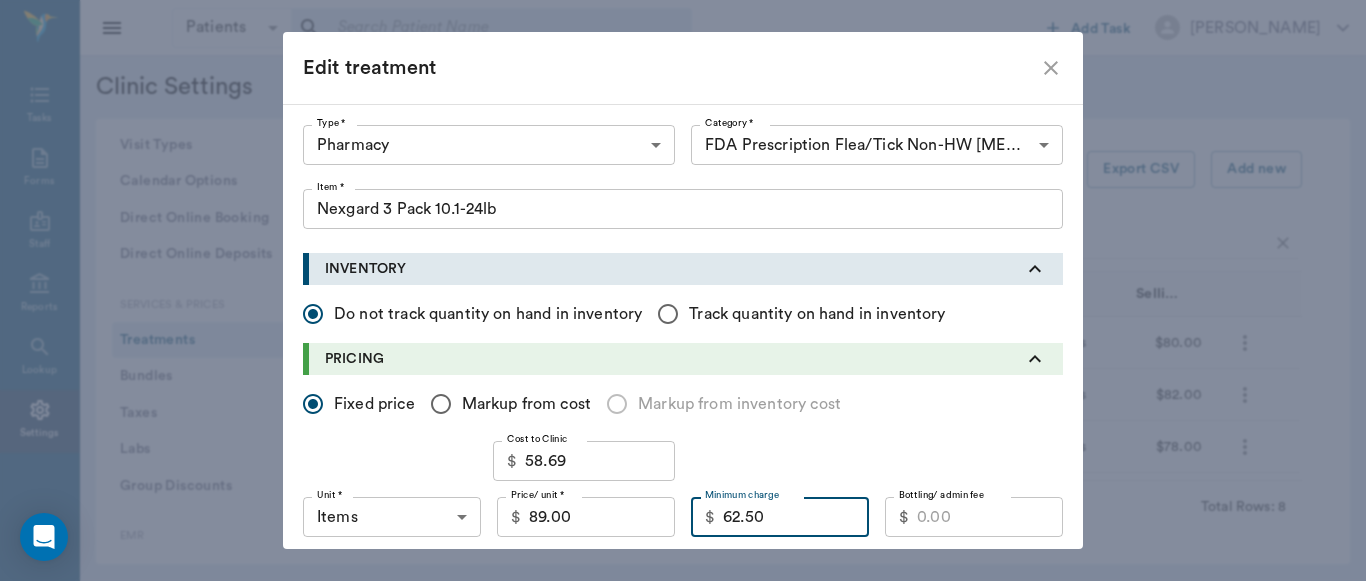 type on "62.50" 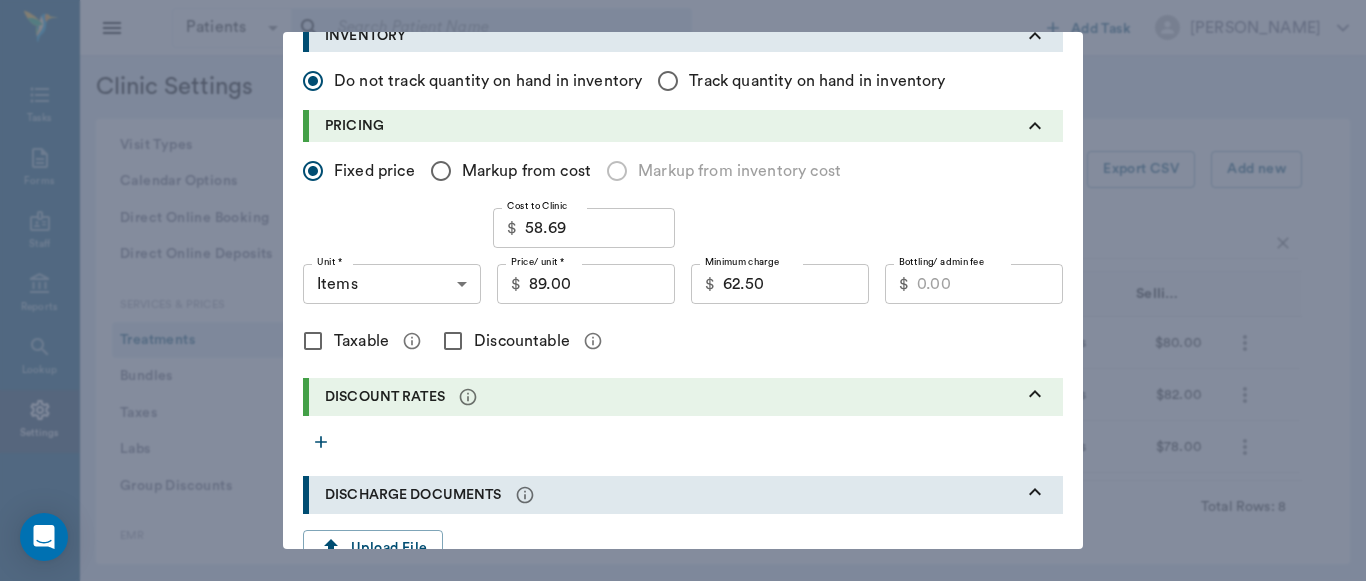 scroll, scrollTop: 239, scrollLeft: 0, axis: vertical 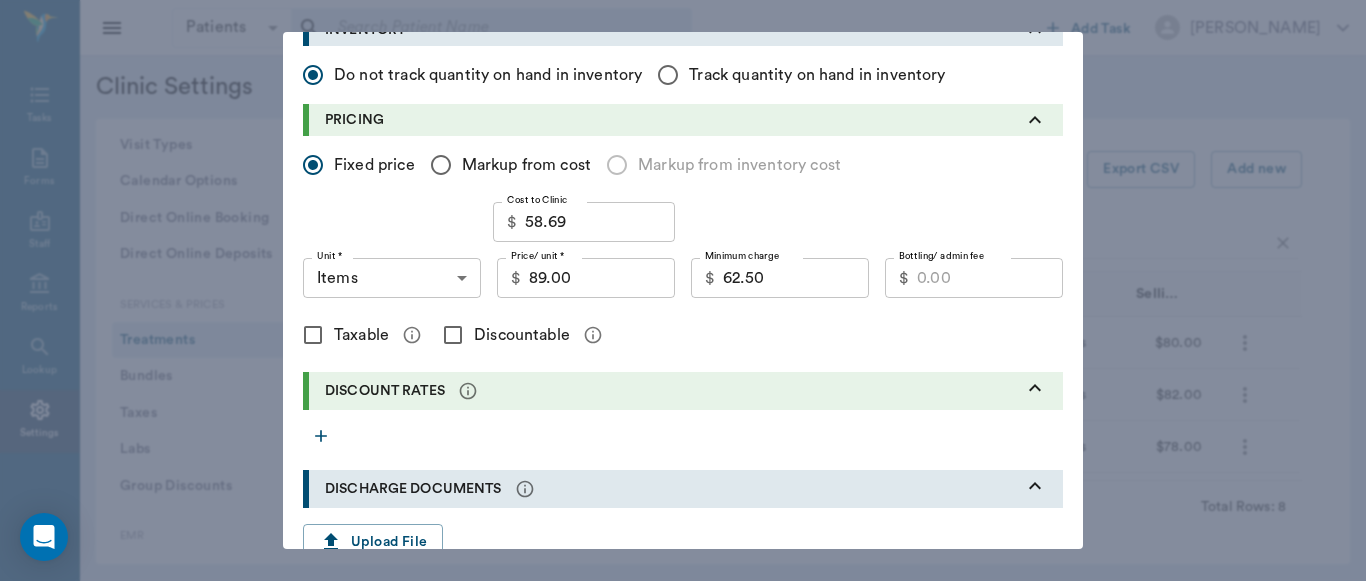 click on "Discountable" at bounding box center [453, 335] 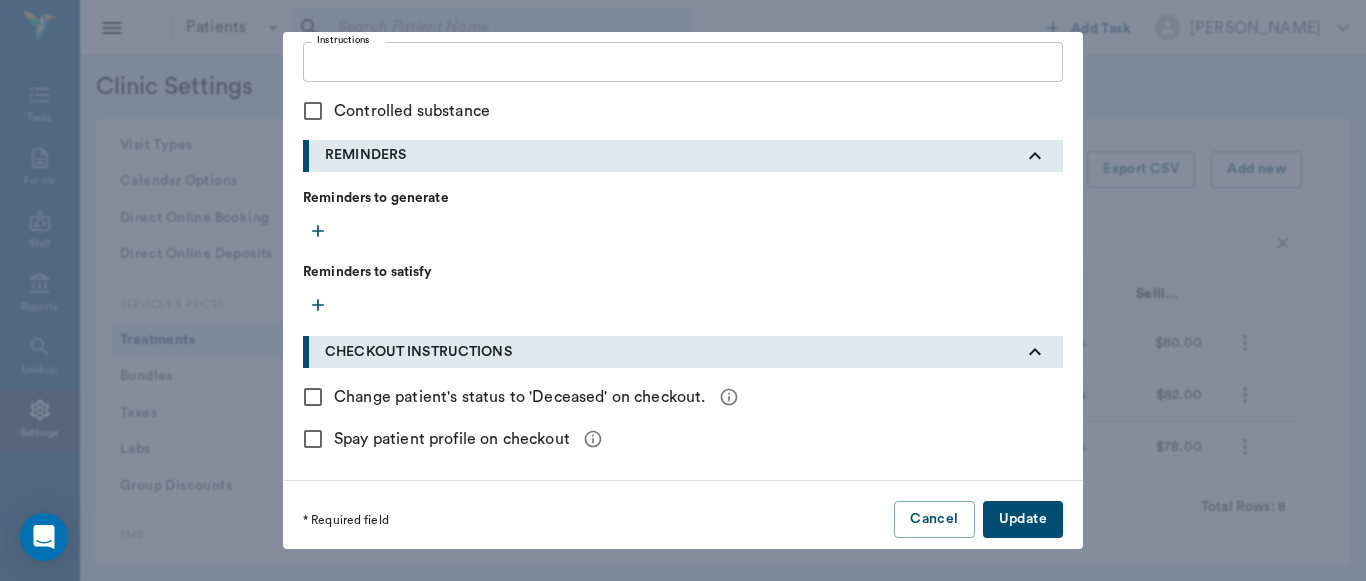 scroll, scrollTop: 903, scrollLeft: 0, axis: vertical 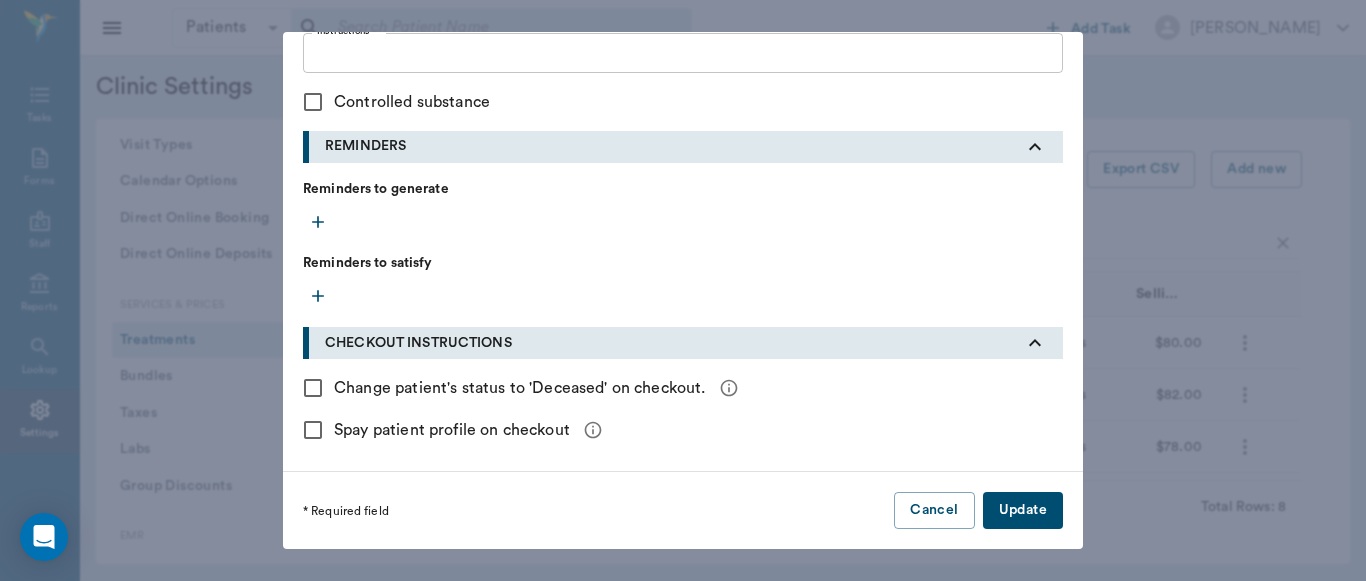 click on "Update" at bounding box center (1023, 510) 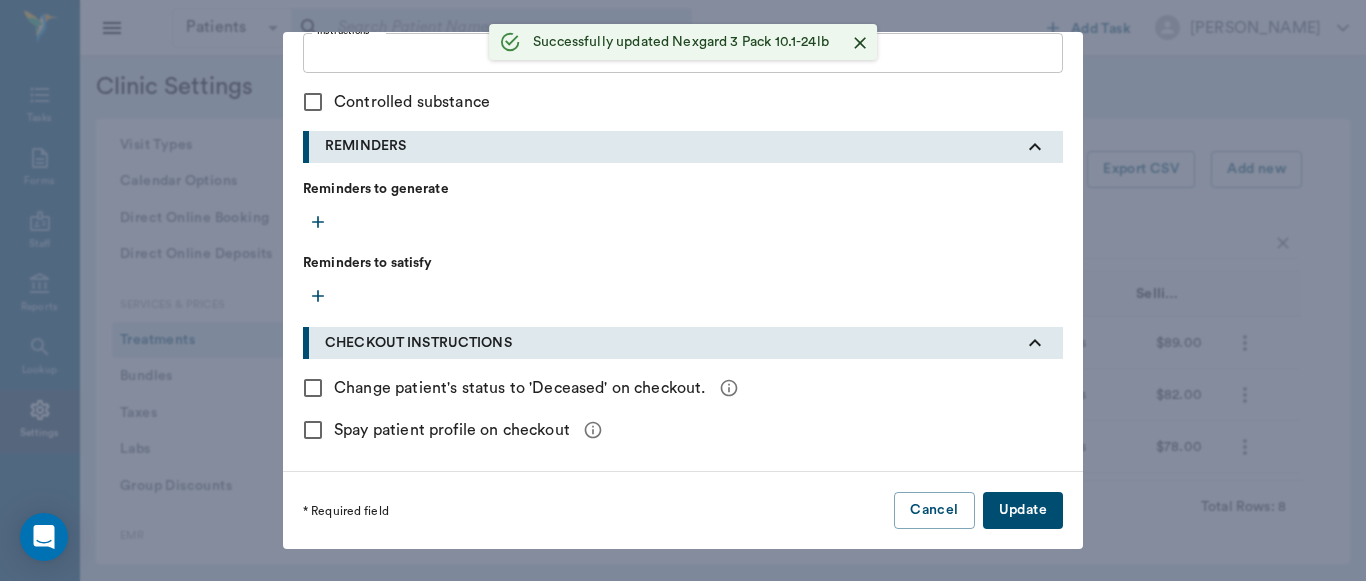 type 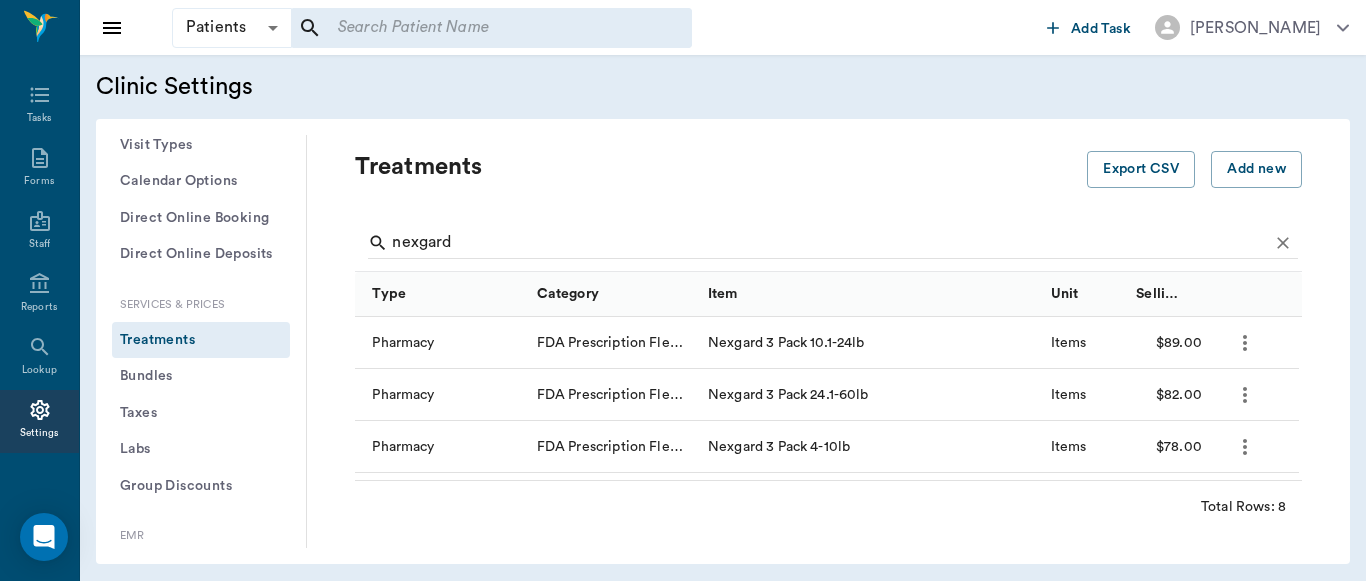 click 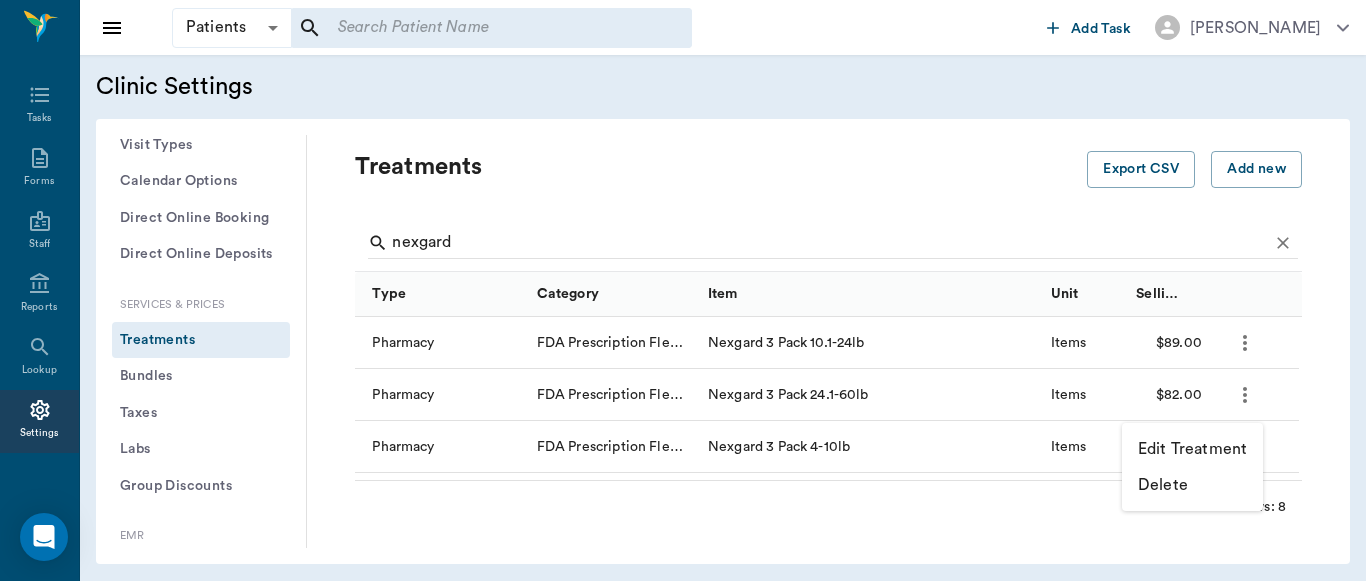 click on "Edit Treatment" at bounding box center (1192, 449) 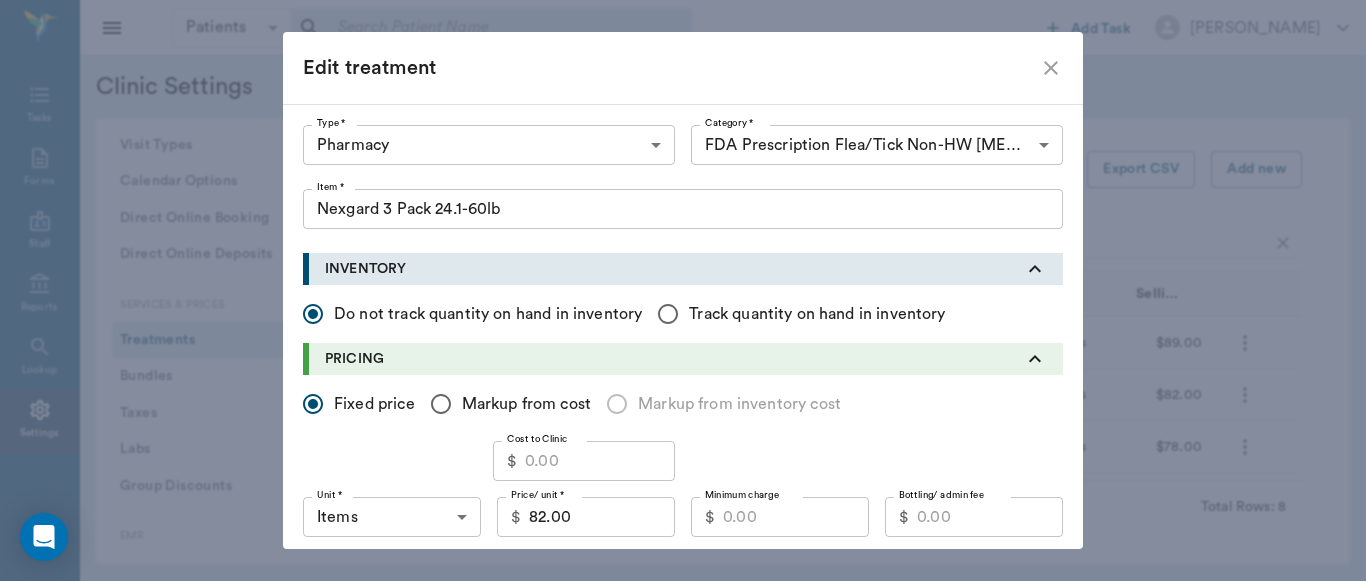 click on "Cost to Clinic" at bounding box center [600, 461] 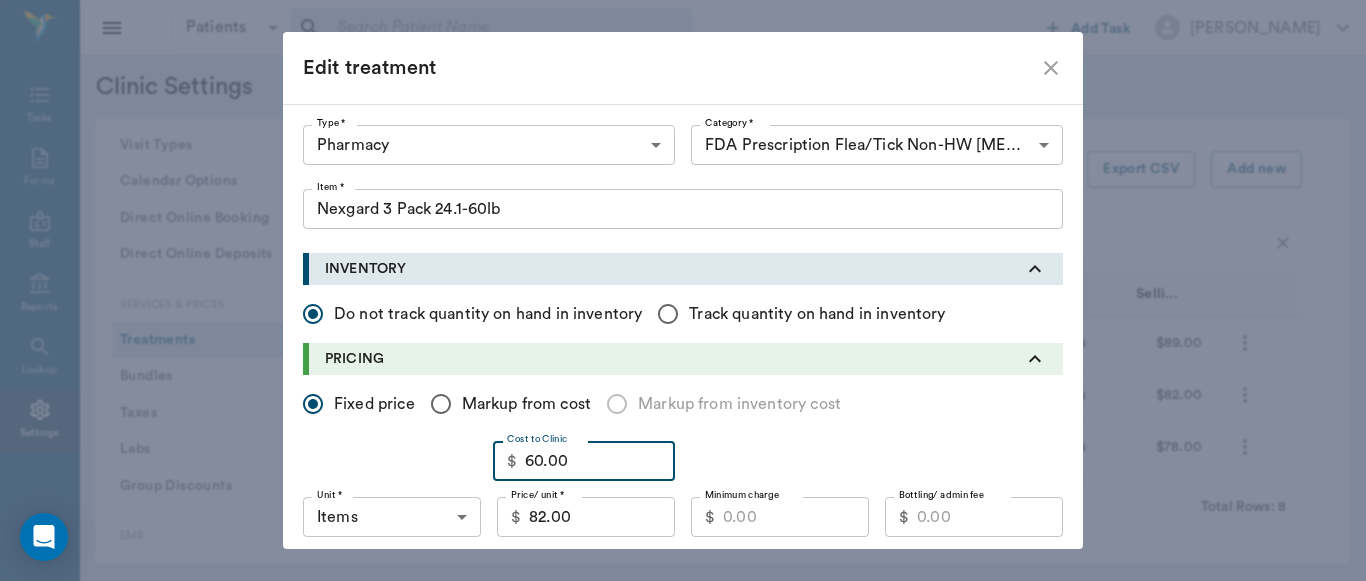 type on "60.00" 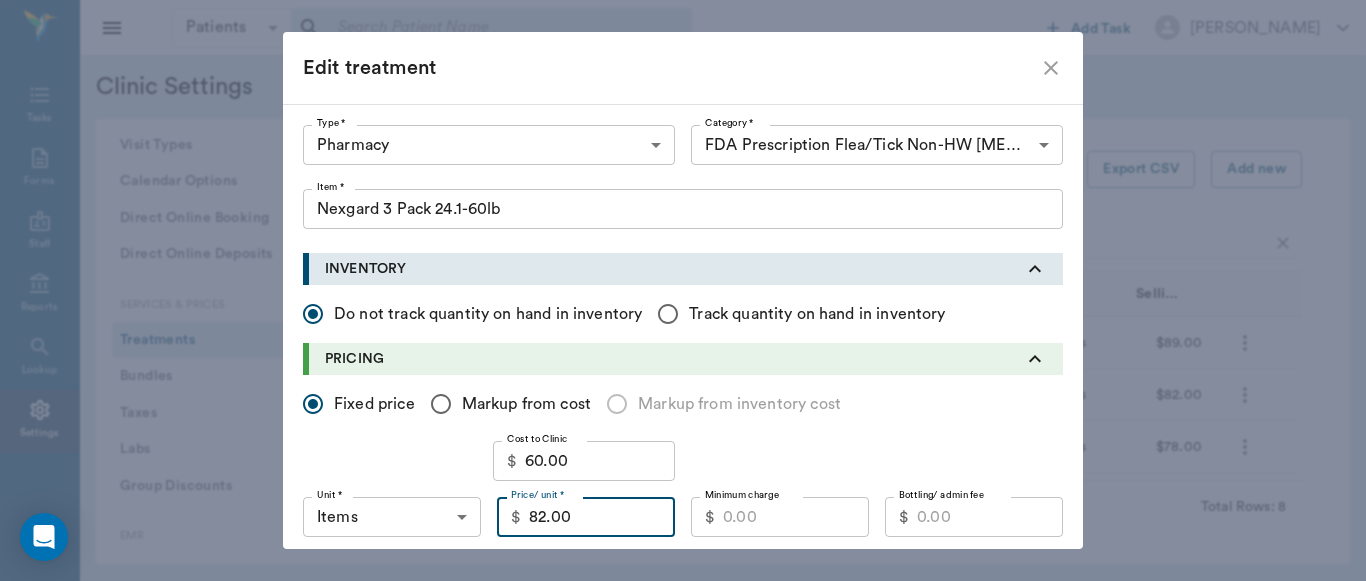 click on "82.00" at bounding box center (602, 517) 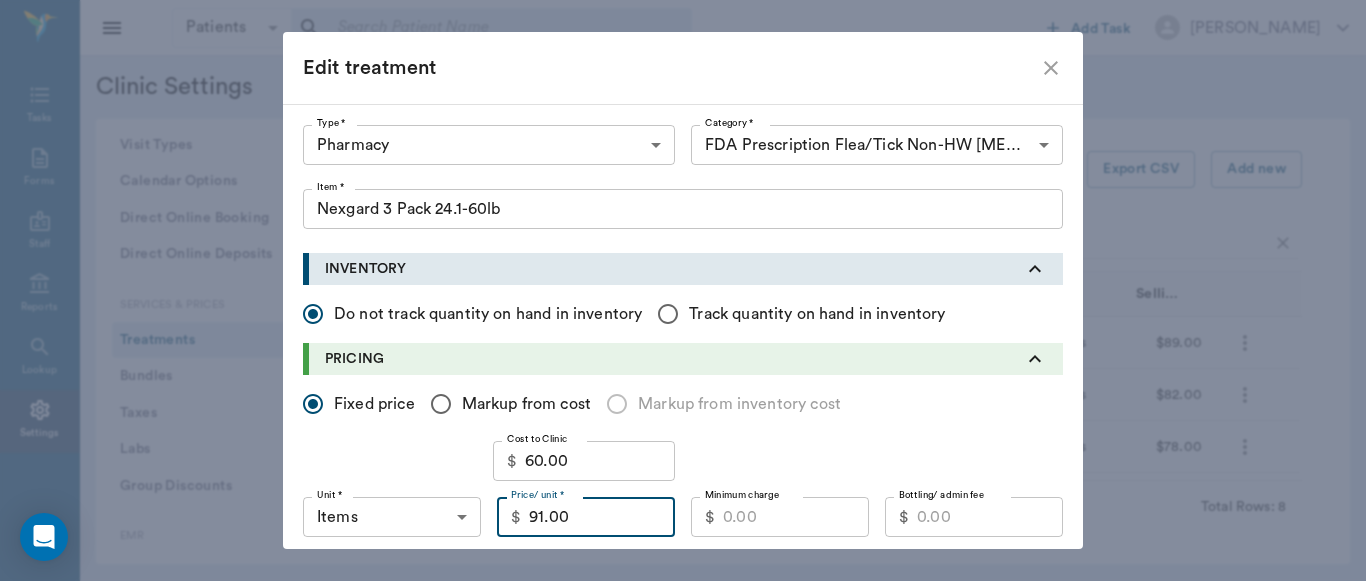 type on "91.00" 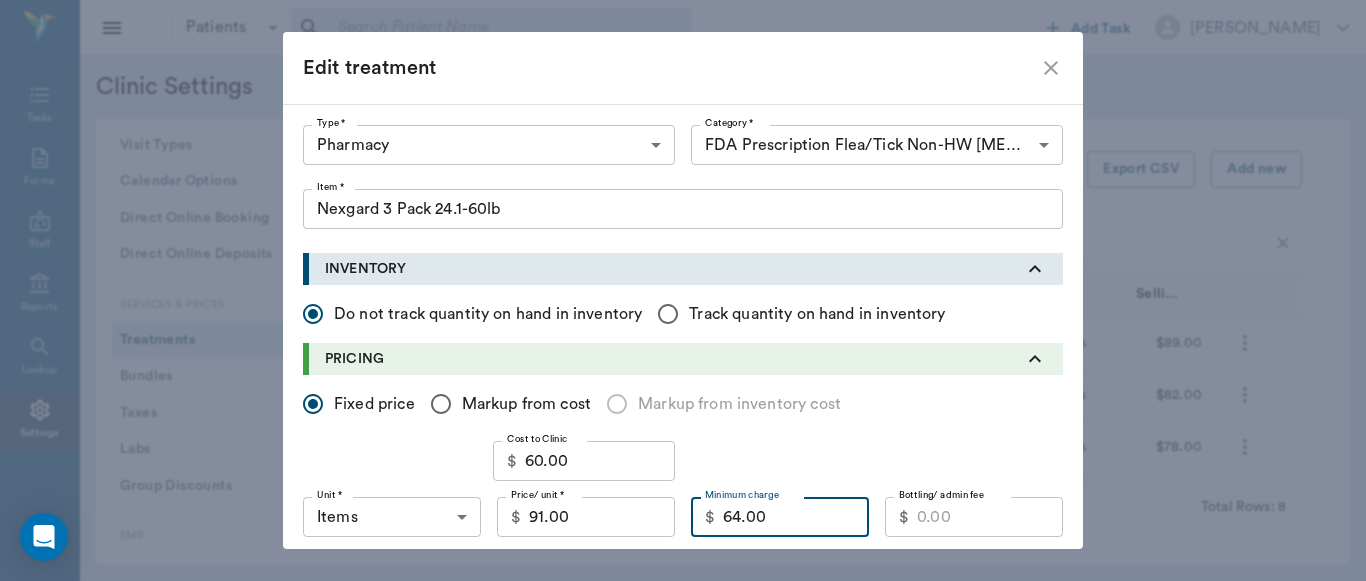 type on "64.00" 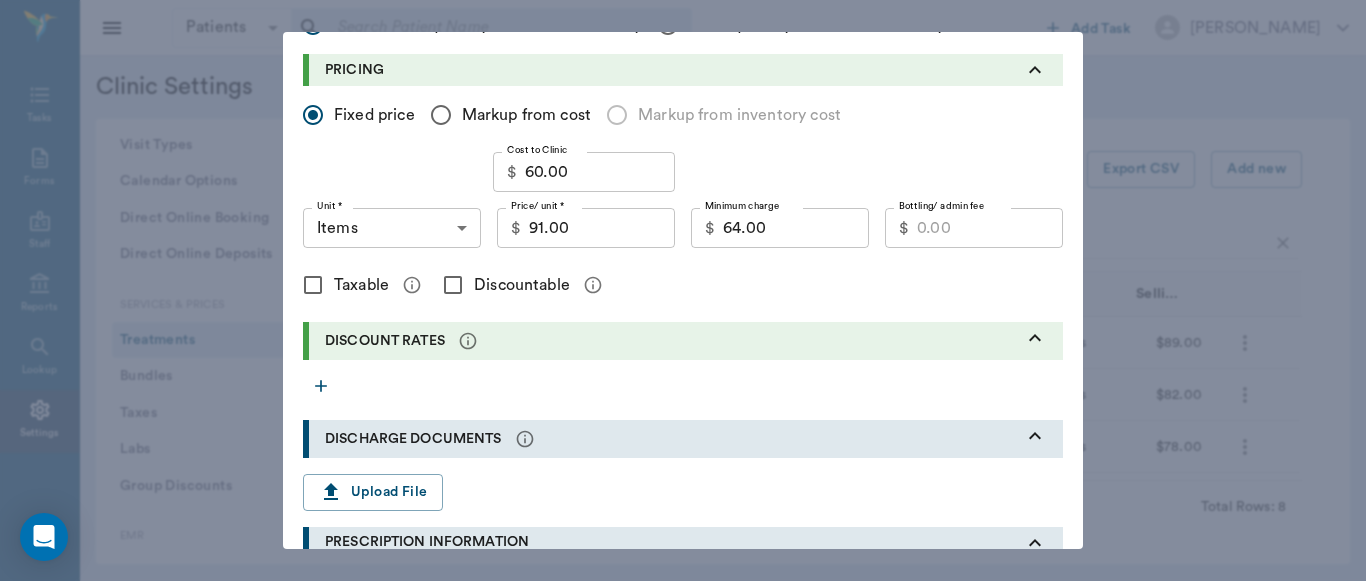 scroll, scrollTop: 328, scrollLeft: 0, axis: vertical 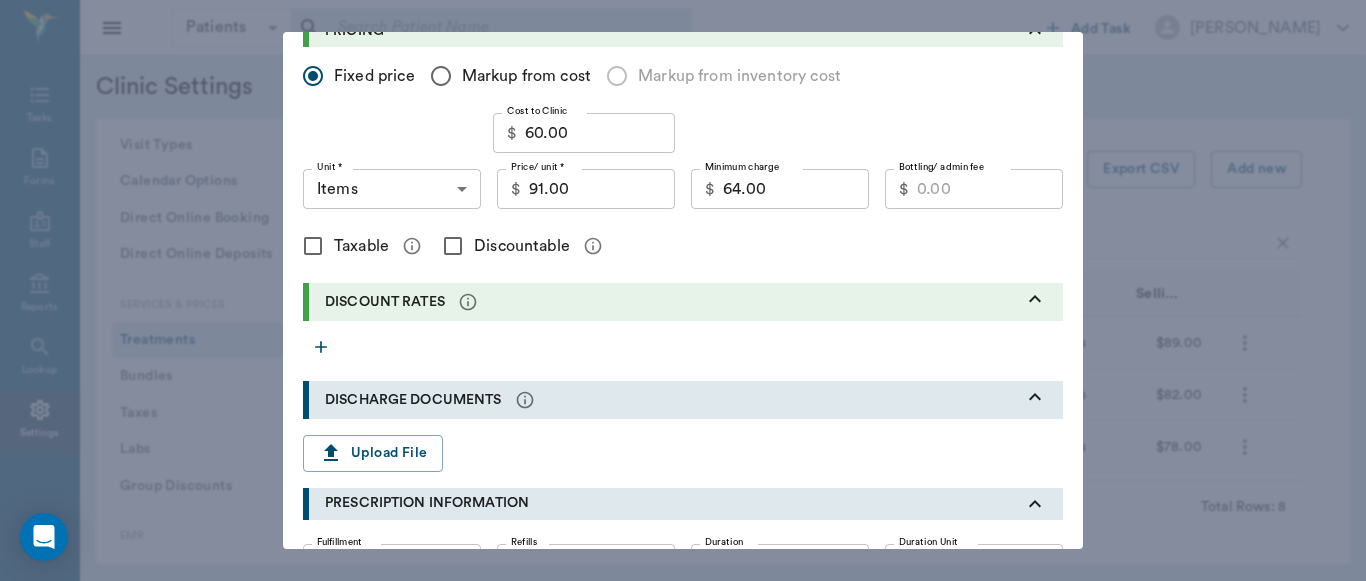 click on "Discountable" at bounding box center (453, 246) 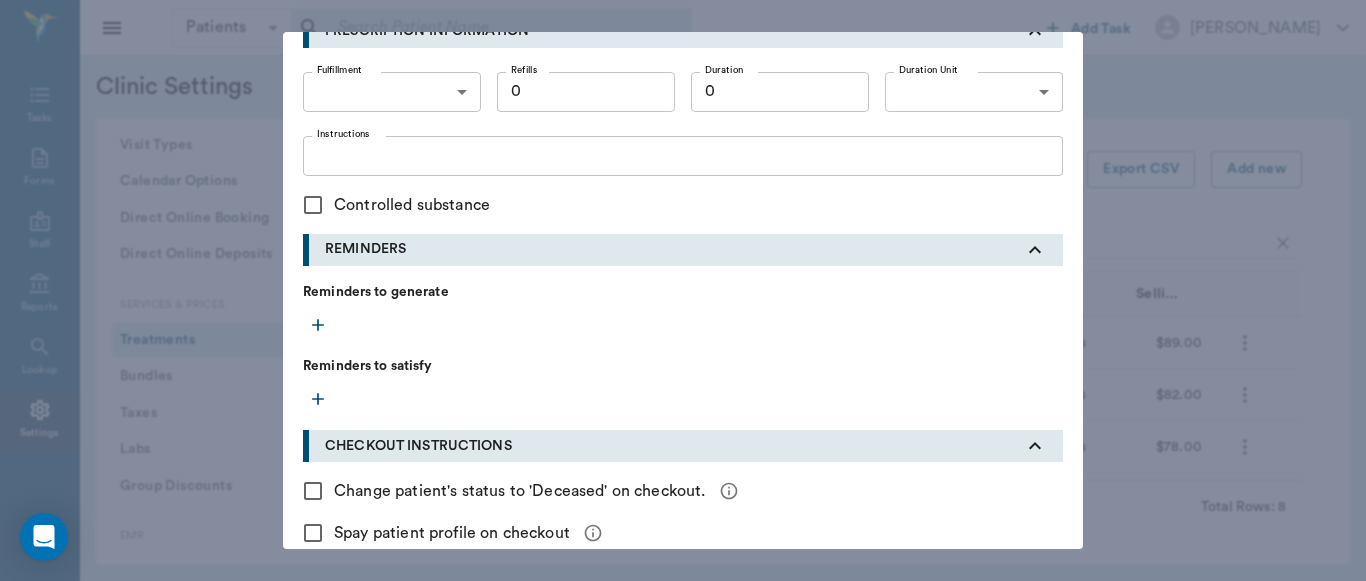 scroll, scrollTop: 903, scrollLeft: 0, axis: vertical 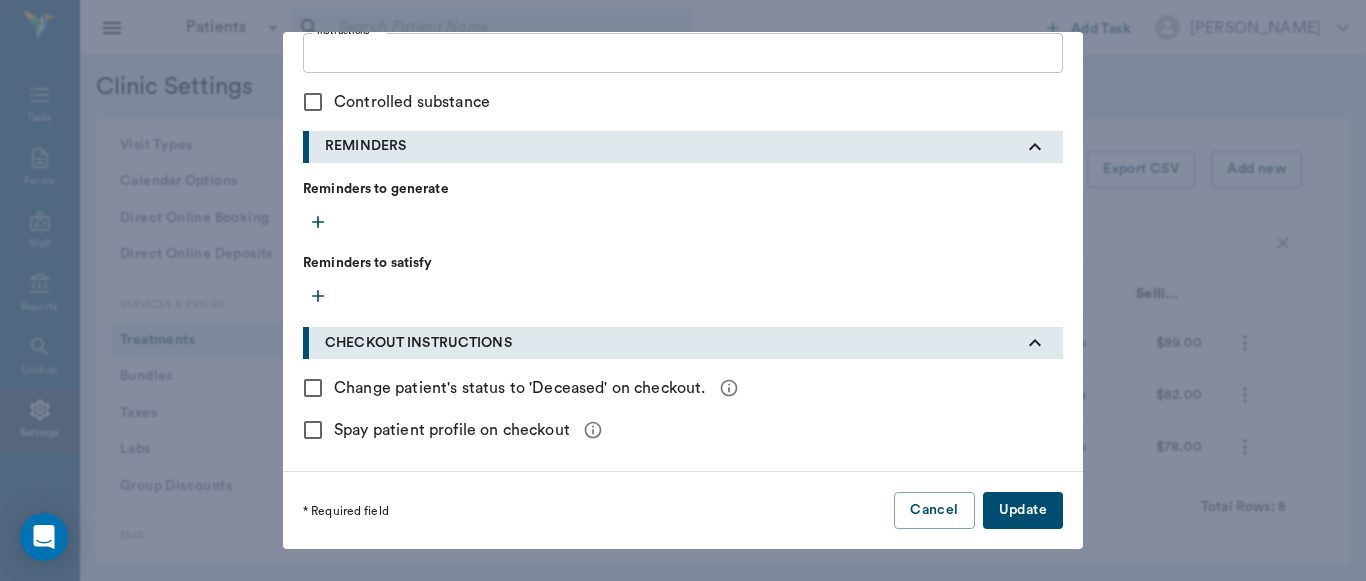 click on "Update" at bounding box center [1023, 510] 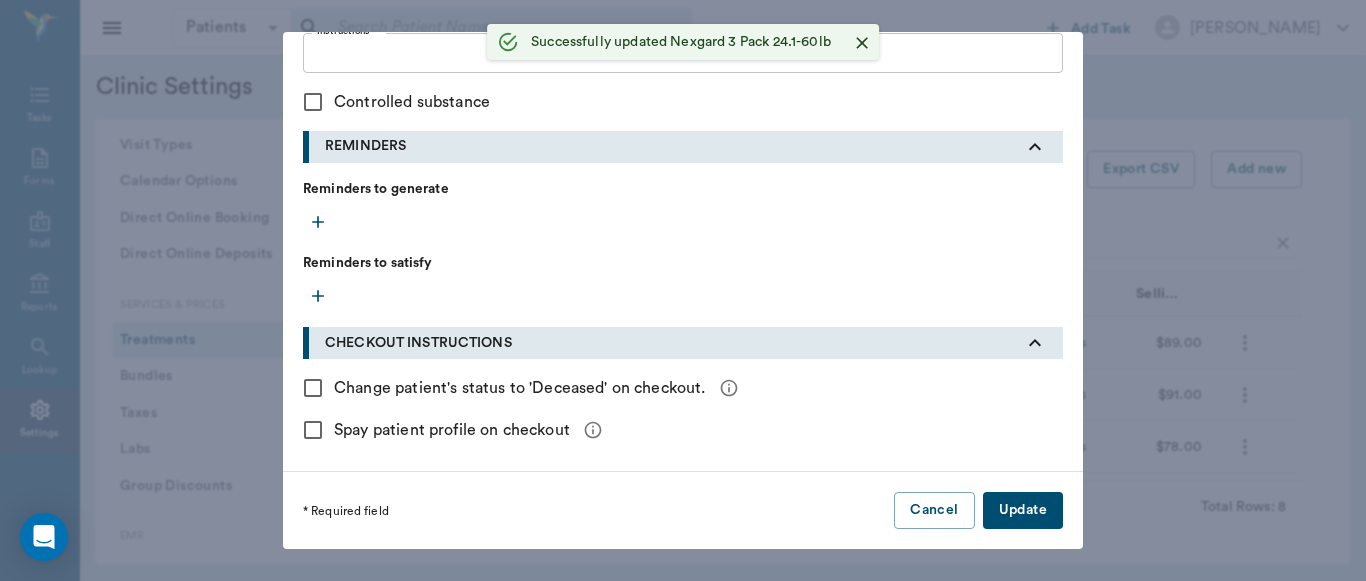 type 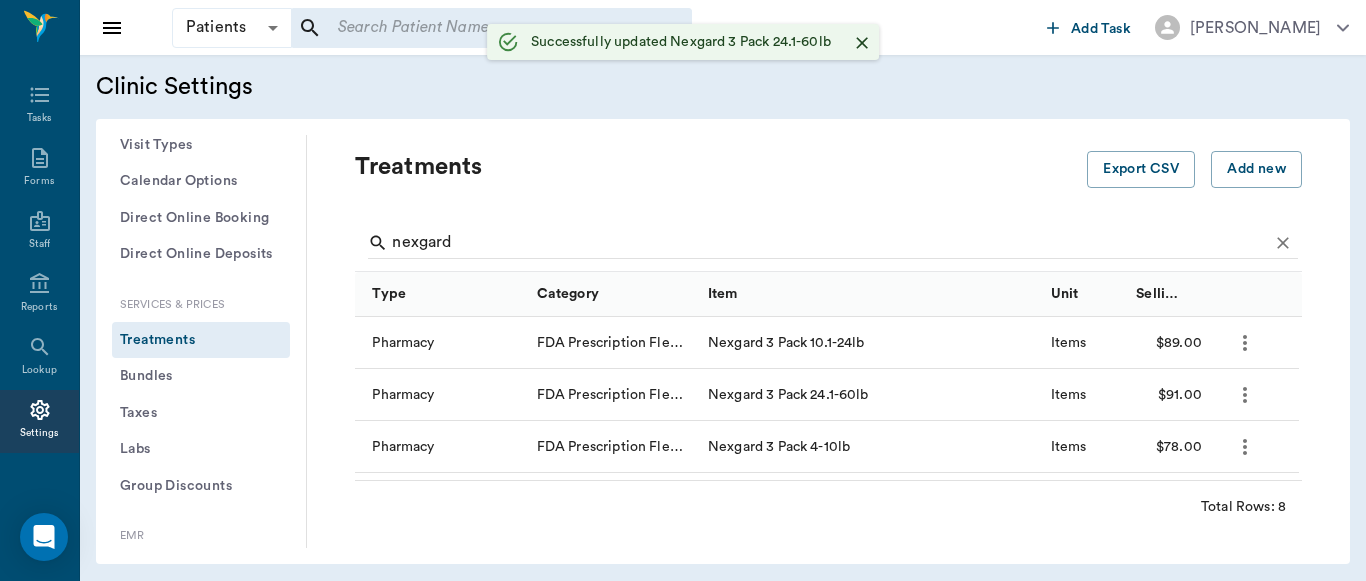 scroll, scrollTop: 552, scrollLeft: 0, axis: vertical 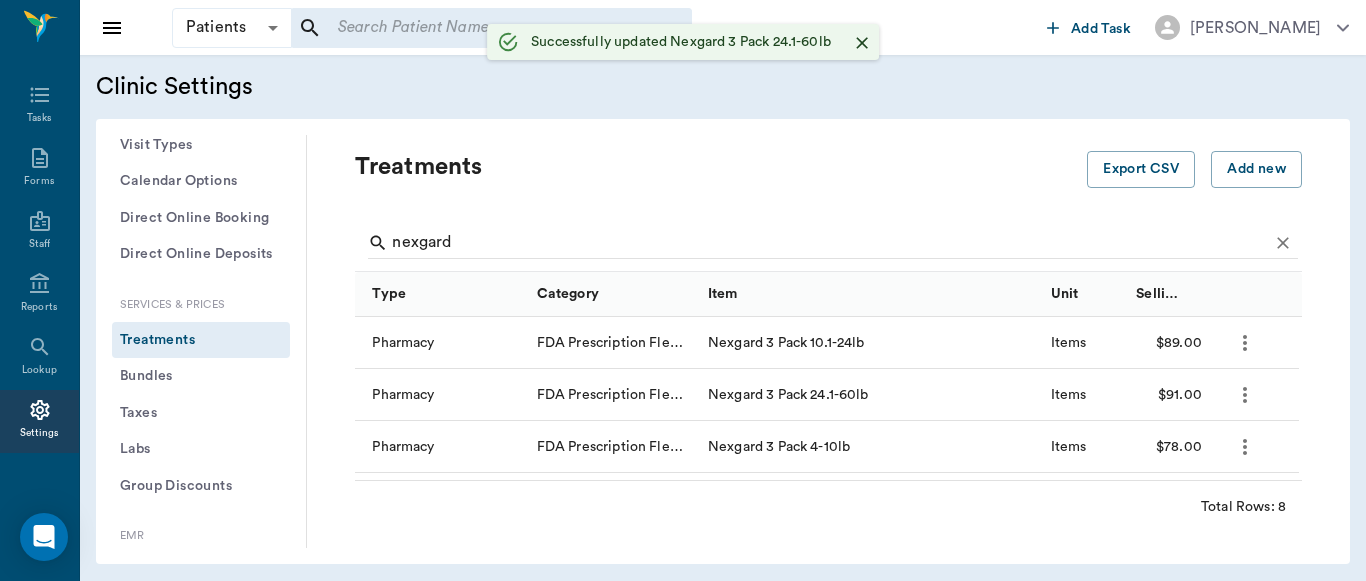 click 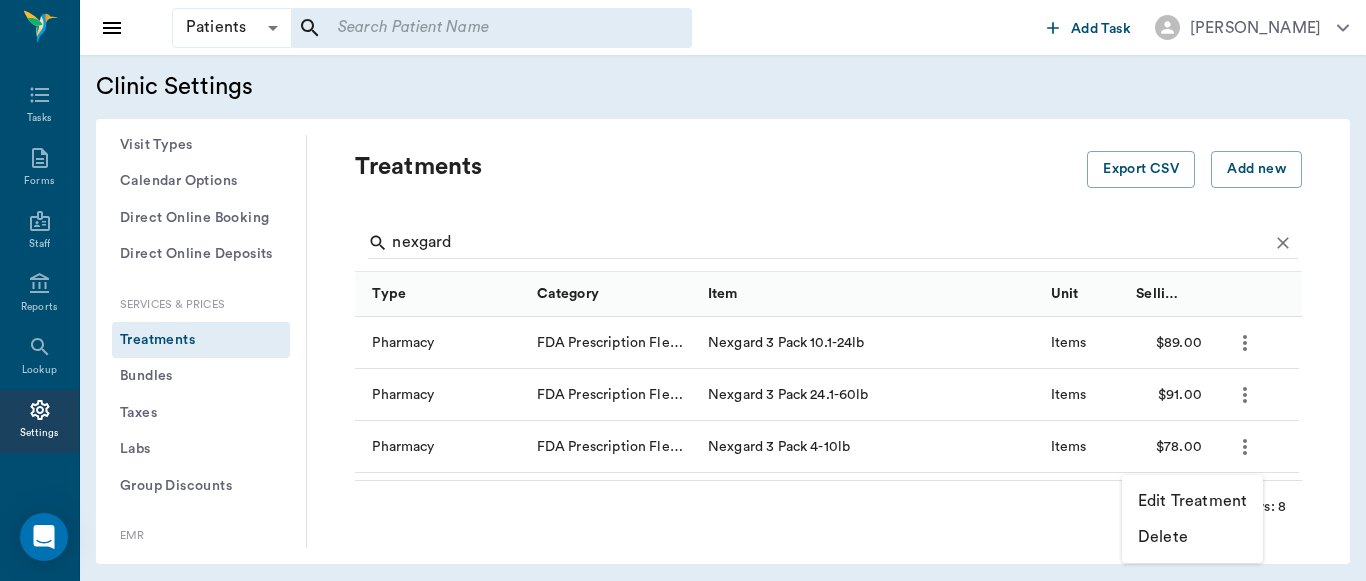 click on "Edit Treatment" at bounding box center [1192, 501] 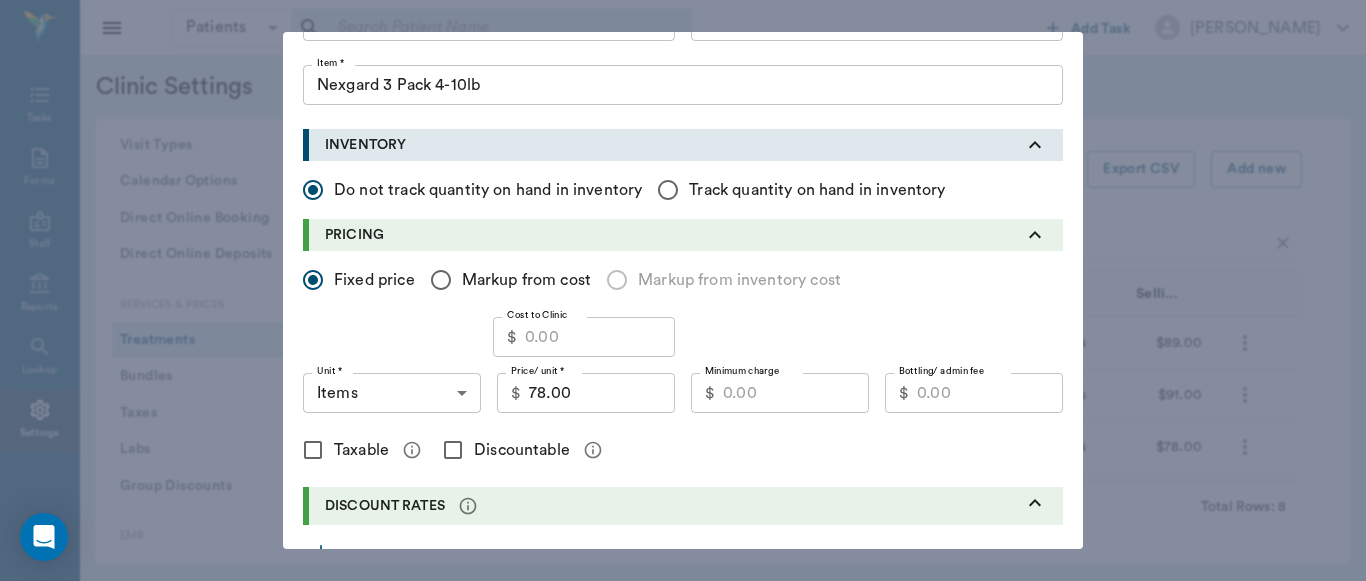 scroll, scrollTop: 127, scrollLeft: 0, axis: vertical 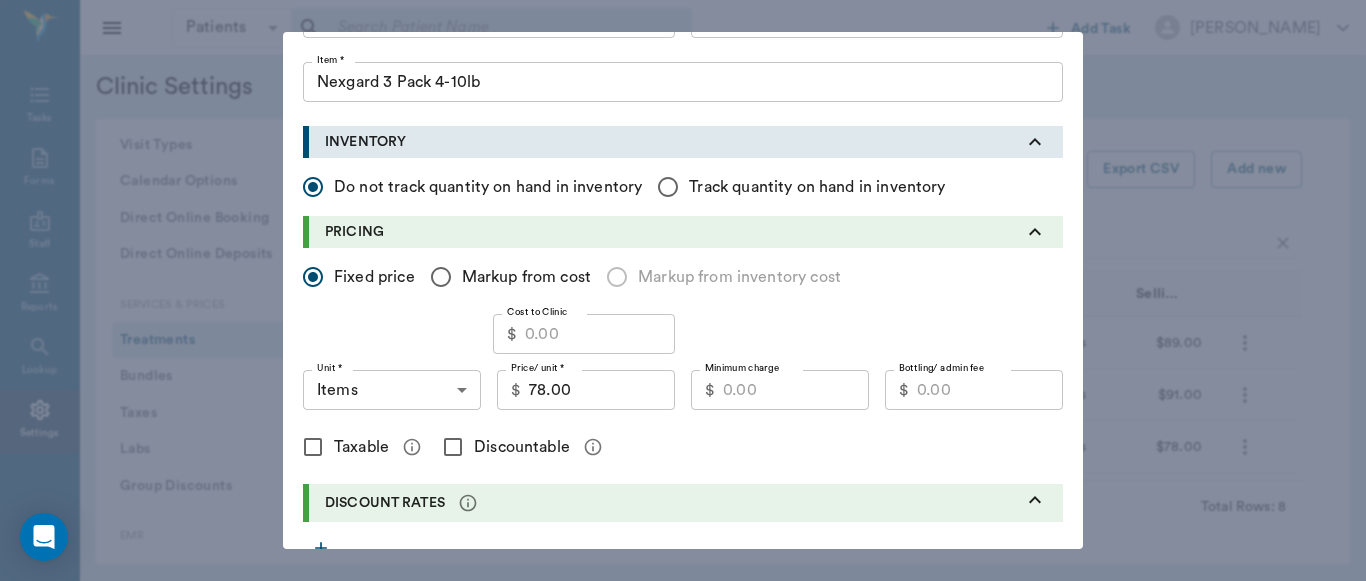 click on "Cost to Clinic" at bounding box center [600, 334] 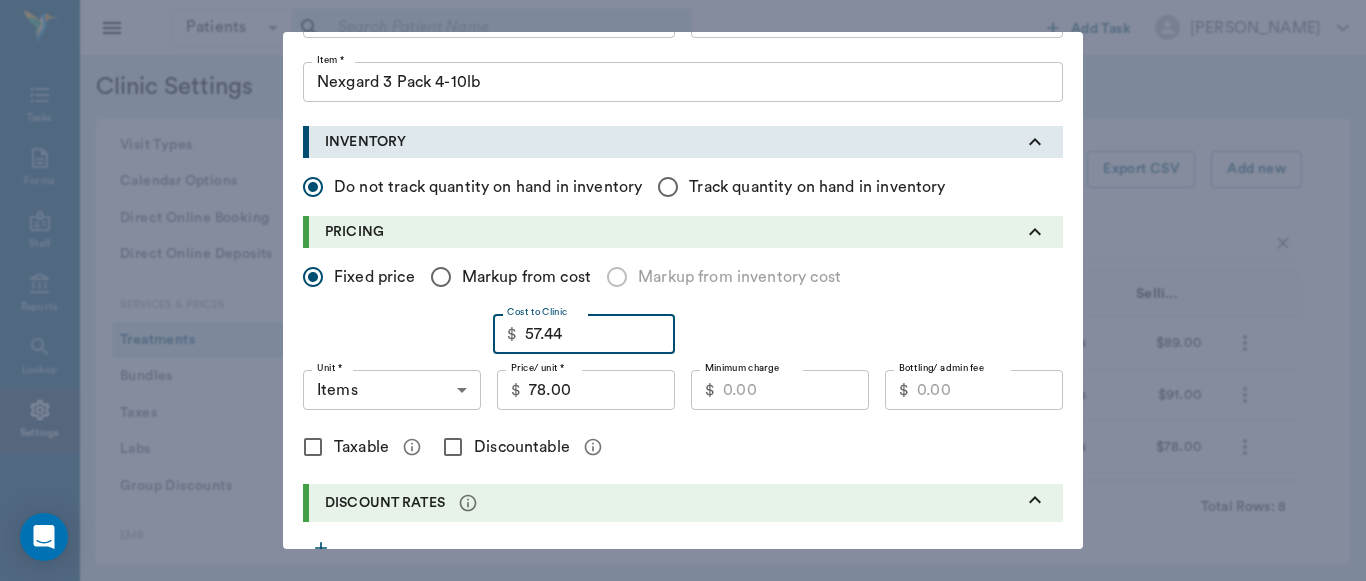 type on "57.44" 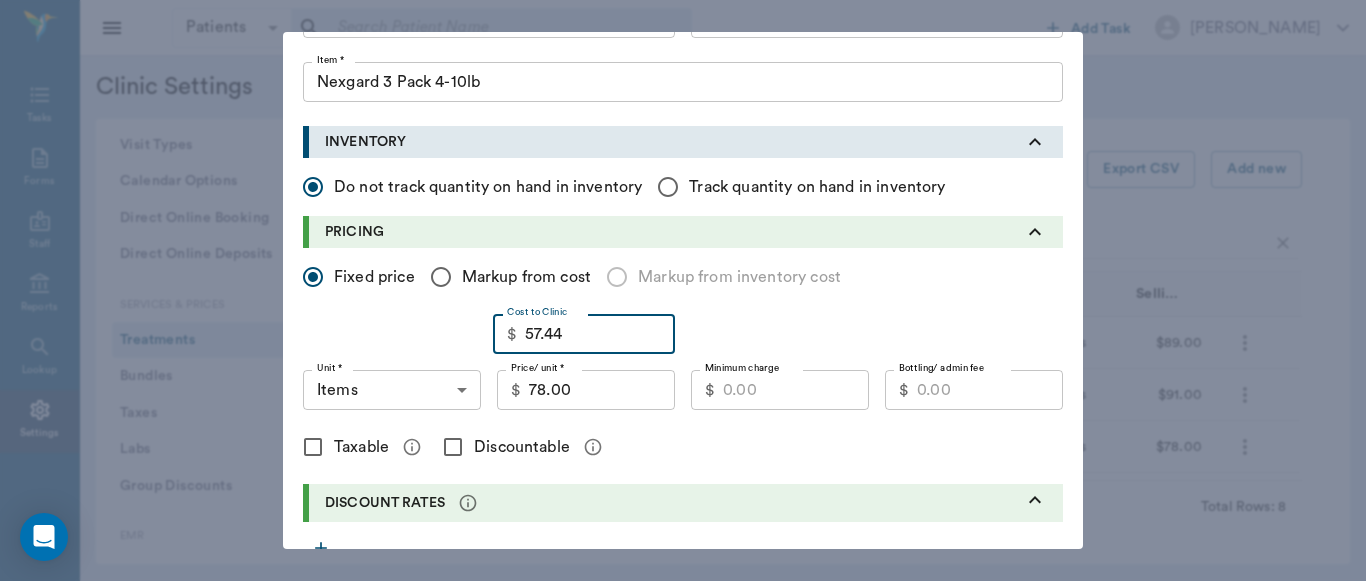 click on "78.00" at bounding box center [602, 390] 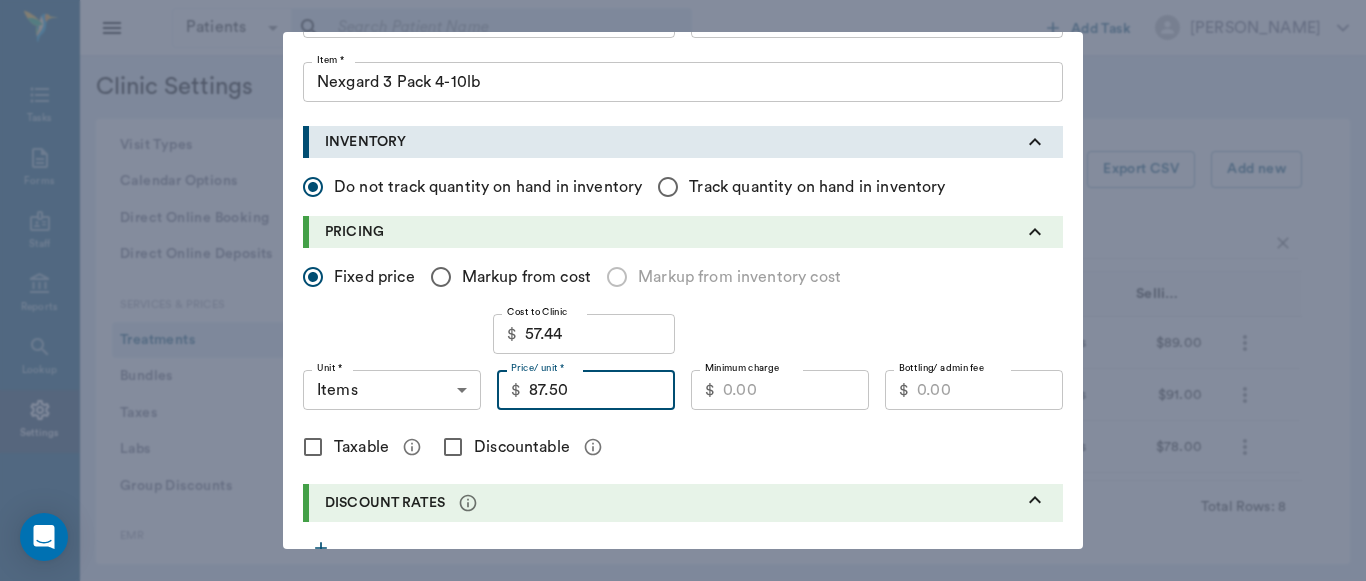 type on "87.50" 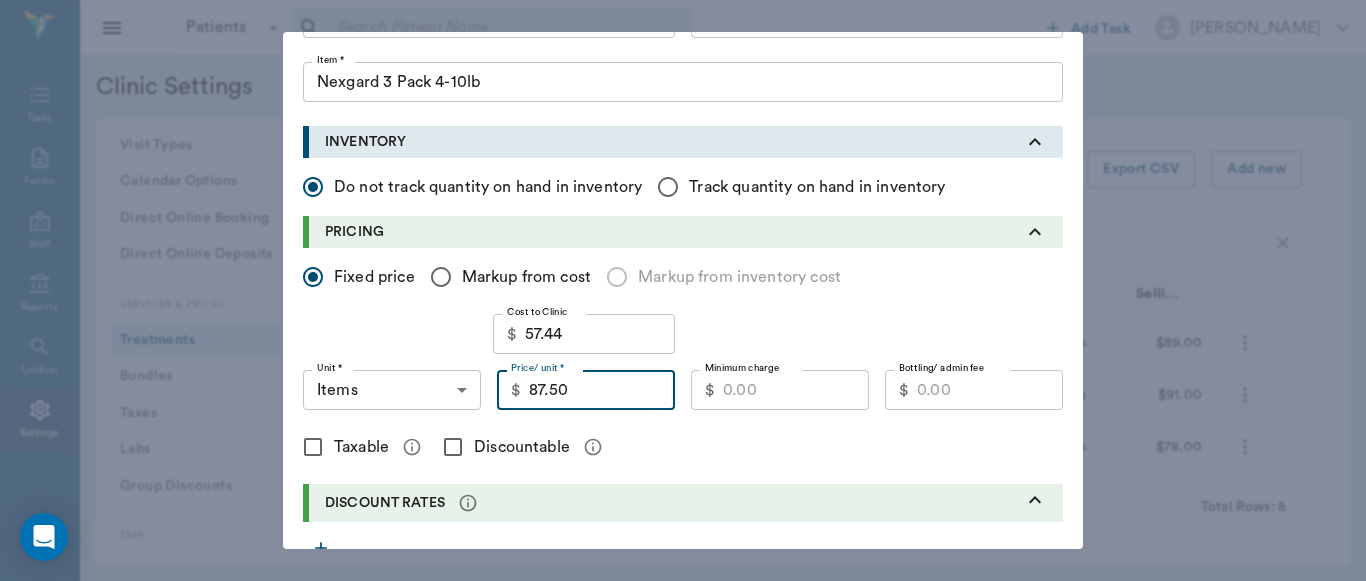 click on "Minimum charge" at bounding box center [796, 390] 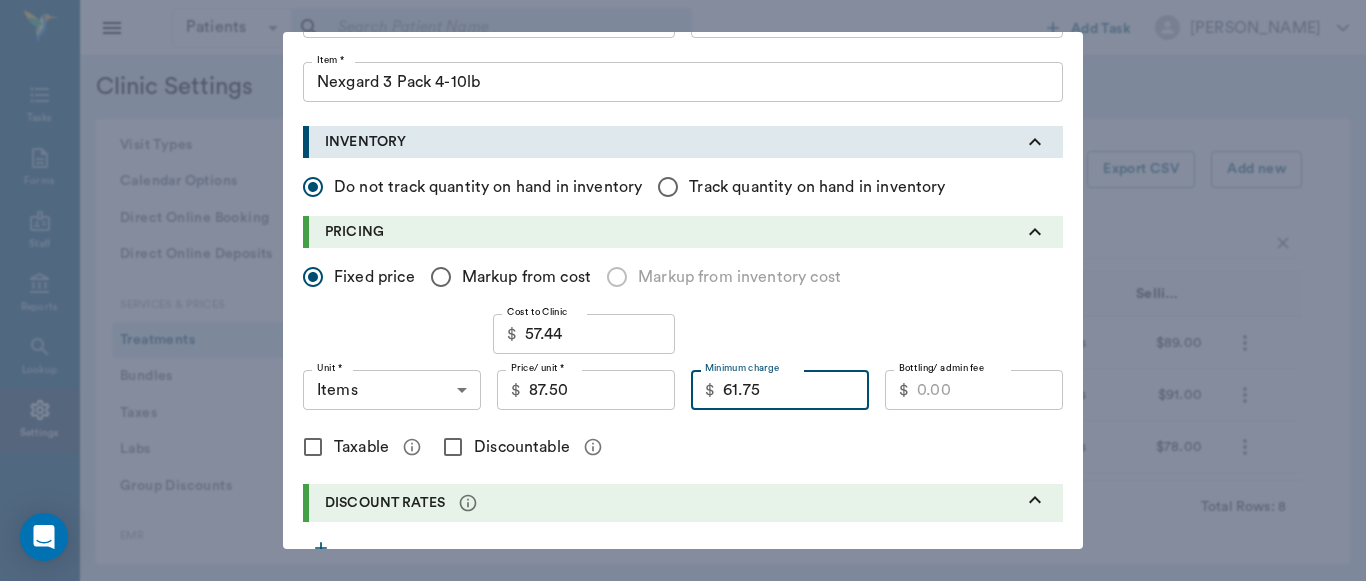 type on "61.75" 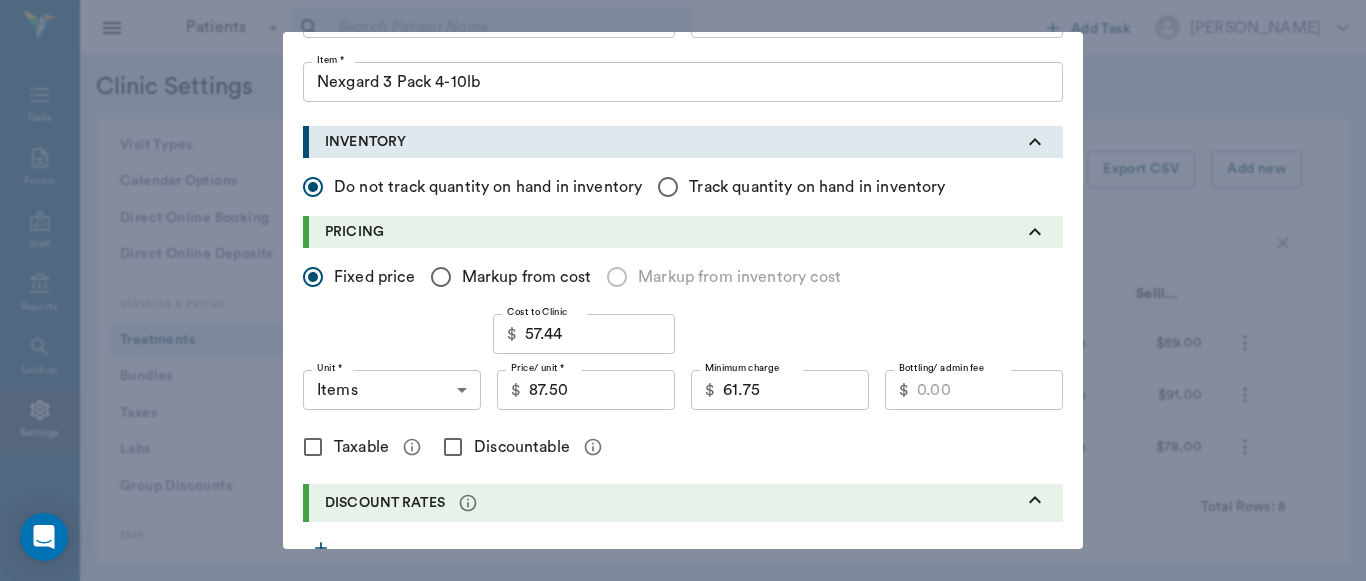 click on "Discountable" at bounding box center [453, 447] 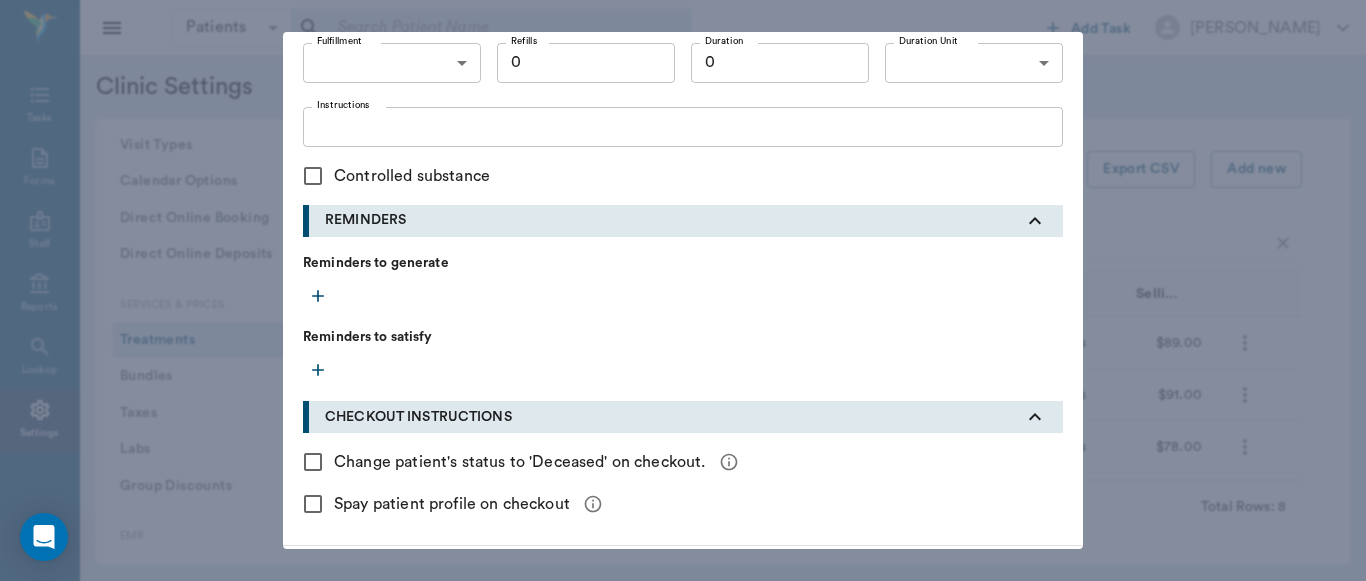 scroll, scrollTop: 903, scrollLeft: 0, axis: vertical 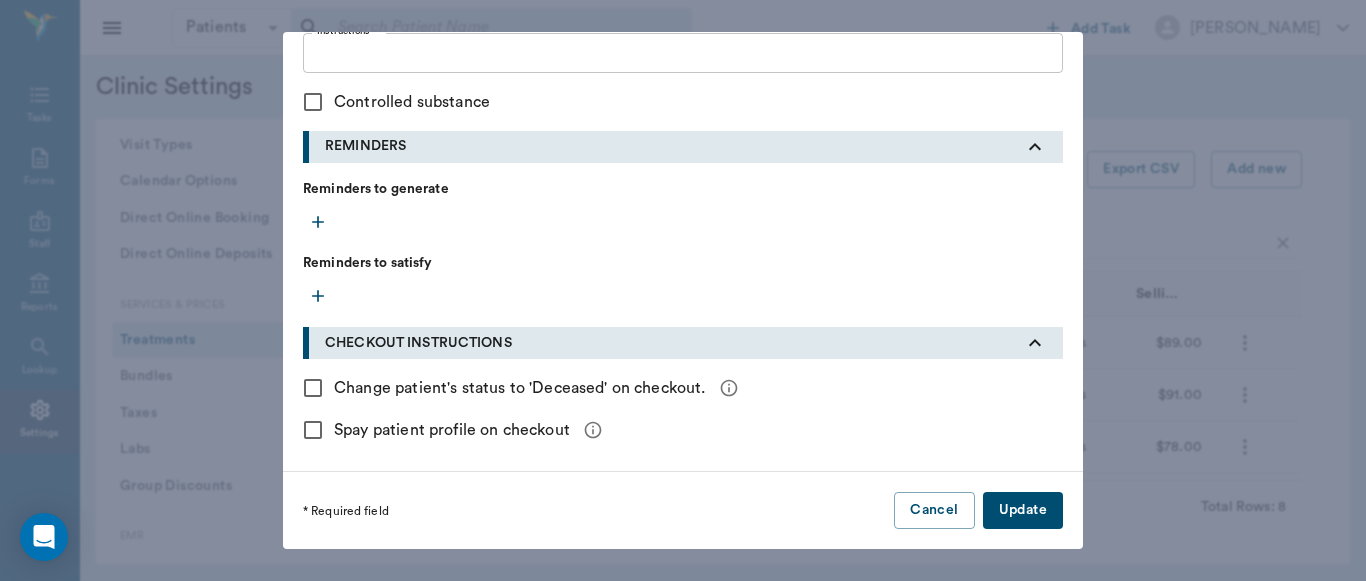 click on "Update" at bounding box center [1023, 510] 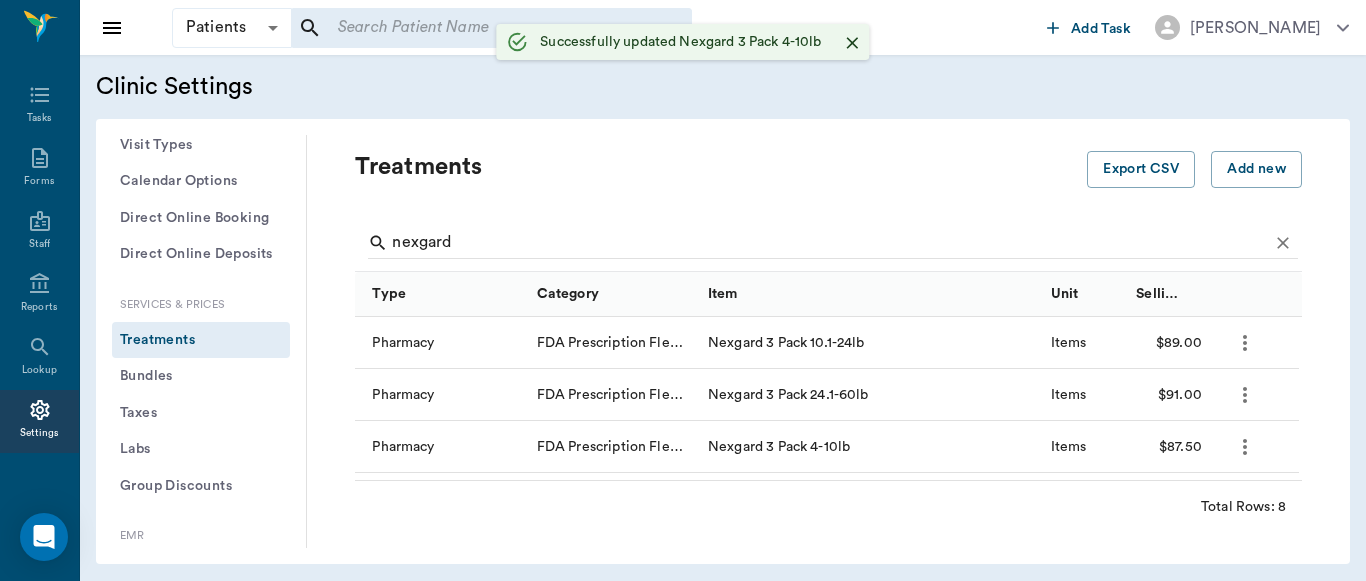 type 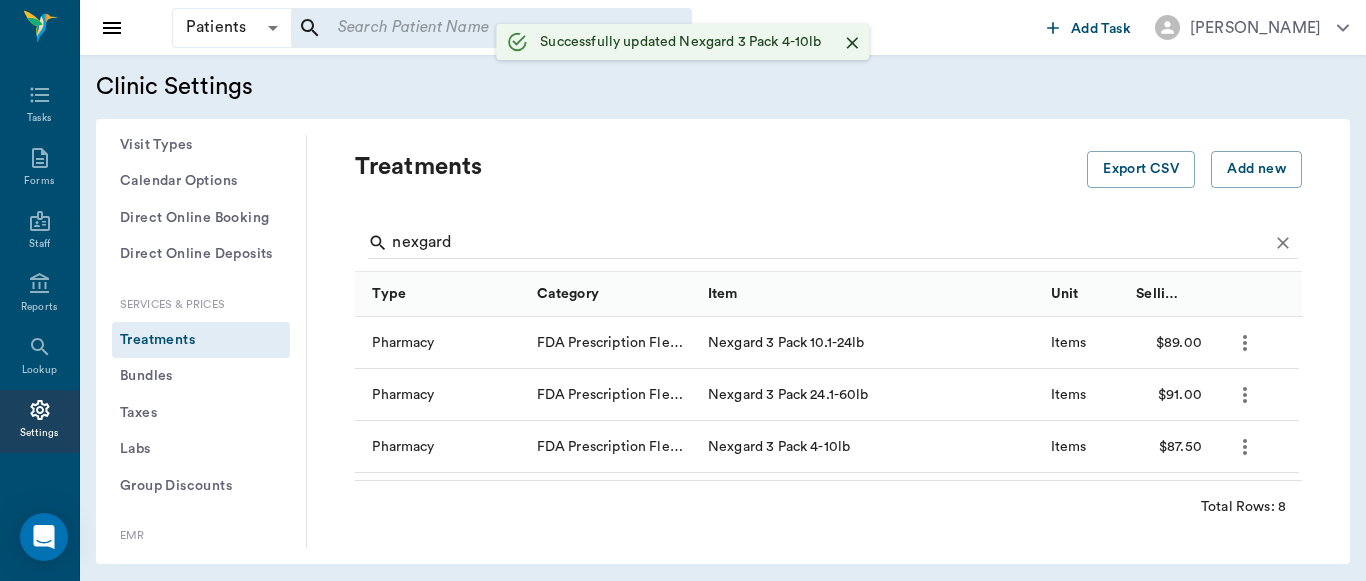 type 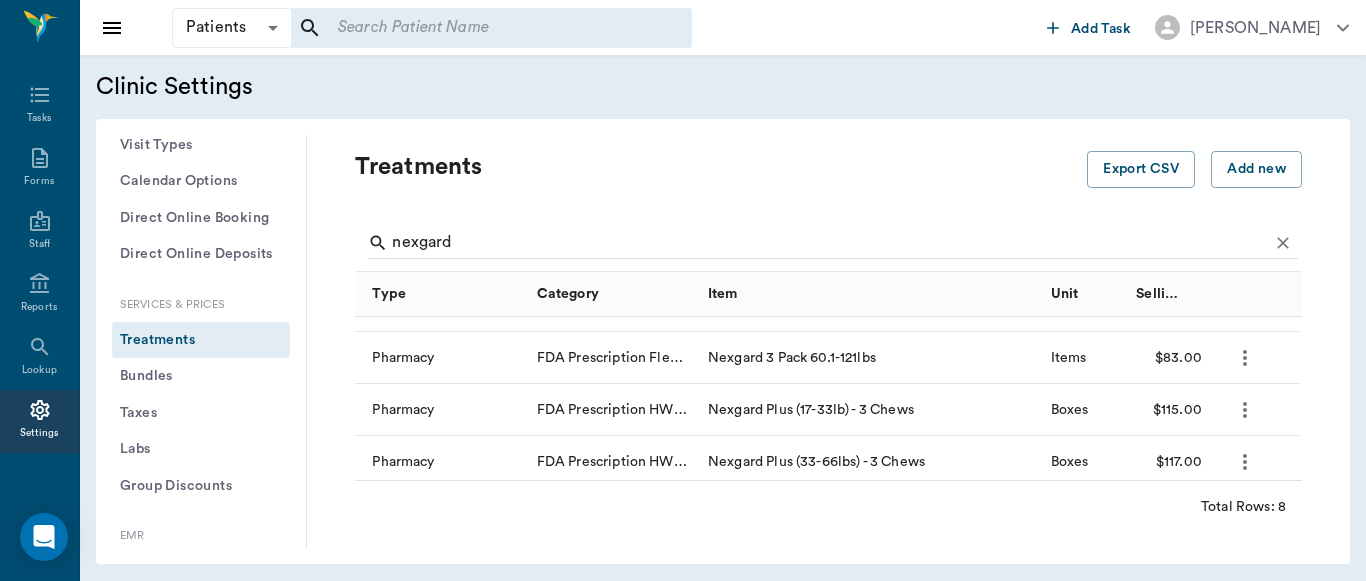 scroll, scrollTop: 148, scrollLeft: 0, axis: vertical 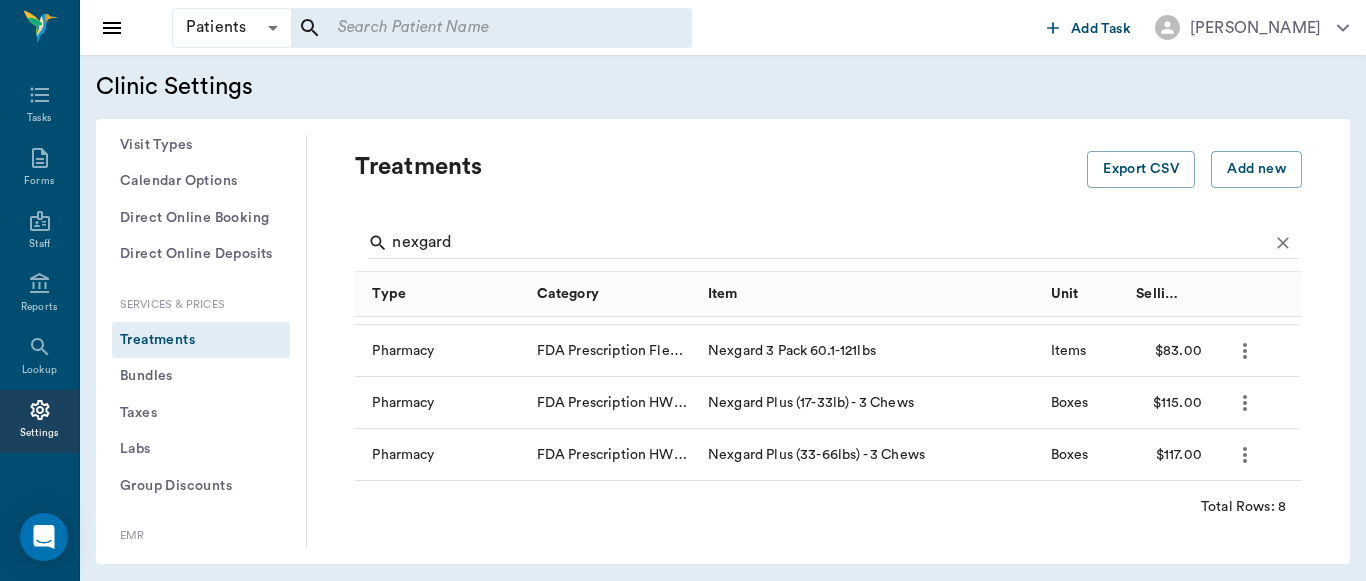 click 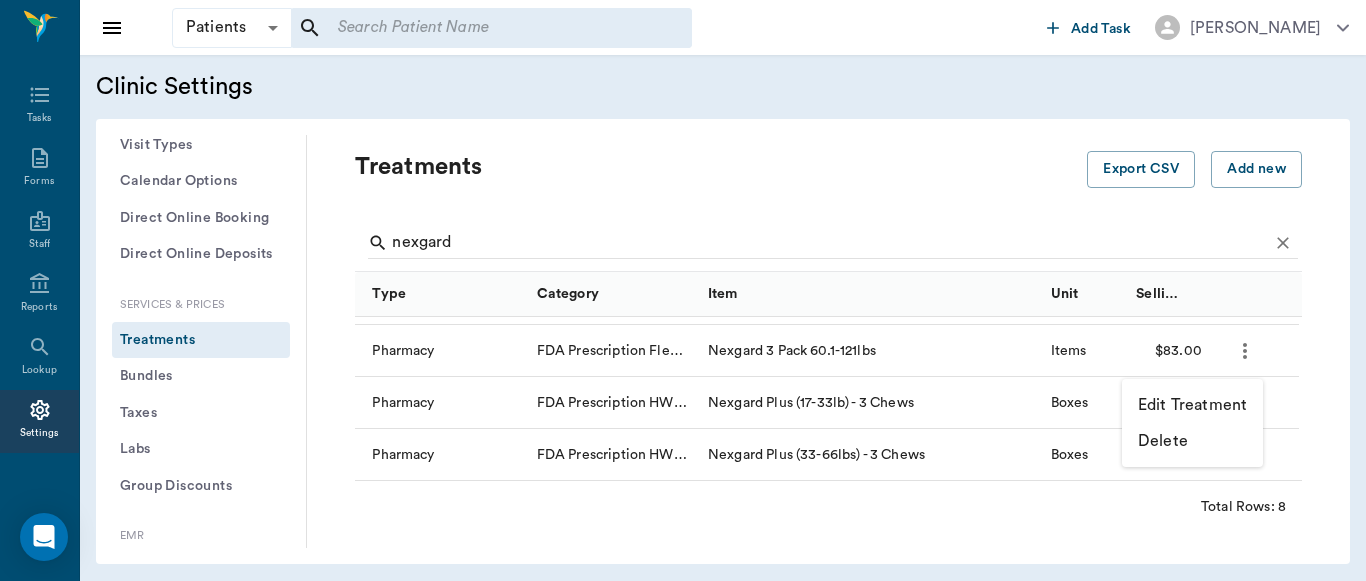 click on "Edit Treatment" at bounding box center [1192, 405] 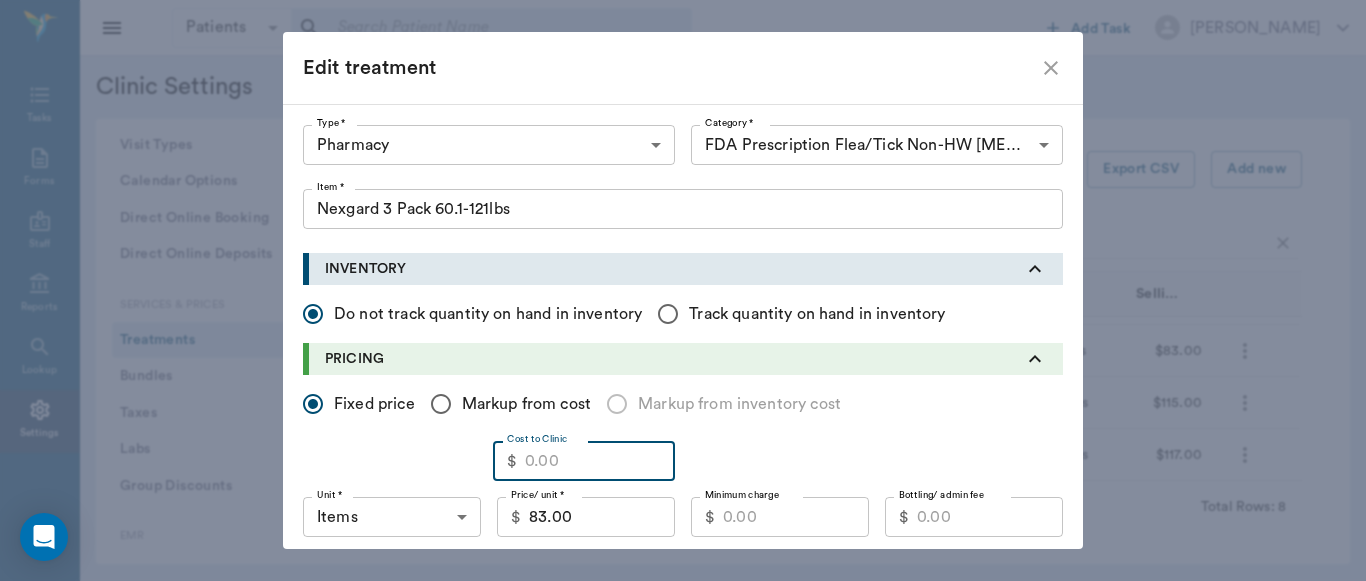 click on "Cost to Clinic" at bounding box center [600, 461] 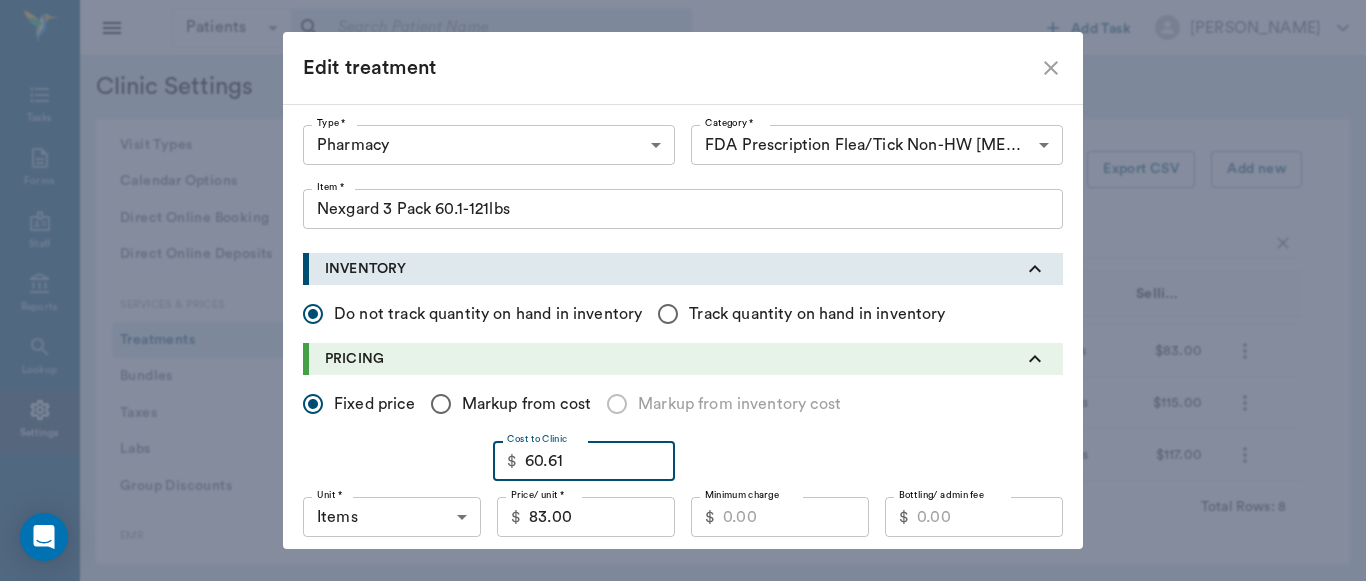 type on "60.61" 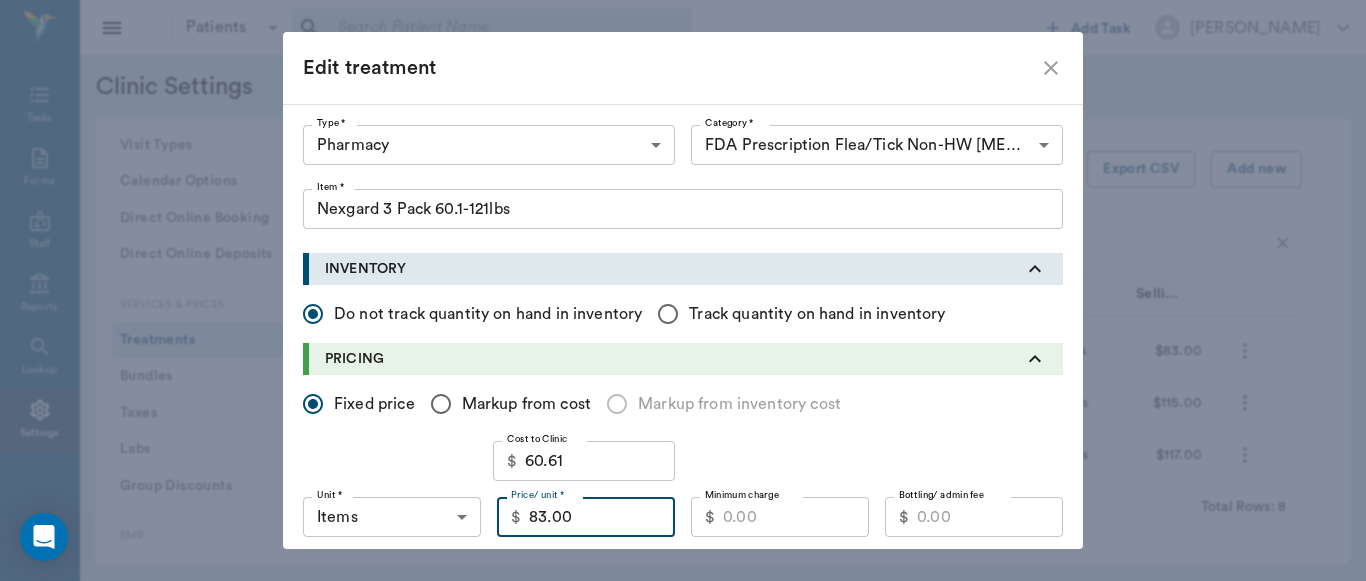 click on "83.00" at bounding box center (602, 517) 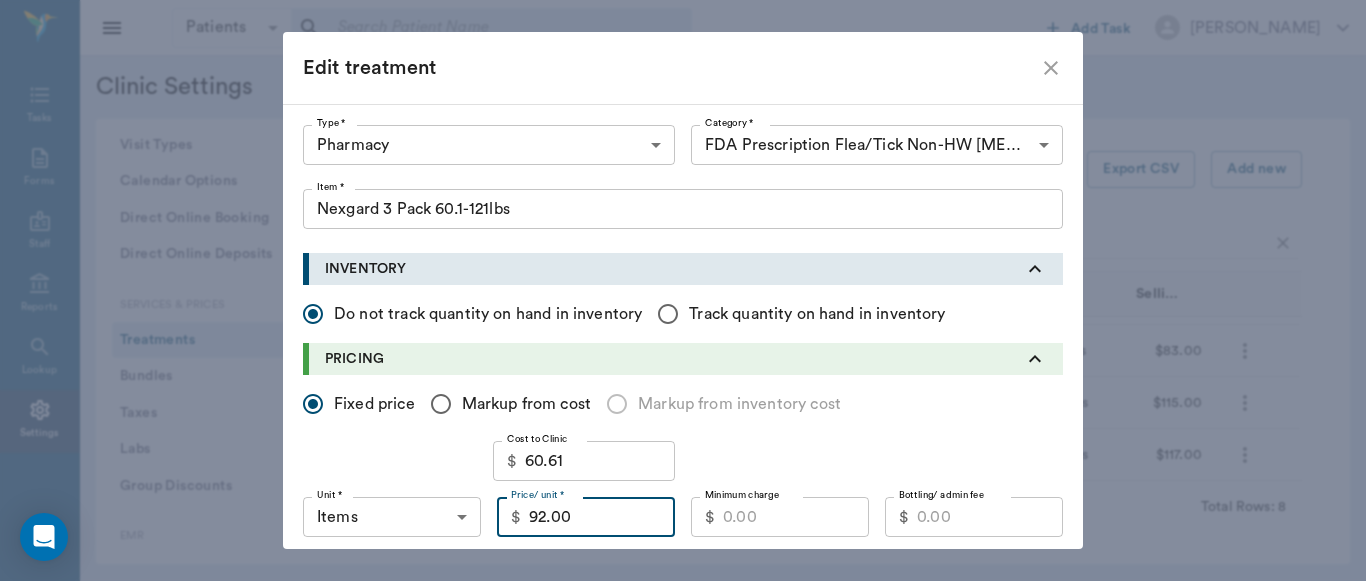 type on "92.00" 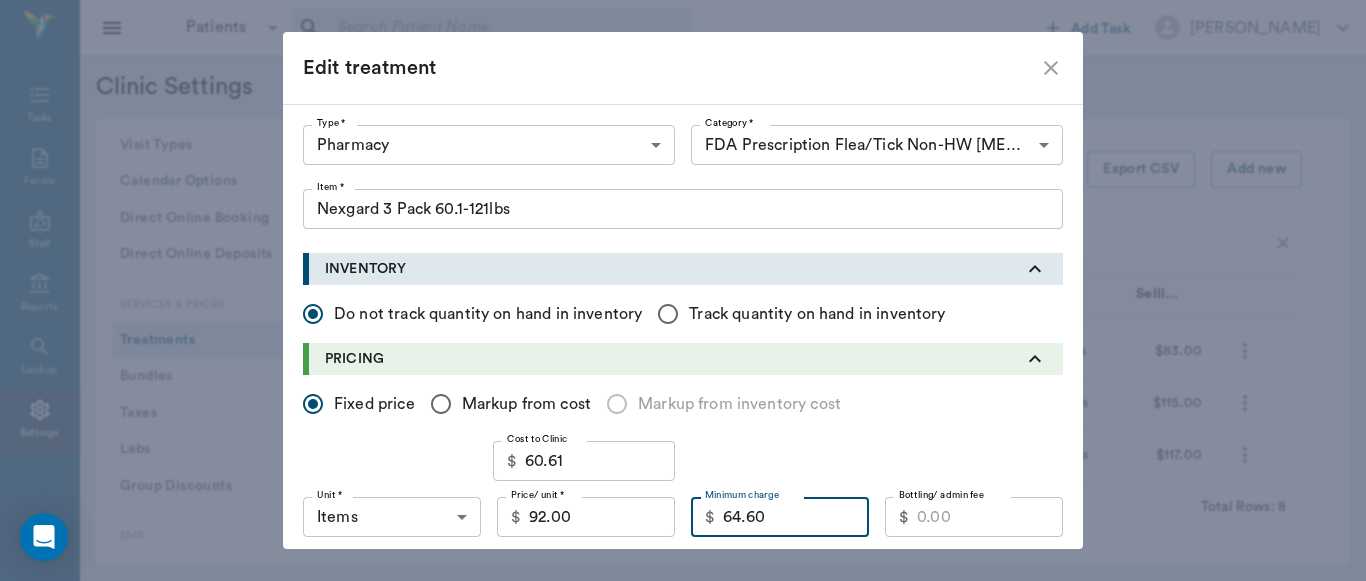 type on "64.60" 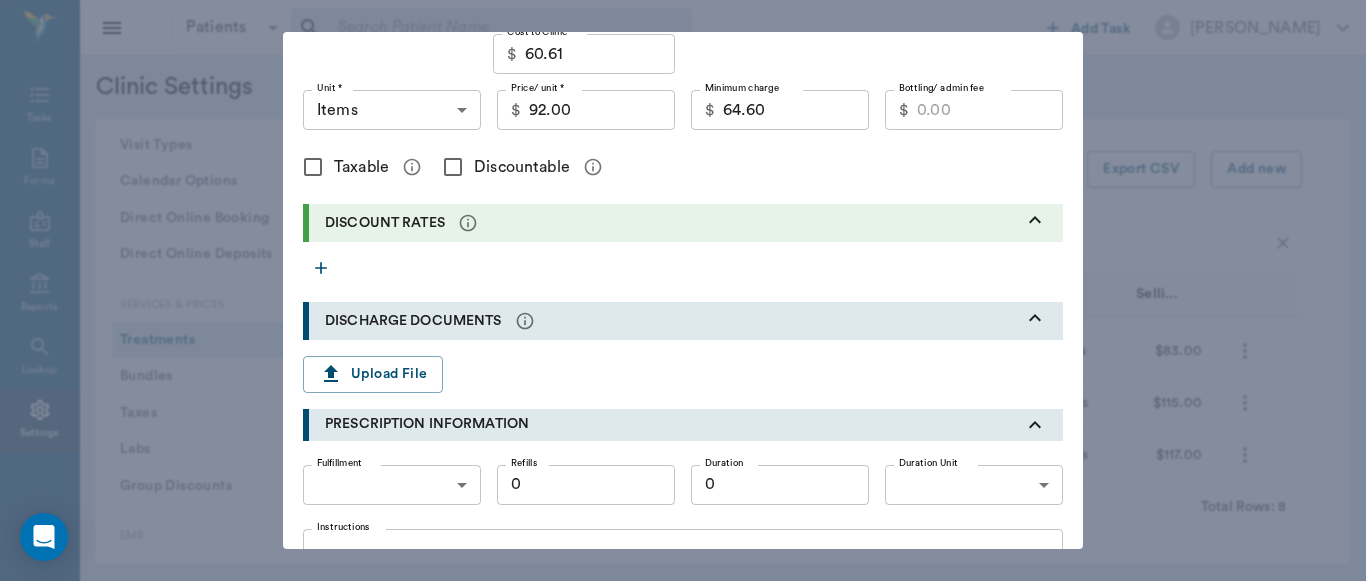 scroll, scrollTop: 425, scrollLeft: 0, axis: vertical 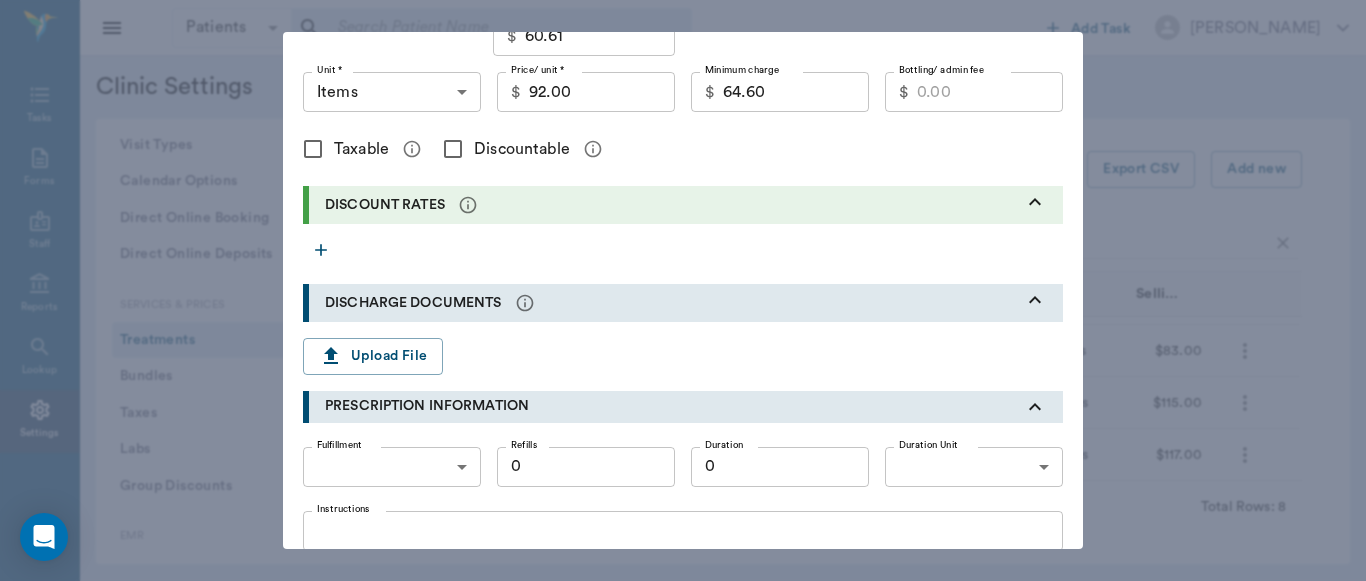 click on "Discountable" at bounding box center [453, 149] 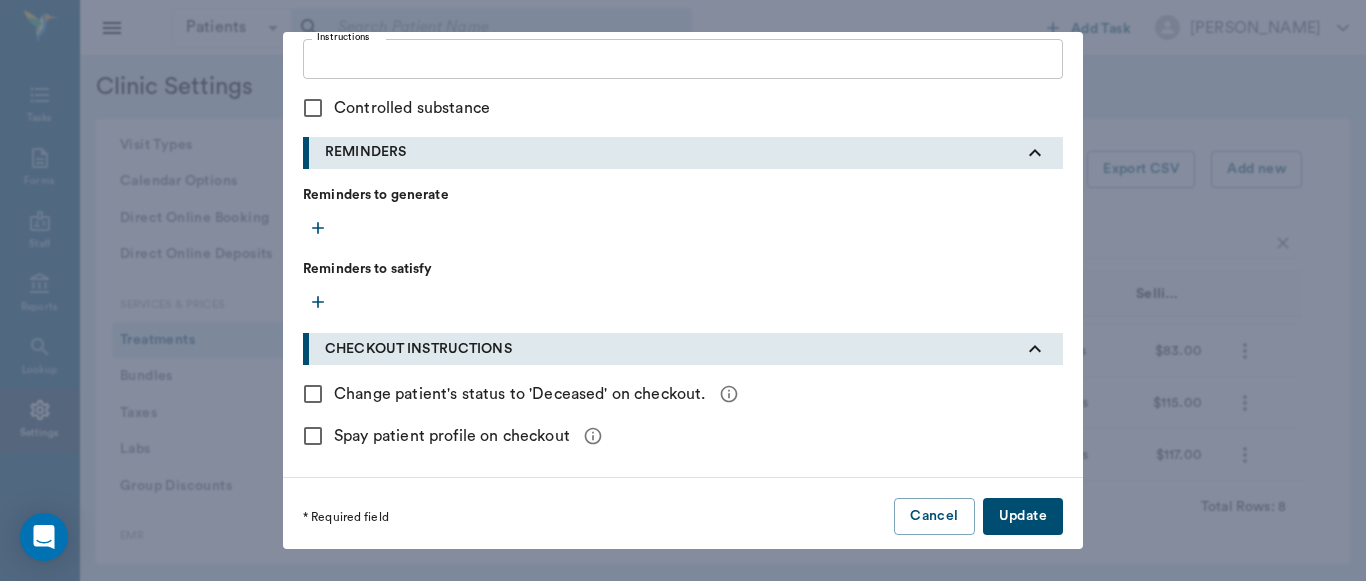 scroll, scrollTop: 903, scrollLeft: 0, axis: vertical 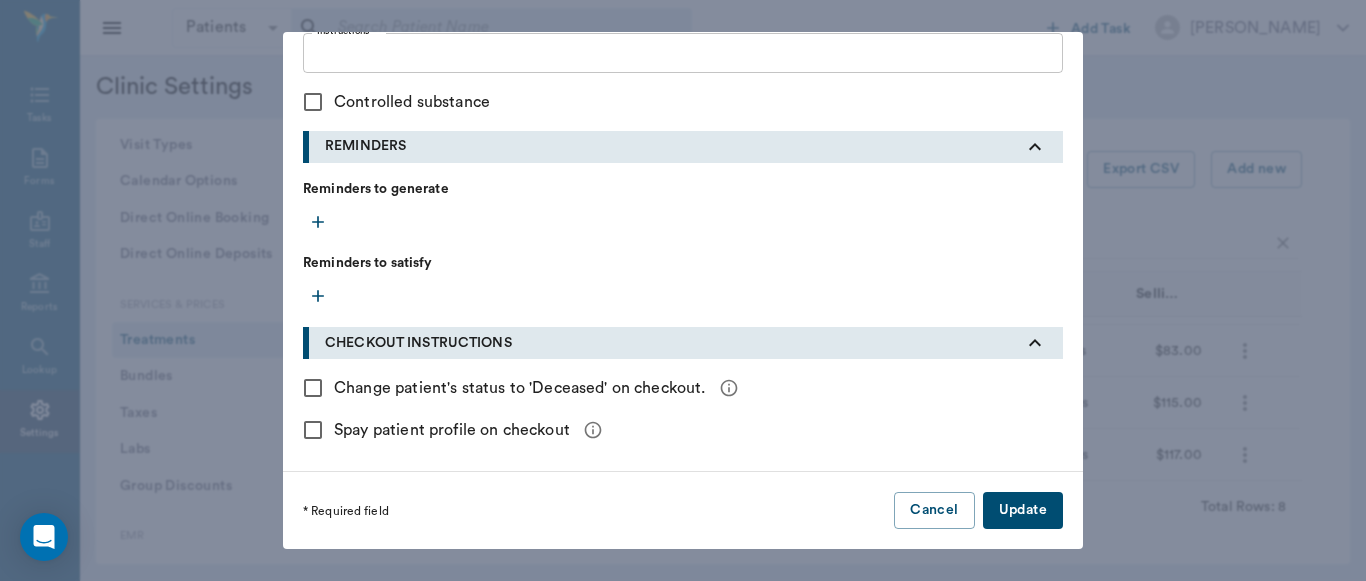 click on "Update" at bounding box center [1023, 510] 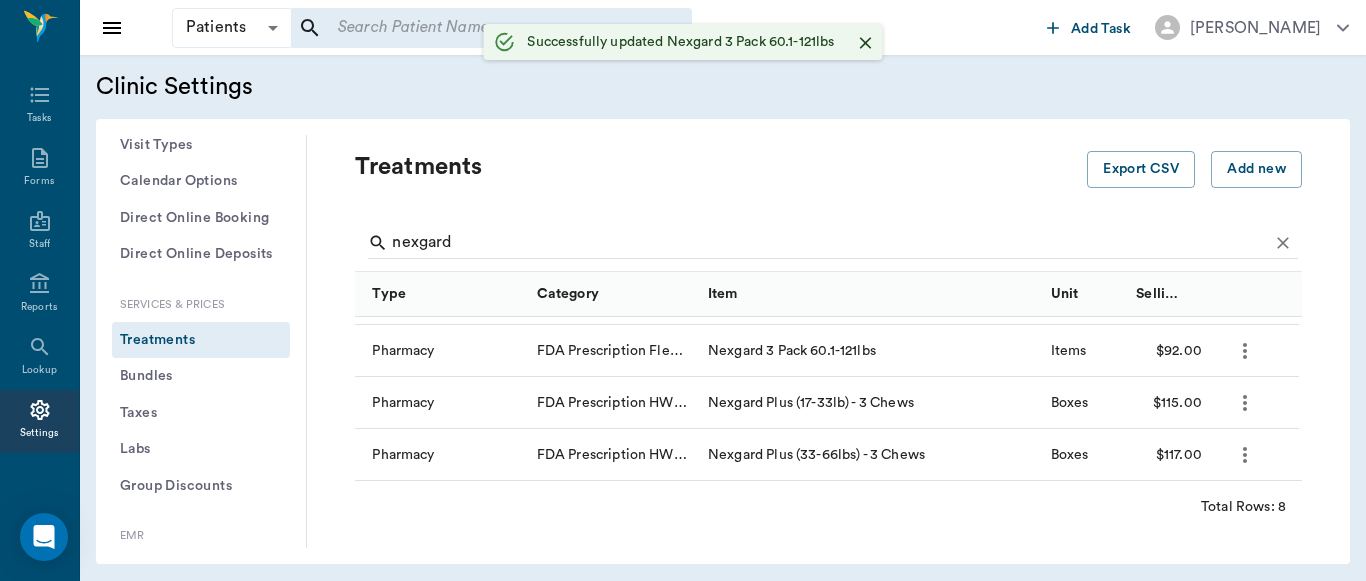 type 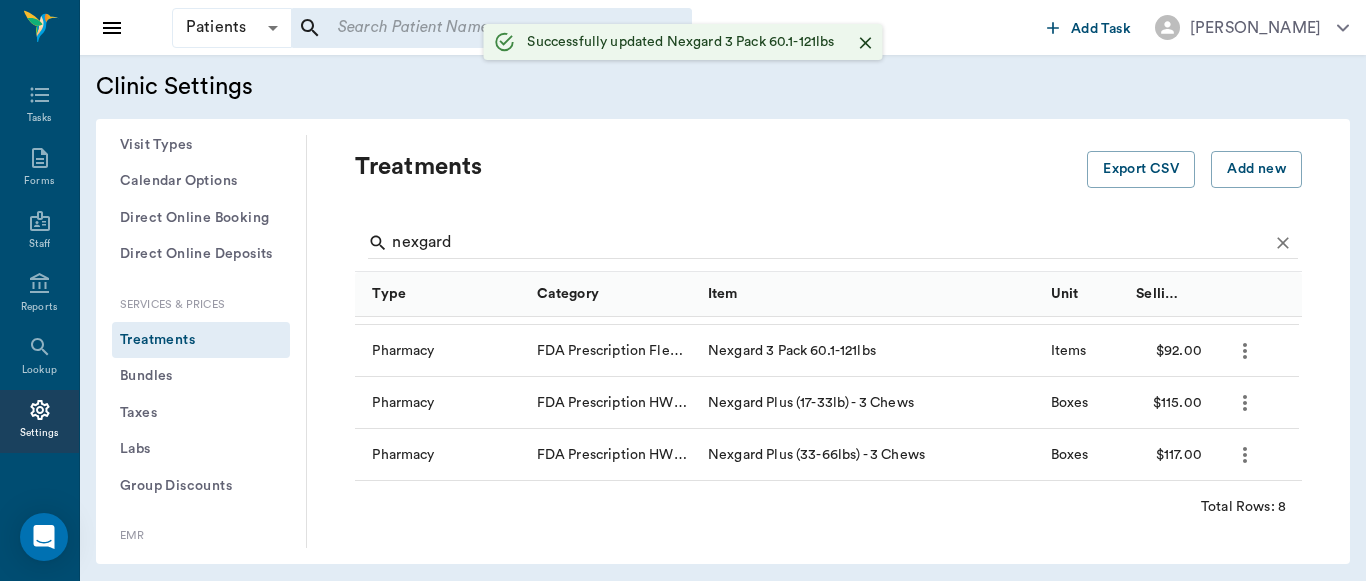 type 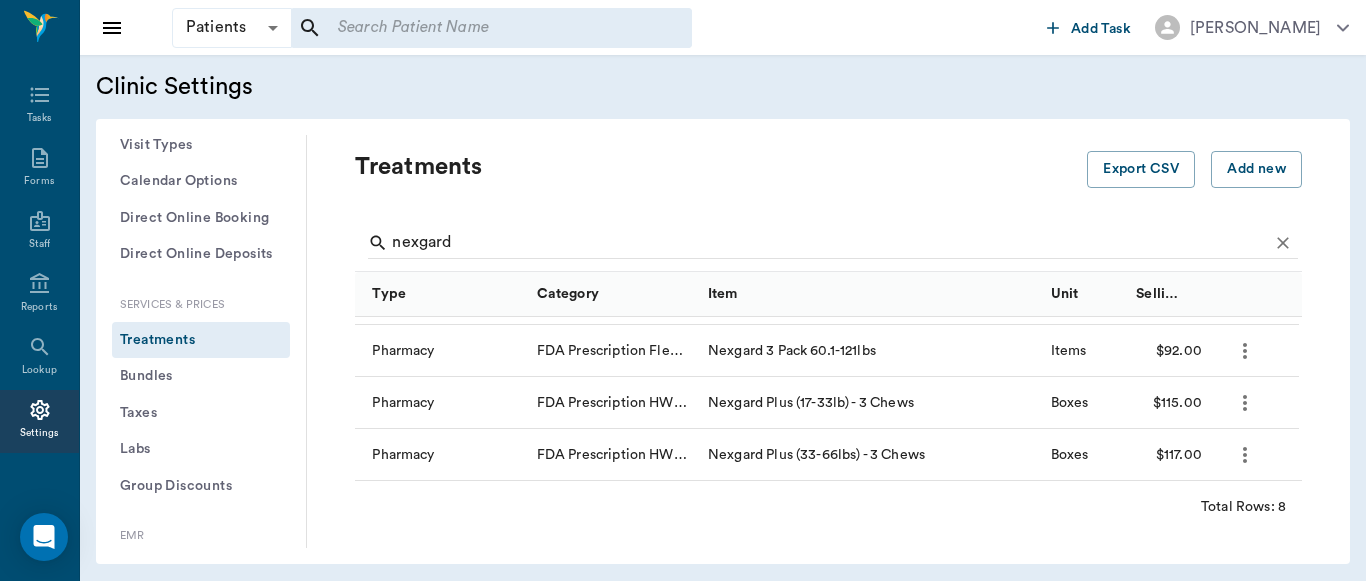 scroll, scrollTop: 0, scrollLeft: 0, axis: both 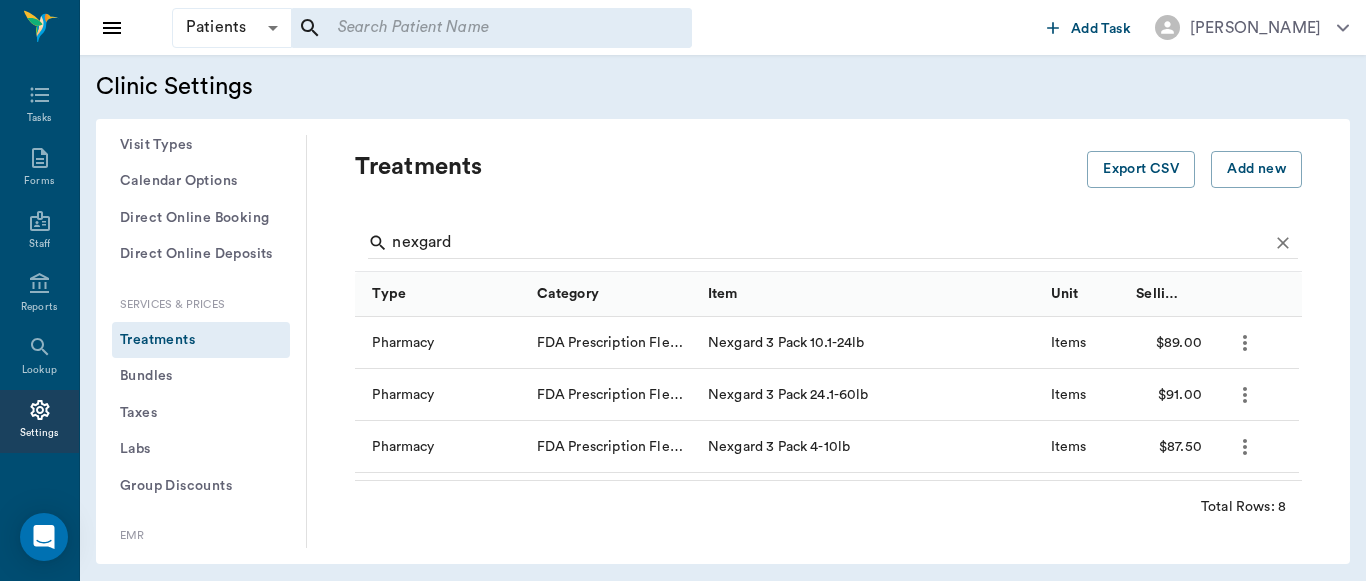 click 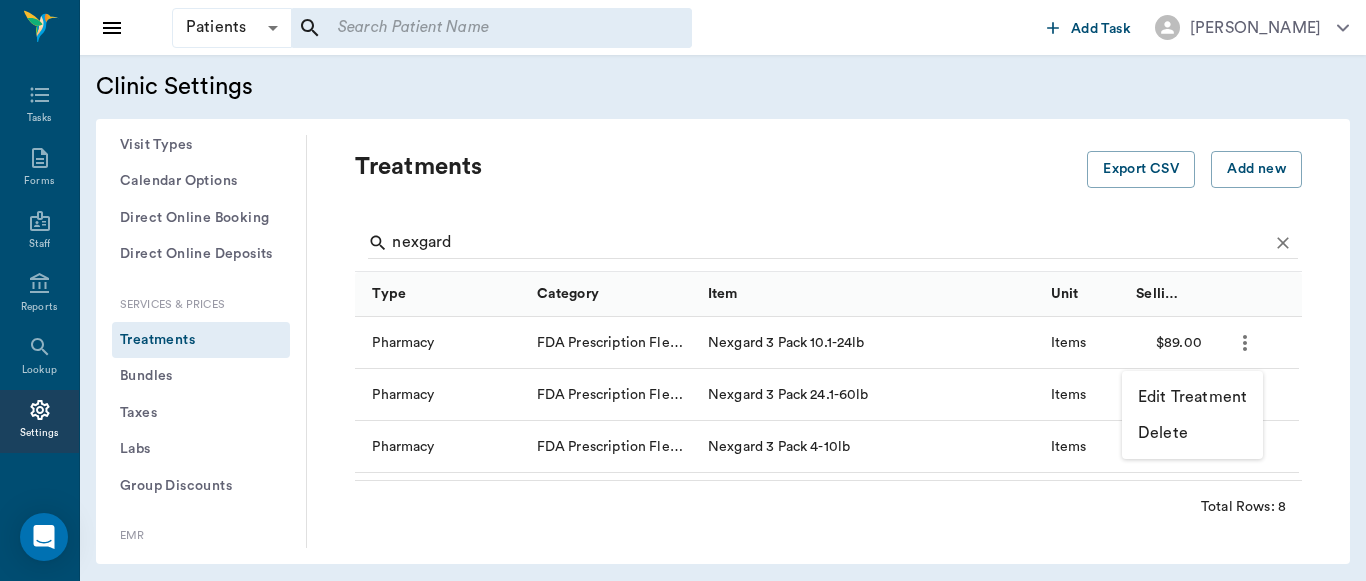 click on "Edit Treatment" at bounding box center (1192, 397) 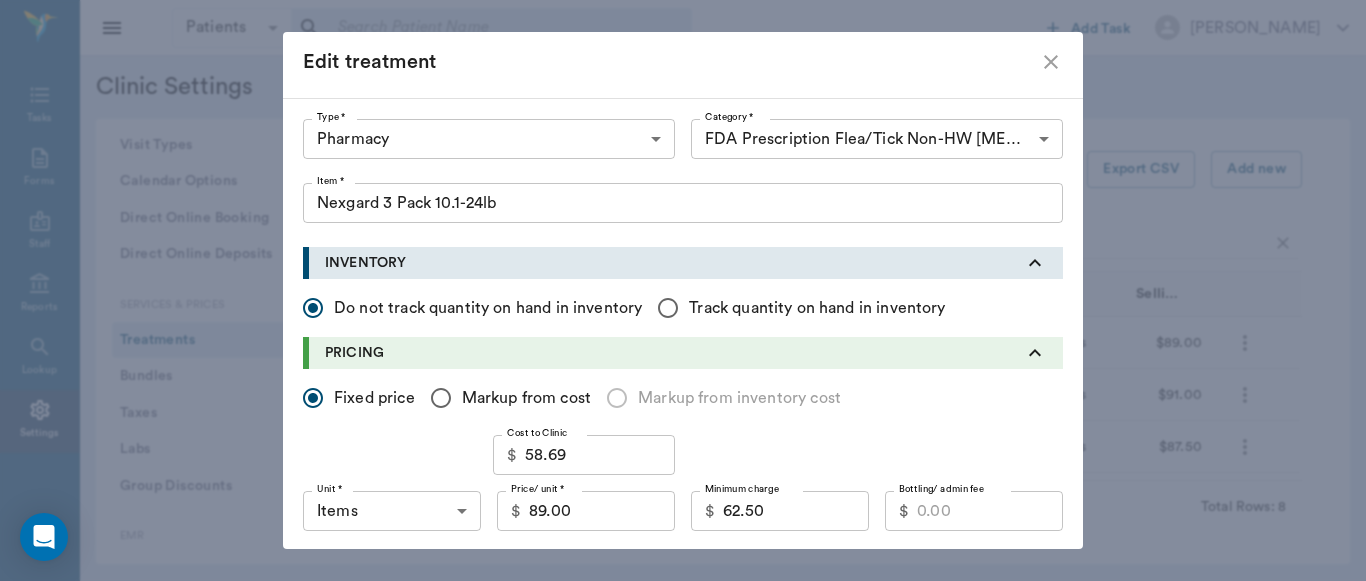 scroll, scrollTop: 0, scrollLeft: 0, axis: both 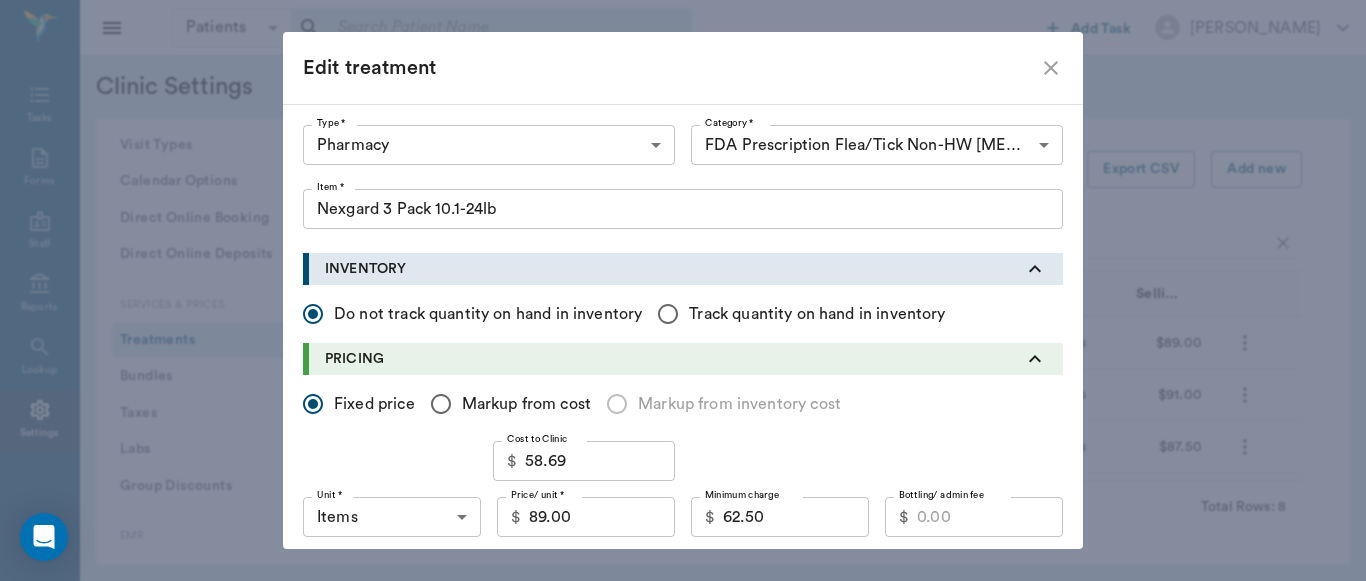 click 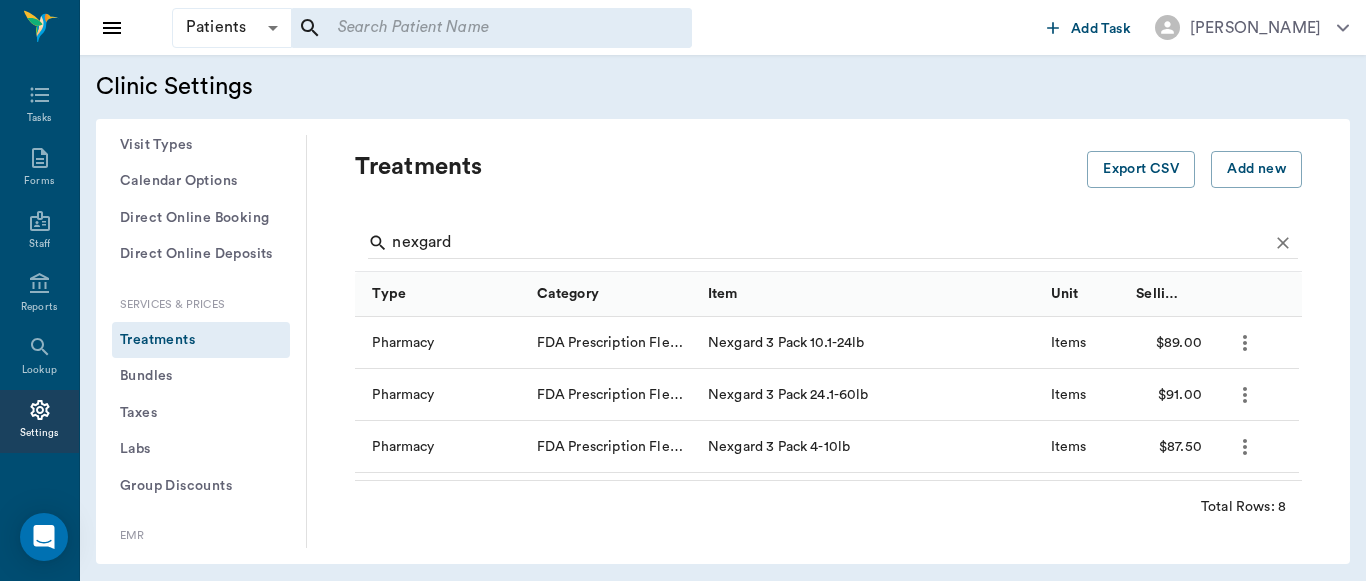 click 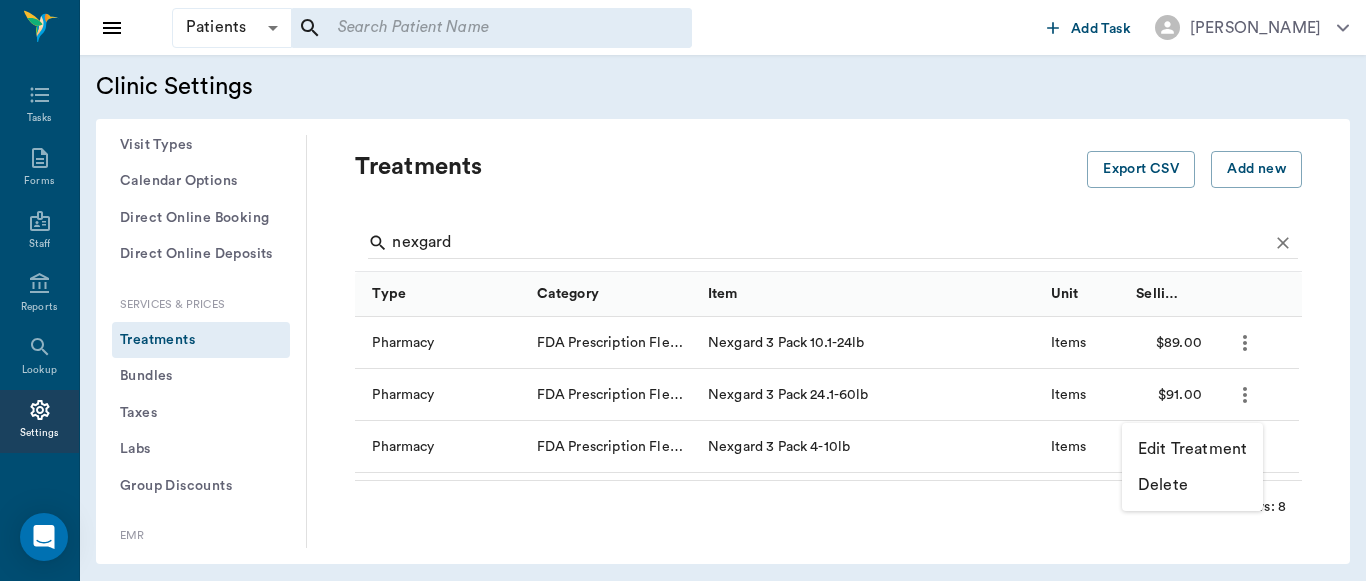 click on "Edit Treatment" at bounding box center [1192, 449] 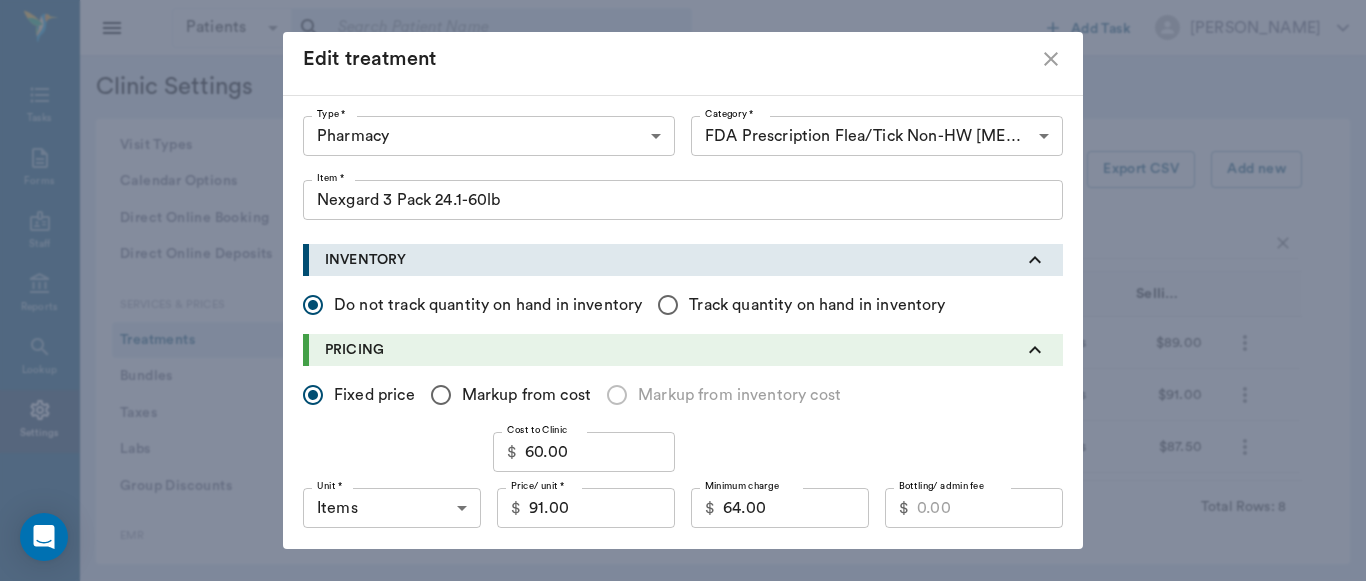 scroll, scrollTop: 6, scrollLeft: 0, axis: vertical 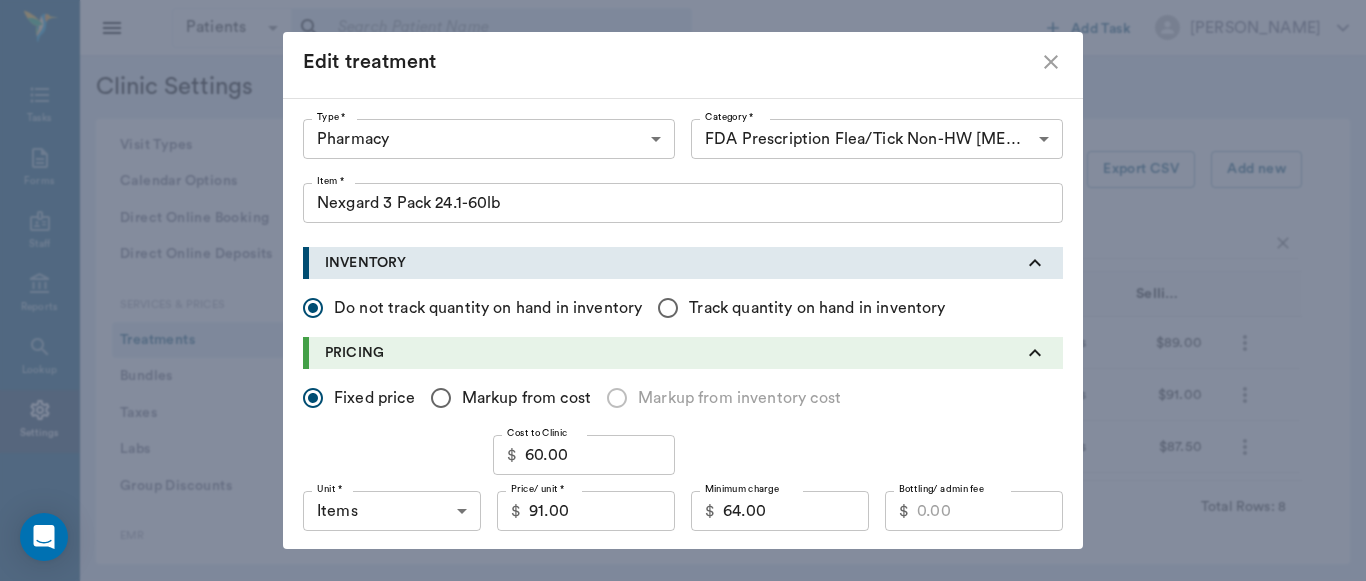 click 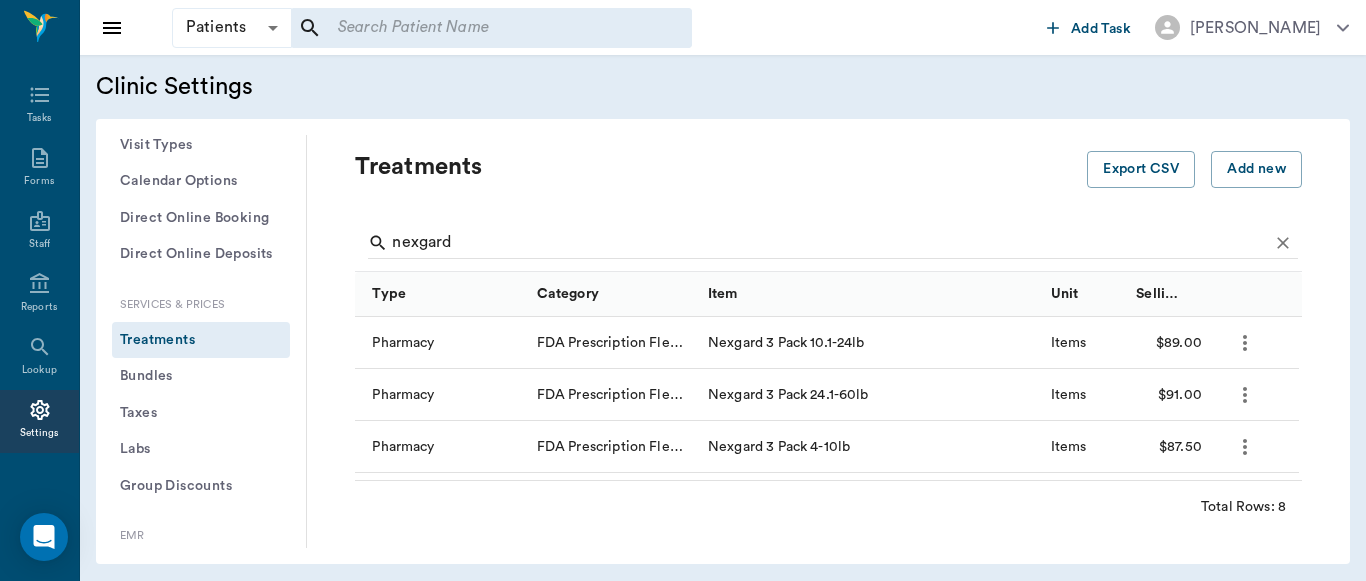 click 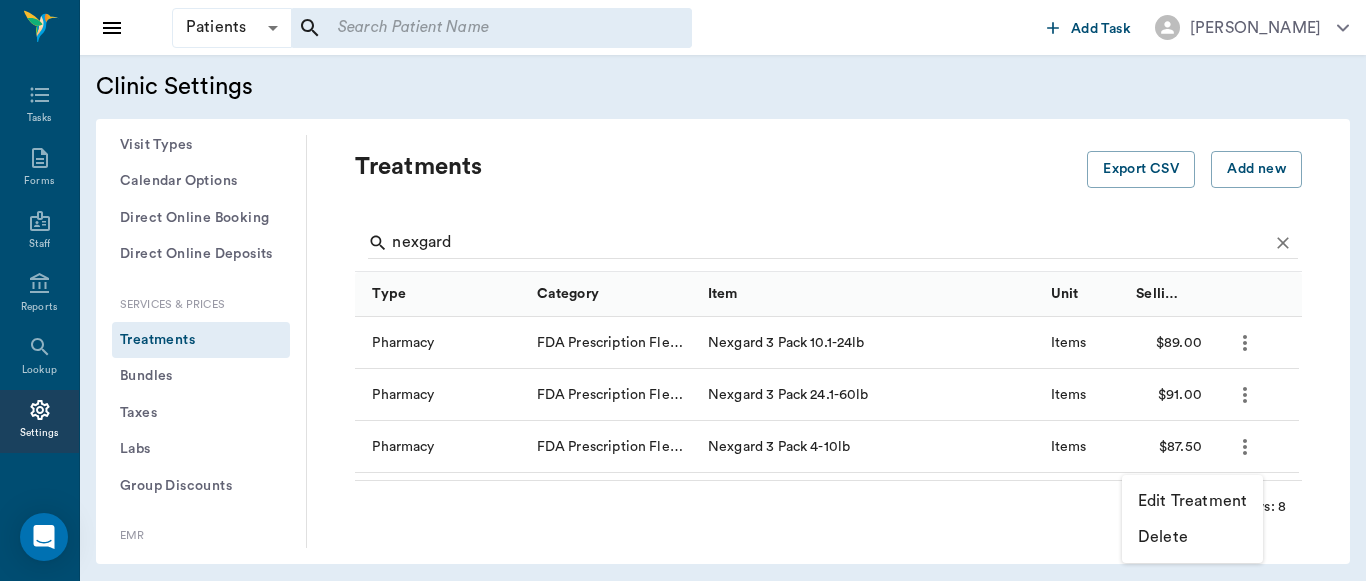 click on "Edit Treatment" at bounding box center (1192, 501) 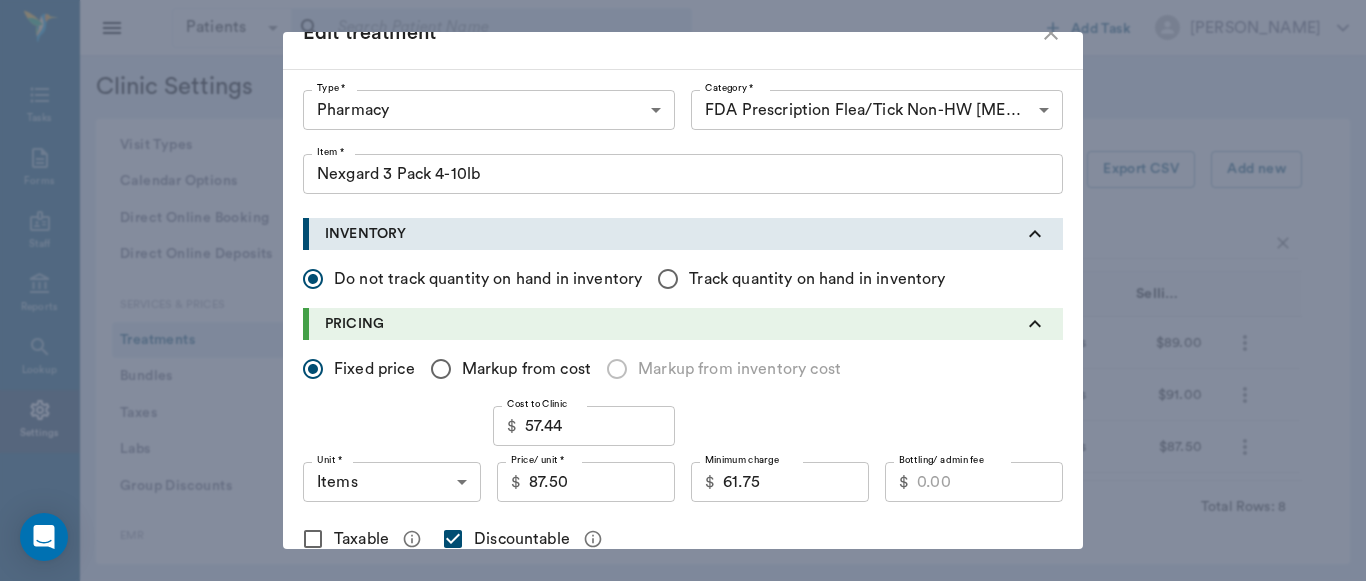 scroll, scrollTop: 0, scrollLeft: 0, axis: both 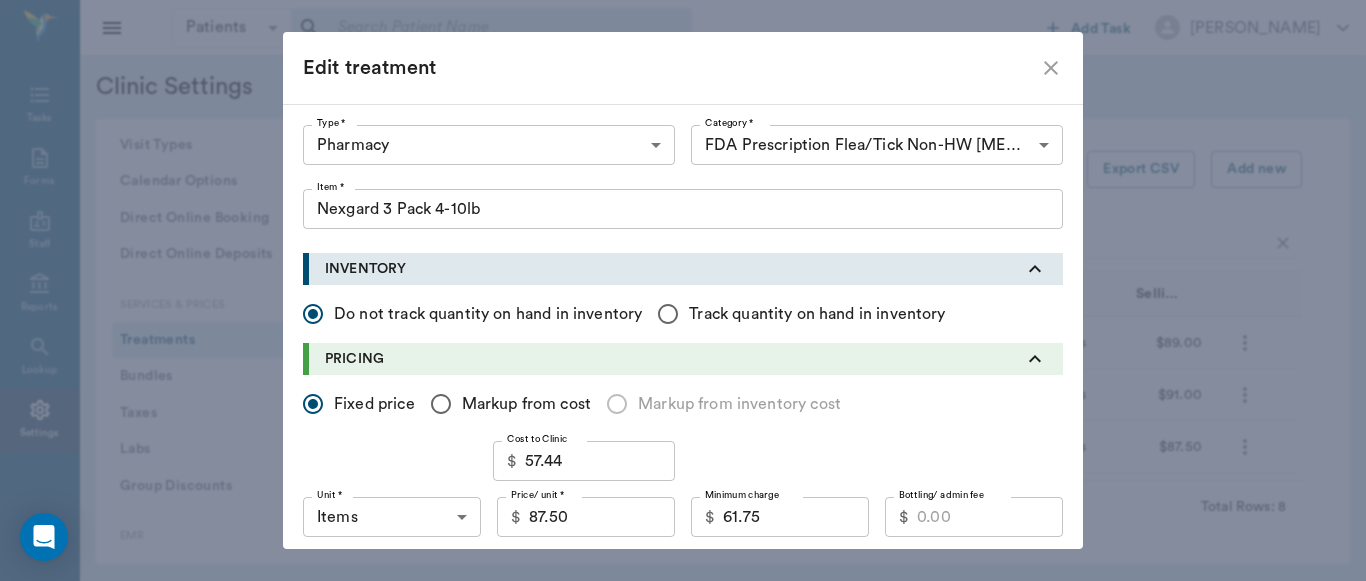 click 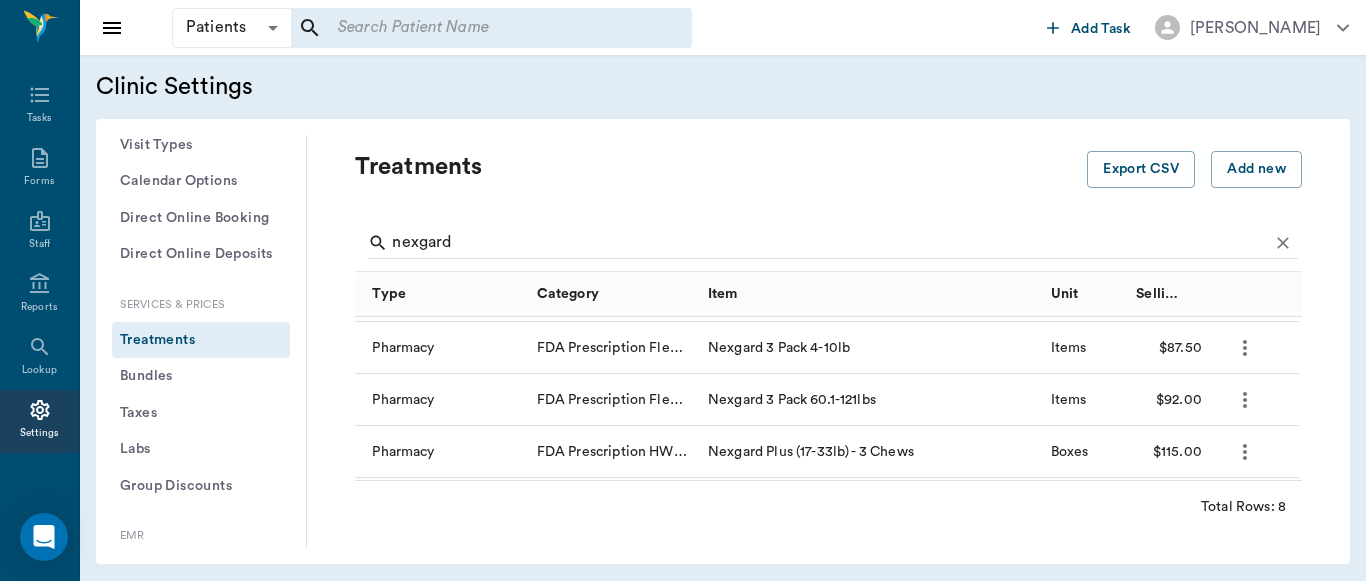 scroll, scrollTop: 112, scrollLeft: 0, axis: vertical 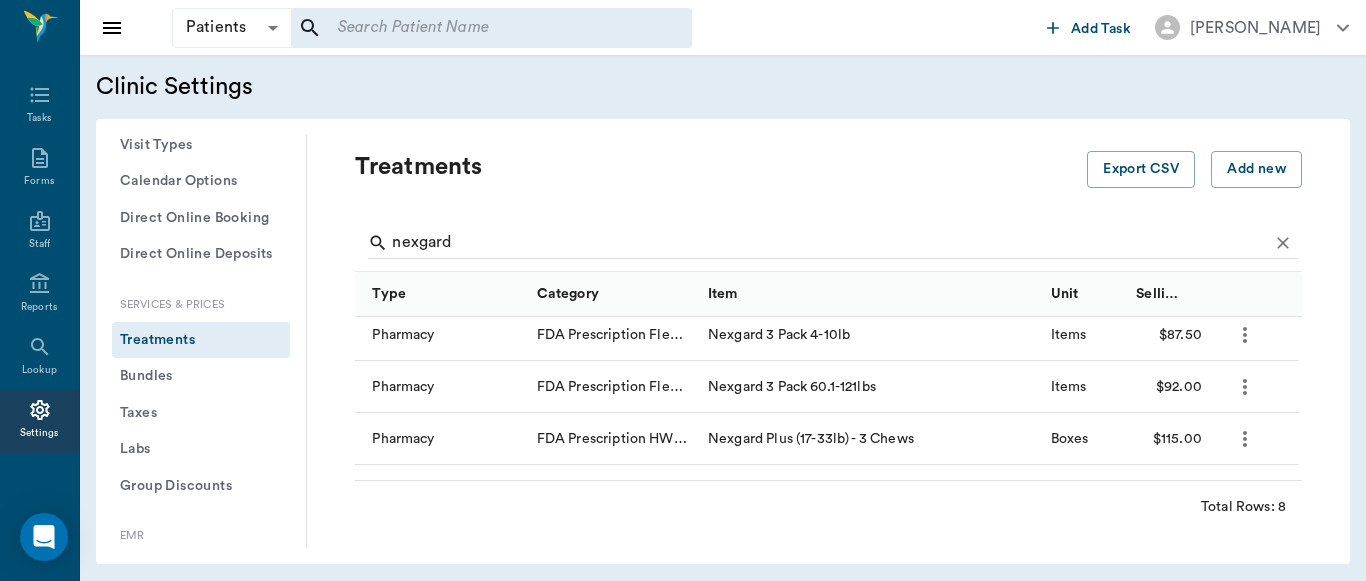 click 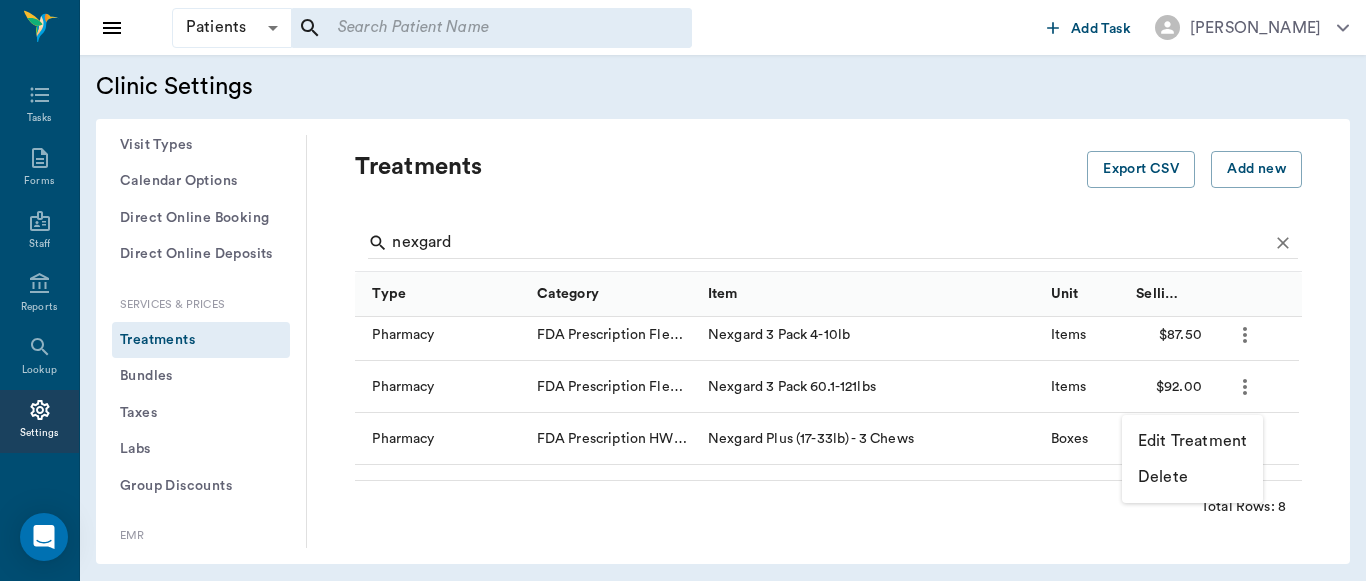 click on "Edit Treatment" at bounding box center (1192, 441) 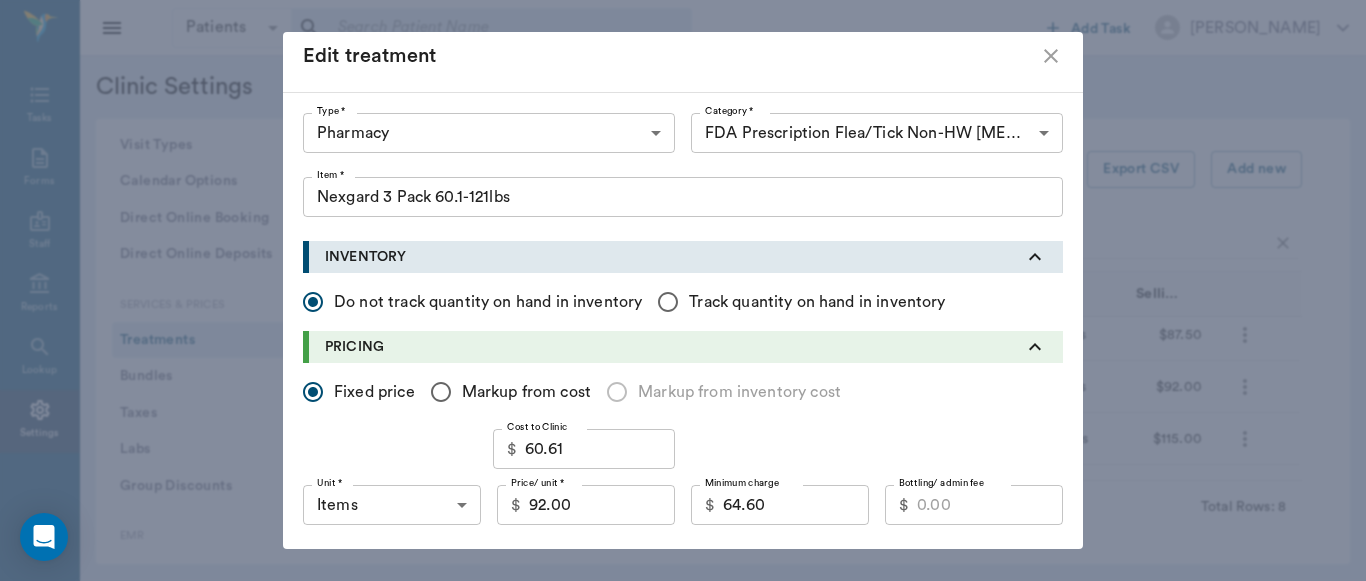 scroll, scrollTop: 0, scrollLeft: 0, axis: both 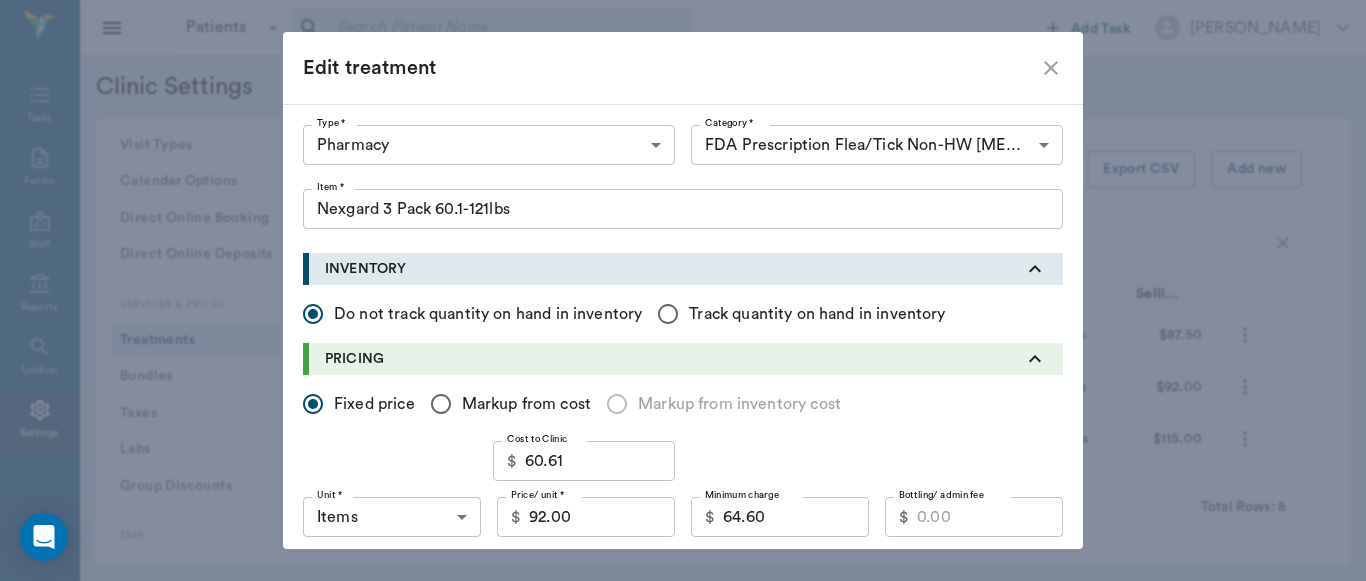 click 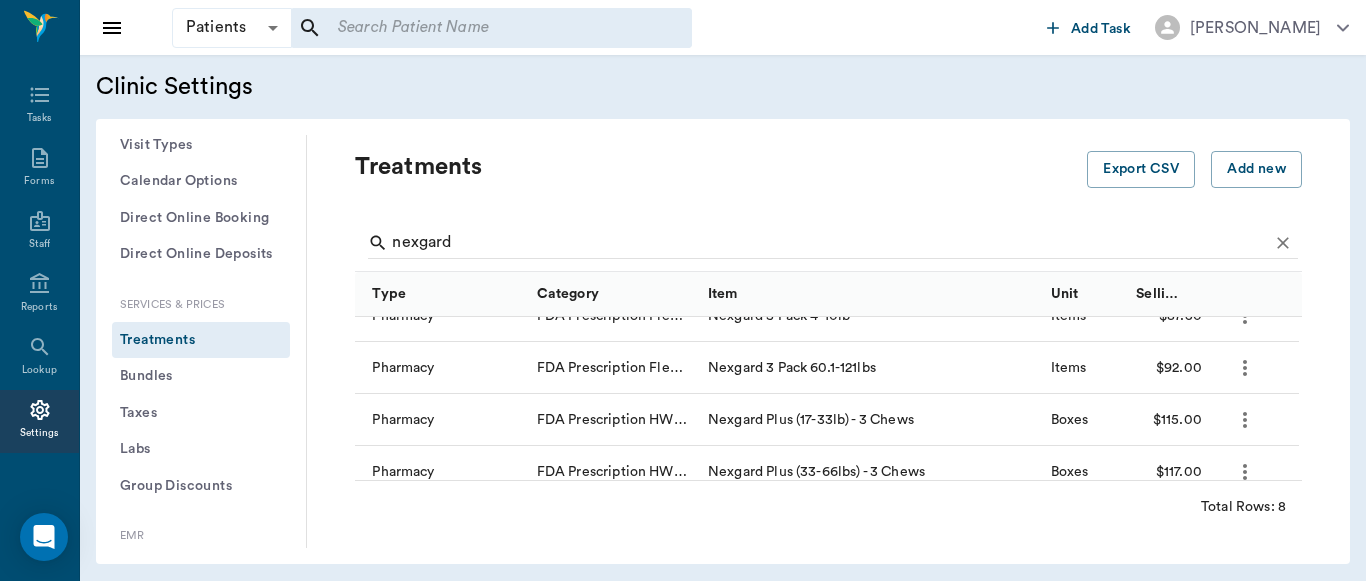 scroll, scrollTop: 135, scrollLeft: 0, axis: vertical 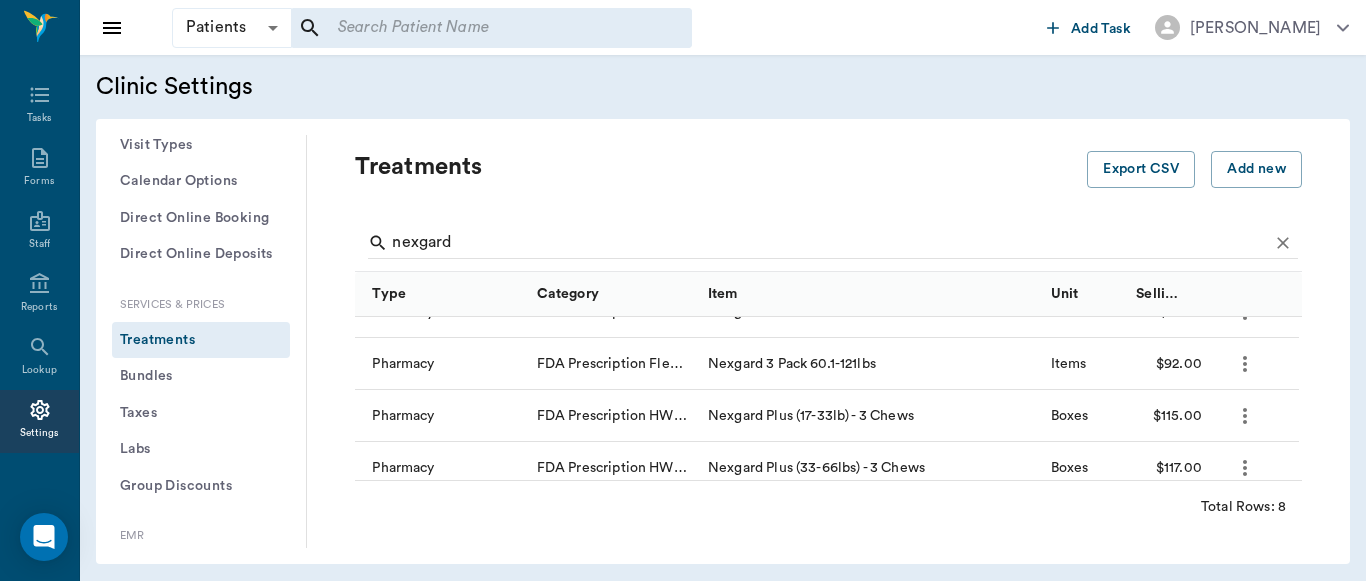 click 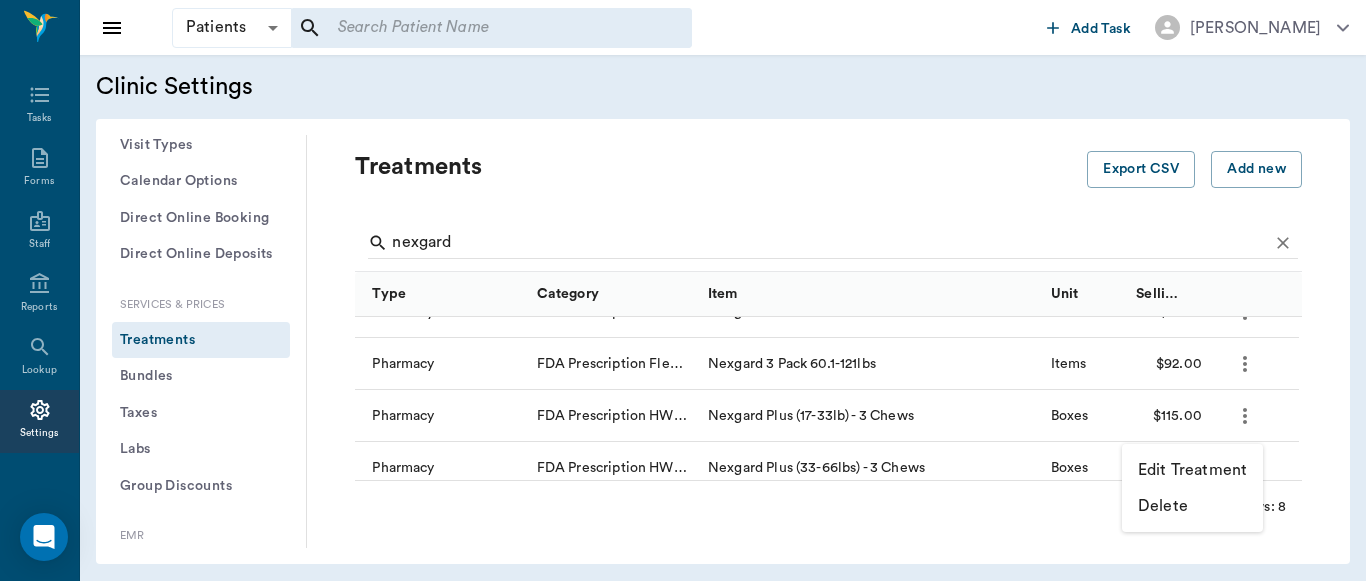 click on "Edit Treatment" at bounding box center [1192, 470] 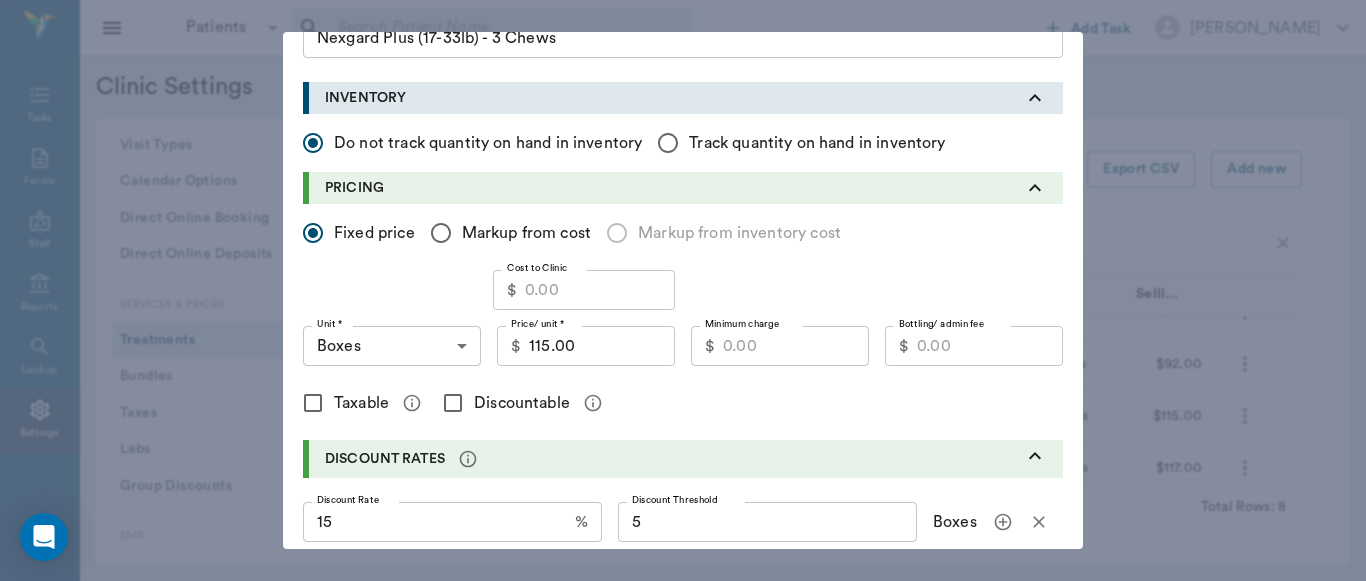 scroll, scrollTop: 183, scrollLeft: 0, axis: vertical 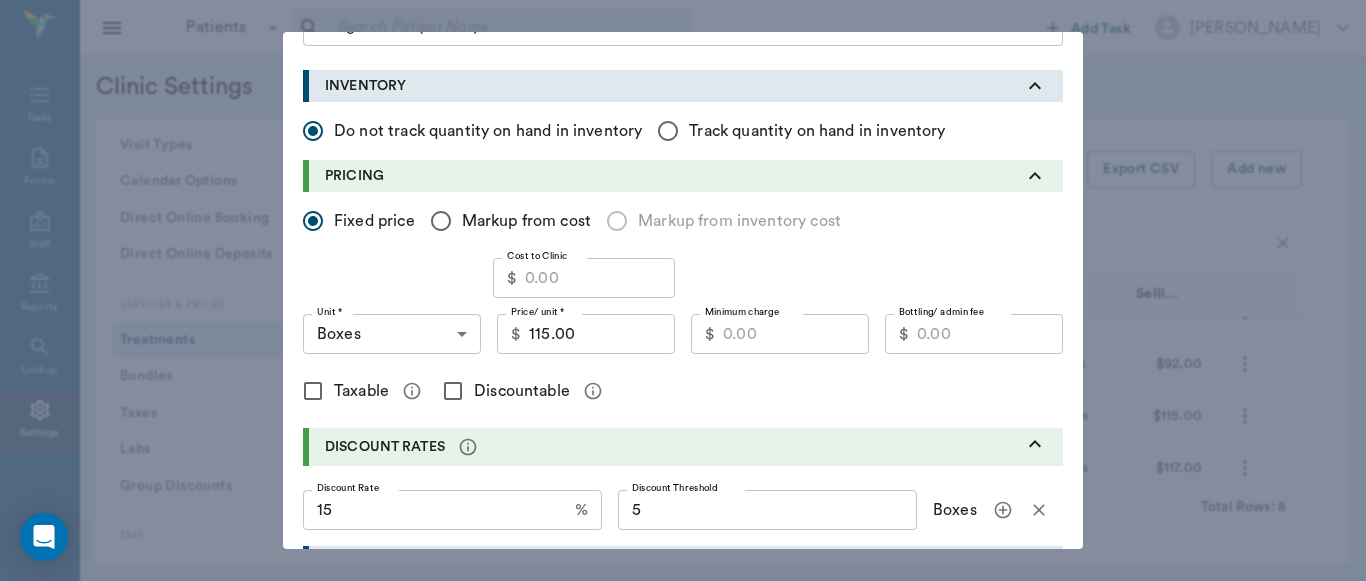 click on "Discountable" at bounding box center (453, 391) 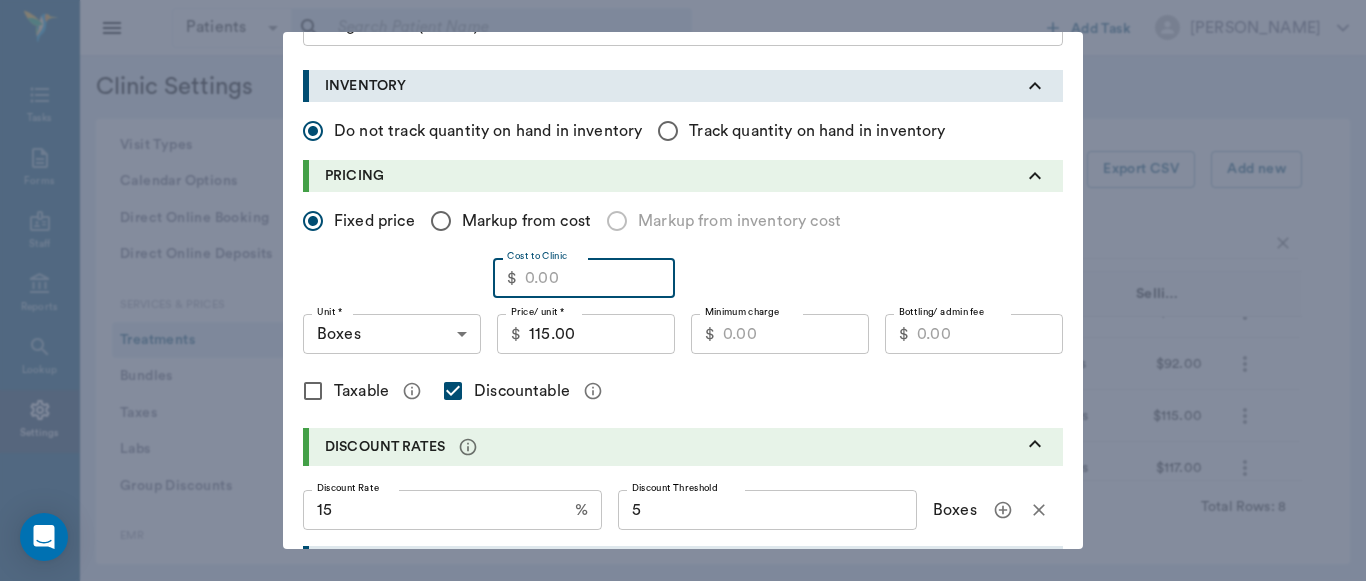 click on "Cost to Clinic" at bounding box center [600, 278] 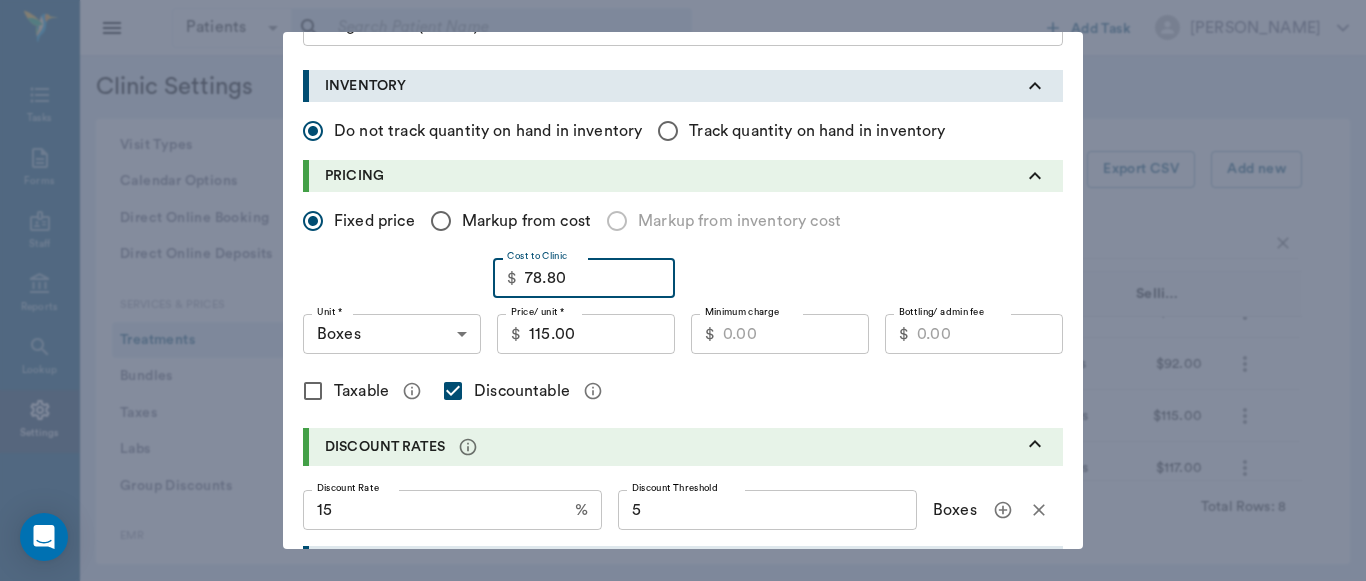 type on "78.80" 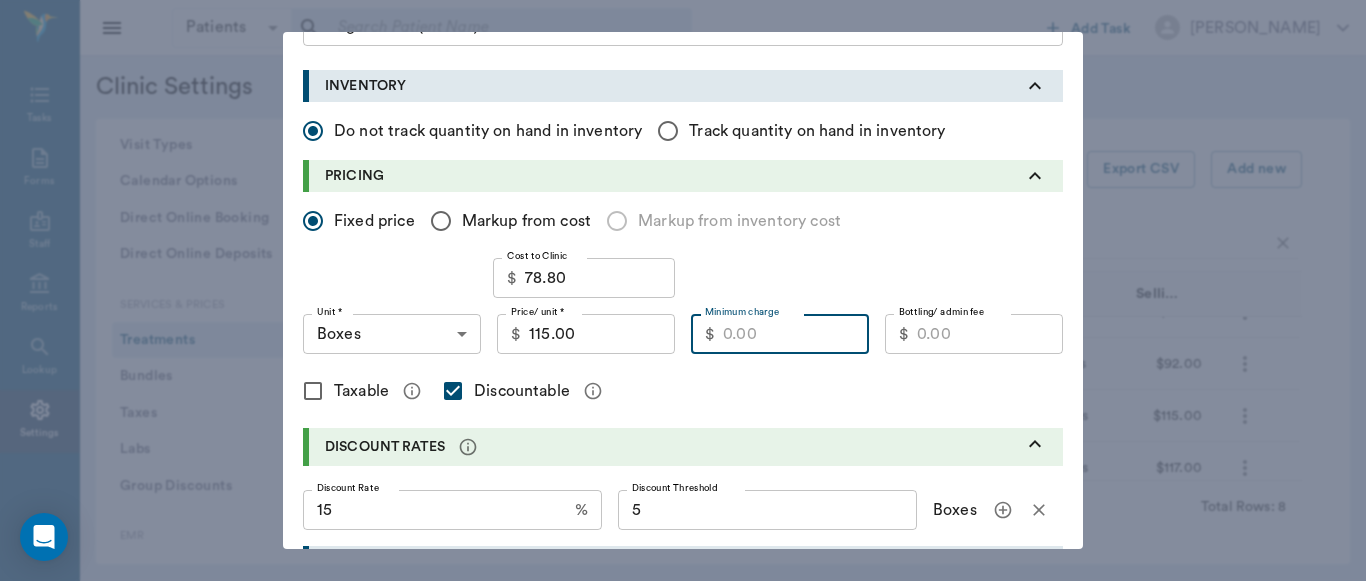 click on "Minimum charge" at bounding box center (796, 334) 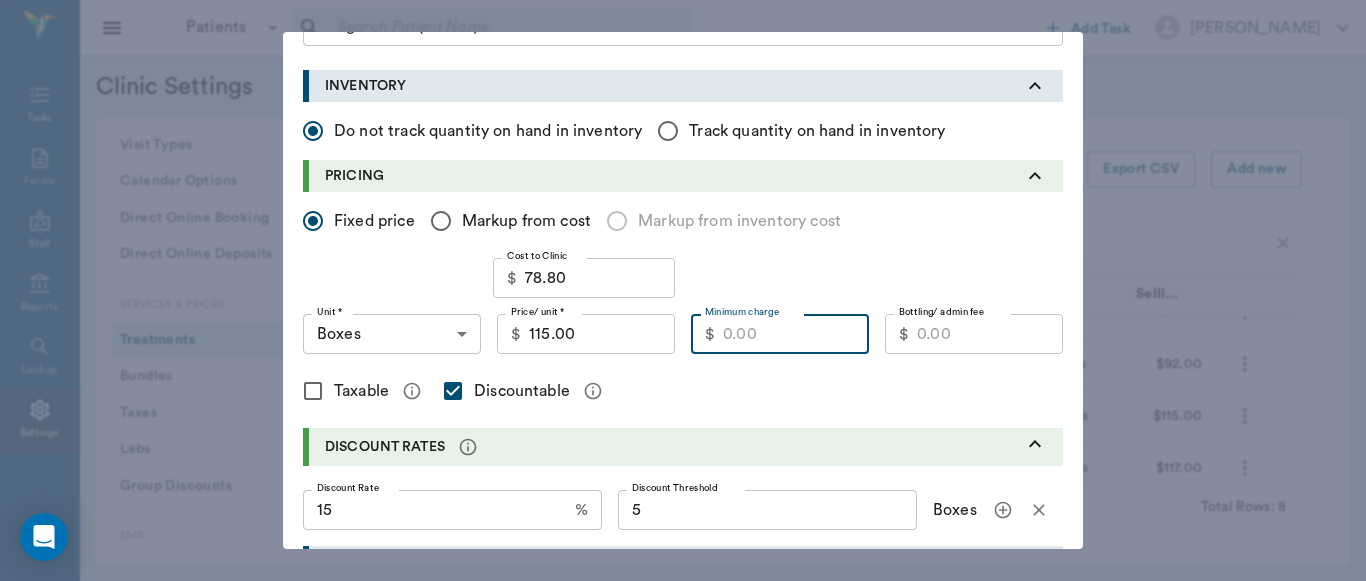 click on "115.00" at bounding box center [602, 334] 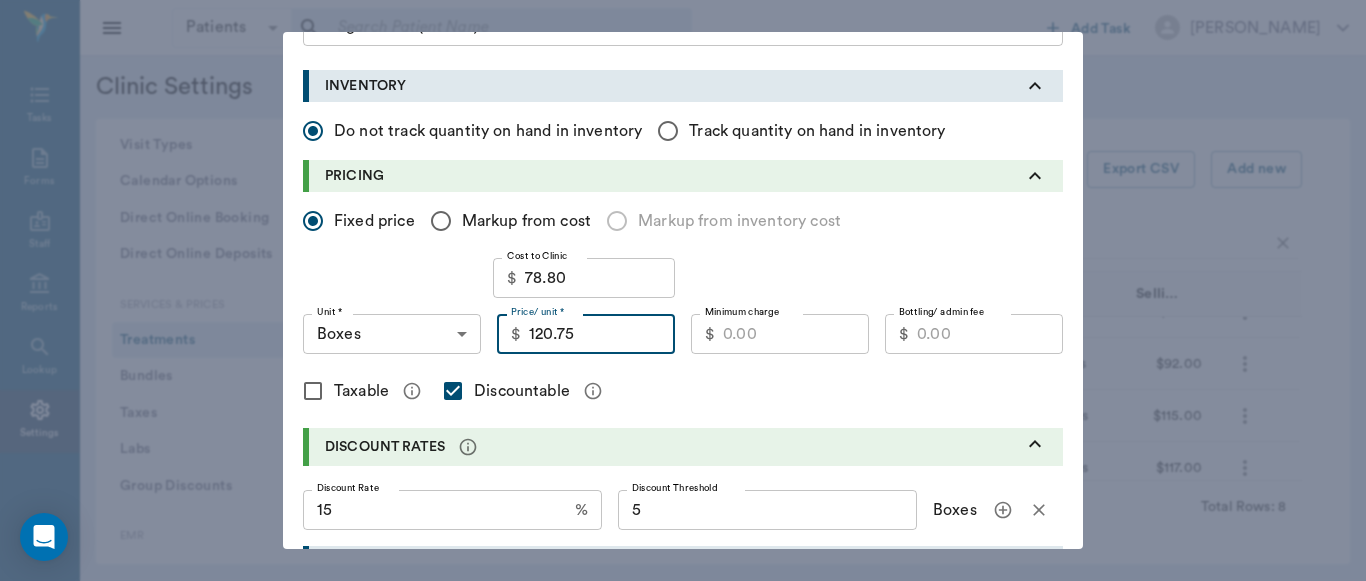type on "120.75" 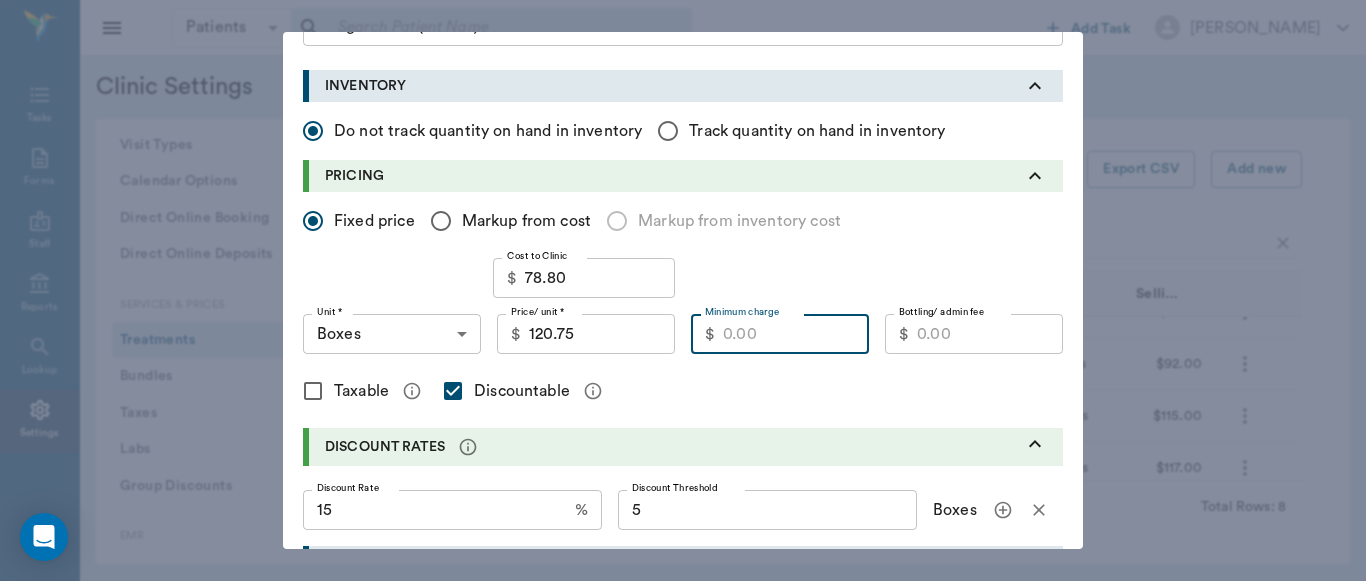click on "Minimum charge" at bounding box center [796, 334] 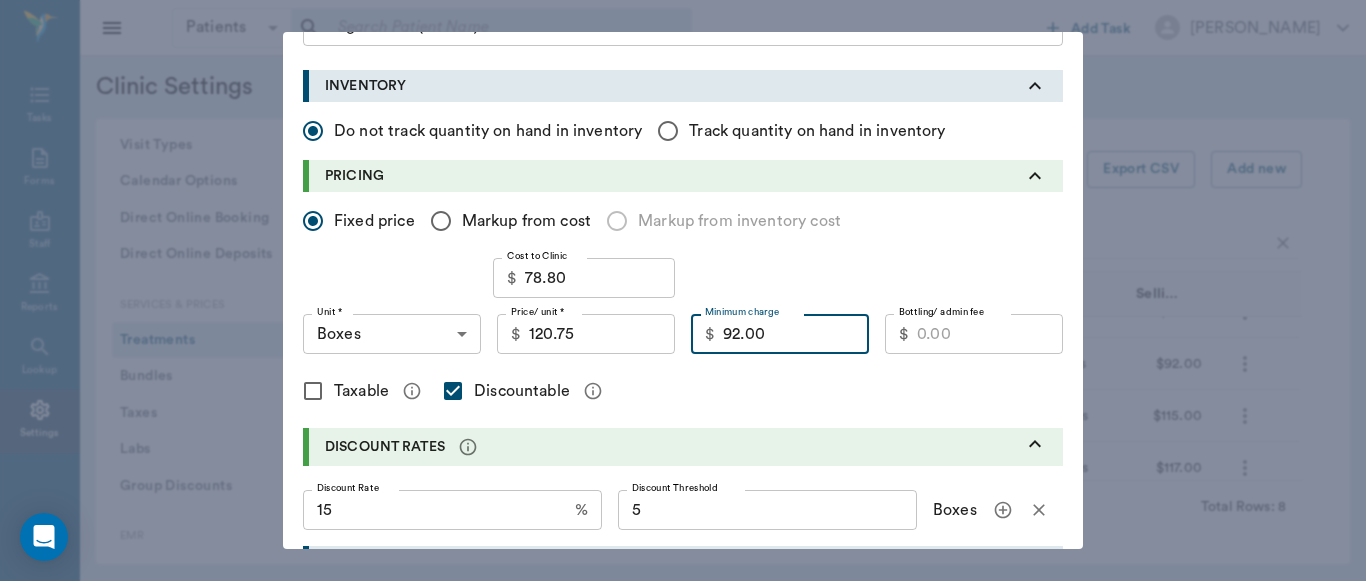 type on "92.00" 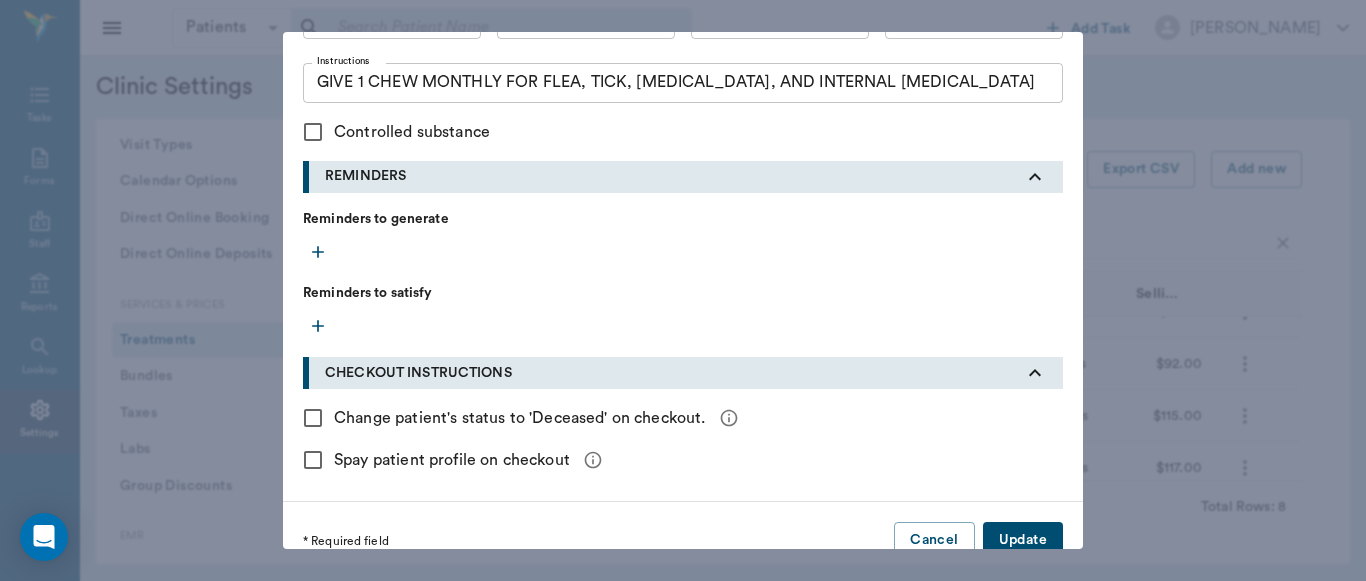 scroll, scrollTop: 923, scrollLeft: 0, axis: vertical 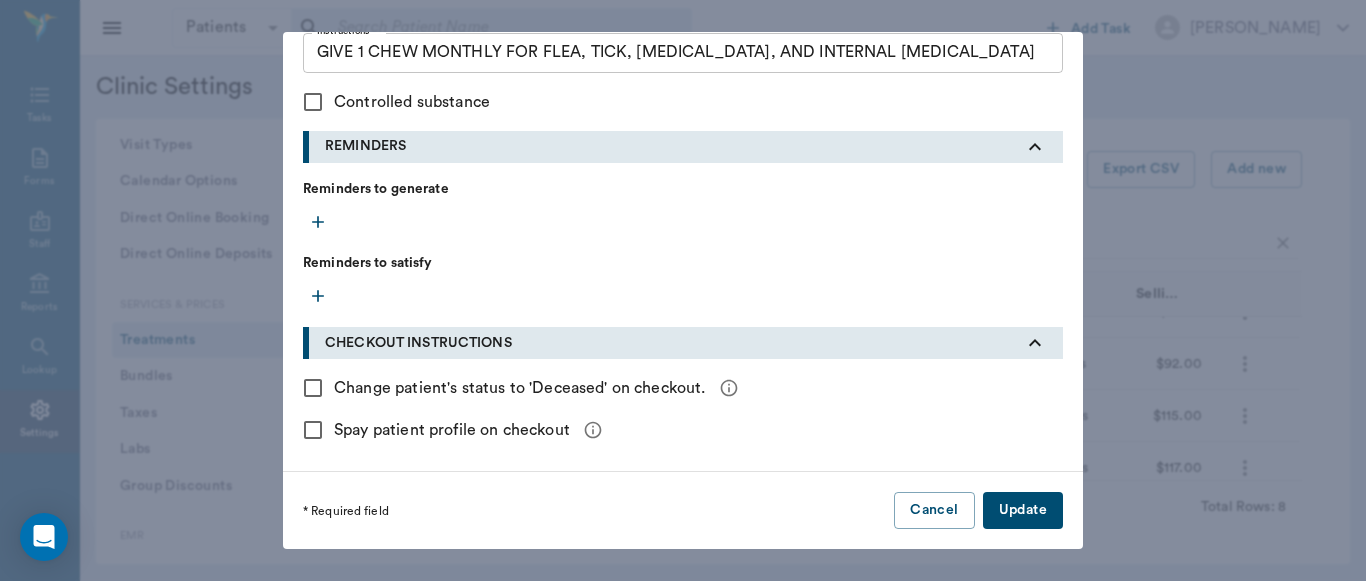 click on "Update" at bounding box center [1023, 510] 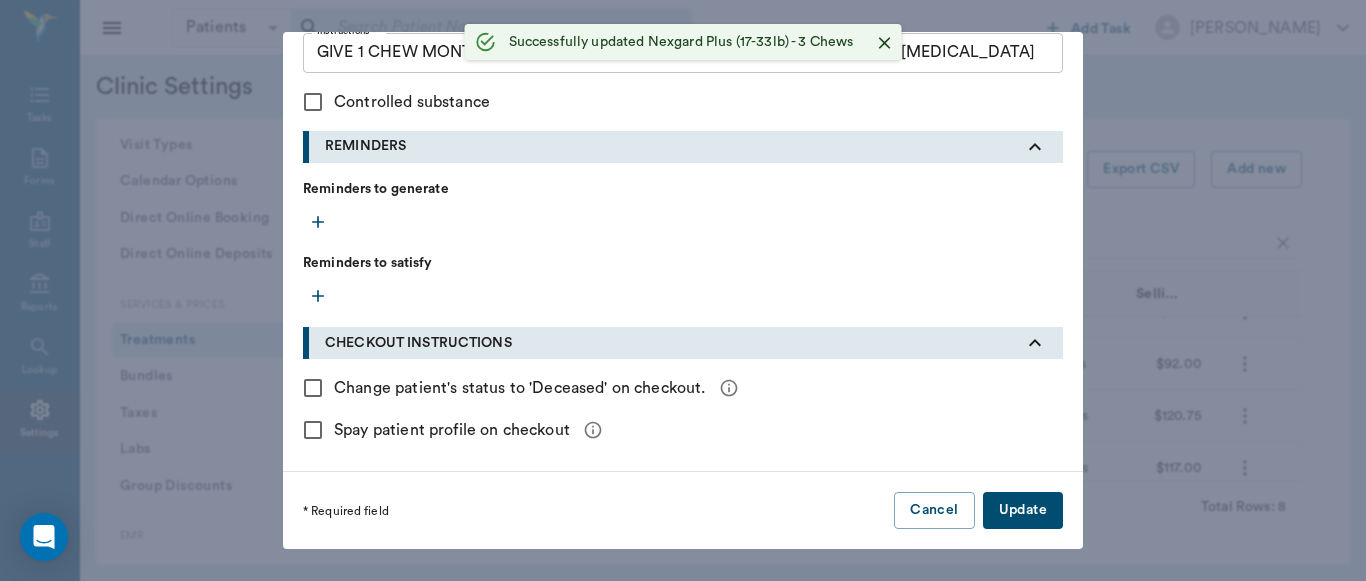 type 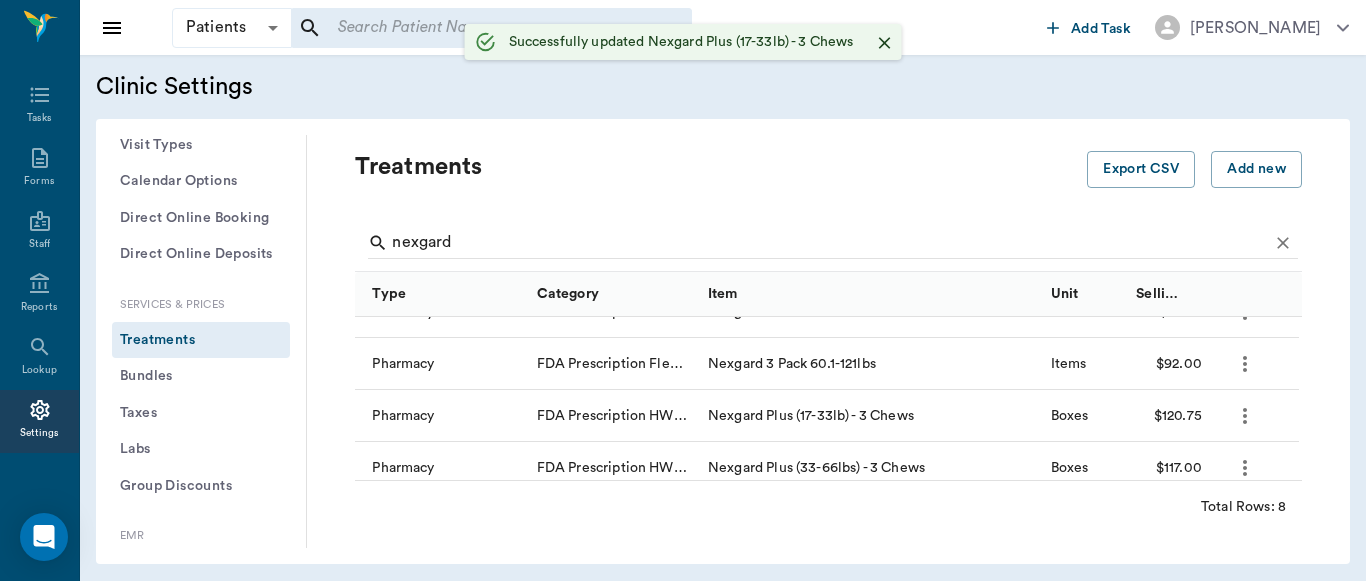 scroll, scrollTop: 552, scrollLeft: 0, axis: vertical 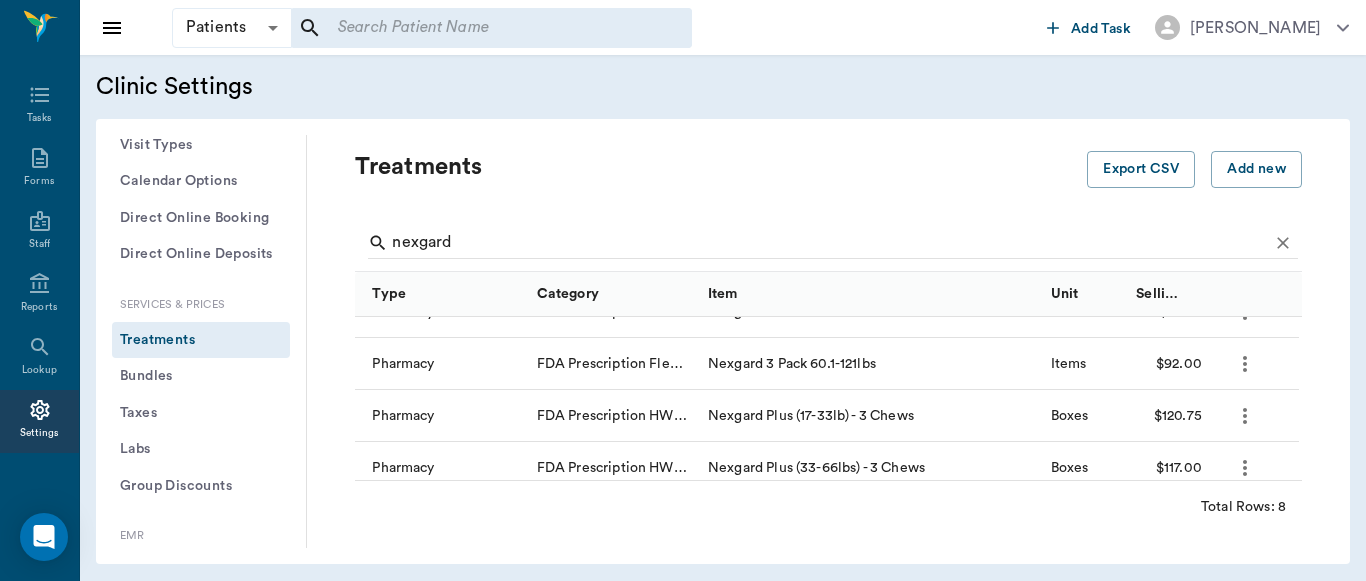 click 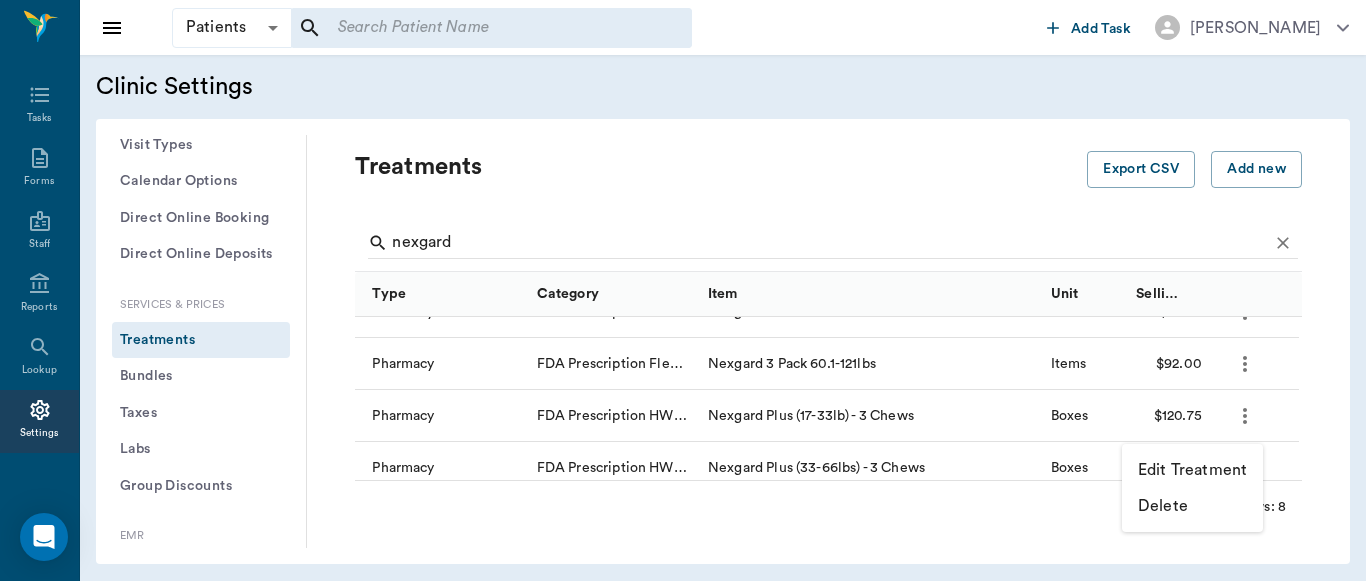click on "Edit Treatment" at bounding box center (1192, 470) 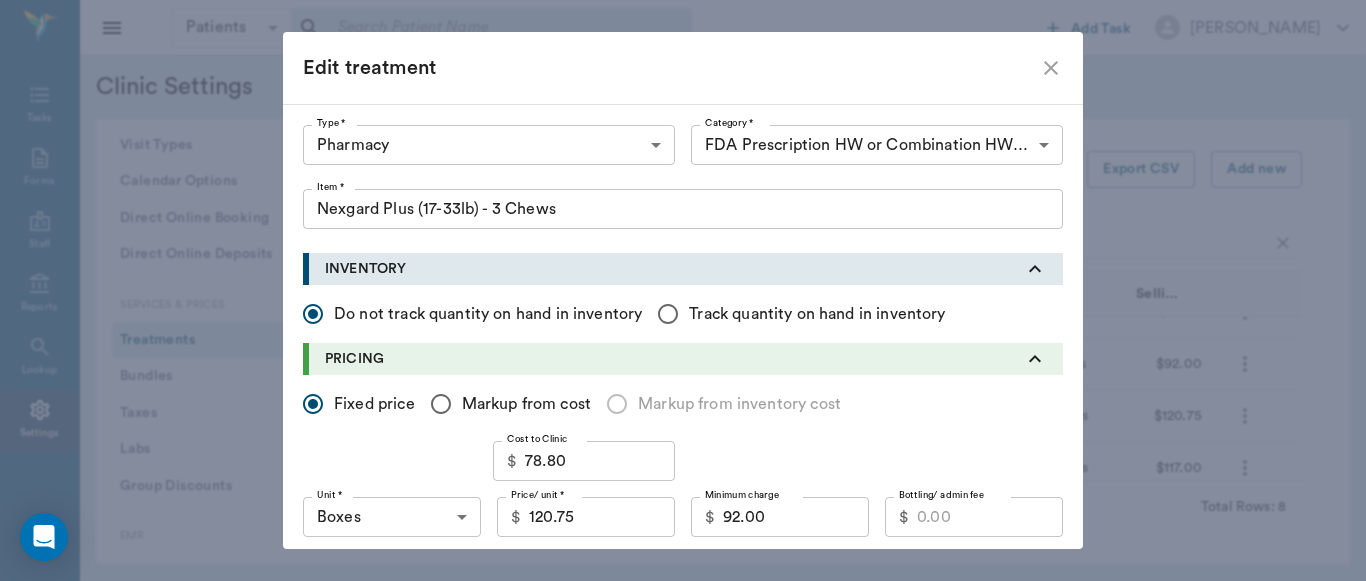 click 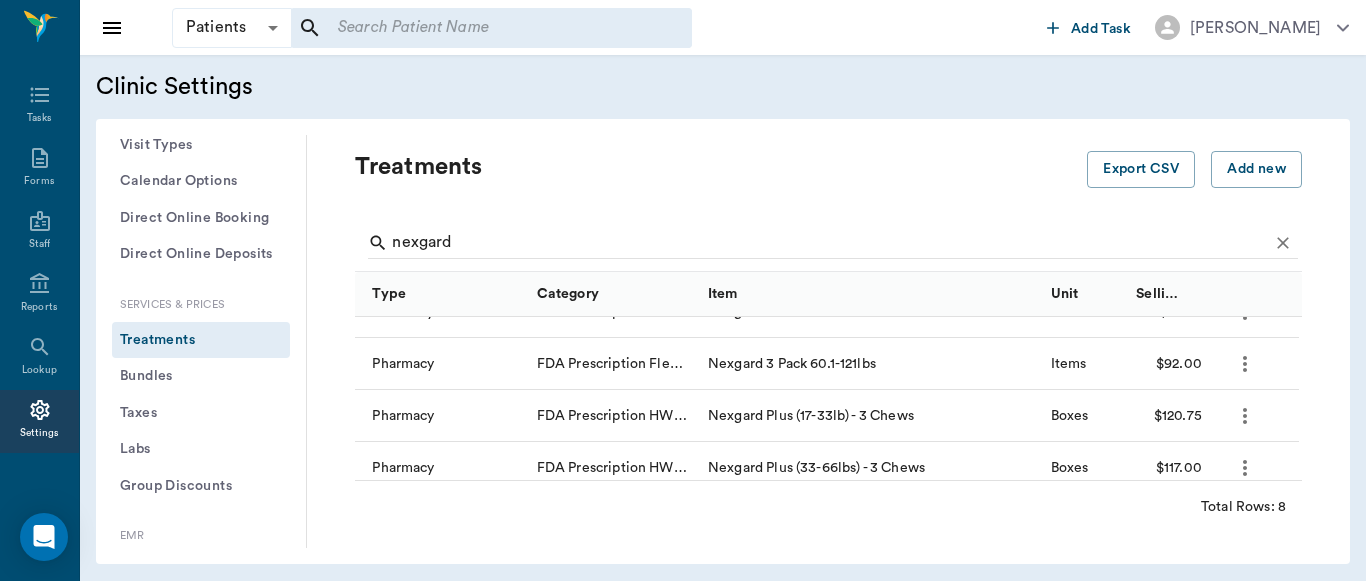 click 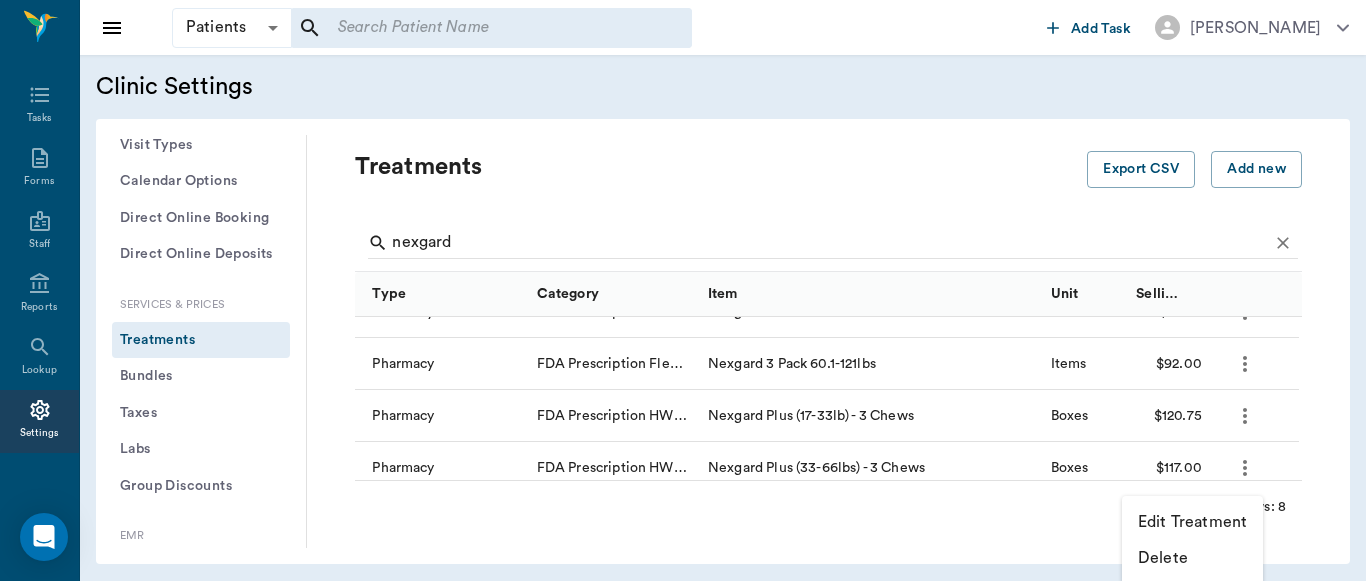 click on "Edit Treatment" at bounding box center [1192, 522] 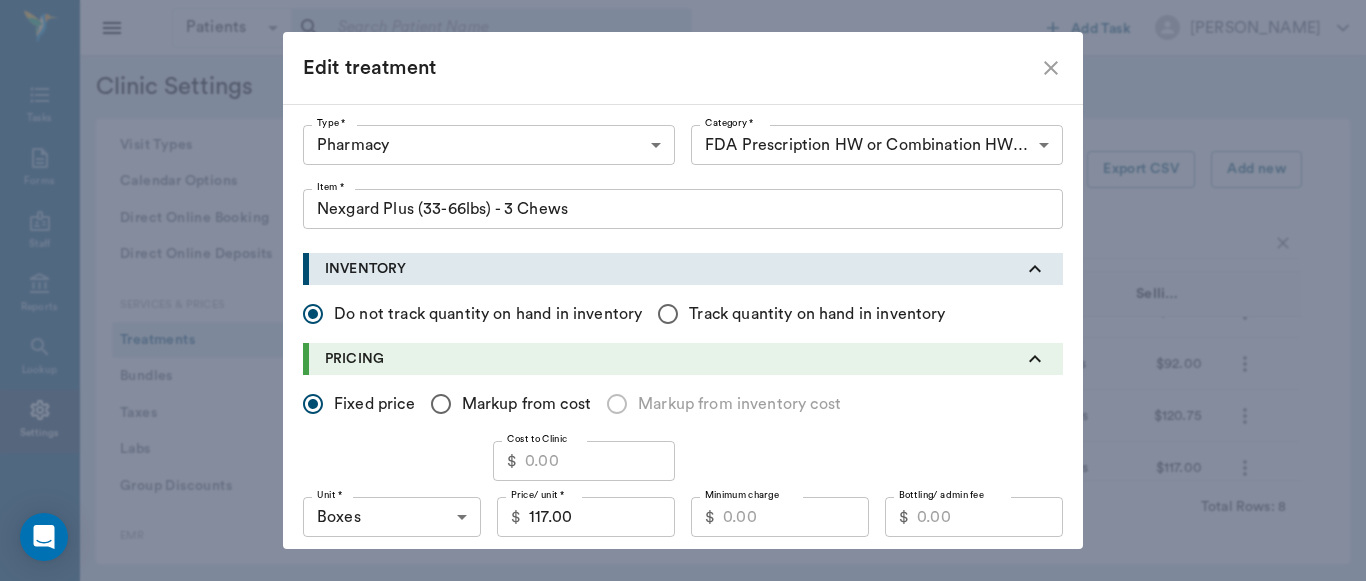 scroll, scrollTop: 140, scrollLeft: 0, axis: vertical 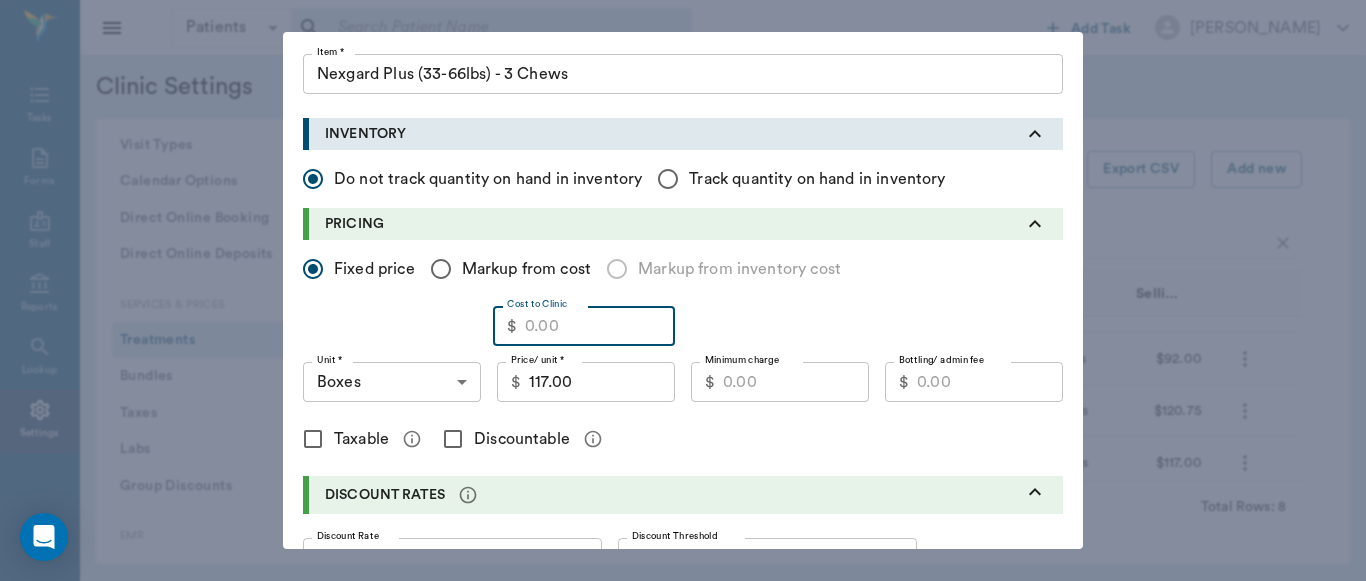 click on "Cost to Clinic" at bounding box center (600, 326) 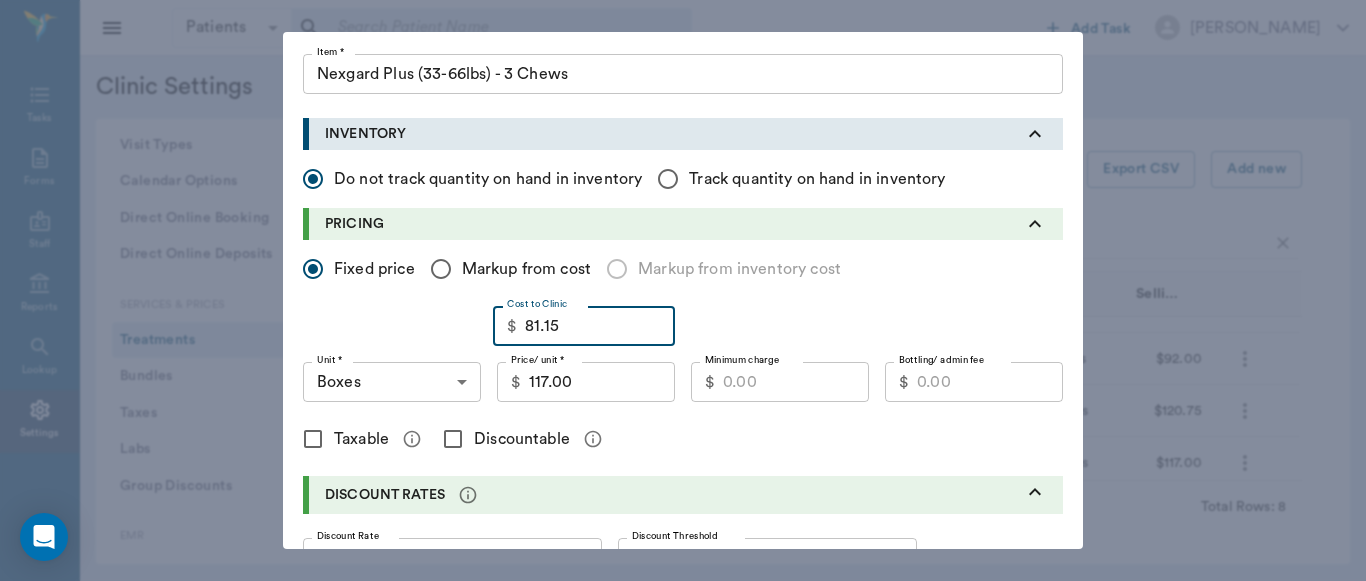 type on "81.15" 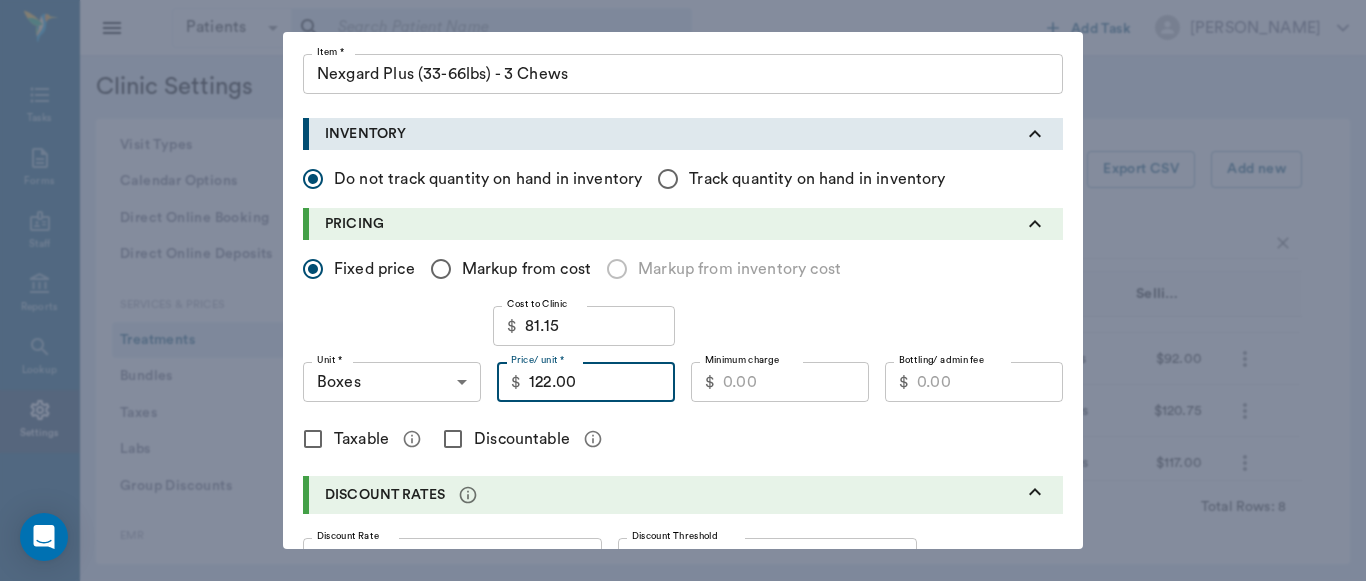 type on "122.00" 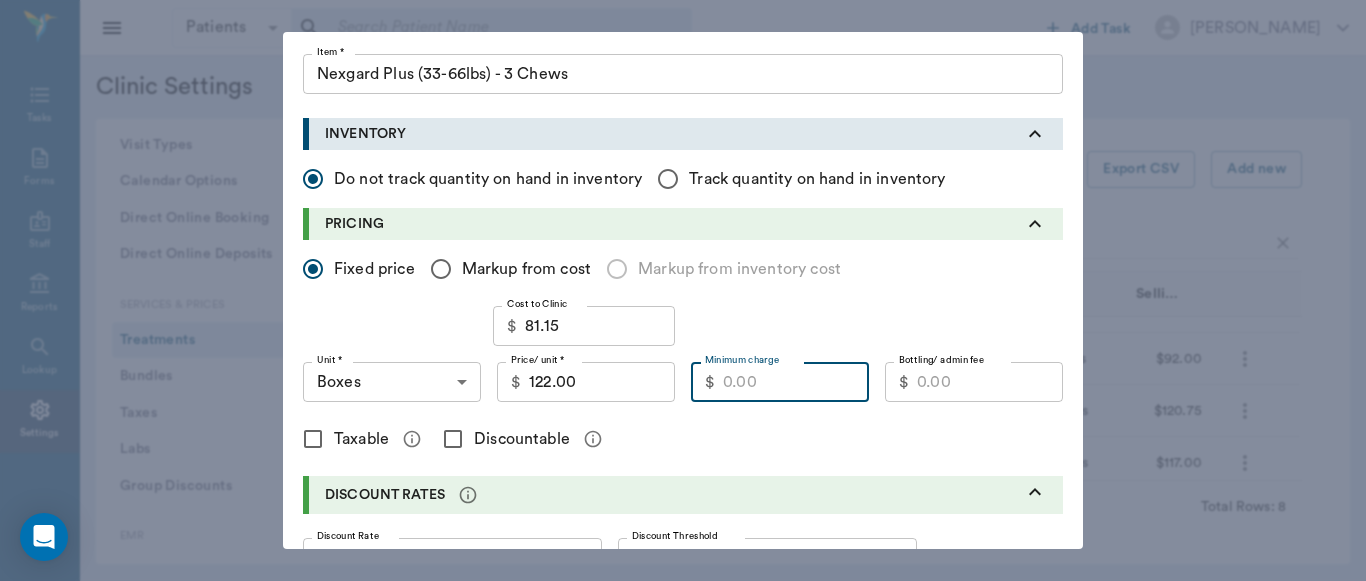 click on "Minimum charge" at bounding box center [796, 382] 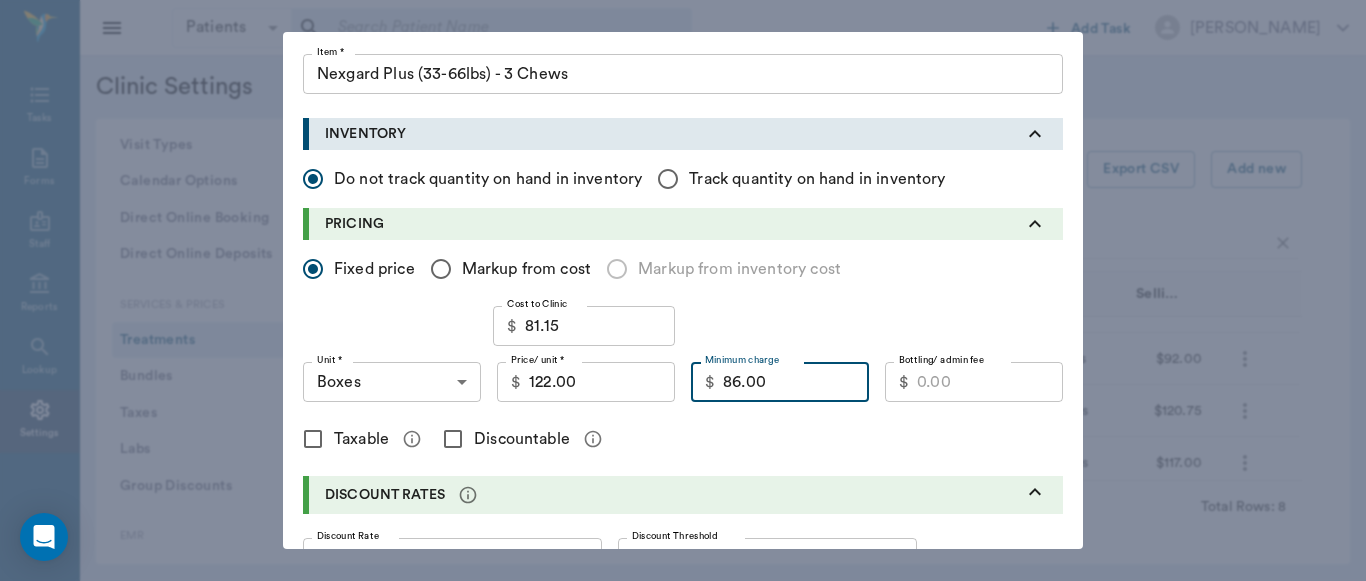 type on "86.00" 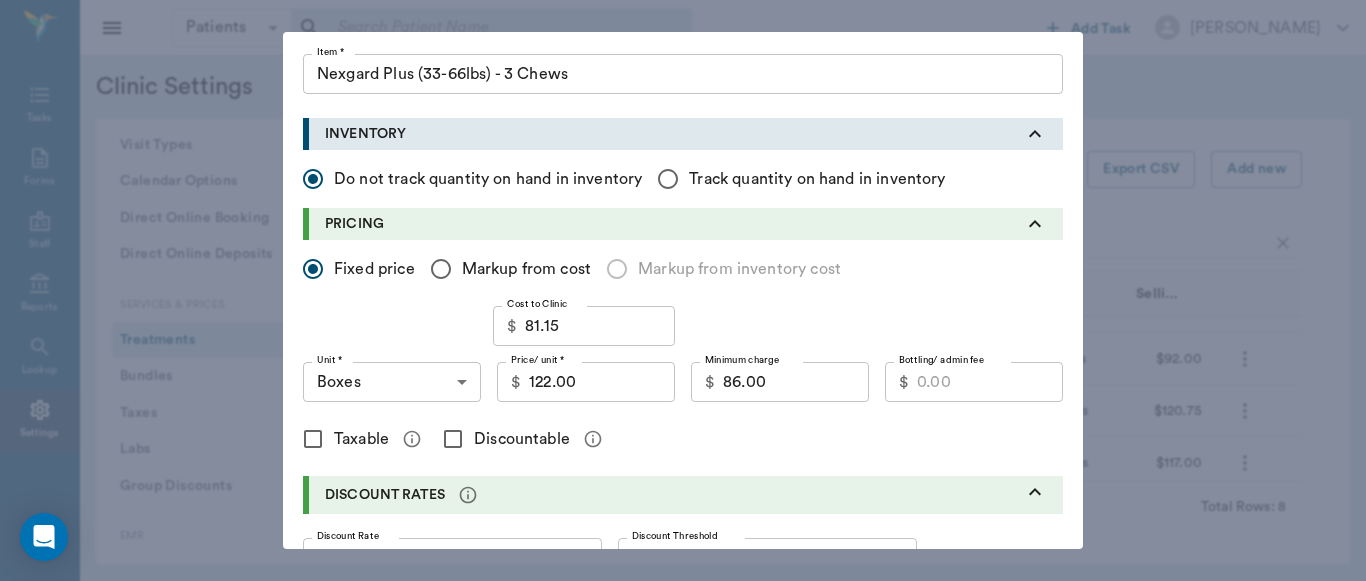 click on "Discountable" at bounding box center [453, 439] 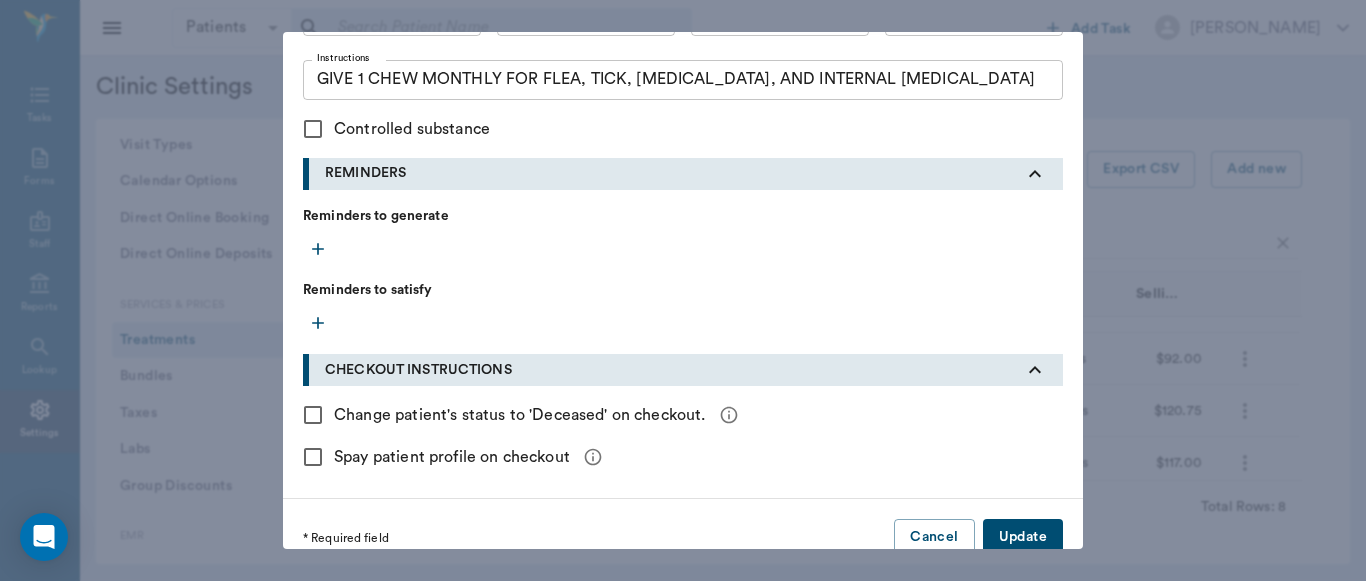 scroll, scrollTop: 923, scrollLeft: 0, axis: vertical 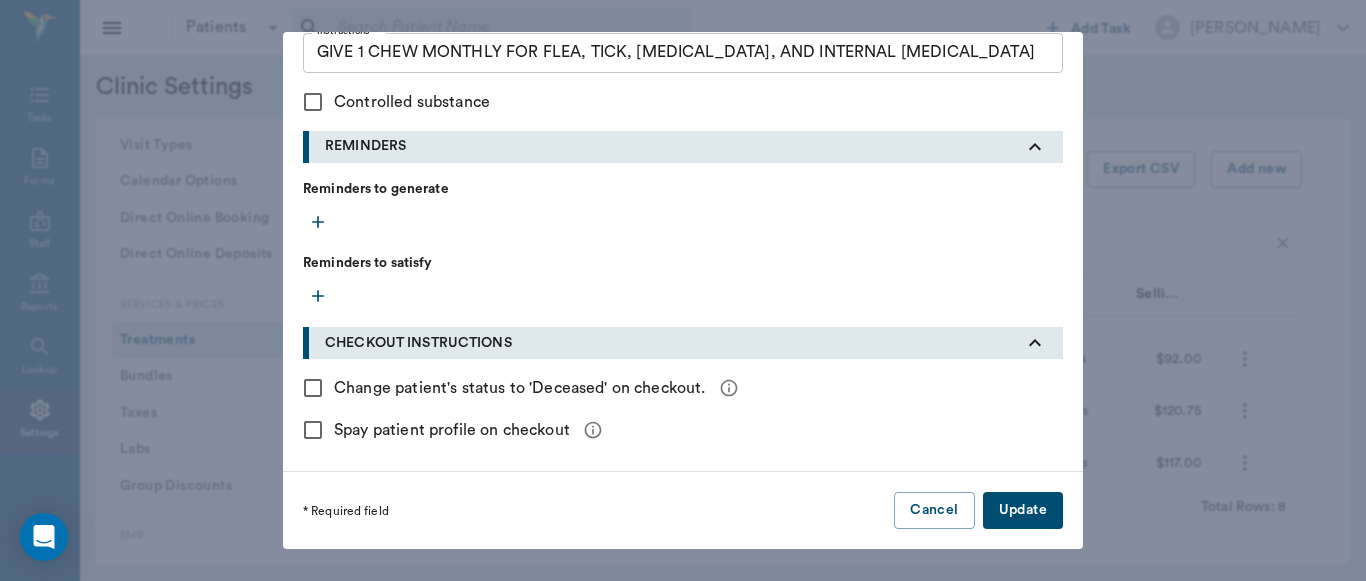 click on "Update" at bounding box center (1023, 510) 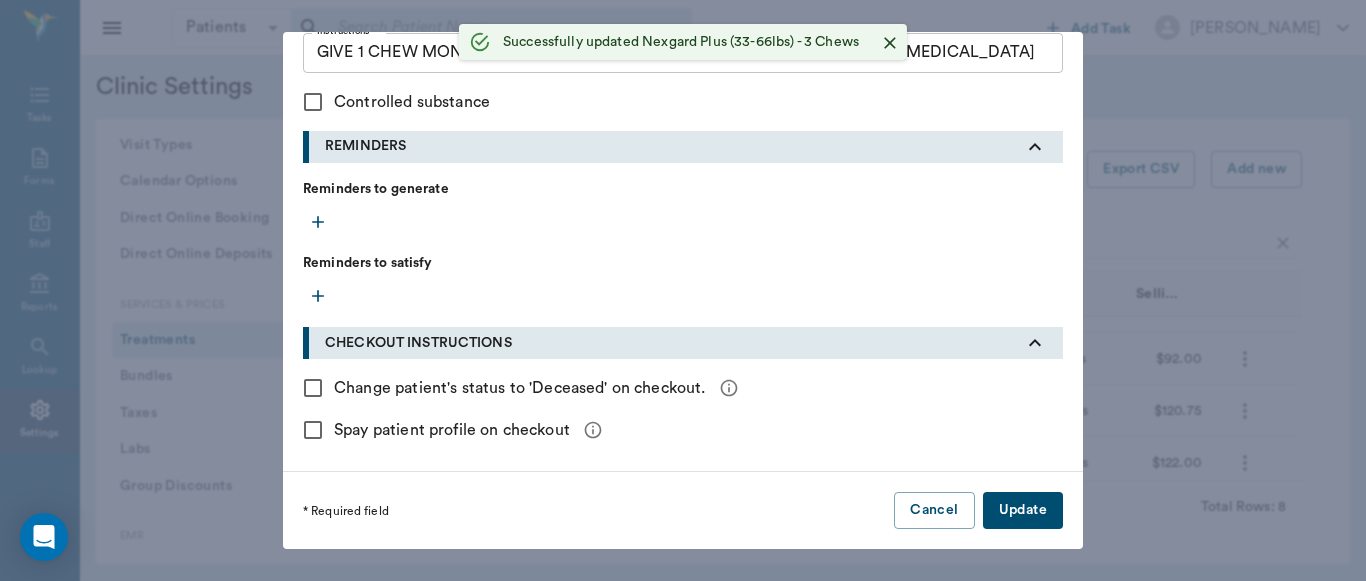 type 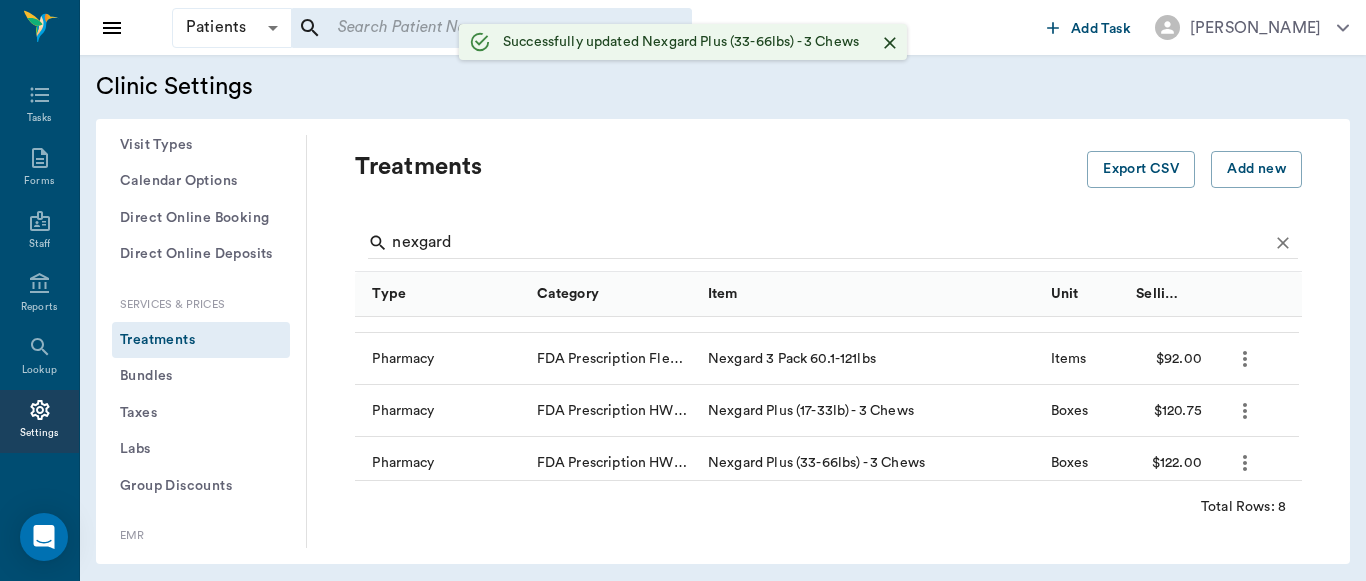 scroll, scrollTop: 552, scrollLeft: 0, axis: vertical 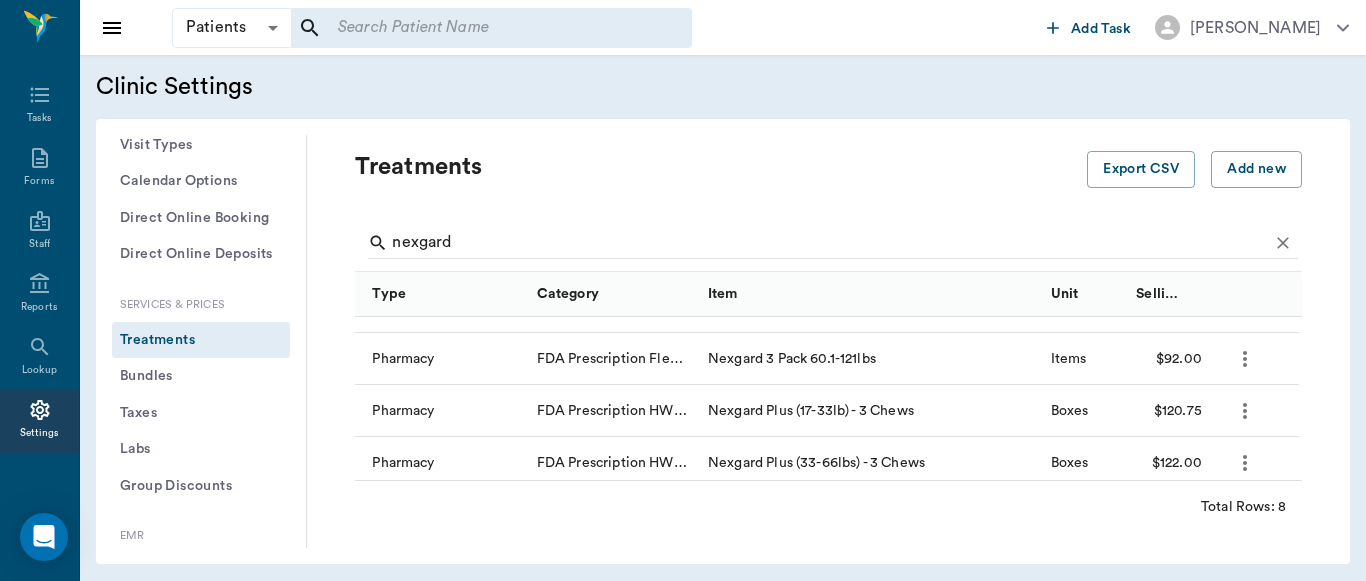 click 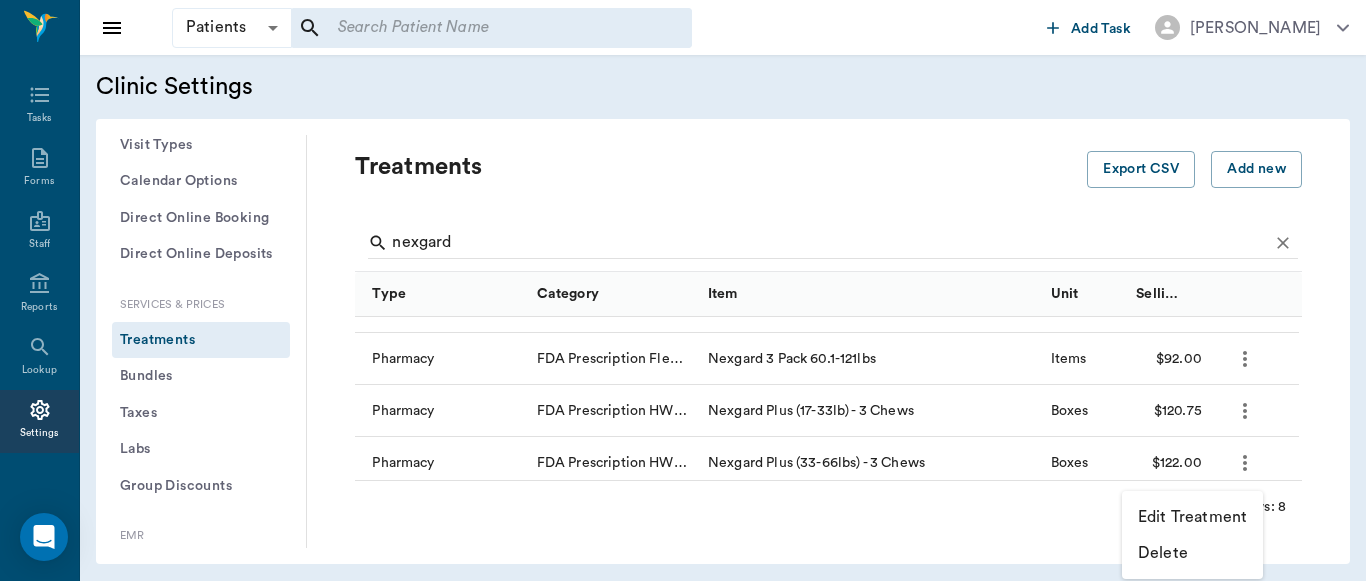 click on "Edit Treatment" at bounding box center [1192, 517] 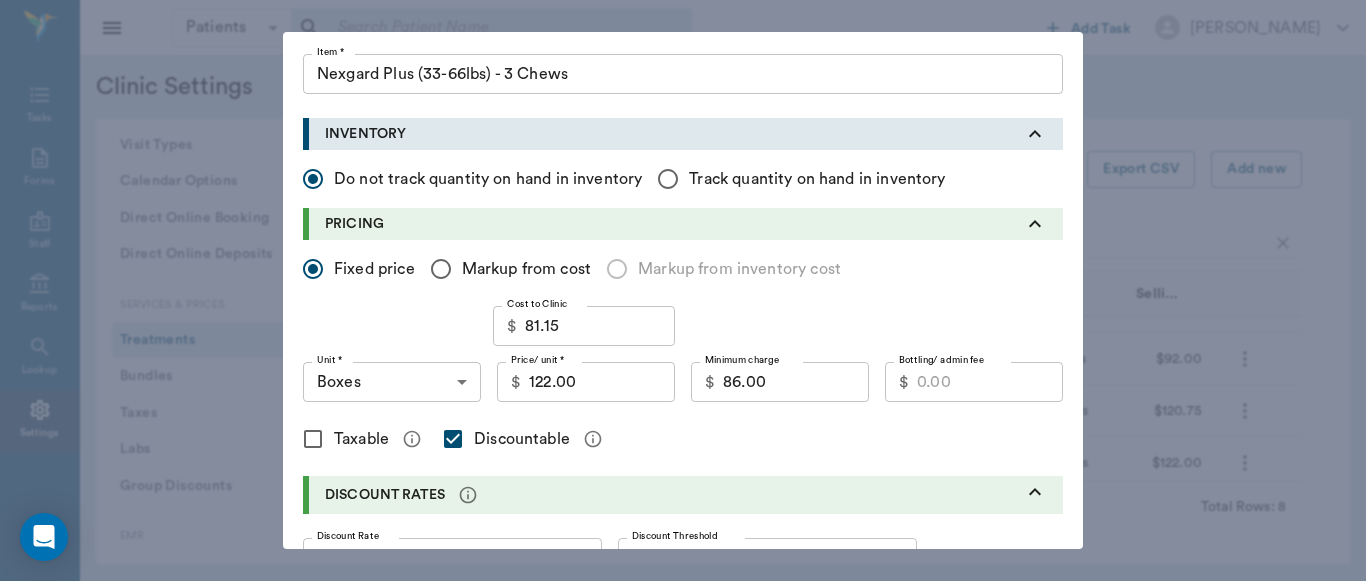 scroll, scrollTop: 138, scrollLeft: 0, axis: vertical 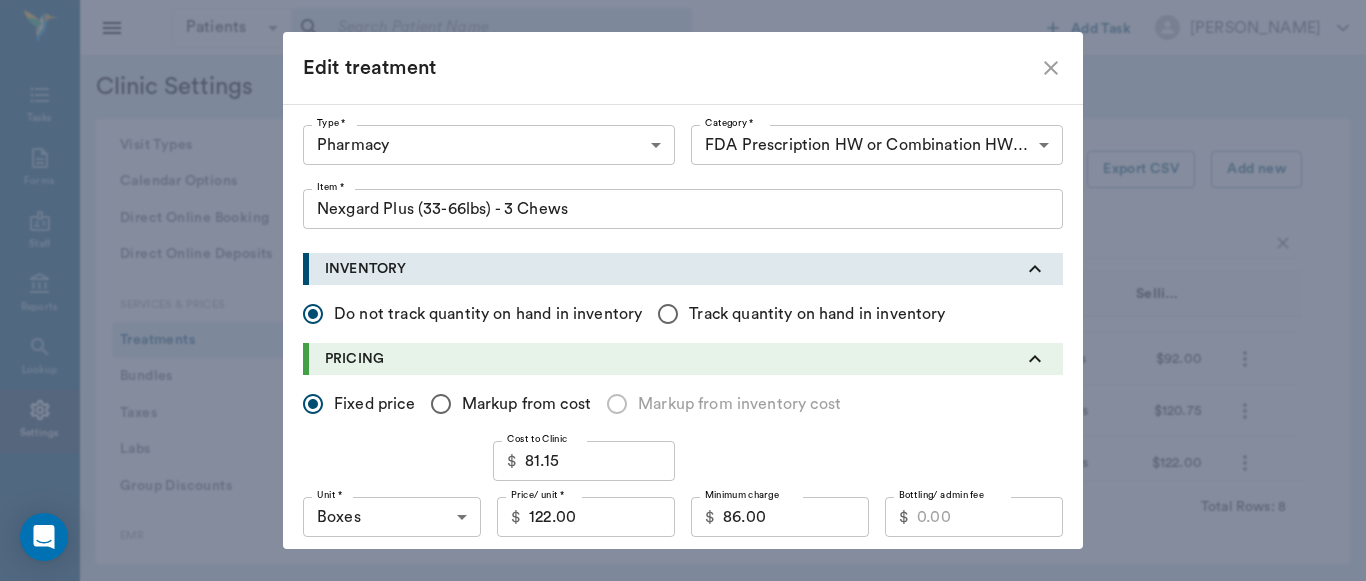 click 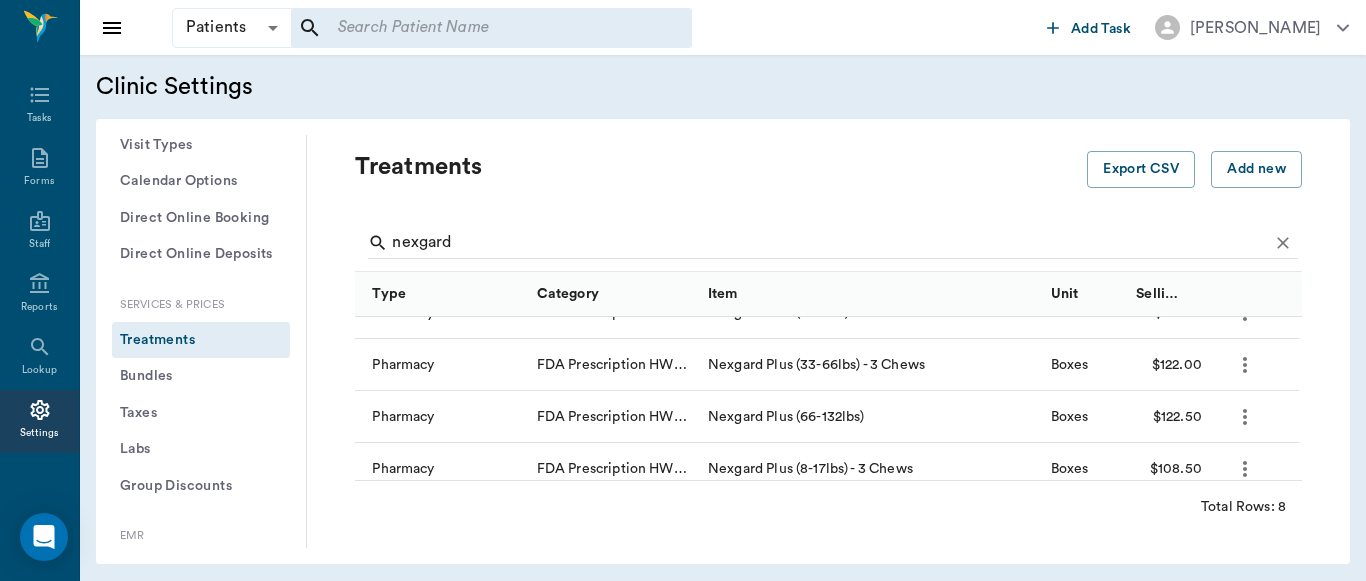 scroll, scrollTop: 253, scrollLeft: 0, axis: vertical 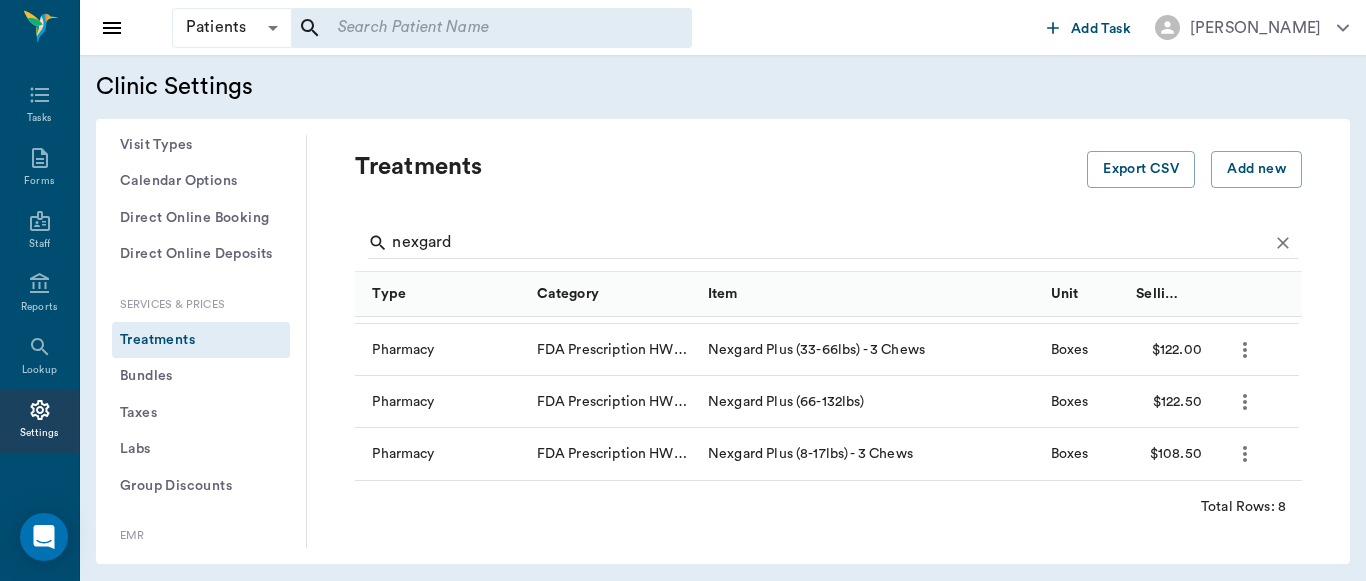 click 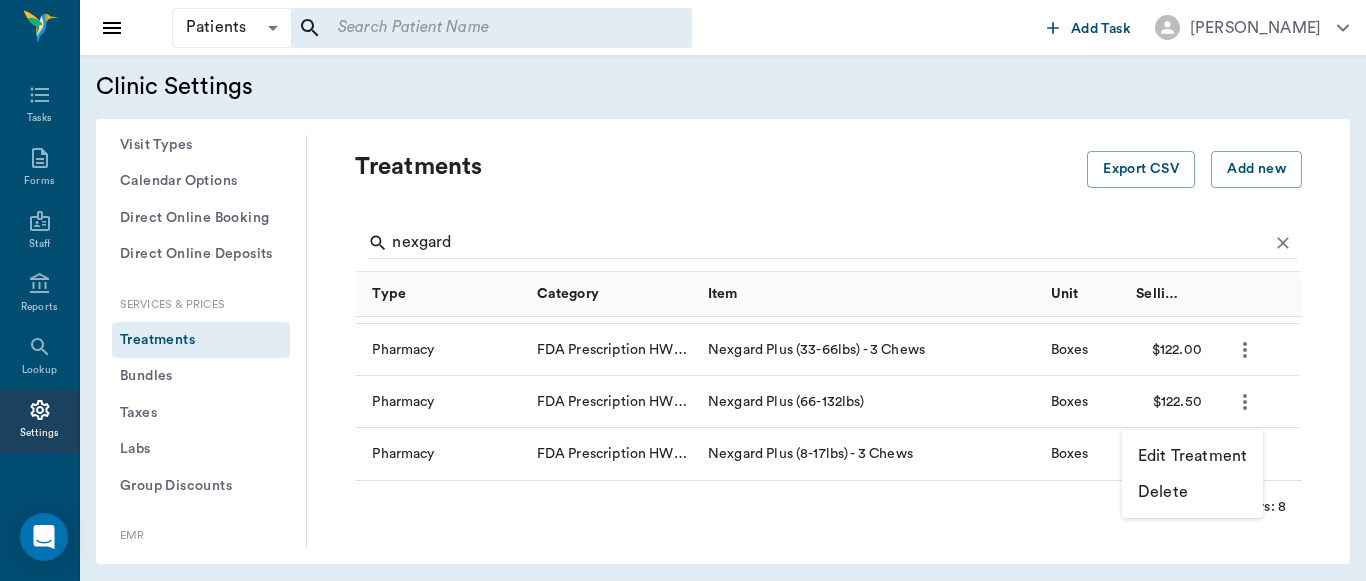 click on "Edit Treatment" at bounding box center (1192, 456) 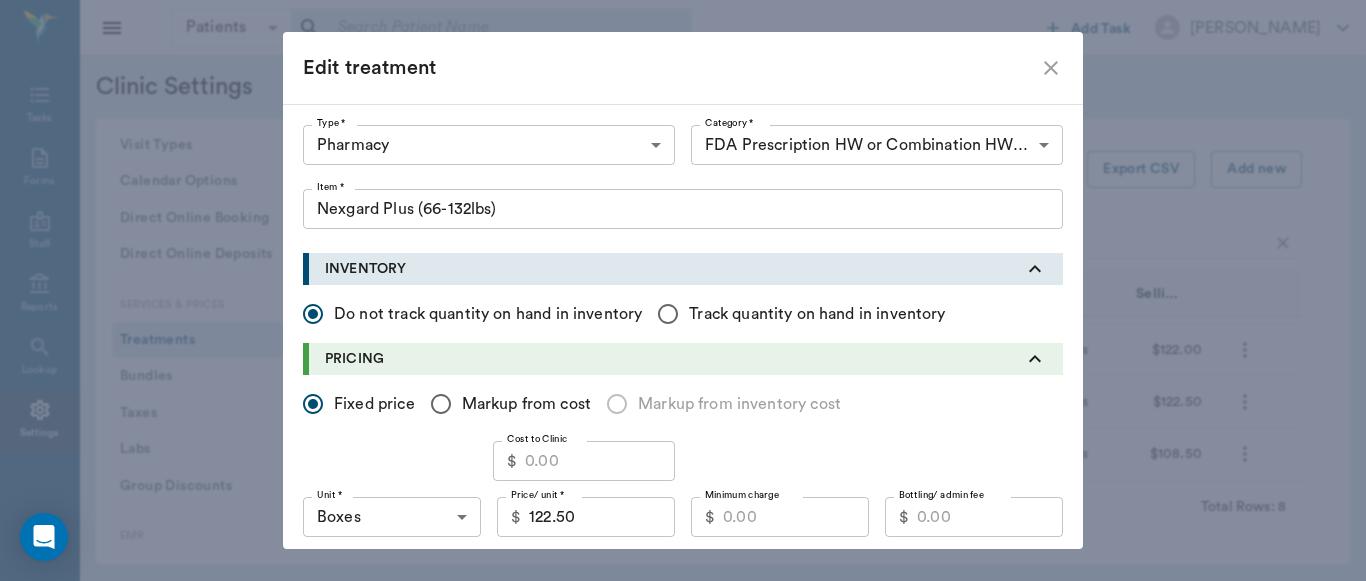click on "Cost to Clinic" at bounding box center [600, 461] 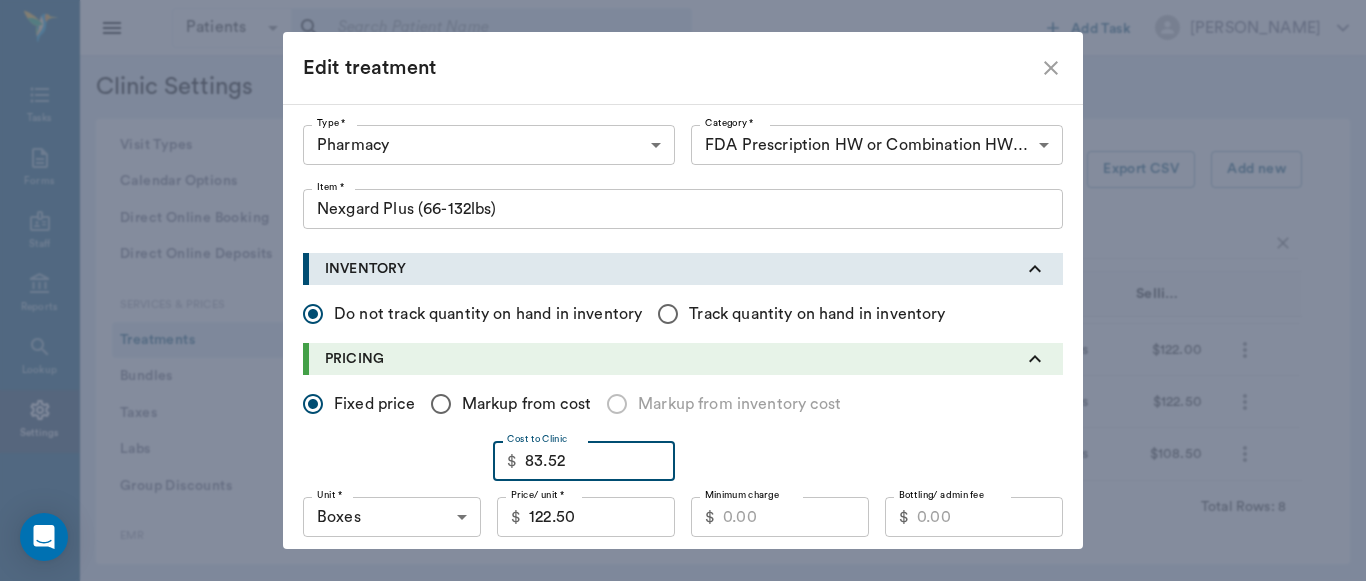 type on "83.52" 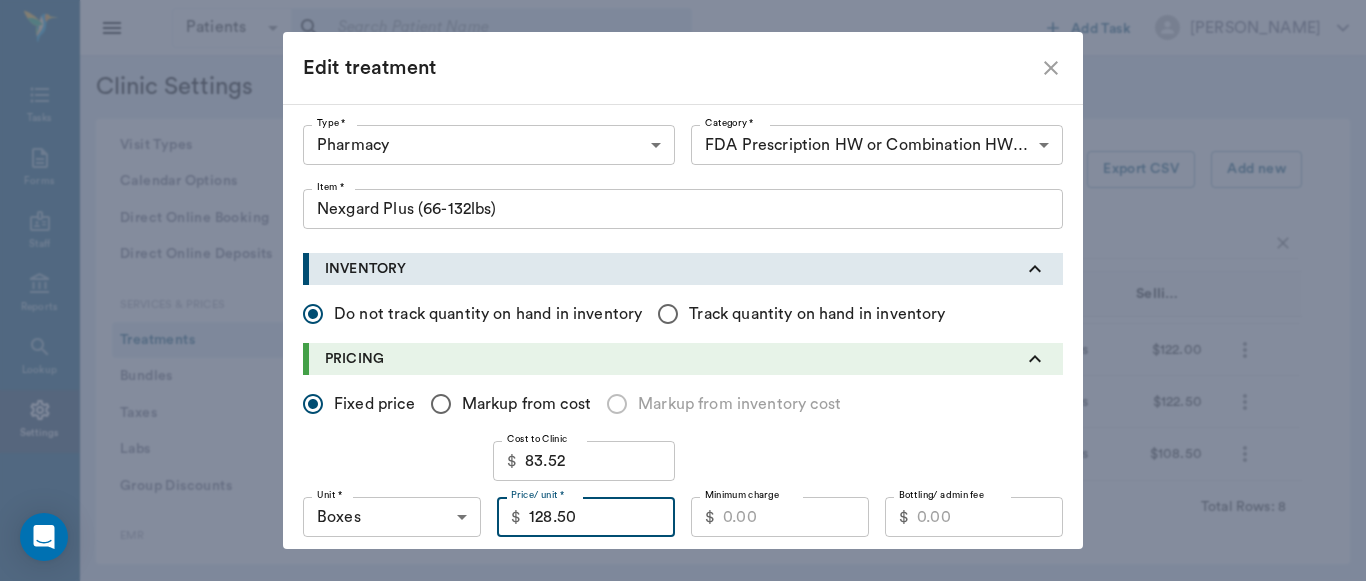 type on "128.50" 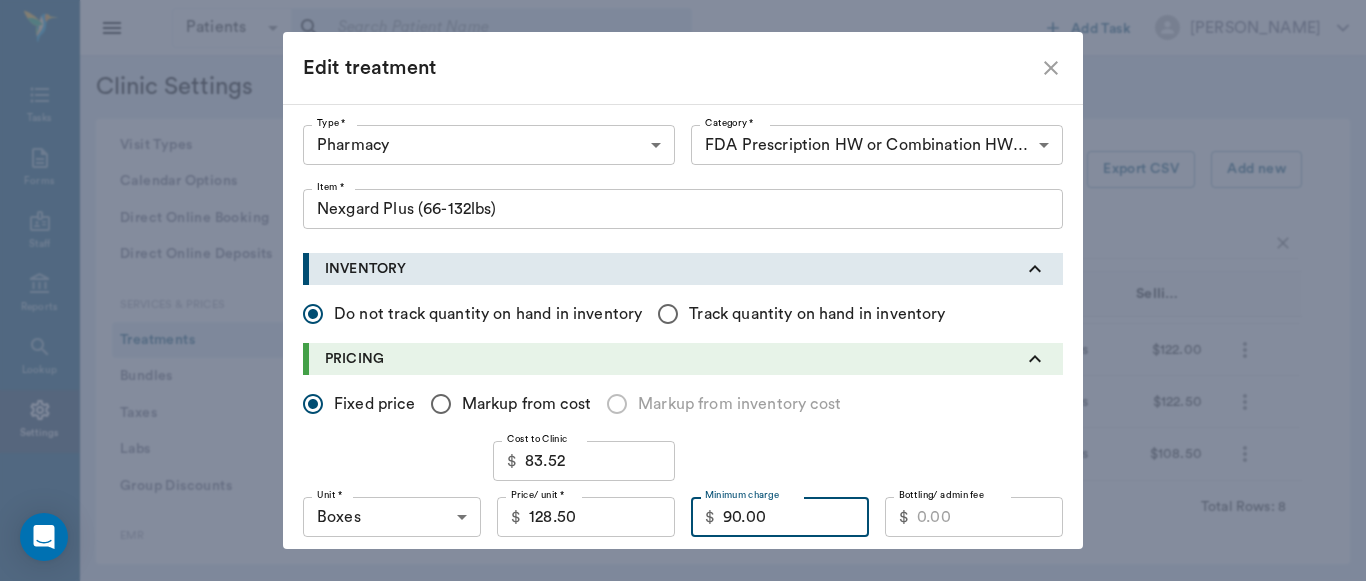 type on "90.00" 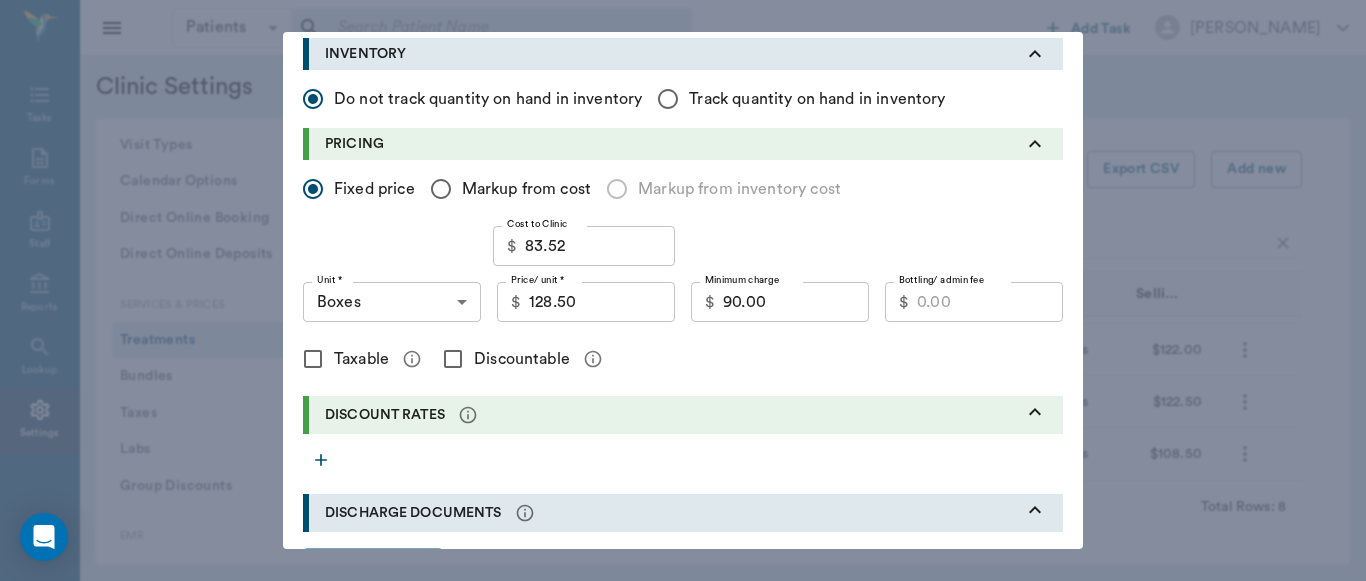 scroll, scrollTop: 254, scrollLeft: 0, axis: vertical 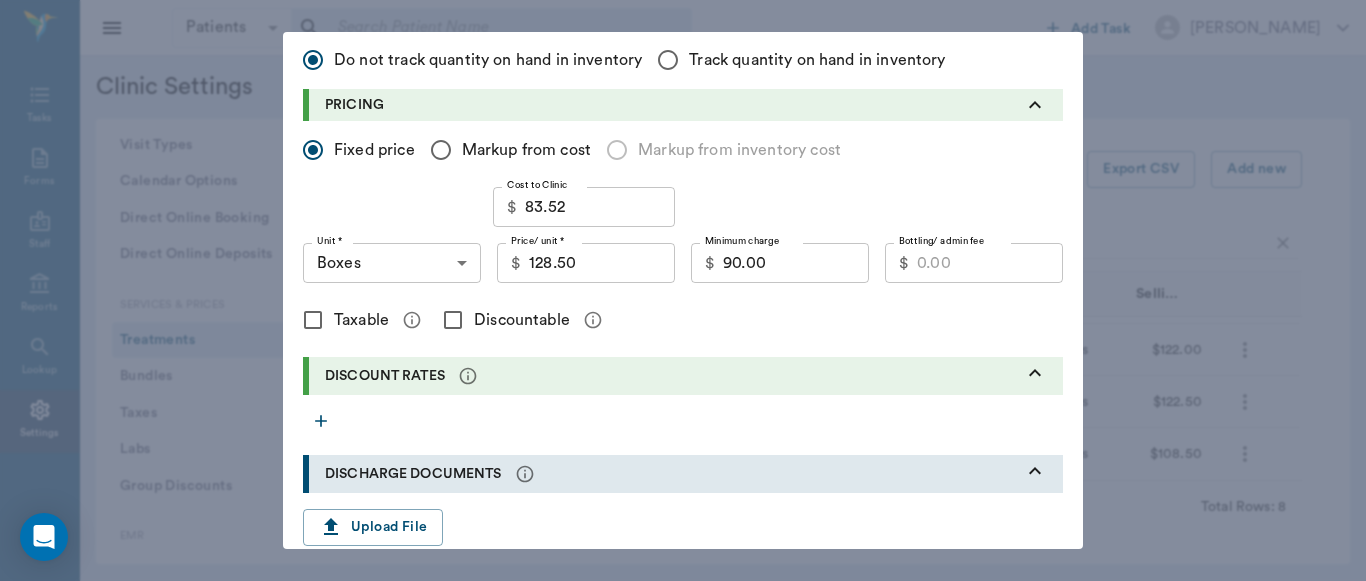 click on "Discountable" at bounding box center (453, 320) 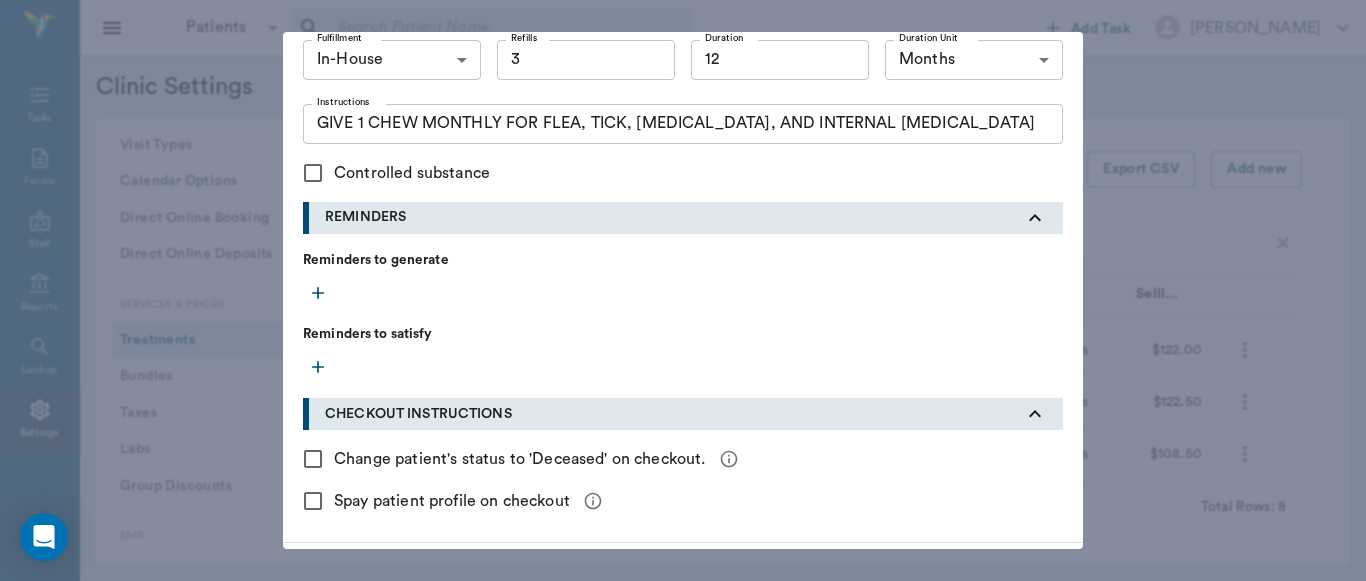 scroll, scrollTop: 903, scrollLeft: 0, axis: vertical 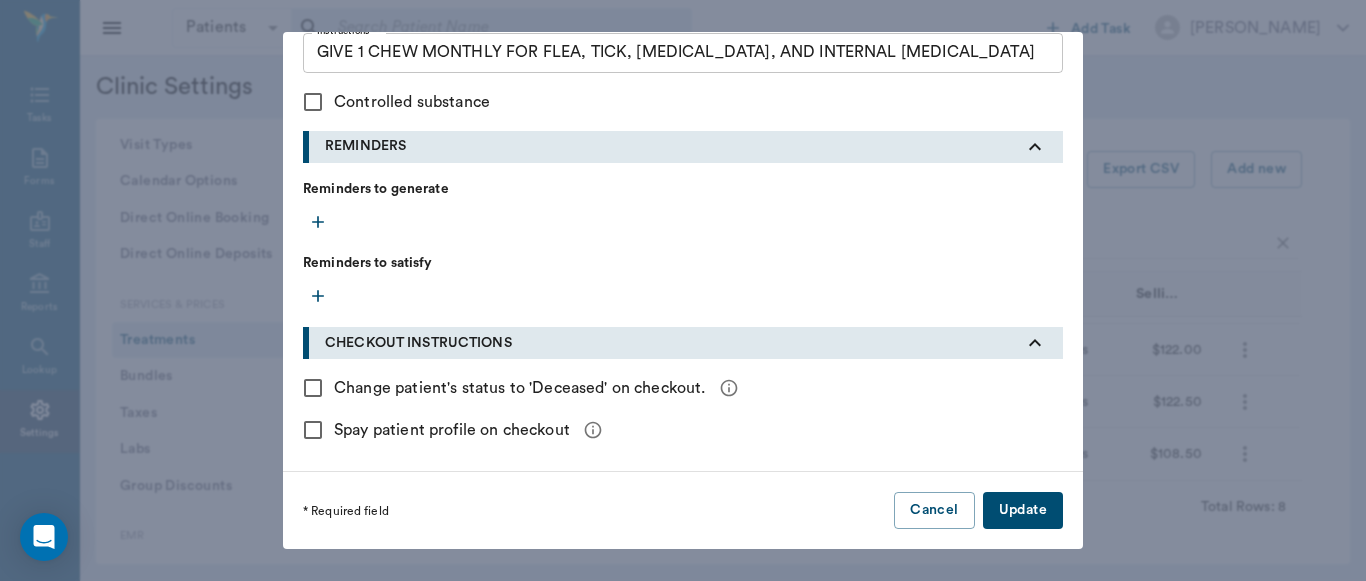 click on "Update" at bounding box center [1023, 510] 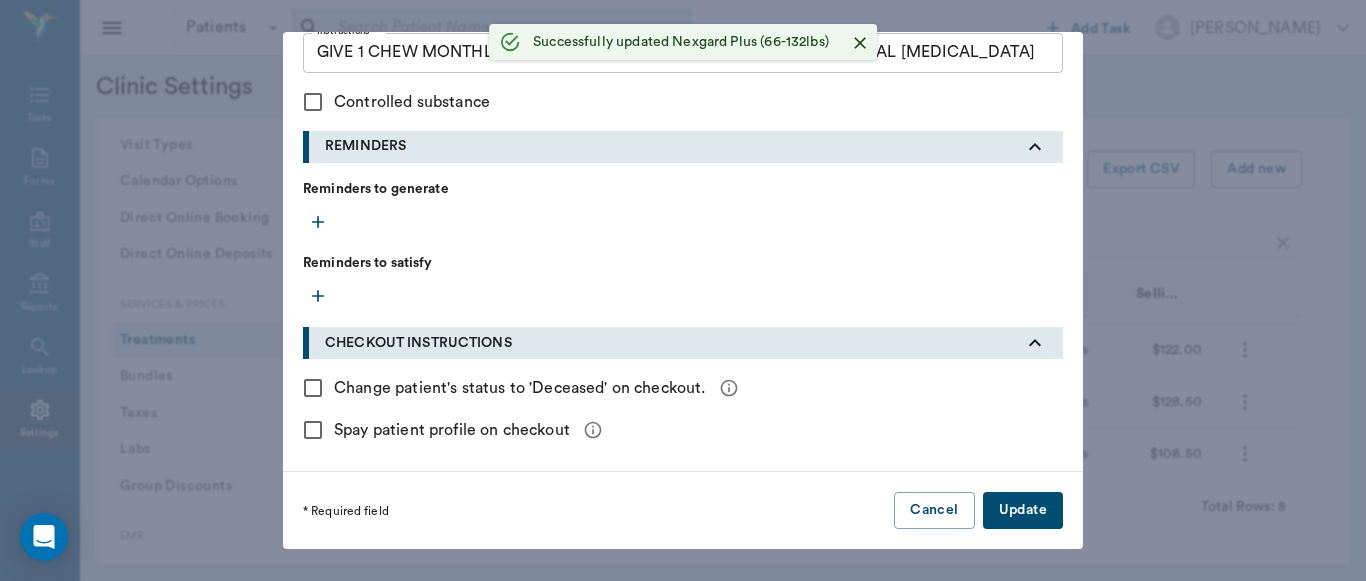 type 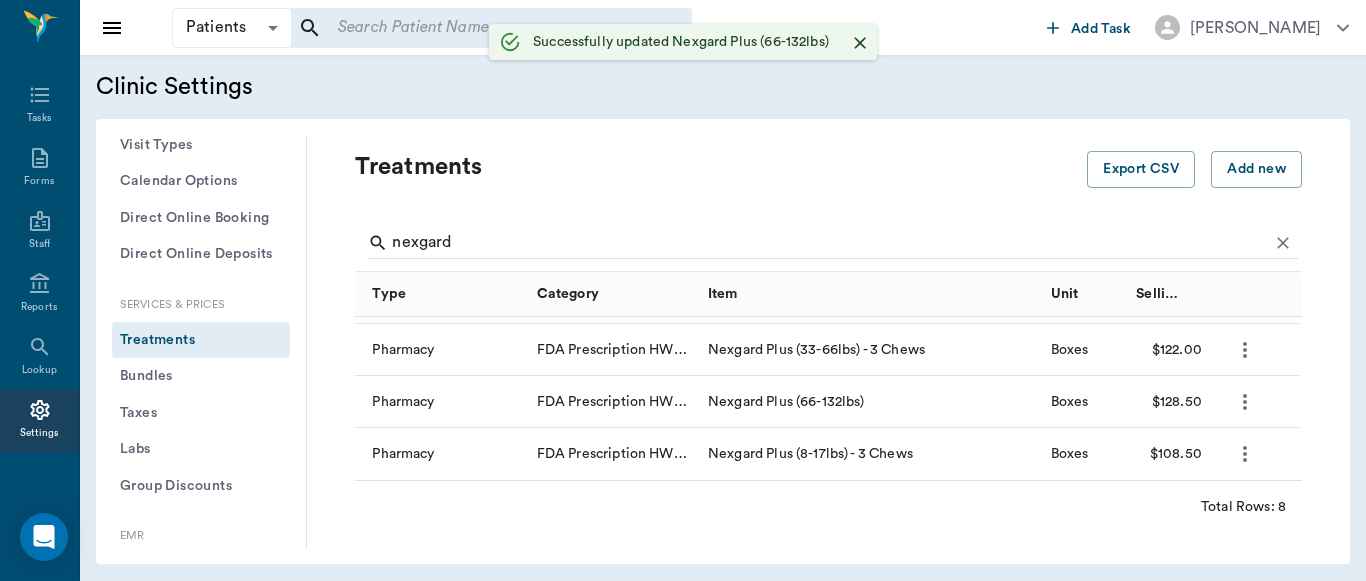 scroll, scrollTop: 552, scrollLeft: 0, axis: vertical 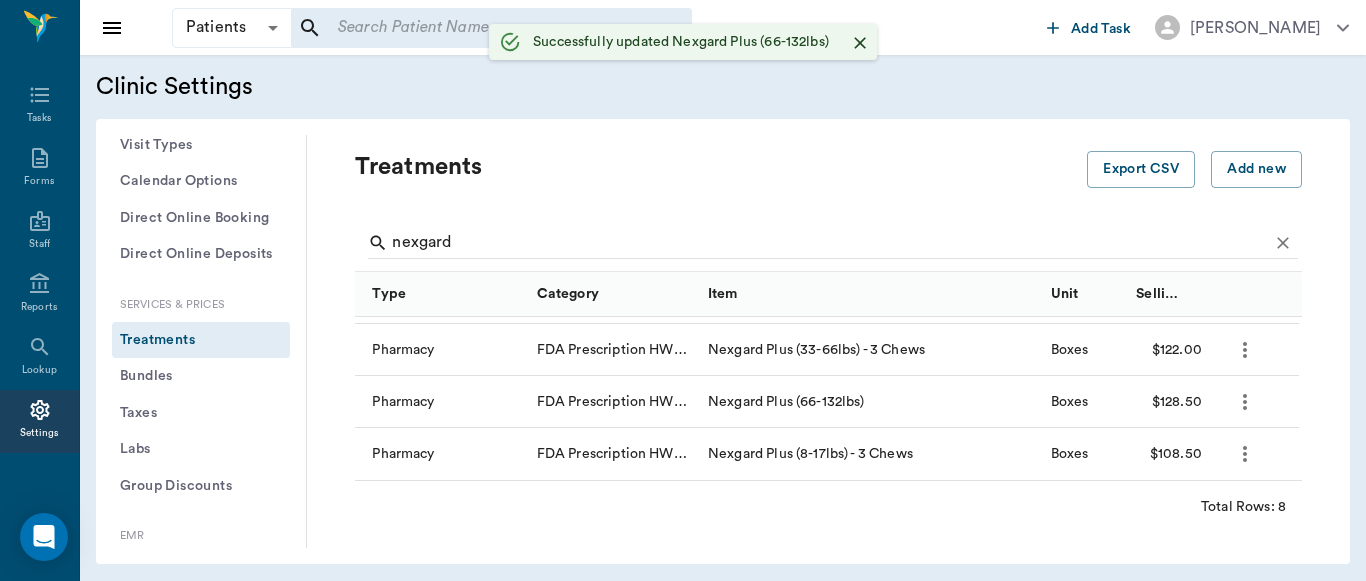 click 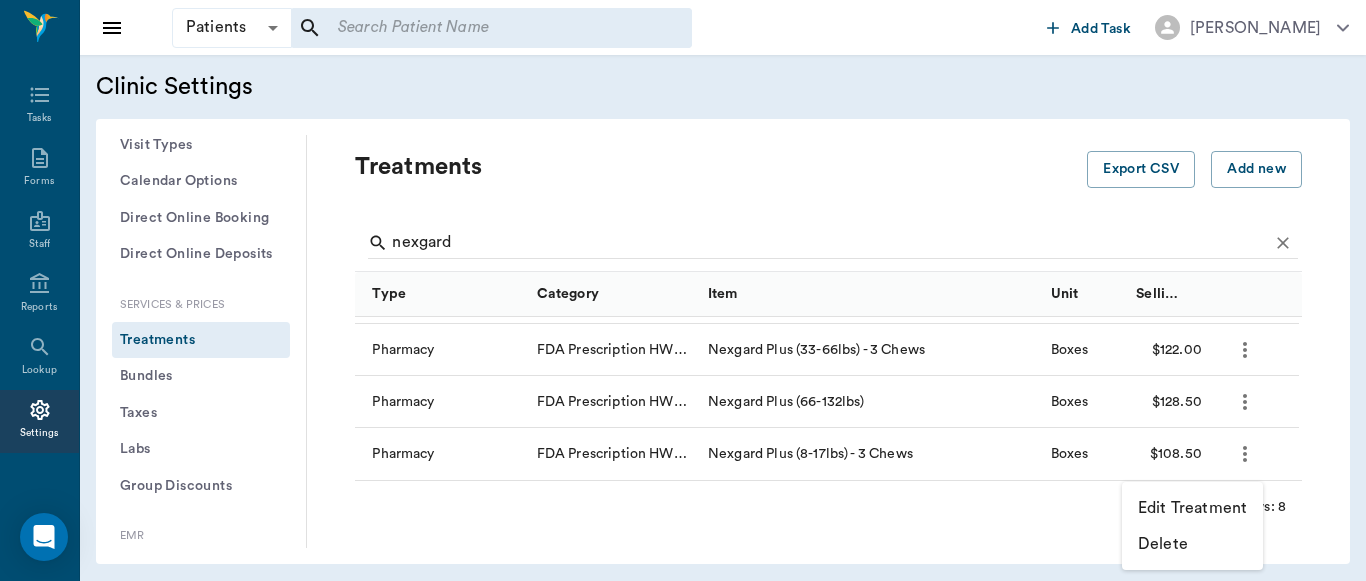 click on "Edit Treatment" at bounding box center [1192, 508] 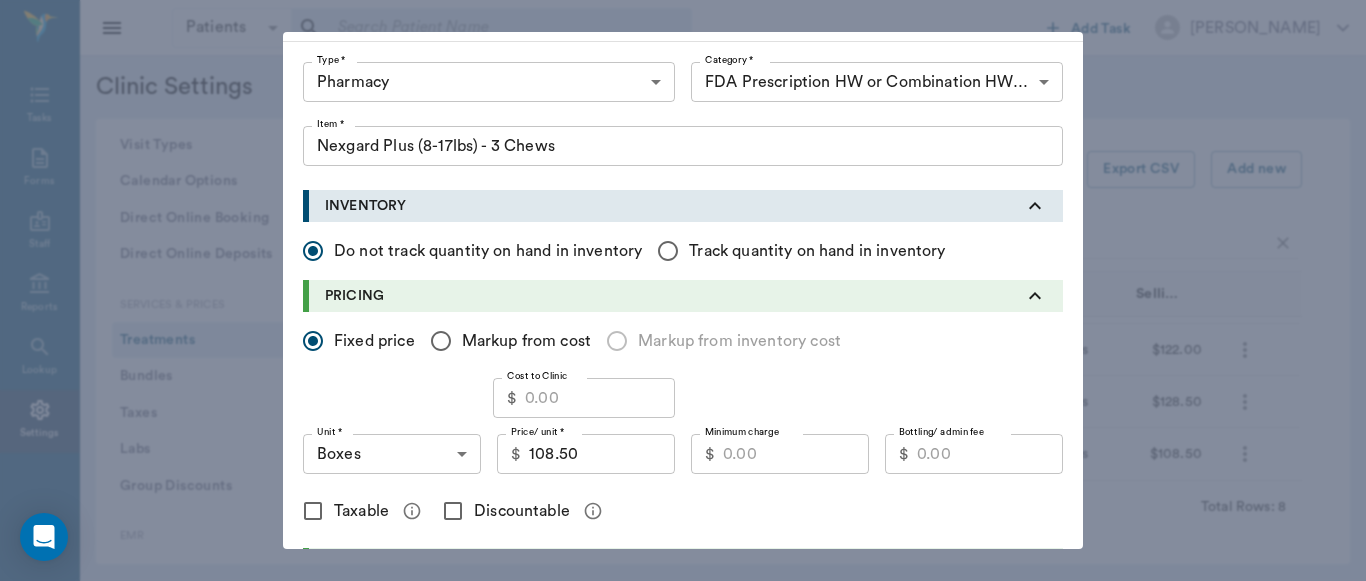 scroll, scrollTop: 72, scrollLeft: 0, axis: vertical 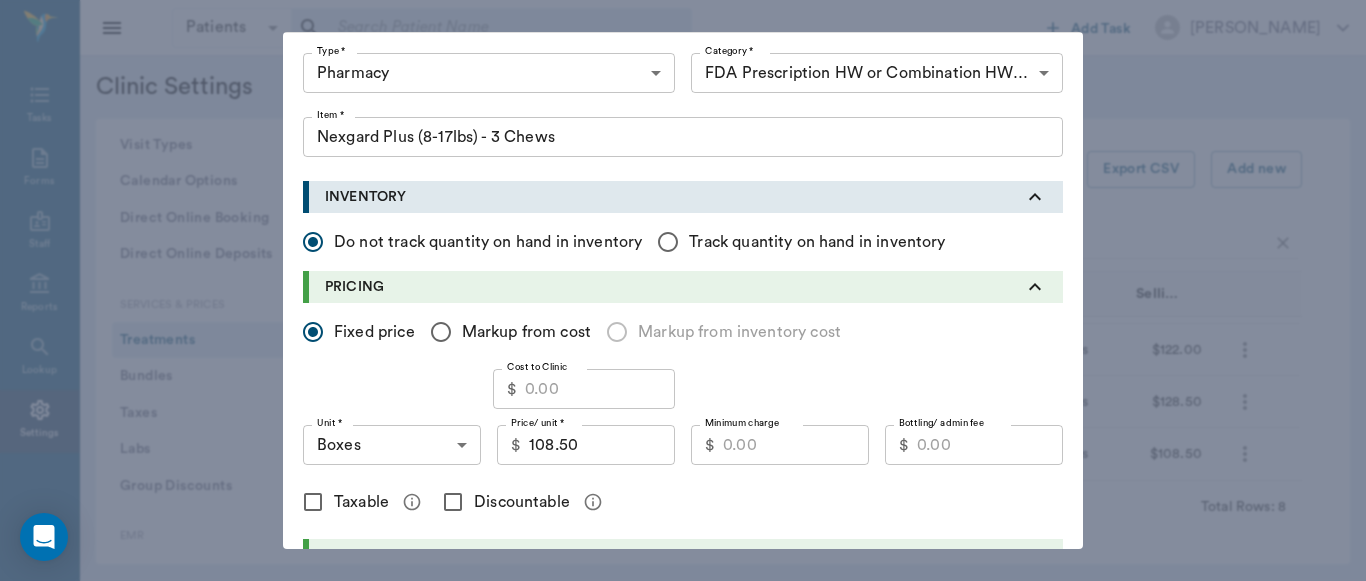 click on "Cost to Clinic" at bounding box center [600, 389] 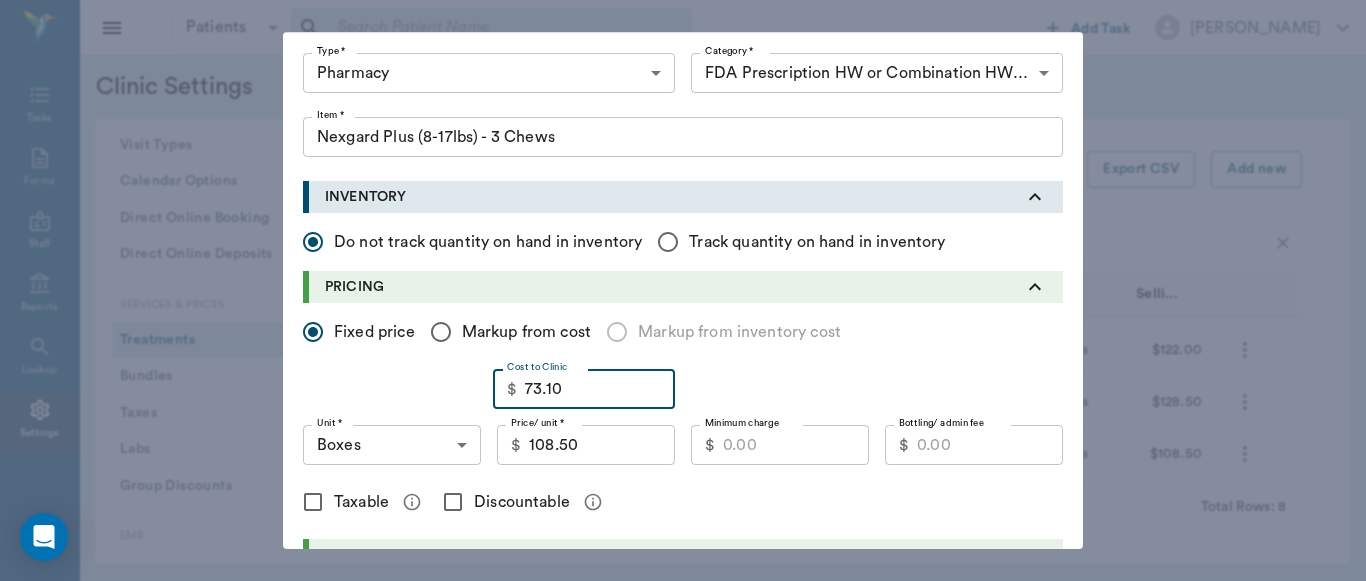 type on "73.10" 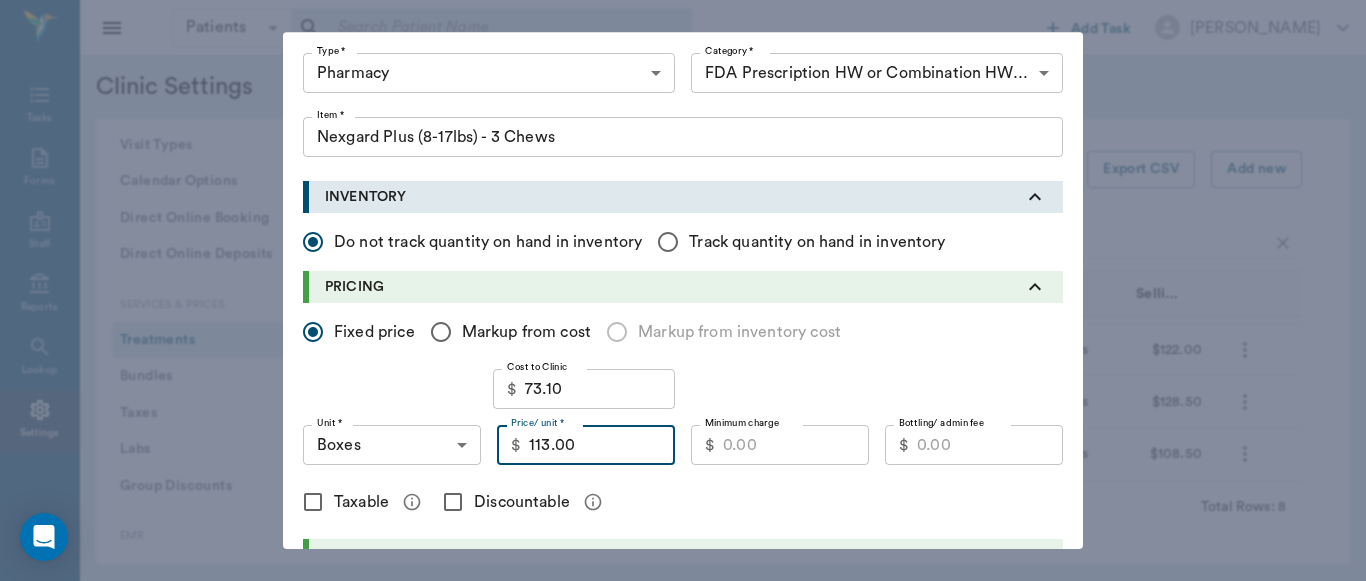 type on "113.00" 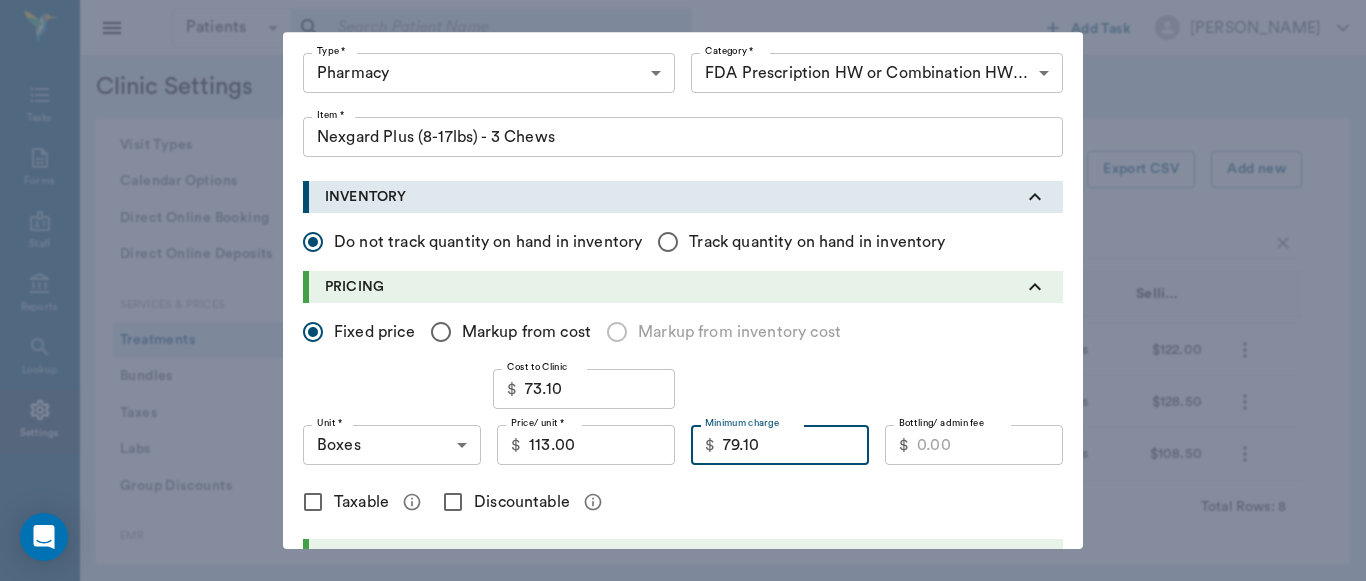 type on "79.10" 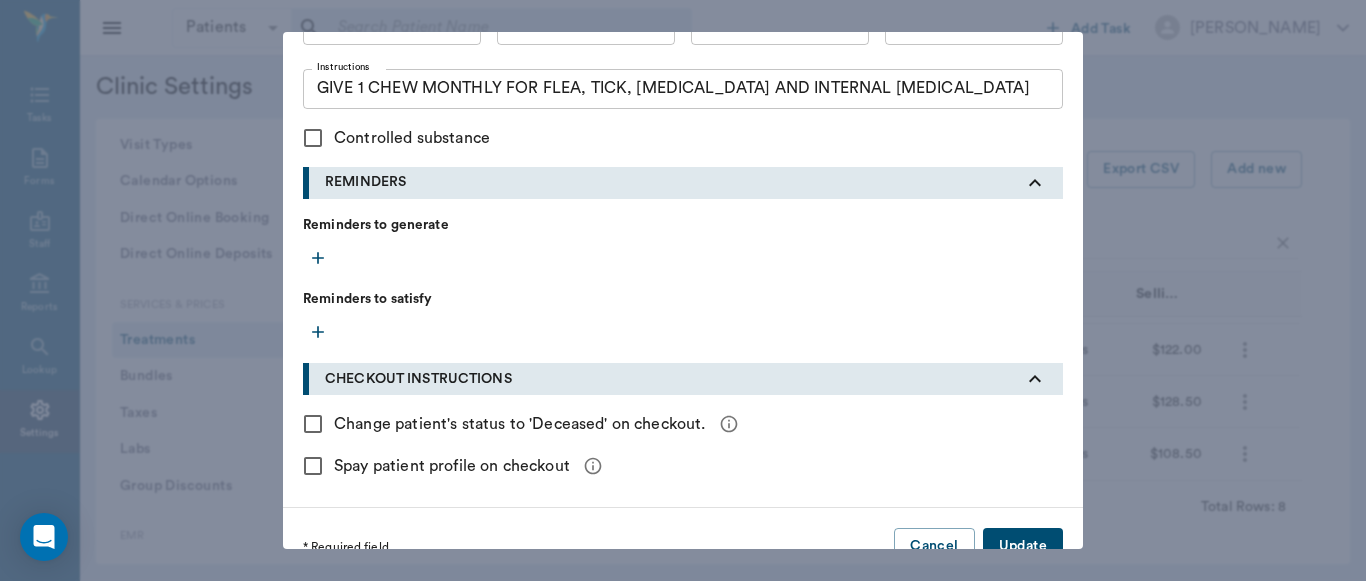 scroll, scrollTop: 923, scrollLeft: 0, axis: vertical 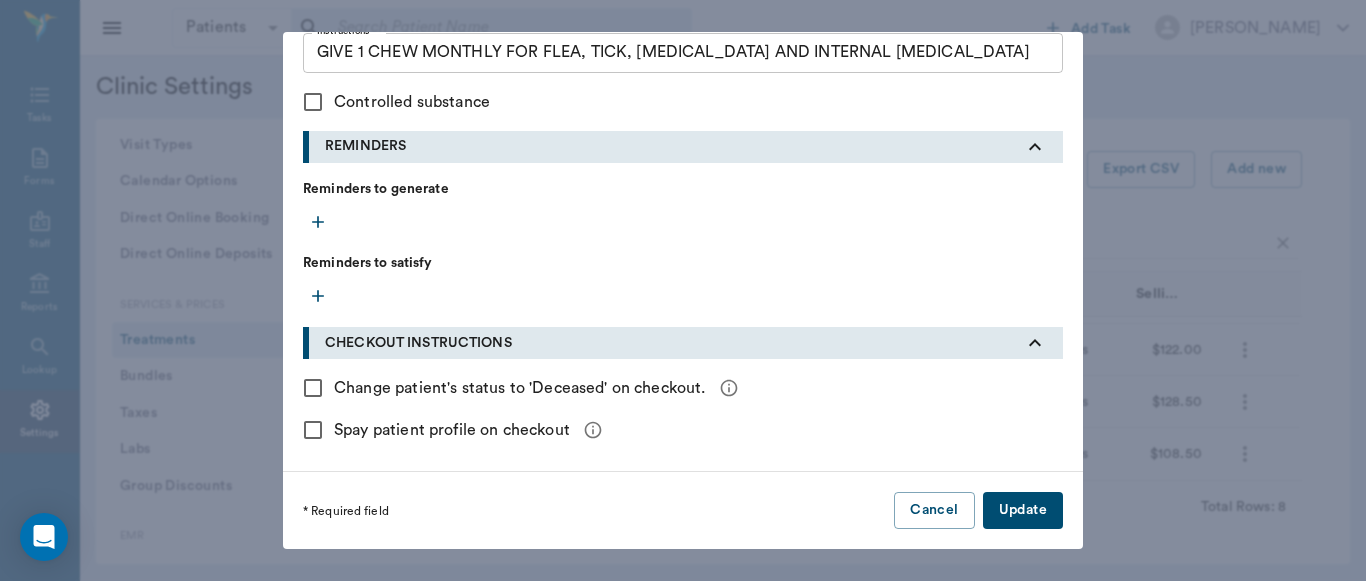 click on "Update" at bounding box center [1023, 510] 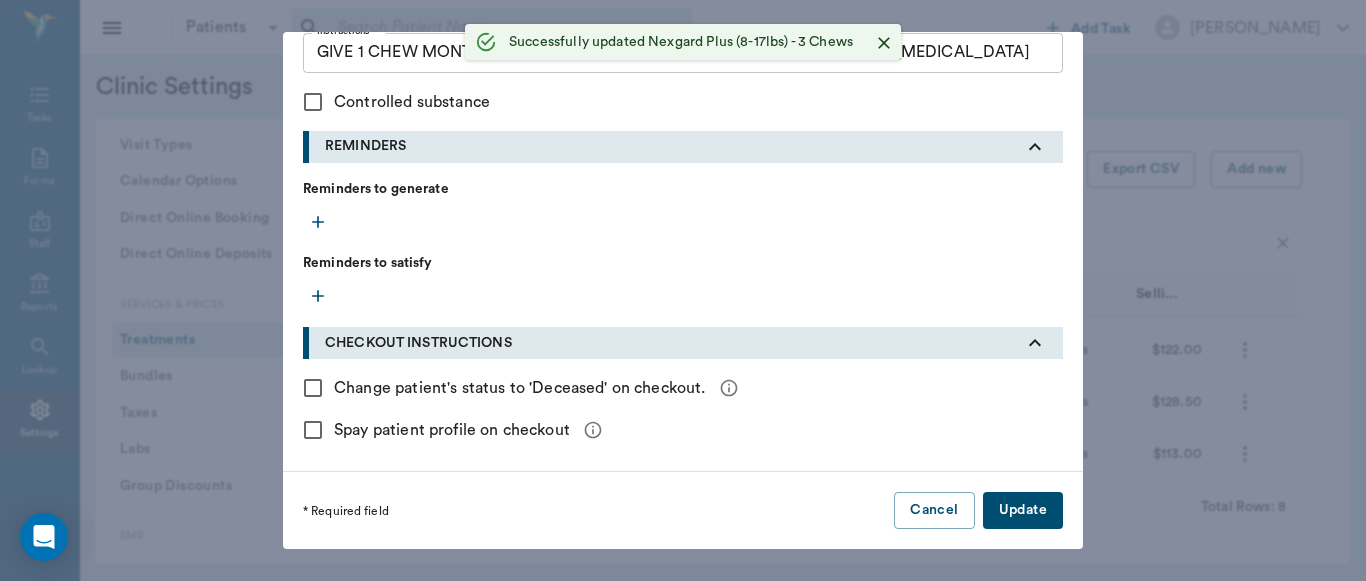 type 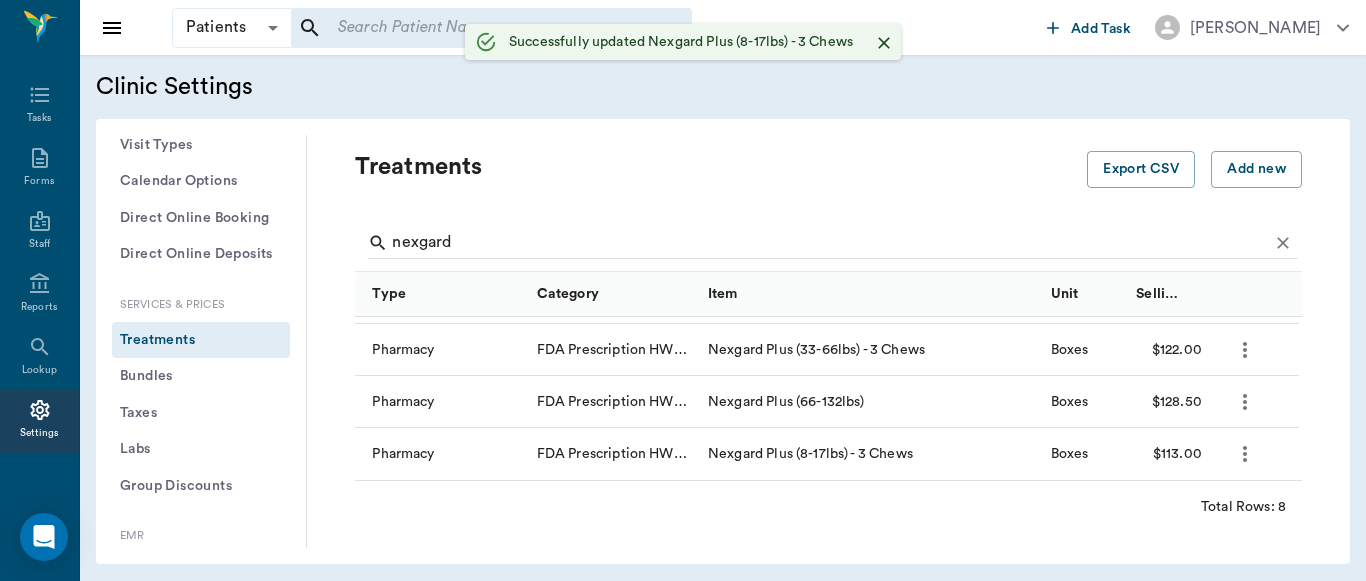 scroll, scrollTop: 552, scrollLeft: 0, axis: vertical 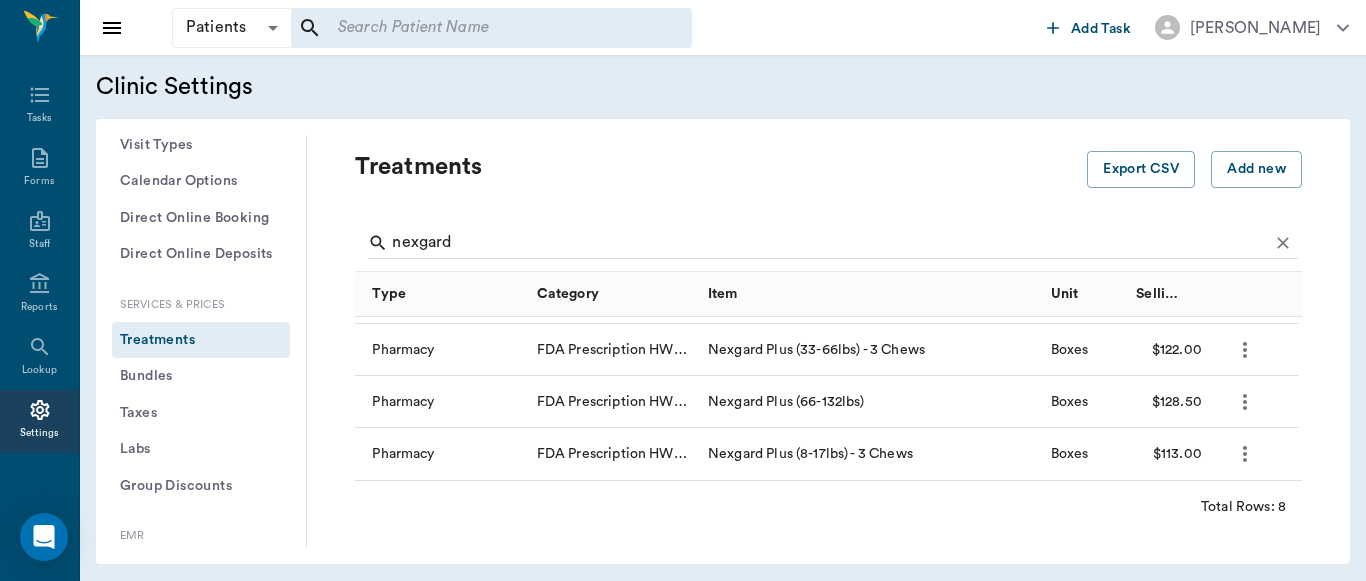 click 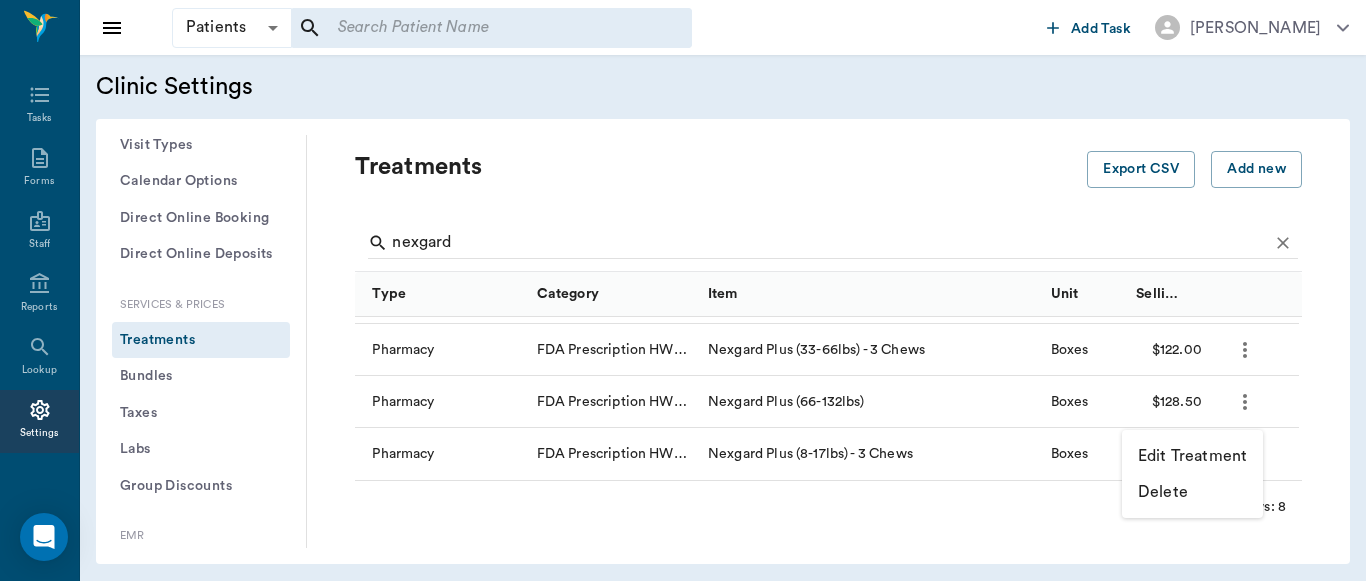 click on "Edit Treatment" at bounding box center [1192, 456] 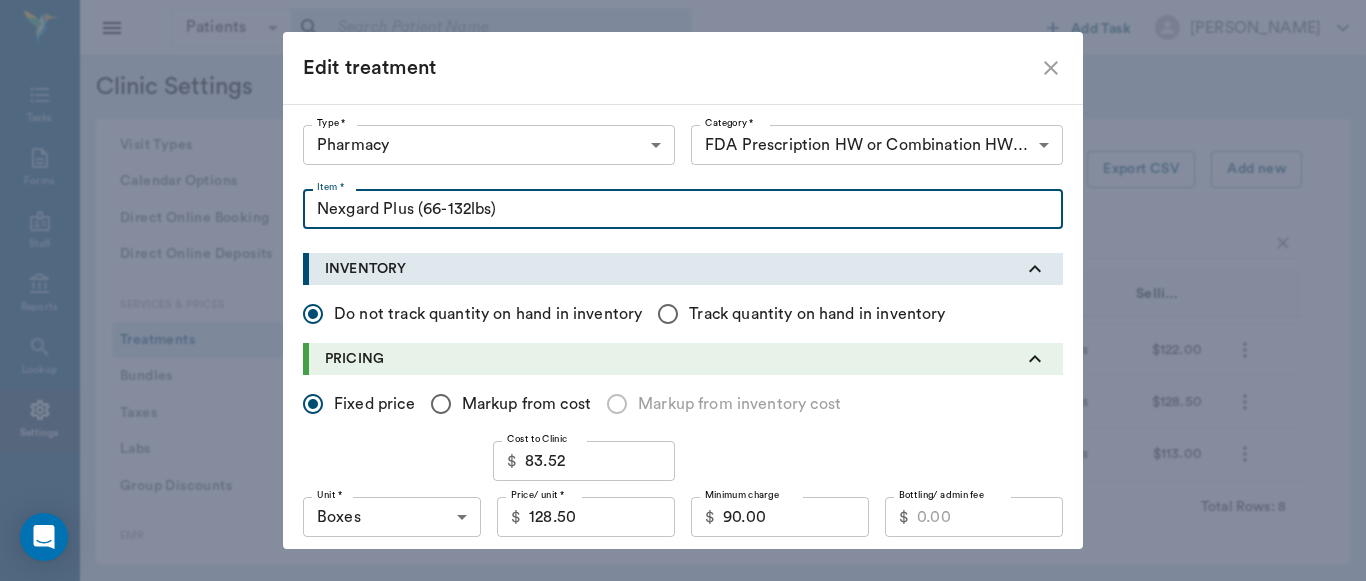 click on "Nexgard Plus (66-132lbs)" at bounding box center [683, 209] 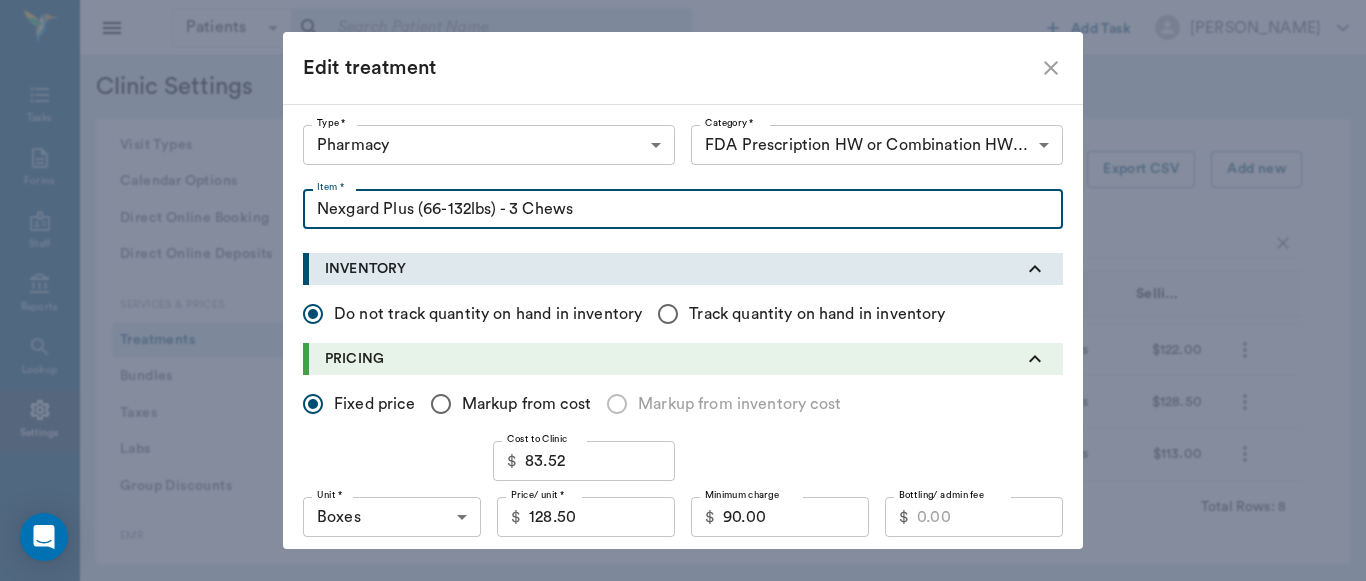 type on "Nexgard Plus (66-132lbs) - 3 Chews" 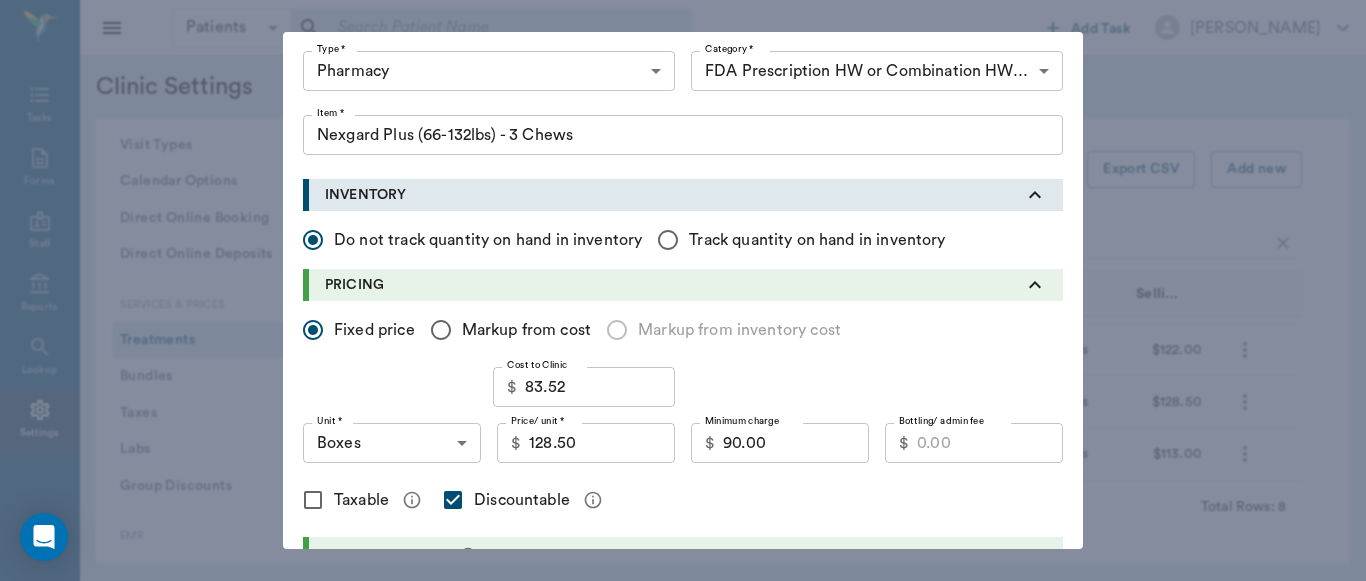 scroll, scrollTop: 80, scrollLeft: 0, axis: vertical 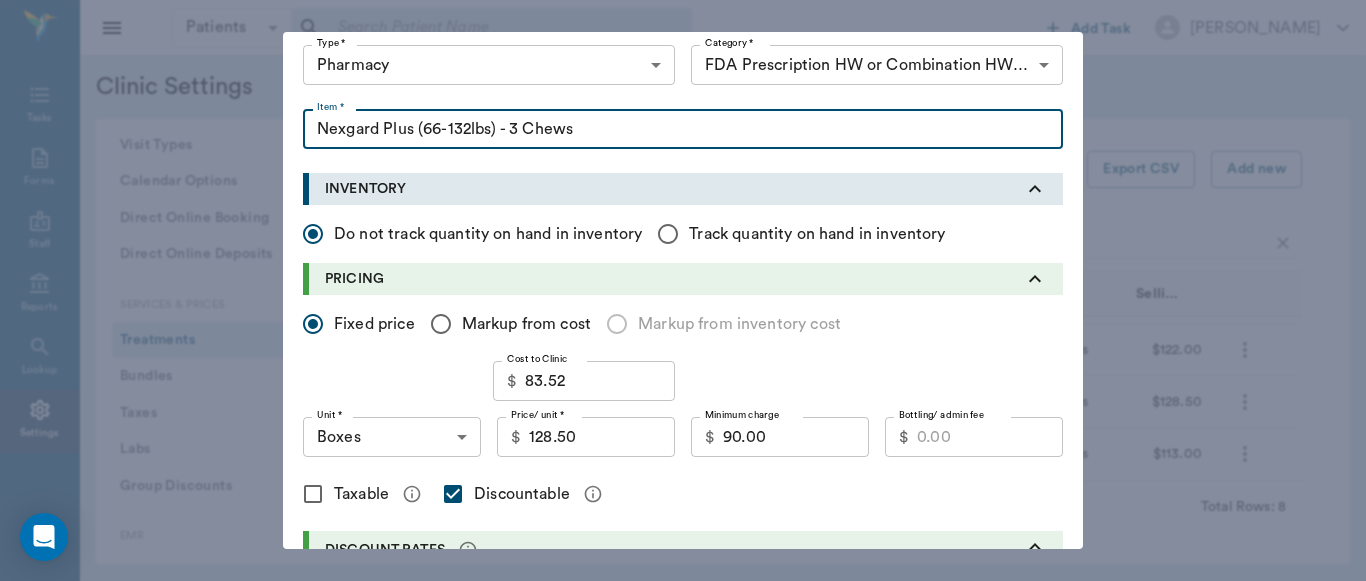 drag, startPoint x: 571, startPoint y: 128, endPoint x: 303, endPoint y: 131, distance: 268.01678 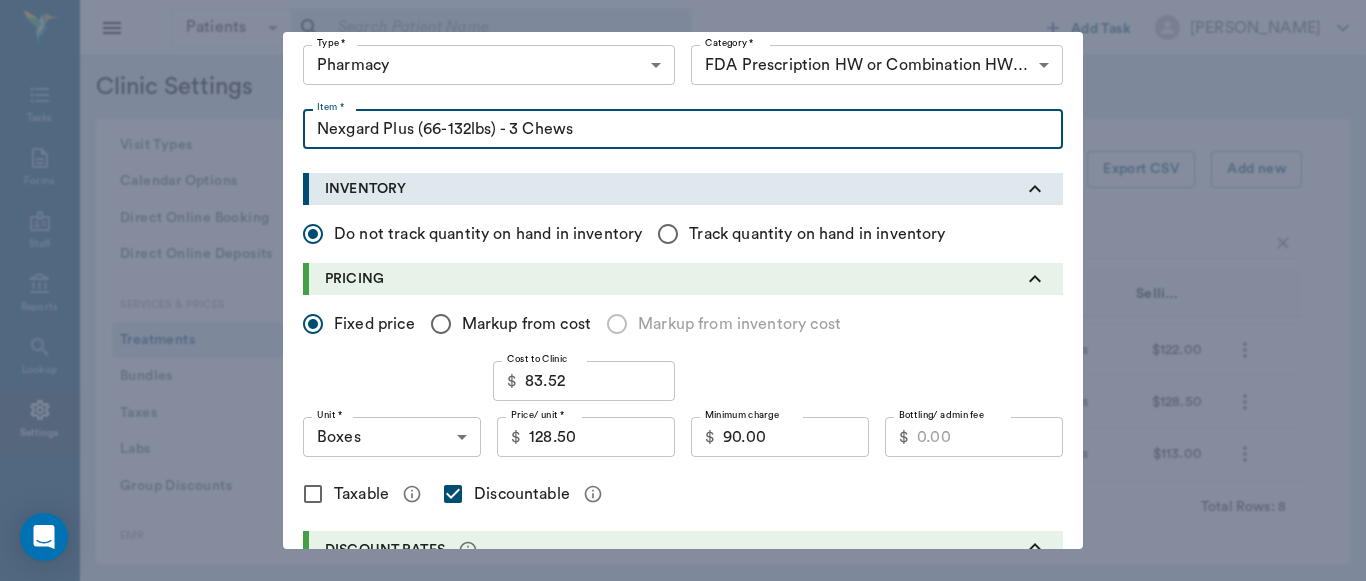 click on "Nexgard Plus (66-132lbs) - 3 Chews" at bounding box center [683, 129] 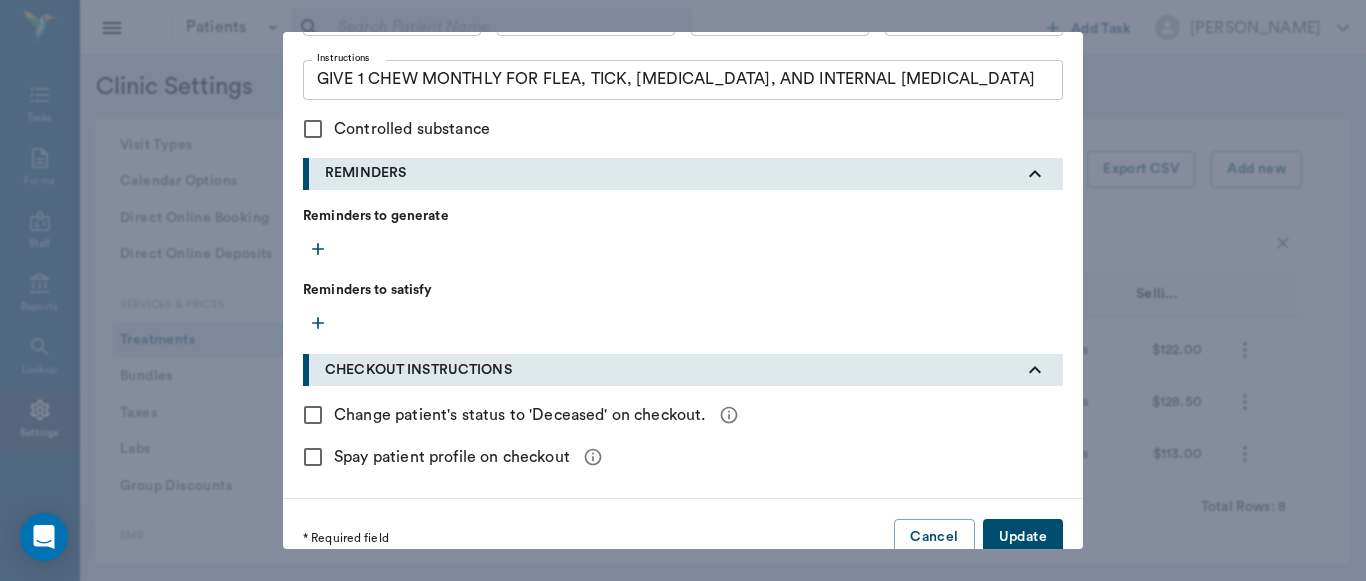 scroll, scrollTop: 903, scrollLeft: 0, axis: vertical 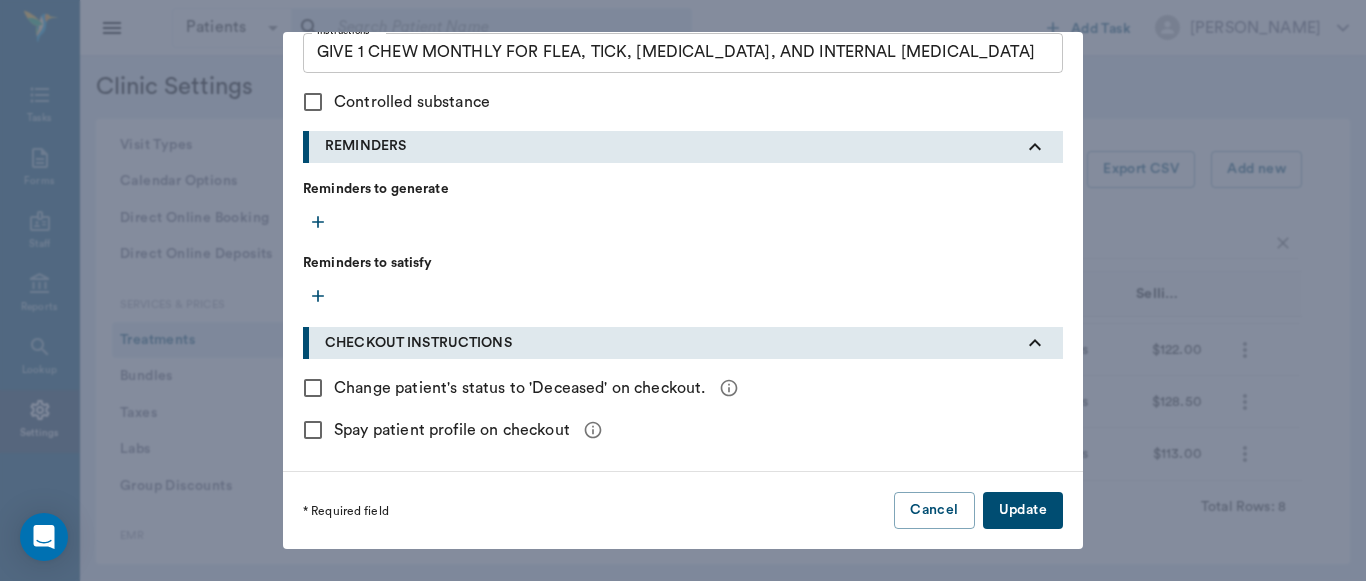 click on "Update" at bounding box center [1023, 510] 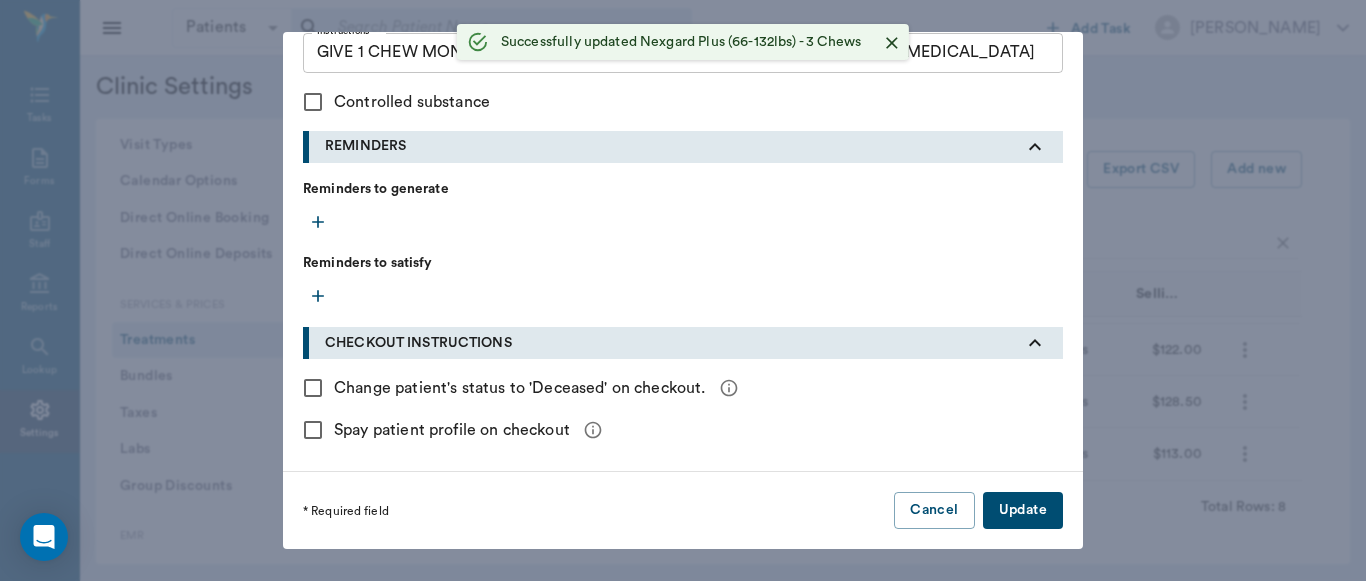 type 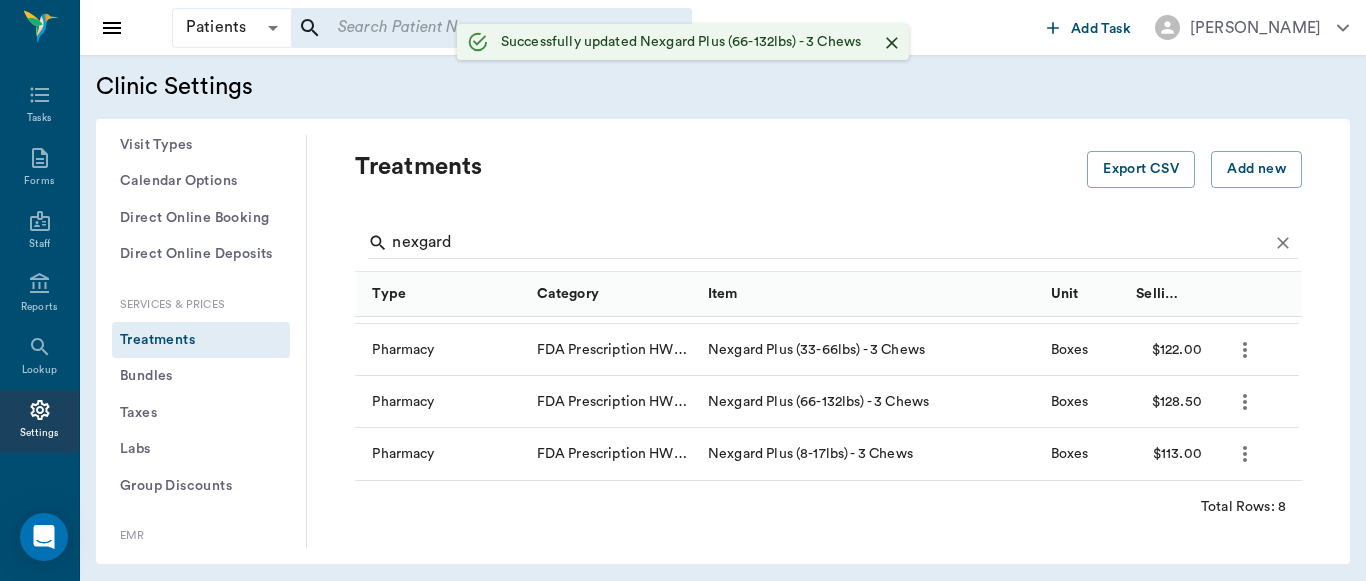 scroll, scrollTop: 552, scrollLeft: 0, axis: vertical 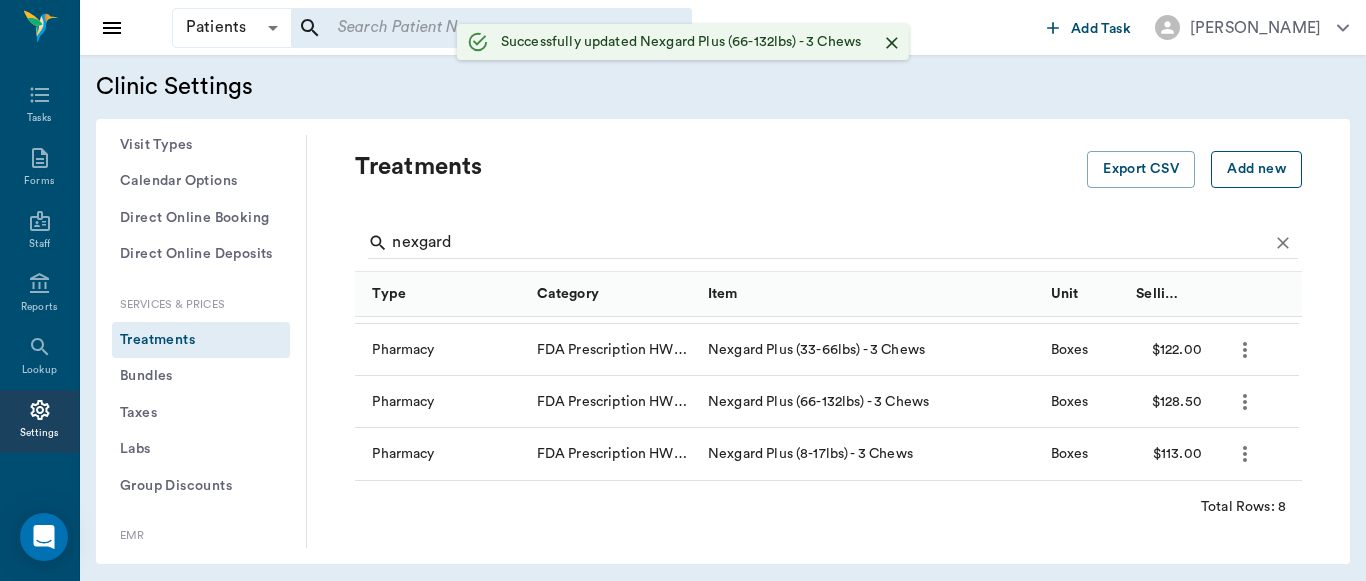 click on "Add new" at bounding box center [1256, 169] 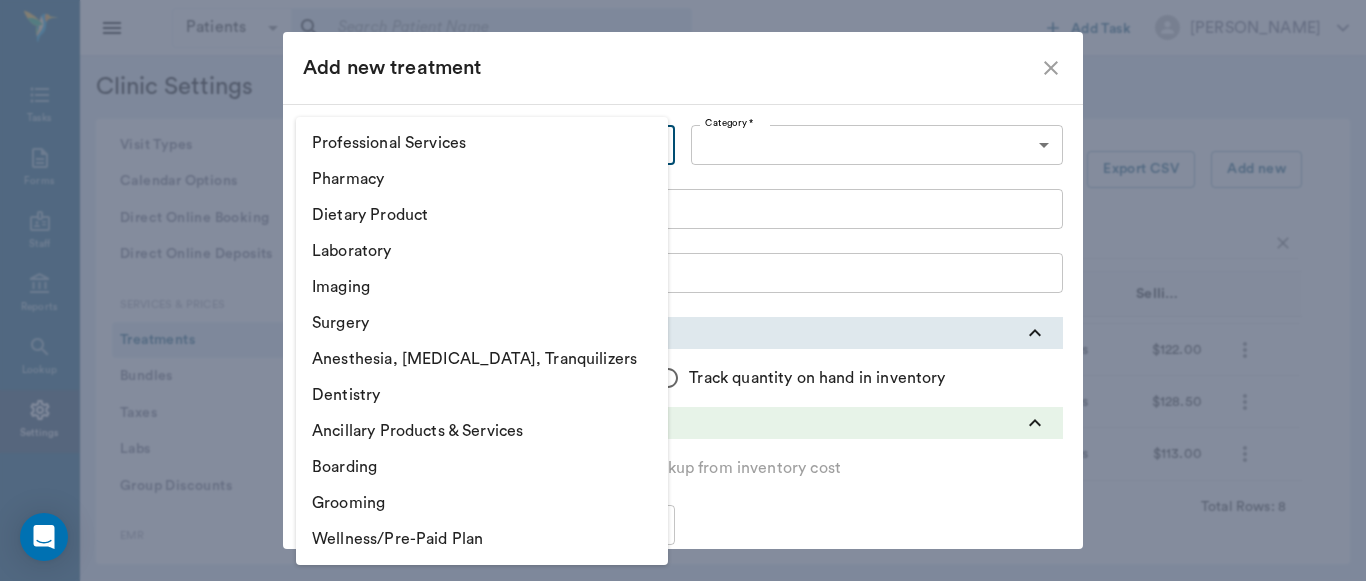 click on "Patients Patients ​ ​ Add Task Dr. Bert Ellsworth Nectar Messages Appts Labs Imaging Inventory Tasks Forms Staff Reports Lookup Settings Clinic Settings General Profile Office Hours Permissions Feature Flags AI Prompts Default Units Types and Categories Security / Auto Lock App Version Client Communication Email Settings Email Templates SMS Settings SMS Templates VOIP Mango Voice Client Portal Appointments Visit Types Calendar Options Direct Online Booking Direct Online Deposits Services & Prices Treatments Bundles Taxes Labs Group Discounts EMR SOAP Templates Surgery Templates Visit Note Templates Surgery Chart Diagnoses Patient Diagrams Forms Report Card Prescriptions Patient Options Species Breeds Colors Inventory Inventory Locations Vendors Finances Payment Estimates & Invoices Interest Greenline Boarding Kennels Imaging Integration IDEXX Soundvet Extras Labels PDF Settings MISC Treatments Export CSV Add new nexgard Type Category Item Unit Selling Price/Unit Pharmacy Nexgard 3 Pack 4-10lb Items $87.50" at bounding box center (683, 290) 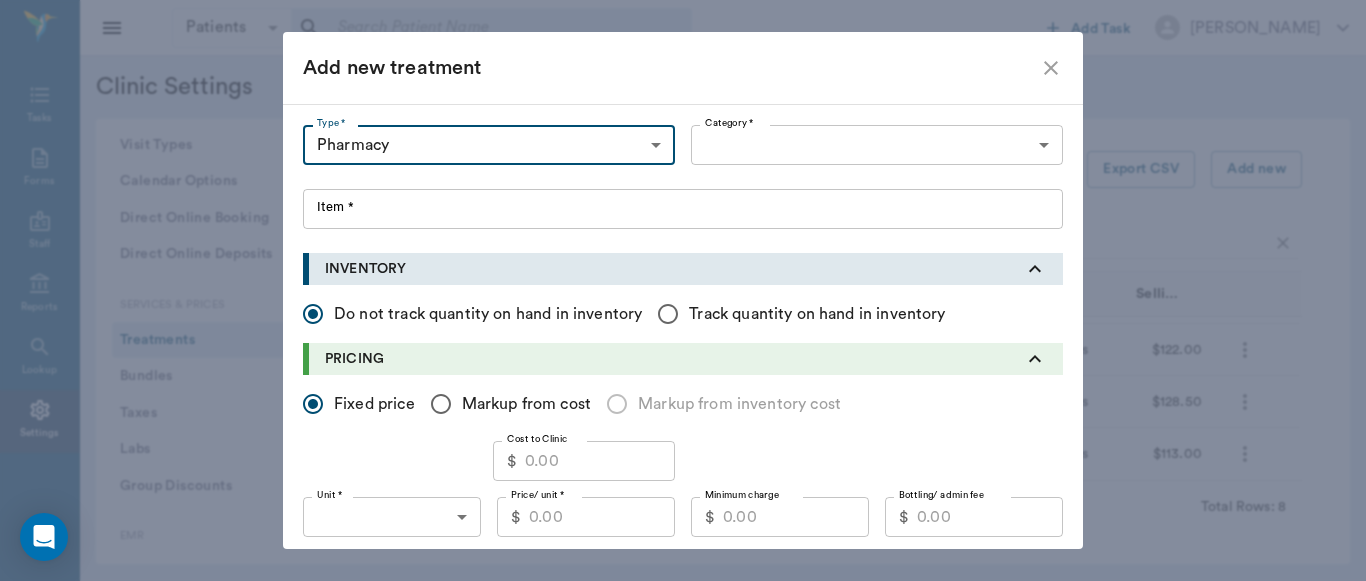 click on "Patients Patients ​ ​ Add Task Dr. Bert Ellsworth Nectar Messages Appts Labs Imaging Inventory Tasks Forms Staff Reports Lookup Settings Clinic Settings General Profile Office Hours Permissions Feature Flags AI Prompts Default Units Types and Categories Security / Auto Lock App Version Client Communication Email Settings Email Templates SMS Settings SMS Templates VOIP Mango Voice Client Portal Appointments Visit Types Calendar Options Direct Online Booking Direct Online Deposits Services & Prices Treatments Bundles Taxes Labs Group Discounts EMR SOAP Templates Surgery Templates Visit Note Templates Surgery Chart Diagnoses Patient Diagrams Forms Report Card Prescriptions Patient Options Species Breeds Colors Inventory Inventory Locations Vendors Finances Payment Estimates & Invoices Interest Greenline Boarding Kennels Imaging Integration IDEXX Soundvet Extras Labels PDF Settings MISC Treatments Export CSV Add new nexgard Type Category Item Unit Selling Price/Unit Pharmacy Nexgard 3 Pack 4-10lb Items $87.50" at bounding box center (683, 290) 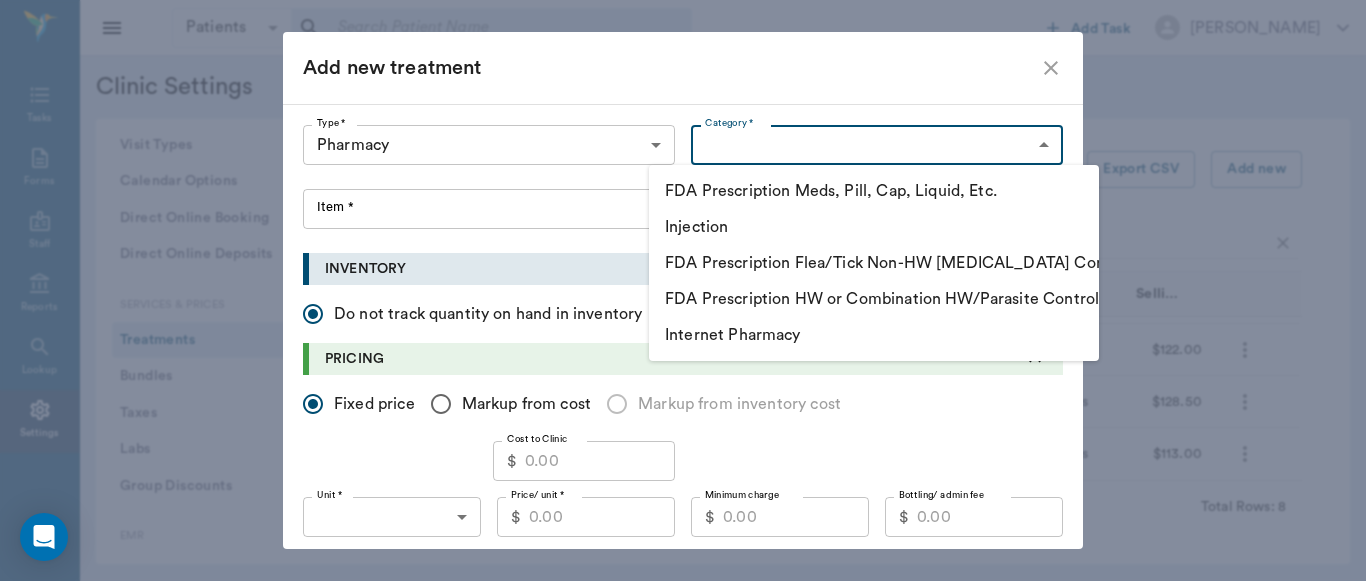 click on "FDA Prescription Flea/Tick Non-HW [MEDICAL_DATA] Control" at bounding box center (874, 263) 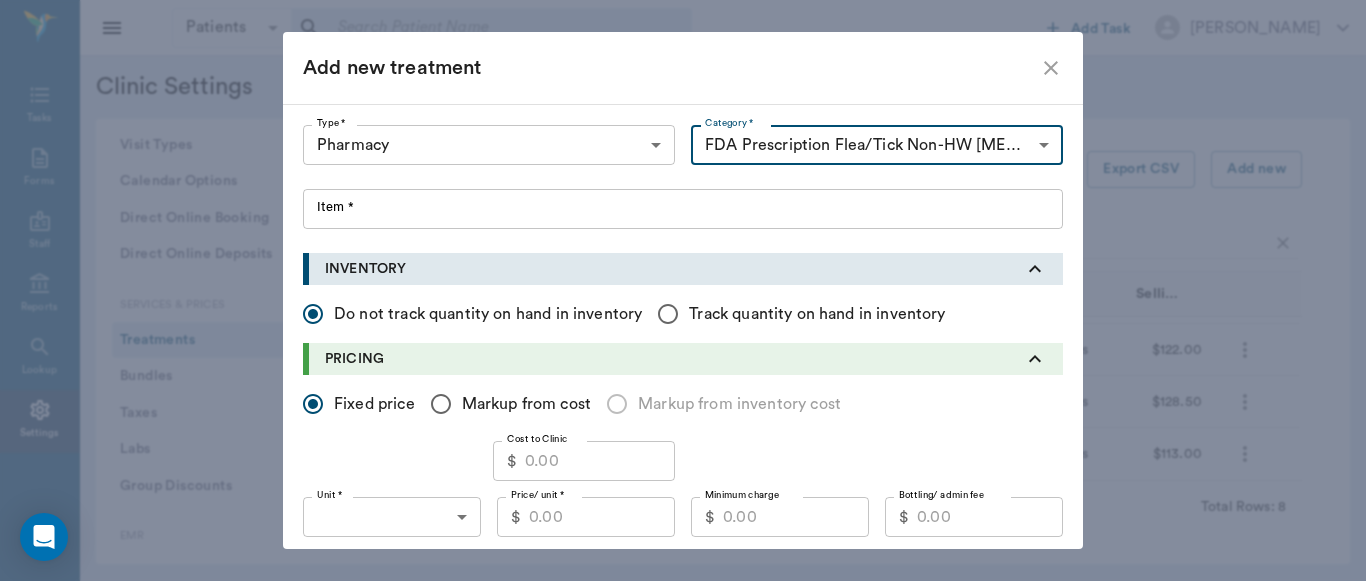 click on "Item *" at bounding box center [683, 209] 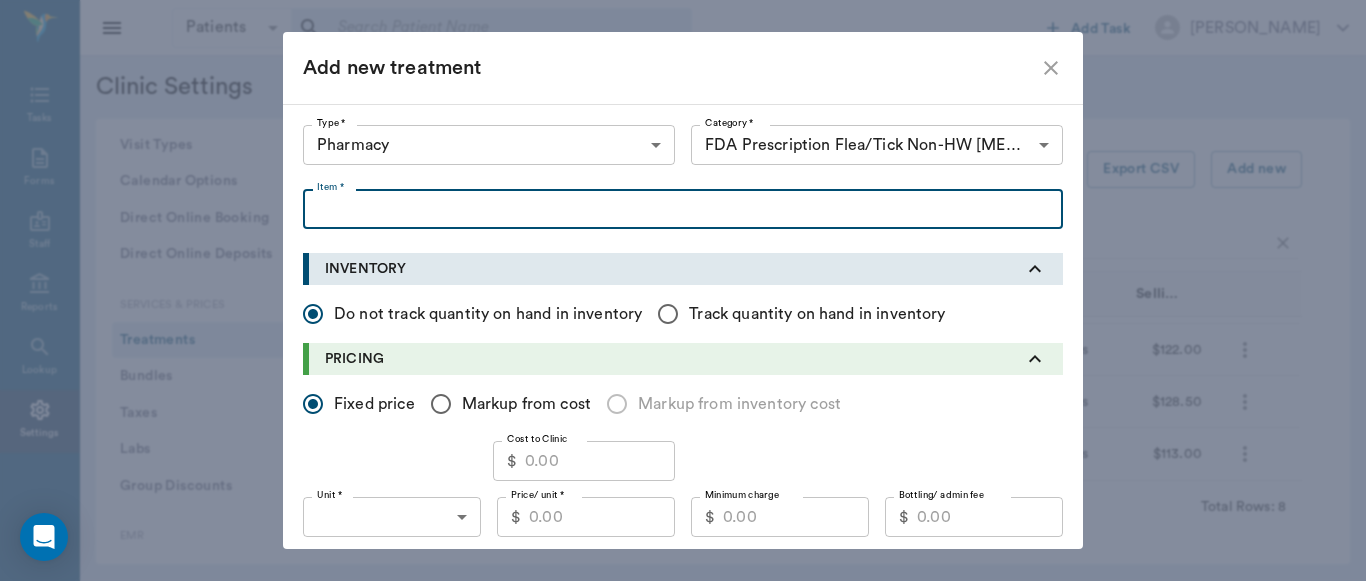 paste on "Nexgard Plus (66-132lbs) - 3 Chews" 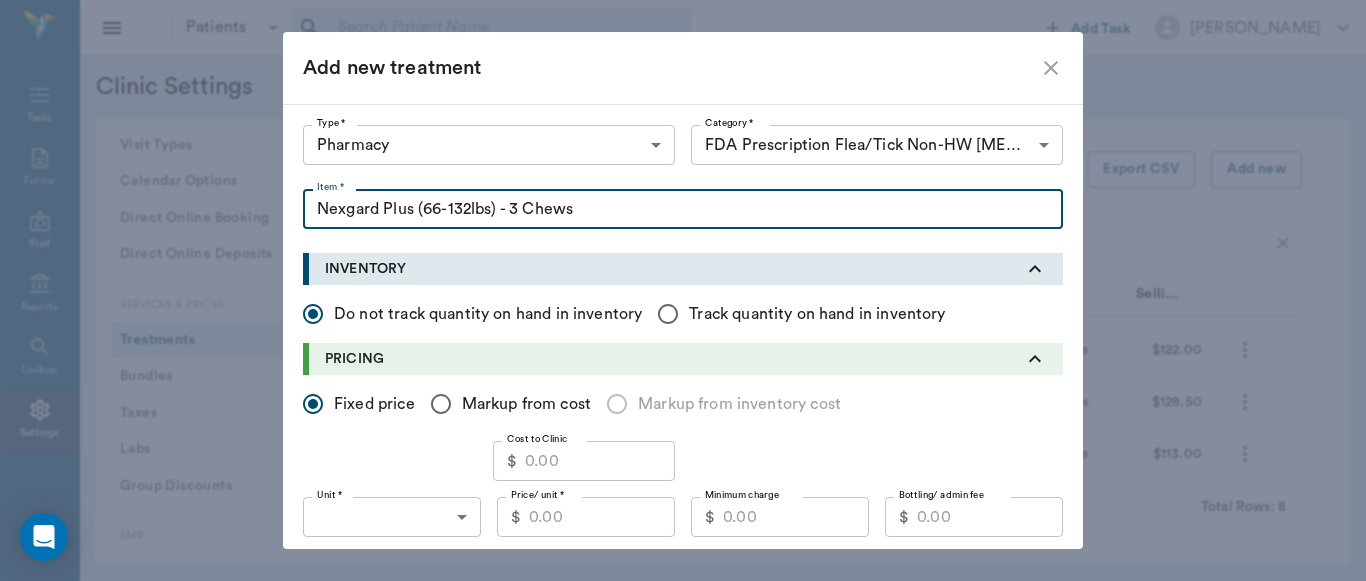 click on "Nexgard Plus (66-132lbs) - 3 Chews" at bounding box center (683, 209) 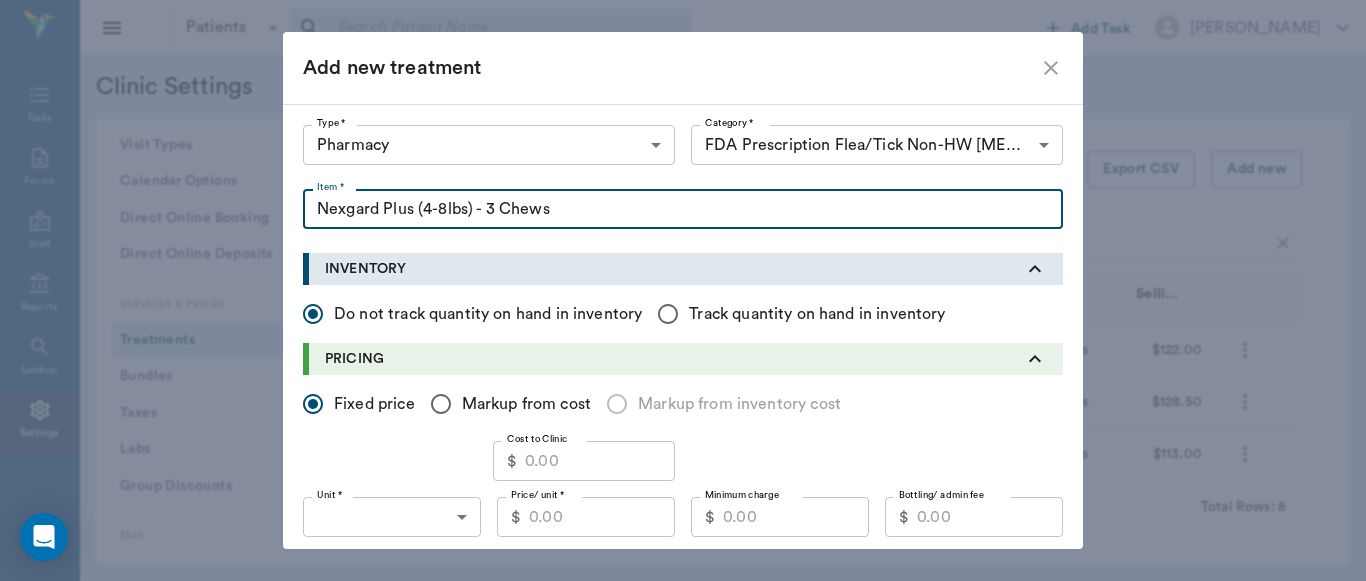 type on "Nexgard Plus (4-8lbs) - 3 Chews" 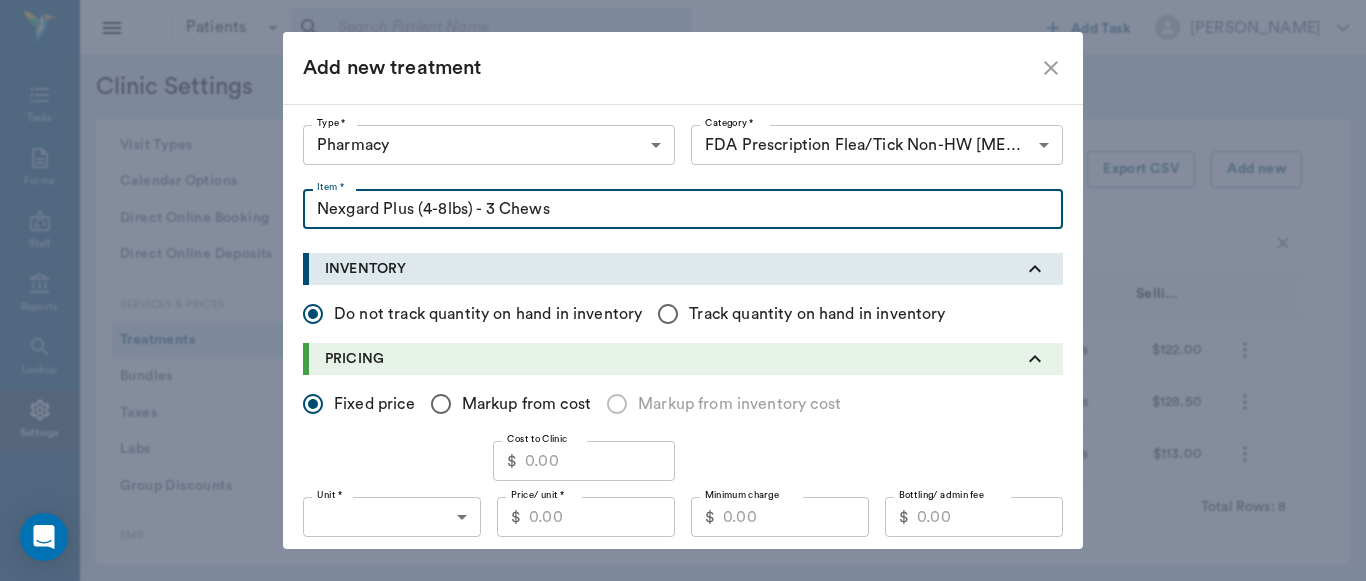 click on "Cost to Clinic" at bounding box center (600, 461) 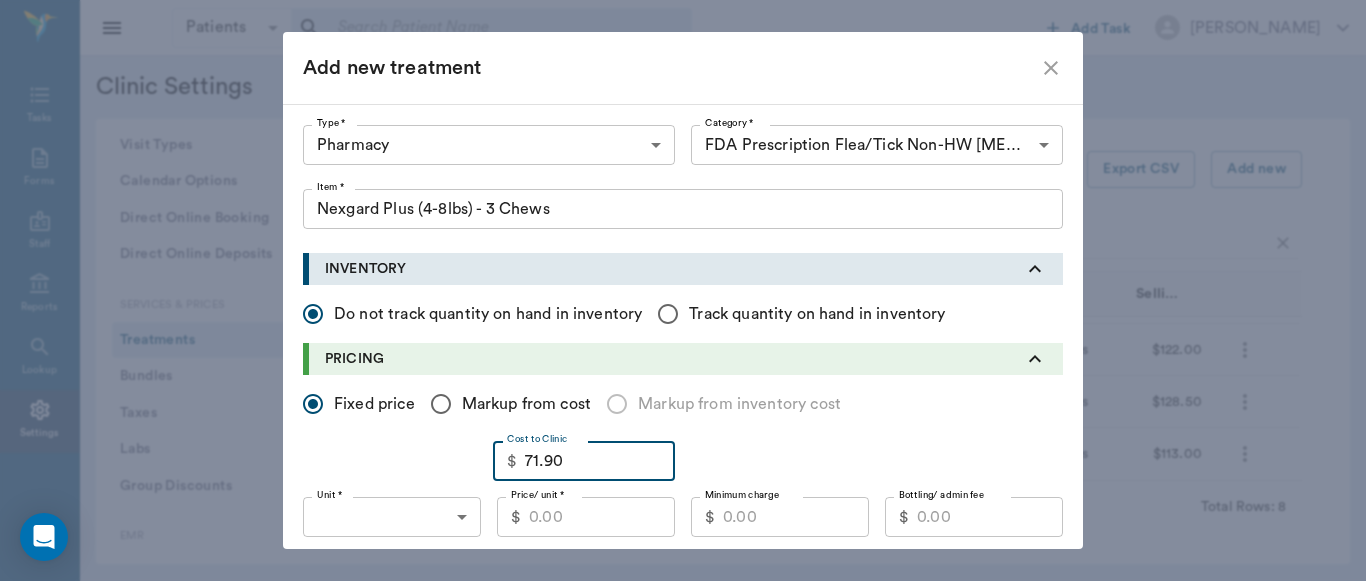 type on "71.90" 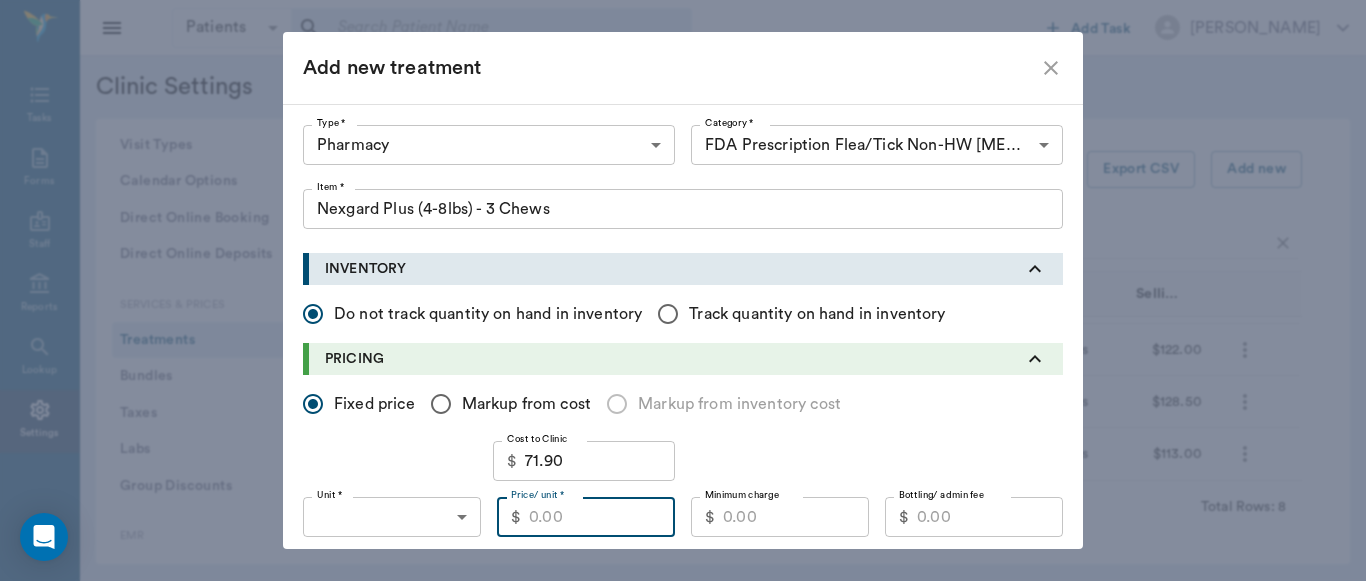 click on "Price/ unit *" at bounding box center [602, 517] 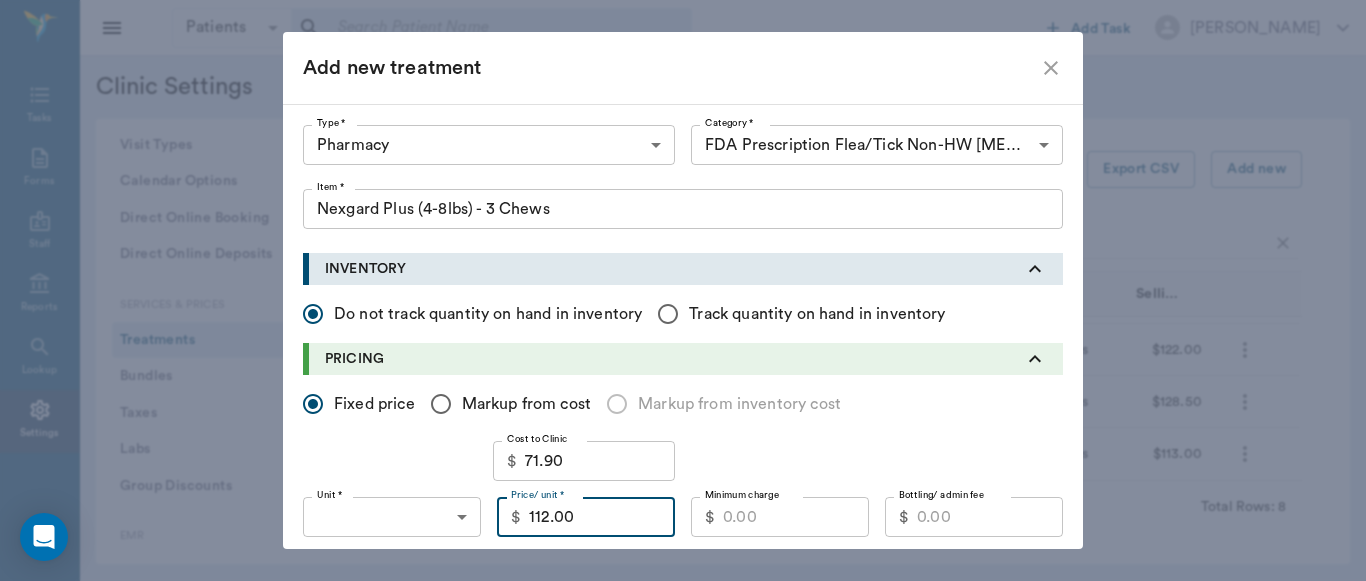 type on "112.00" 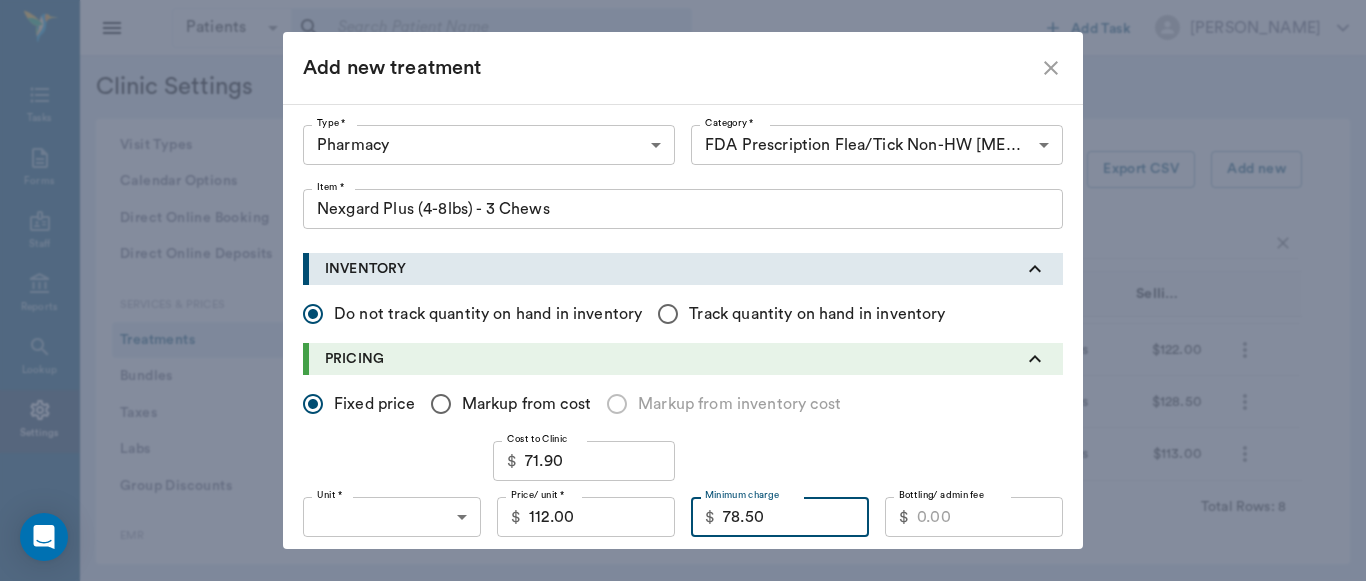 type on "78.50" 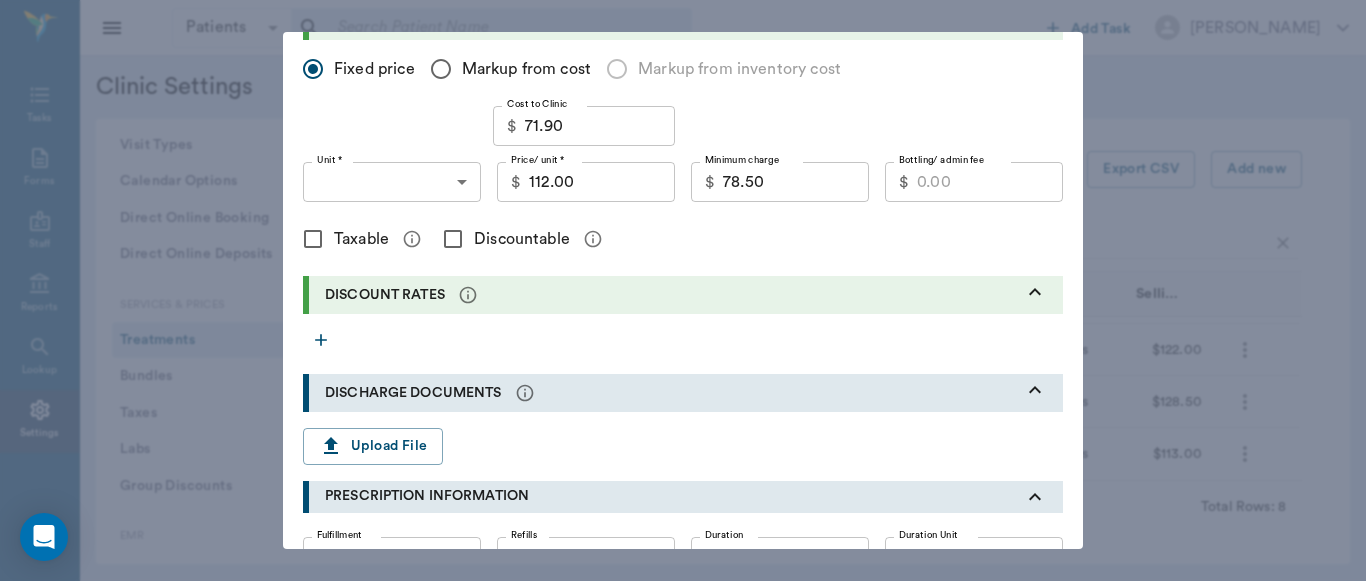 scroll, scrollTop: 338, scrollLeft: 0, axis: vertical 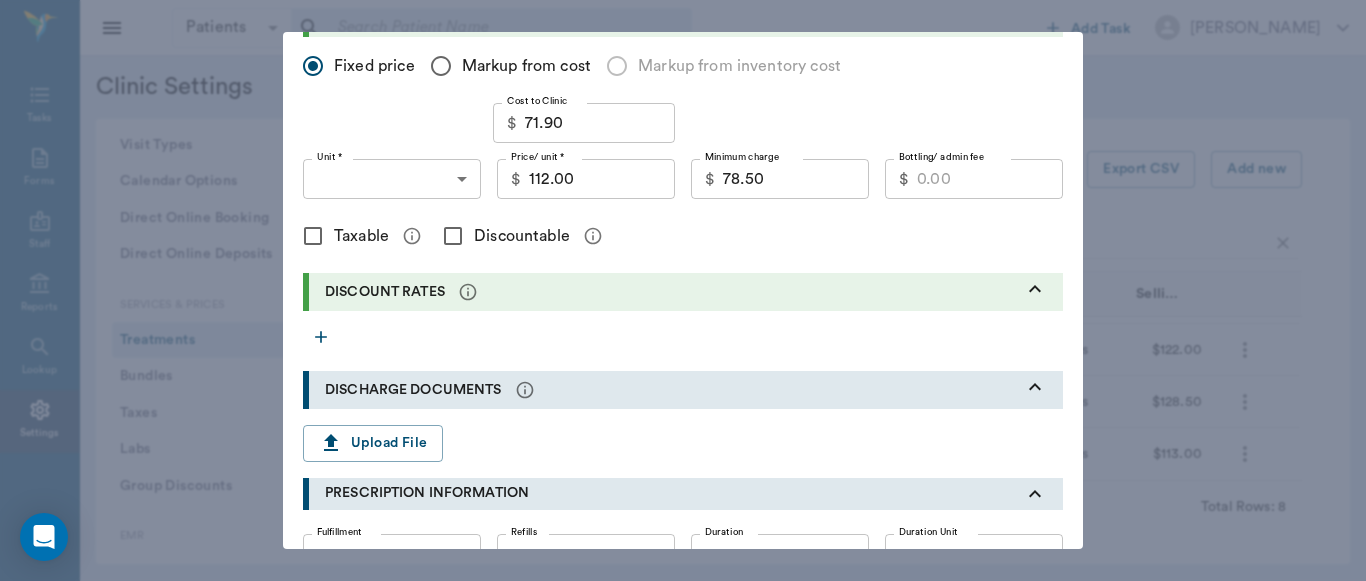 click on "Discountable" at bounding box center (453, 236) 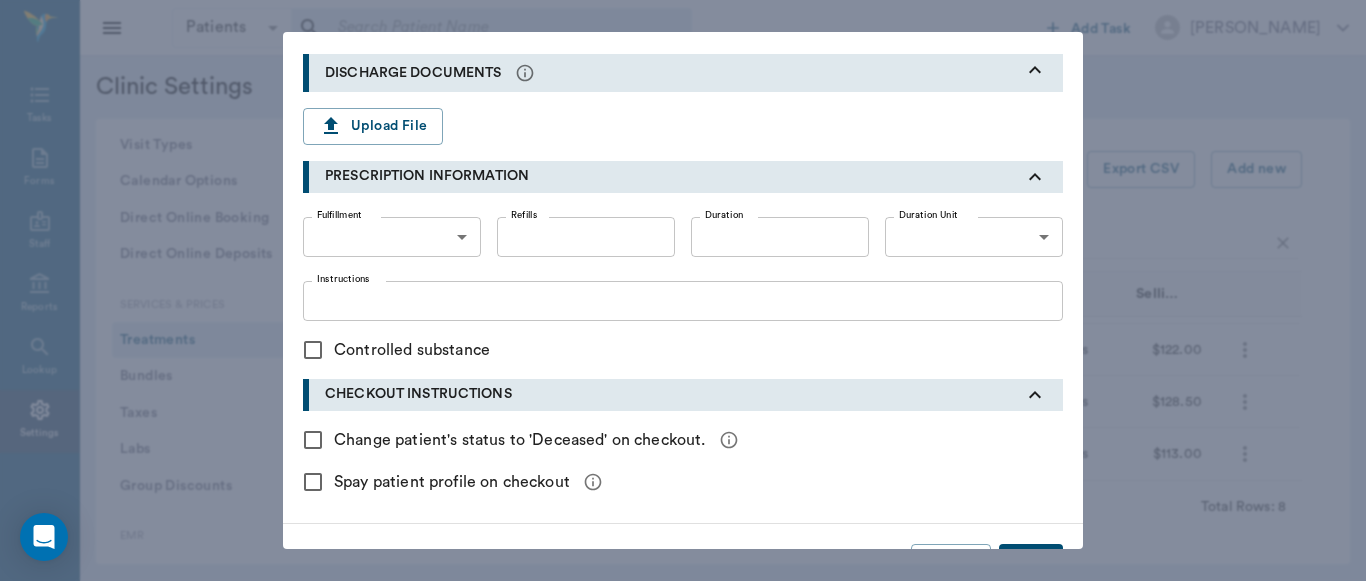 scroll, scrollTop: 696, scrollLeft: 0, axis: vertical 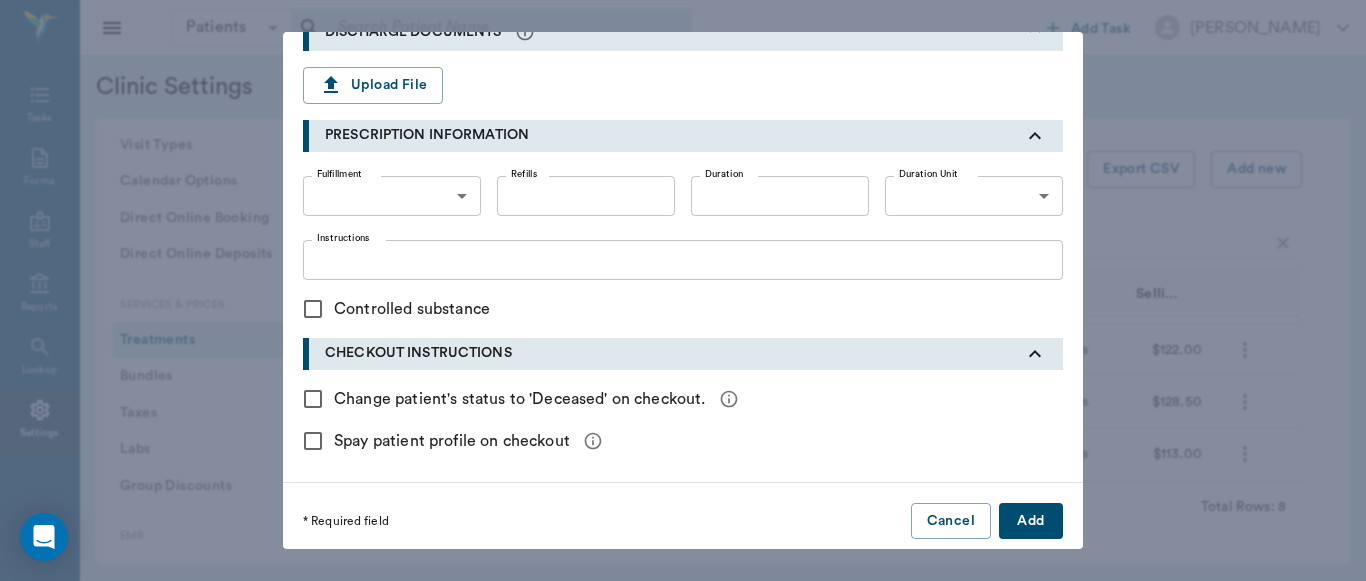 click on "Add" at bounding box center [1031, 521] 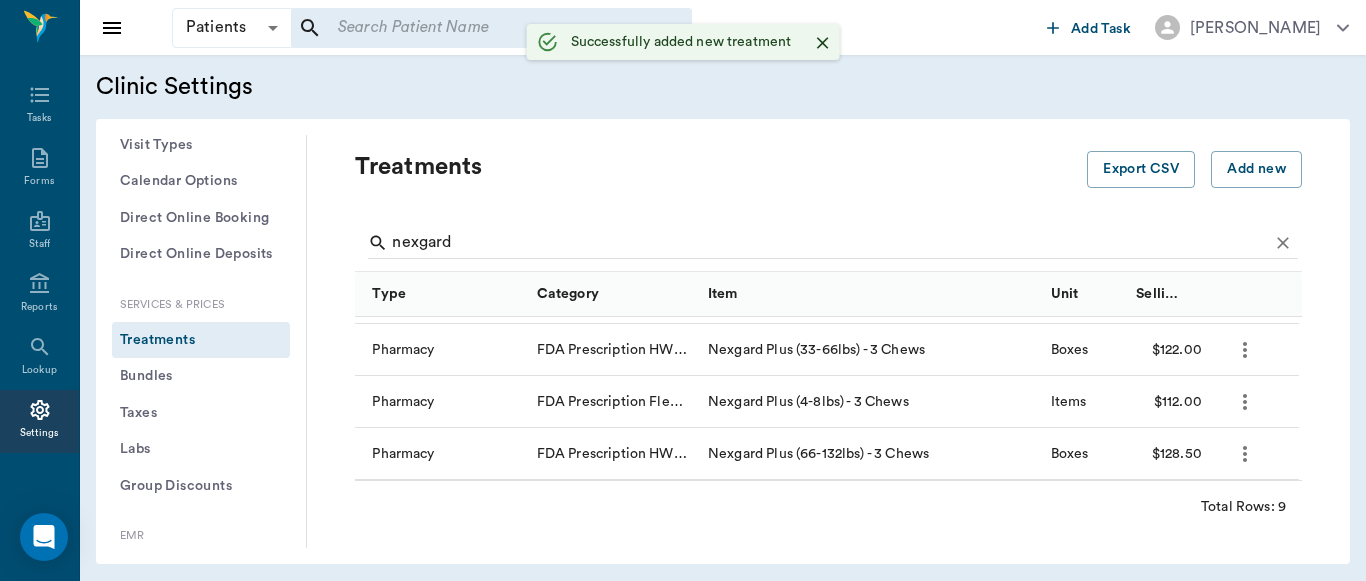 scroll, scrollTop: 0, scrollLeft: 0, axis: both 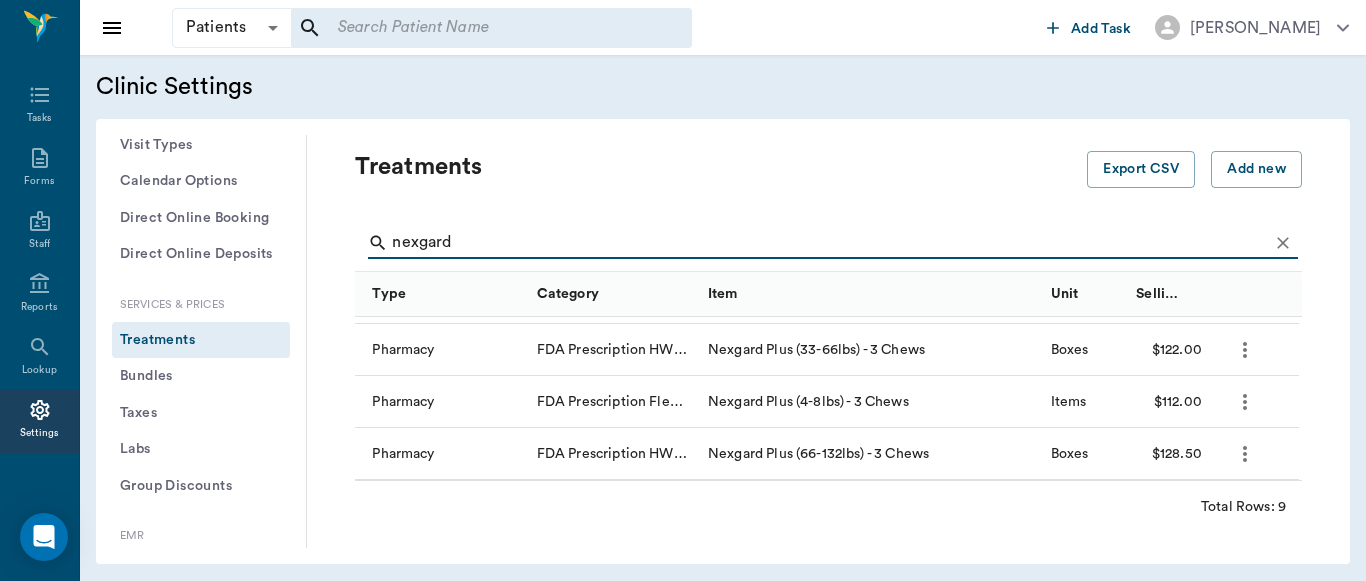 click on "nexgard" at bounding box center (830, 243) 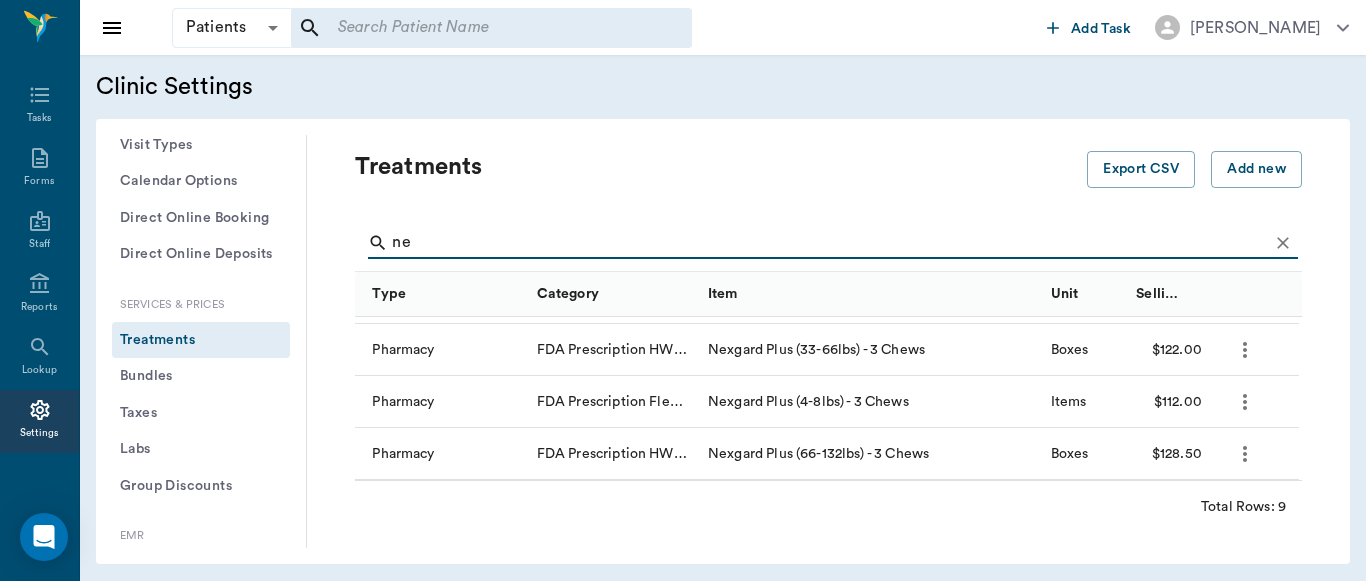 type on "n" 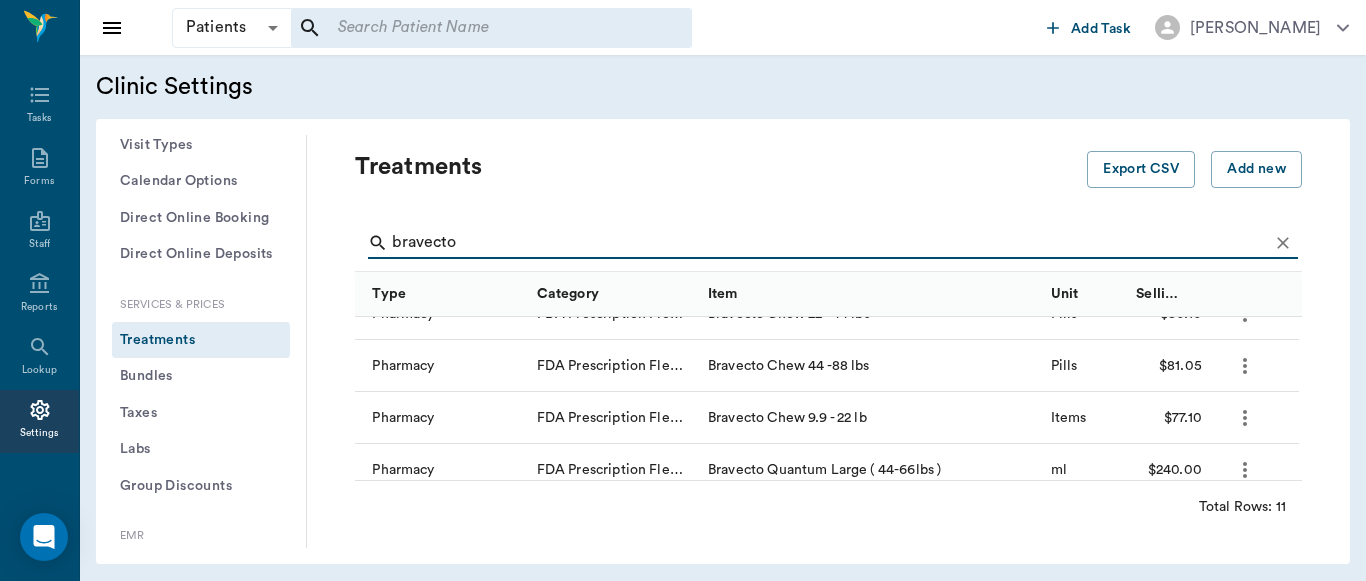 scroll, scrollTop: 93, scrollLeft: 0, axis: vertical 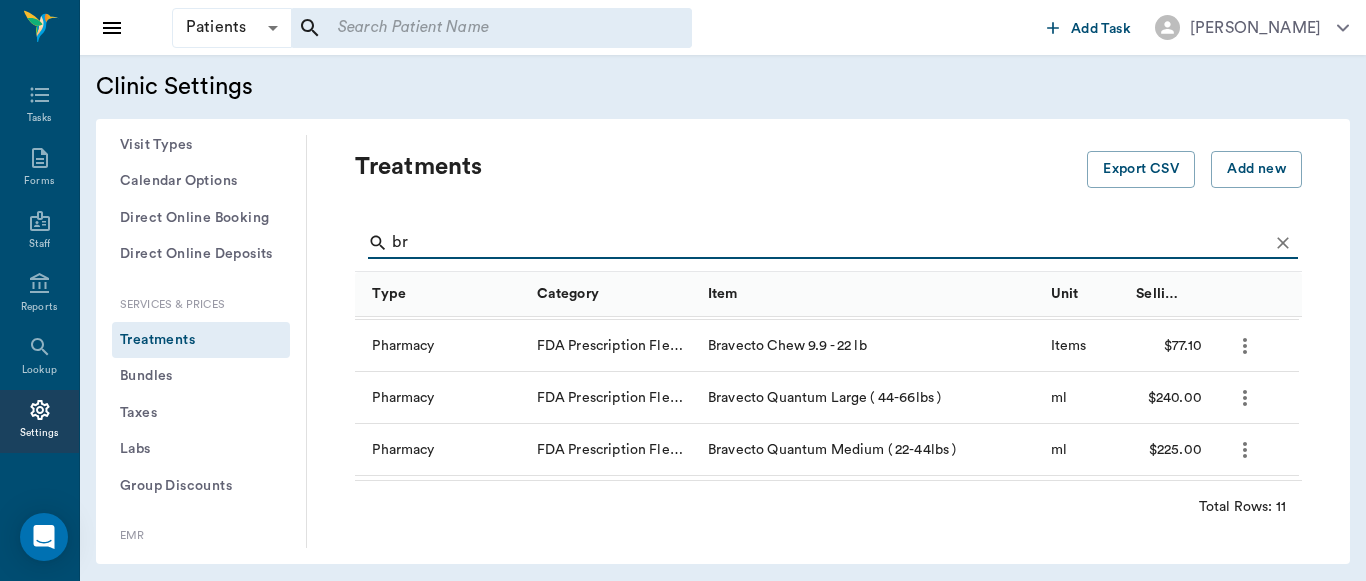 type on "b" 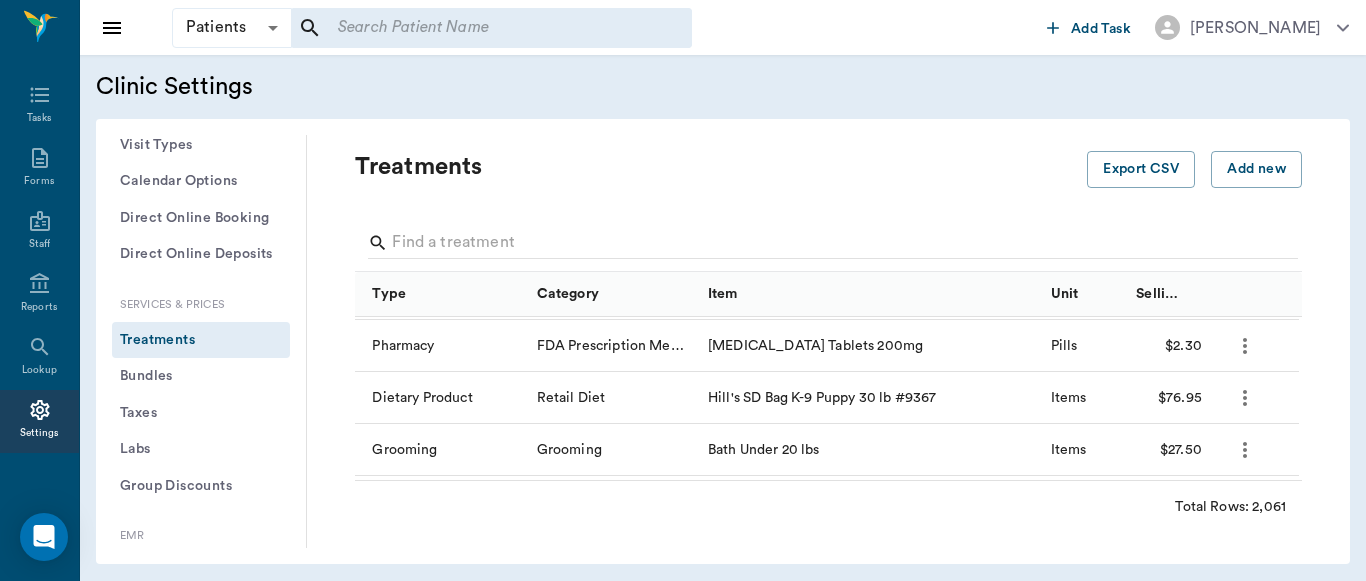 click on "Treatments" at bounding box center (721, 167) 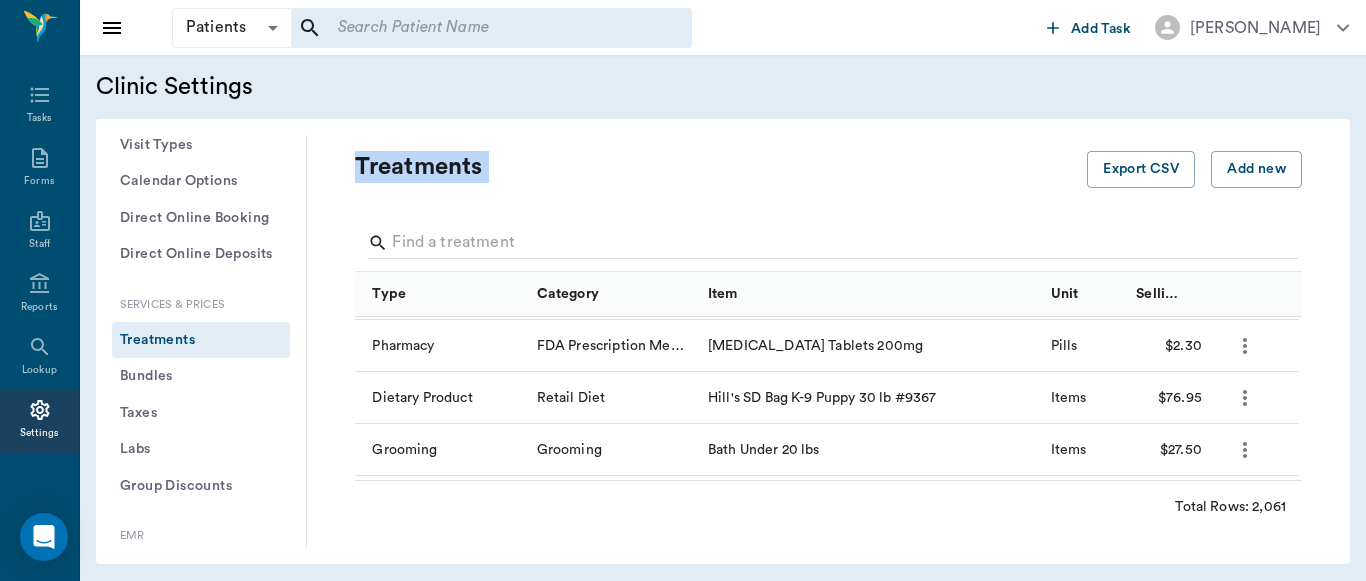 click on "Treatments" at bounding box center (721, 167) 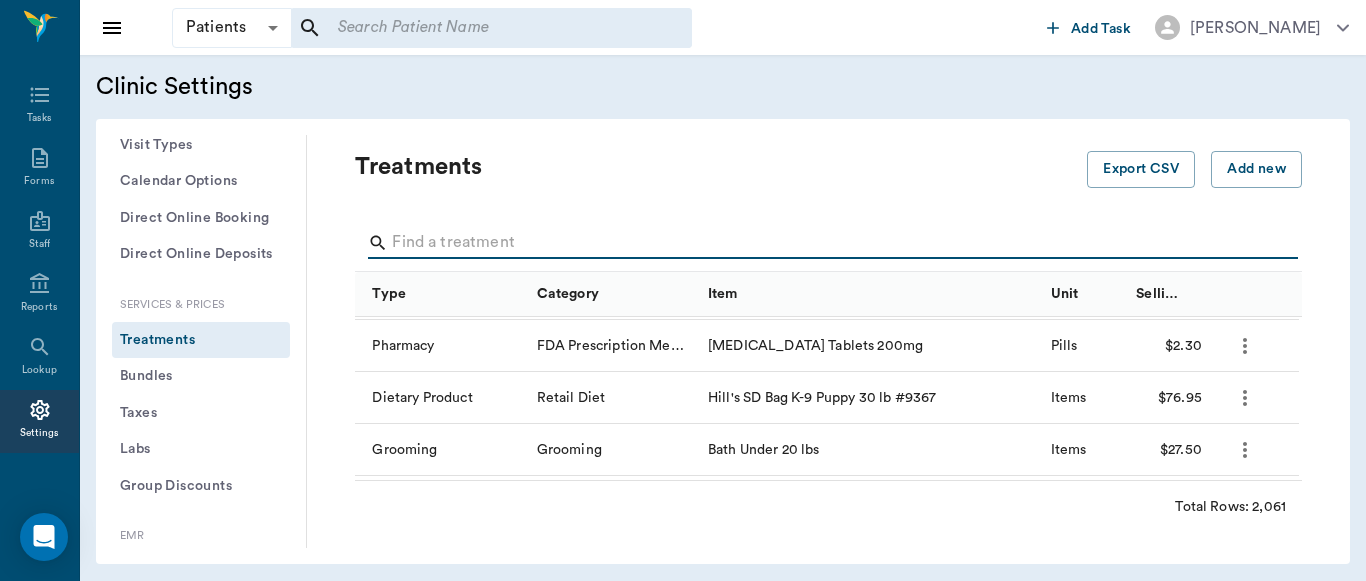 click at bounding box center [830, 243] 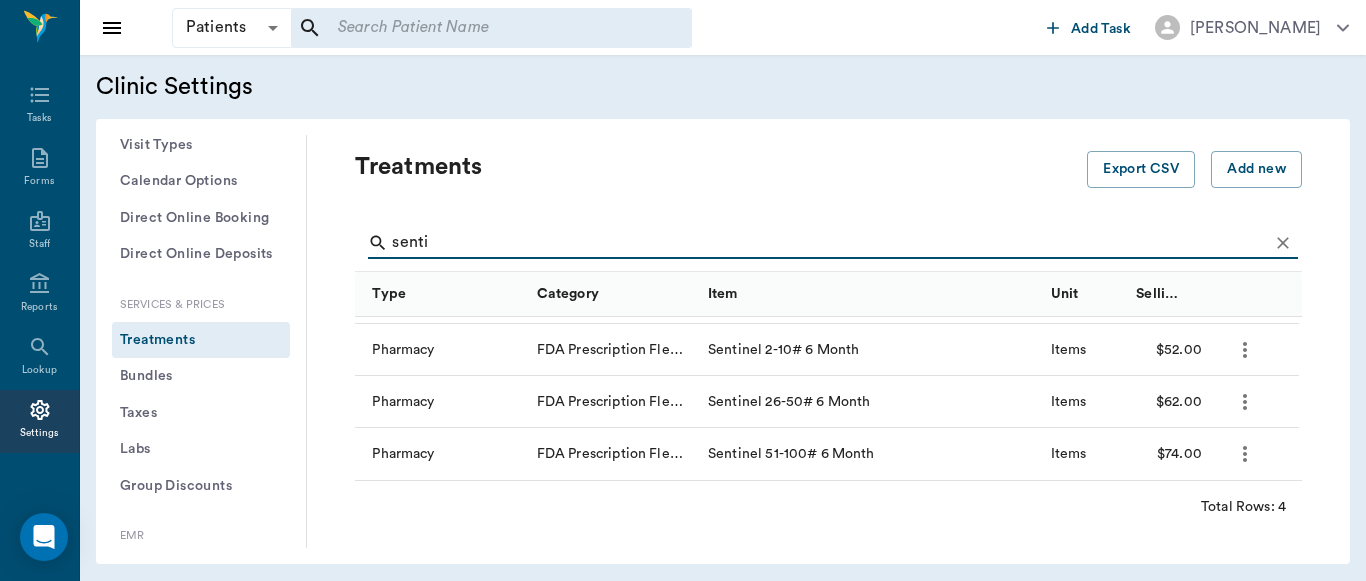 scroll, scrollTop: 45, scrollLeft: 0, axis: vertical 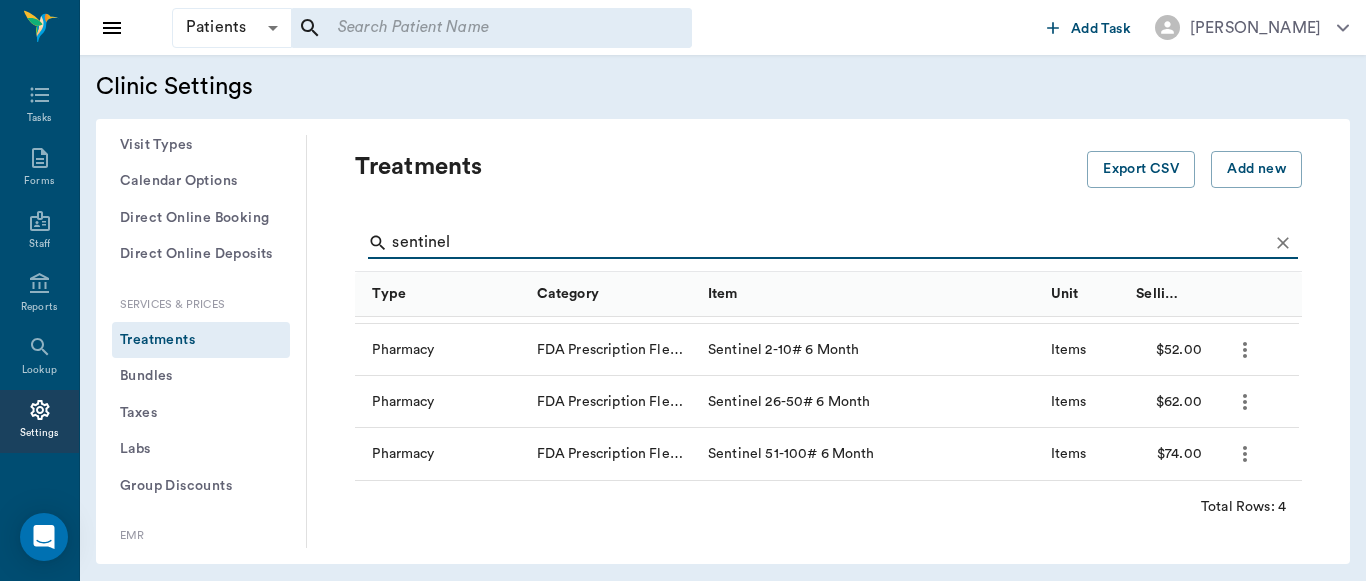 type on "sentinel" 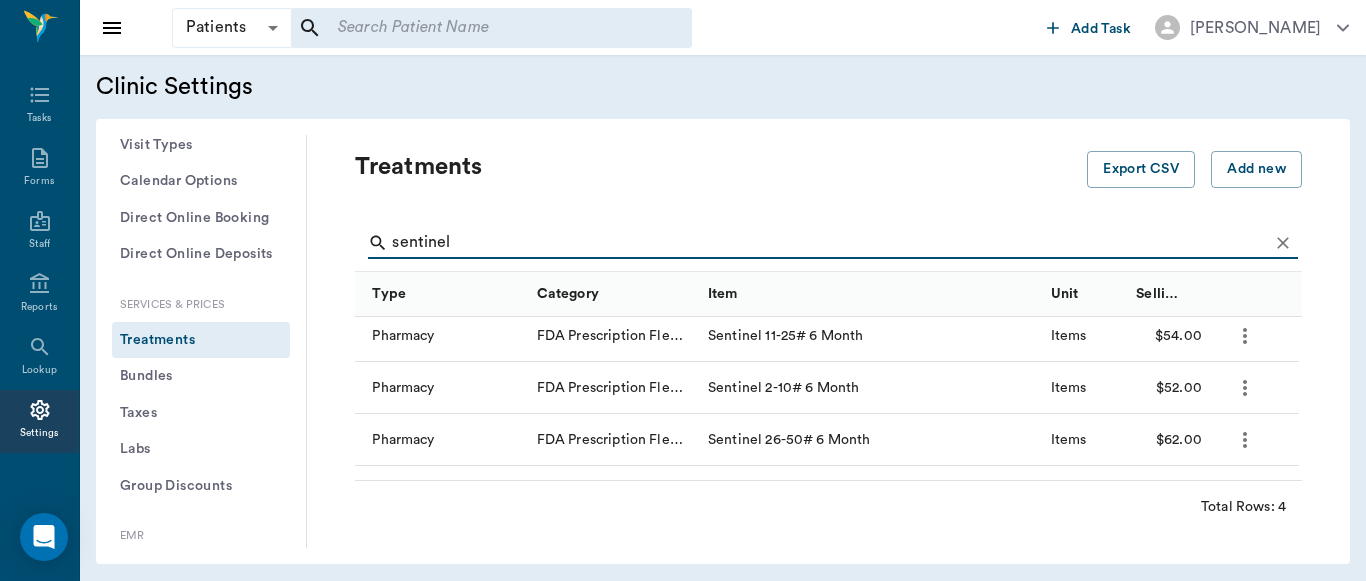 scroll, scrollTop: 0, scrollLeft: 0, axis: both 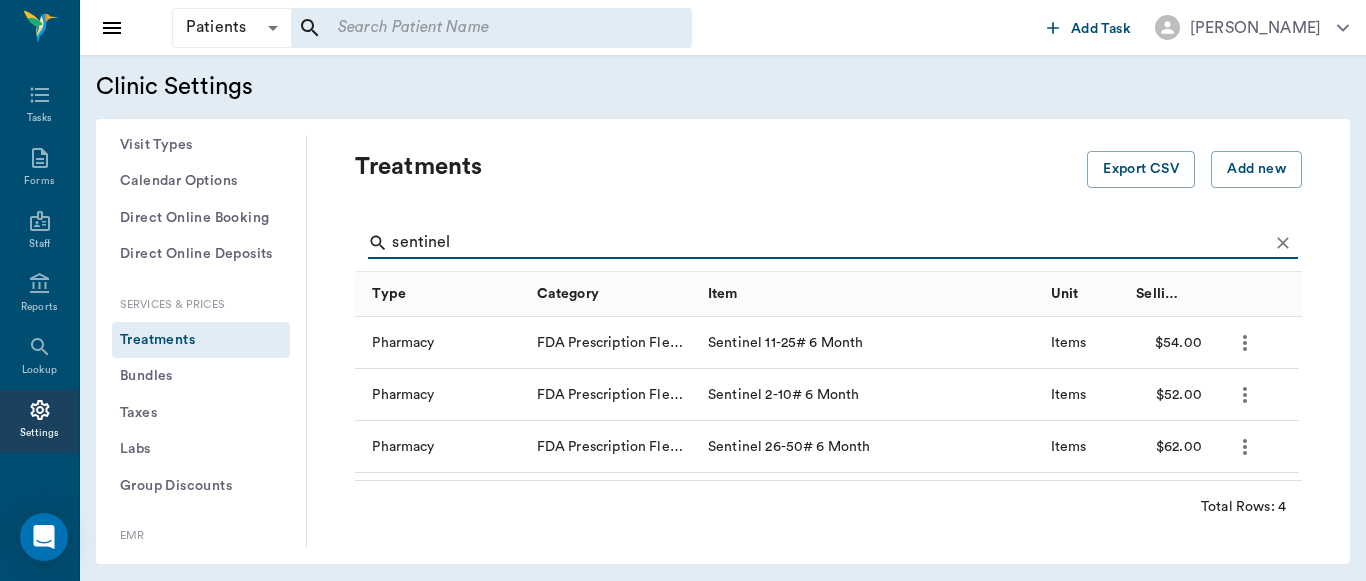 click 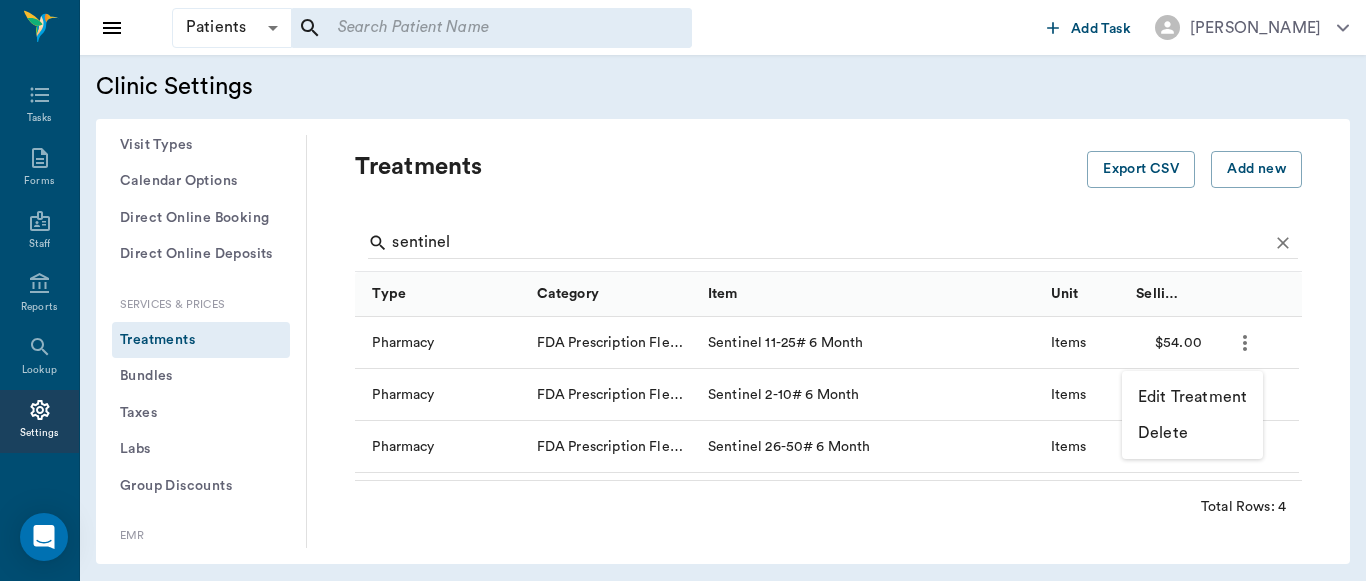 click on "Edit Treatment" at bounding box center (1192, 397) 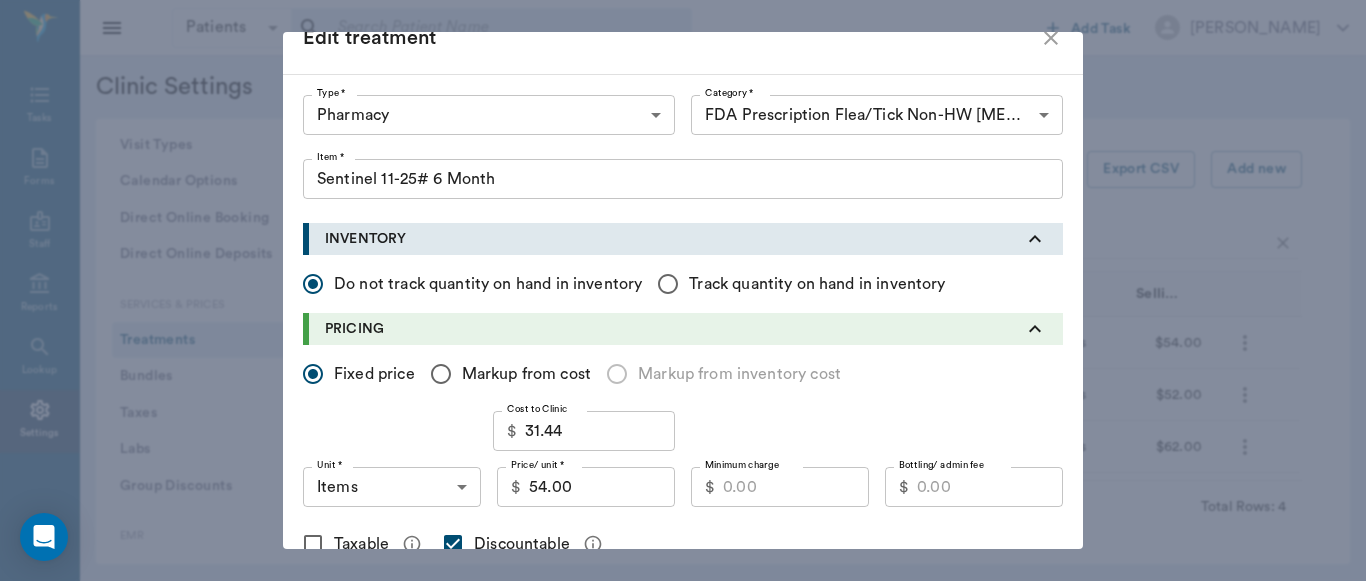 scroll, scrollTop: 32, scrollLeft: 0, axis: vertical 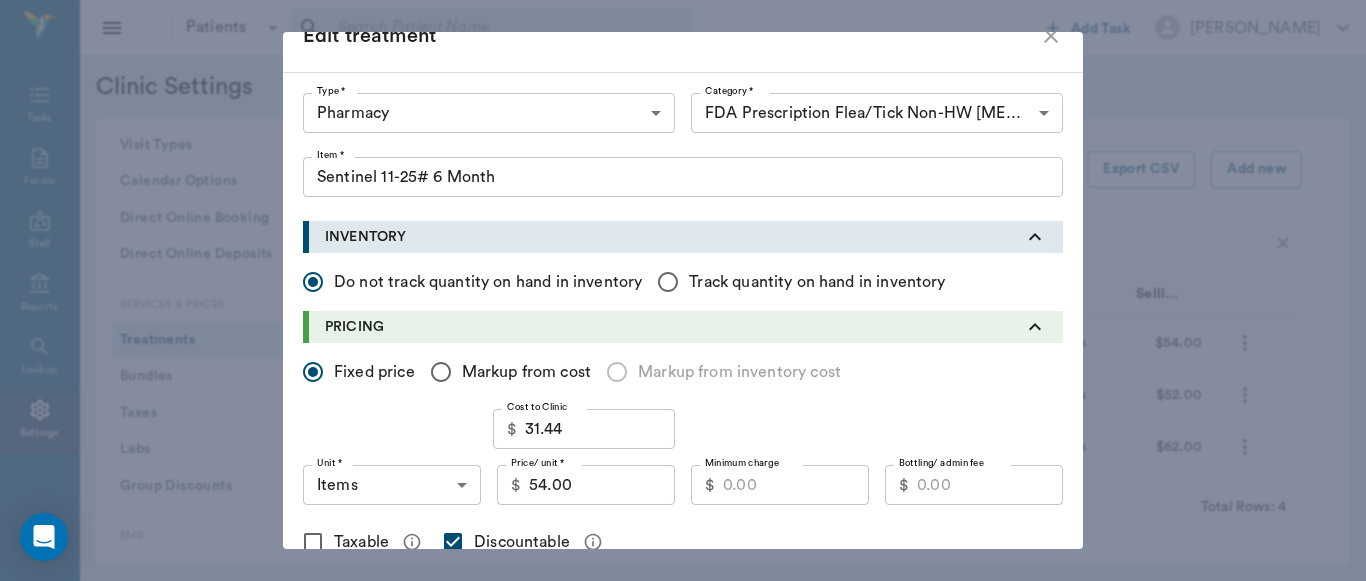click on "54.00" at bounding box center (602, 485) 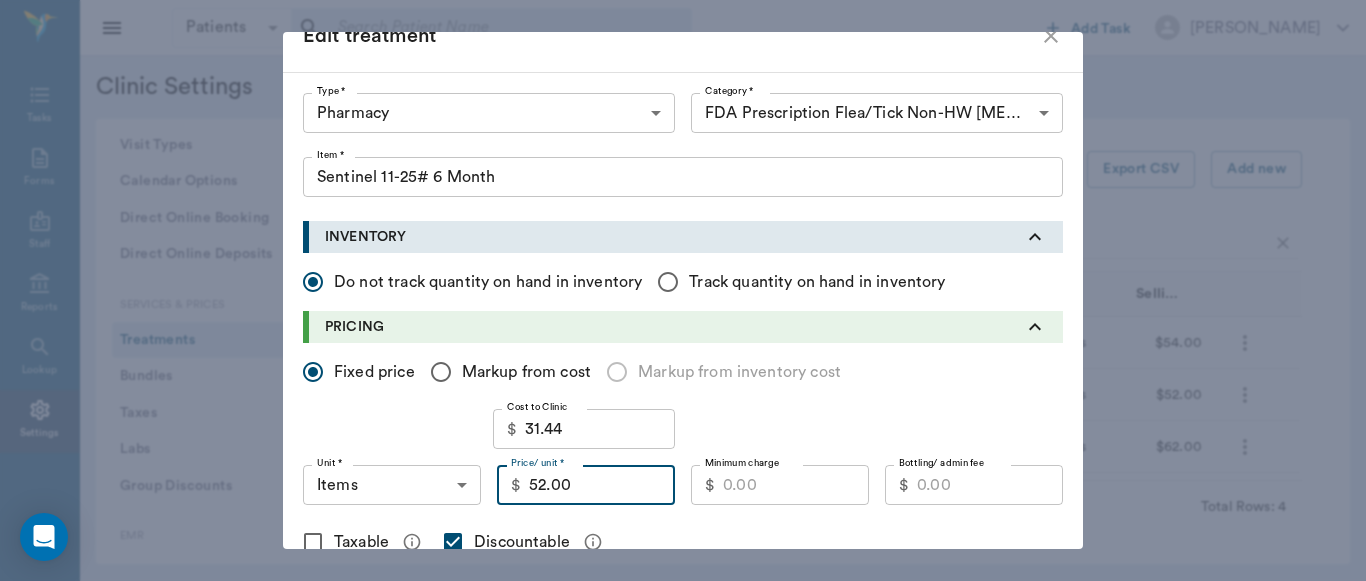 type on "52.00" 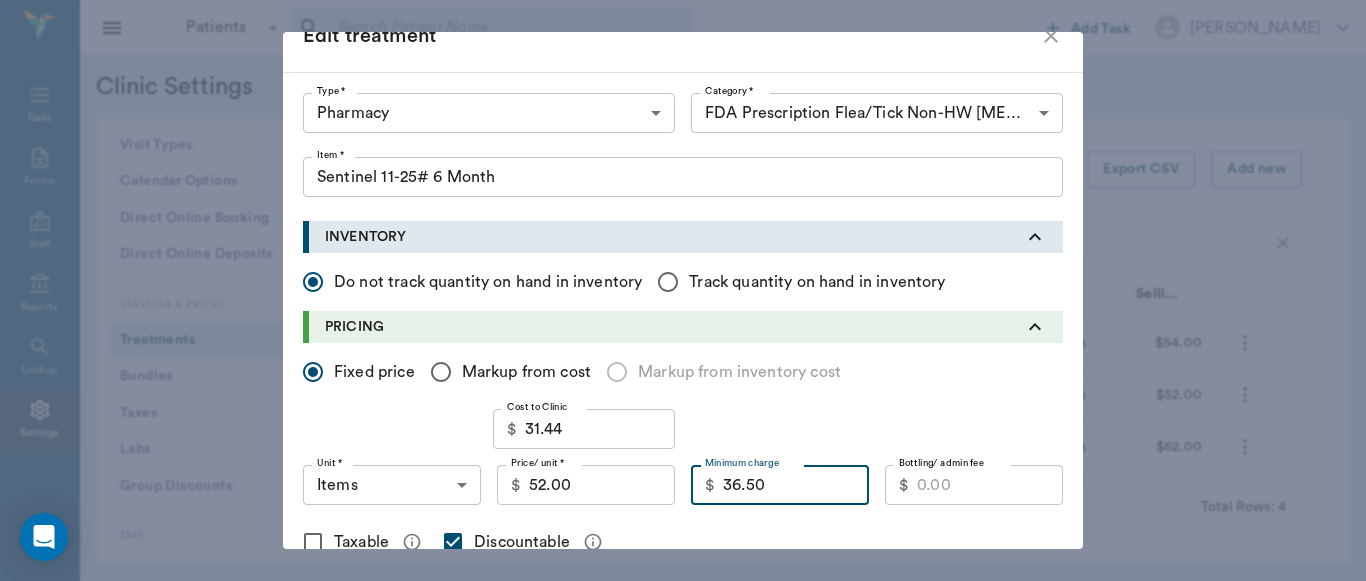 type on "36.50" 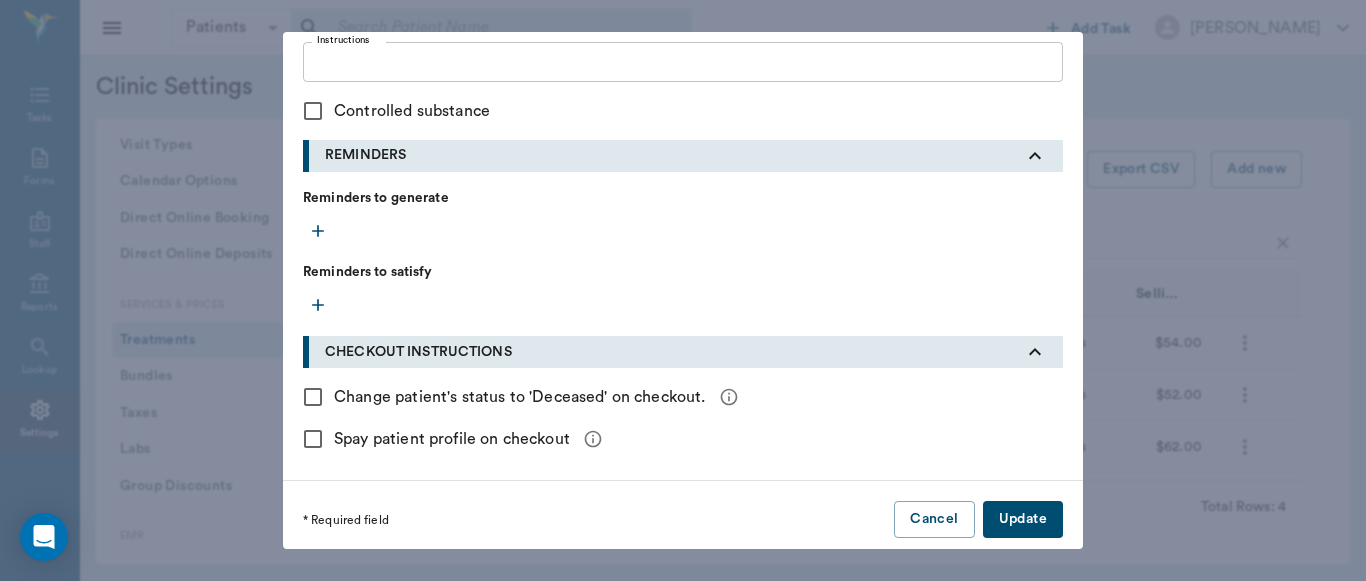 scroll, scrollTop: 903, scrollLeft: 0, axis: vertical 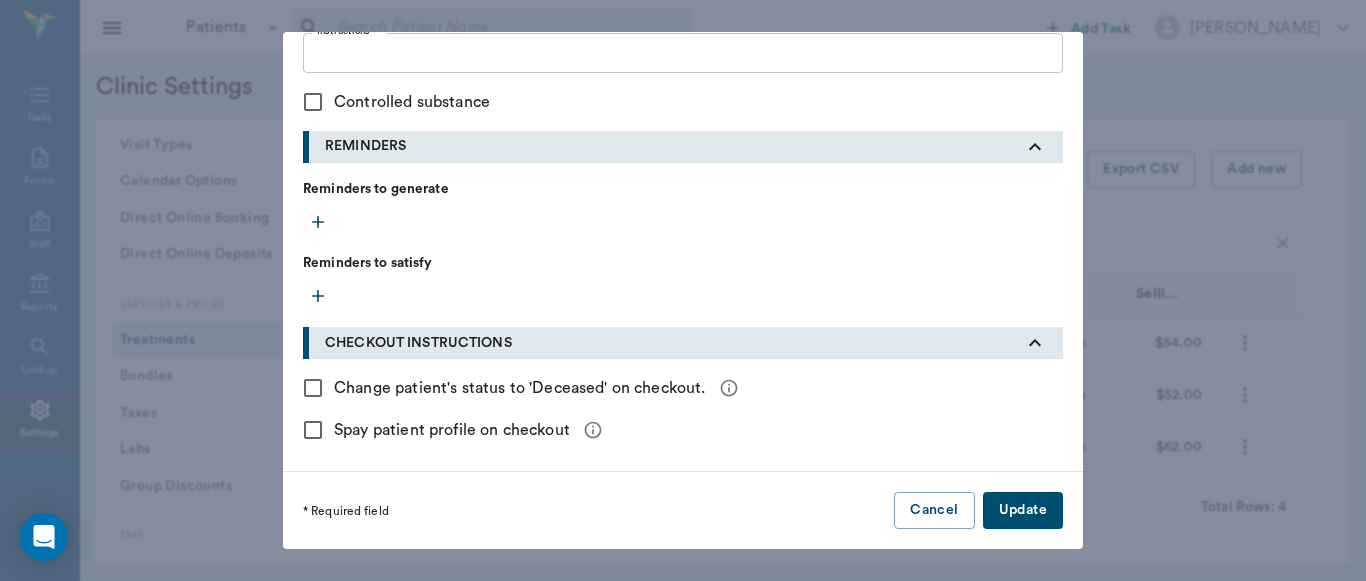 click on "Update" at bounding box center (1023, 510) 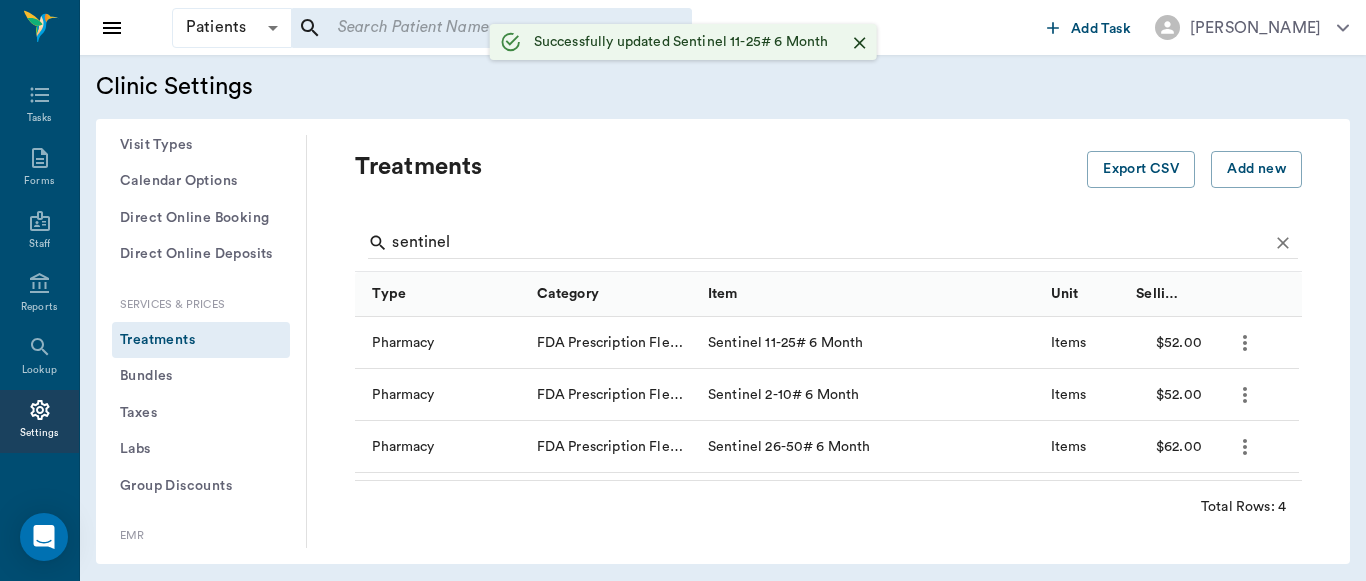 type 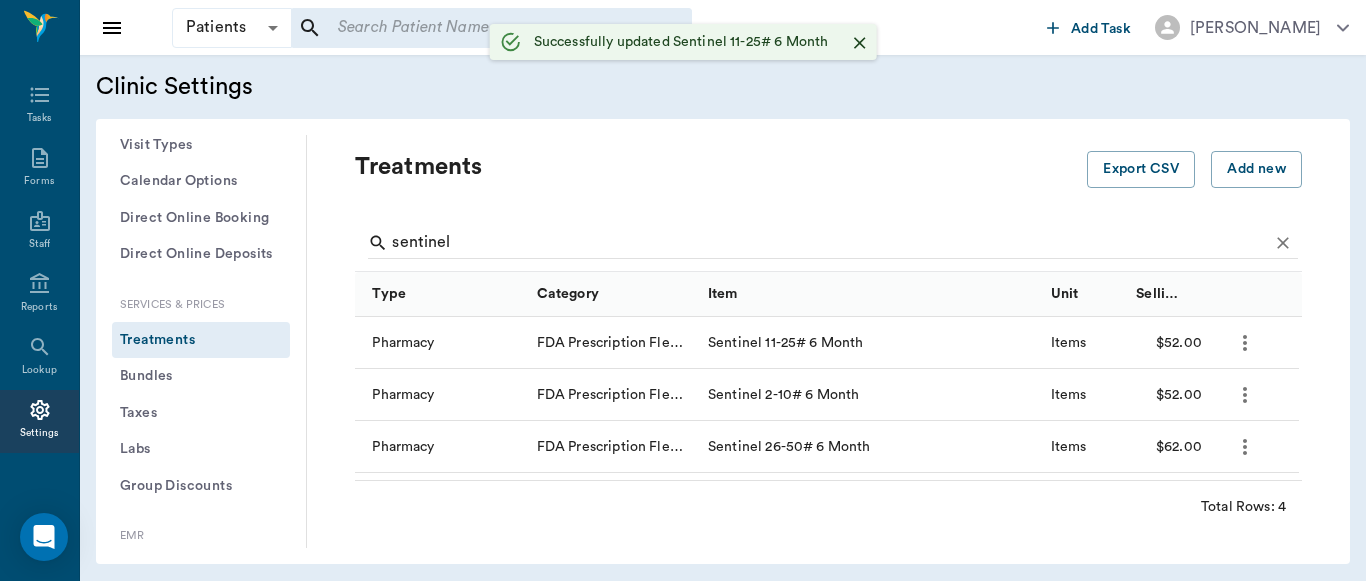 type 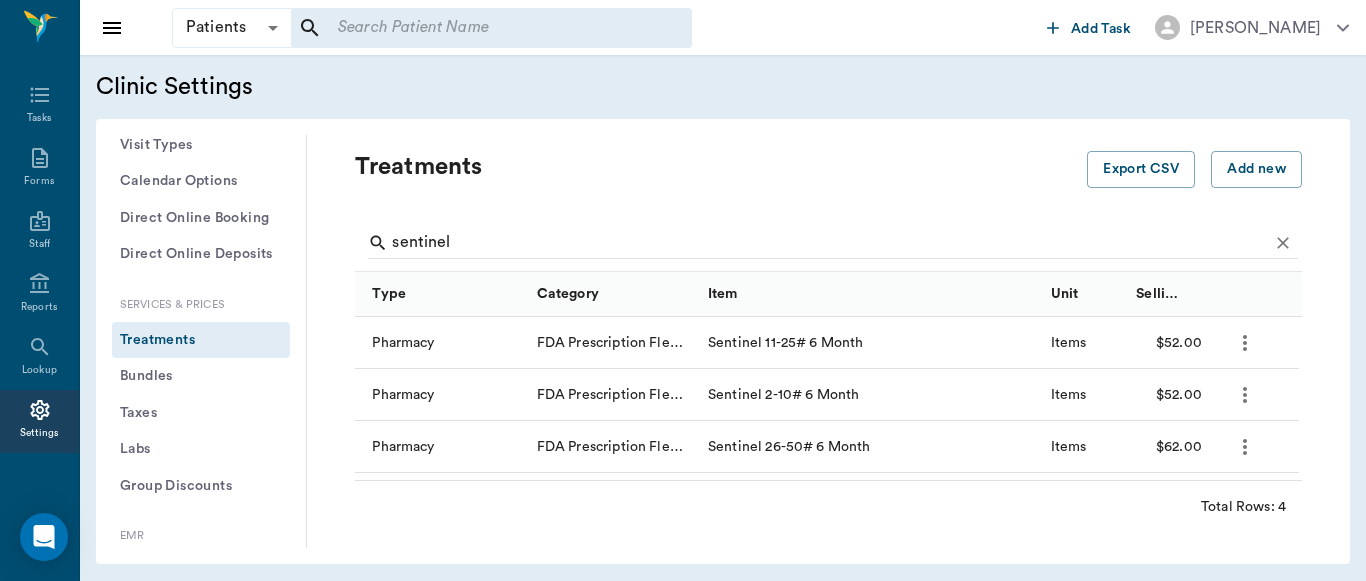 click 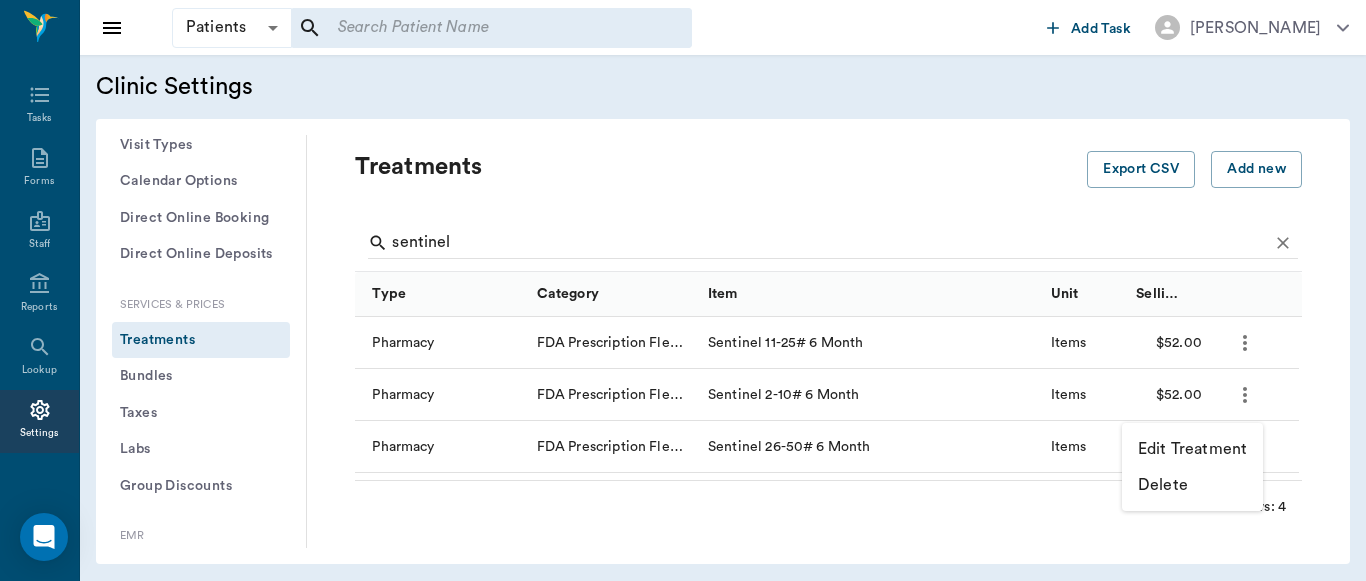 click on "Edit Treatment" at bounding box center [1192, 449] 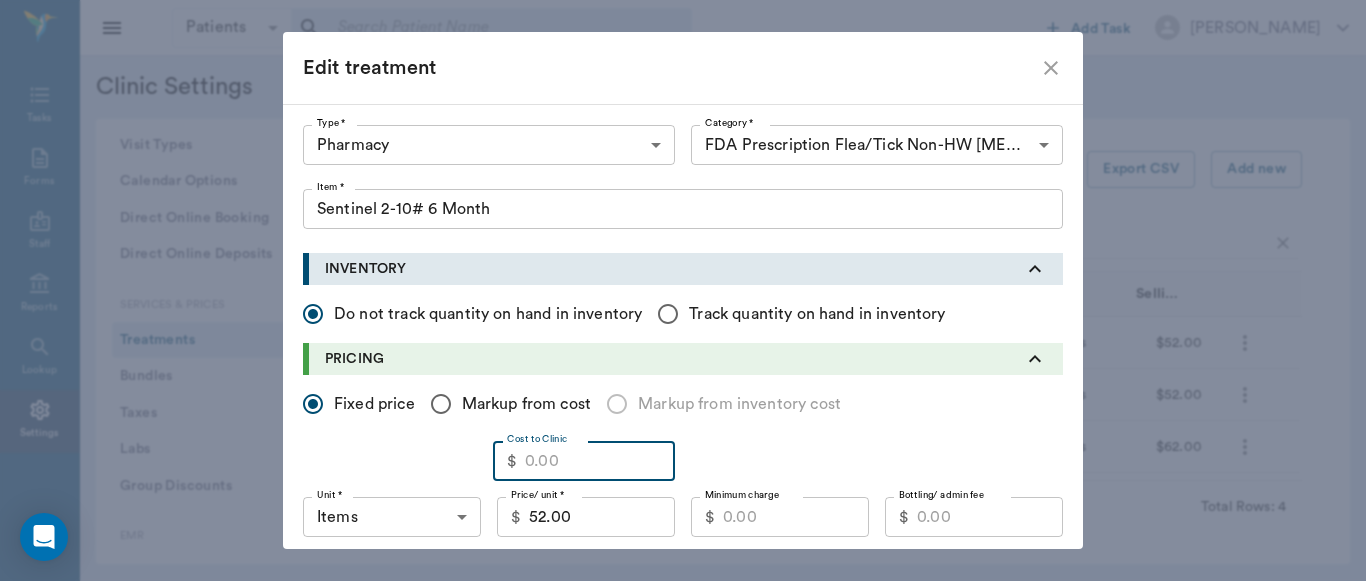 click on "Cost to Clinic" at bounding box center [600, 461] 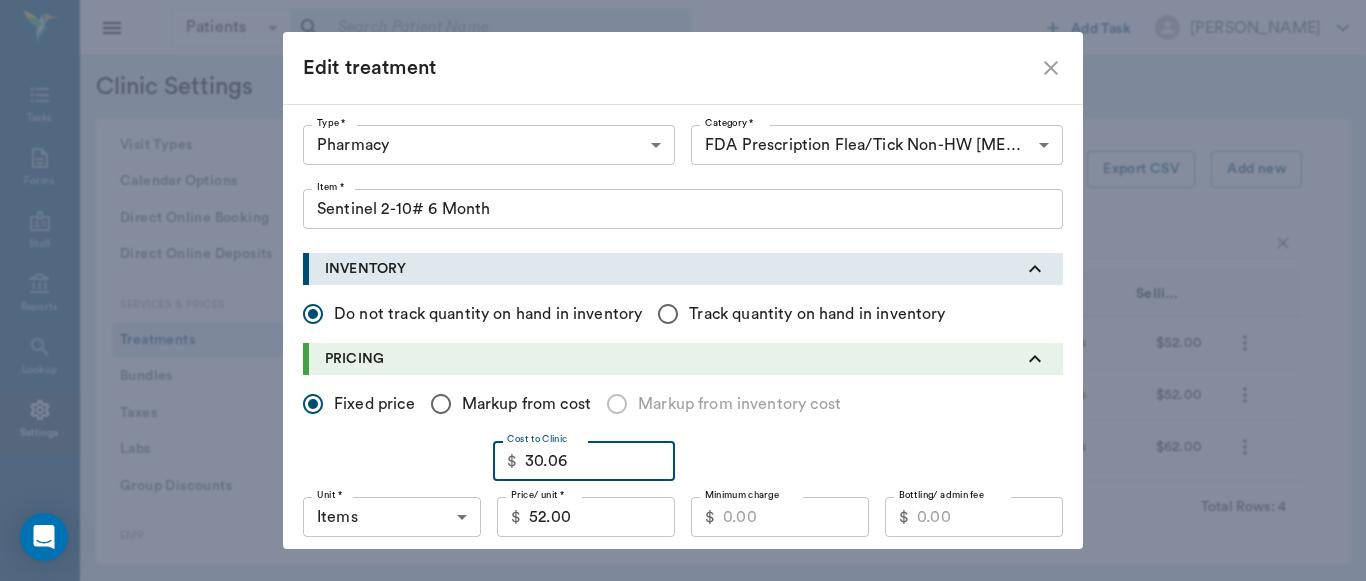 type on "30.06" 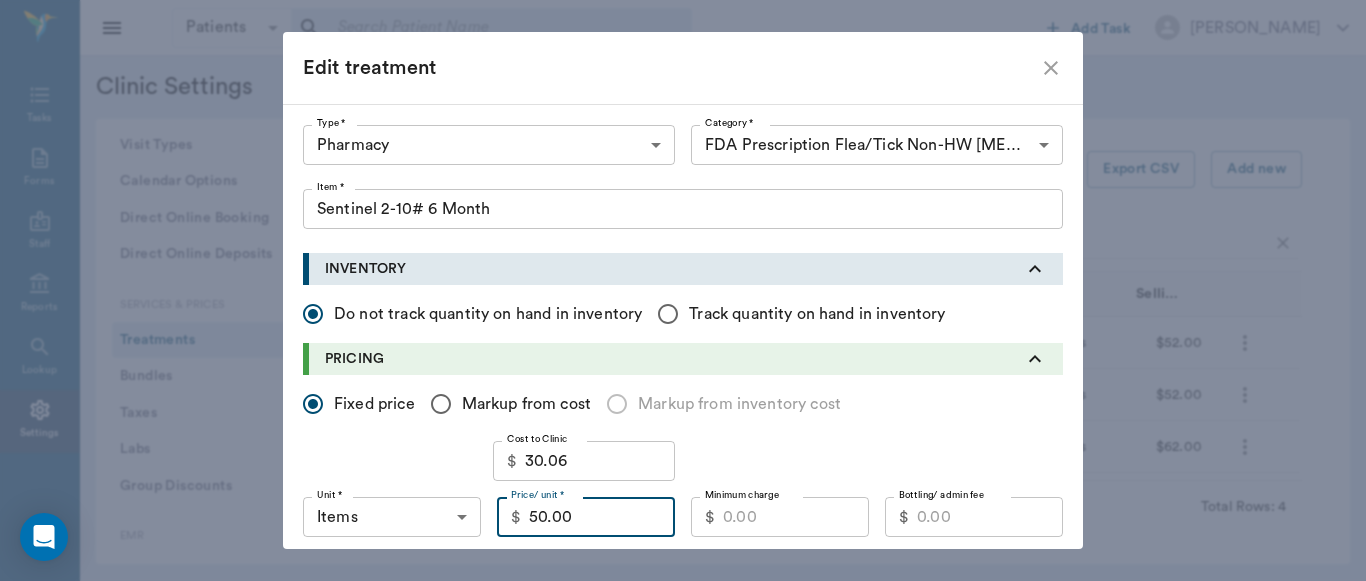 type on "50.00" 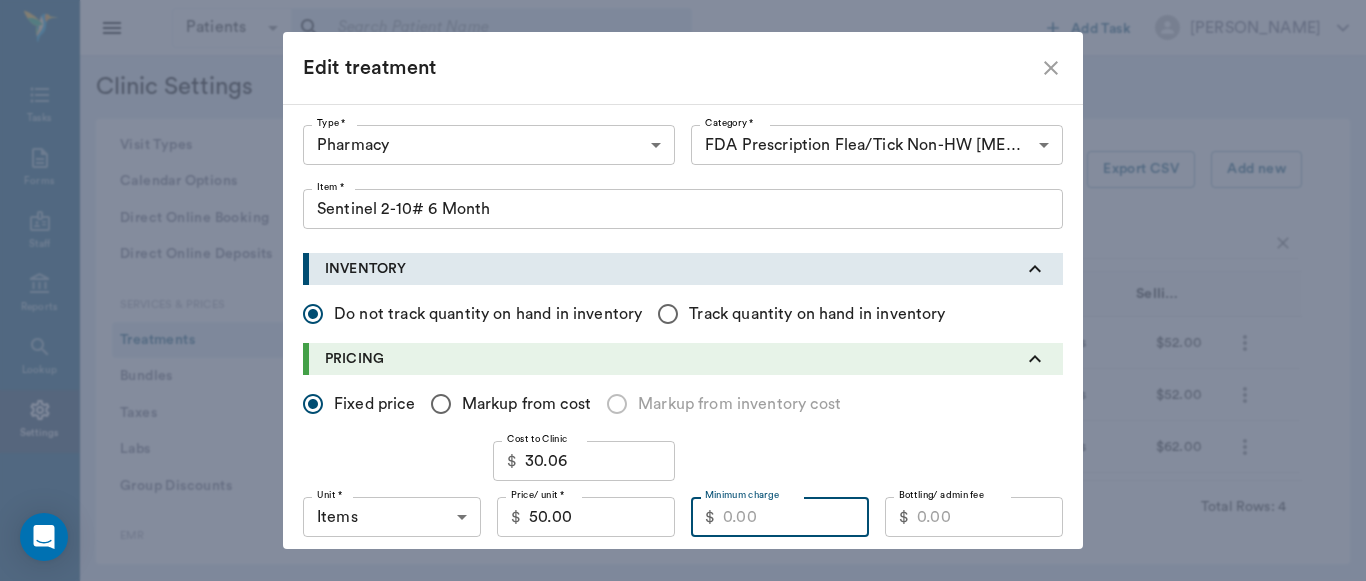 click on "Minimum charge" at bounding box center [796, 517] 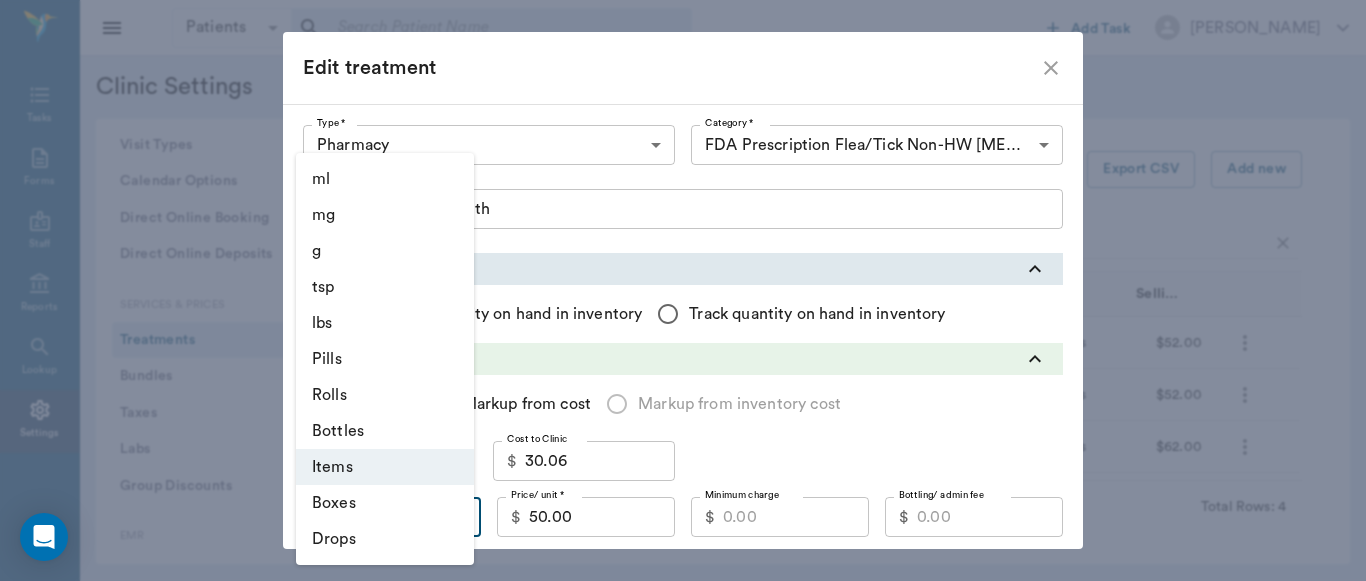 click on "Patients Patients ​ ​ Add Task Dr. Bert Ellsworth Nectar Messages Appts Labs Imaging Inventory Tasks Forms Staff Reports Lookup Settings Clinic Settings General Profile Office Hours Permissions Feature Flags AI Prompts Default Units Types and Categories Security / Auto Lock App Version Client Communication Email Settings Email Templates SMS Settings SMS Templates VOIP Mango Voice Client Portal Appointments Visit Types Calendar Options Direct Online Booking Direct Online Deposits Services & Prices Treatments Bundles Taxes Labs Group Discounts EMR SOAP Templates Surgery Templates Visit Note Templates Surgery Chart Diagnoses Patient Diagrams Forms Report Card Prescriptions Patient Options Species Breeds Colors Inventory Inventory Locations Vendors Finances Payment Estimates & Invoices Interest Greenline Boarding Kennels Imaging Integration IDEXX Soundvet Extras Labels PDF Settings MISC Treatments Export CSV Add new sentinel Type Category Item Unit Selling Price/Unit Pharmacy Sentinel 11-25# 6 Month Items   4" at bounding box center [683, 290] 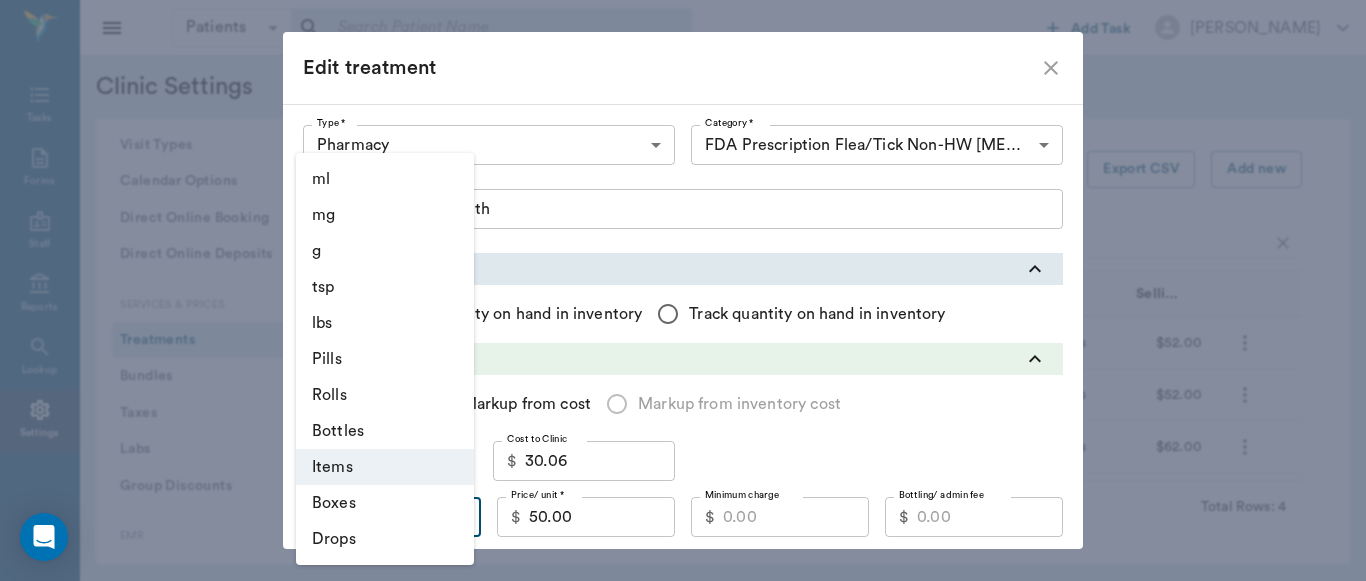 click on "Boxes" at bounding box center [385, 503] 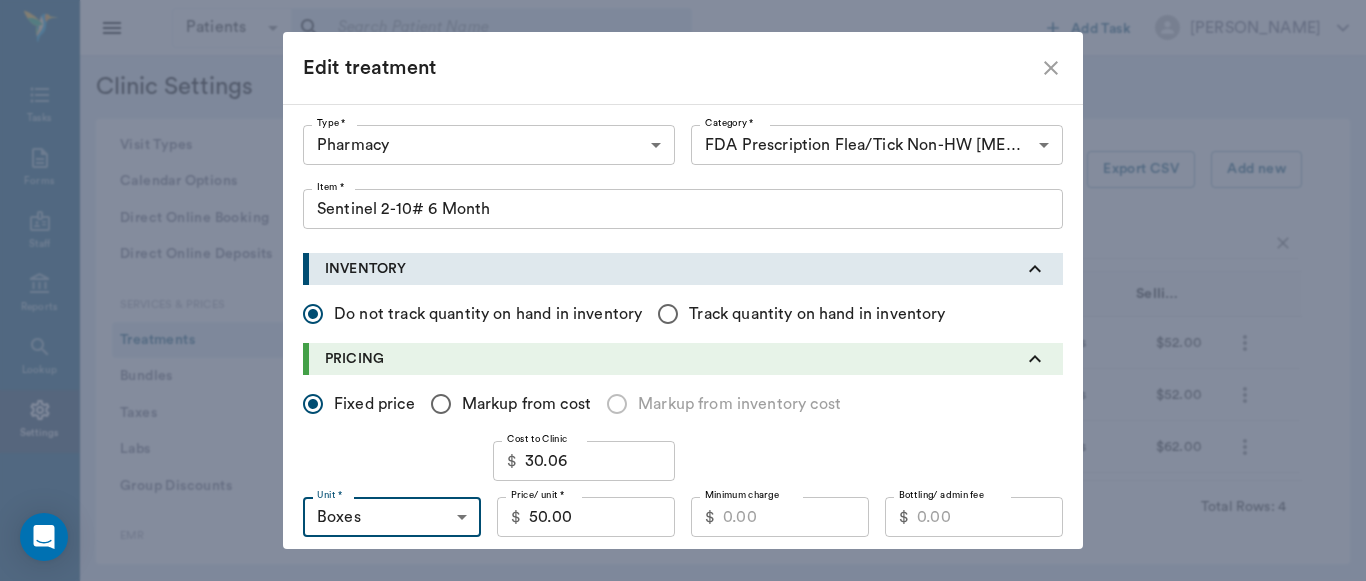 click on "Minimum charge" at bounding box center (796, 517) 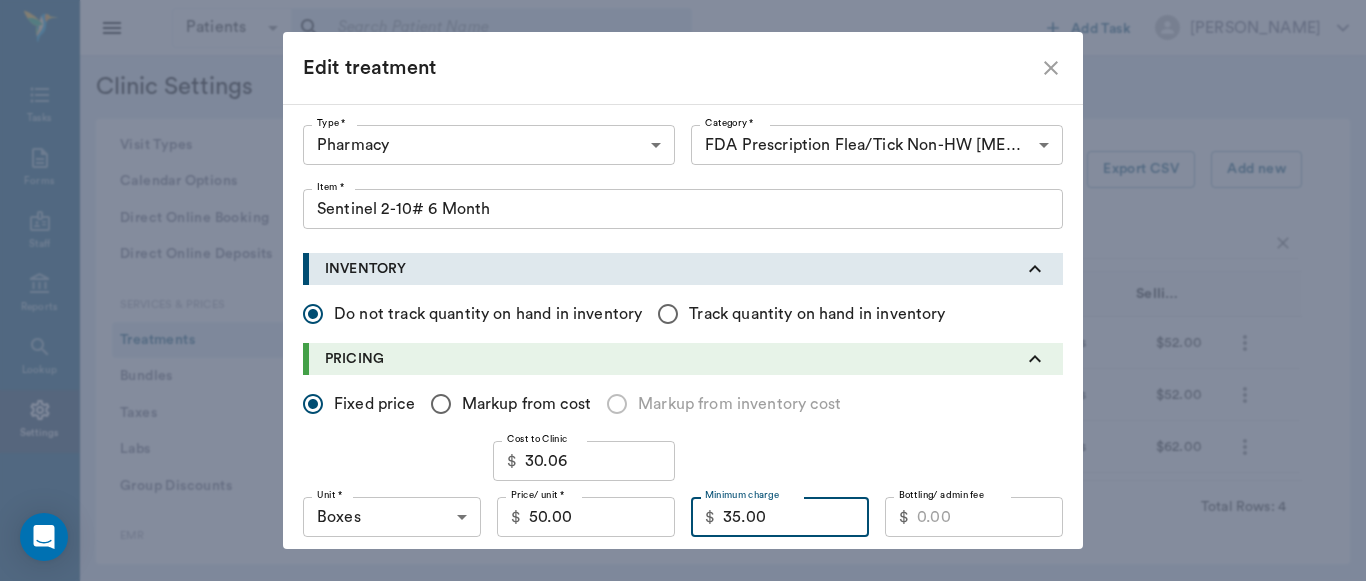 type on "35.00" 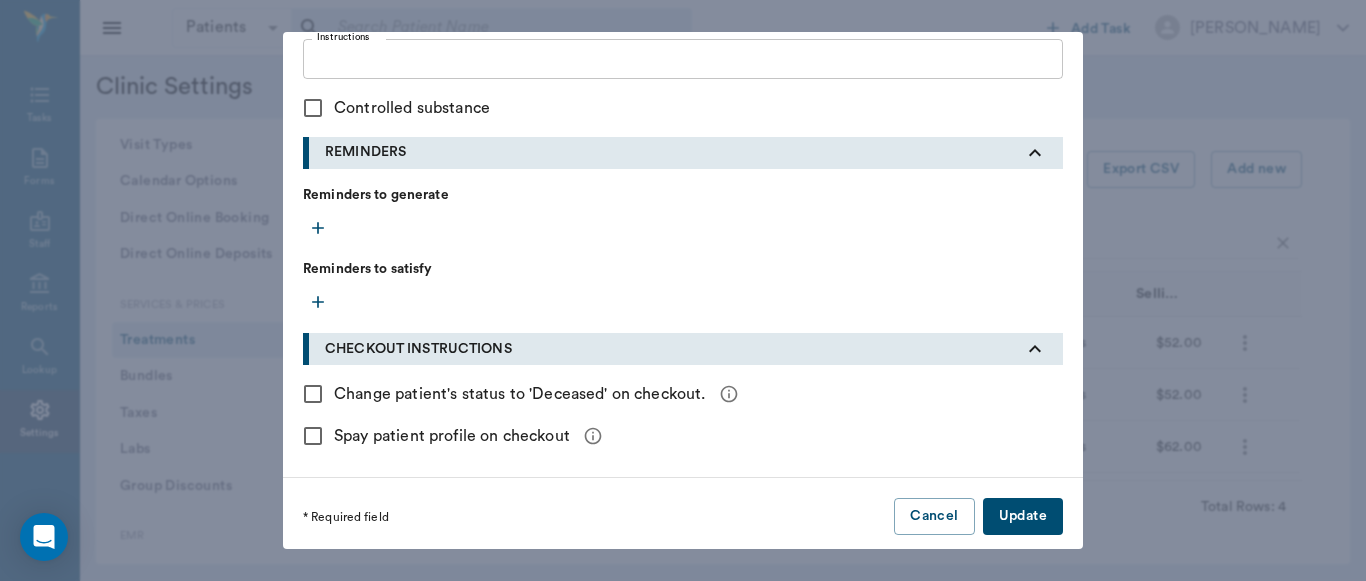 scroll, scrollTop: 903, scrollLeft: 0, axis: vertical 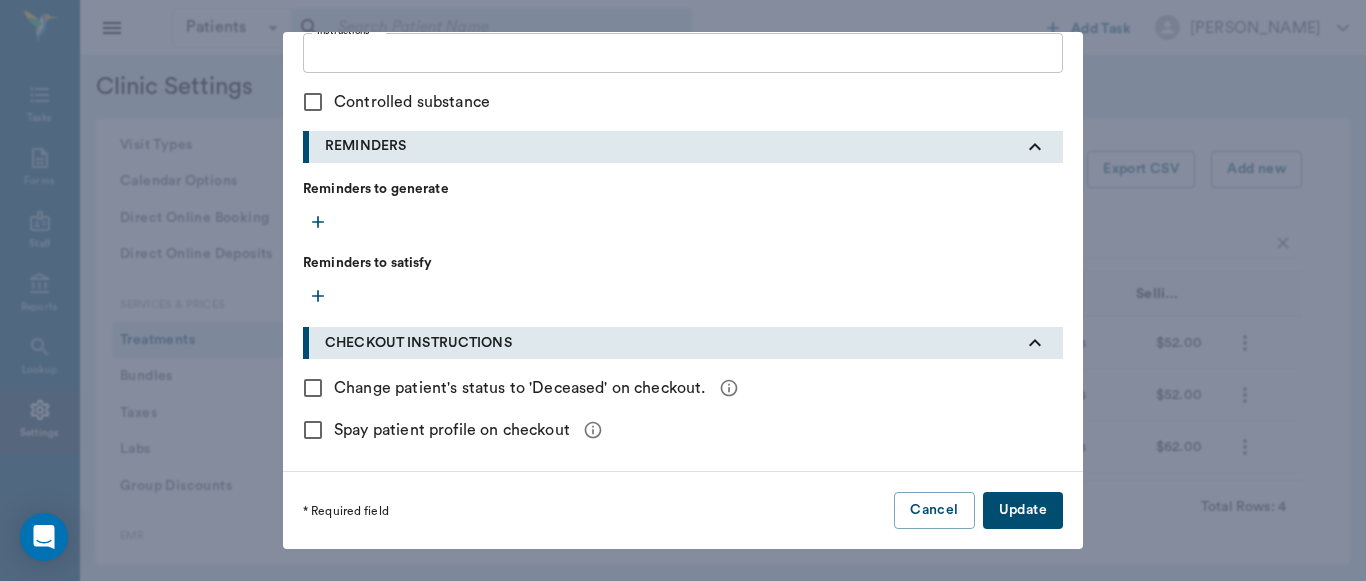 click on "Update" at bounding box center [1023, 510] 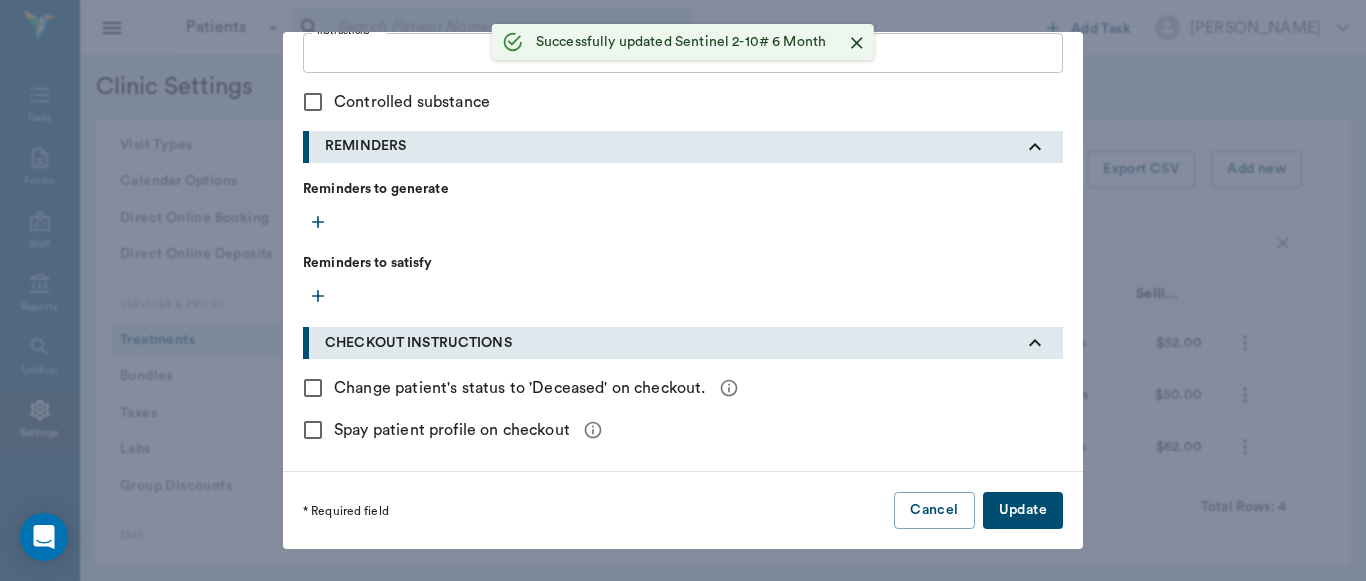 type 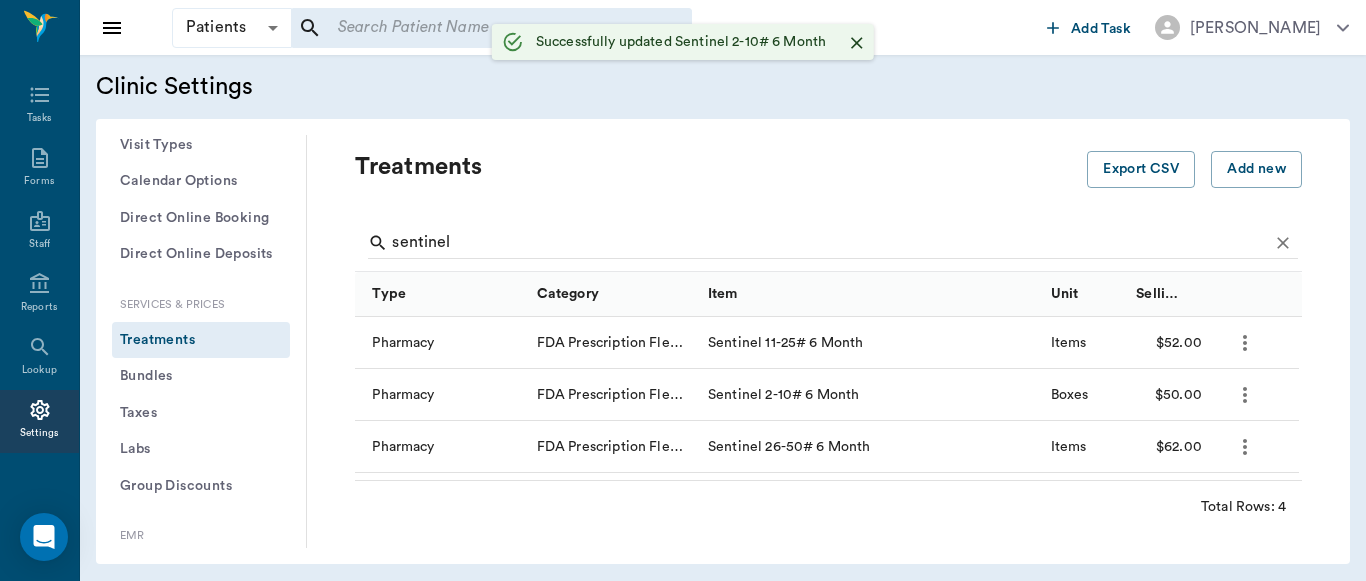 scroll, scrollTop: 552, scrollLeft: 0, axis: vertical 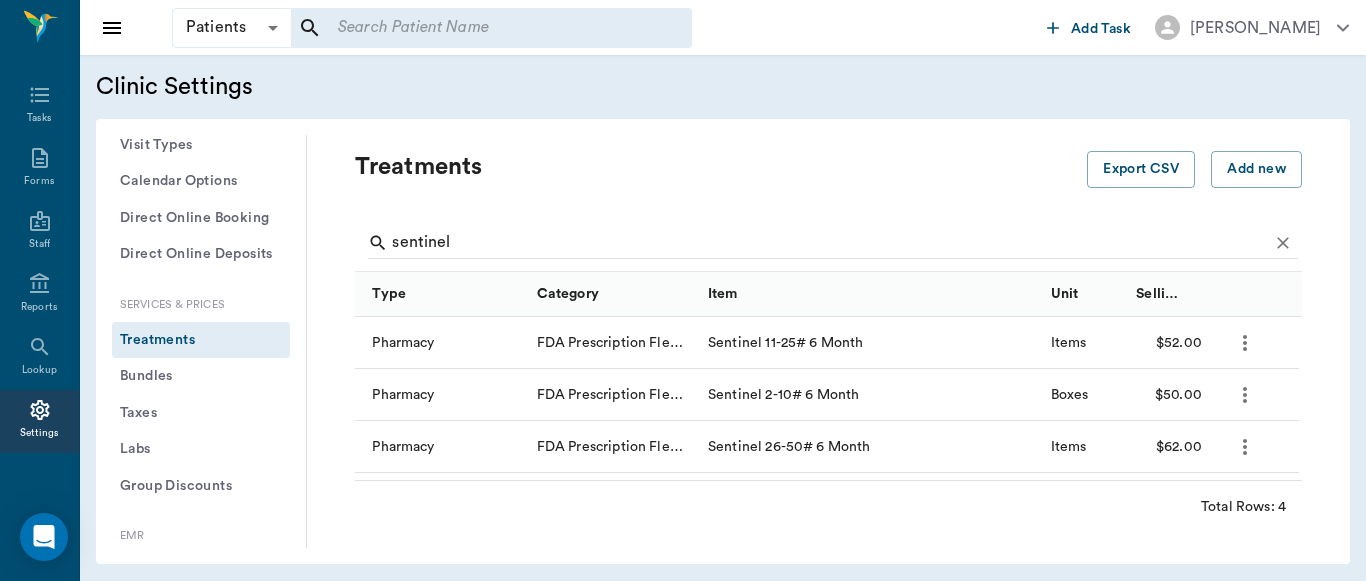 click 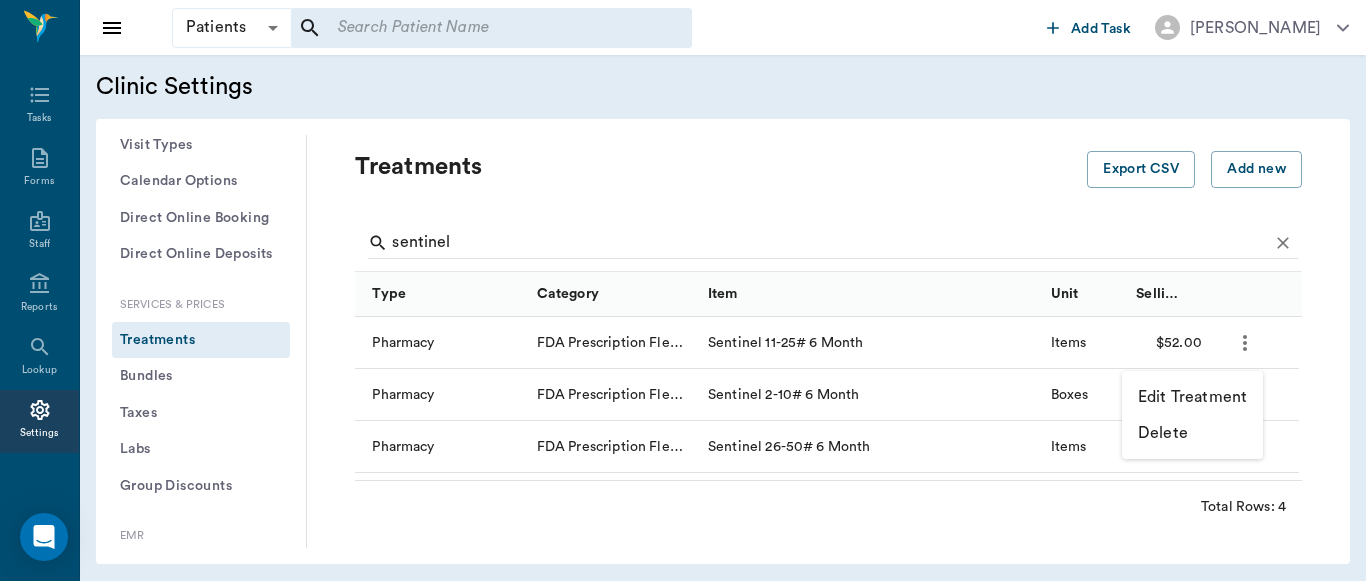 click on "Edit Treatment" at bounding box center [1192, 397] 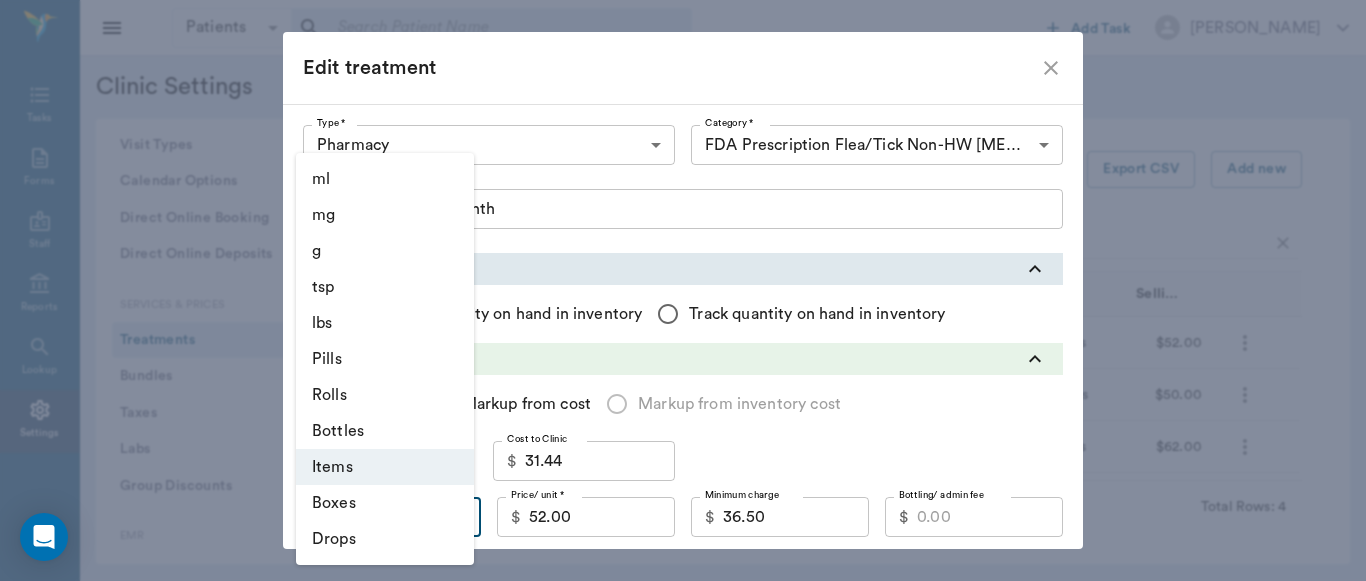 click on "Patients Patients ​ ​ Add Task Dr. Bert Ellsworth Nectar Messages Appts Labs Imaging Inventory Tasks Forms Staff Reports Lookup Settings Clinic Settings General Profile Office Hours Permissions Feature Flags AI Prompts Default Units Types and Categories Security / Auto Lock App Version Client Communication Email Settings Email Templates SMS Settings SMS Templates VOIP Mango Voice Client Portal Appointments Visit Types Calendar Options Direct Online Booking Direct Online Deposits Services & Prices Treatments Bundles Taxes Labs Group Discounts EMR SOAP Templates Surgery Templates Visit Note Templates Surgery Chart Diagnoses Patient Diagrams Forms Report Card Prescriptions Patient Options Species Breeds Colors Inventory Inventory Locations Vendors Finances Payment Estimates & Invoices Interest Greenline Boarding Kennels Imaging Integration IDEXX Soundvet Extras Labels PDF Settings MISC Treatments Export CSV Add new sentinel Type Category Item Unit Selling Price/Unit Pharmacy Sentinel 11-25# 6 Month Items   4" at bounding box center (683, 290) 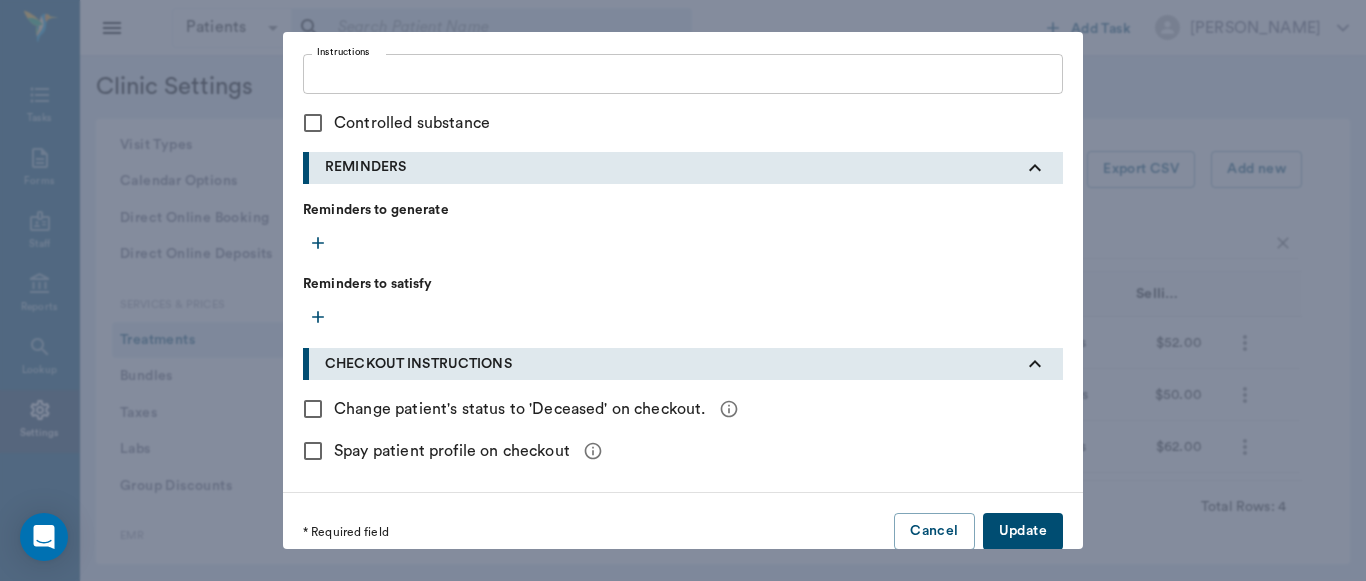 scroll, scrollTop: 903, scrollLeft: 0, axis: vertical 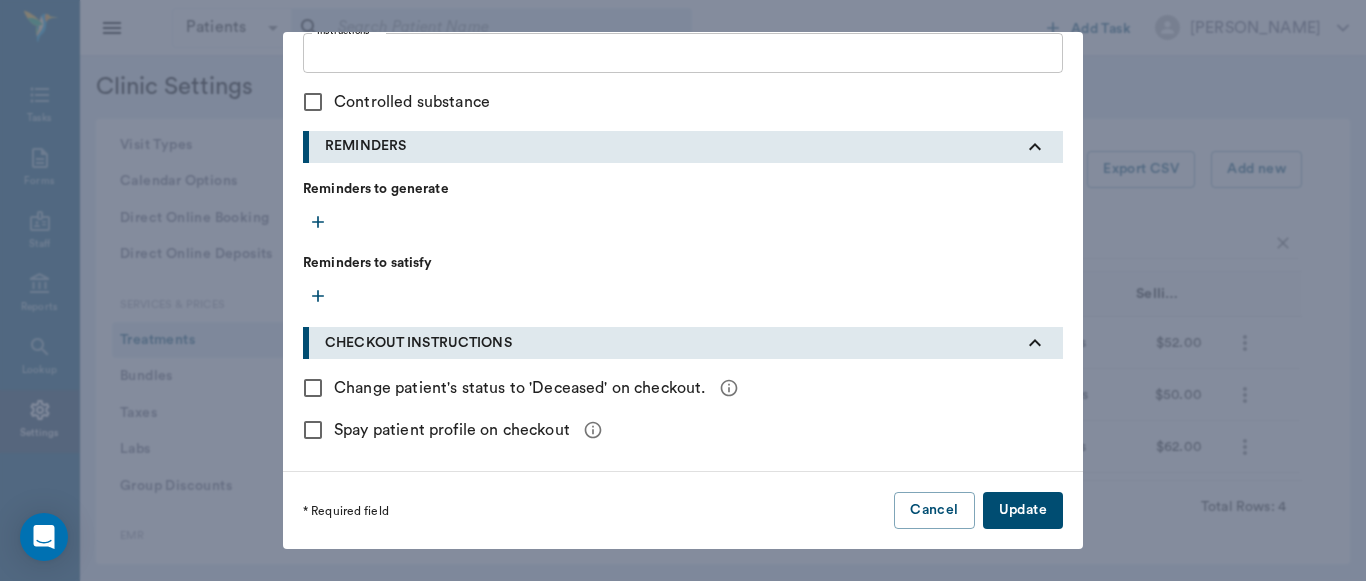 click on "Update" at bounding box center (1023, 510) 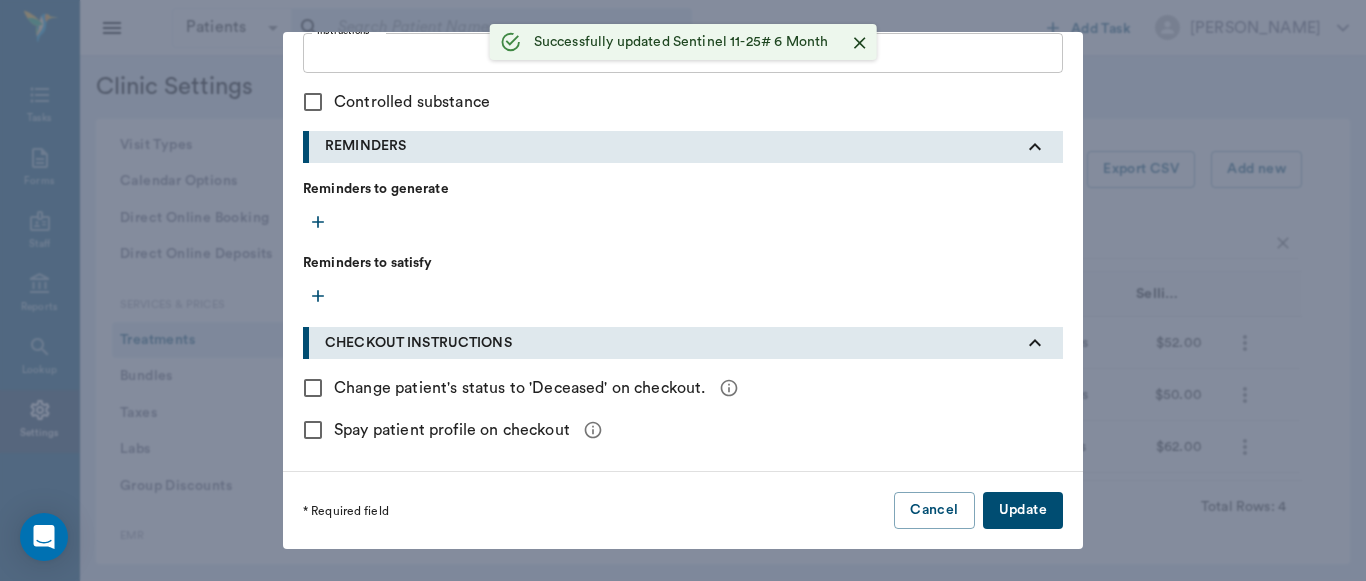 type 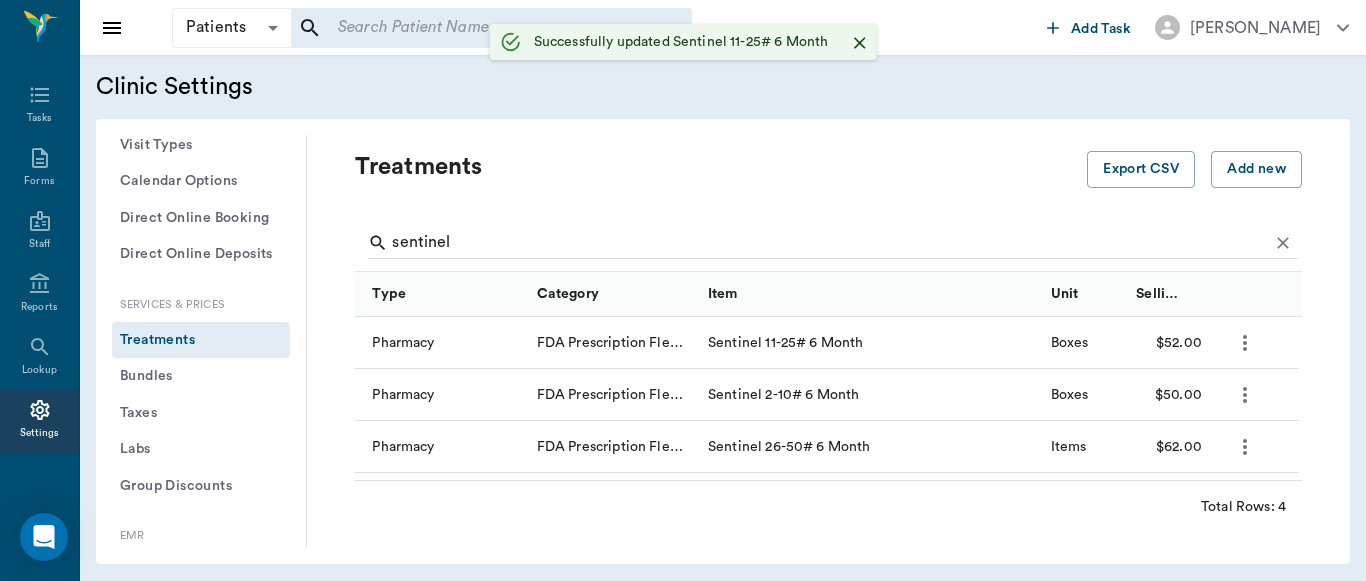 scroll, scrollTop: 552, scrollLeft: 0, axis: vertical 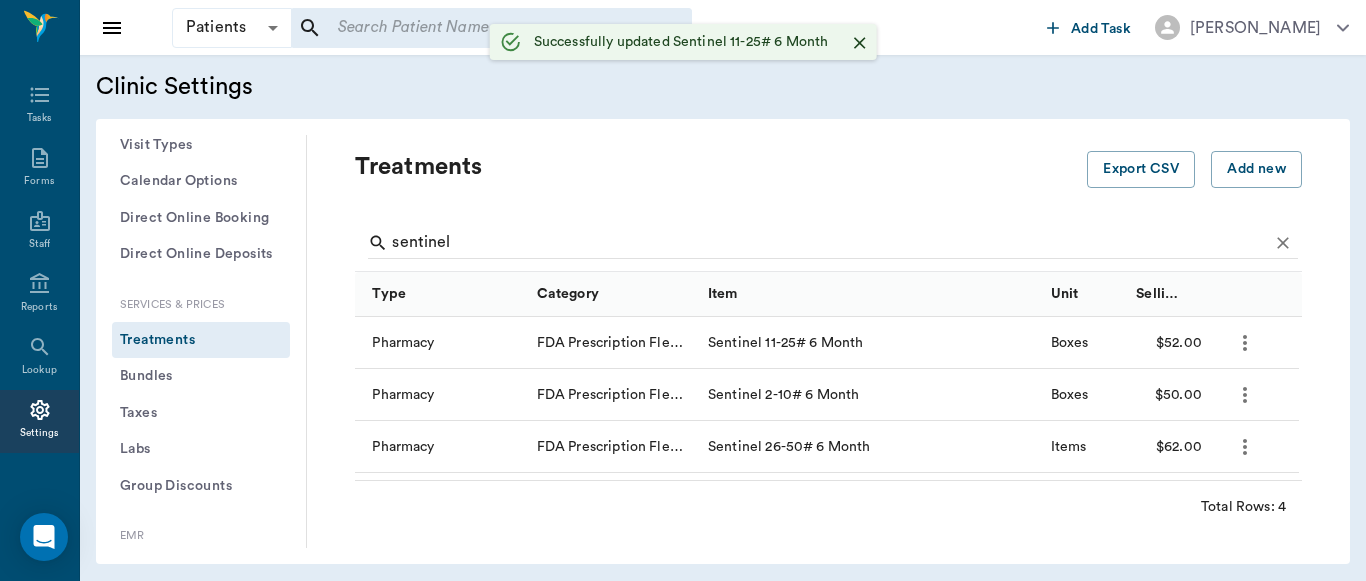 click 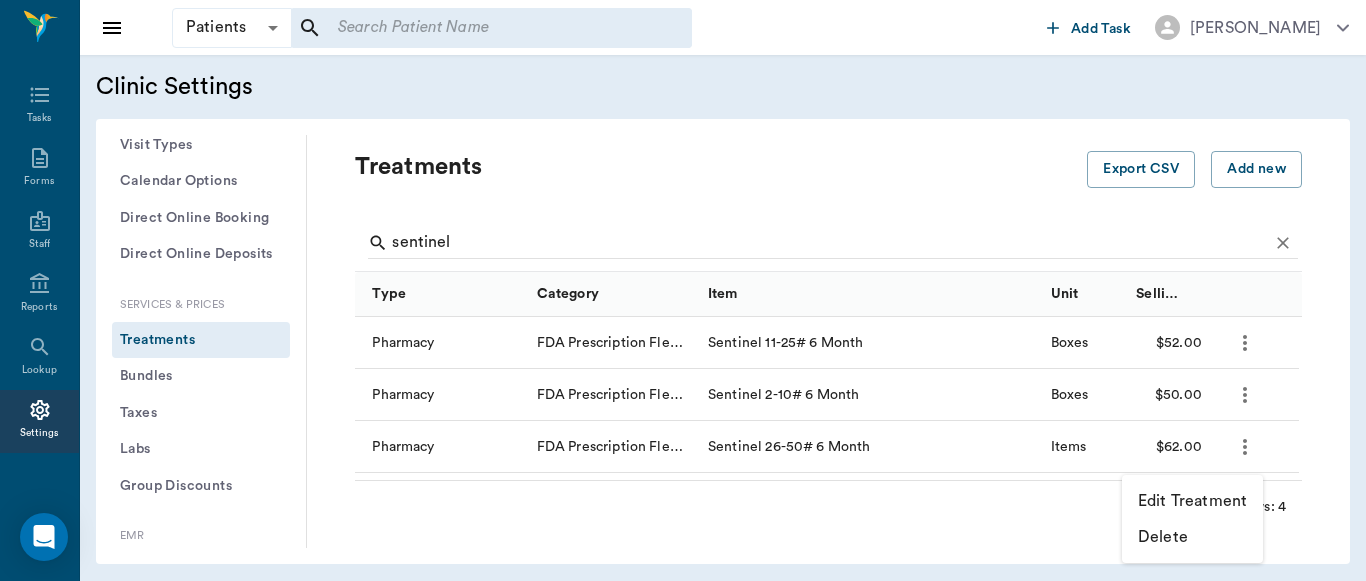 click on "Edit Treatment" at bounding box center [1192, 501] 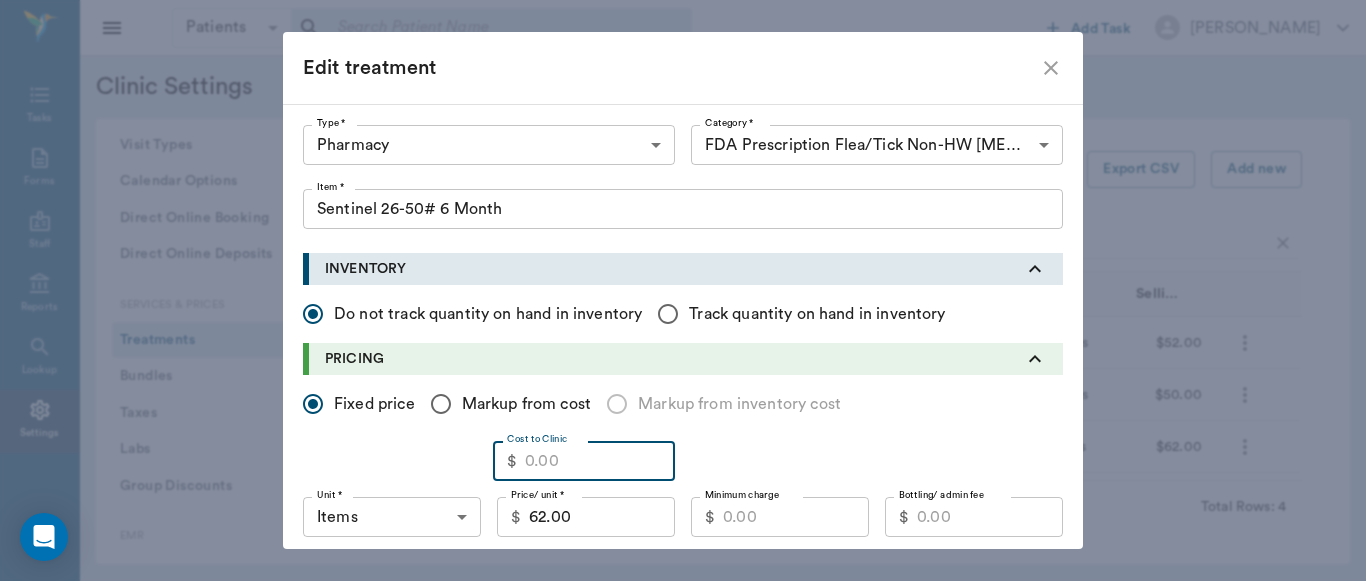 click on "Cost to Clinic" at bounding box center (600, 461) 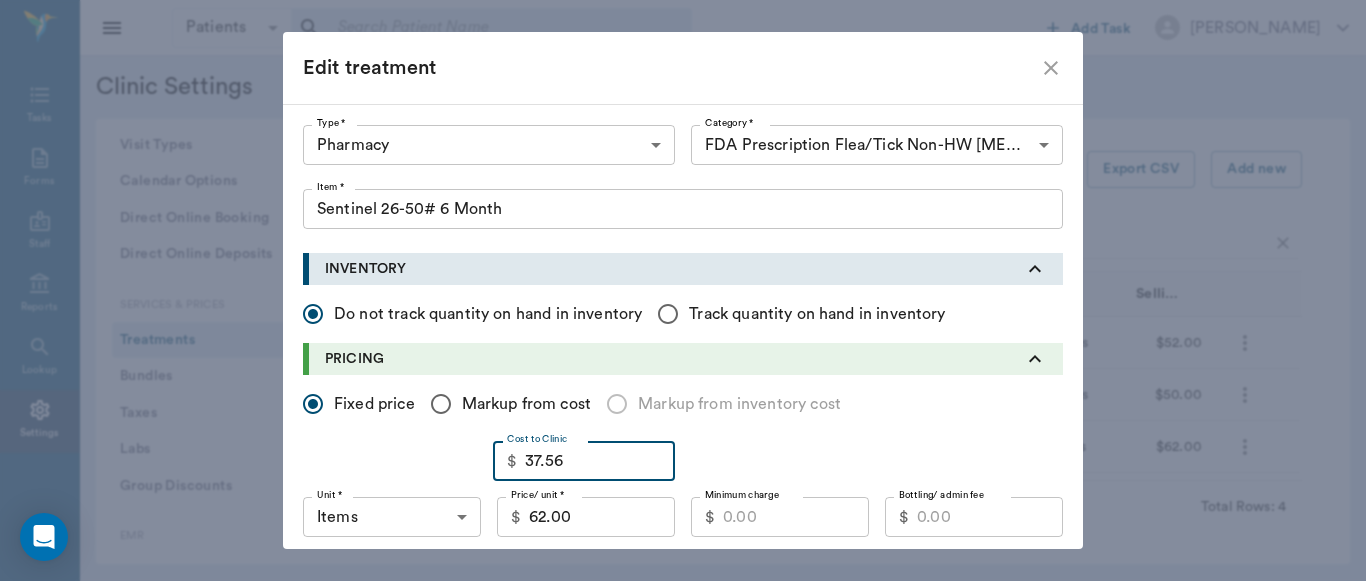 type on "37.56" 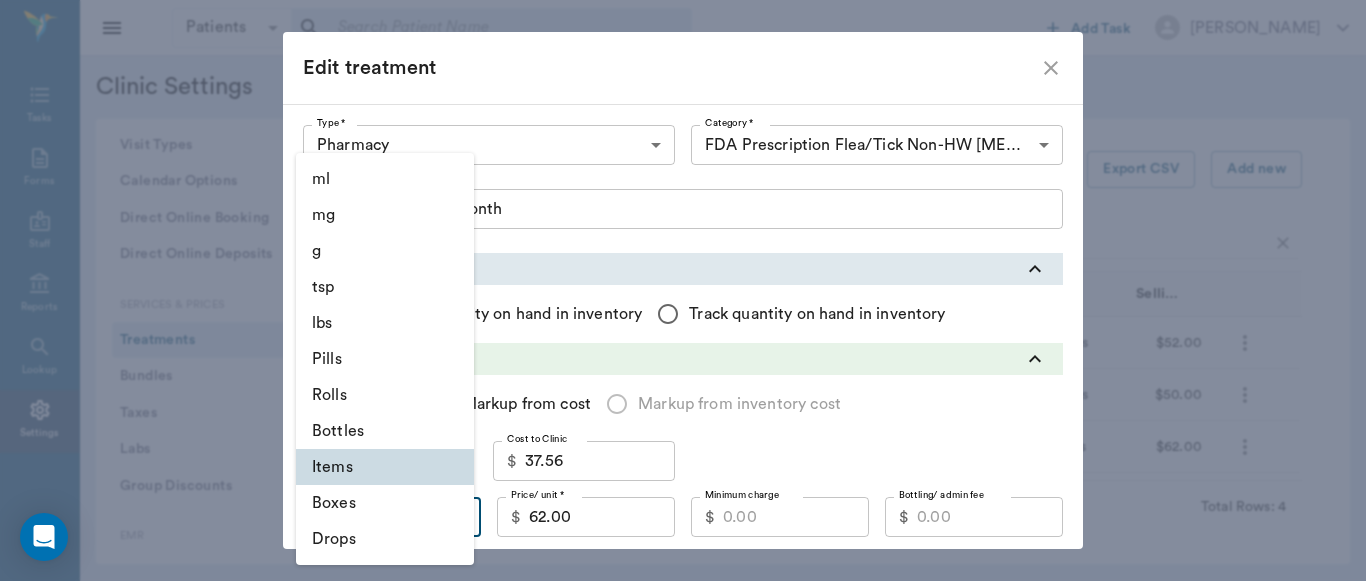 click on "Patients Patients ​ ​ Add Task Dr. Bert Ellsworth Nectar Messages Appts Labs Imaging Inventory Tasks Forms Staff Reports Lookup Settings Clinic Settings General Profile Office Hours Permissions Feature Flags AI Prompts Default Units Types and Categories Security / Auto Lock App Version Client Communication Email Settings Email Templates SMS Settings SMS Templates VOIP Mango Voice Client Portal Appointments Visit Types Calendar Options Direct Online Booking Direct Online Deposits Services & Prices Treatments Bundles Taxes Labs Group Discounts EMR SOAP Templates Surgery Templates Visit Note Templates Surgery Chart Diagnoses Patient Diagrams Forms Report Card Prescriptions Patient Options Species Breeds Colors Inventory Inventory Locations Vendors Finances Payment Estimates & Invoices Interest Greenline Boarding Kennels Imaging Integration IDEXX Soundvet Extras Labels PDF Settings MISC Treatments Export CSV Add new sentinel Type Category Item Unit Selling Price/Unit Pharmacy Sentinel 11-25# 6 Month Boxes   4" at bounding box center [683, 290] 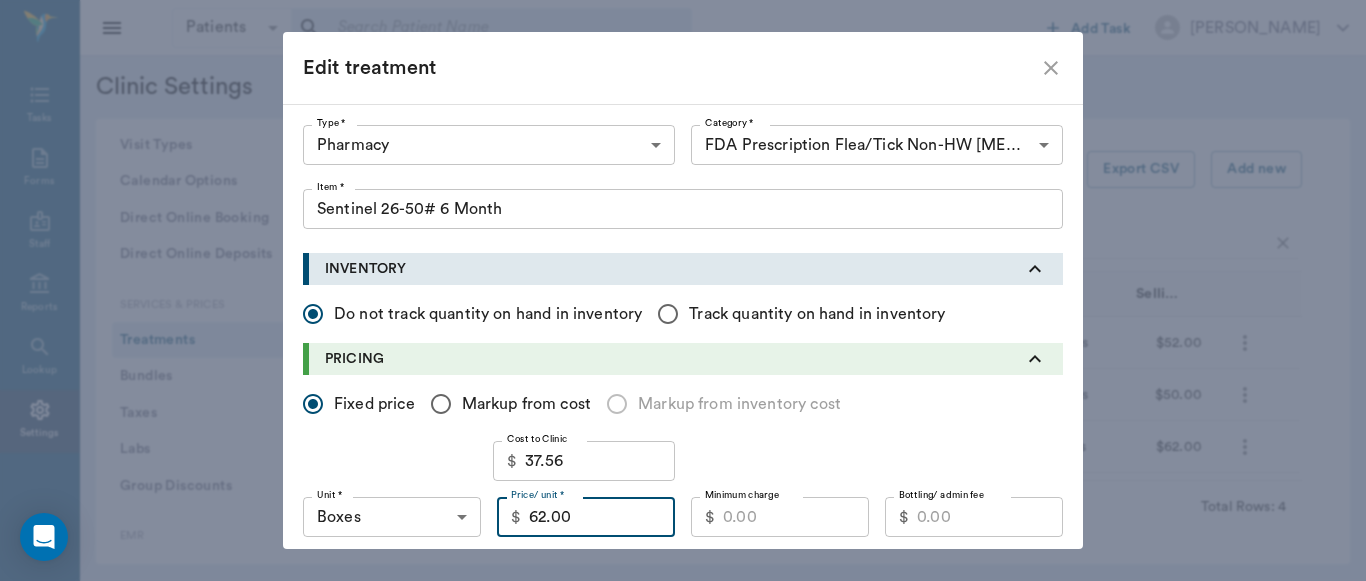 click on "62.00" at bounding box center (602, 517) 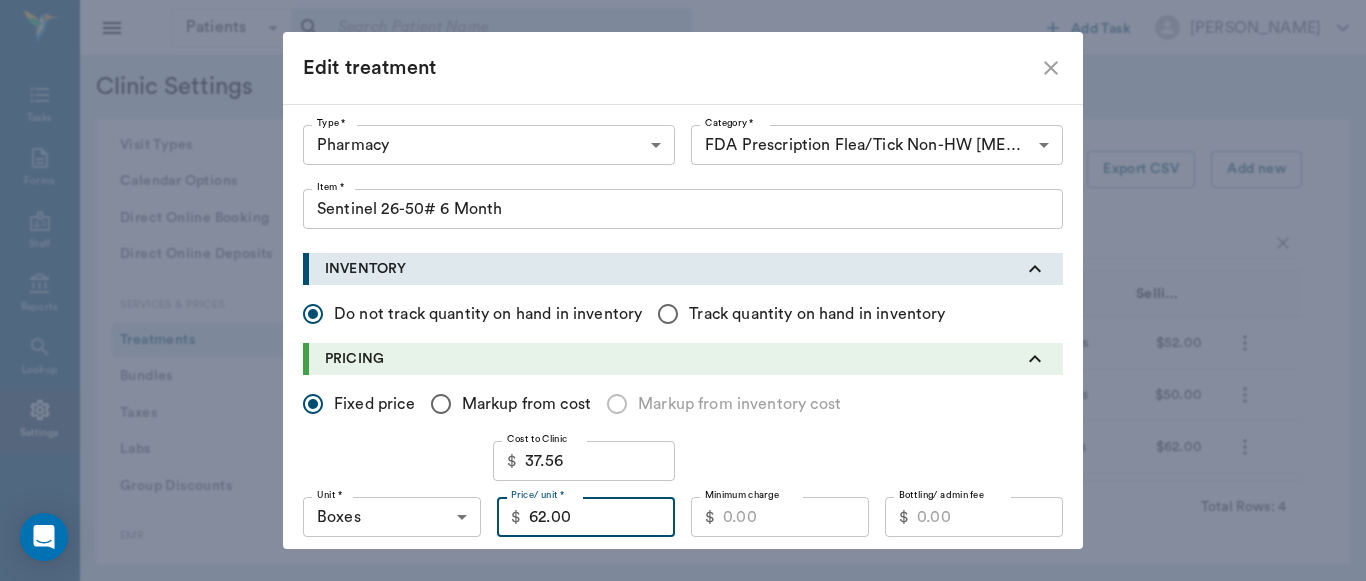 click on "Minimum charge" at bounding box center (796, 517) 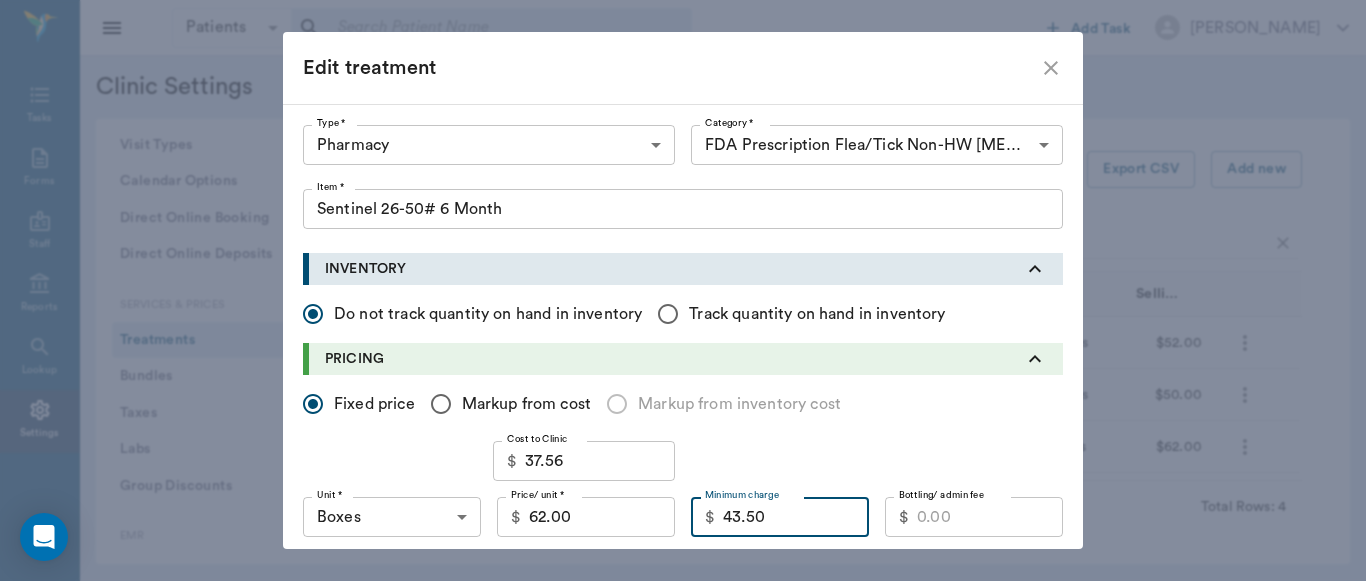 type on "43.50" 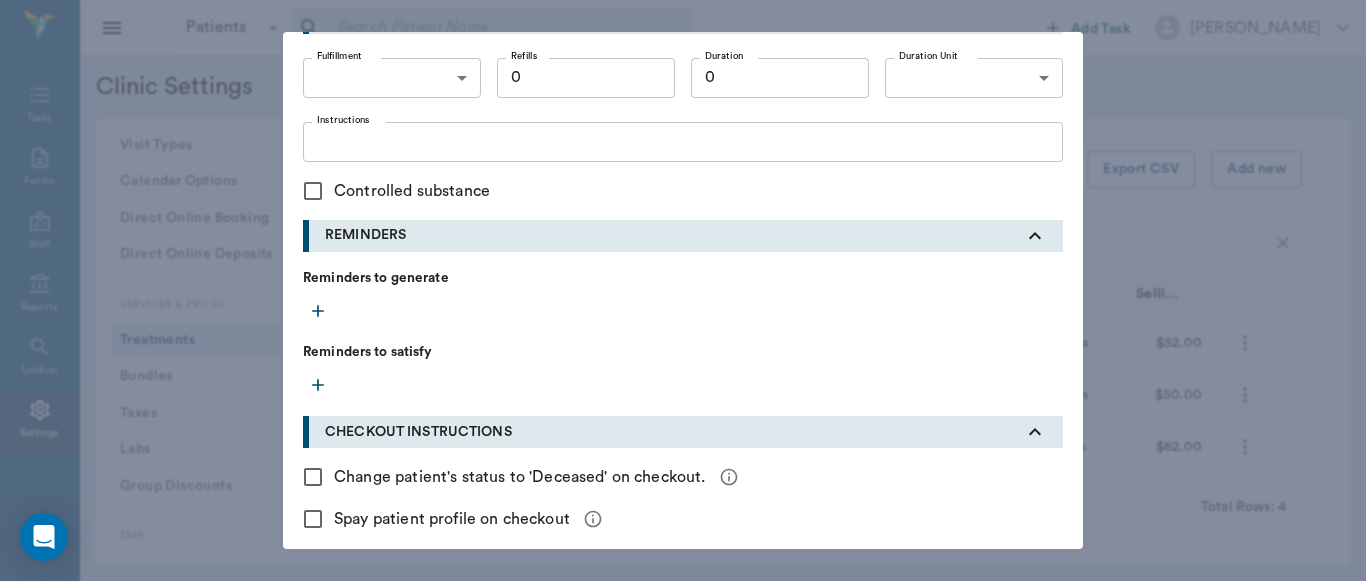 scroll, scrollTop: 903, scrollLeft: 0, axis: vertical 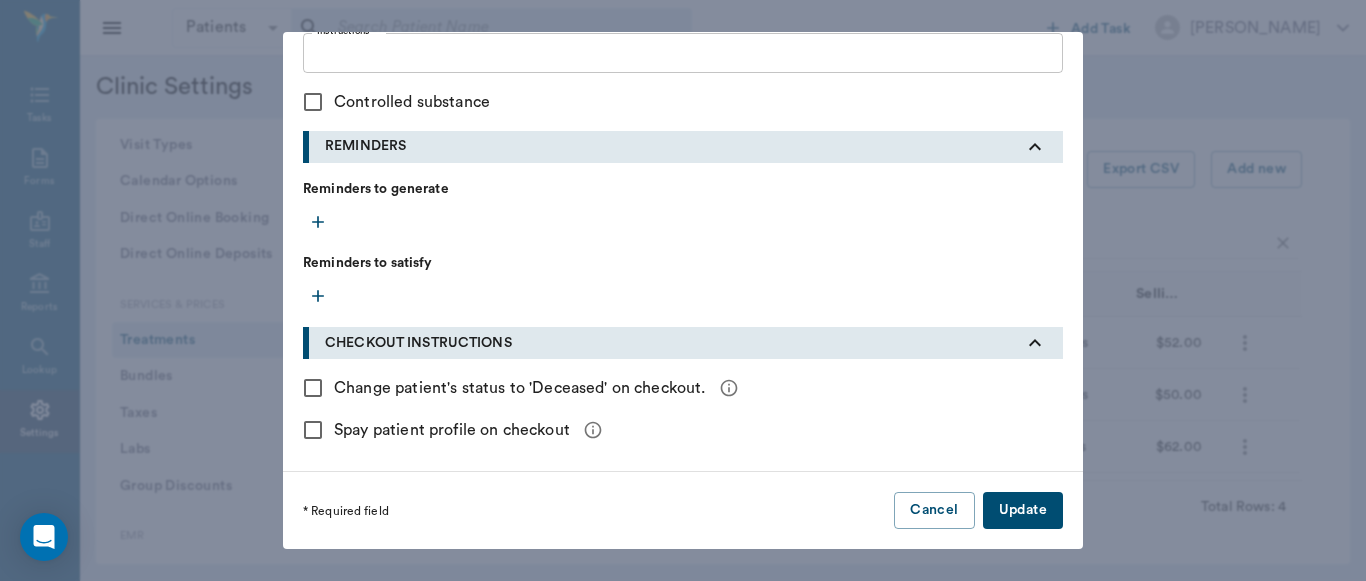 click on "Update" at bounding box center [1023, 510] 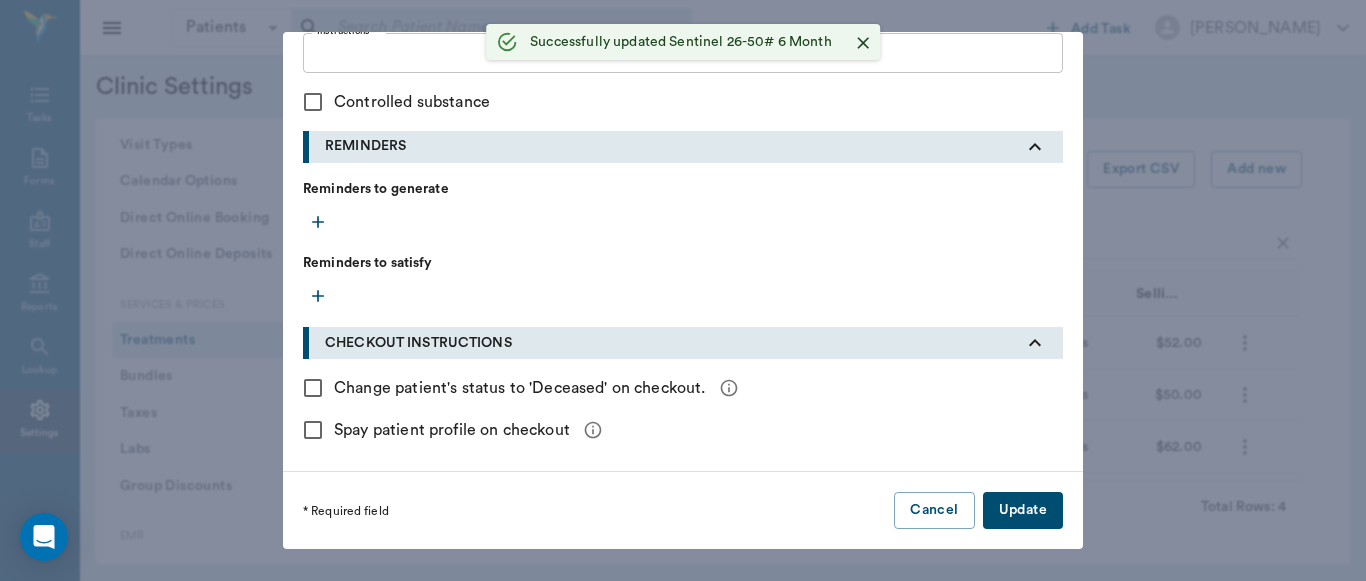 type 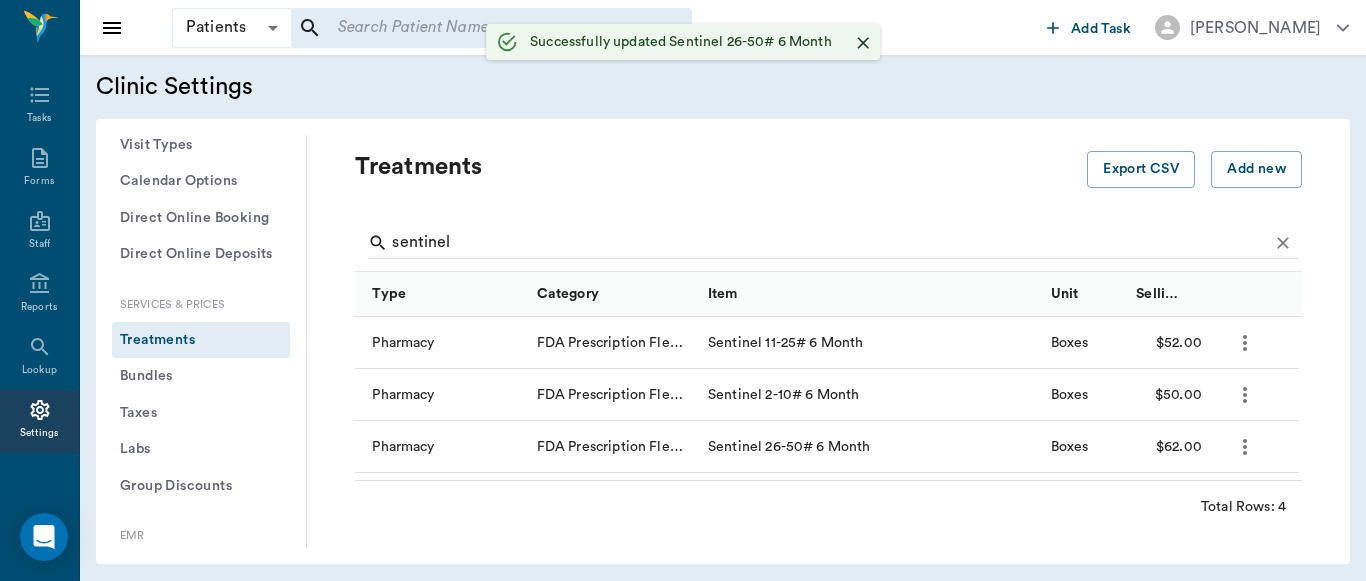 scroll, scrollTop: 552, scrollLeft: 0, axis: vertical 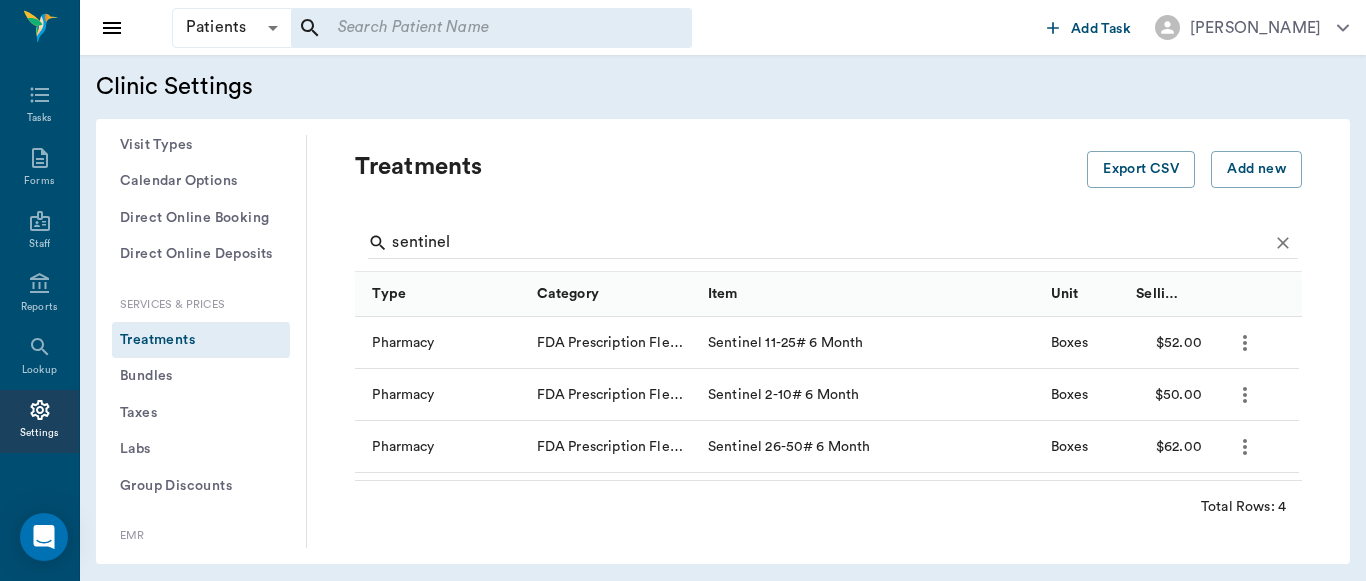 click 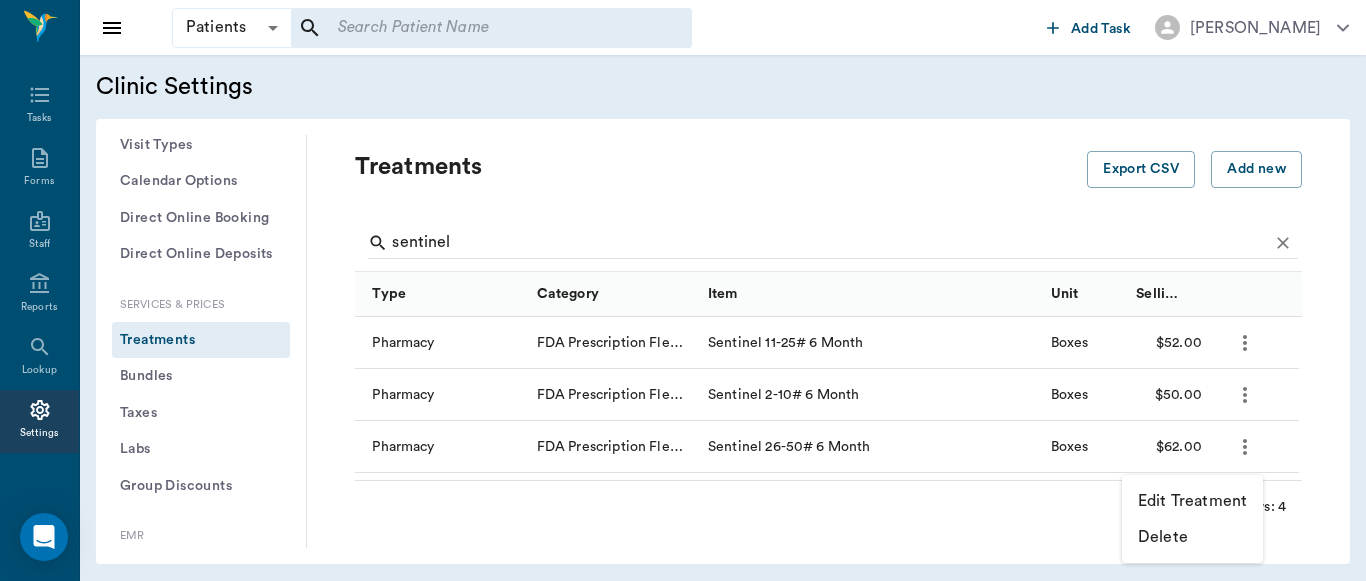 drag, startPoint x: 1276, startPoint y: 415, endPoint x: 1279, endPoint y: 446, distance: 31.144823 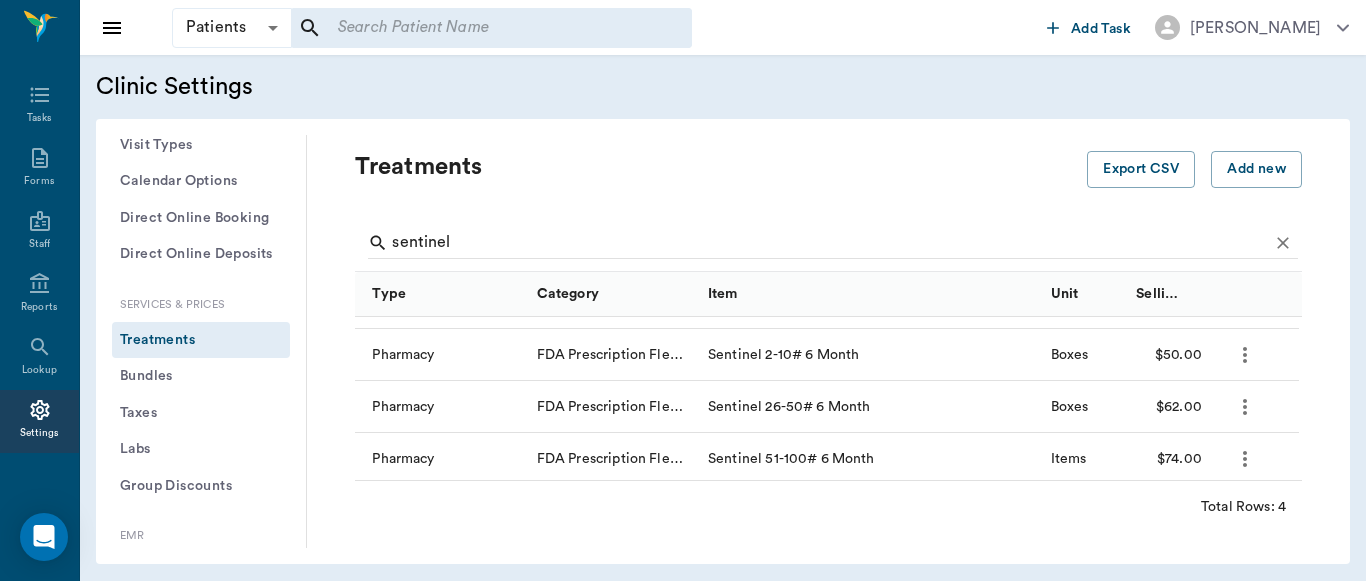 scroll, scrollTop: 45, scrollLeft: 0, axis: vertical 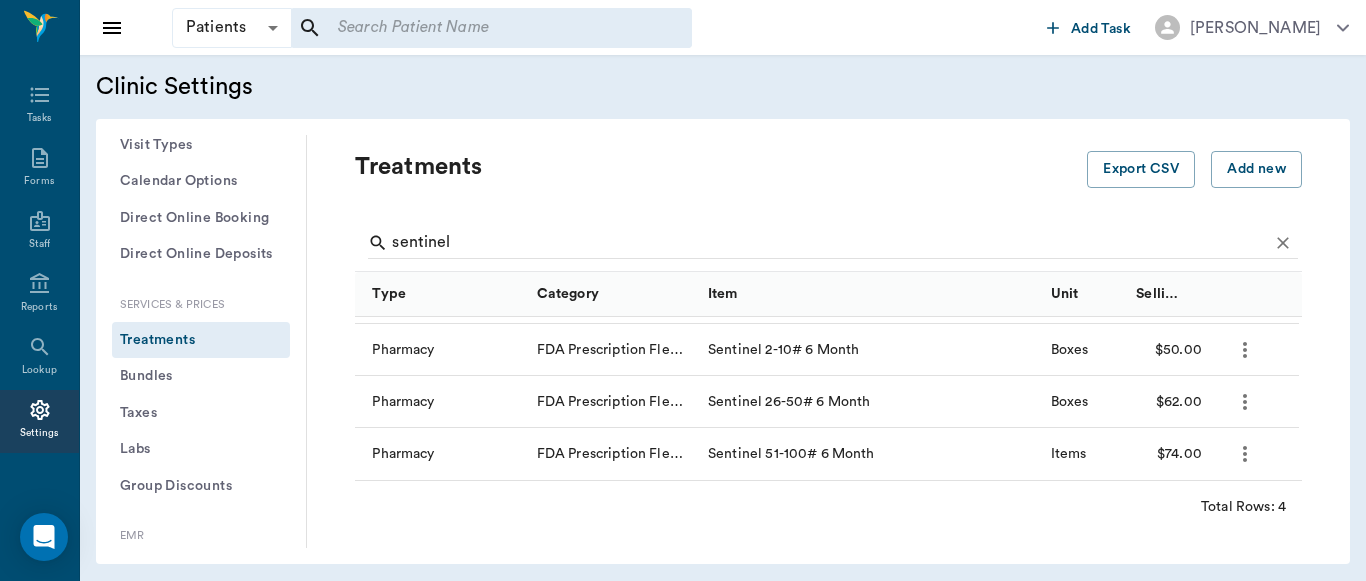 click 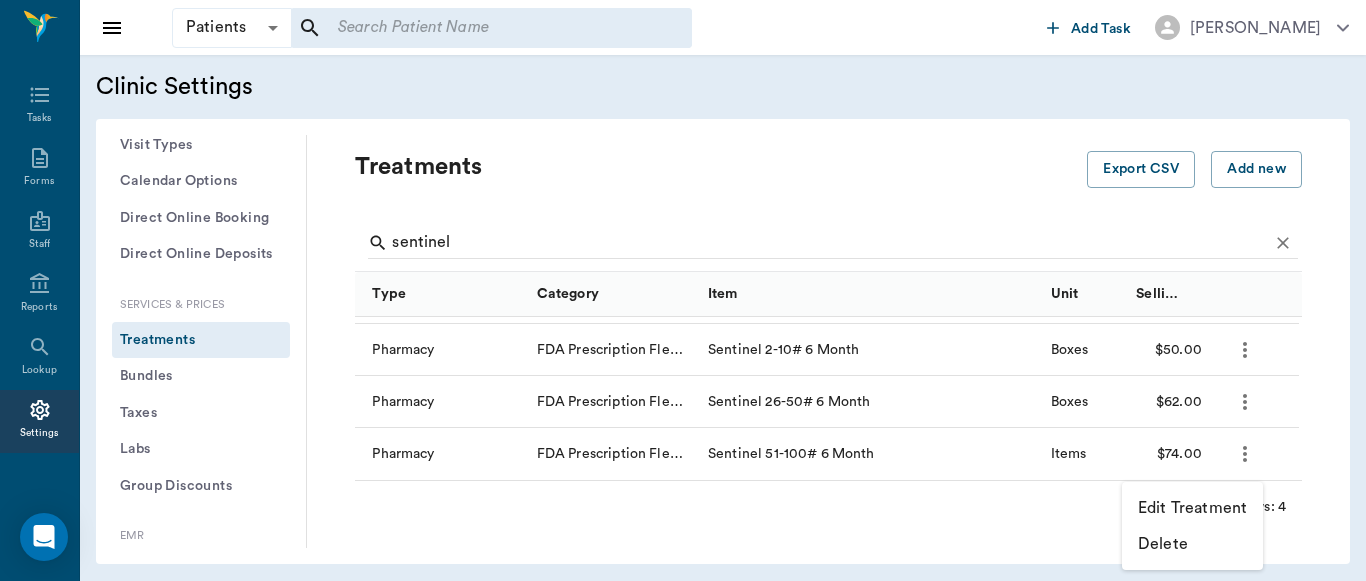 click on "Edit Treatment" at bounding box center [1192, 508] 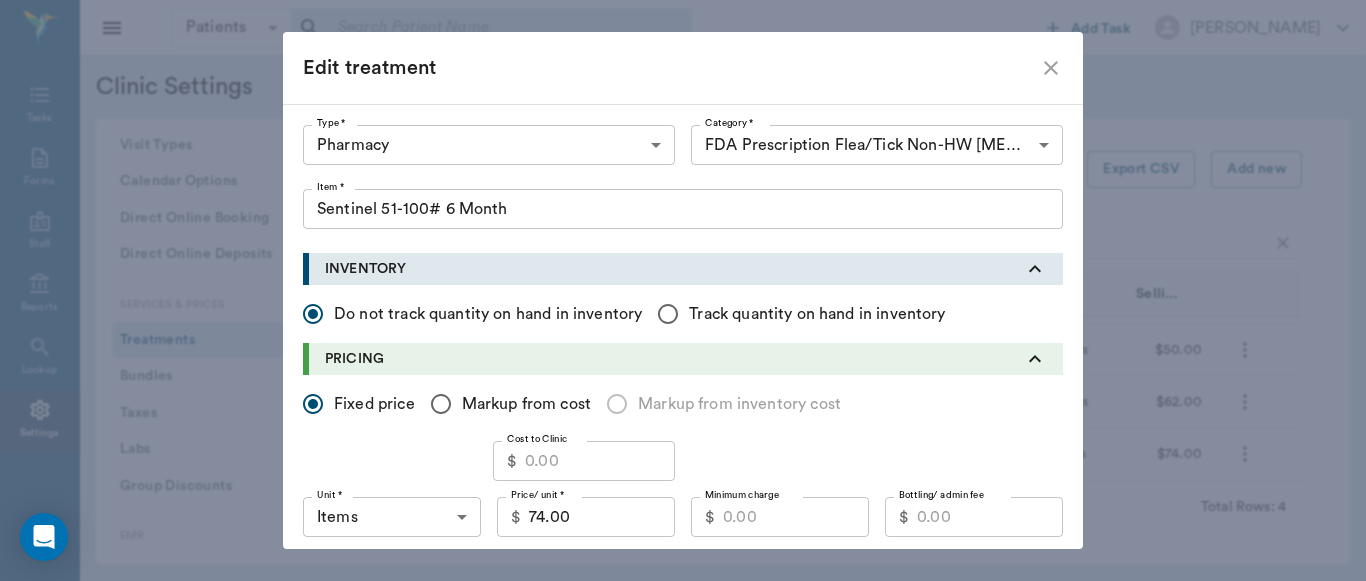 click on "Cost to Clinic" at bounding box center [600, 461] 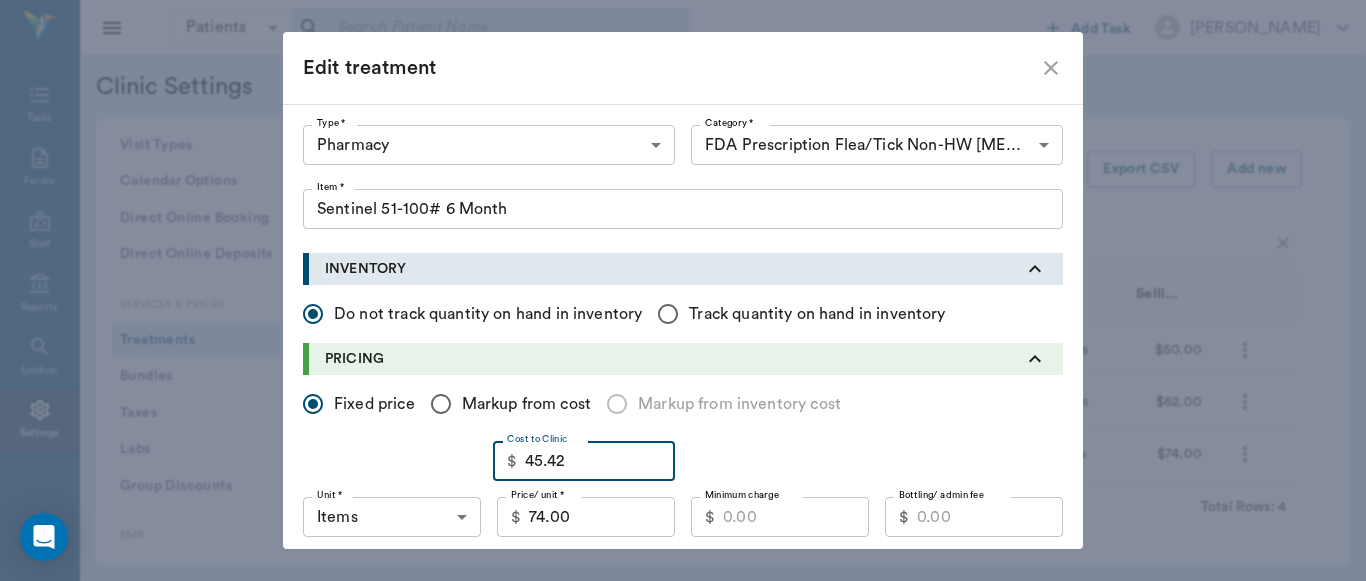 type on "45.42" 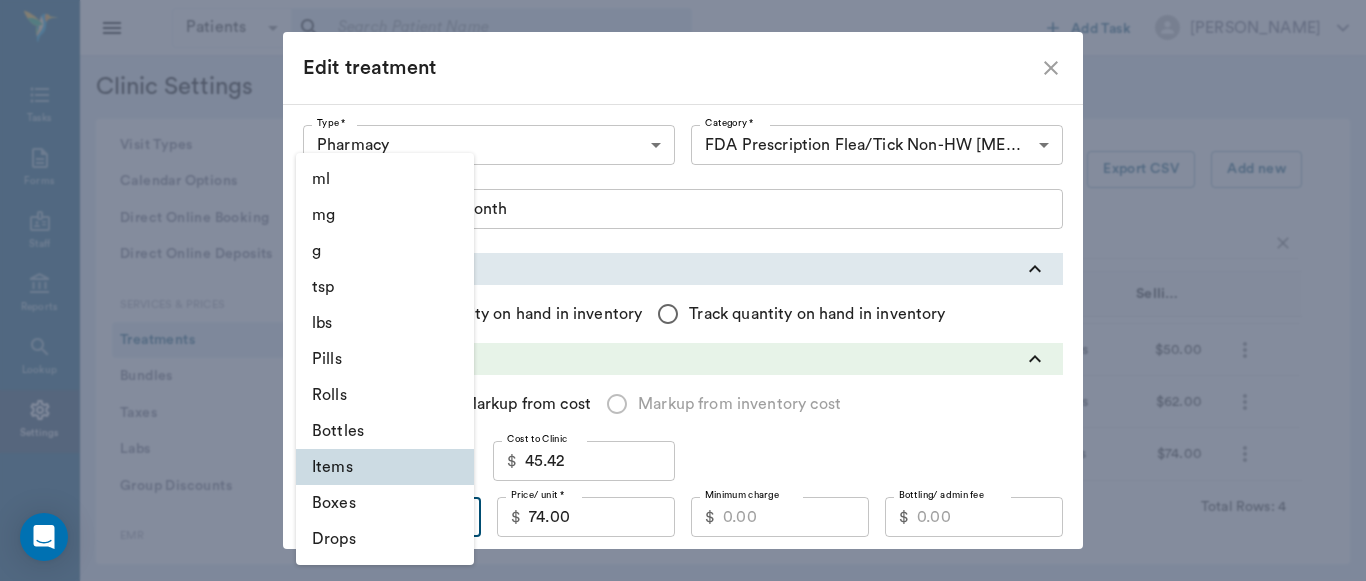 click on "Patients Patients ​ ​ Add Task Dr. Bert Ellsworth Nectar Messages Appts Labs Imaging Inventory Tasks Forms Staff Reports Lookup Settings Clinic Settings General Profile Office Hours Permissions Feature Flags AI Prompts Default Units Types and Categories Security / Auto Lock App Version Client Communication Email Settings Email Templates SMS Settings SMS Templates VOIP Mango Voice Client Portal Appointments Visit Types Calendar Options Direct Online Booking Direct Online Deposits Services & Prices Treatments Bundles Taxes Labs Group Discounts EMR SOAP Templates Surgery Templates Visit Note Templates Surgery Chart Diagnoses Patient Diagrams Forms Report Card Prescriptions Patient Options Species Breeds Colors Inventory Inventory Locations Vendors Finances Payment Estimates & Invoices Interest Greenline Boarding Kennels Imaging Integration IDEXX Soundvet Extras Labels PDF Settings MISC Treatments Export CSV Add new sentinel Type Category Item Unit Selling Price/Unit Pharmacy Sentinel 11-25# 6 Month Boxes   4" at bounding box center (683, 290) 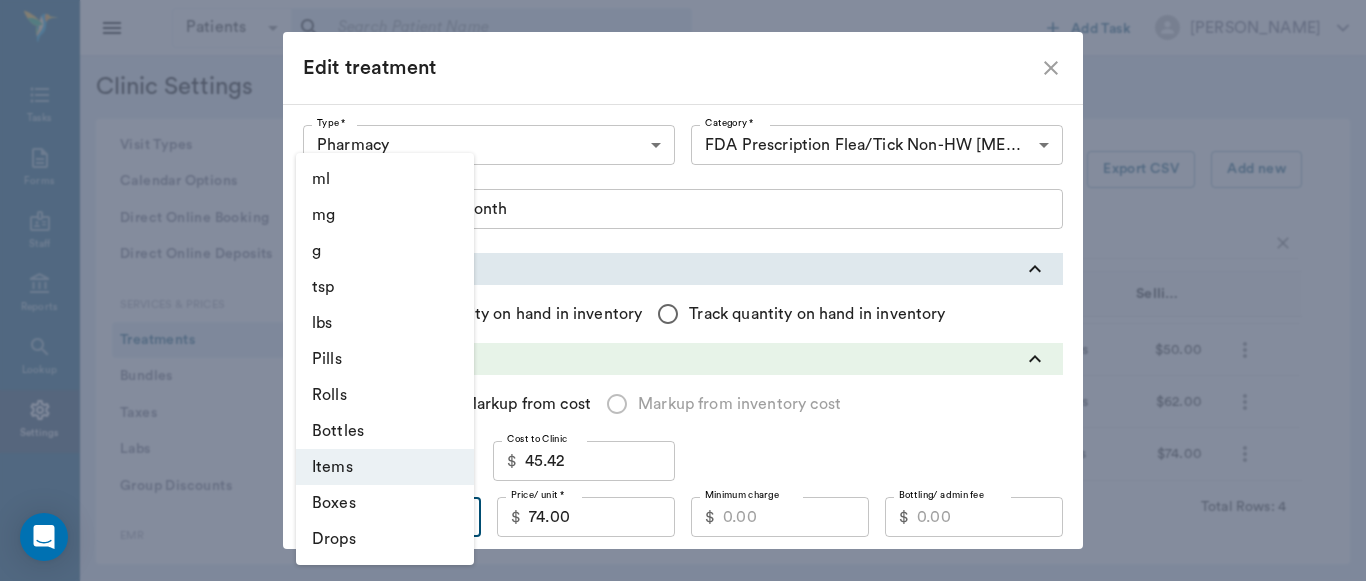 click on "Boxes" at bounding box center [385, 503] 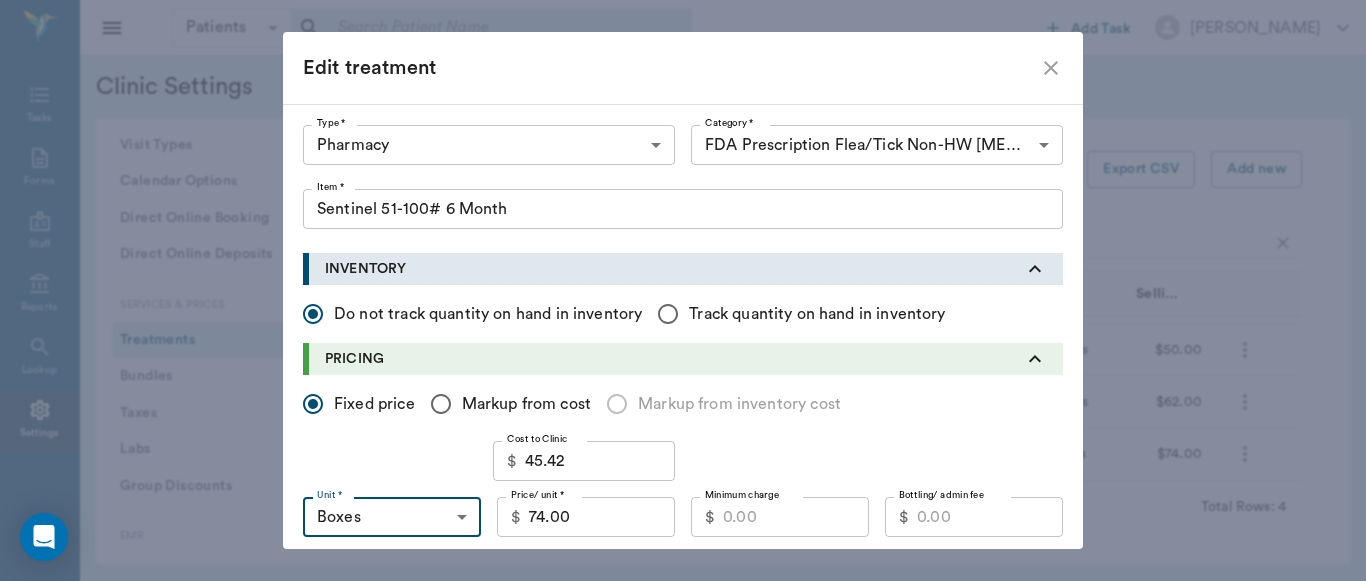 click on "74.00" at bounding box center [602, 517] 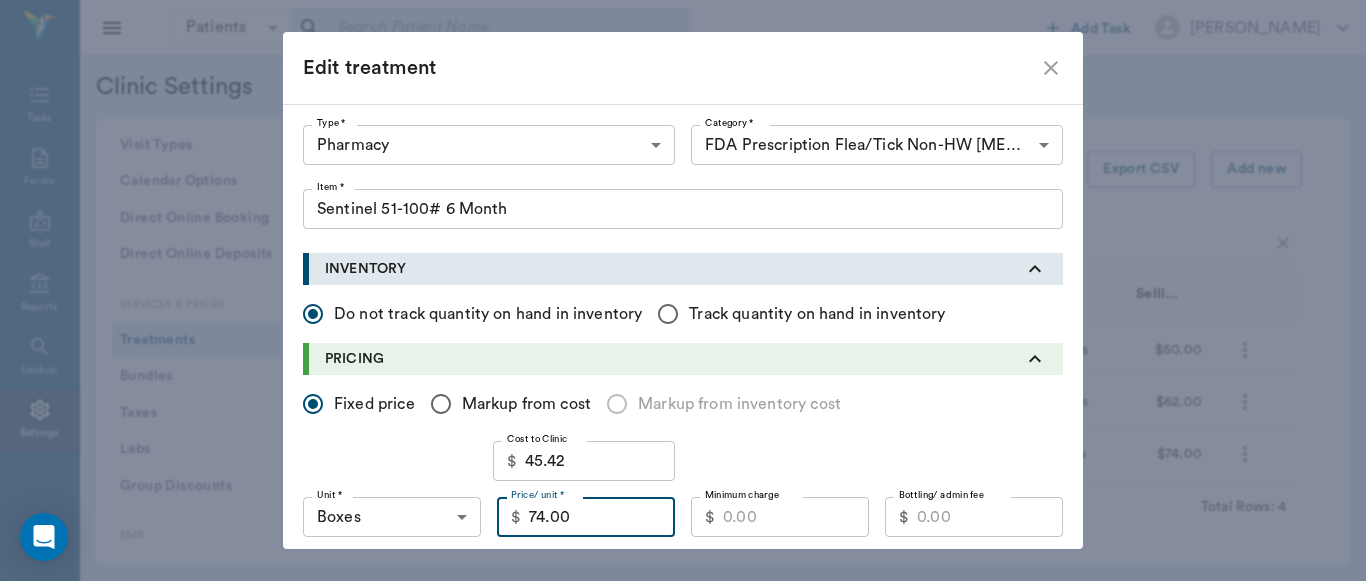 click on "Minimum charge" at bounding box center [796, 517] 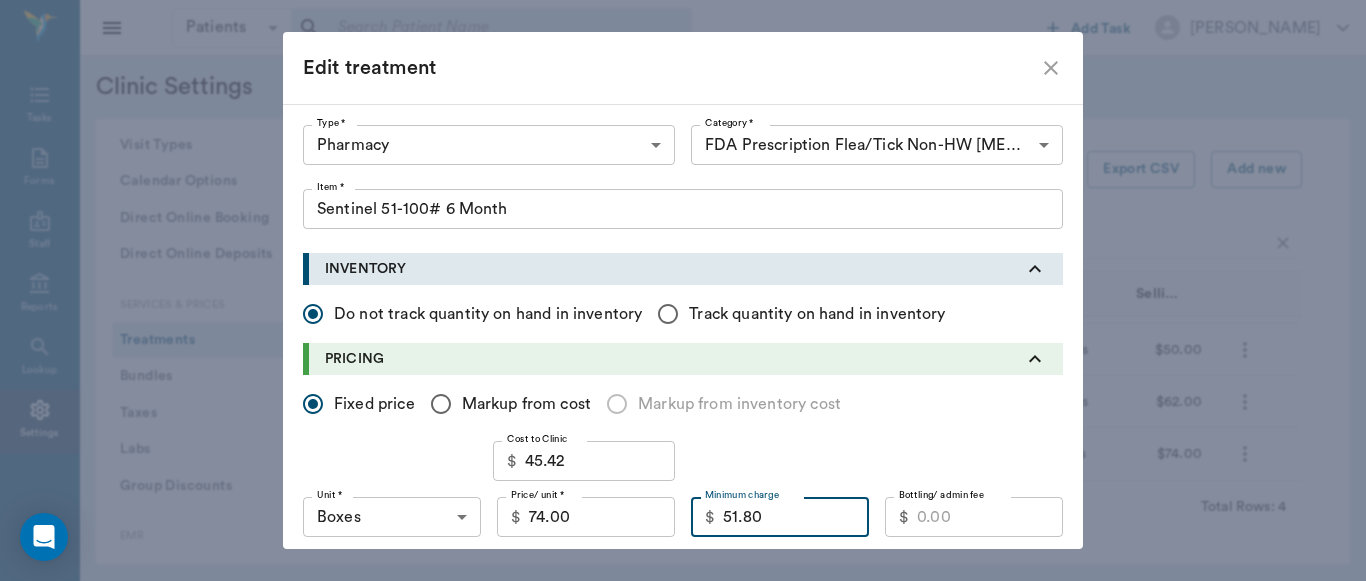 type on "51.80" 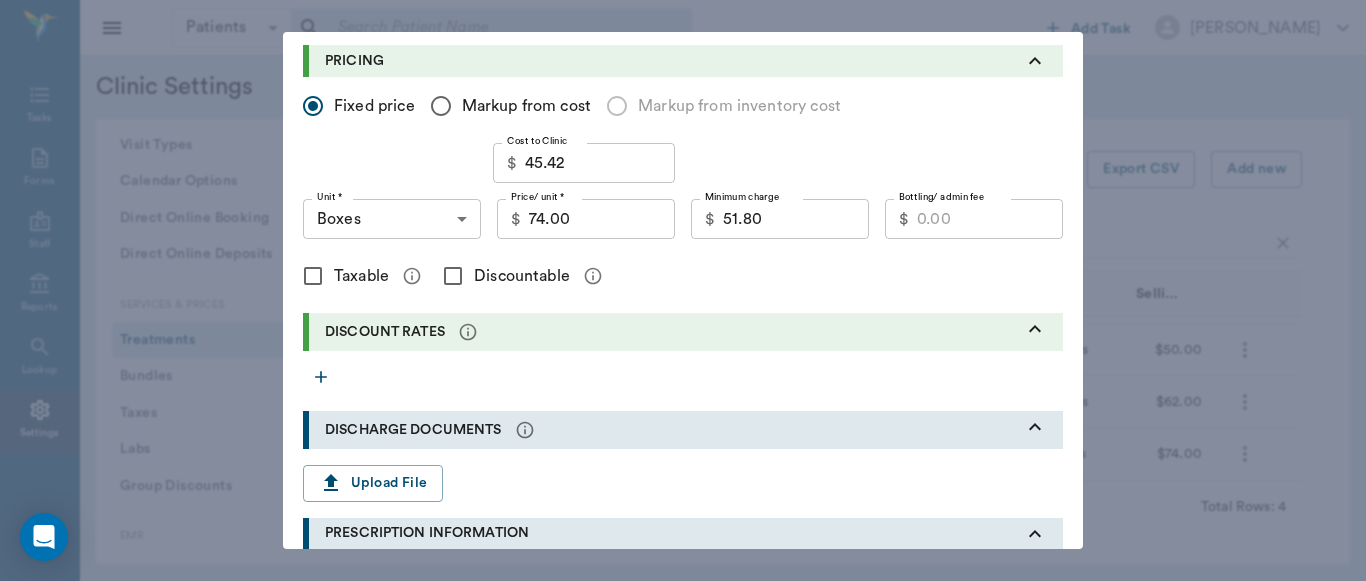 scroll, scrollTop: 304, scrollLeft: 0, axis: vertical 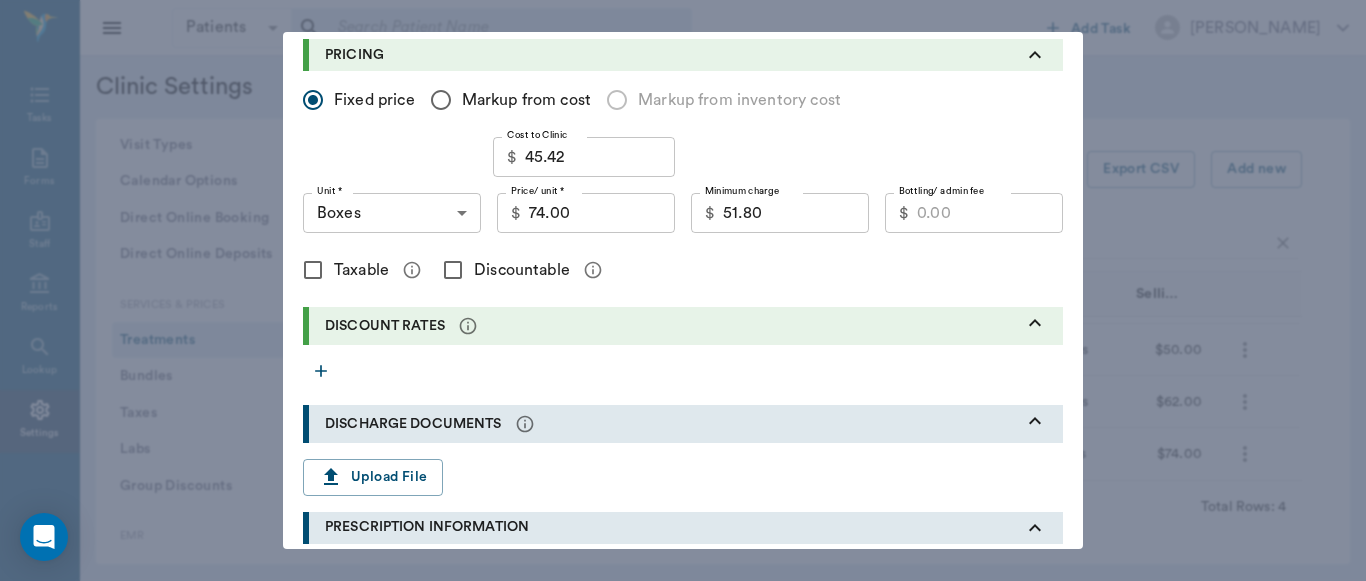 click on "Discountable" at bounding box center [453, 270] 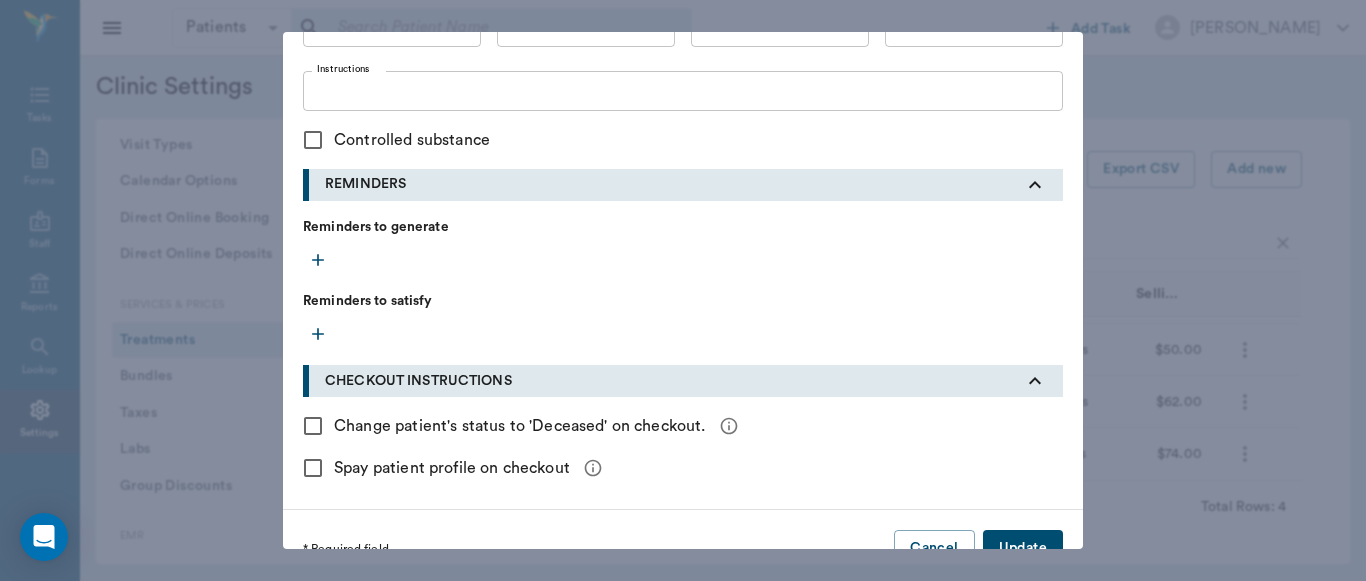 scroll, scrollTop: 903, scrollLeft: 0, axis: vertical 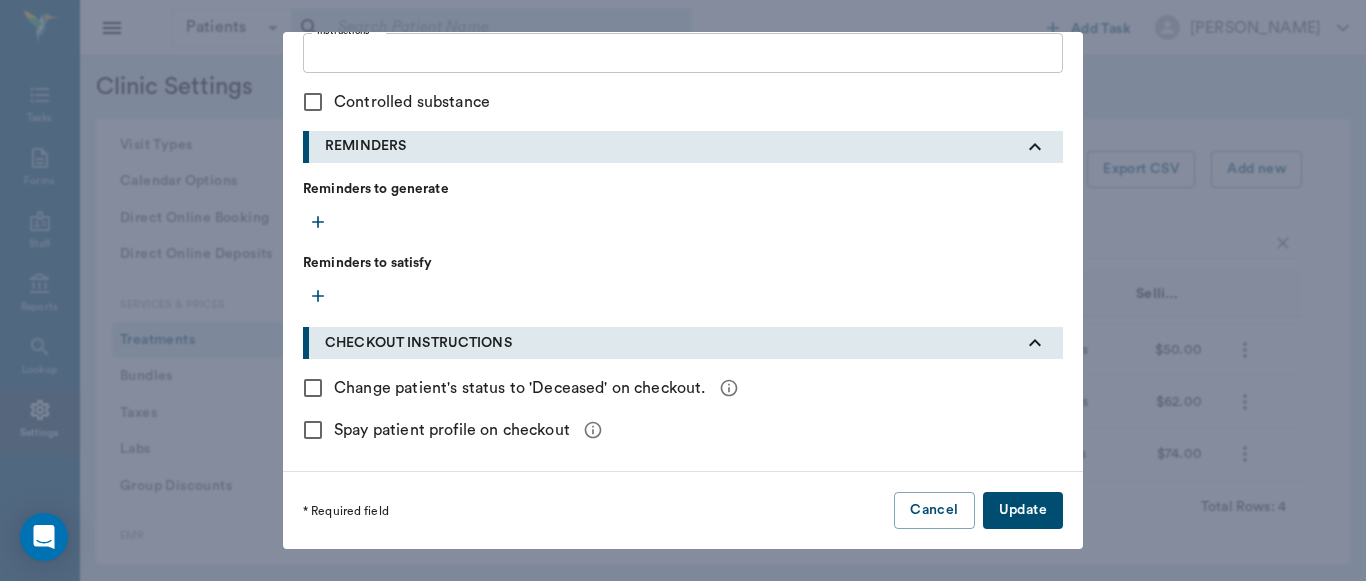 click on "Update" at bounding box center (1023, 510) 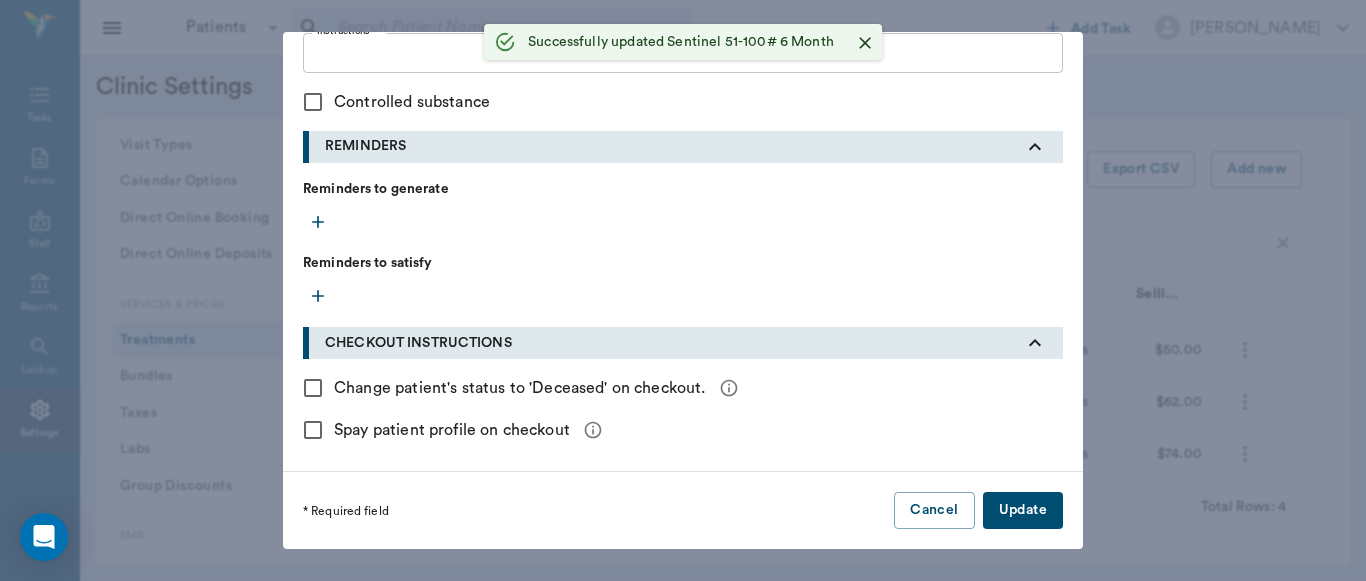 type 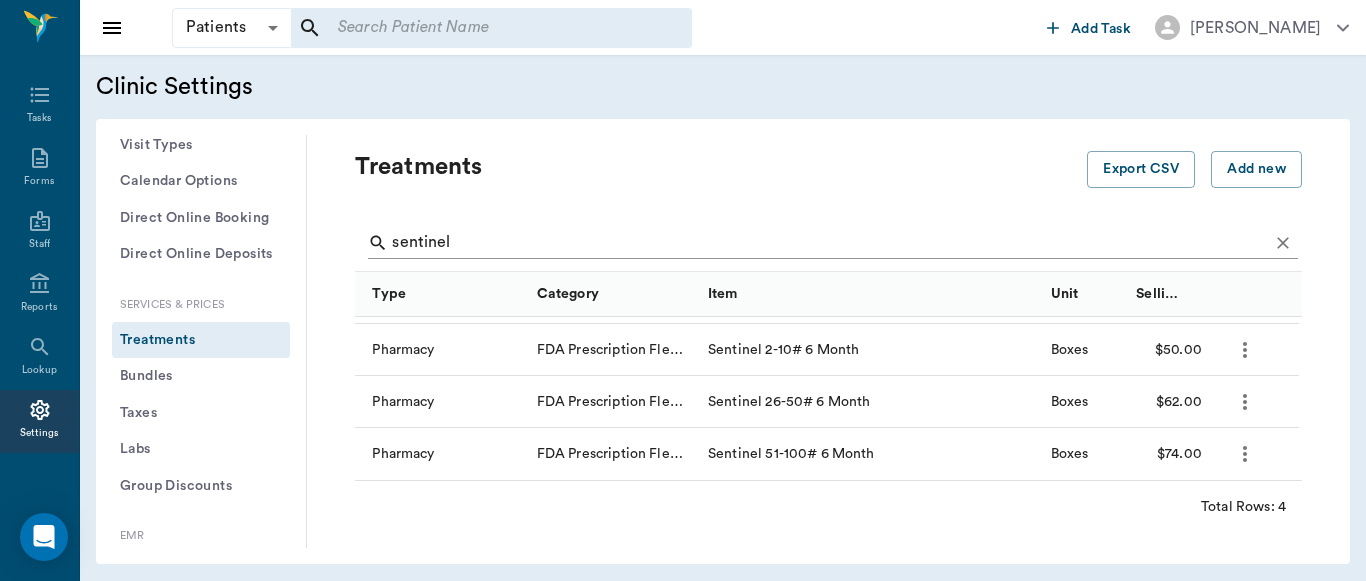 click on "sentinel" at bounding box center (830, 243) 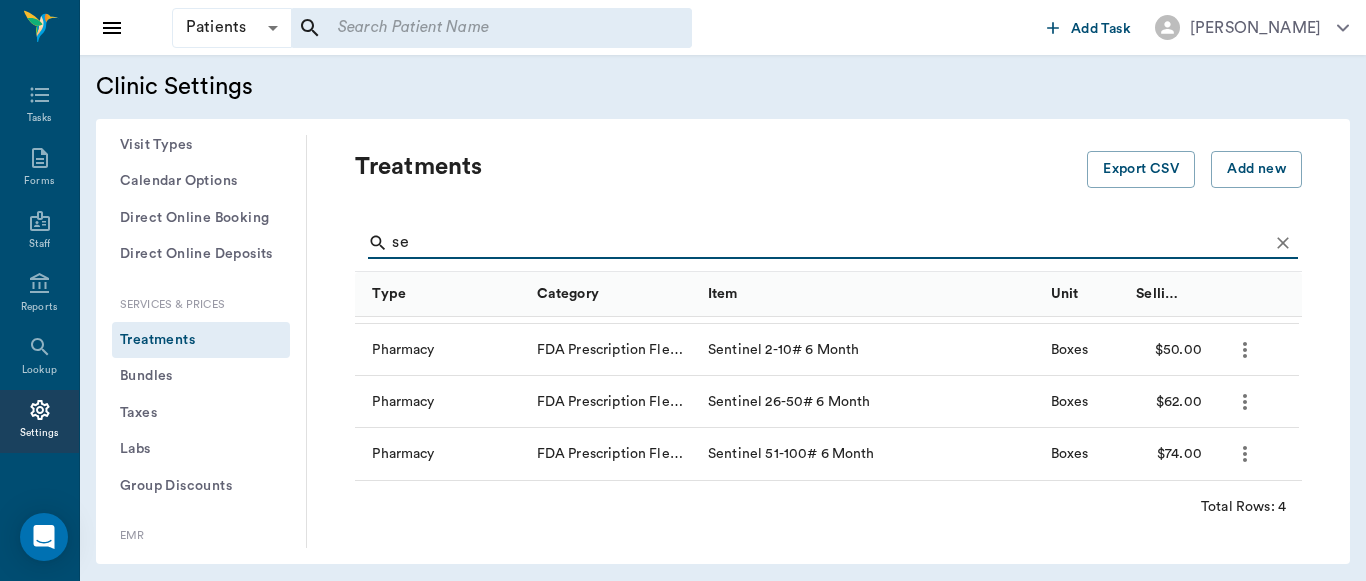 type on "s" 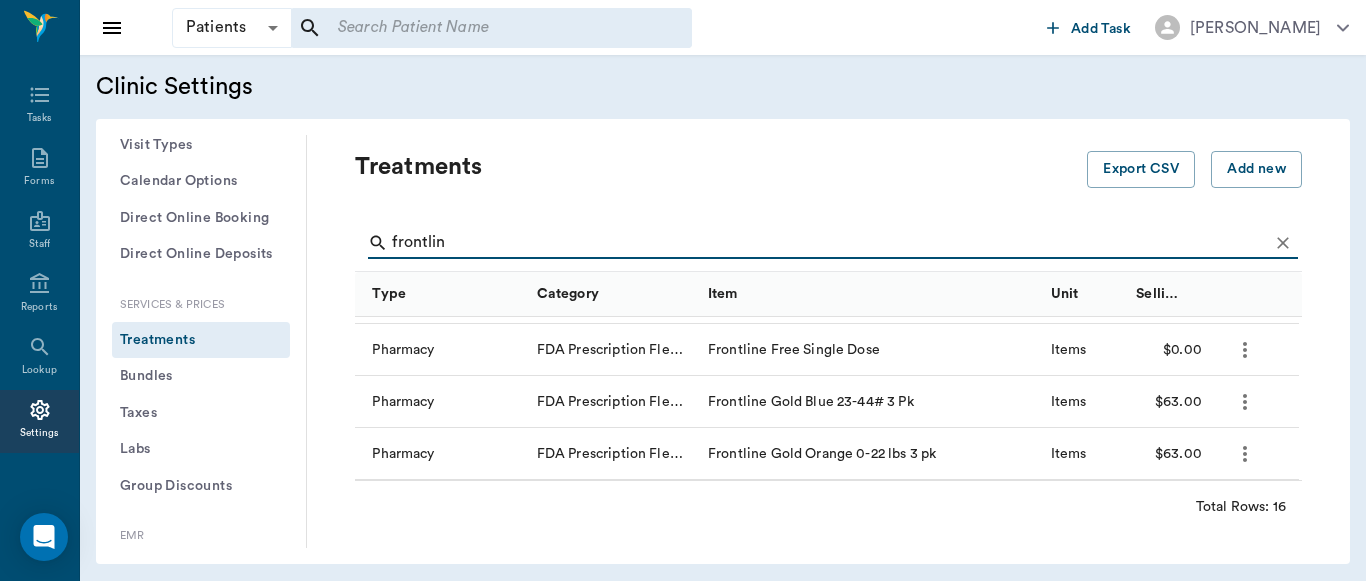 type on "frontline" 